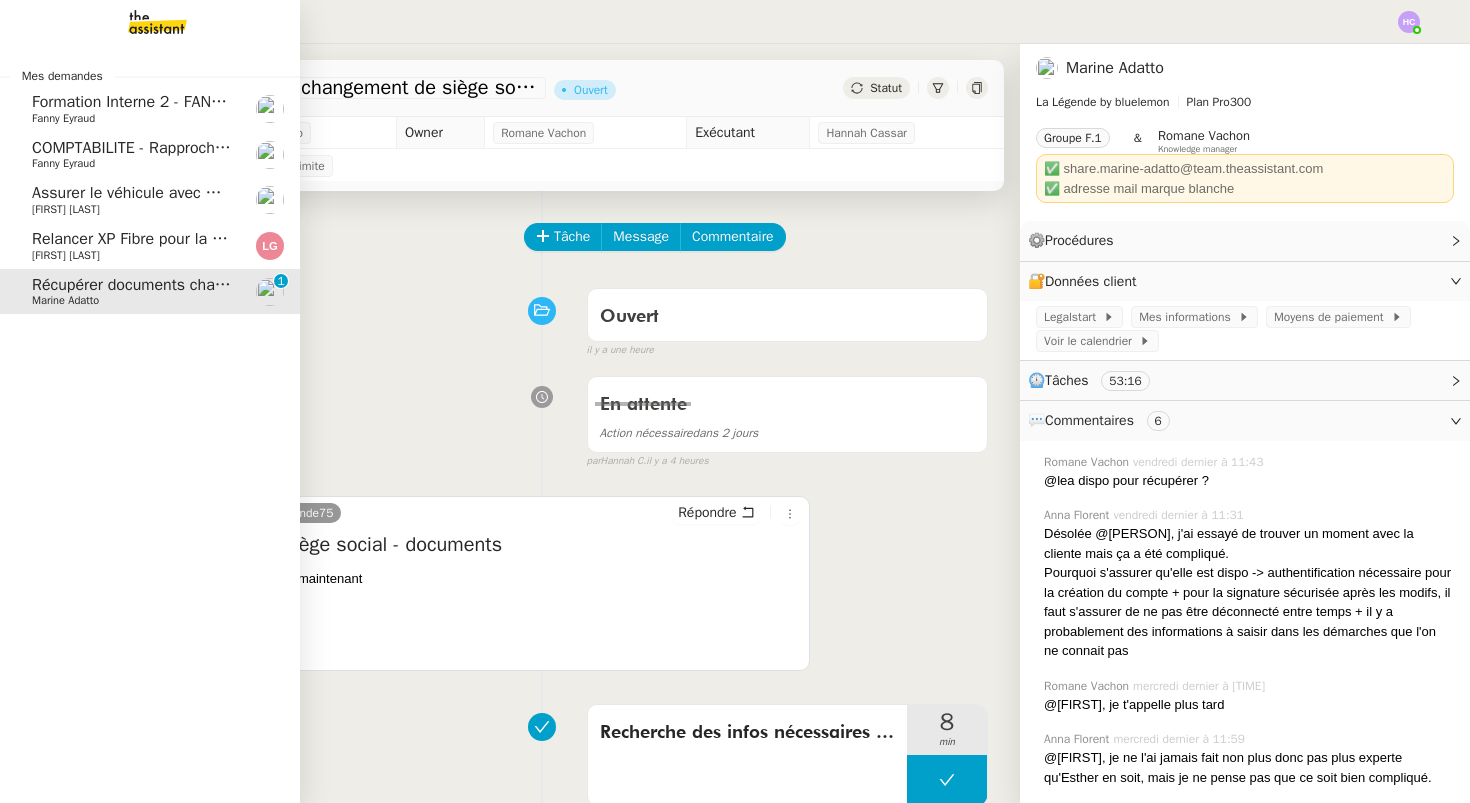 scroll, scrollTop: 0, scrollLeft: 0, axis: both 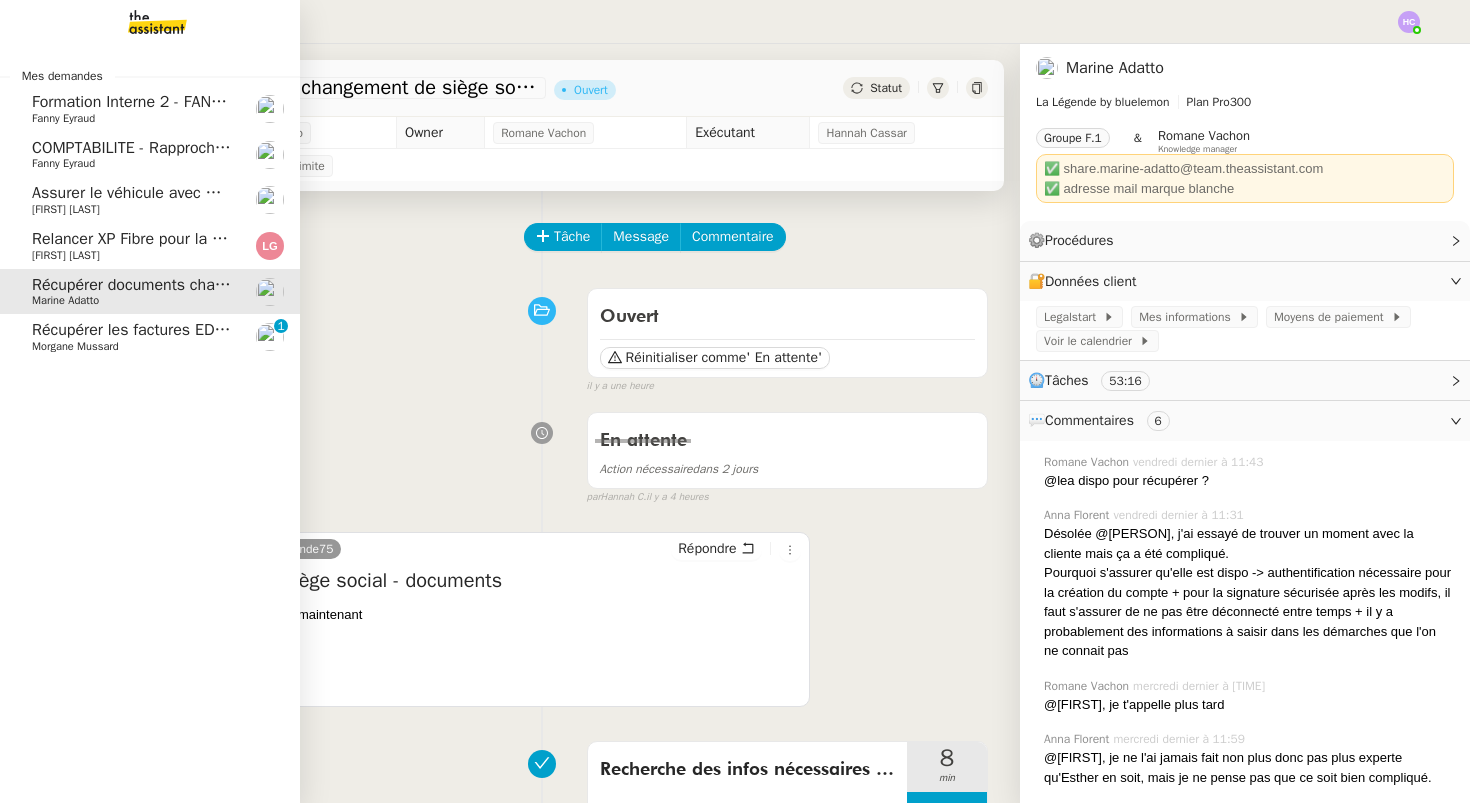 click on "Récupérer les factures EDF et Orange" 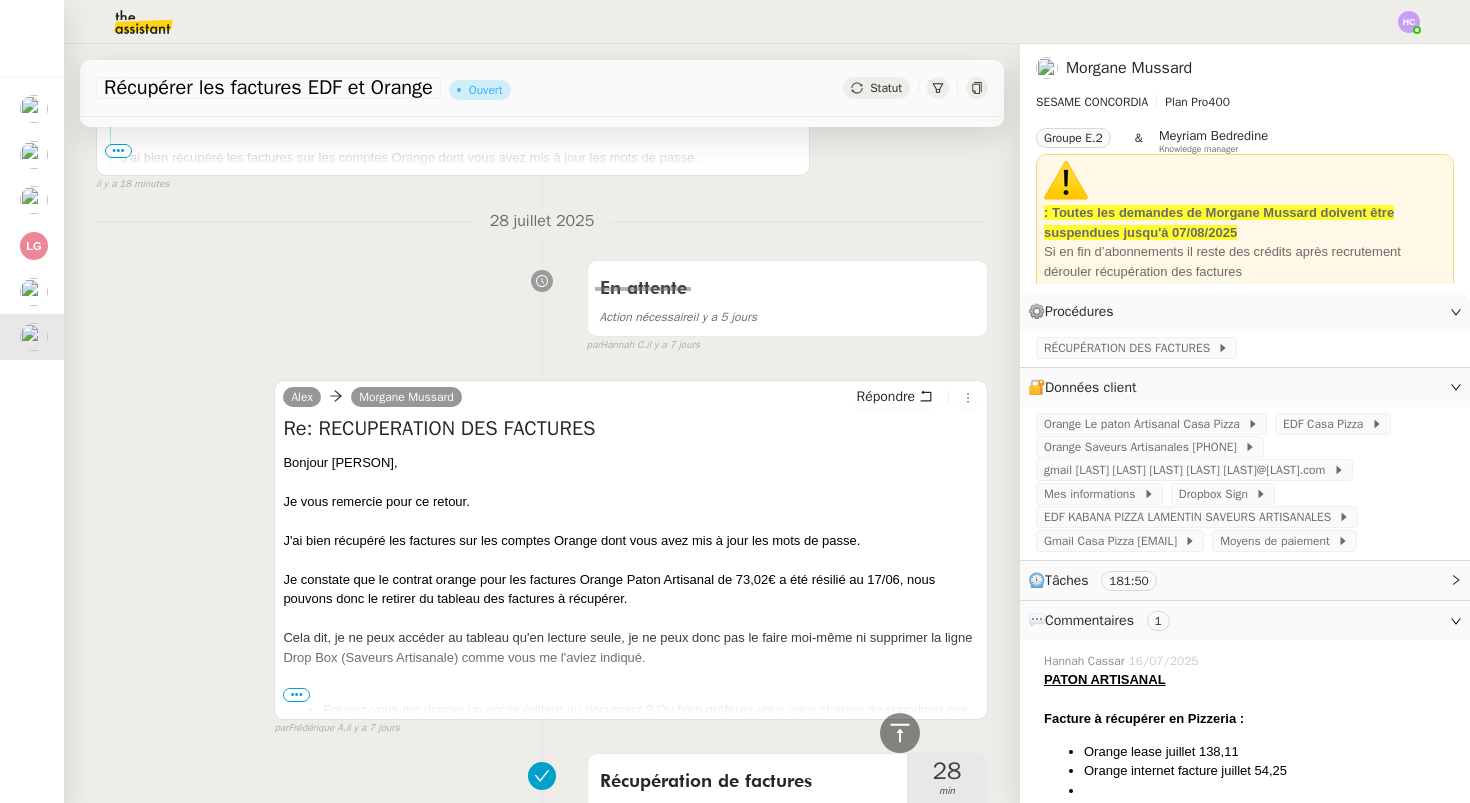 scroll, scrollTop: 750, scrollLeft: 0, axis: vertical 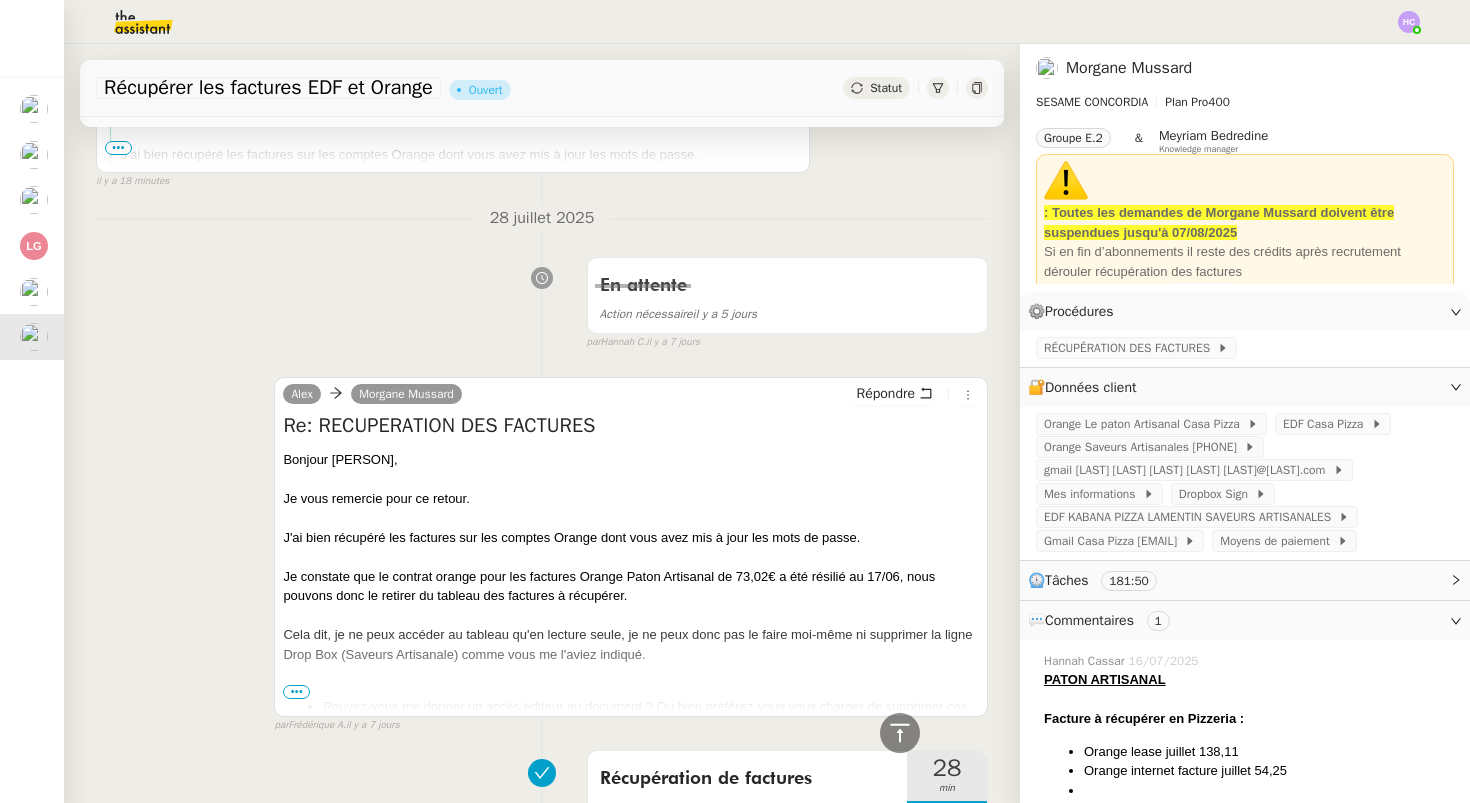 click on "•••" at bounding box center [296, 692] 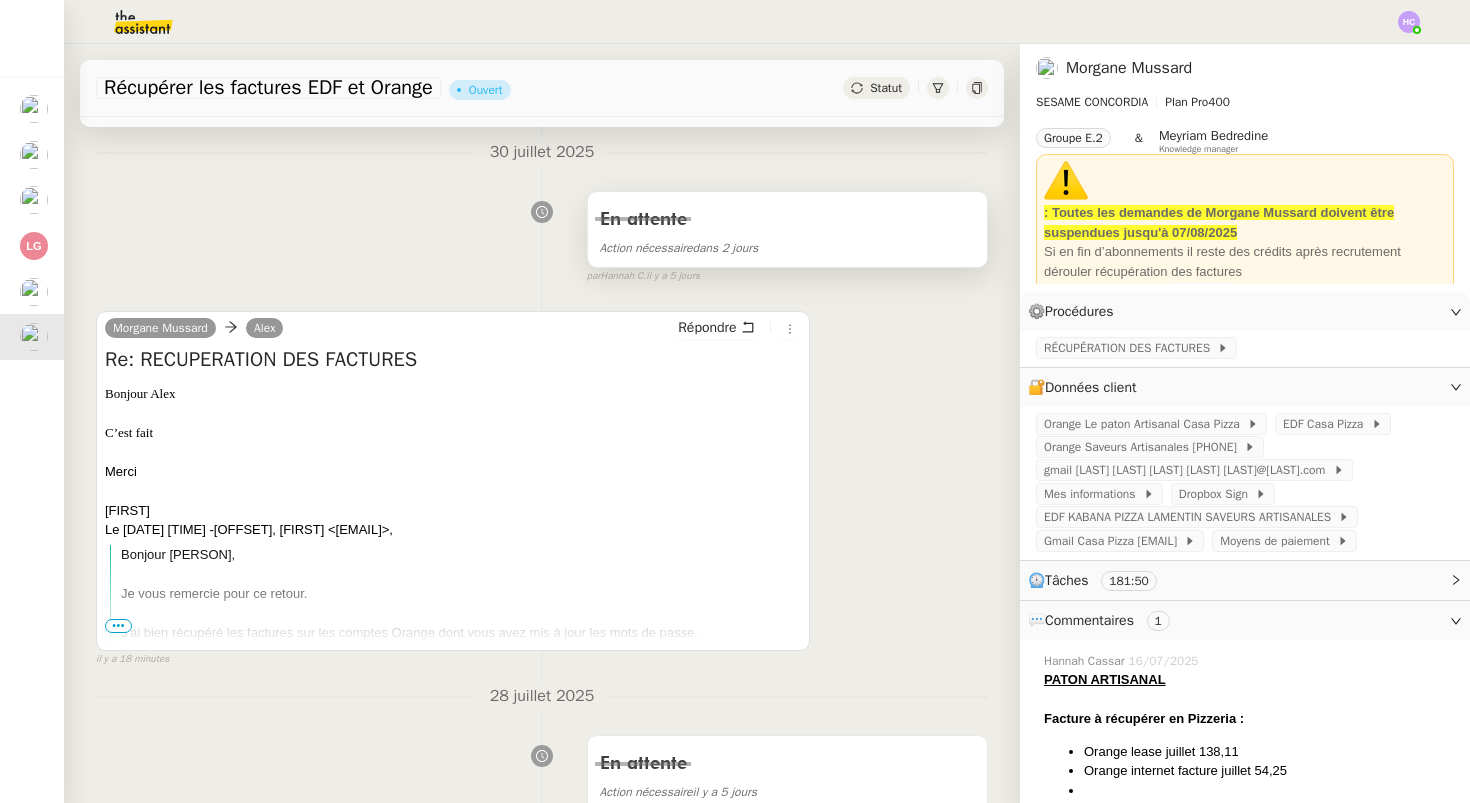 scroll, scrollTop: 0, scrollLeft: 0, axis: both 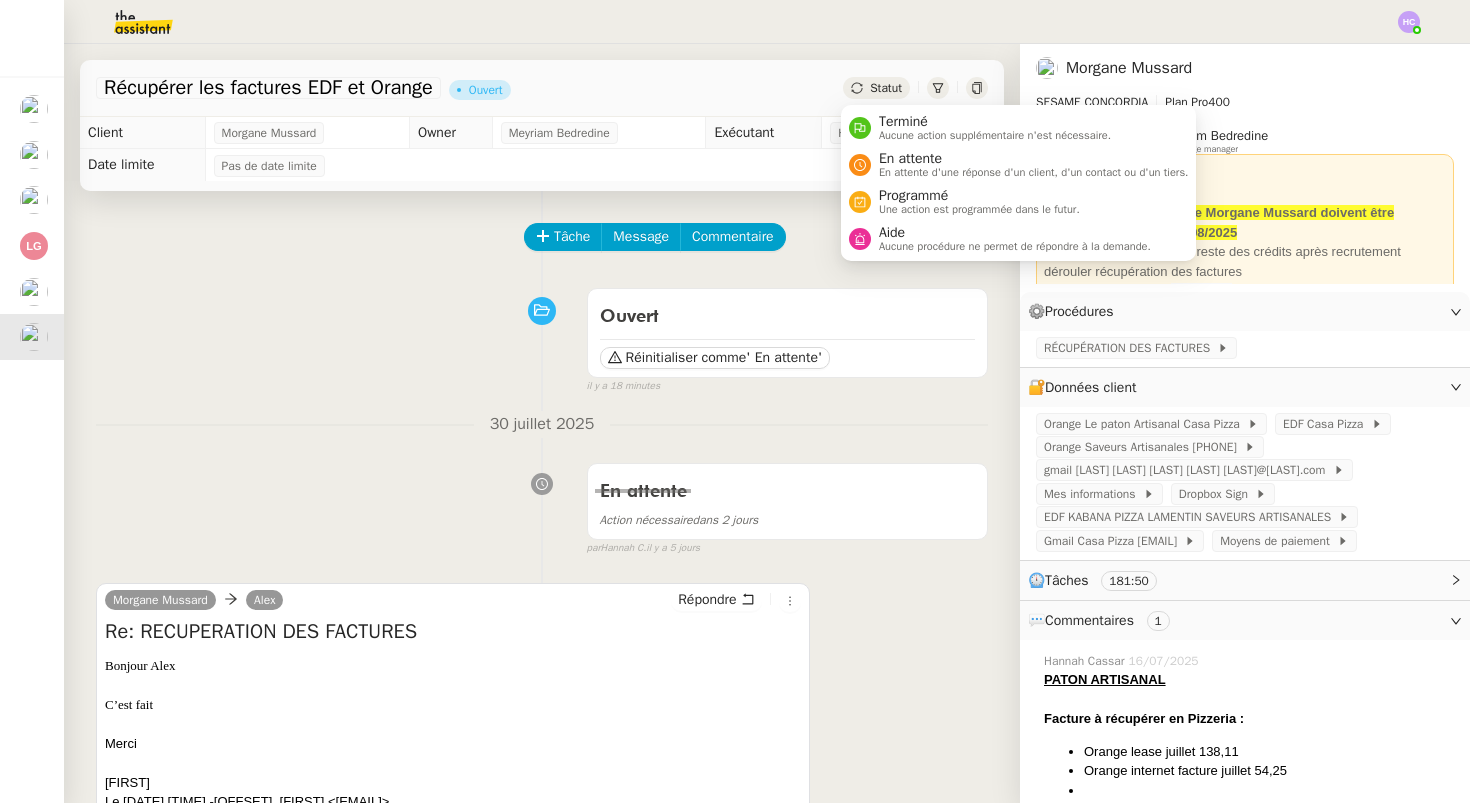 click on "Statut" 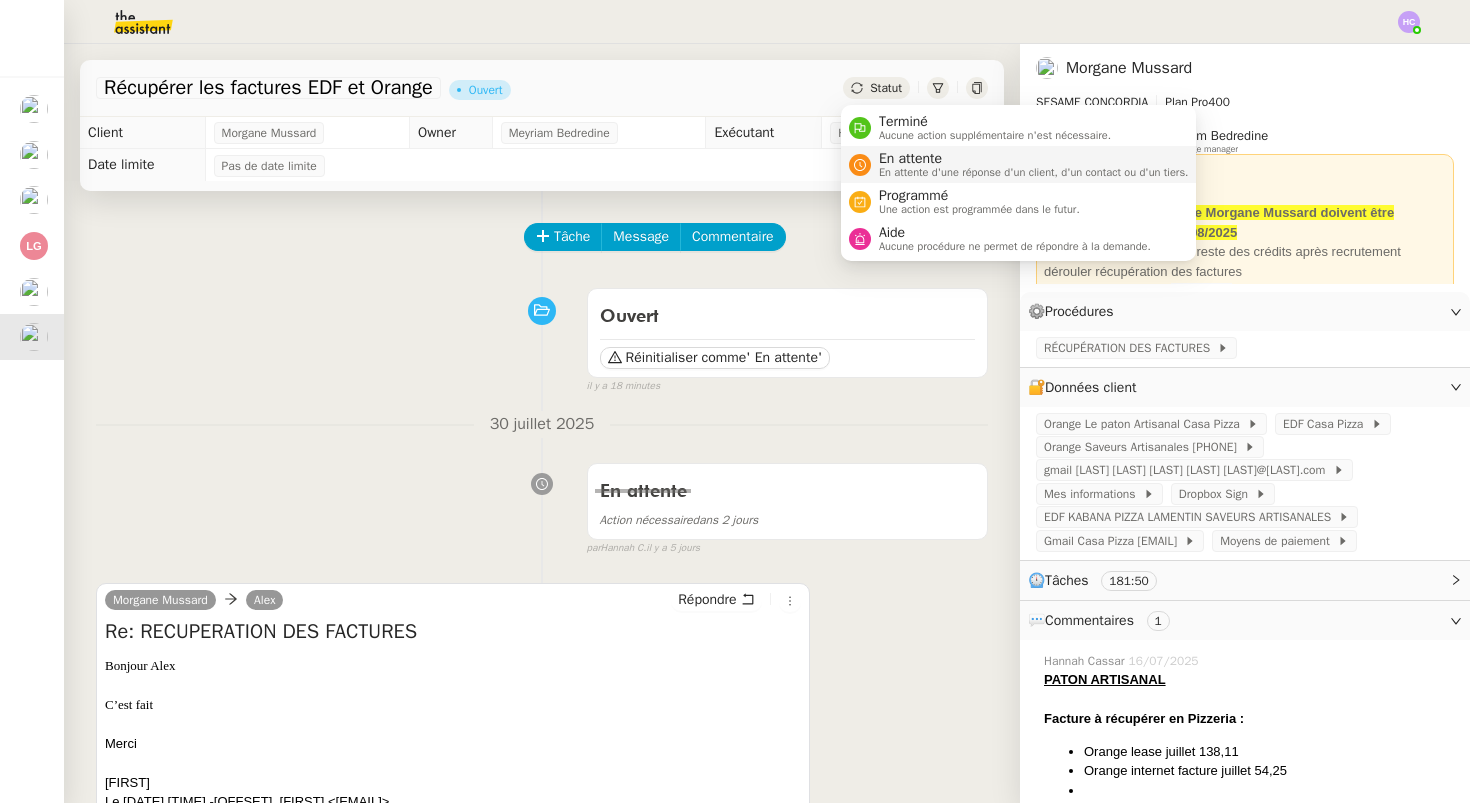 click on "En attente d'une réponse d'un client, d'un contact ou d'un tiers." at bounding box center (1034, 172) 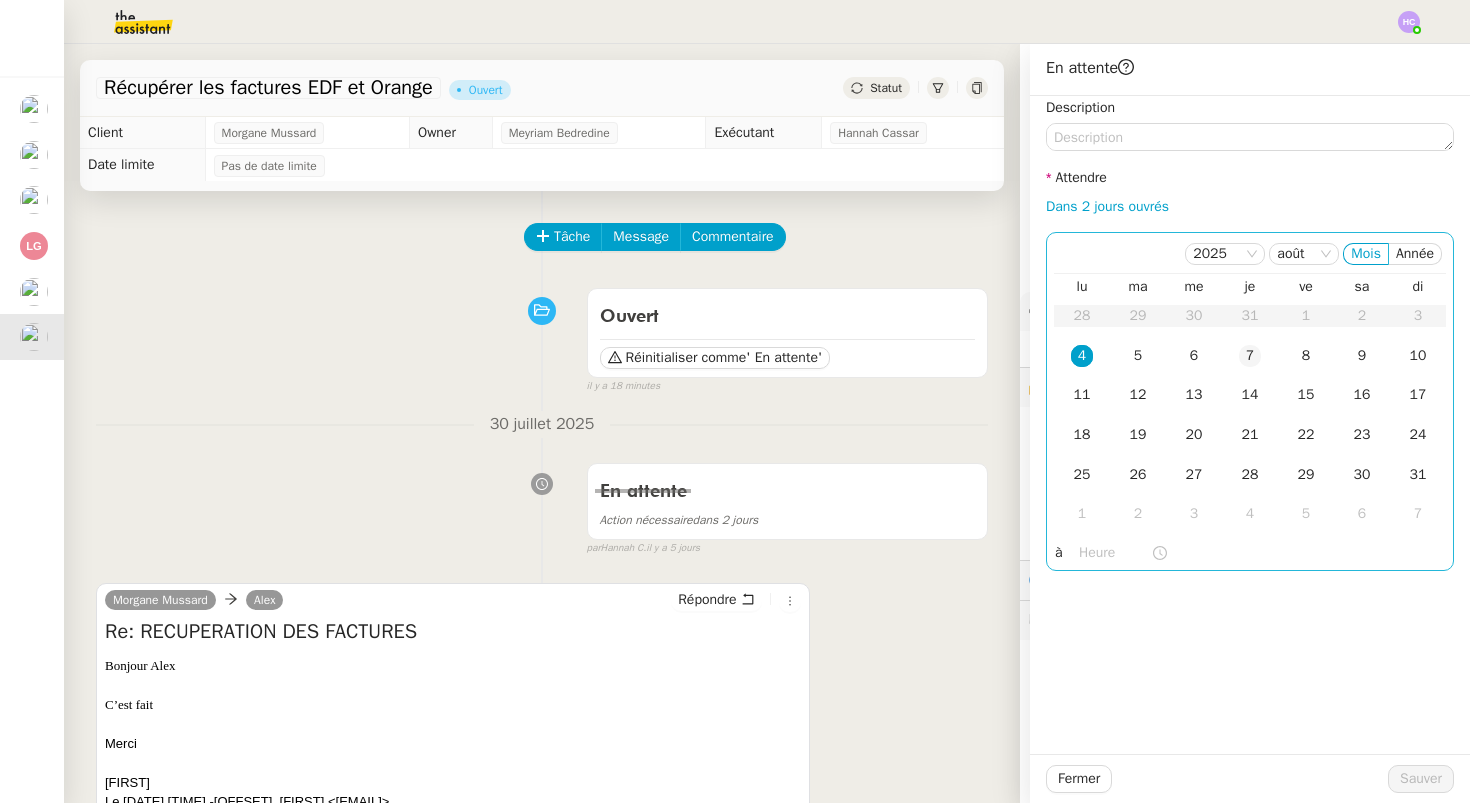 click on "7" 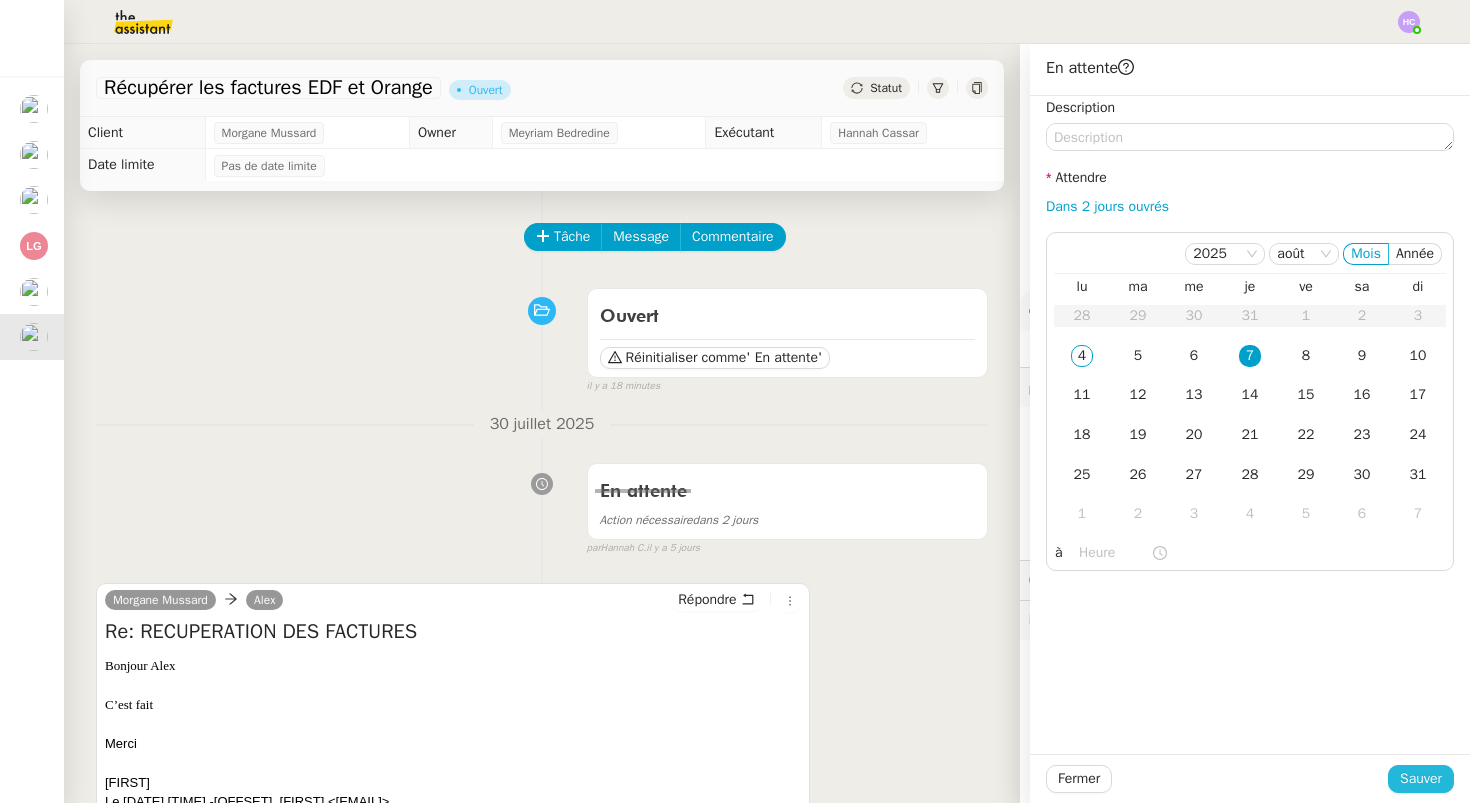 click on "Sauver" 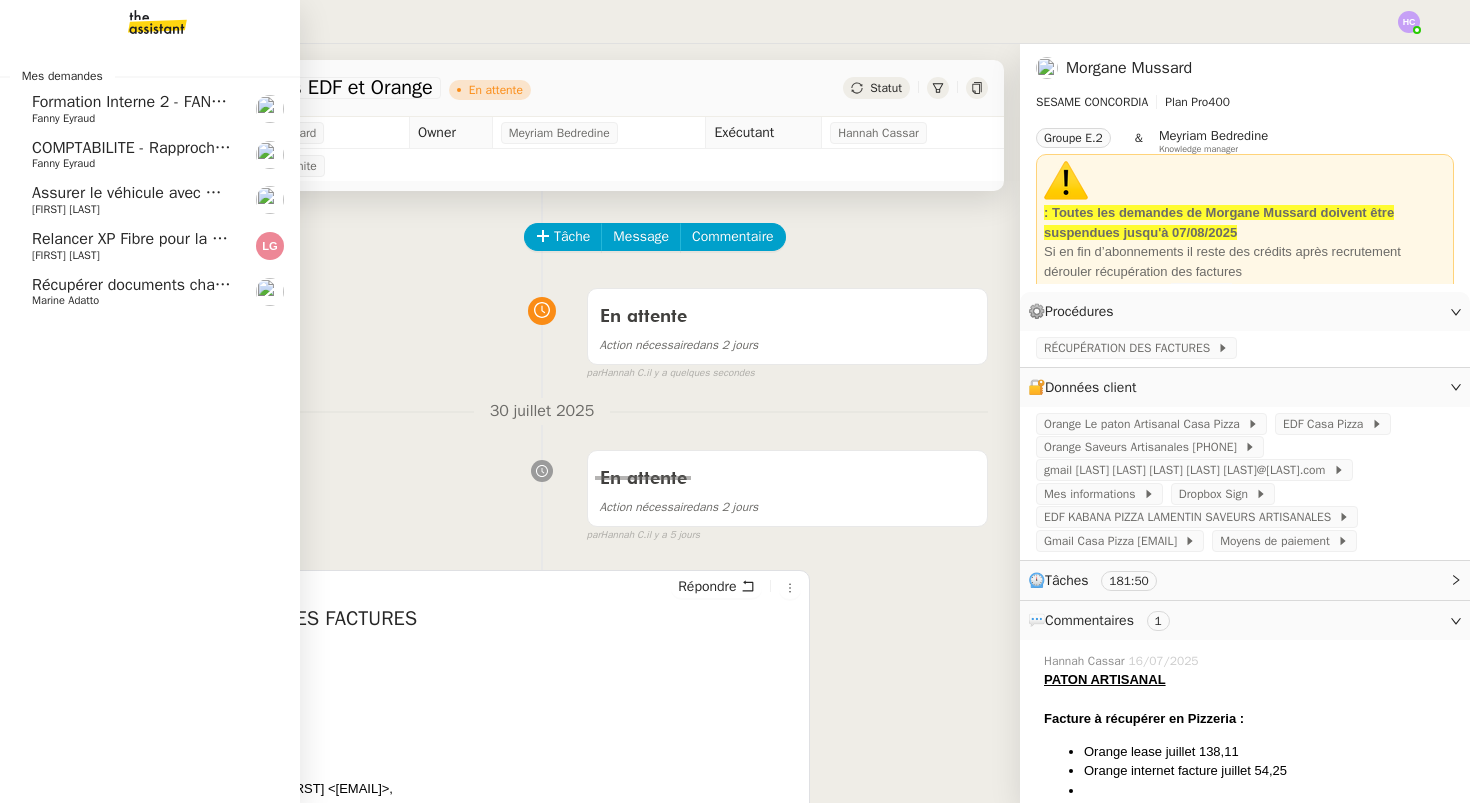 click on "Récupérer documents changement de siège social" 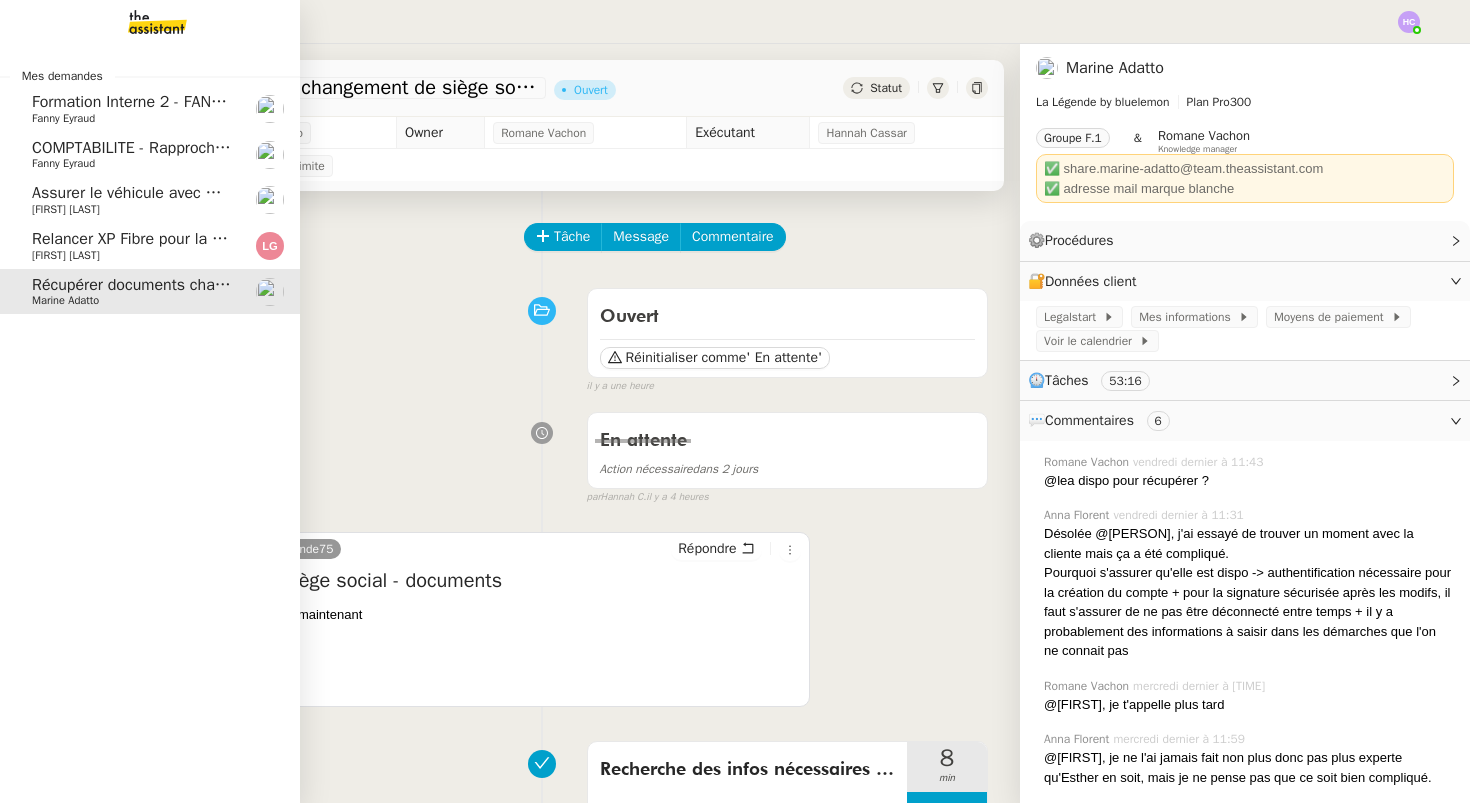 click on "COMPTABILITE - Rapprochement bancaire - 4 août 2025" 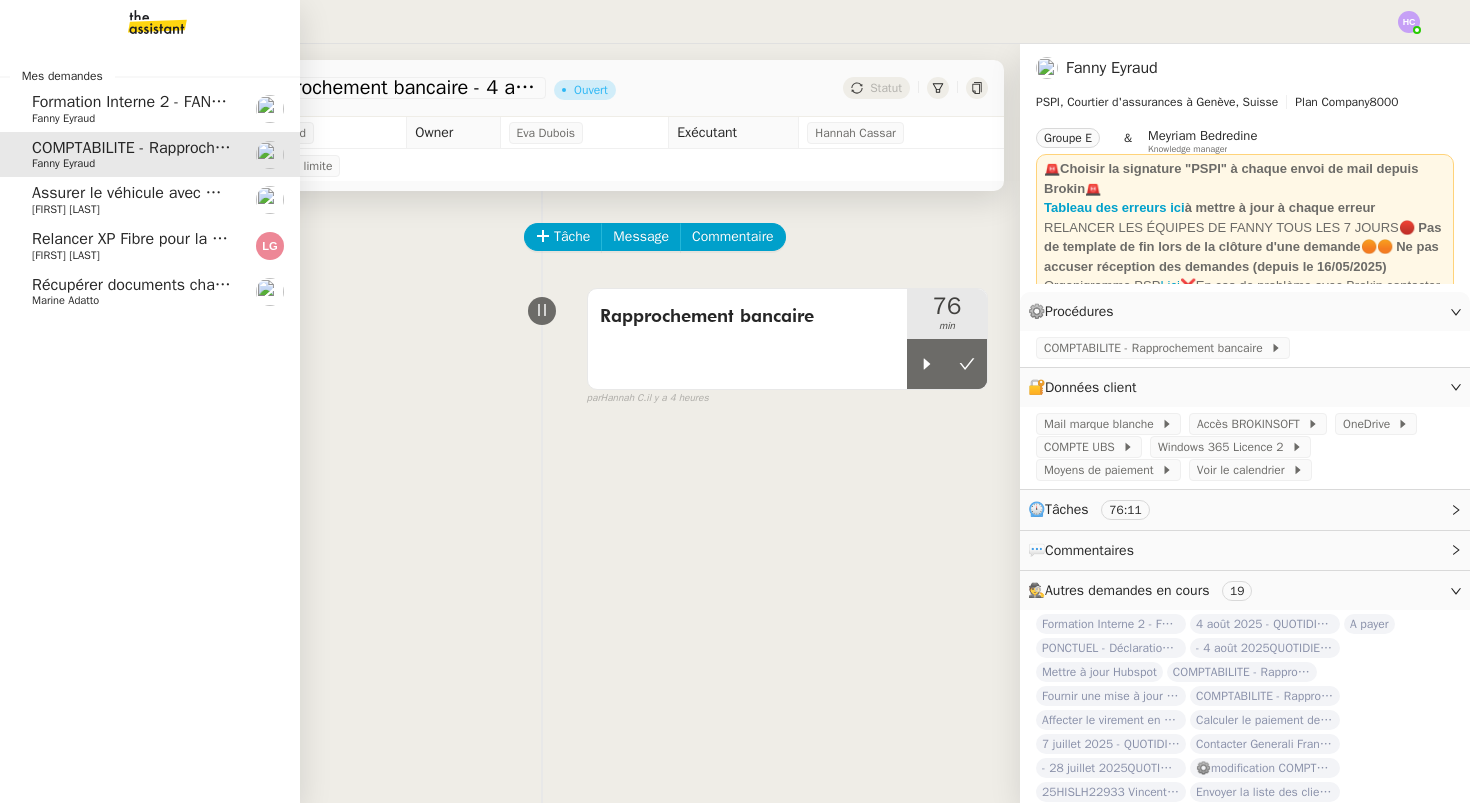 click on "Récupérer documents changement de siège social" 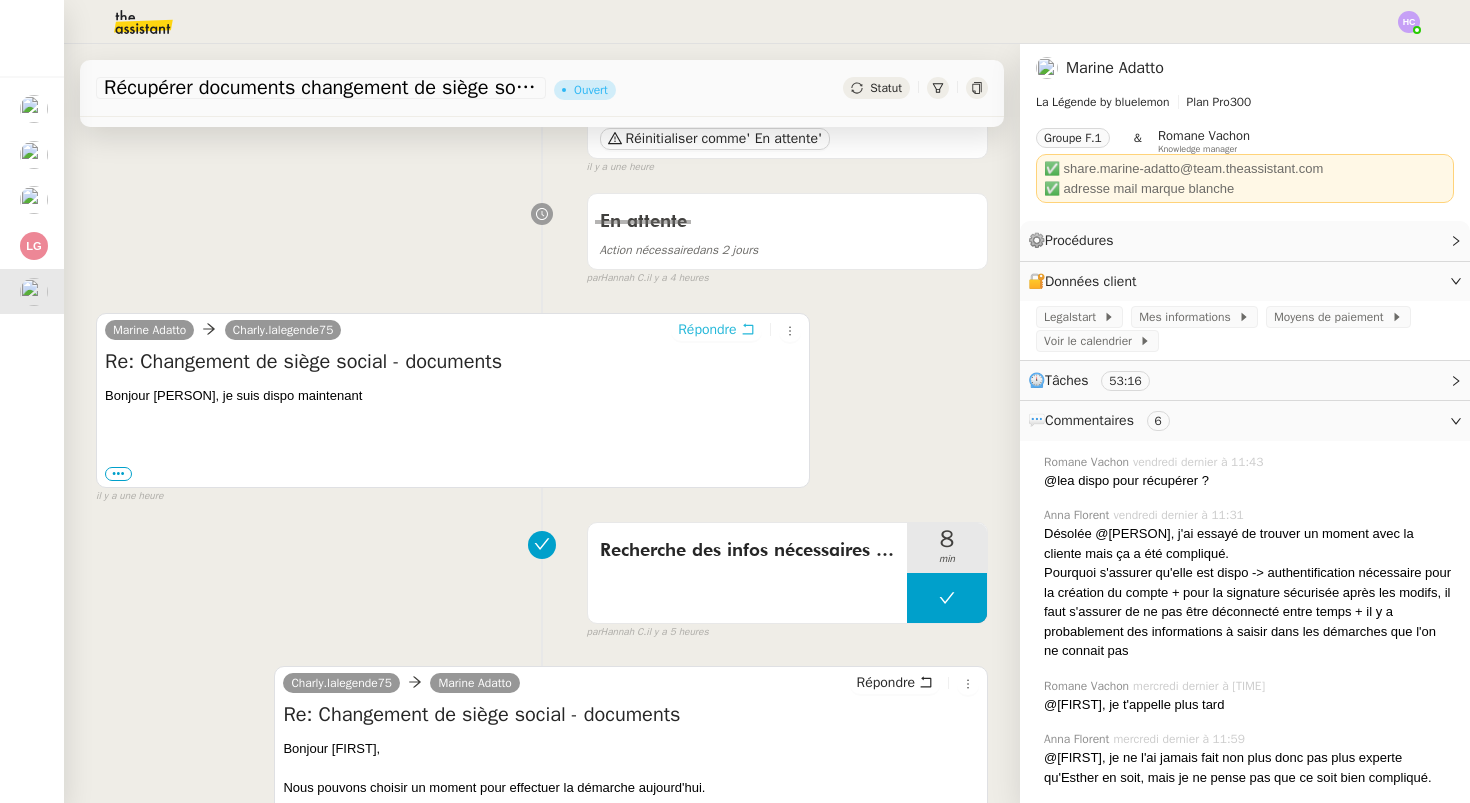 scroll, scrollTop: 225, scrollLeft: 0, axis: vertical 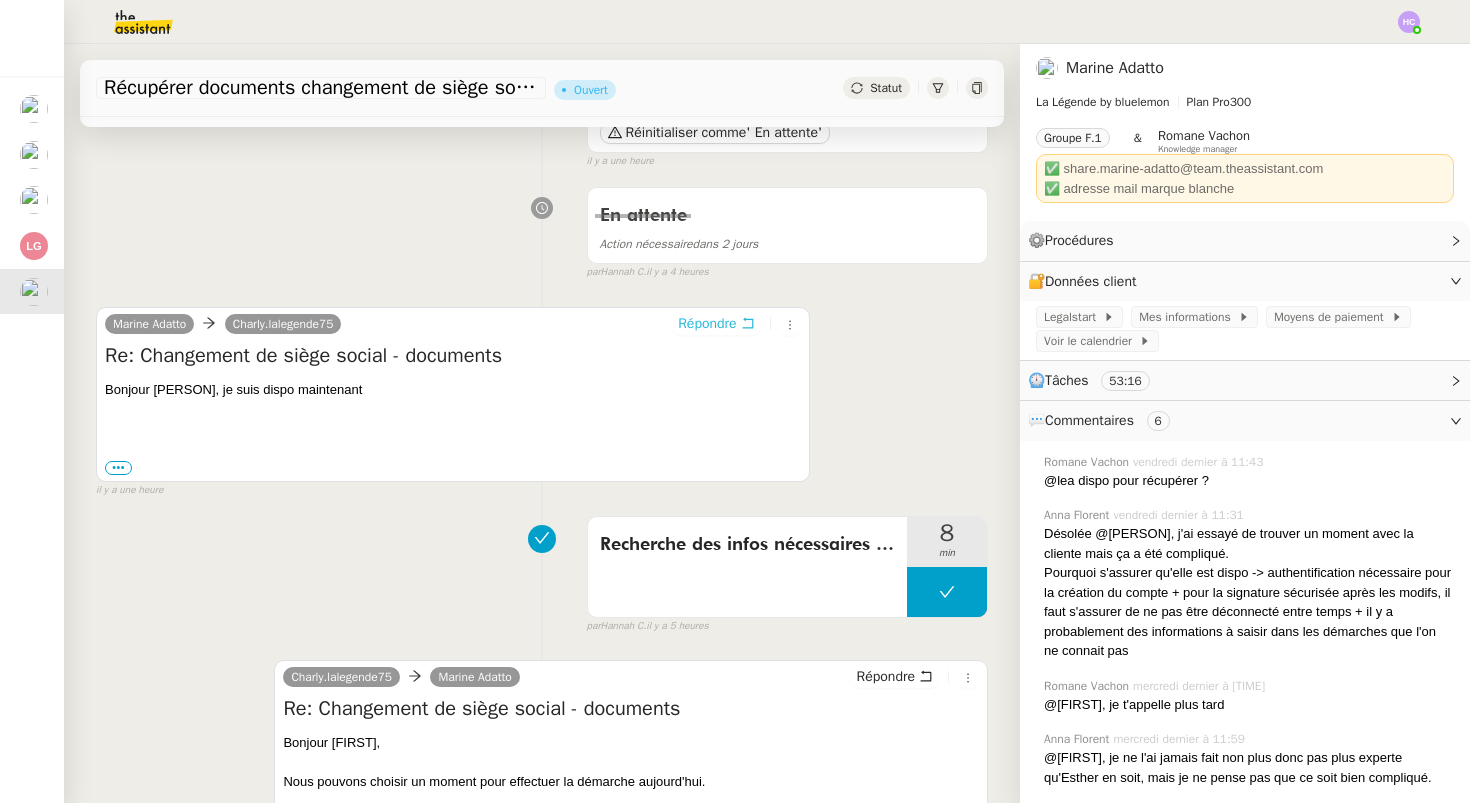 click on "Répondre" at bounding box center [707, 324] 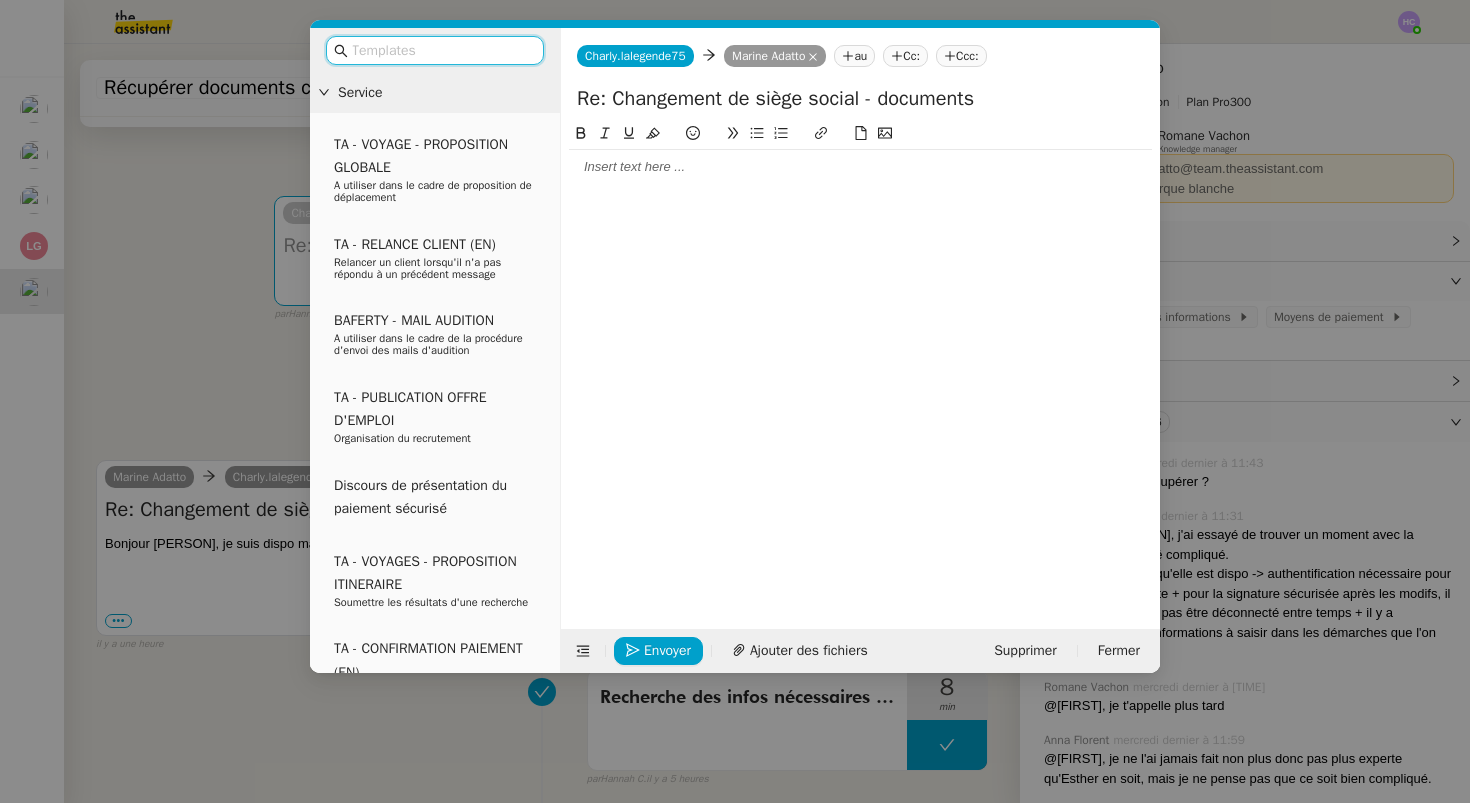 click 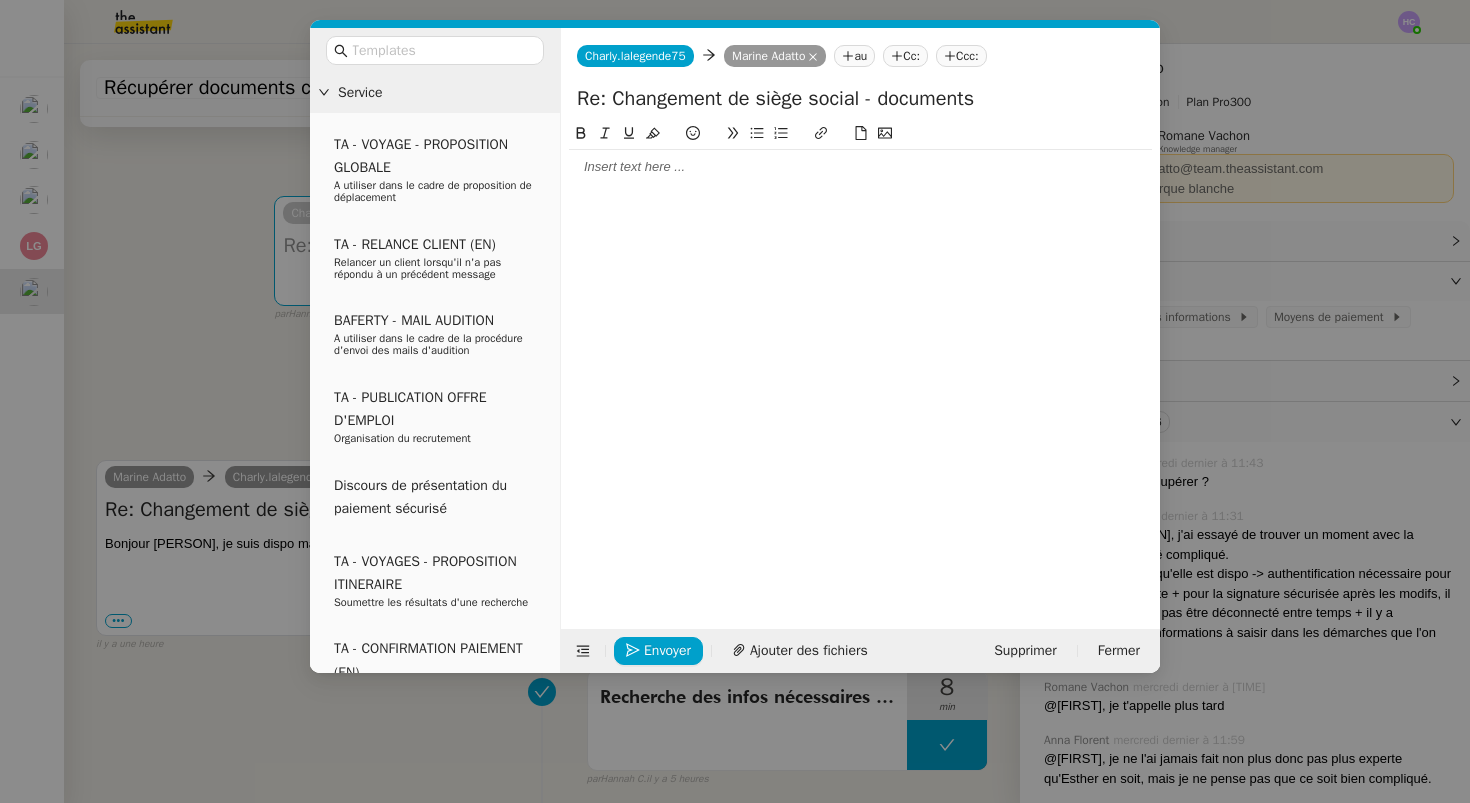 type 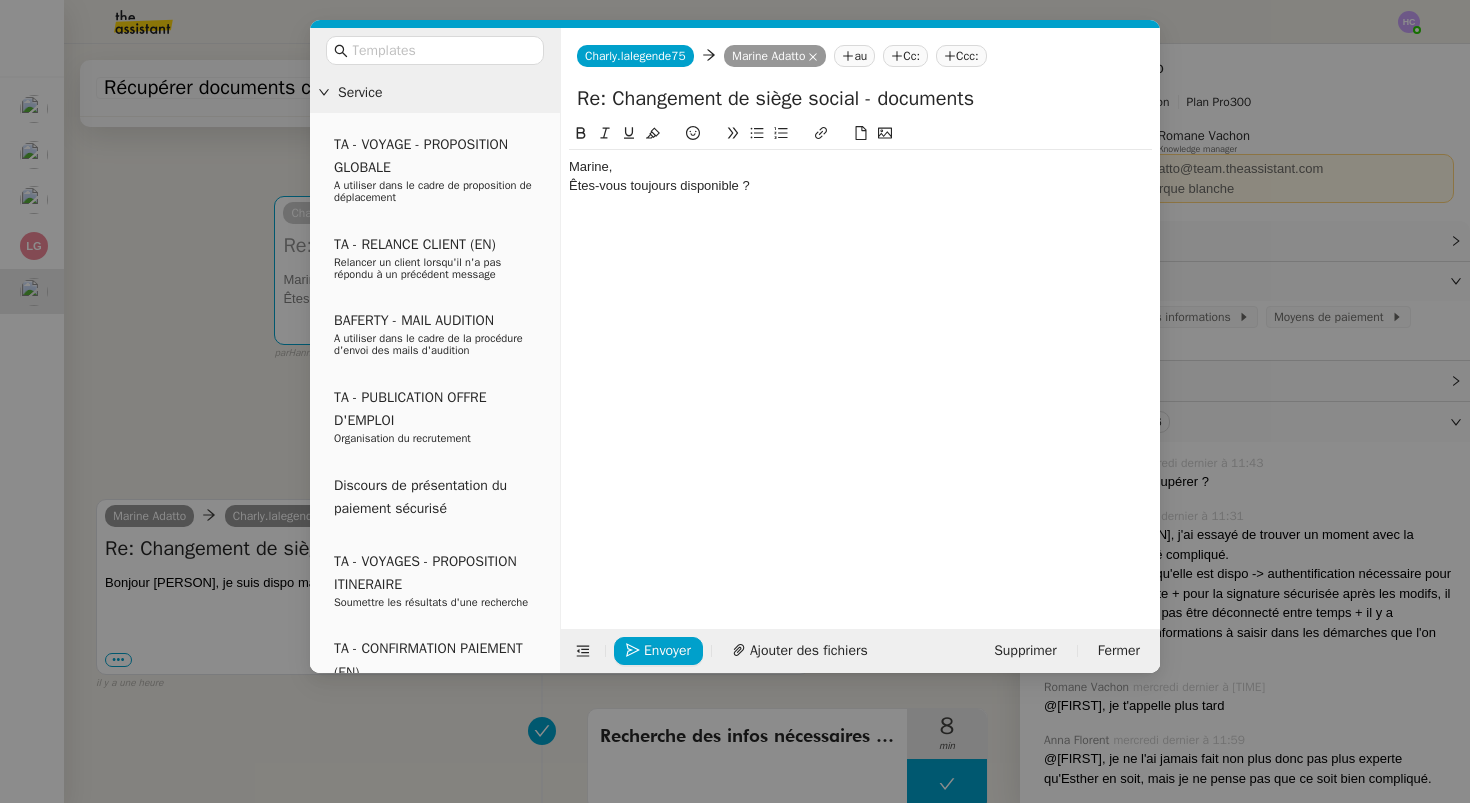 click on "Marine," 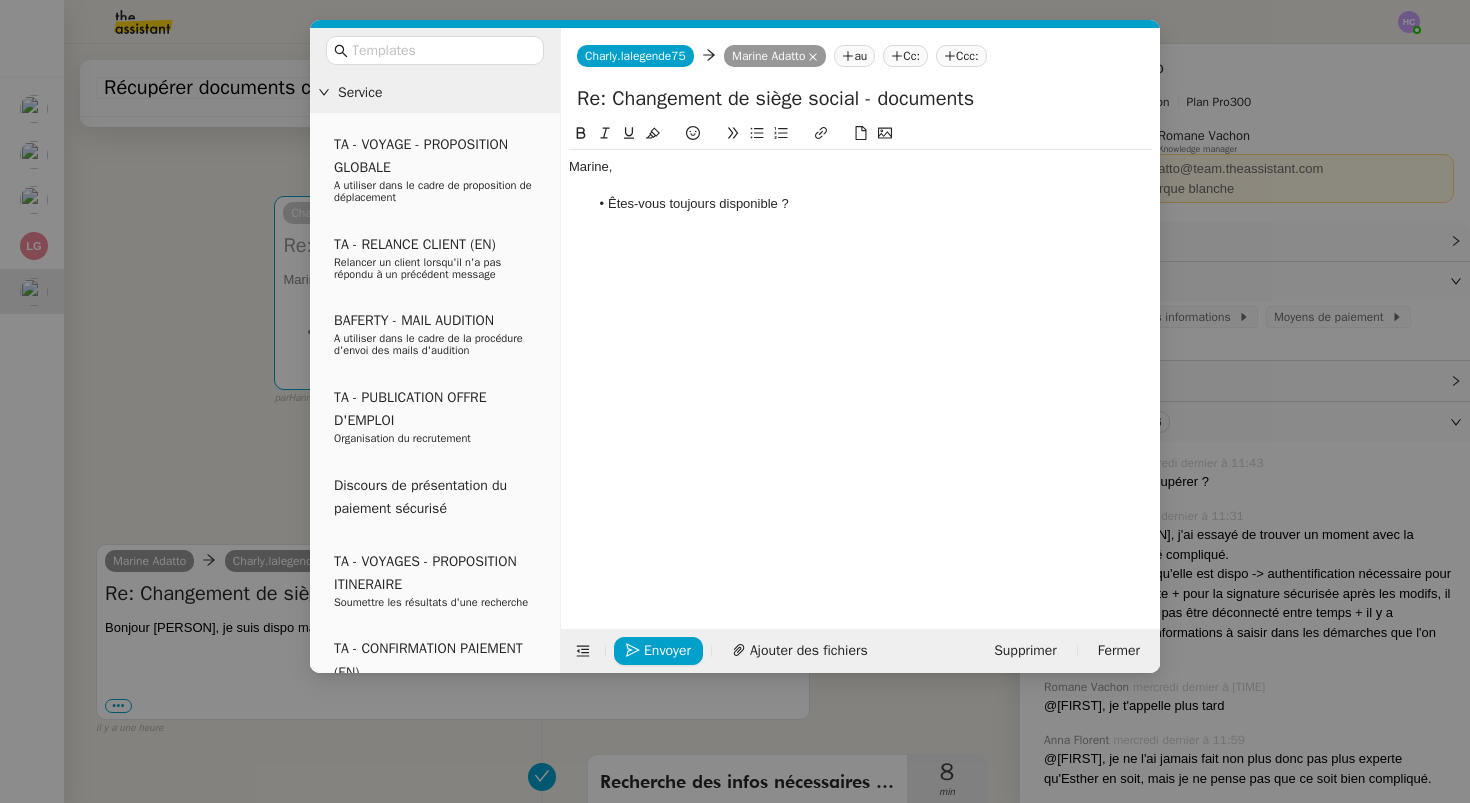 click on "Êtes-vous toujours disponible ?" 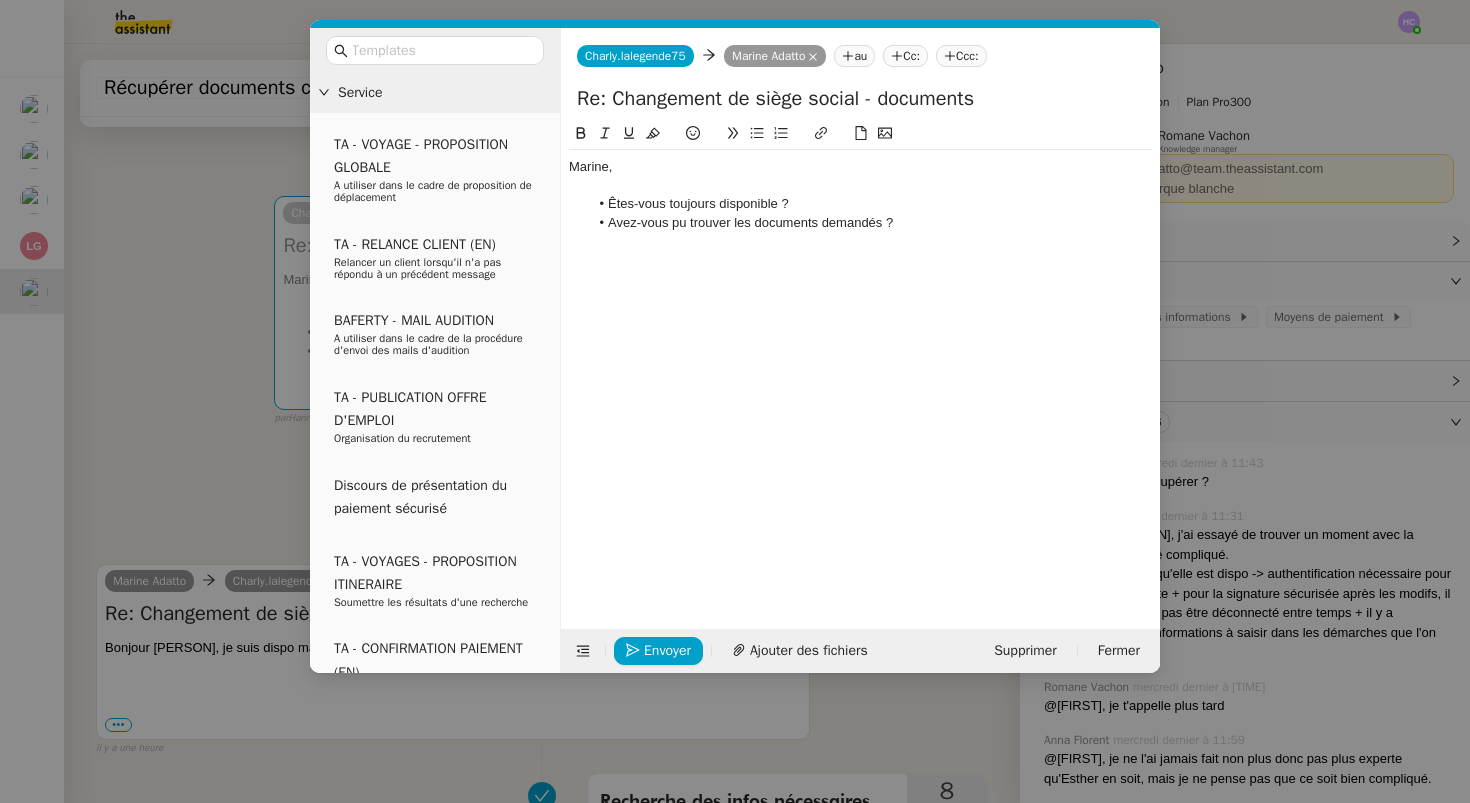 click on "[FIRST], Êtes-vous toujours disponible ? Avez-vous pu trouver les documents demandés ?" 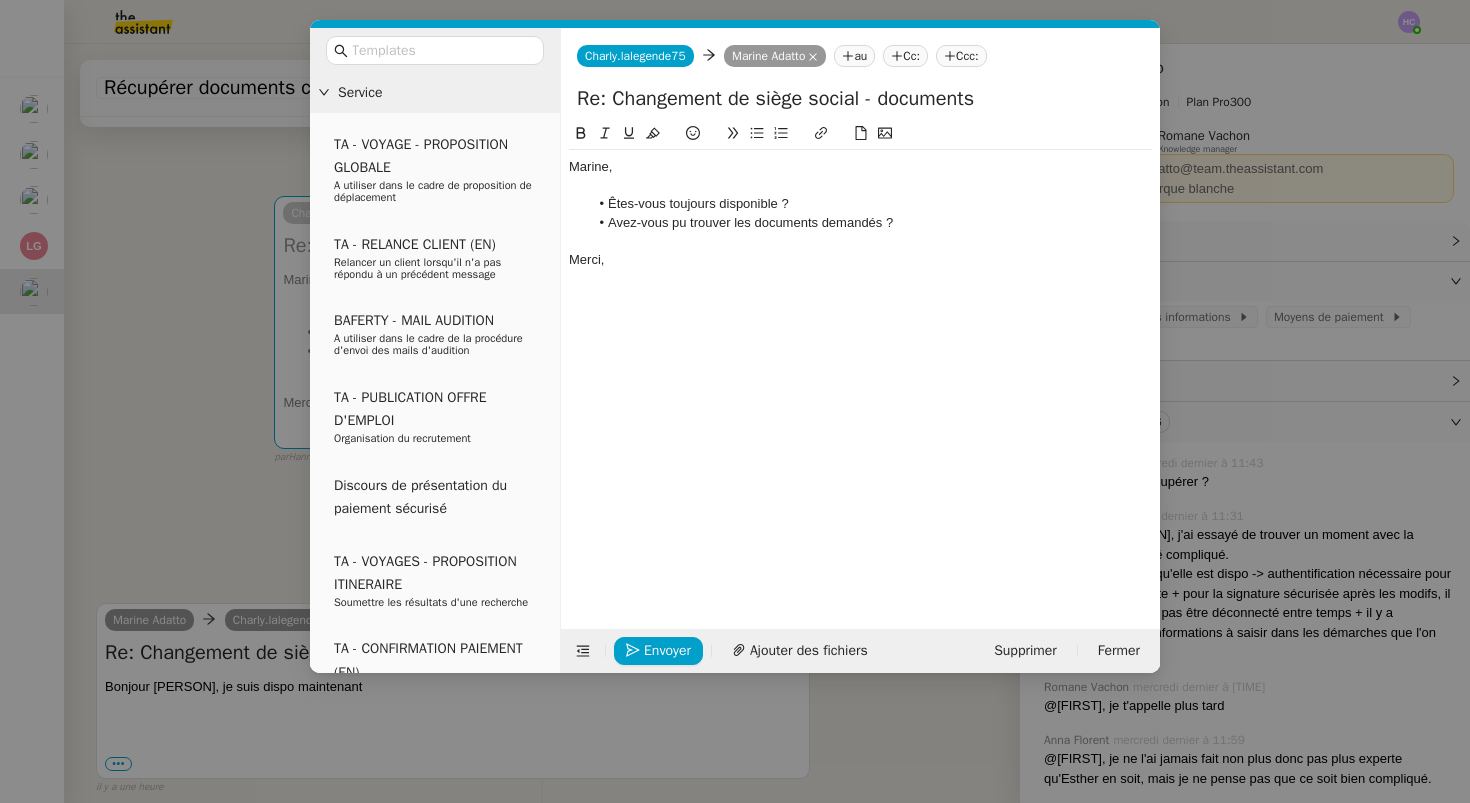 click on "Avez-vous pu trouver les documents demandés ?" 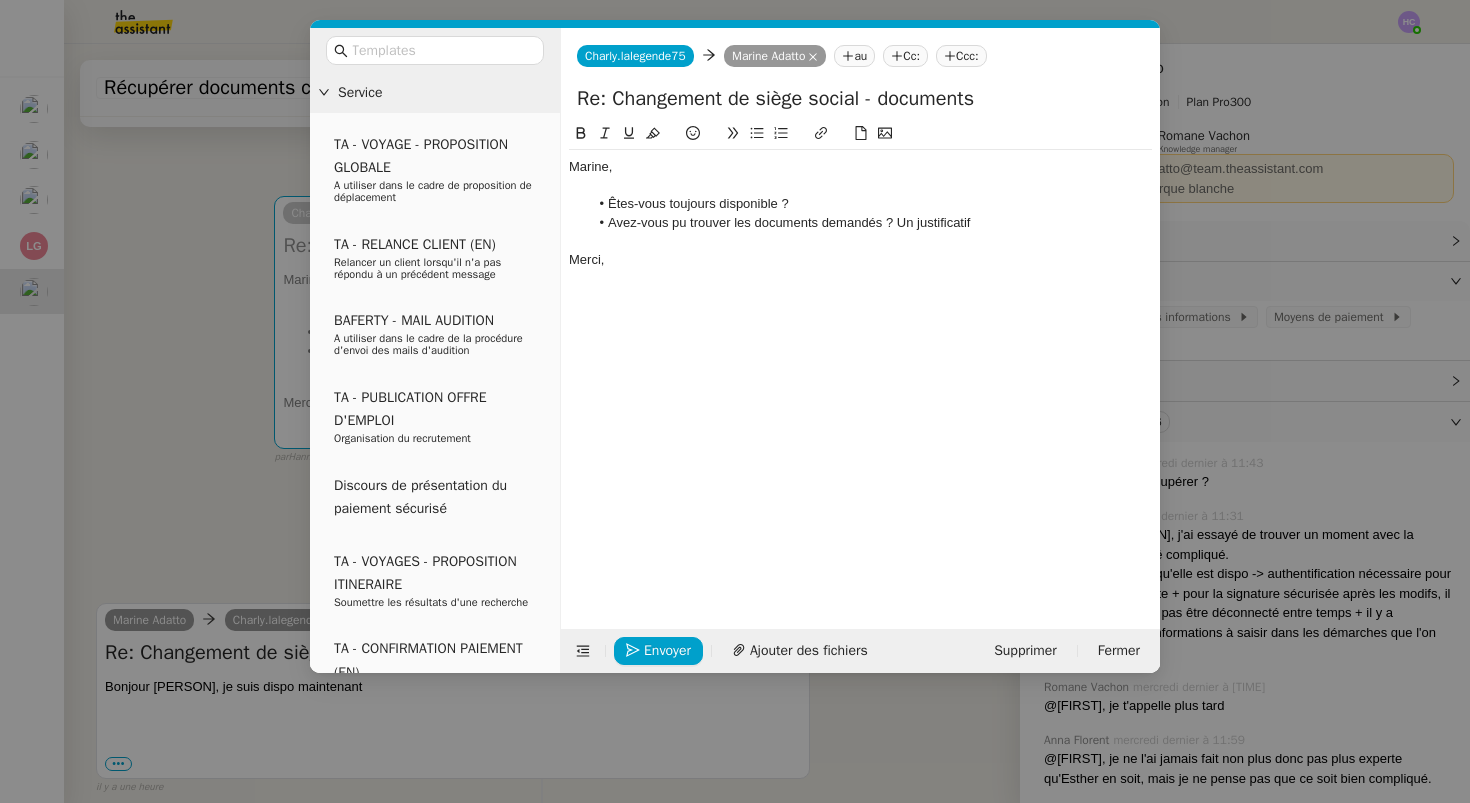 click on "Avez-vous pu trouver les documents demandés ? Un justificatif" 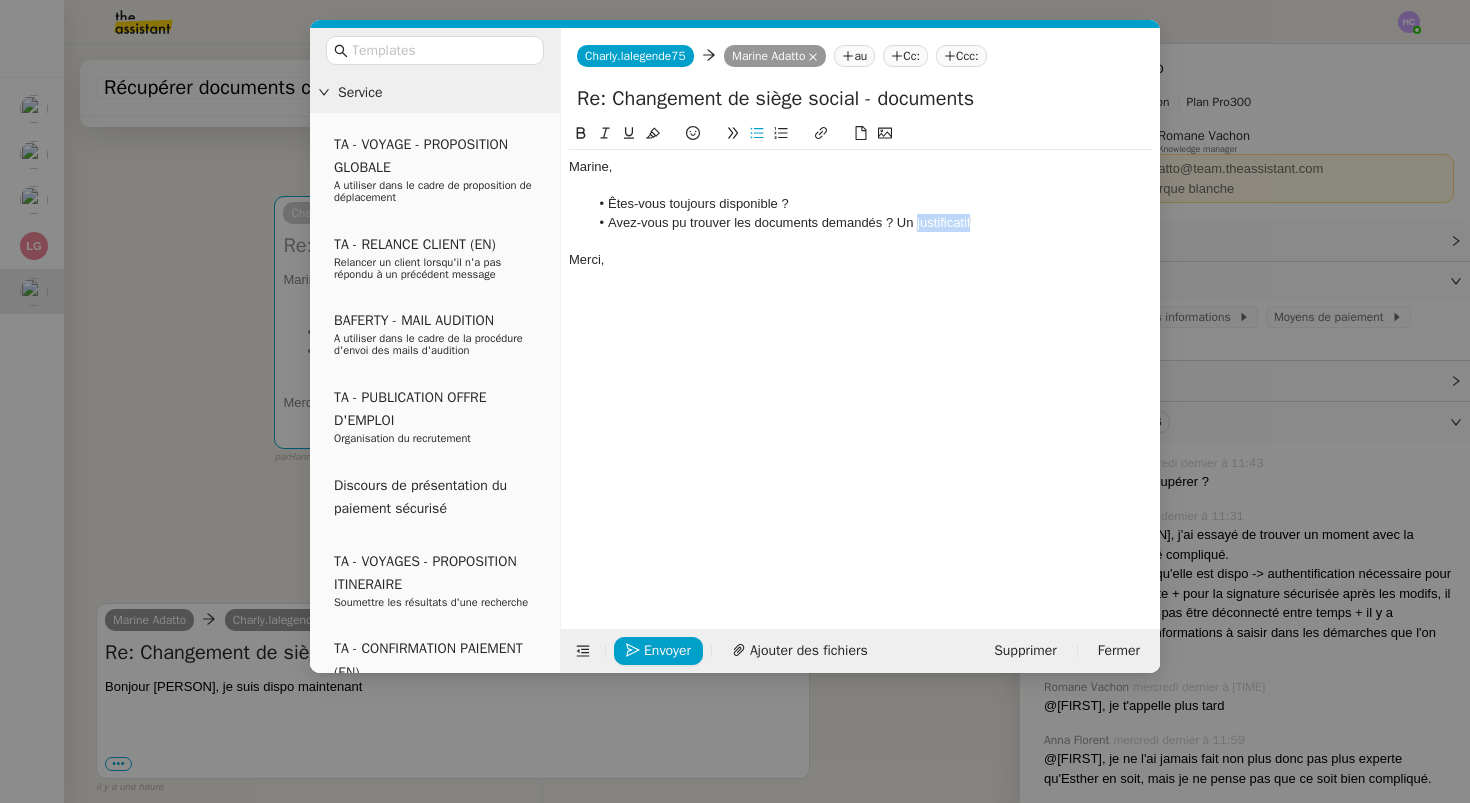 click on "Avez-vous pu trouver les documents demandés ? Un justificatif" 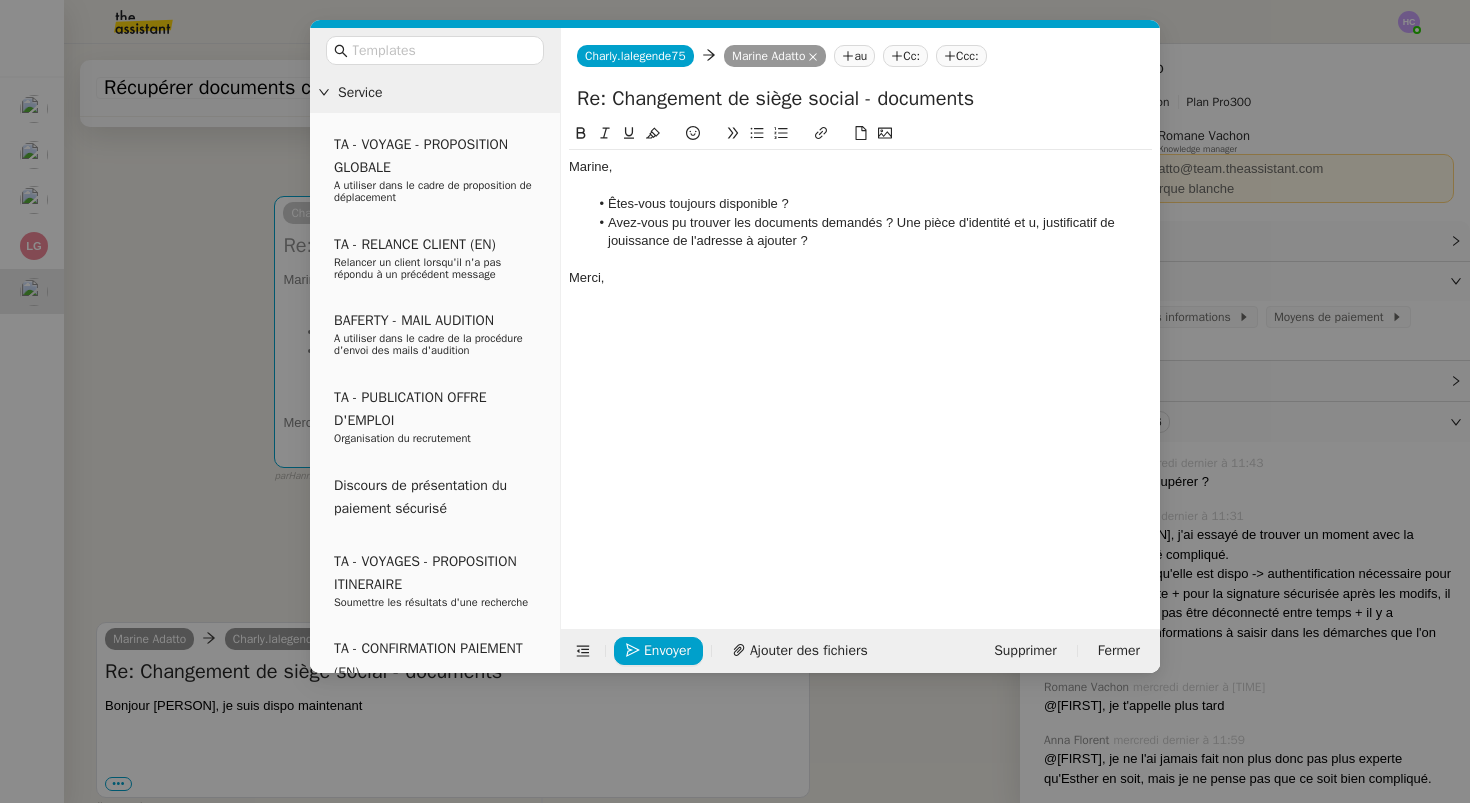click on "Avez-vous pu trouver les documents demandés ? Une pièce d'identité et u, justificatif de jouissance de l'adresse à ajouter ?" 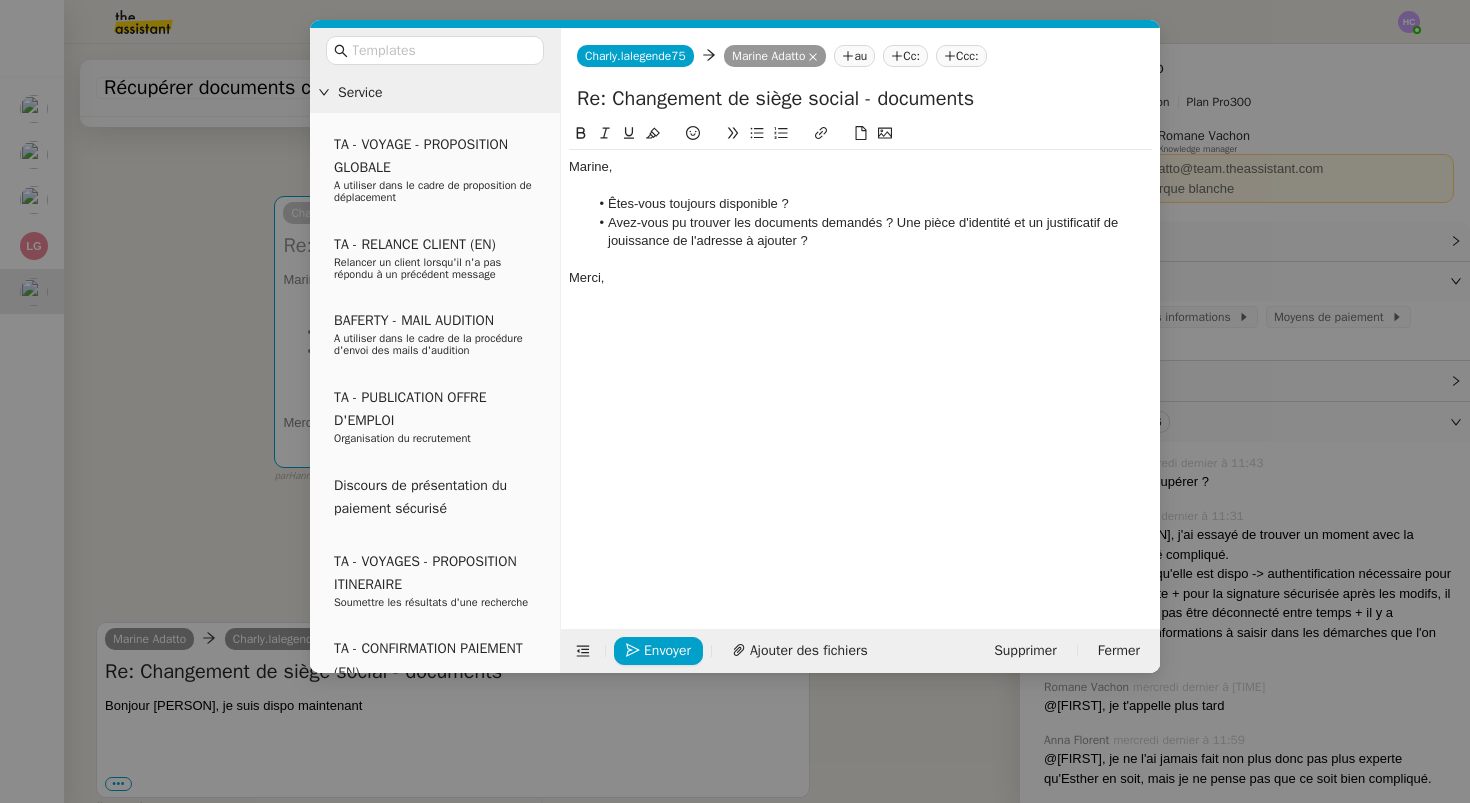 click on "Avez-vous pu trouver les documents demandés ? Une pièce d'identité et un justificatif de jouissance de l'adresse à ajouter ?" 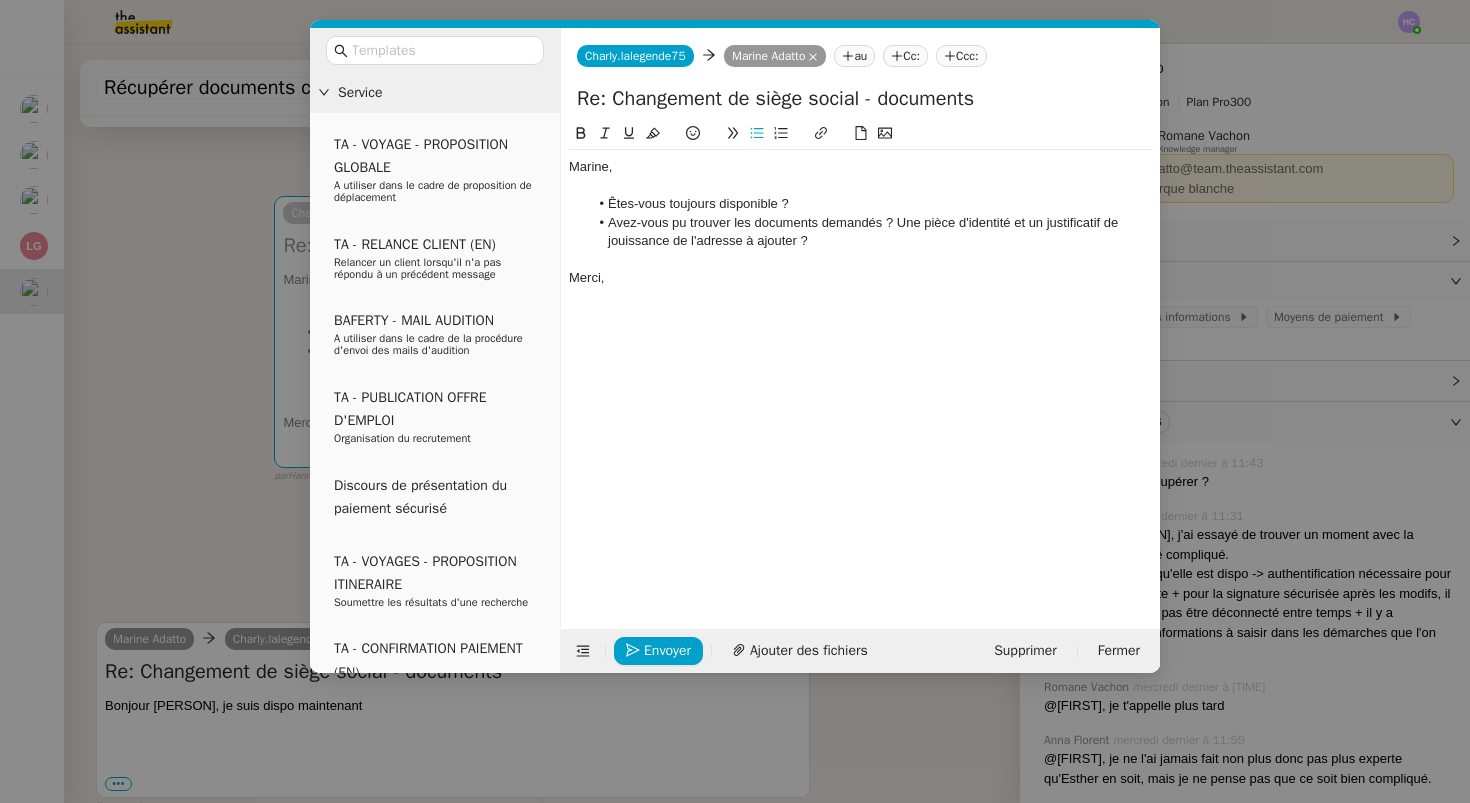 click 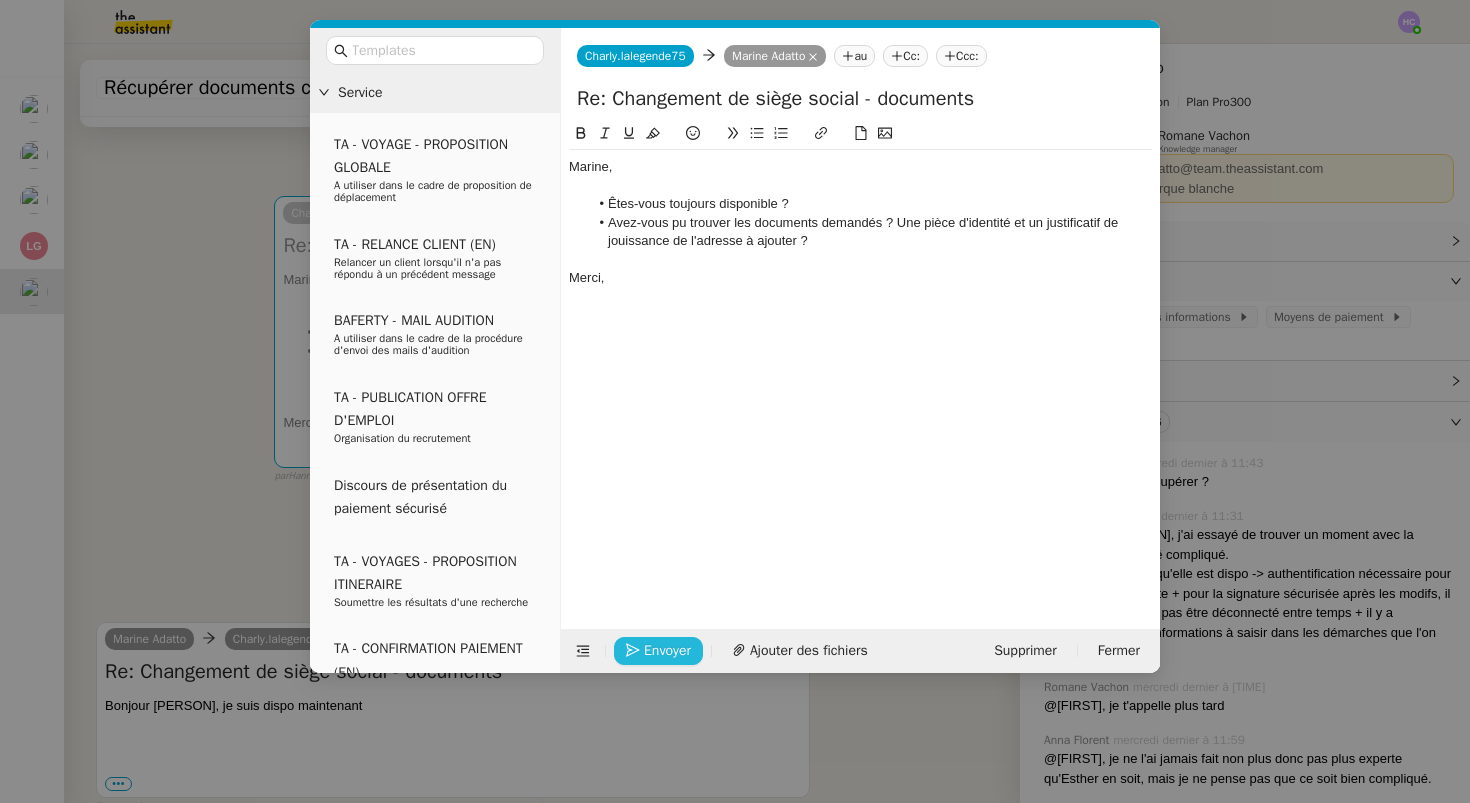 click 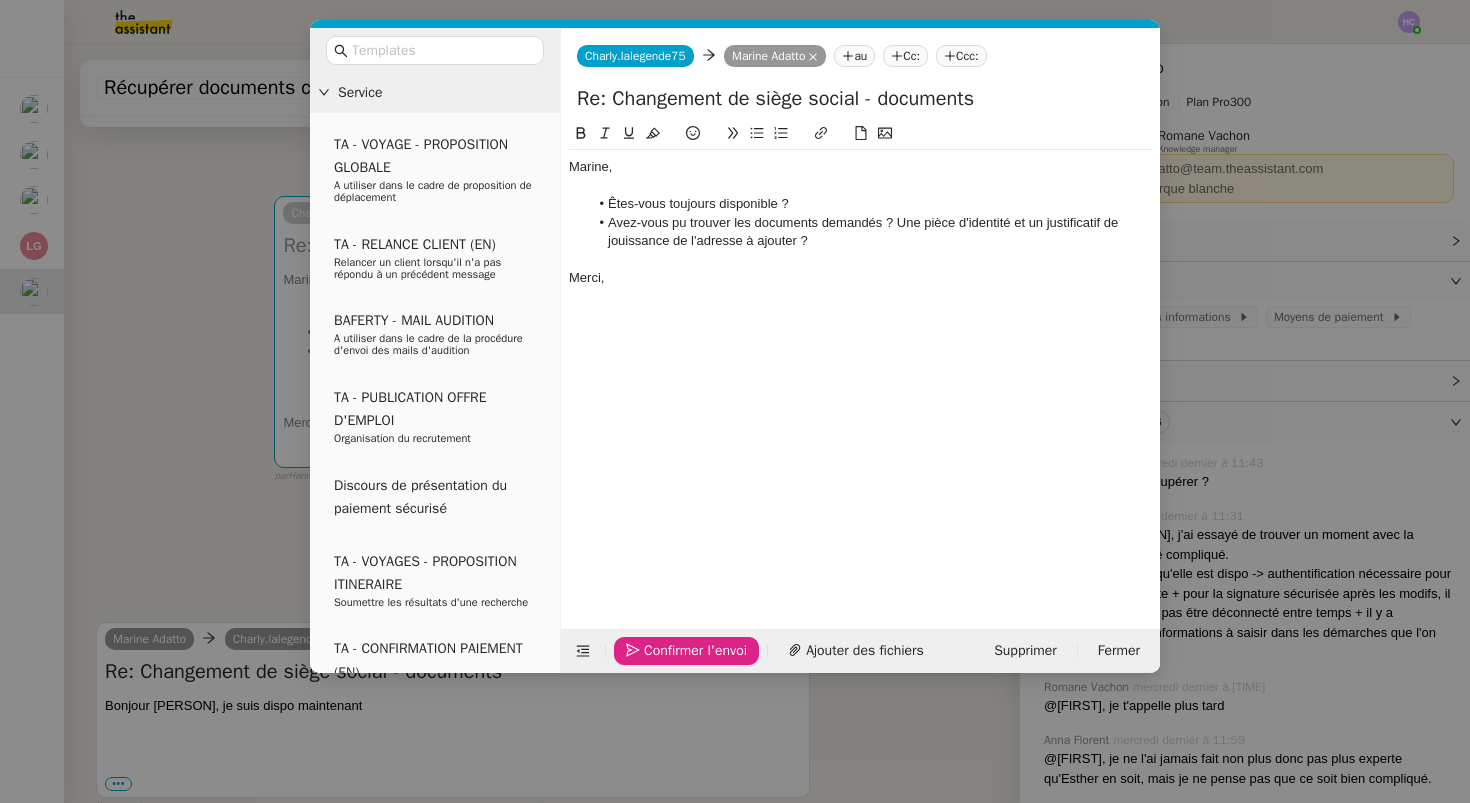 click 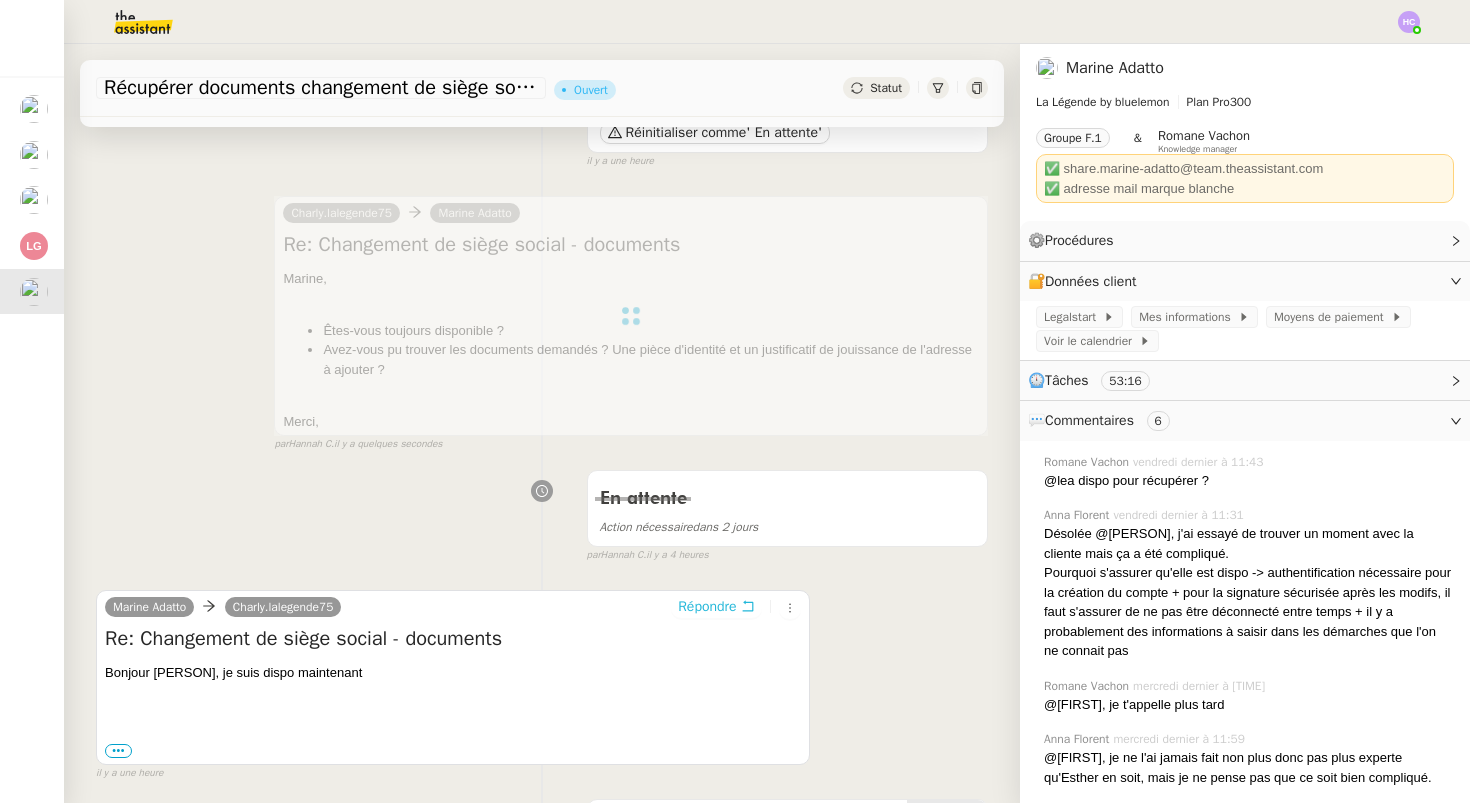 scroll, scrollTop: 0, scrollLeft: 0, axis: both 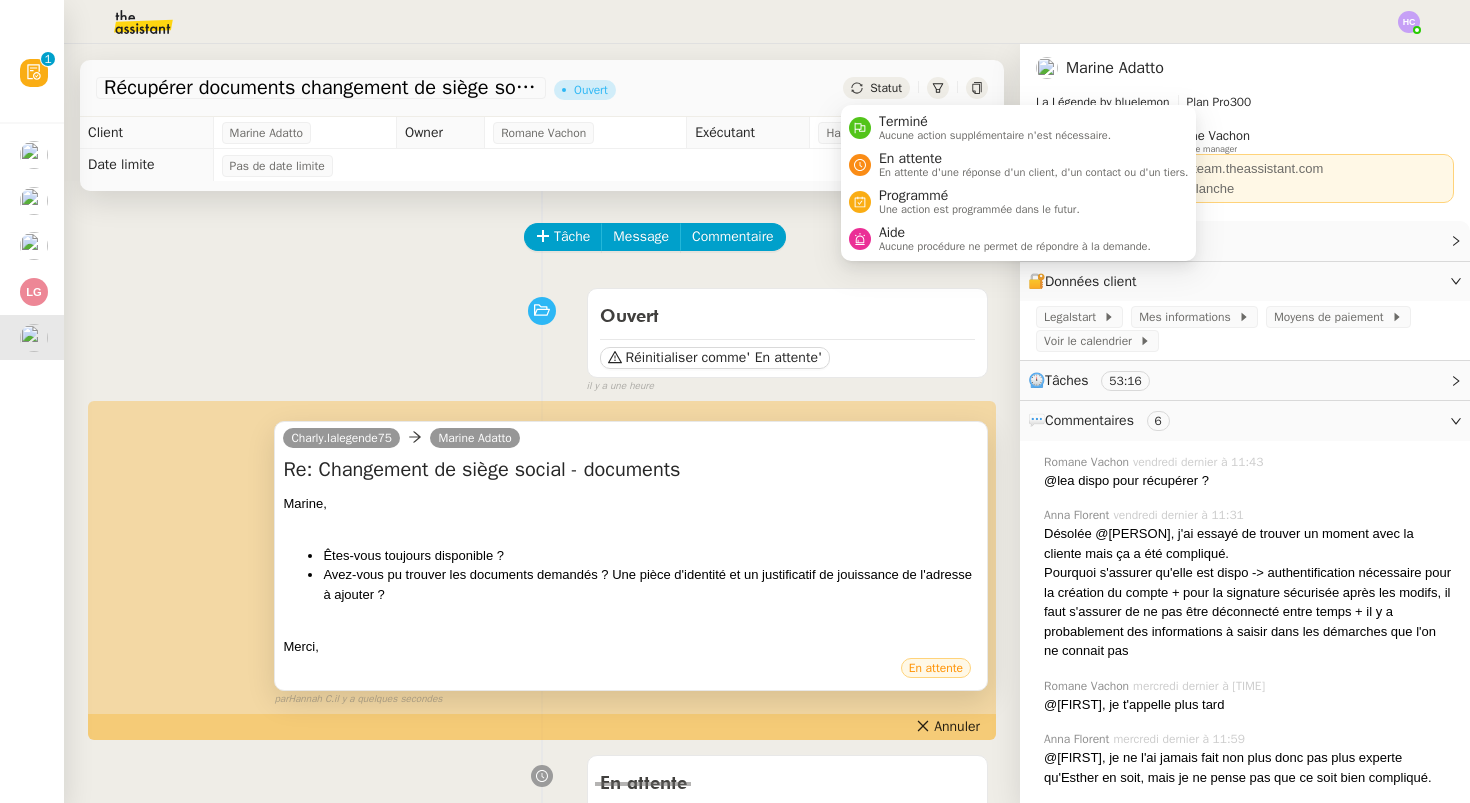 click on "Statut" 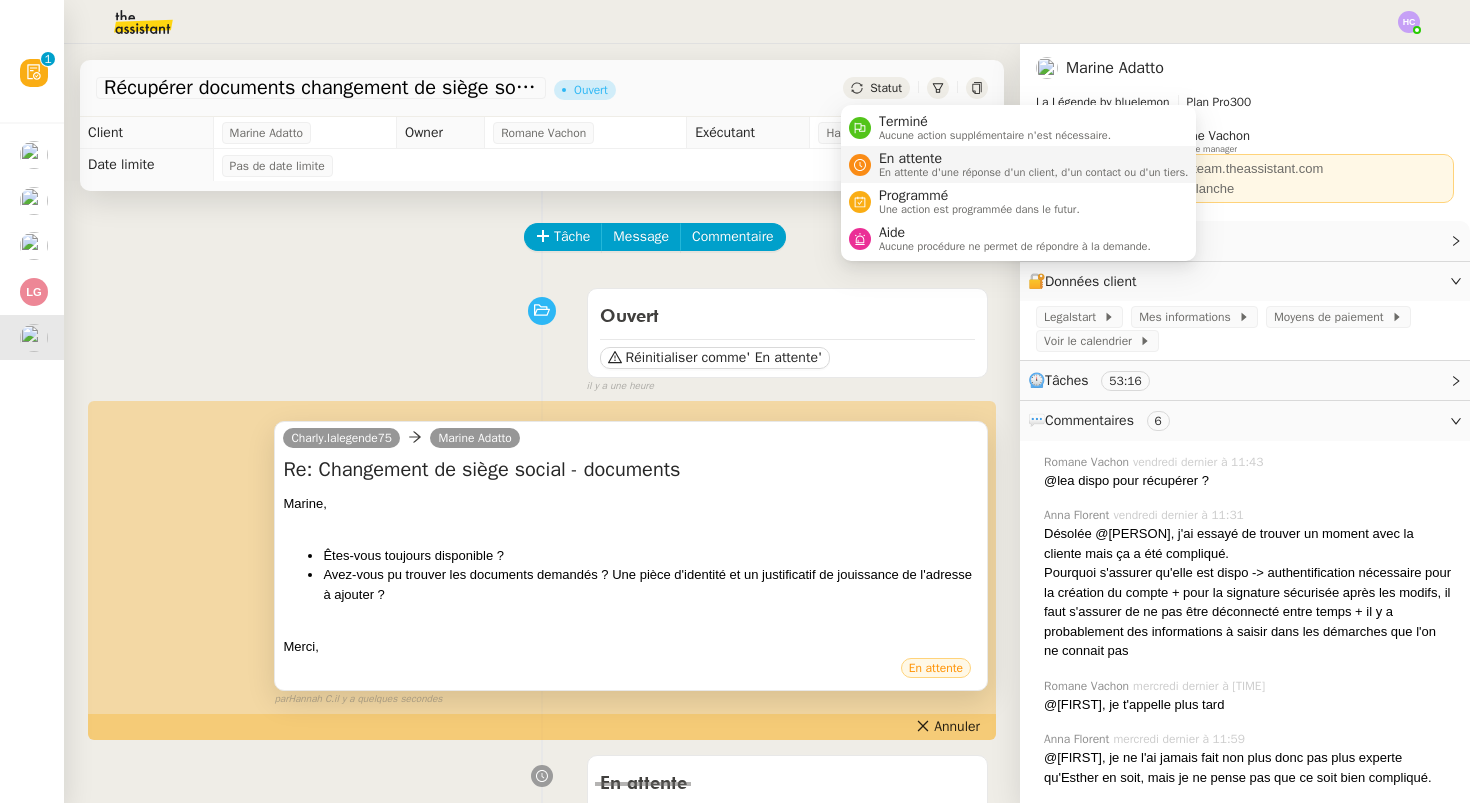 click on "En attente" at bounding box center (1034, 159) 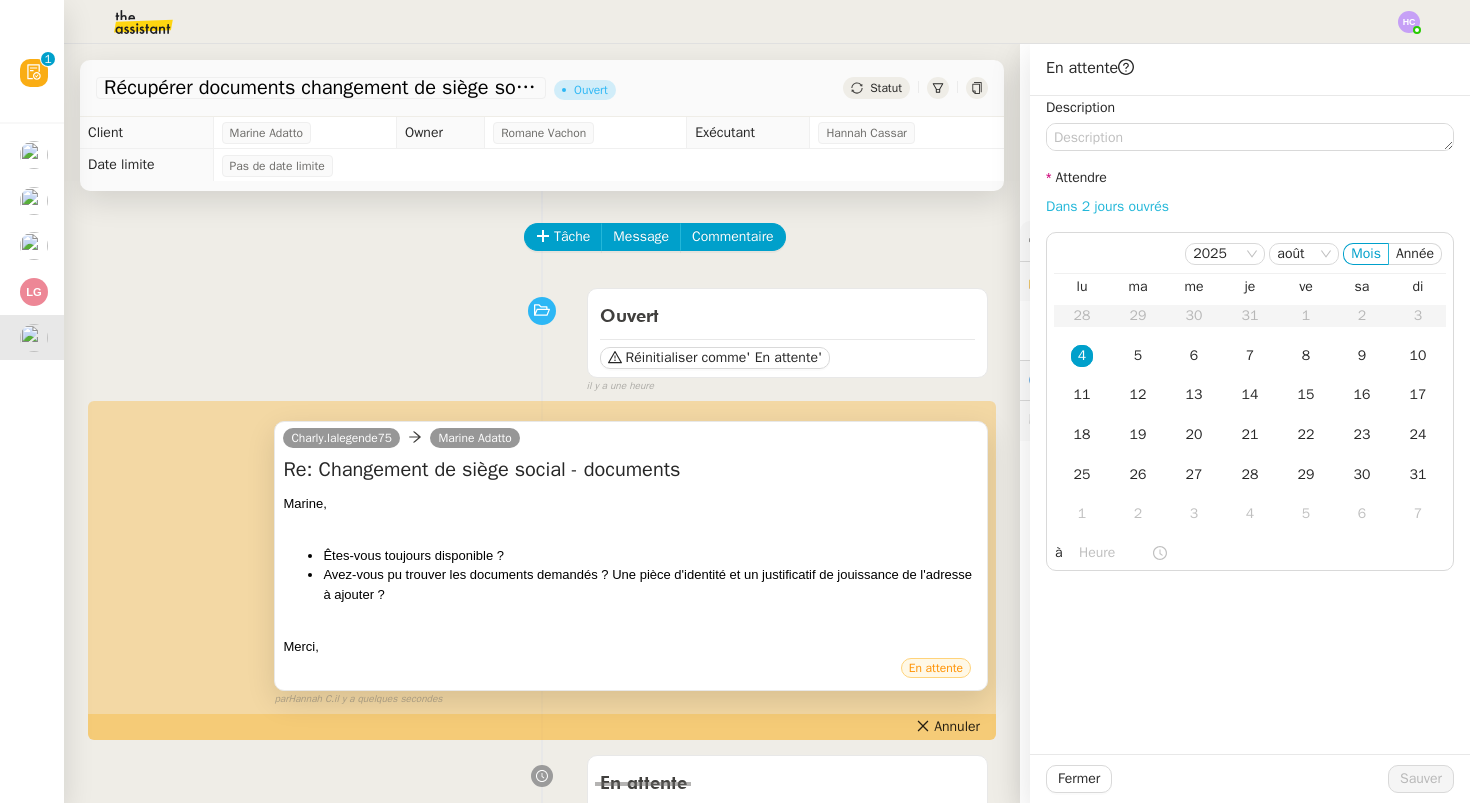 click on "Dans 2 jours ouvrés" 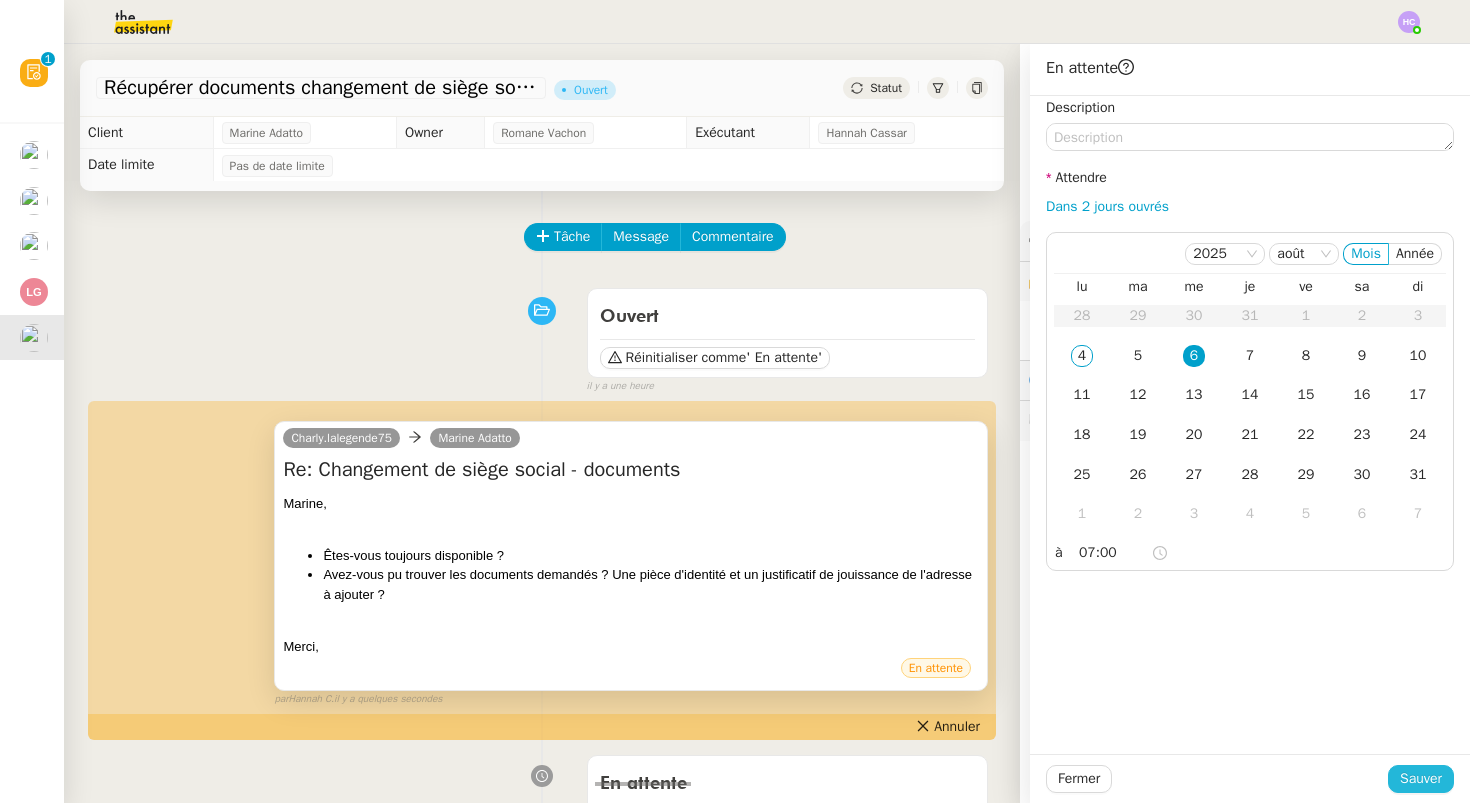 click on "Sauver" 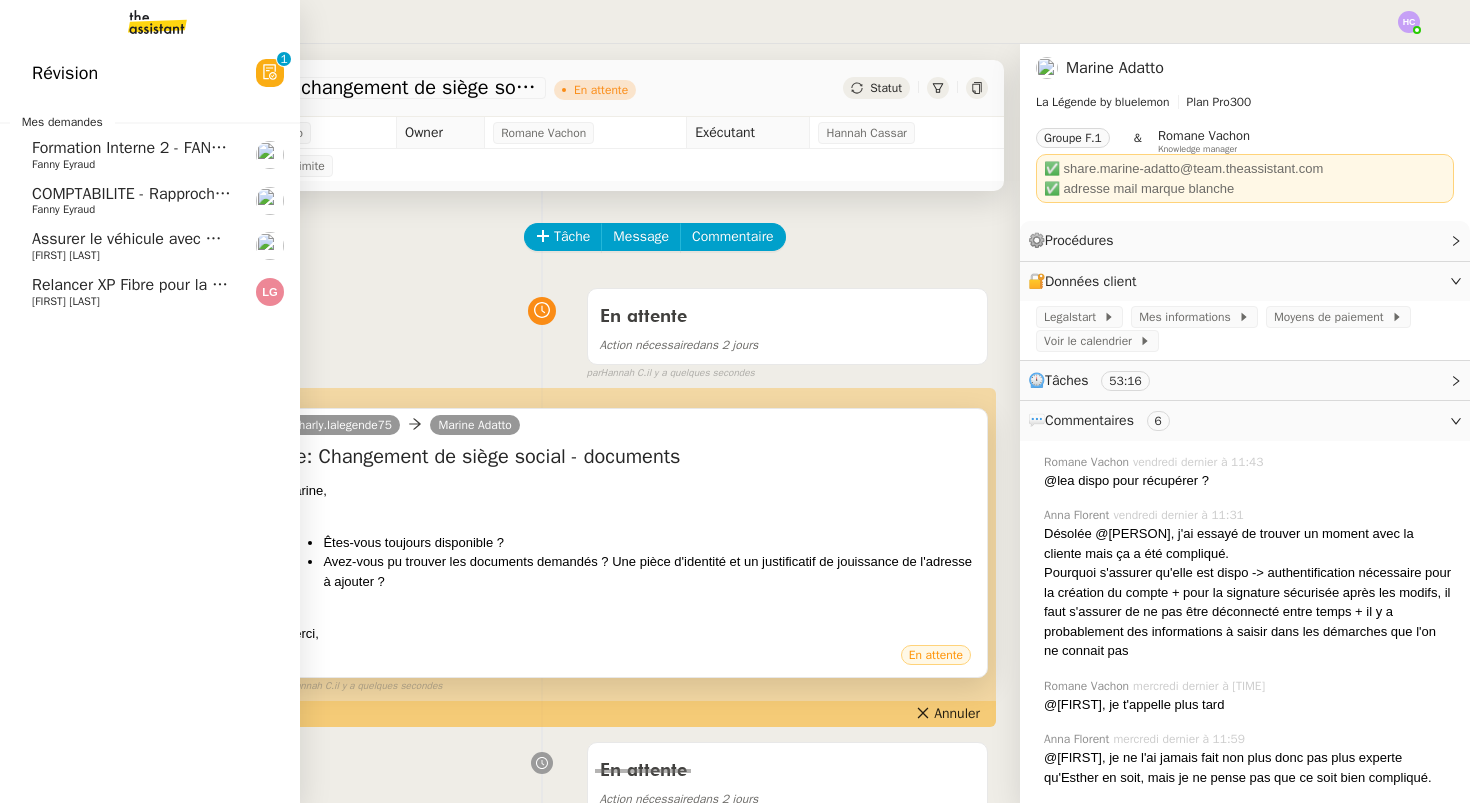 click on "Fanny Eyraud" 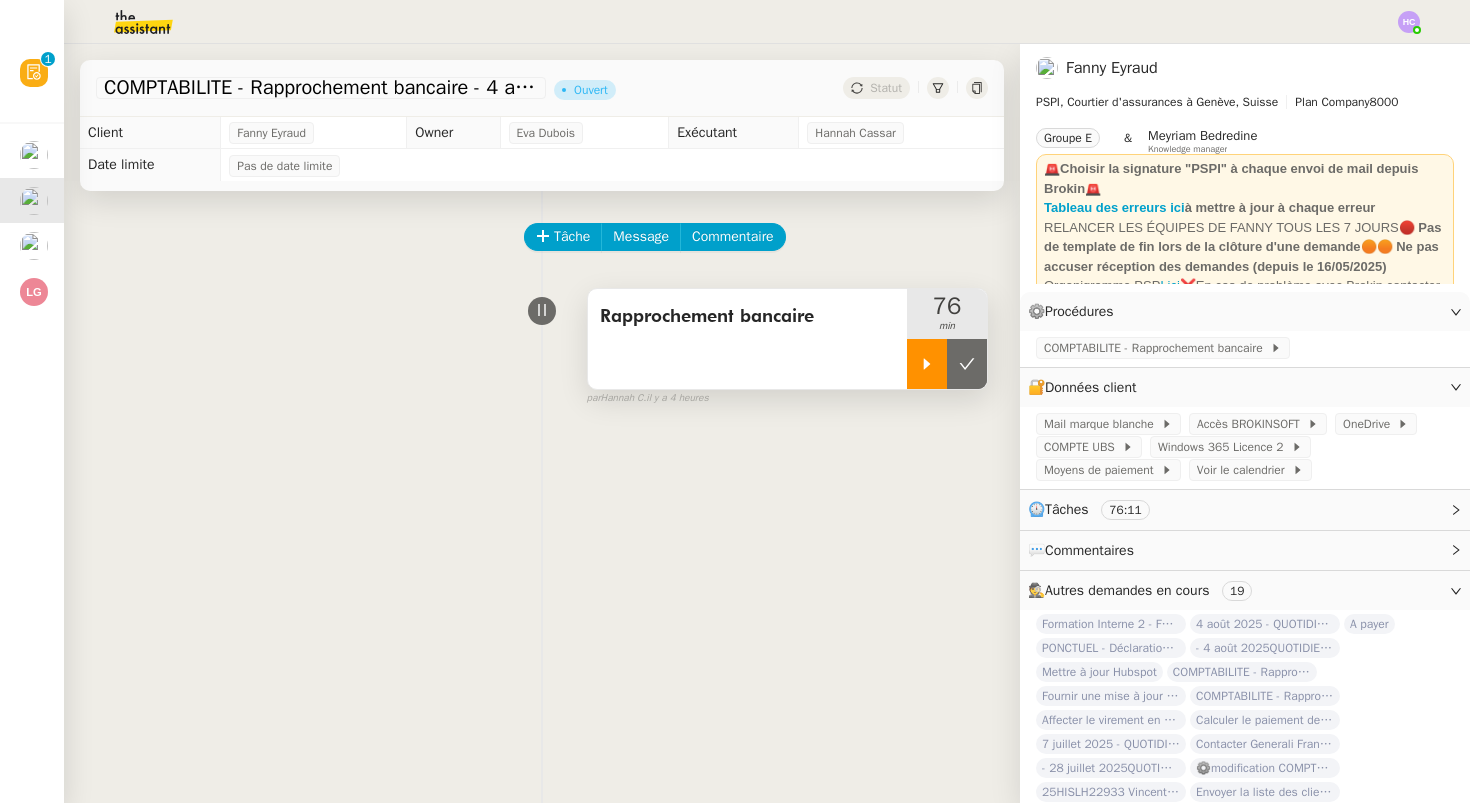click at bounding box center (927, 364) 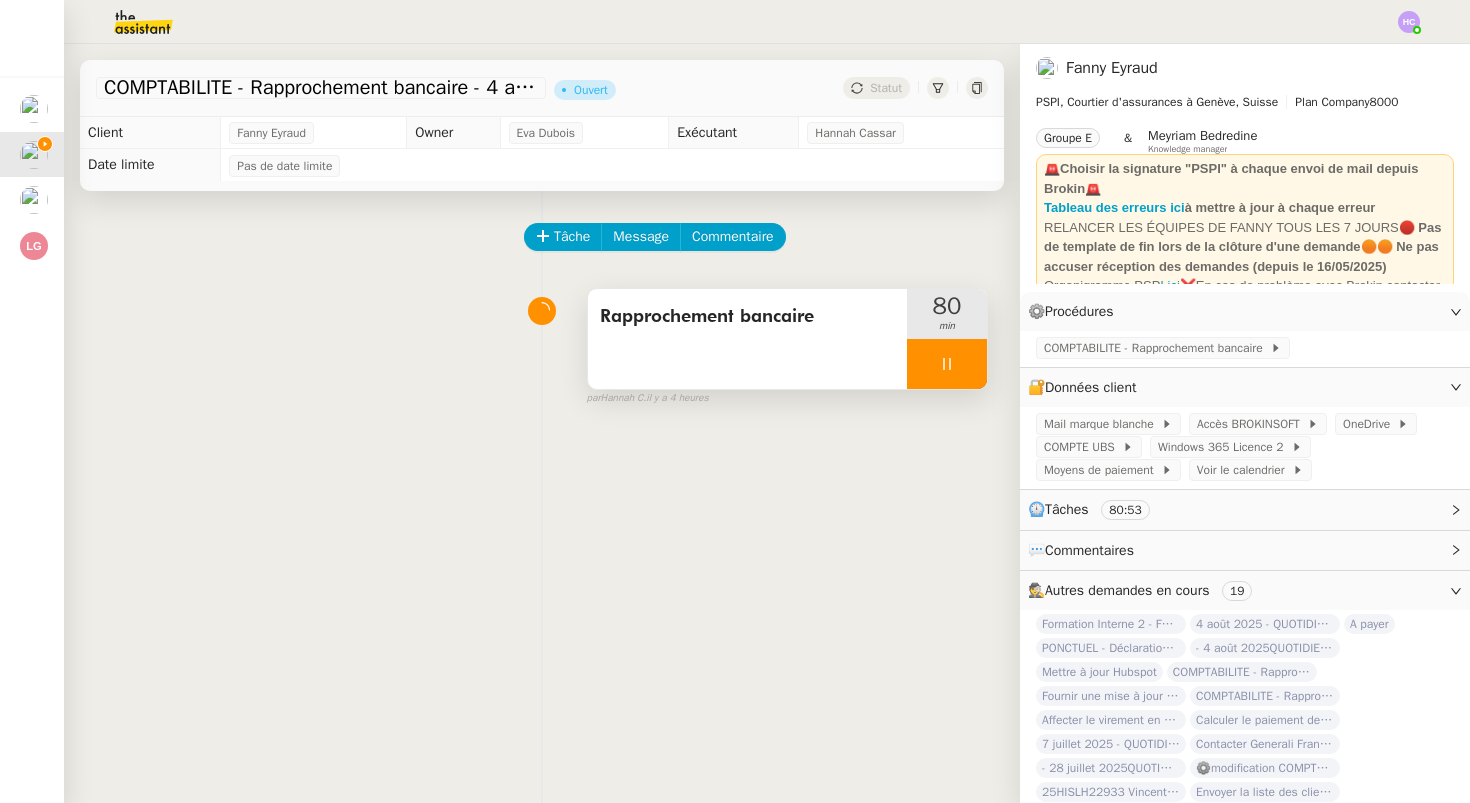 click 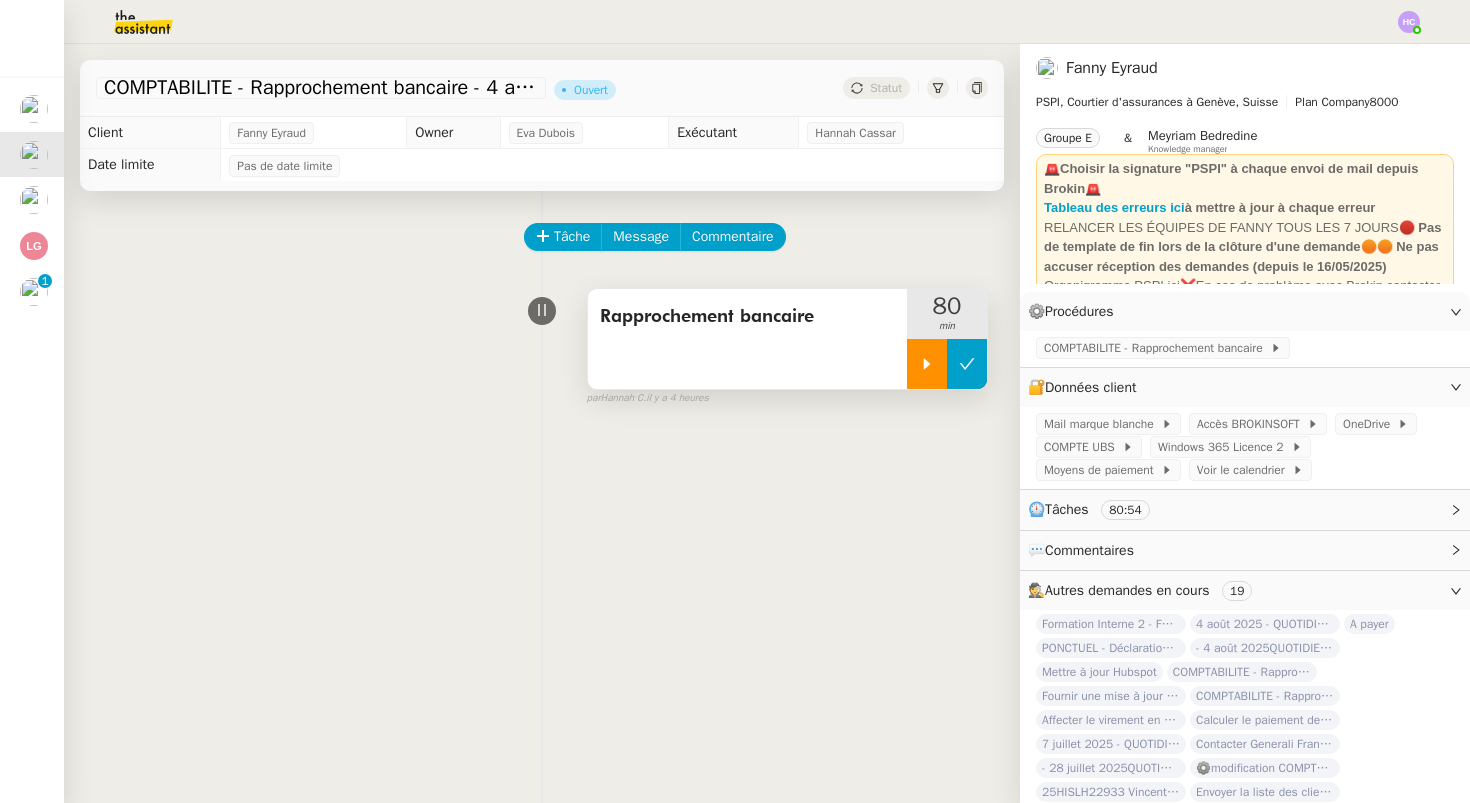 click at bounding box center (967, 364) 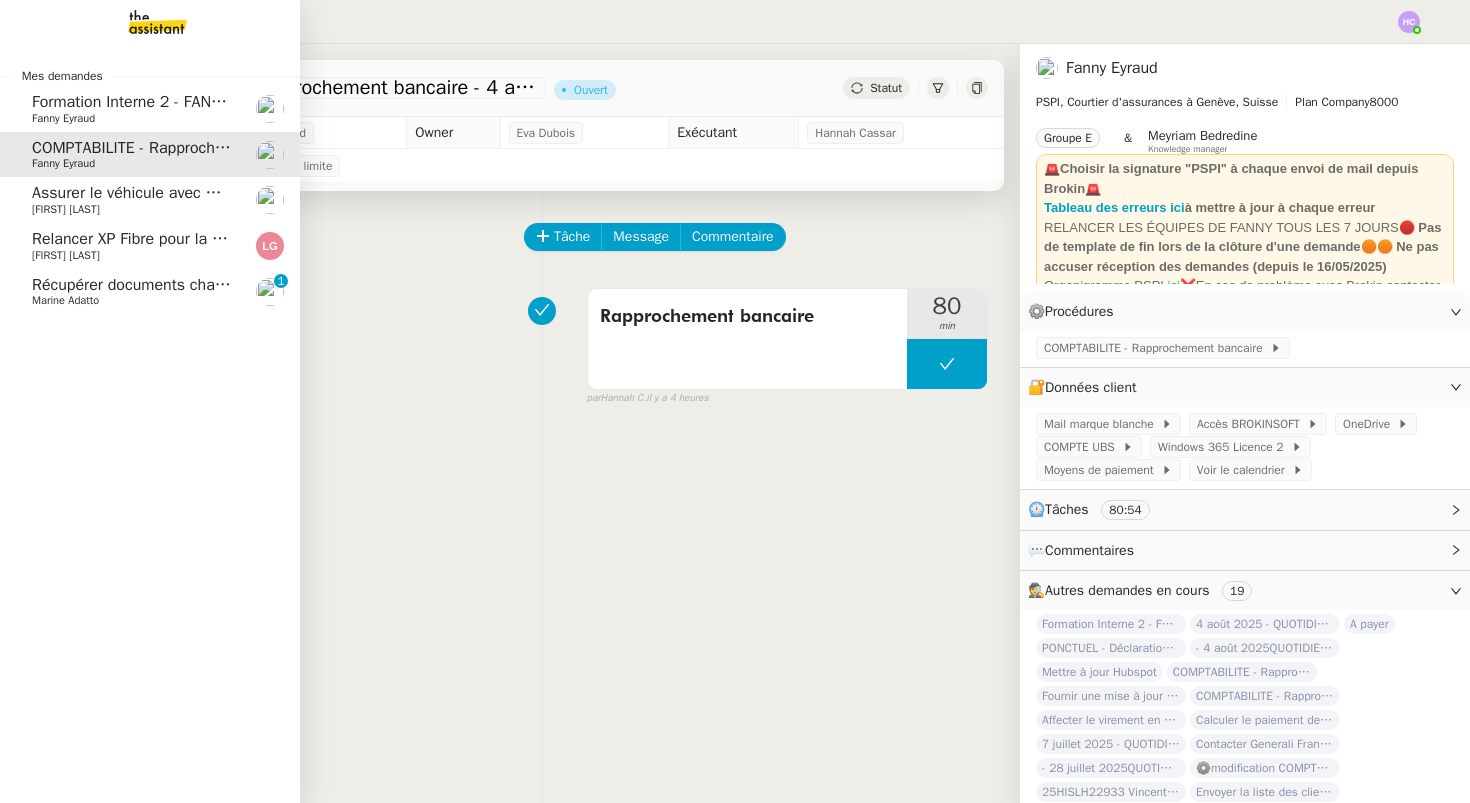 click on "Récupérer documents changement de siège social" 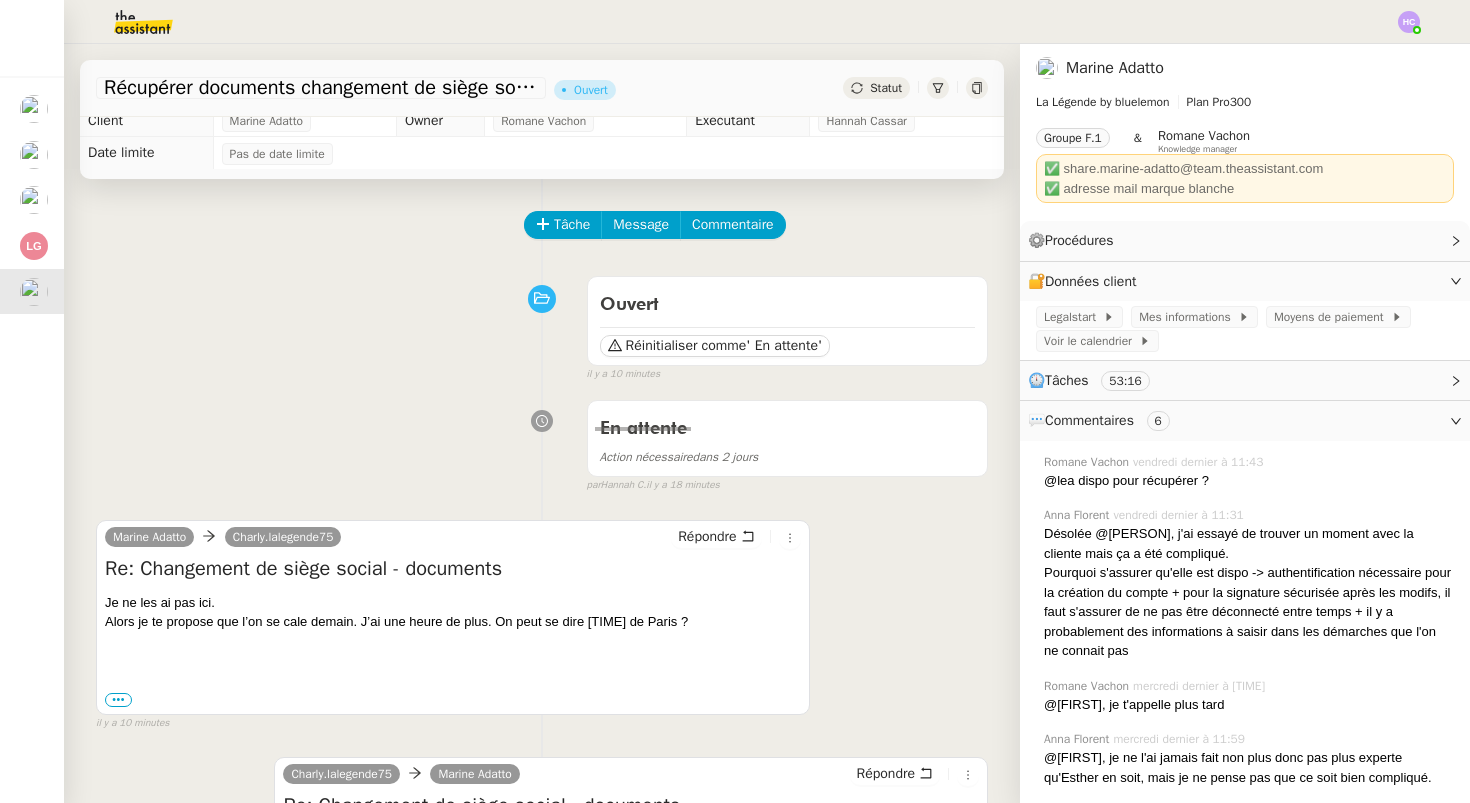 scroll, scrollTop: 14, scrollLeft: 0, axis: vertical 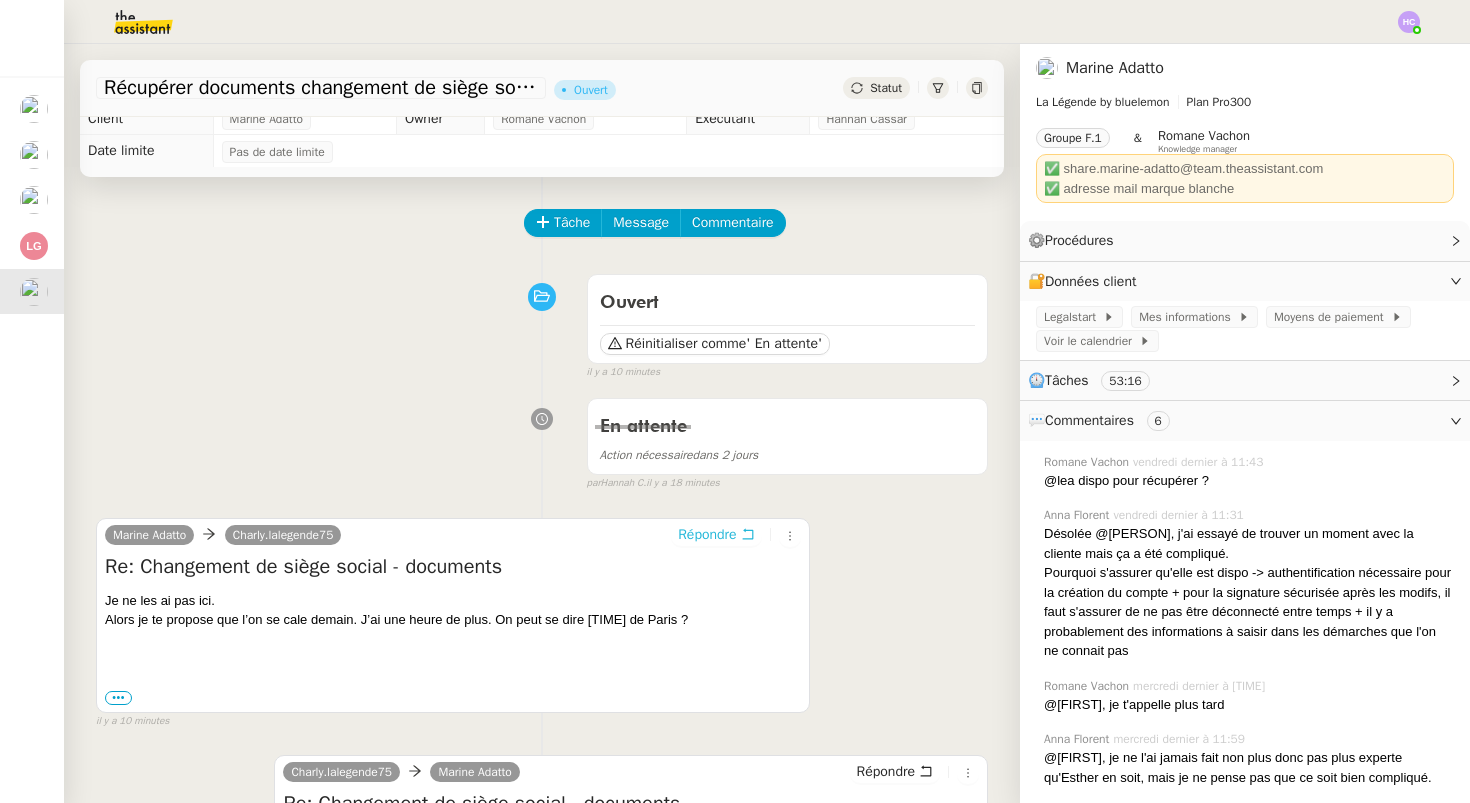 click on "Répondre" at bounding box center (707, 535) 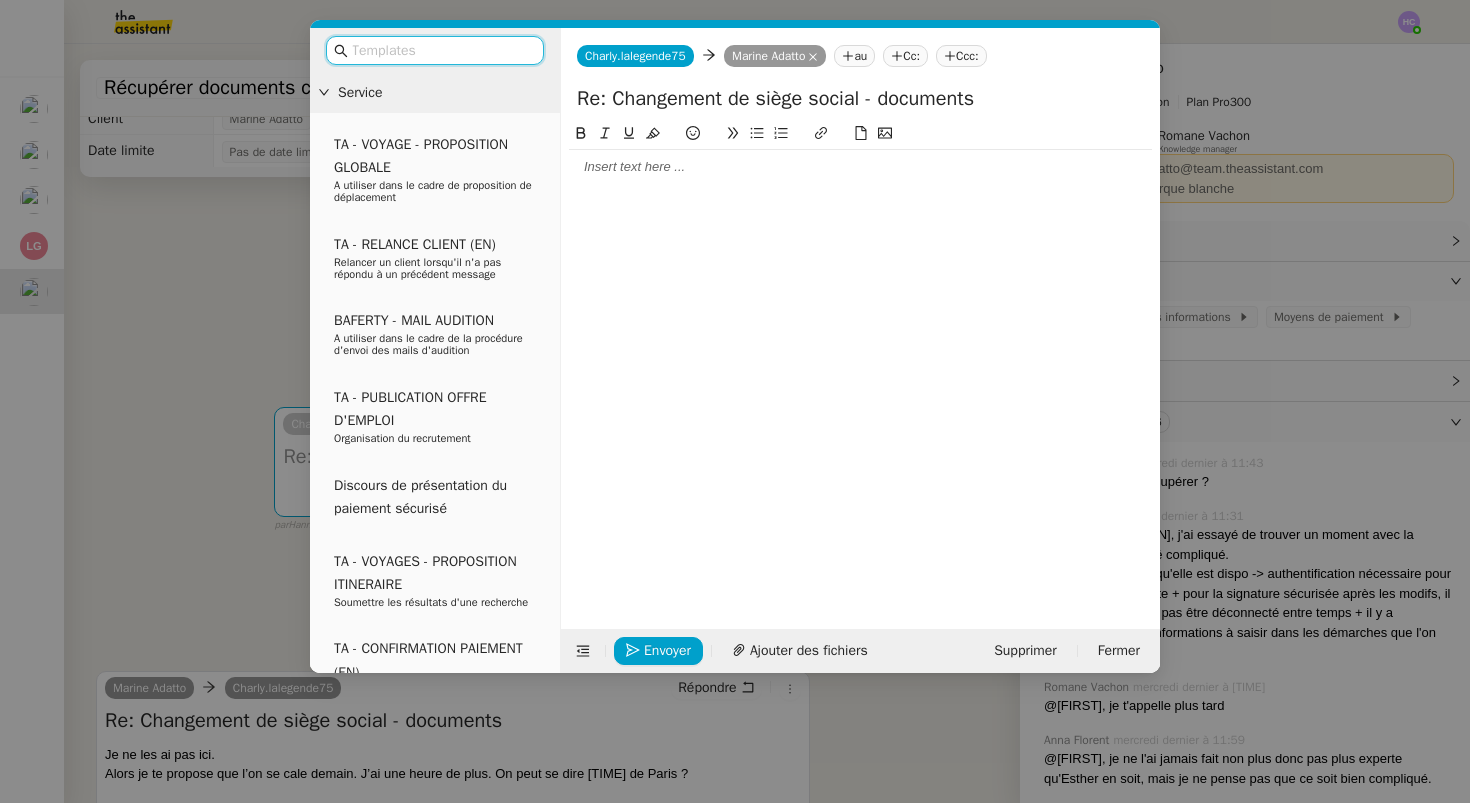 click 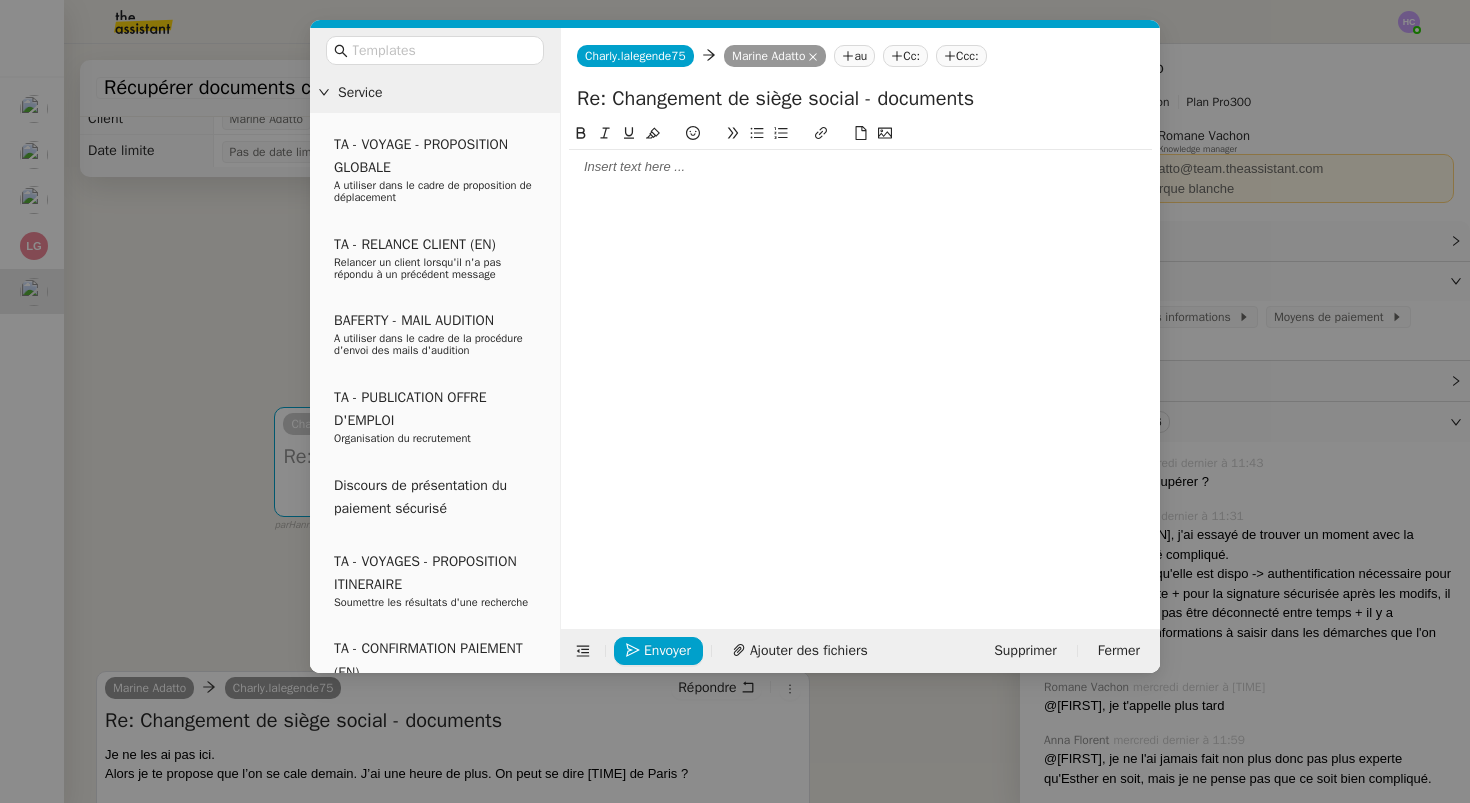 type 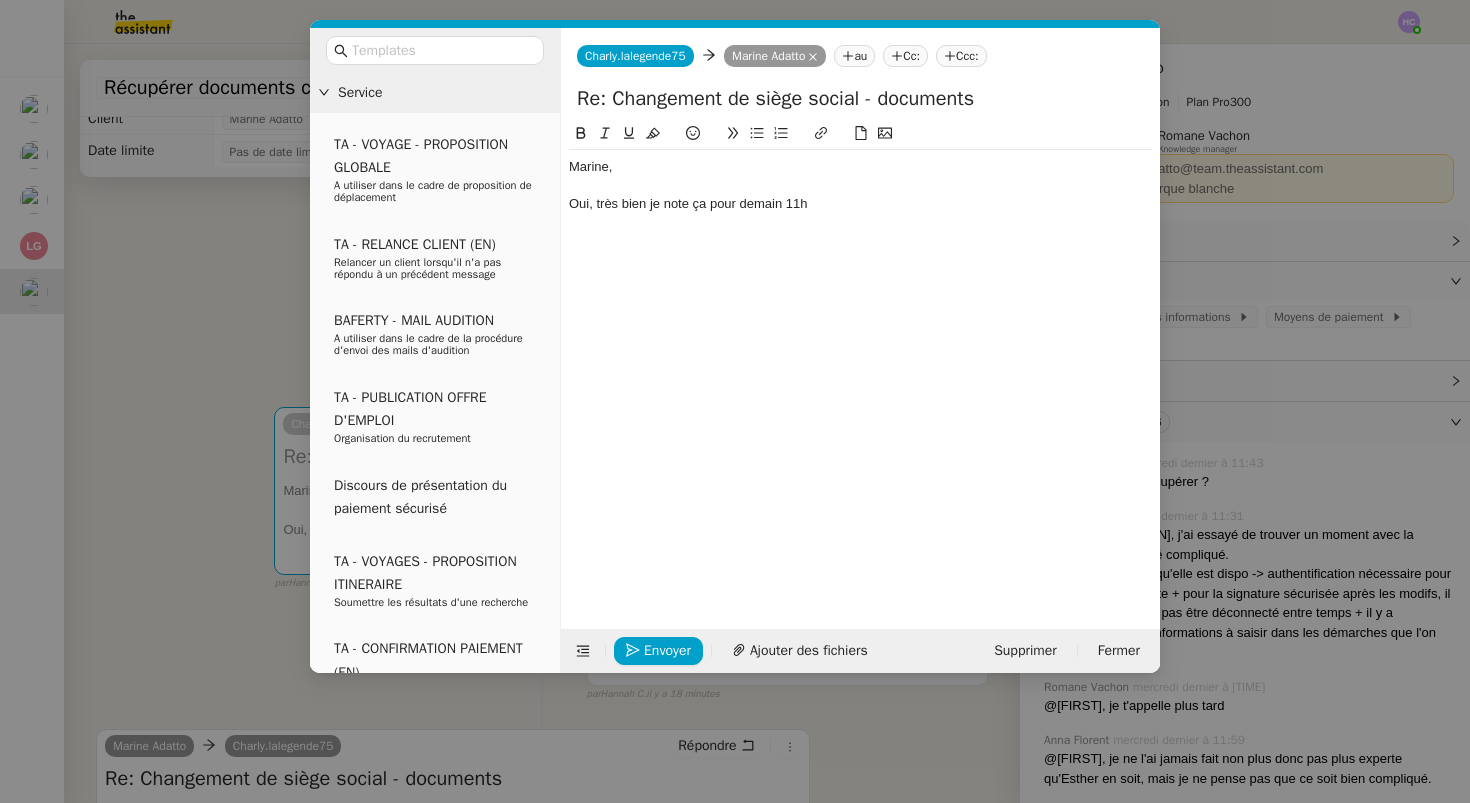 click on "Oui, très bien je note ça pour demain 11h" 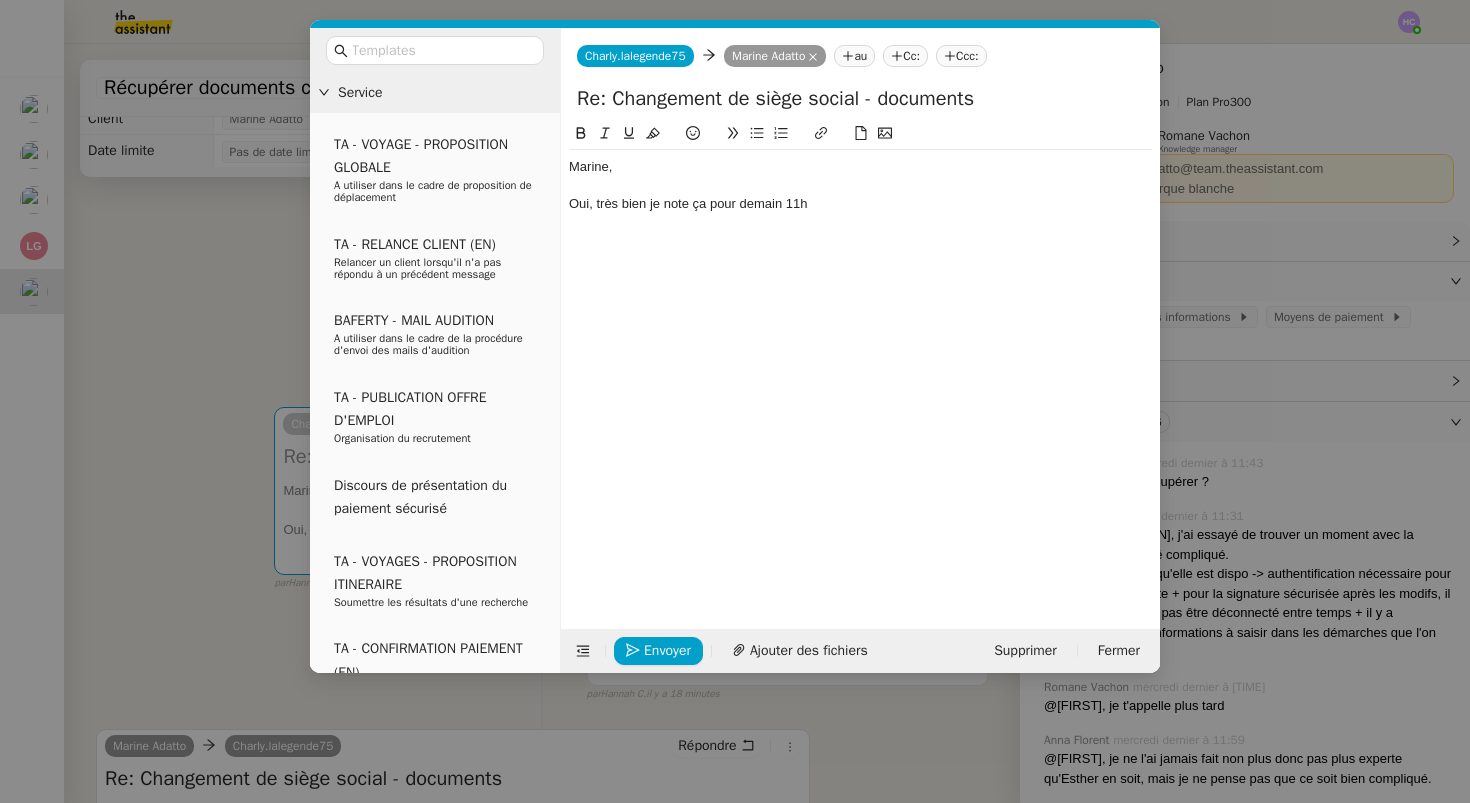 click on "bien ," 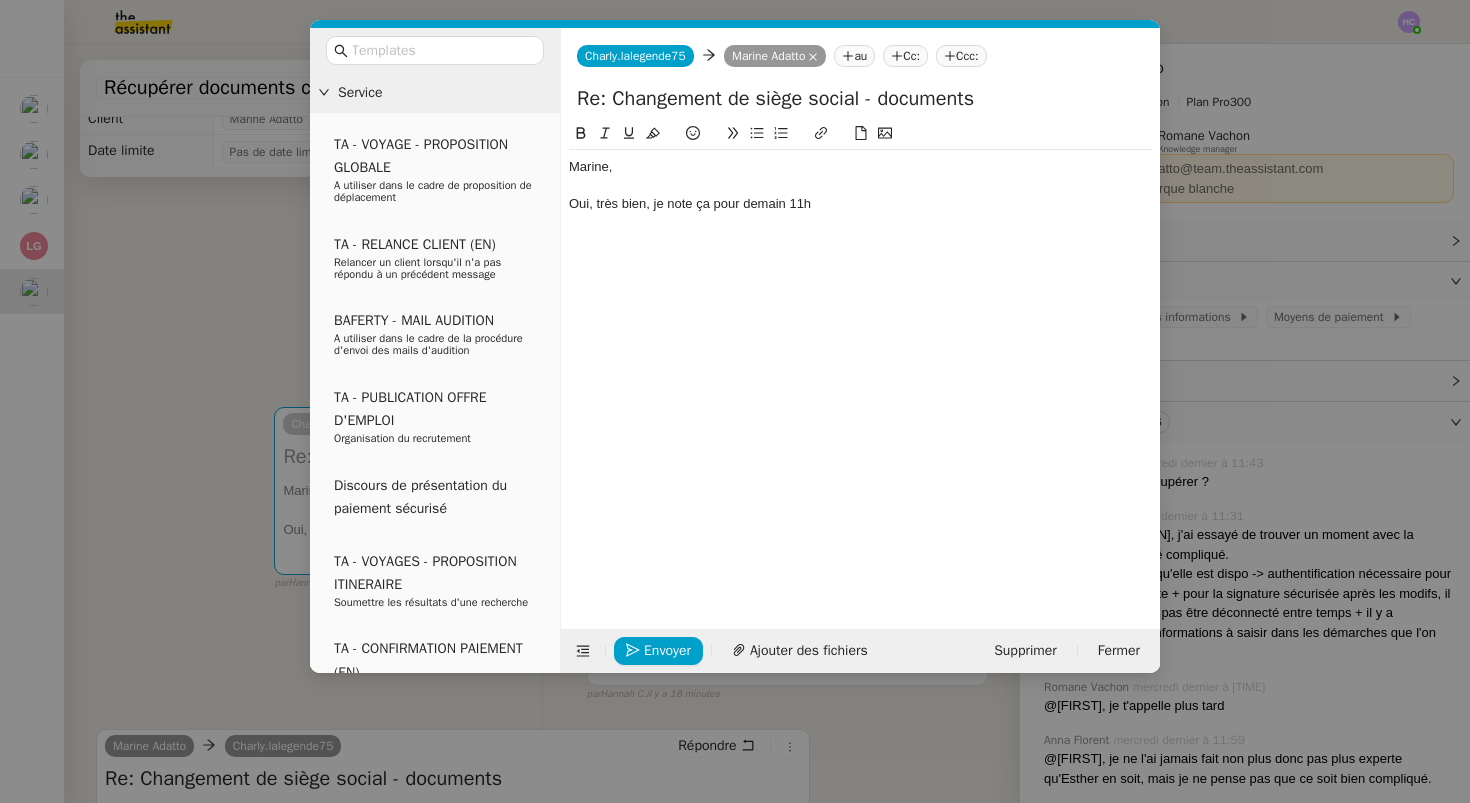 drag, startPoint x: 794, startPoint y: 209, endPoint x: 827, endPoint y: 209, distance: 33 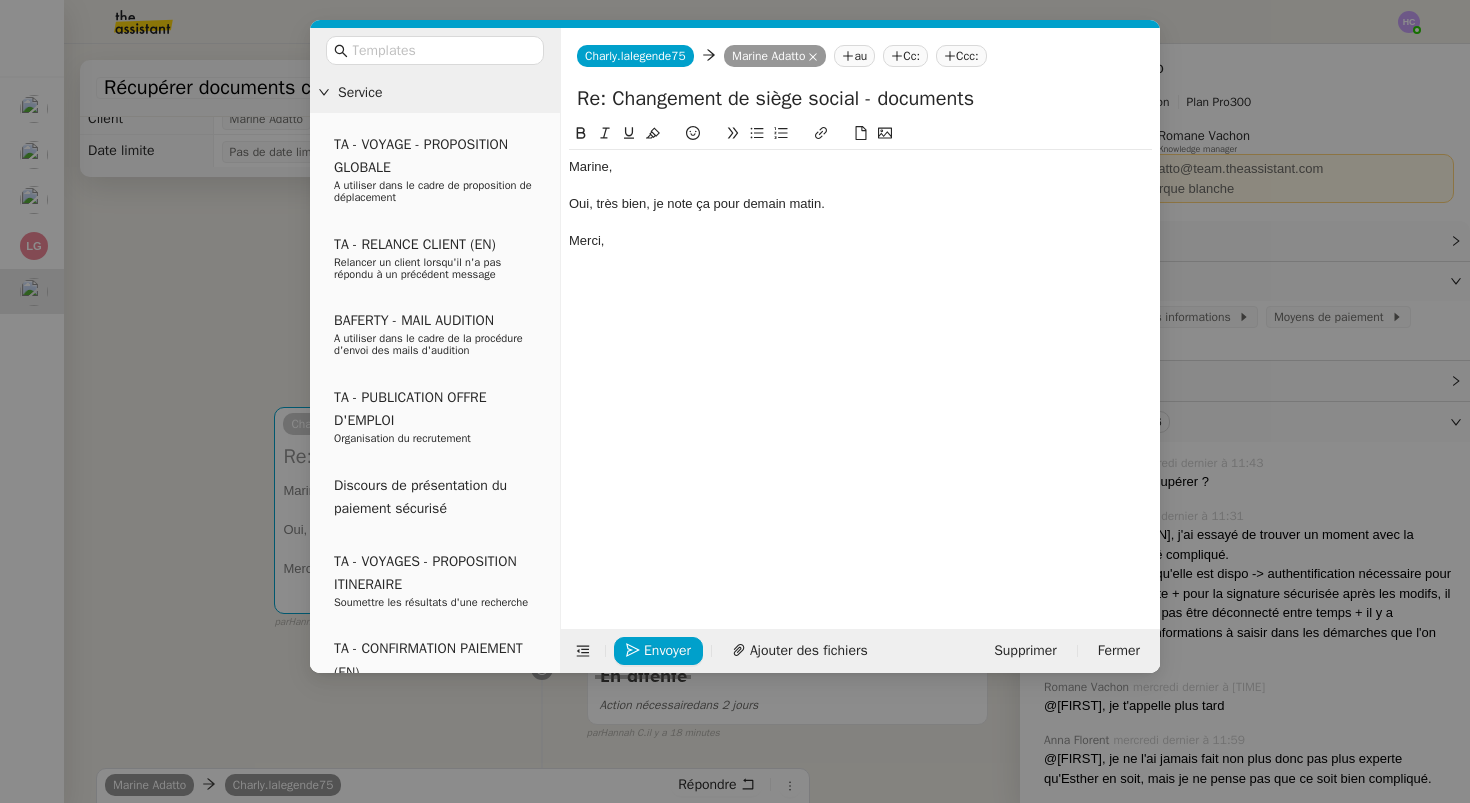 click 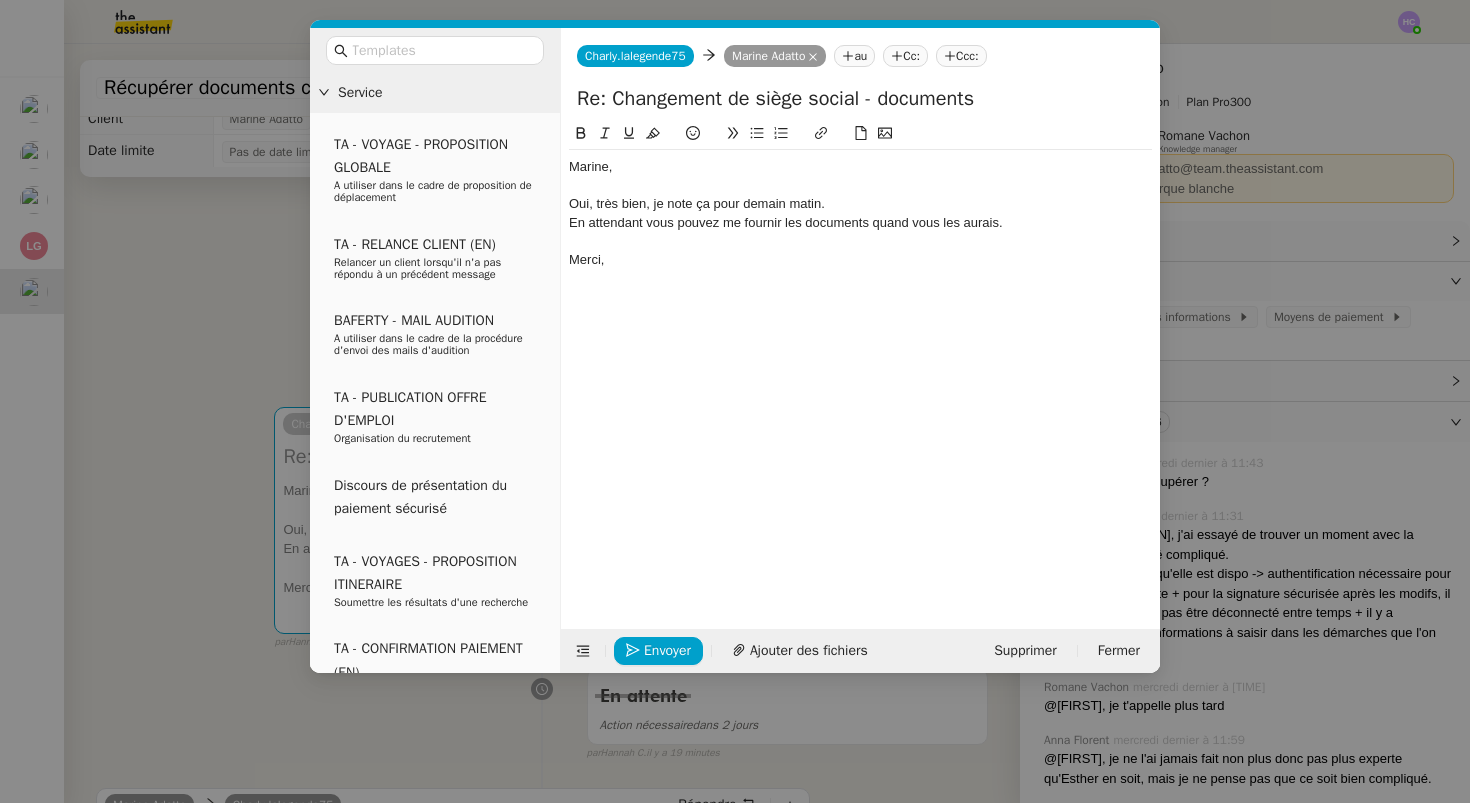 click on "En attendant vous pouvez me fournir les documents quand vous les aurais." 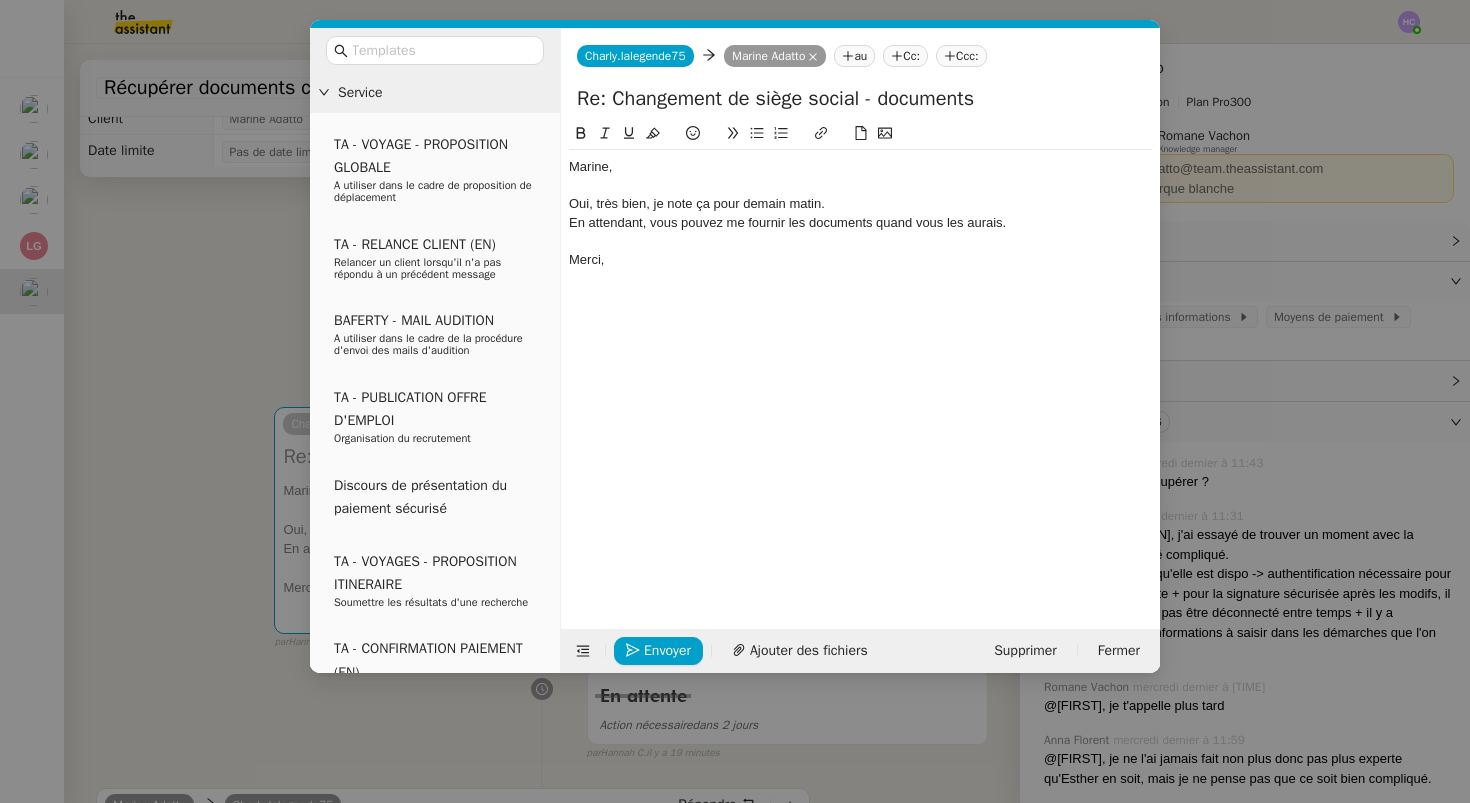 click on "En attendant, vous pouvez me fournir les documents quand vous les aurais." 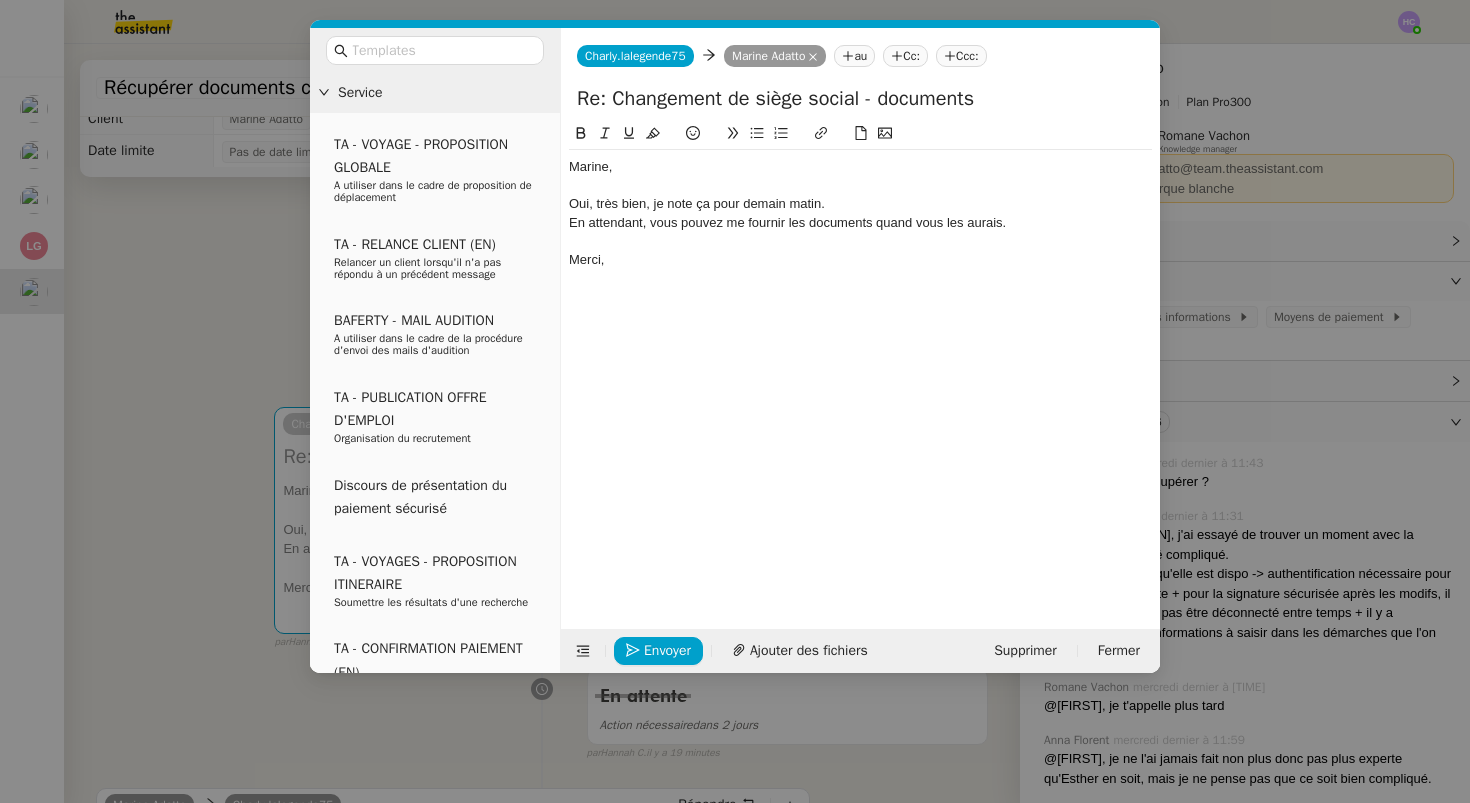 click on "aur ez" 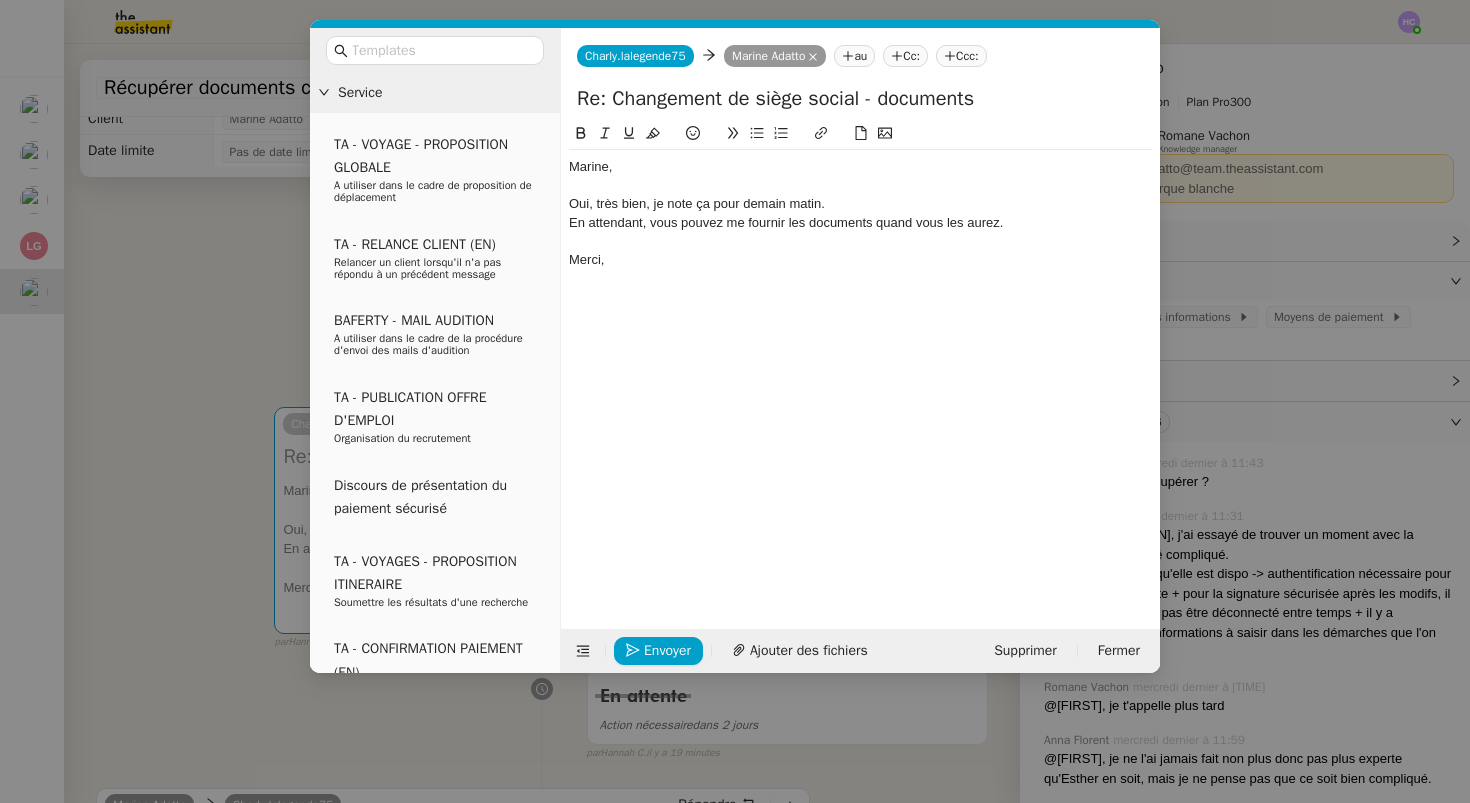 click on "Merci," 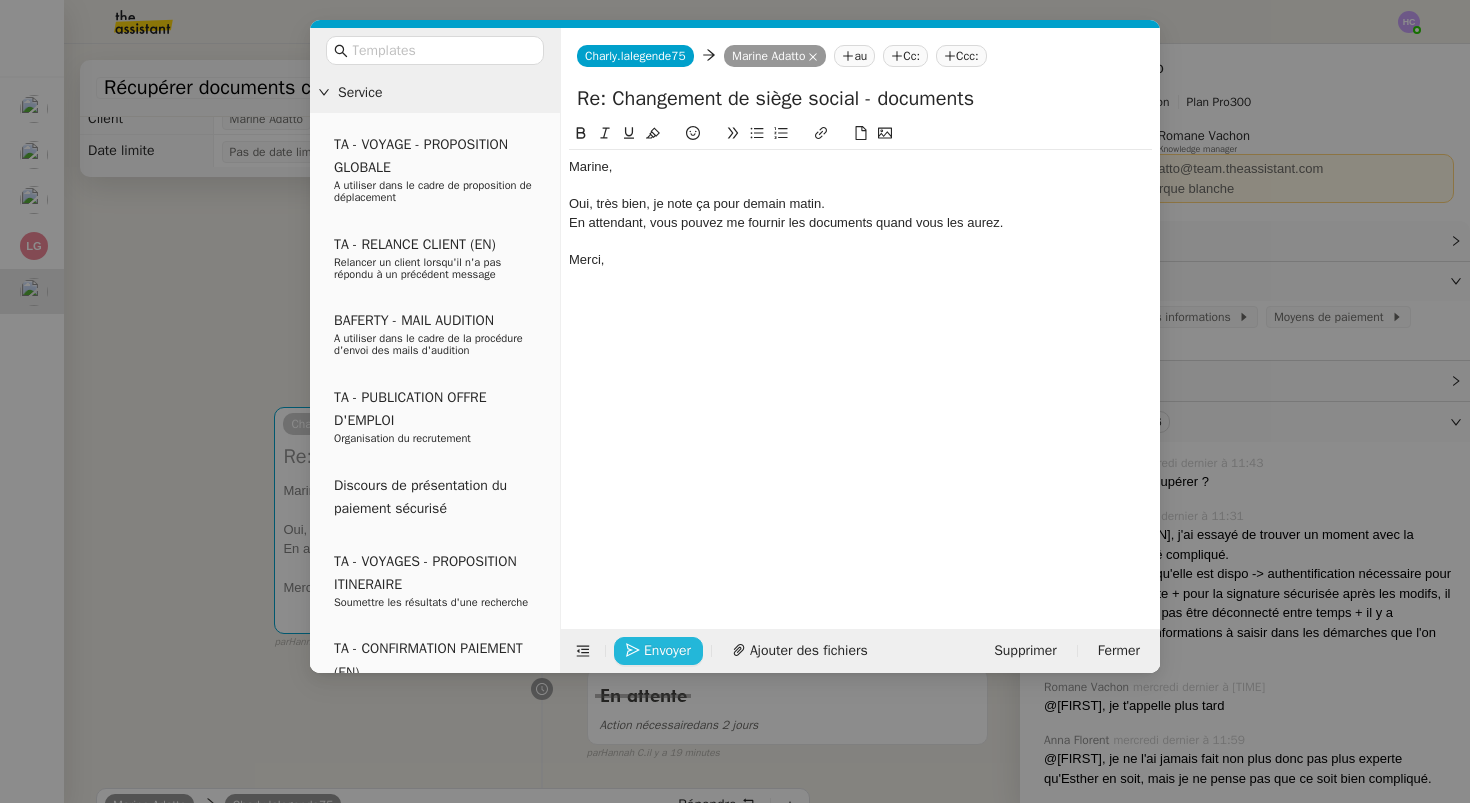 click 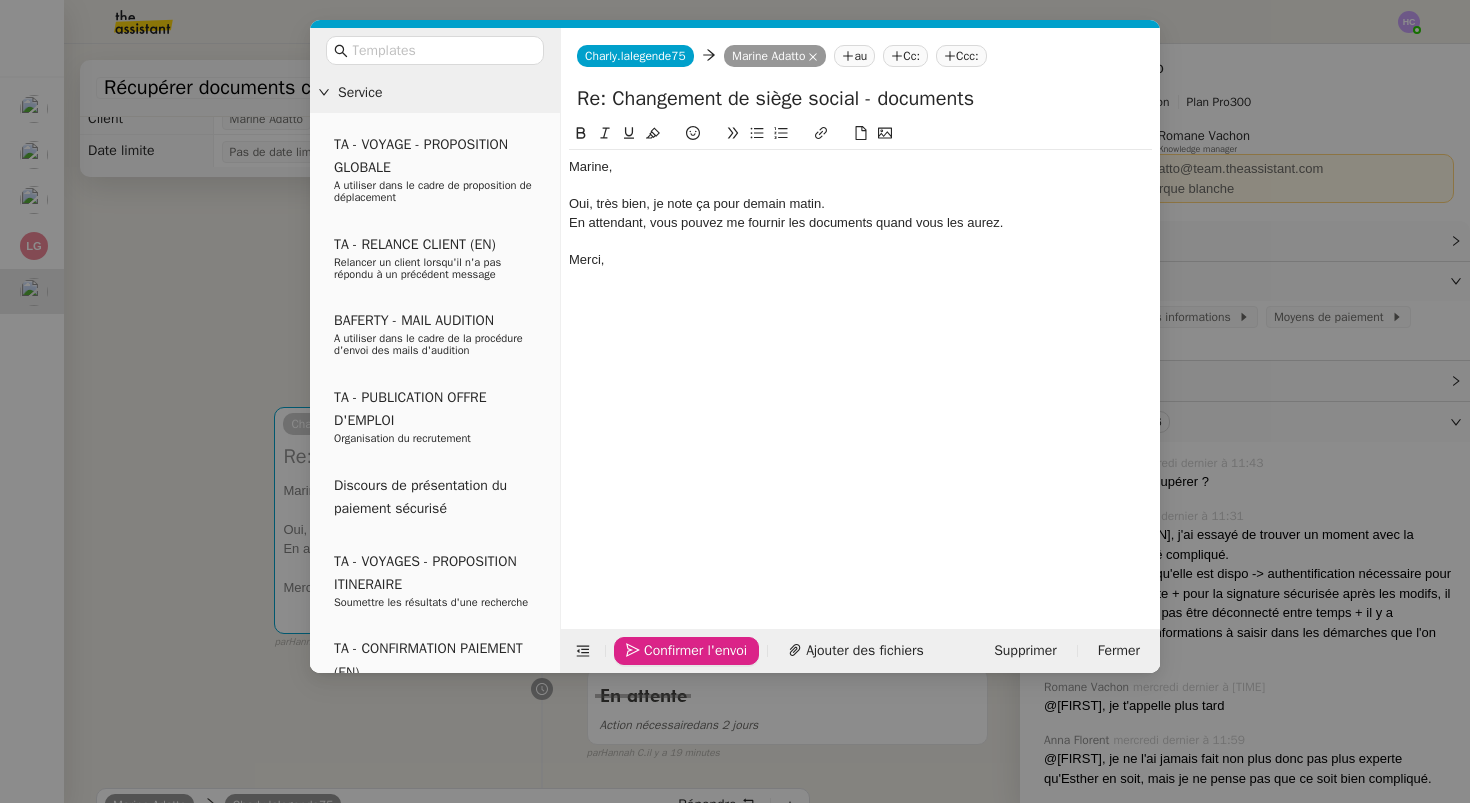 click 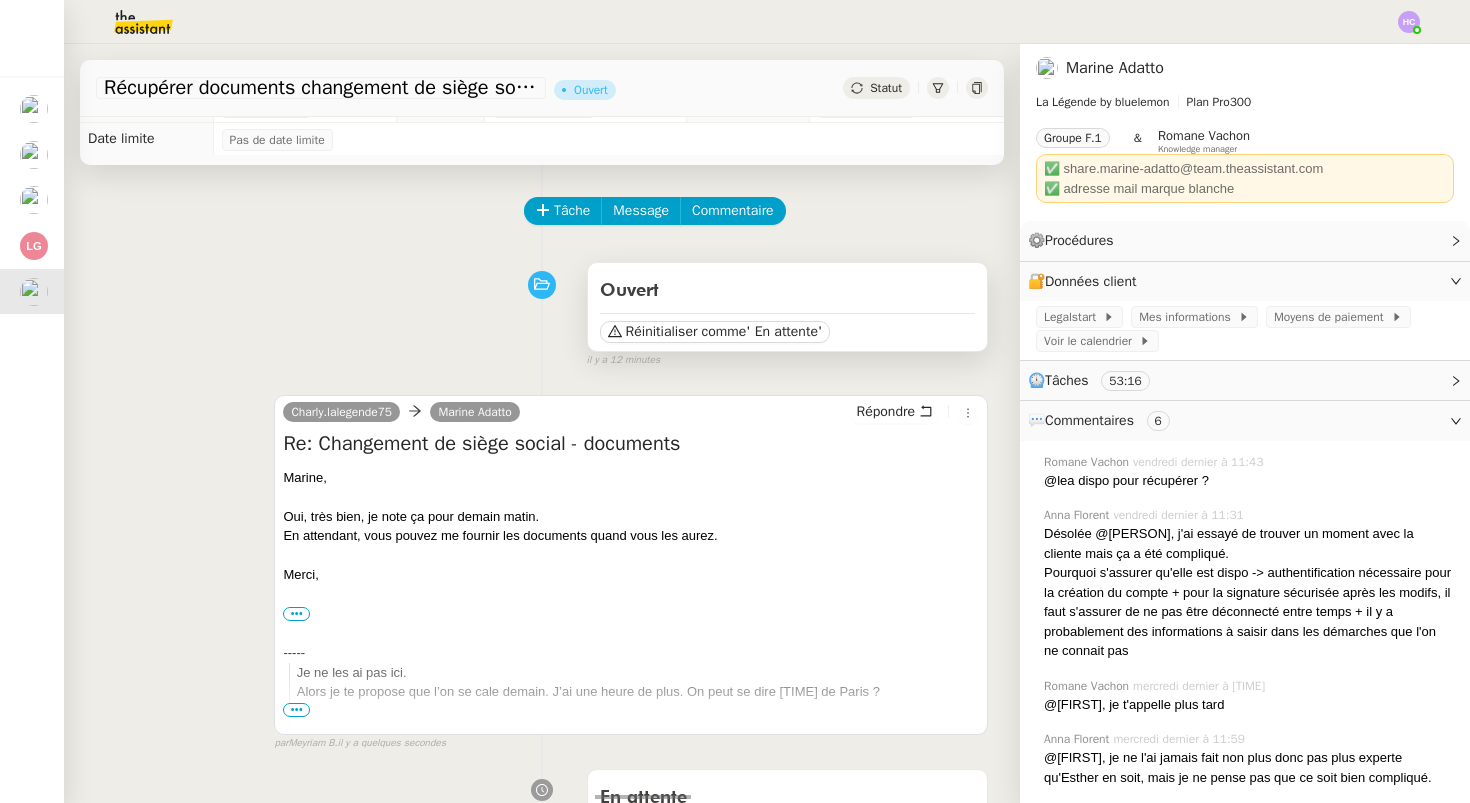 scroll, scrollTop: 0, scrollLeft: 0, axis: both 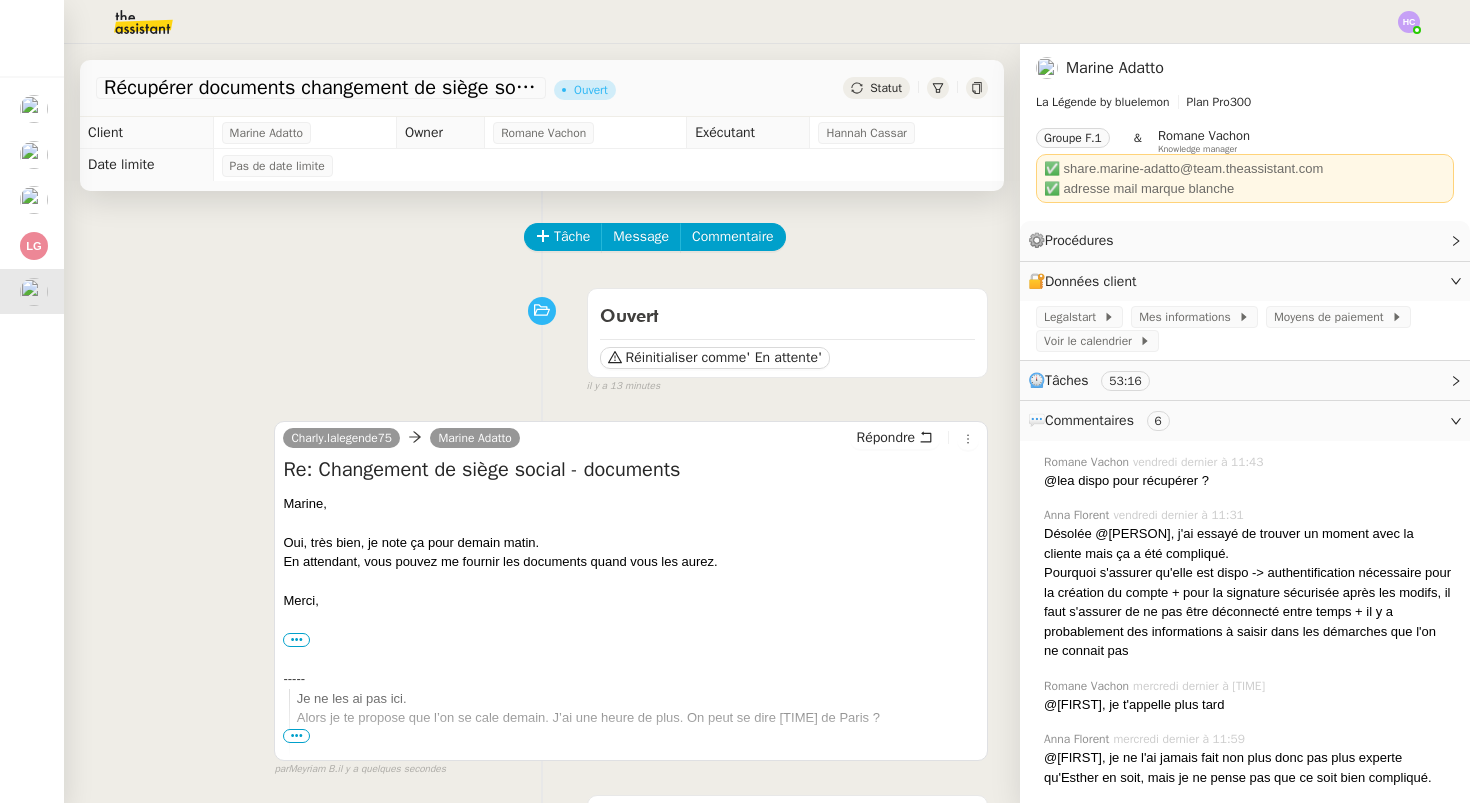 click on "Statut" 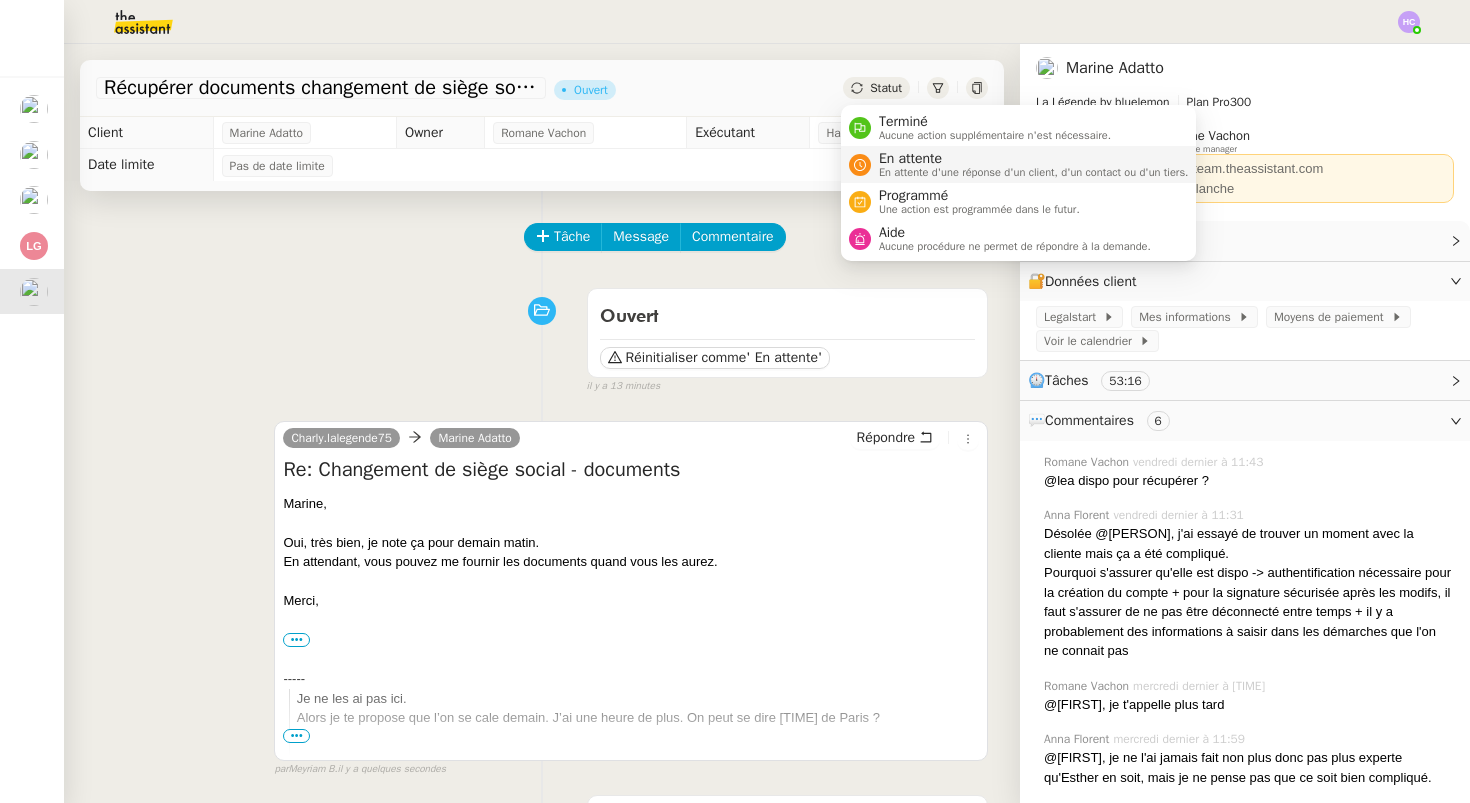 click on "En attente d'une réponse d'un client, d'un contact ou d'un tiers." at bounding box center [1034, 172] 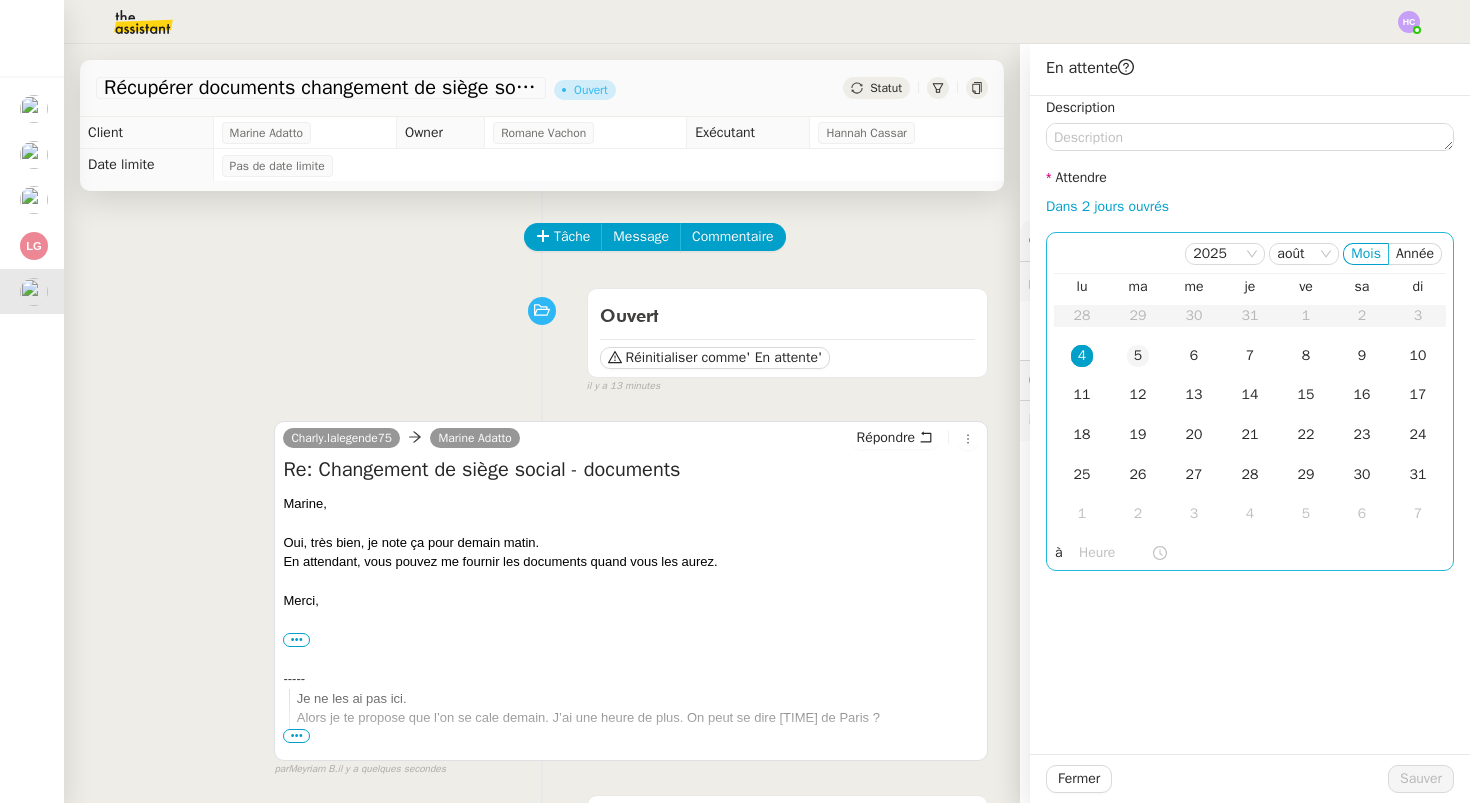 click on "5" 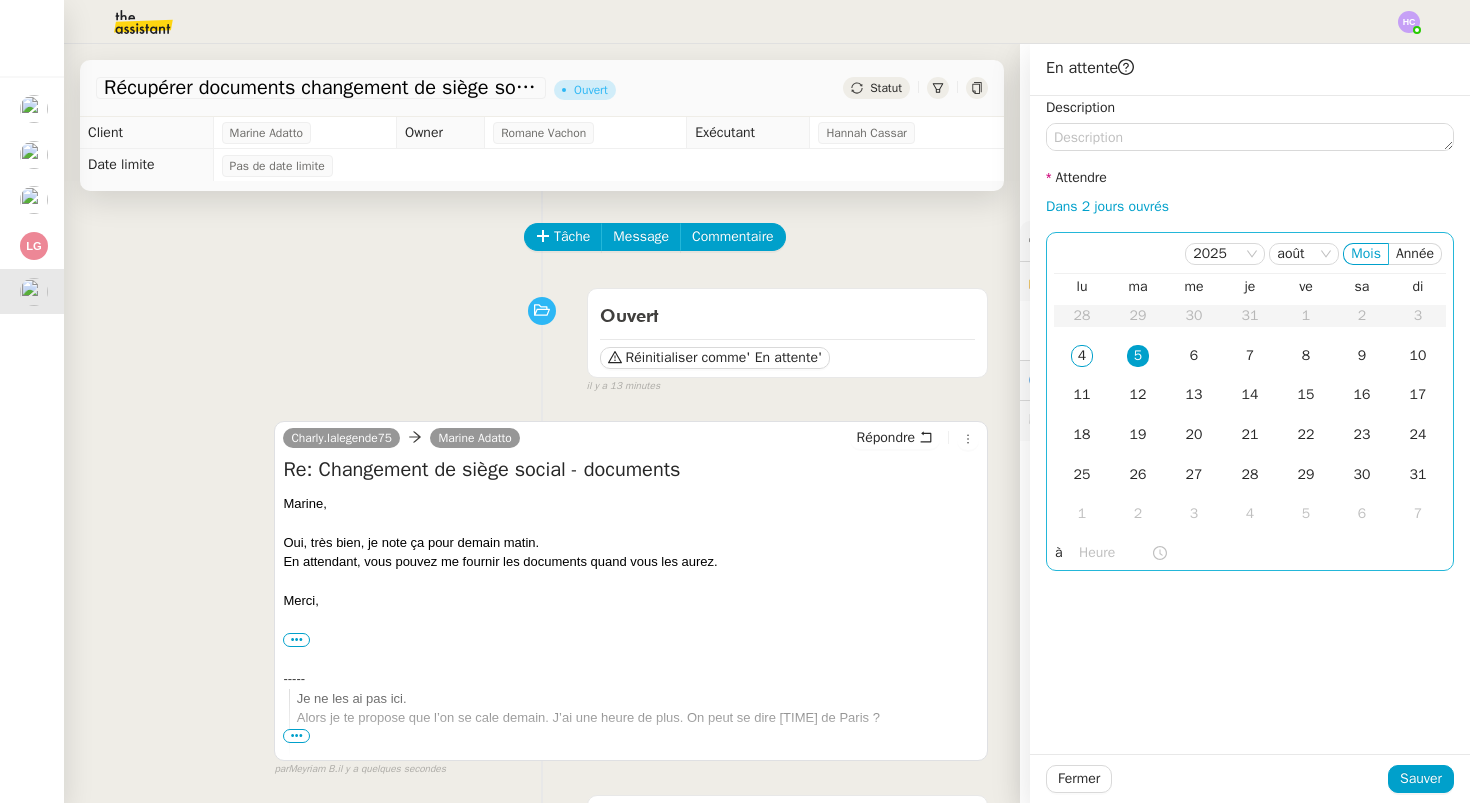 click 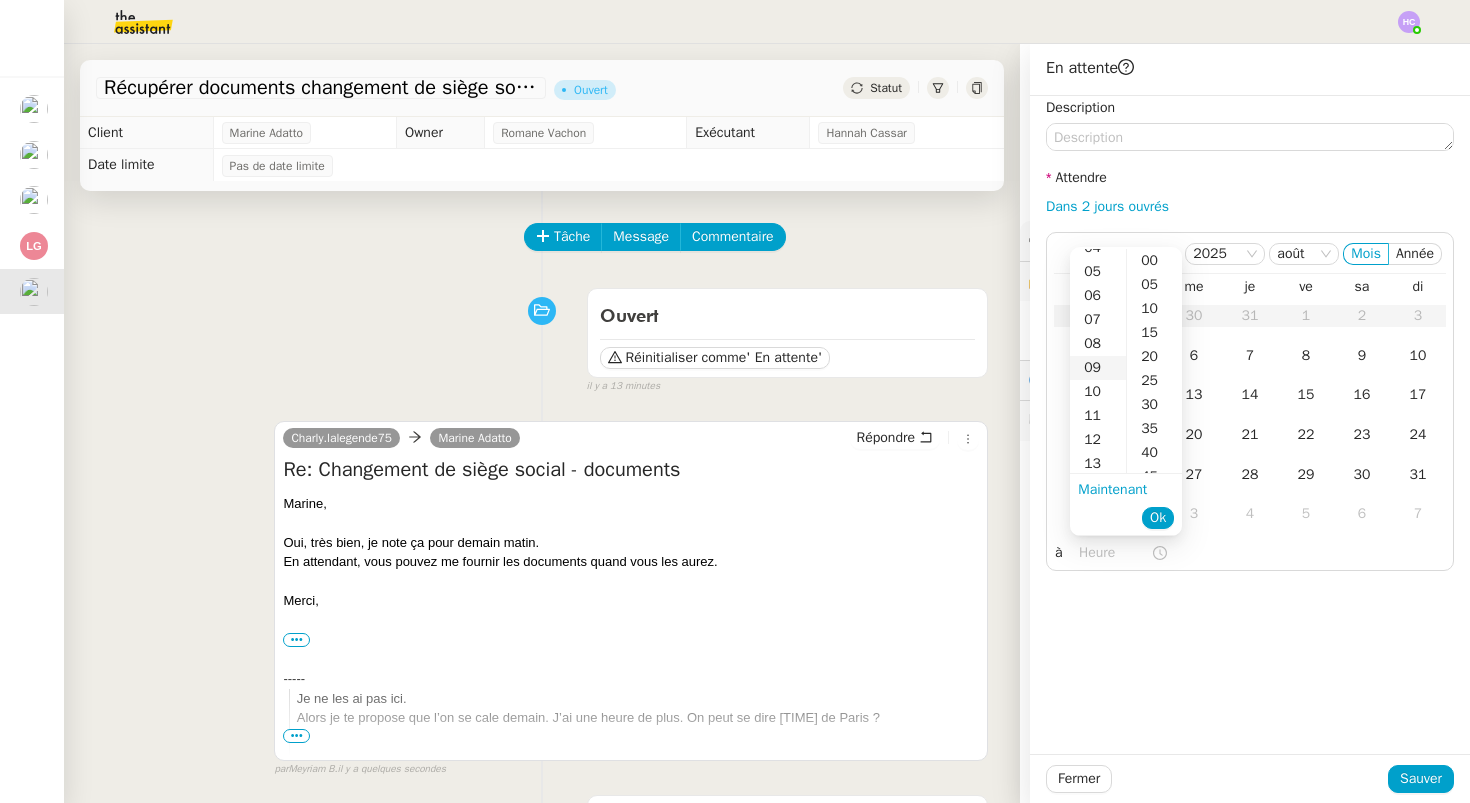click on "09" at bounding box center [1098, 368] 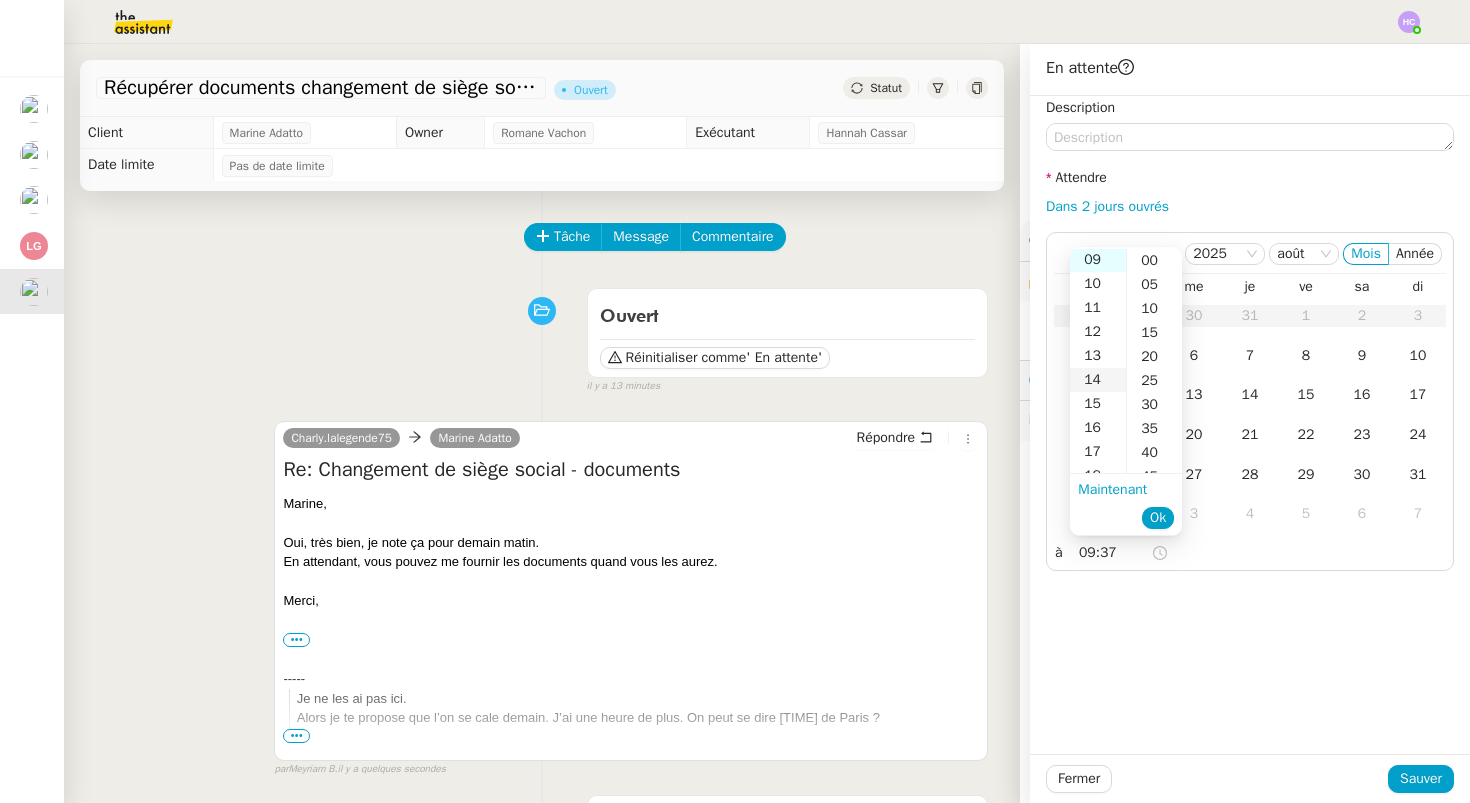 scroll, scrollTop: 216, scrollLeft: 0, axis: vertical 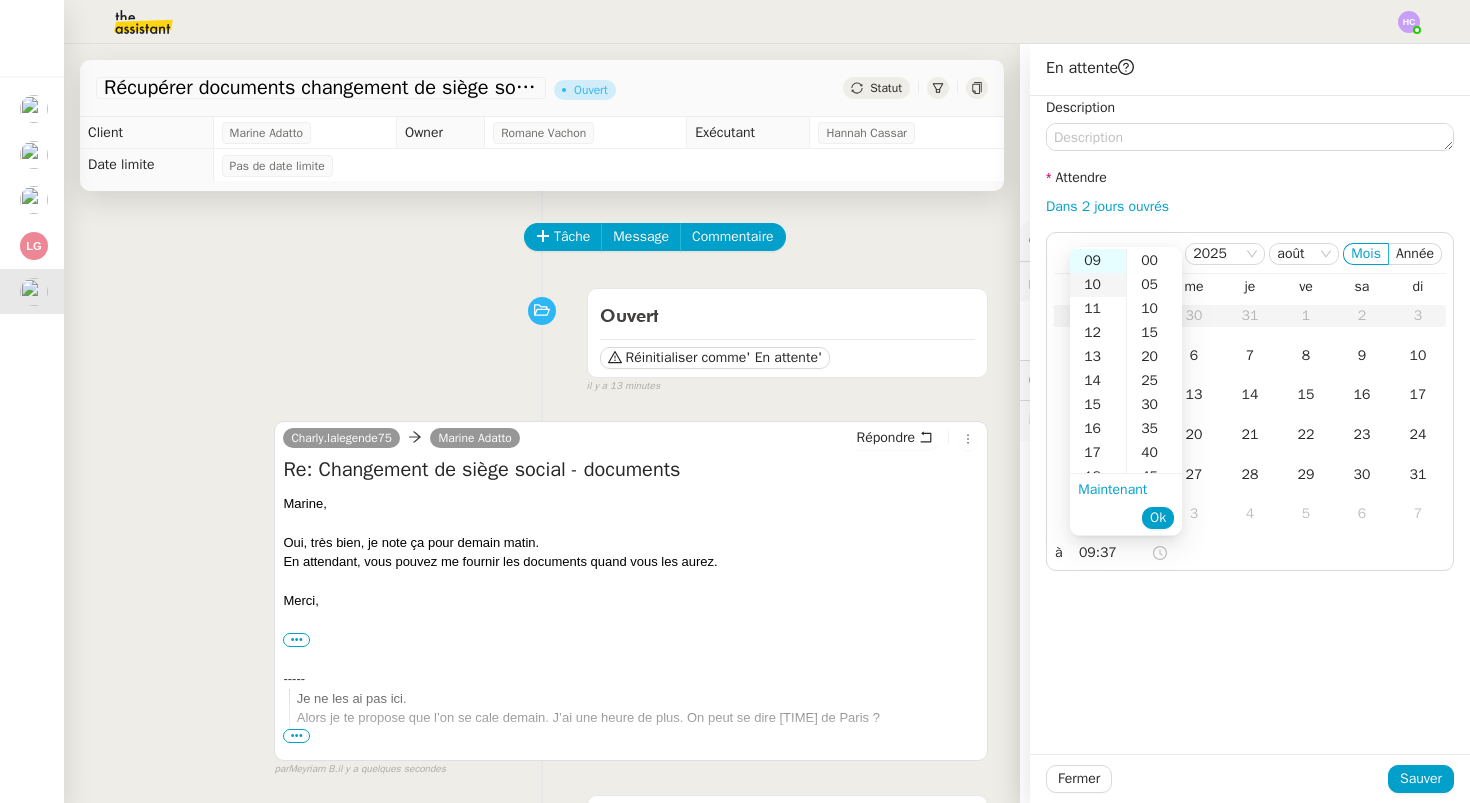 click on "10" at bounding box center [1098, 285] 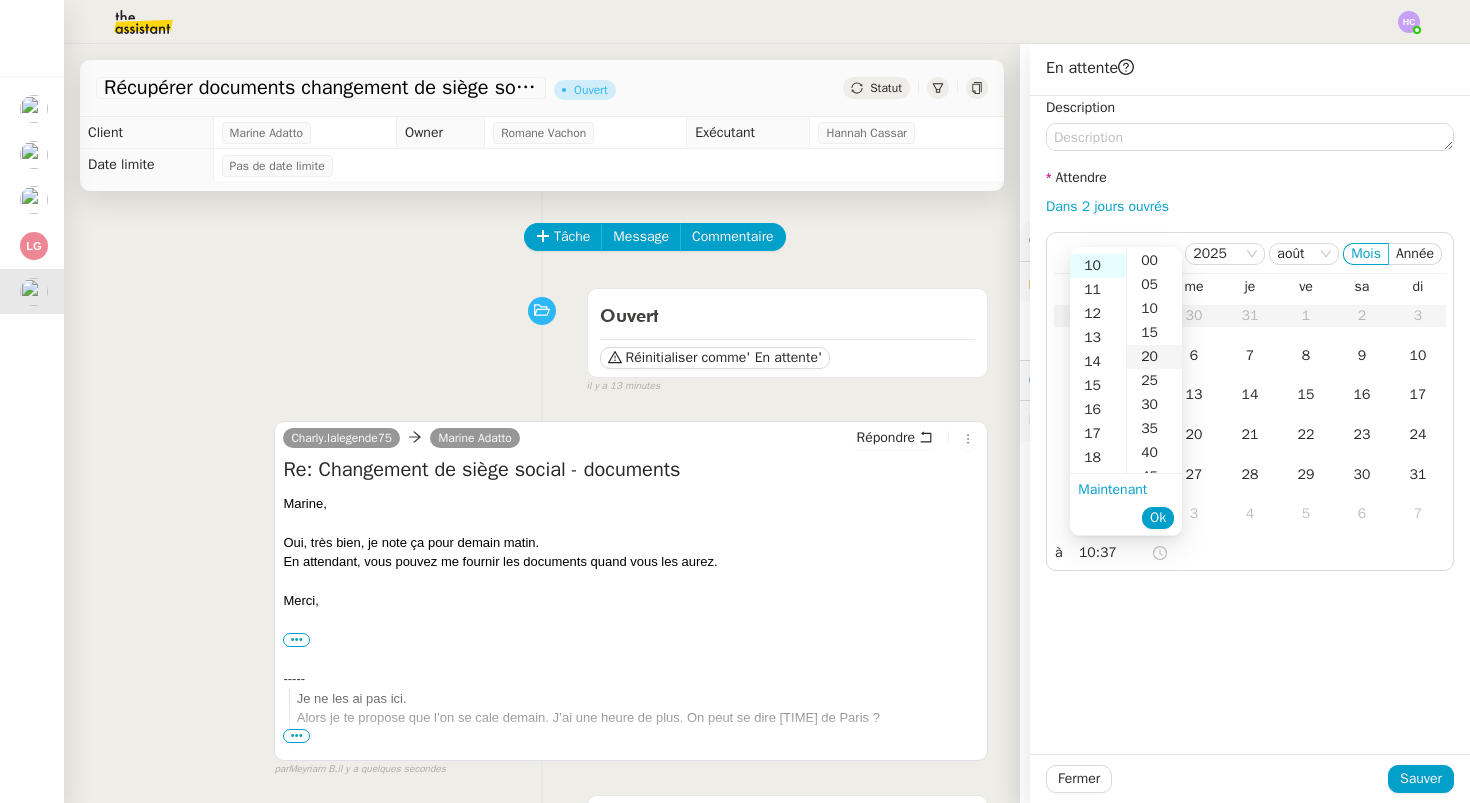 scroll, scrollTop: 240, scrollLeft: 0, axis: vertical 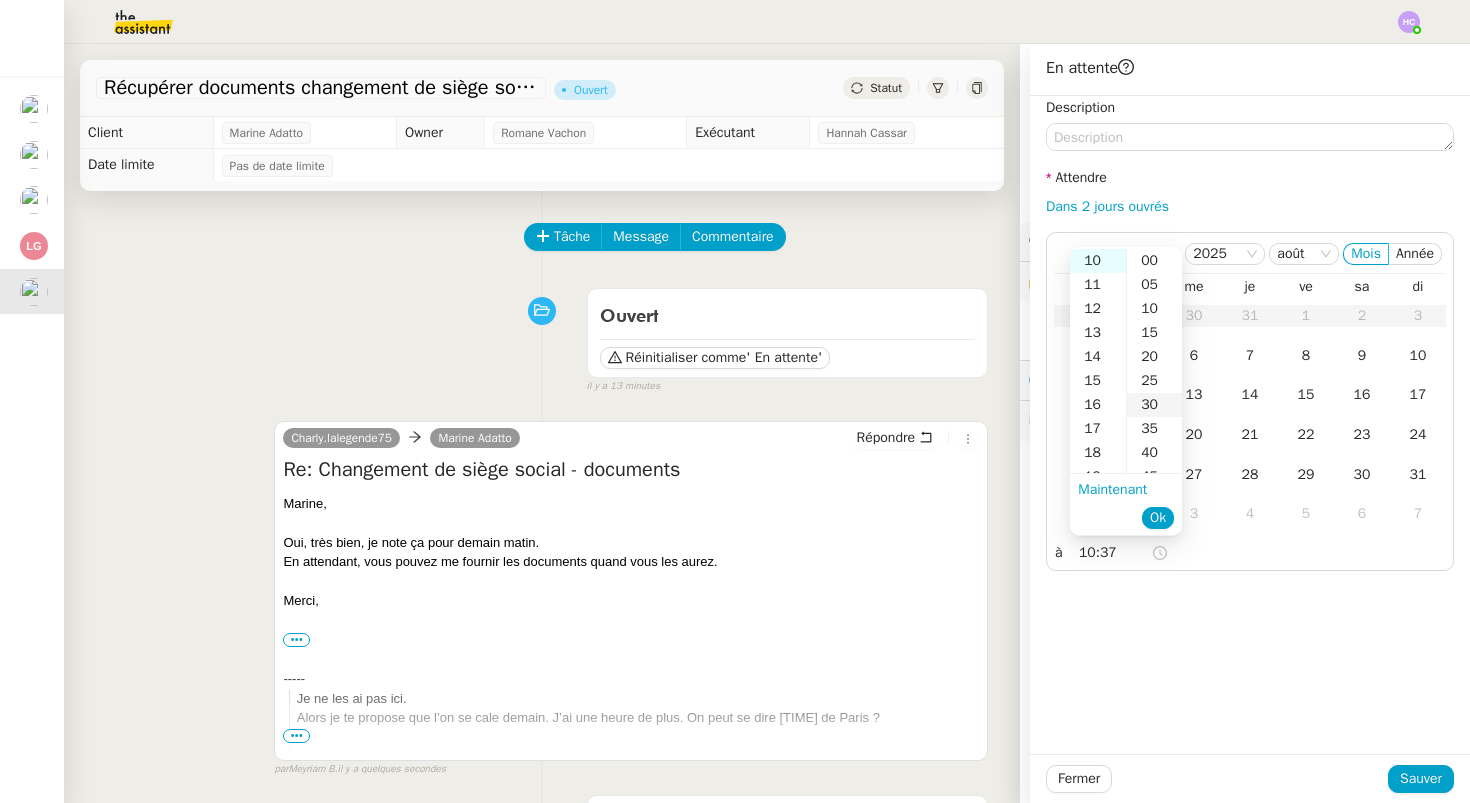 click on "30" at bounding box center [1154, 405] 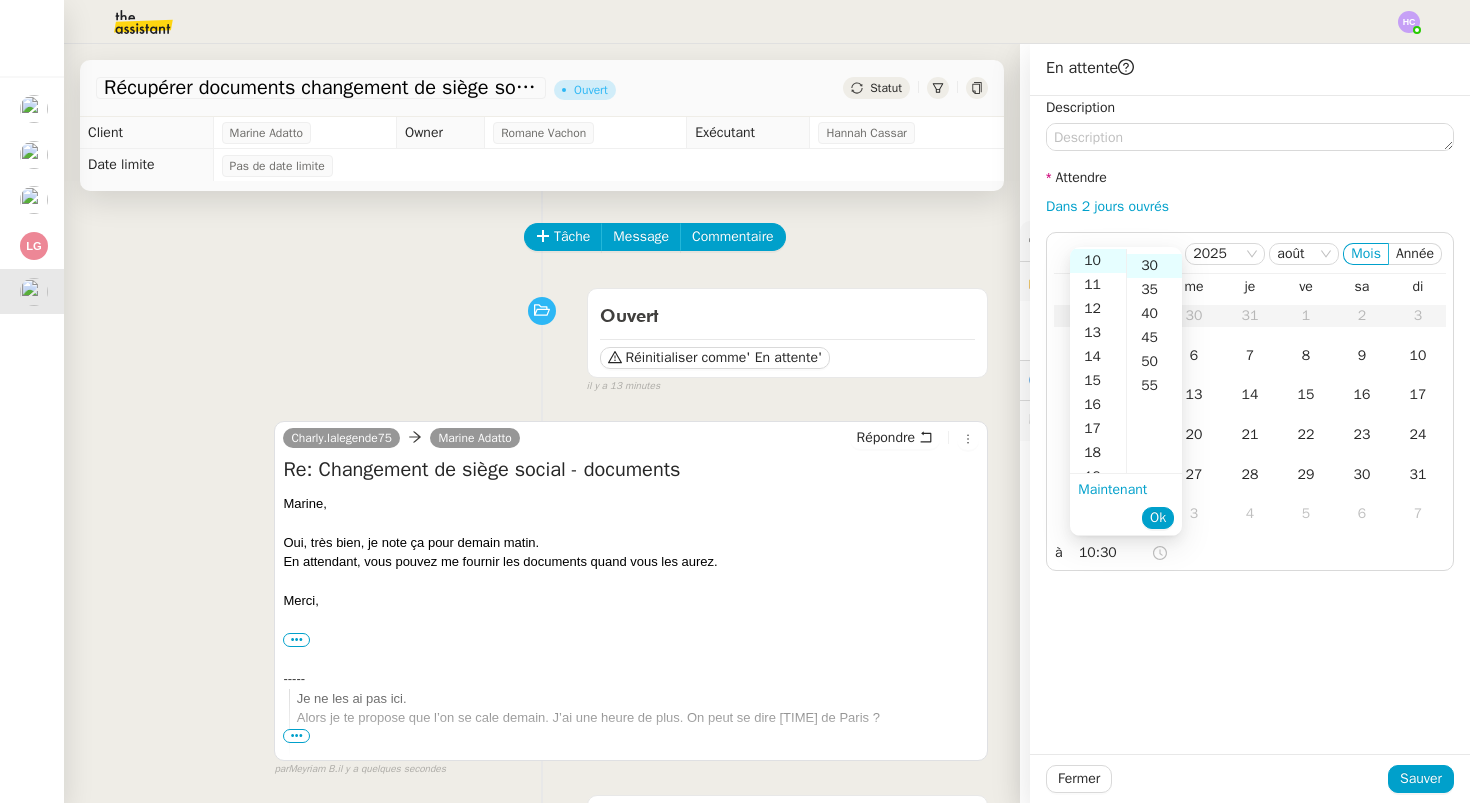 scroll, scrollTop: 144, scrollLeft: 0, axis: vertical 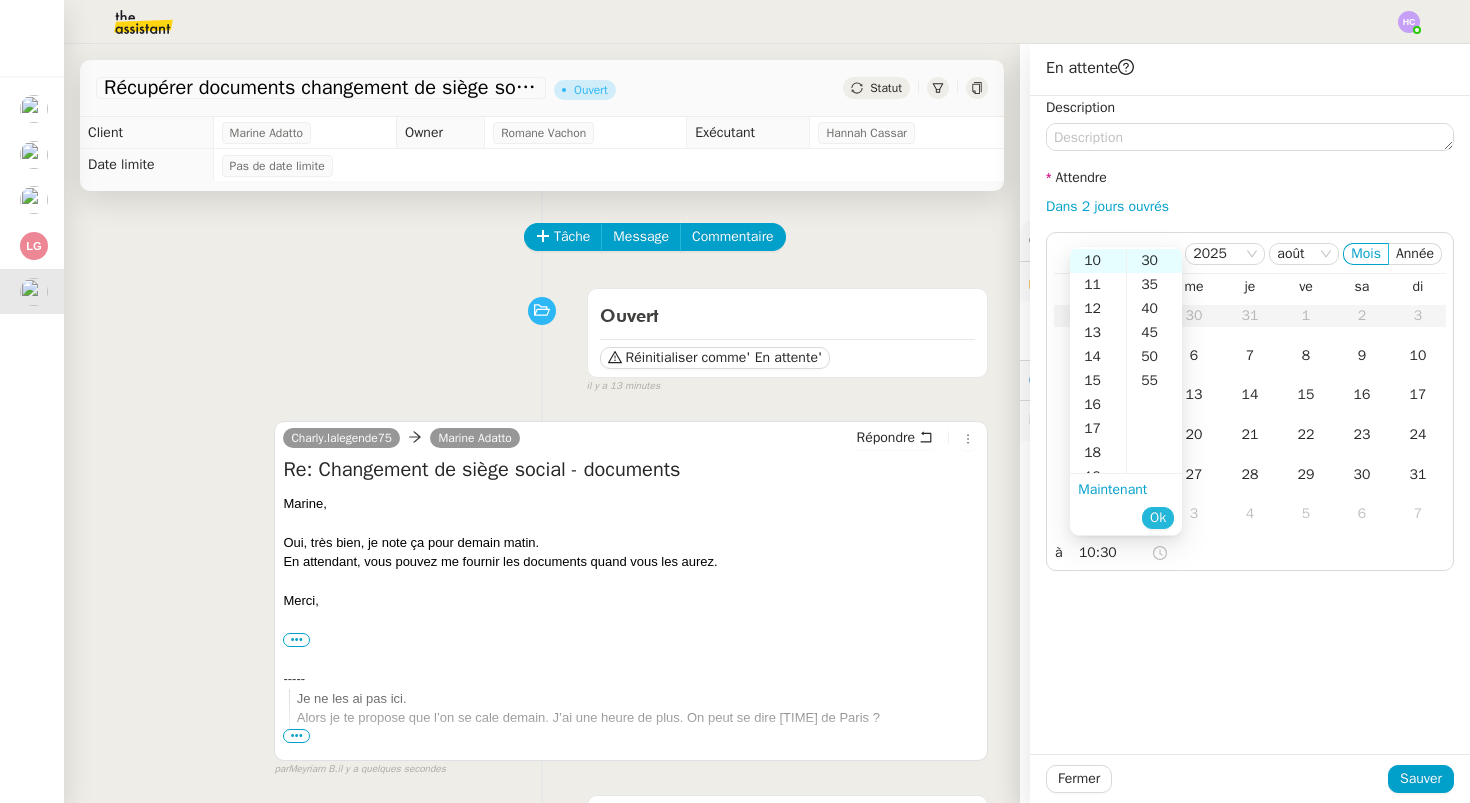 click on "Ok" at bounding box center [1158, 518] 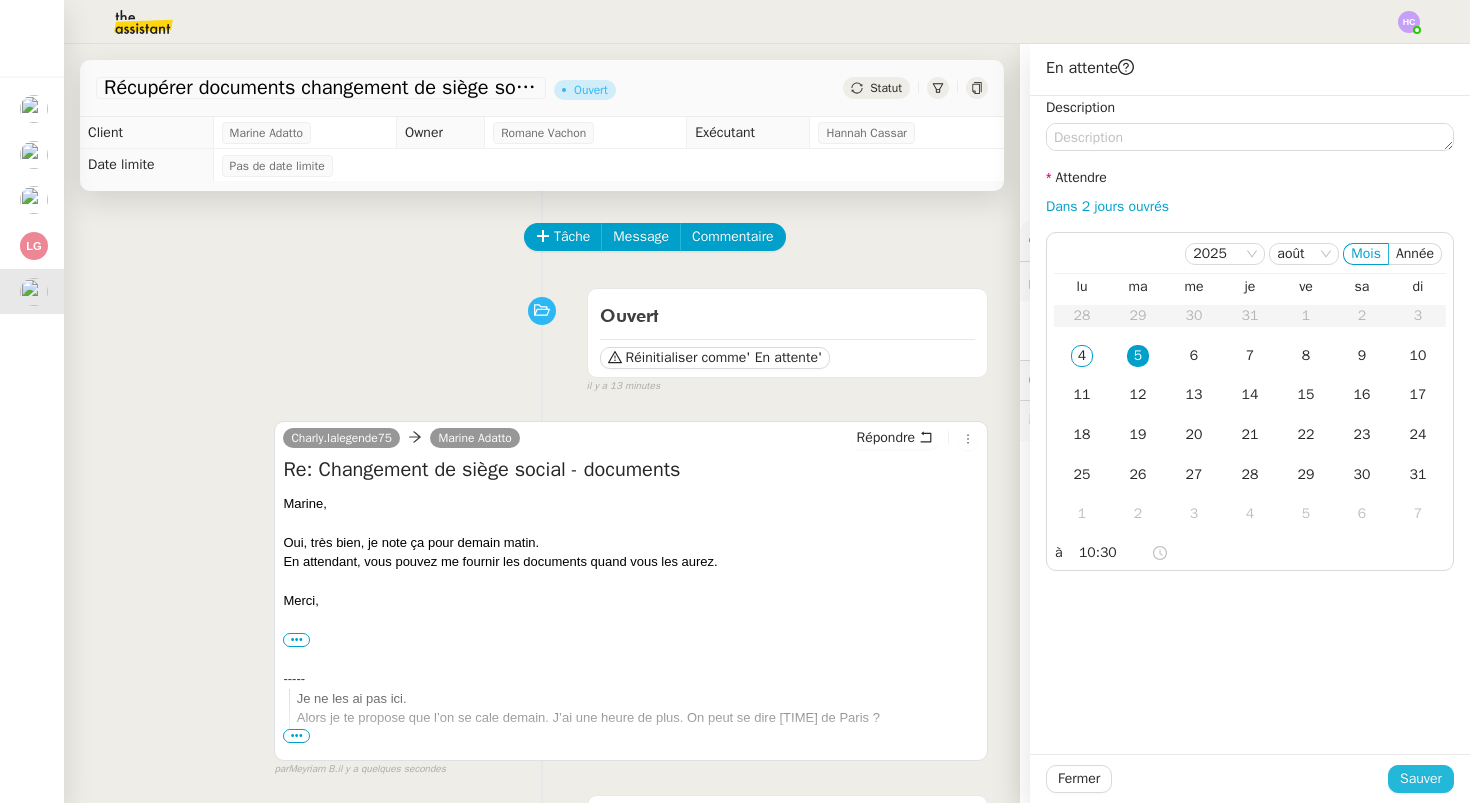 click on "Sauver" 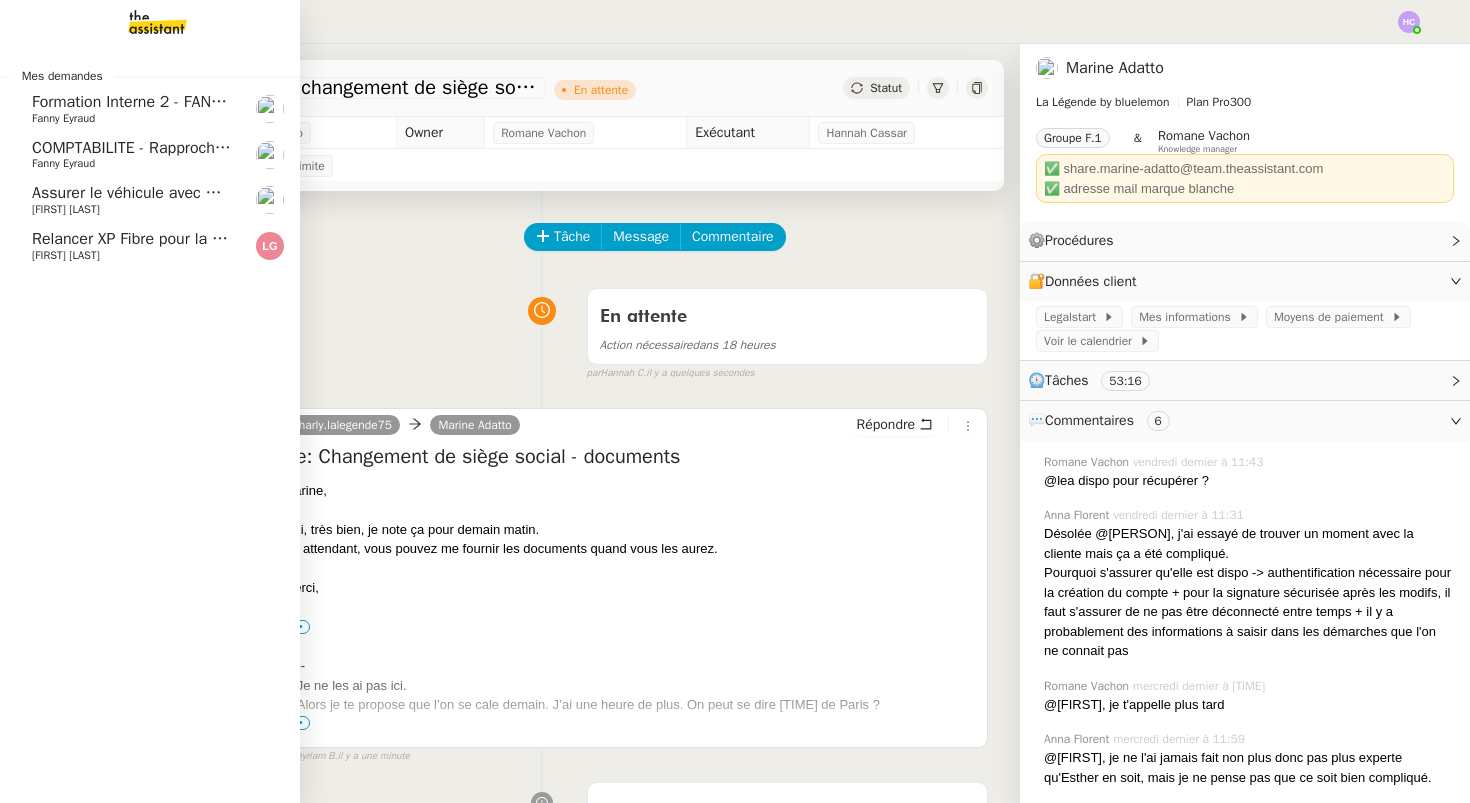 click on "Relancer XP Fibre pour la connexion" 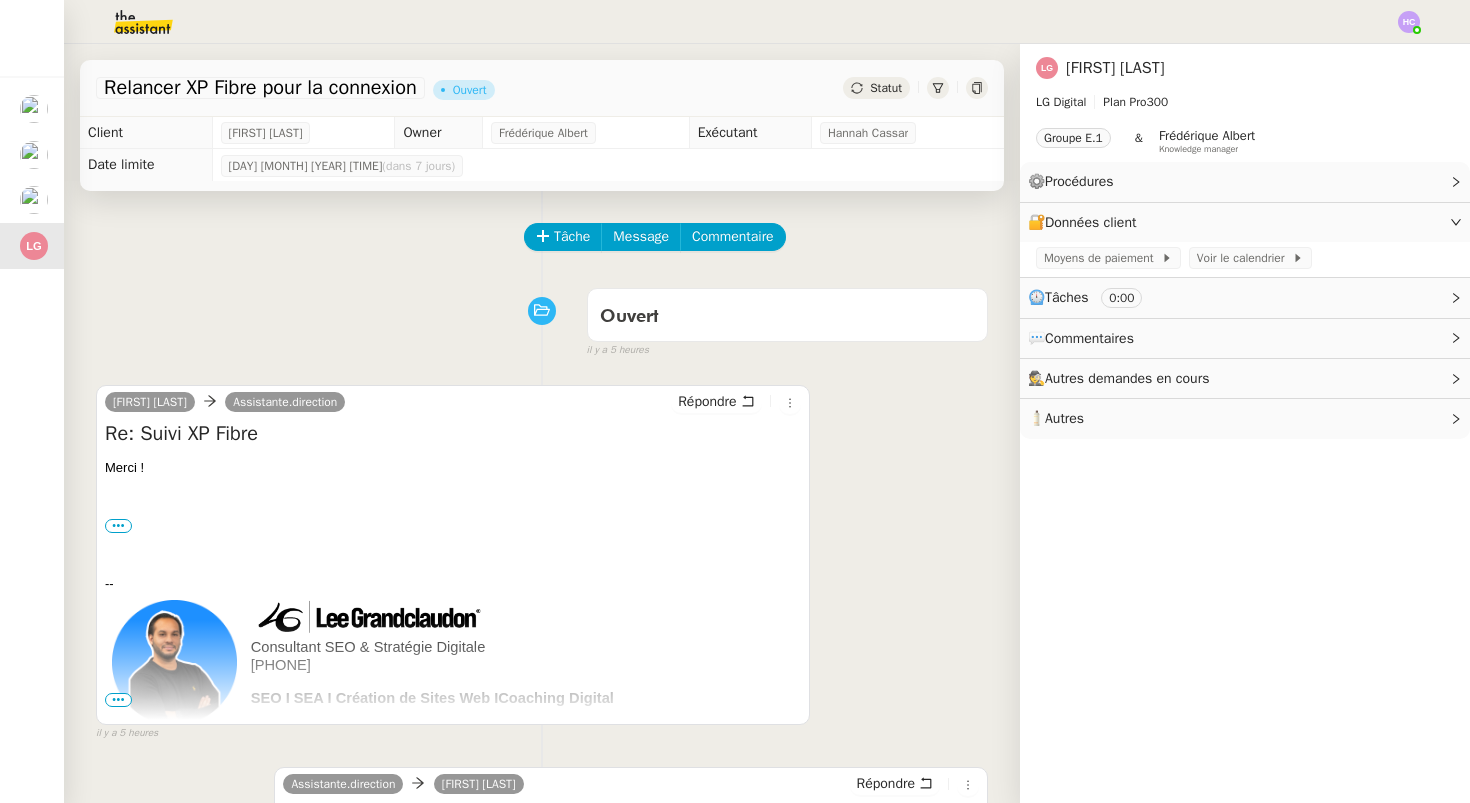 scroll, scrollTop: 7, scrollLeft: 0, axis: vertical 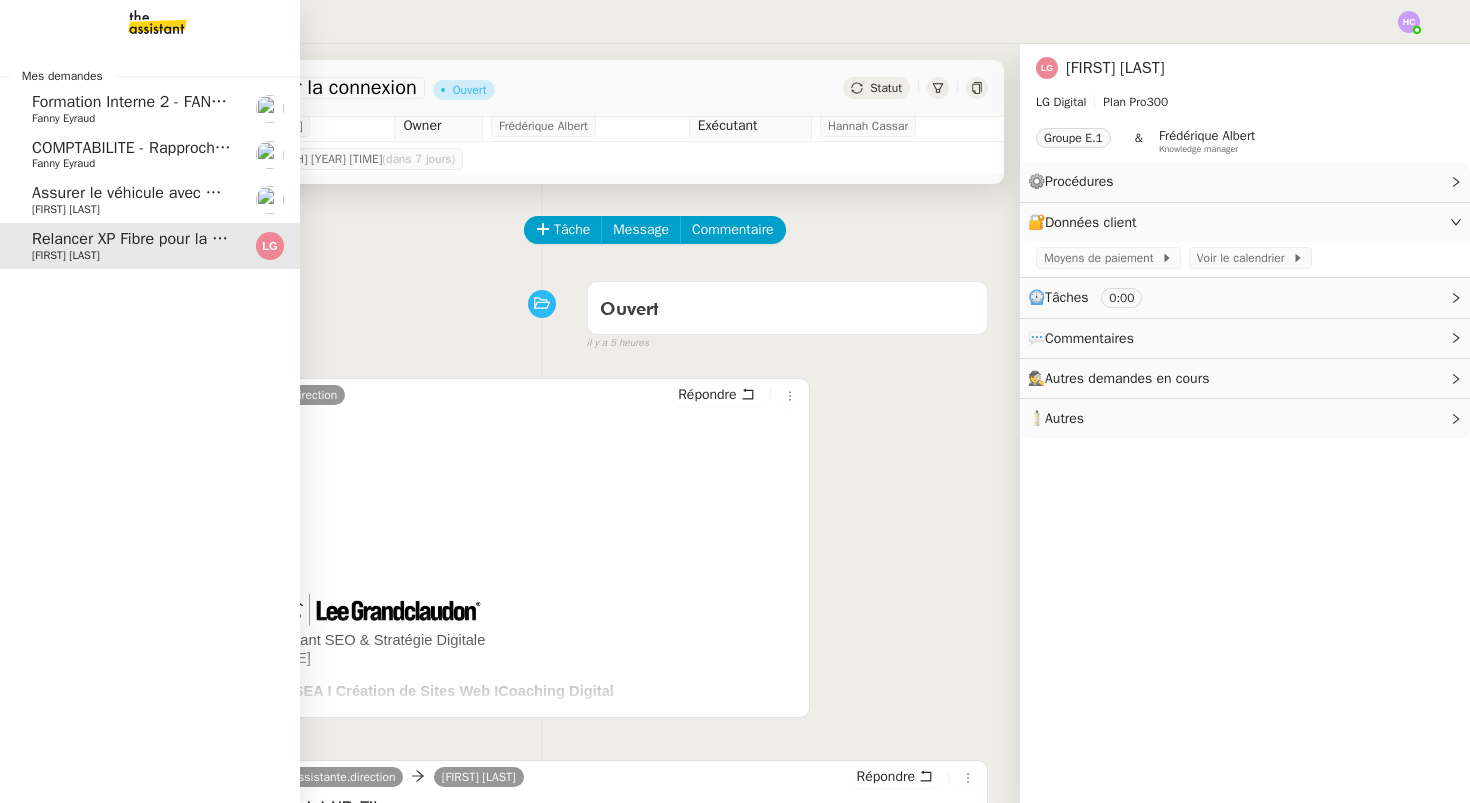 click on "Fanny Eyraud" 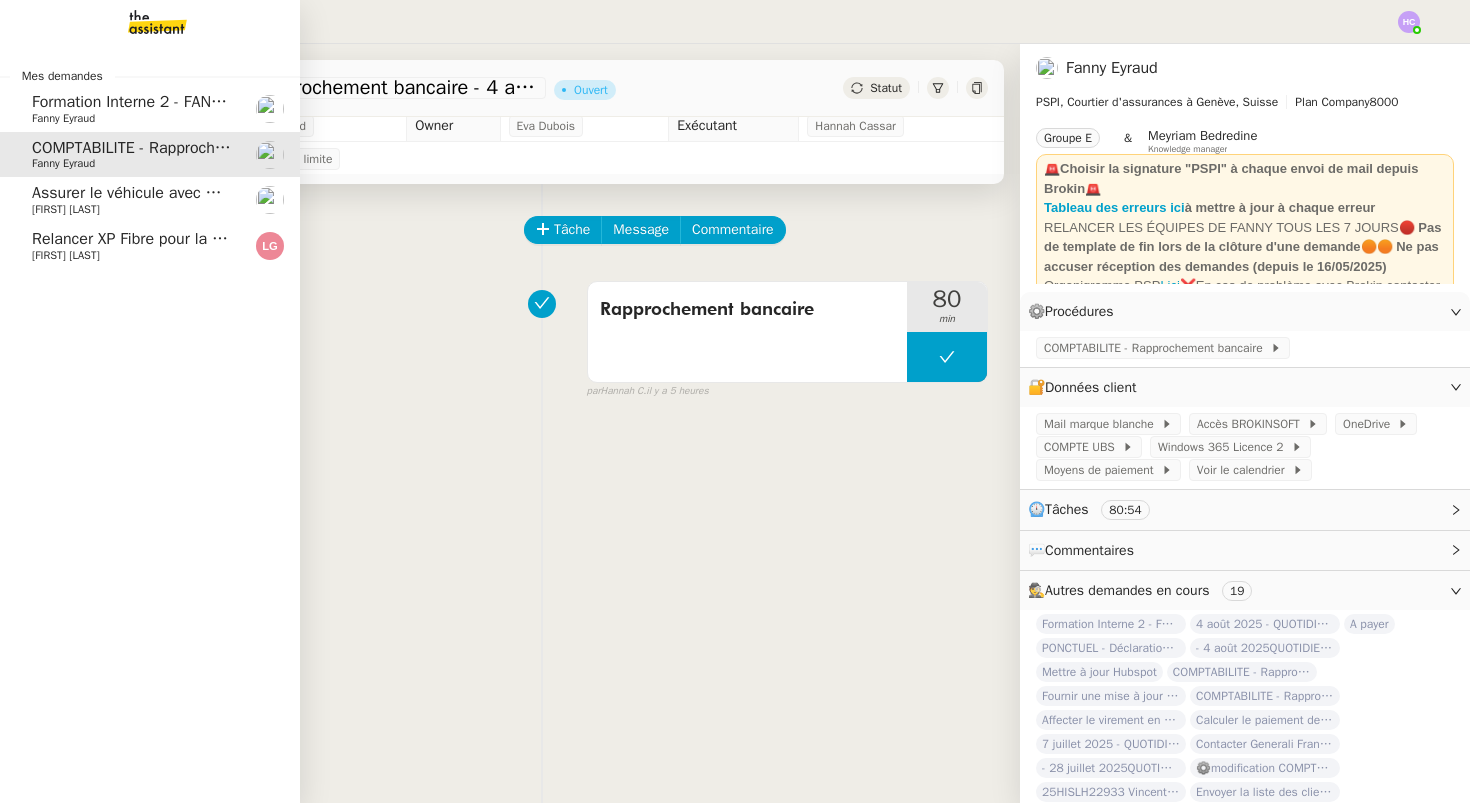 click on "Assurer le véhicule avec Matmut" 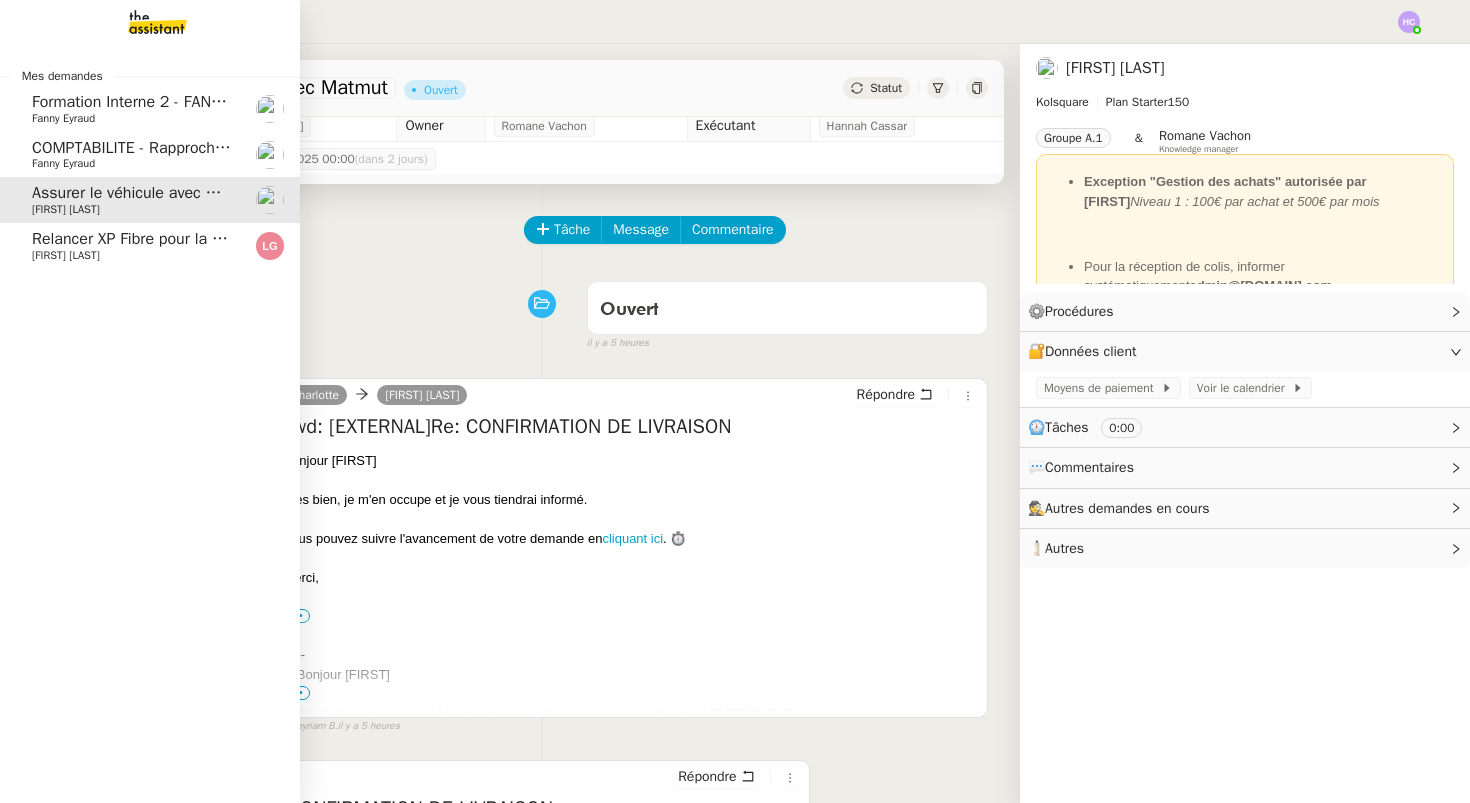 click on "Fanny Eyraud" 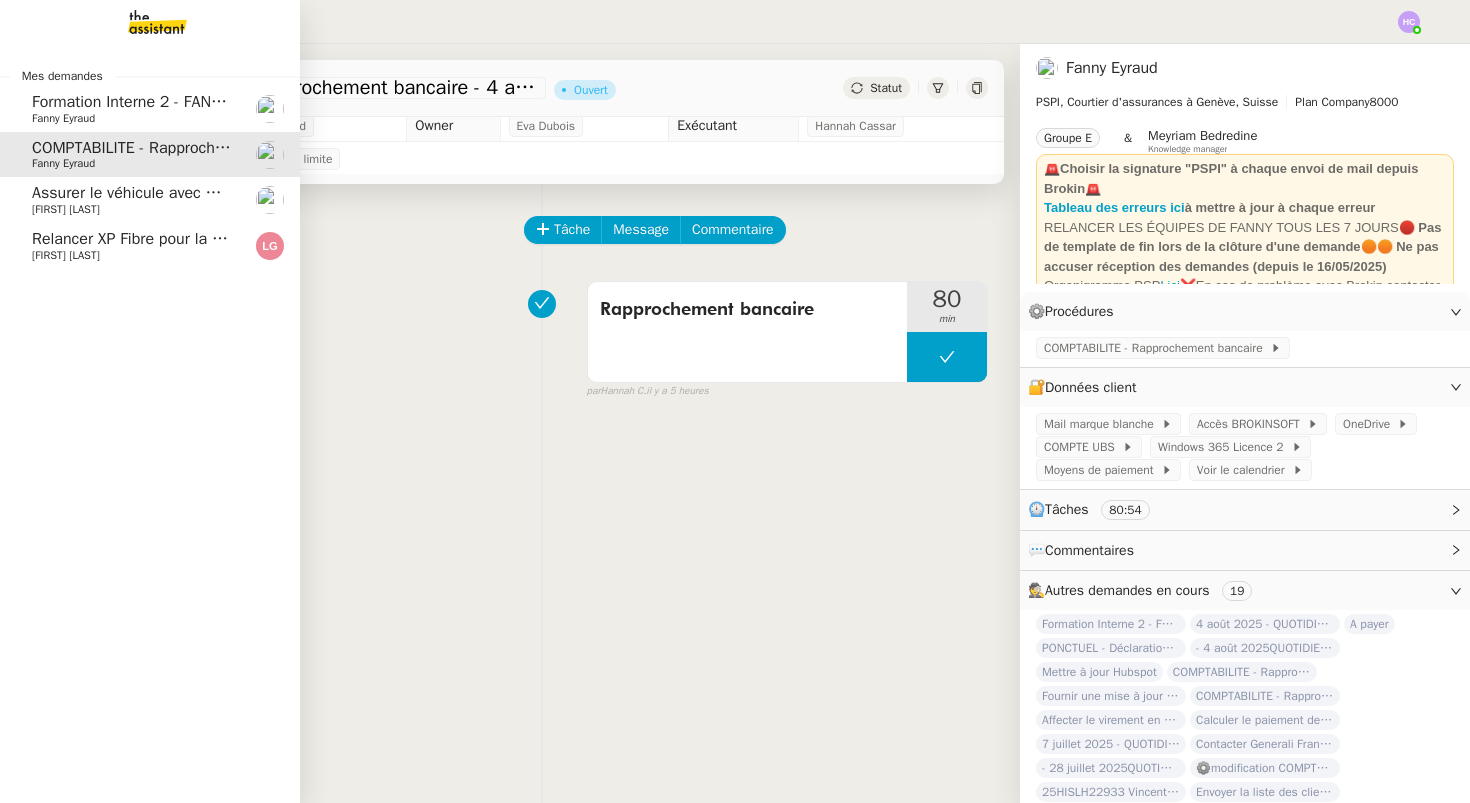 click on "Assurer le véhicule avec Matmut" 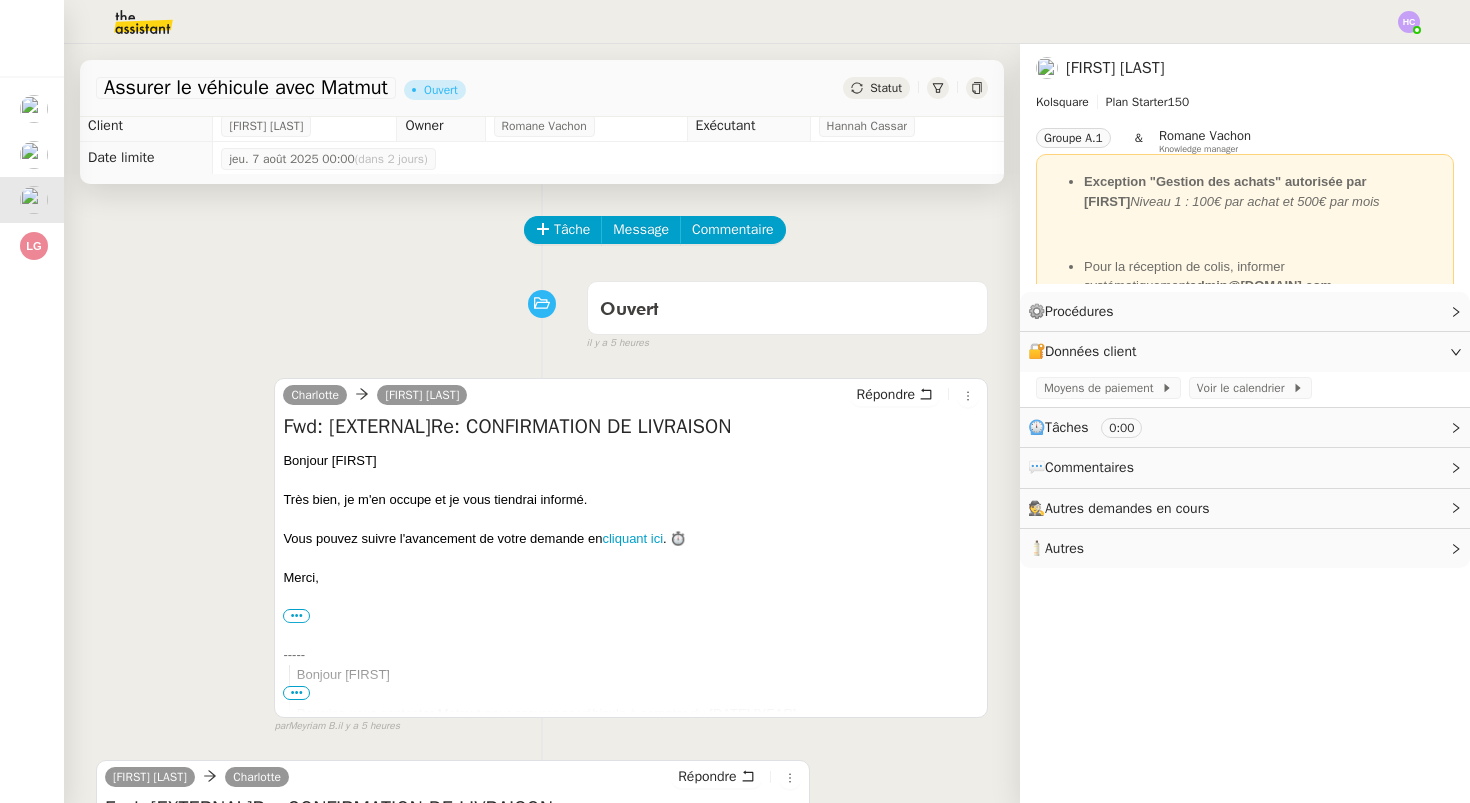 click on "Assurer le véhicule avec Matmut" 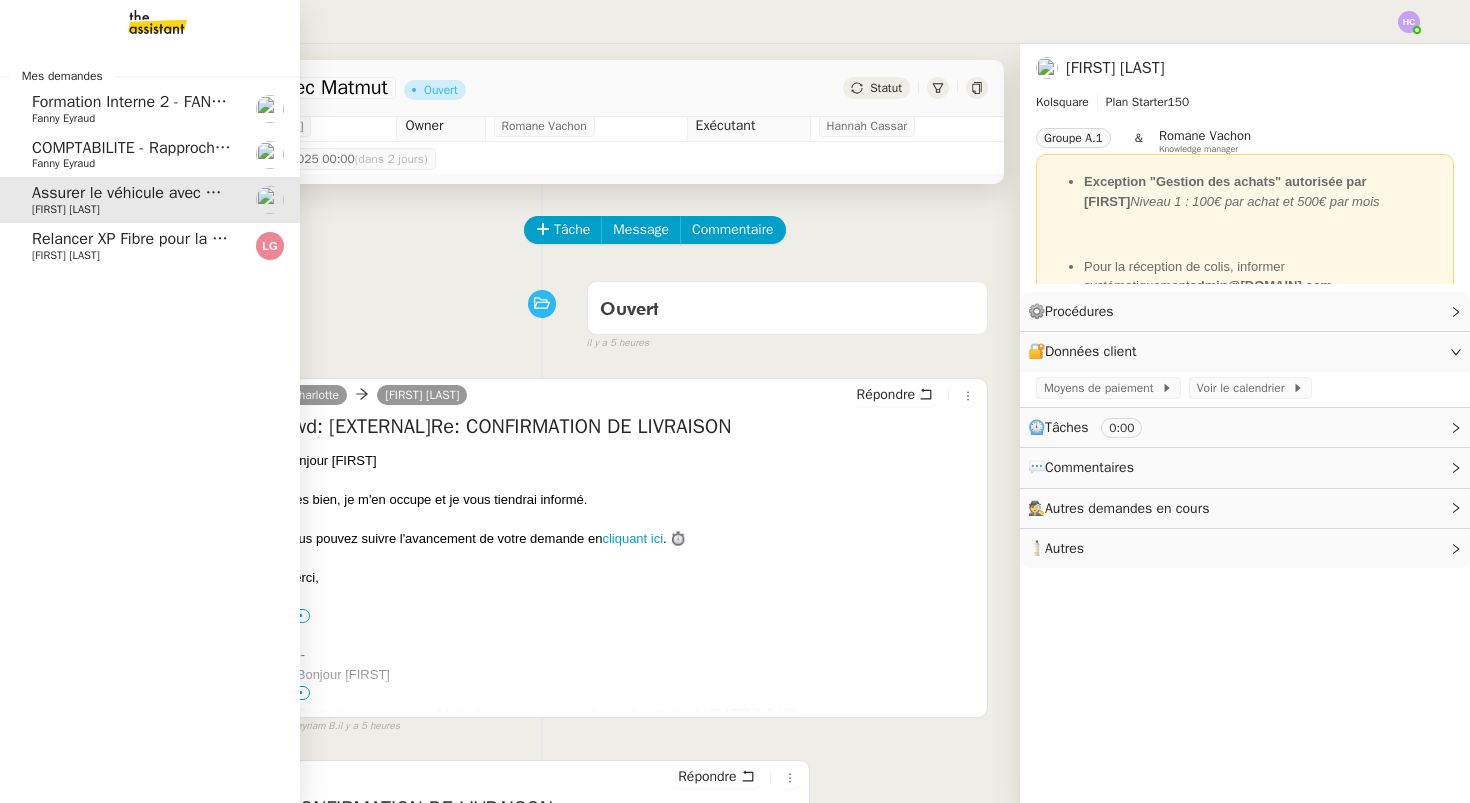 click on "COMPTABILITE - Rapprochement bancaire - 4 août 2025" 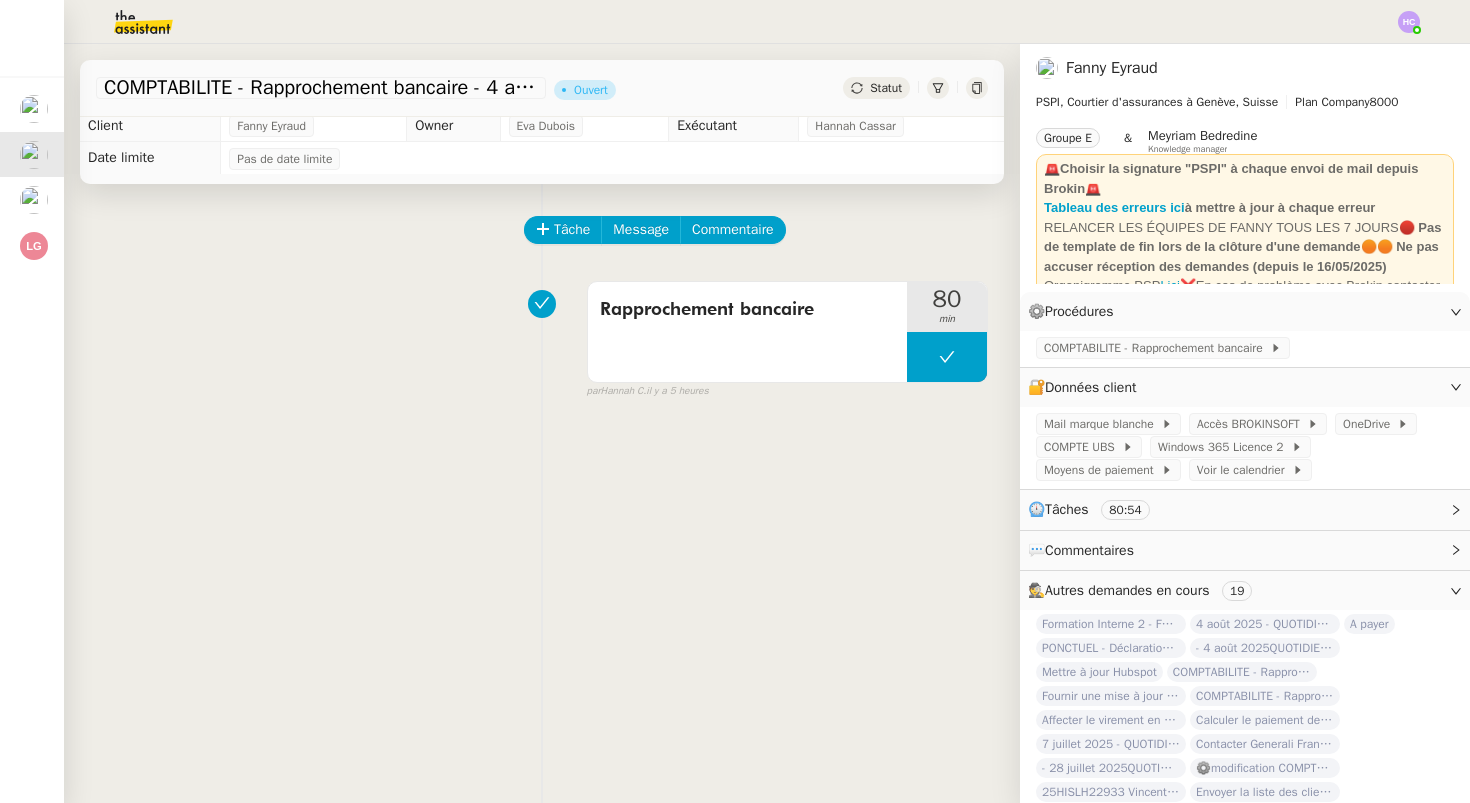 click on "COMPTABILITE - Rapprochement bancaire - 4 août 2025" 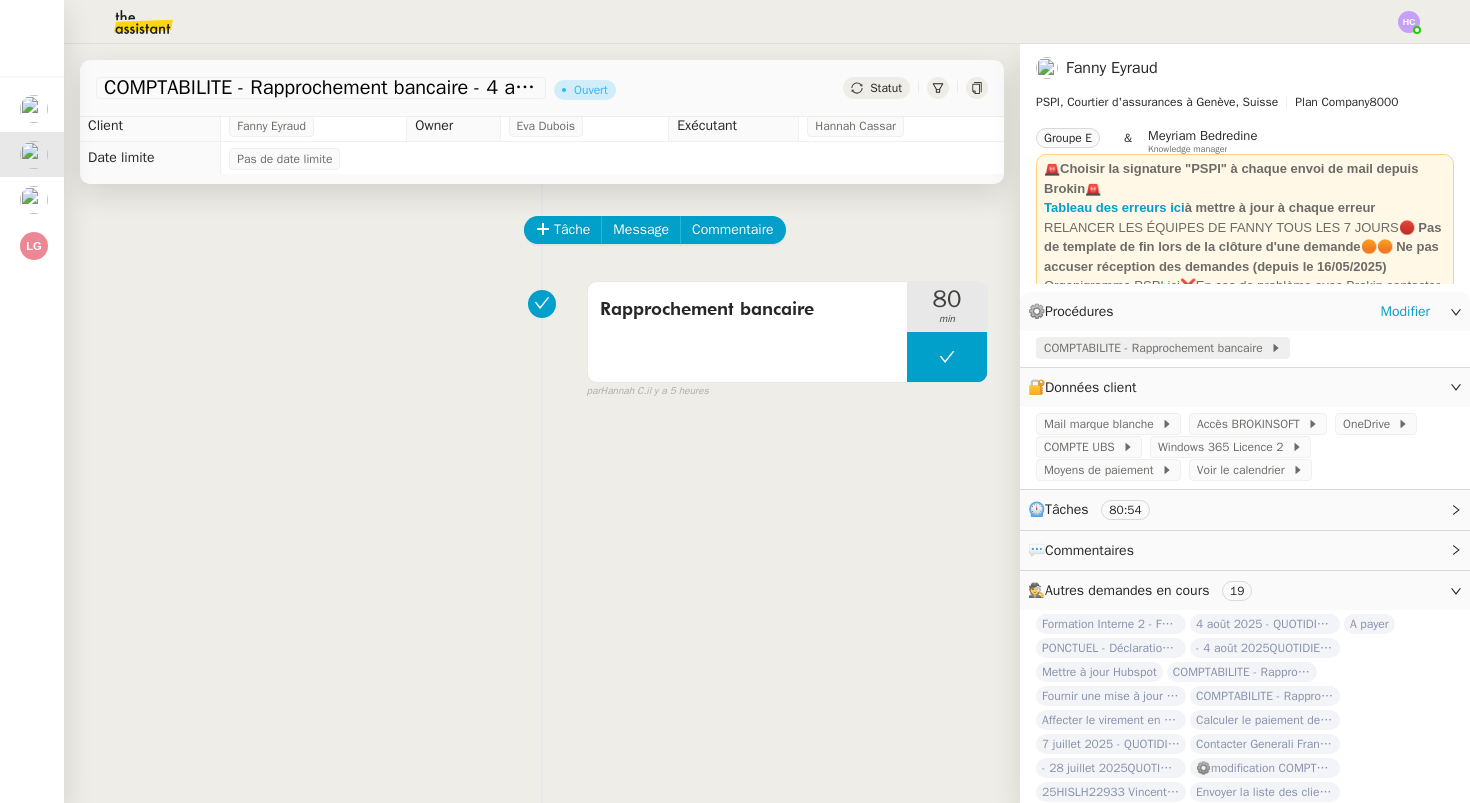 click on "COMPTABILITE - Rapprochement bancaire" 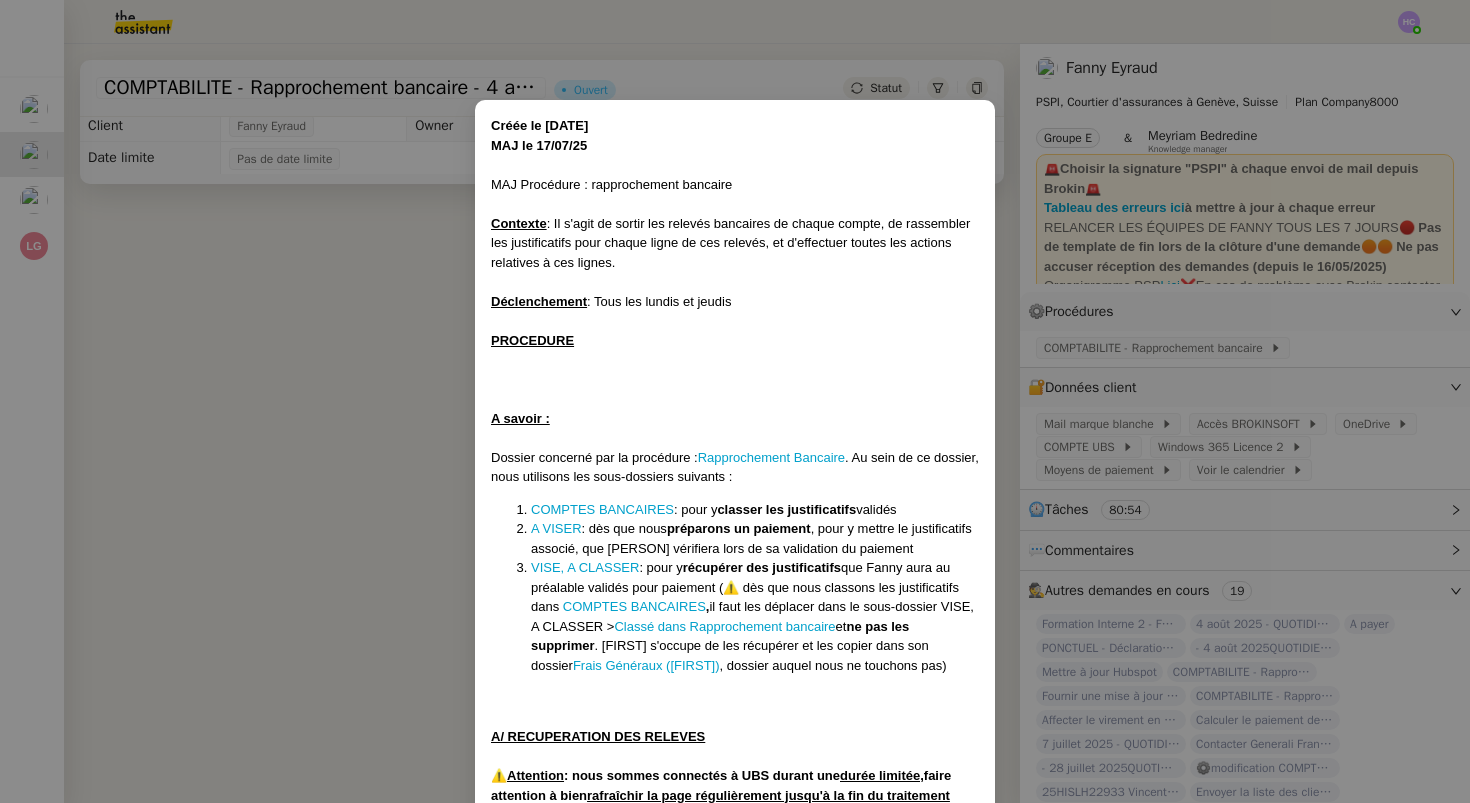 click on "Créée le [DATE] MAJ le [DATE] MAJ Procédure : rapprochement bancaire Contexte : Il s'agit de sortir les relevés bancaires de chaque compte, de rassembler les justificatifs pour chaque ligne de ces relevés, et d'effectuer toutes les actions relatives à ces lignes. Déclenchement : Tous les lundis et jeudis PROCEDURE A savoir : Dossier concerné par la procédure : Rapprochement Bancaire . Au sein de ce dossier, nous utilisons les sous-dossiers suivants : COMPTES BANCAIRES : pour y classer les justificatifs validés A VISER : dès que nous préparons un paiement , pour y mettre le justificatifs associé, que [FIRST] vérifiera lors de sa validation du paiement VISE, A CLASSER : pour y récupérer des justificatifs que [FIRST] aura au préalable validés pour paiement (⚠️ dès que nous classons les justificatifs dans COMPTES BANCAIRES , il faut les déplacer dans le sous-dossier VISE, A CLASSER > Classé dans Rapprochement bancaire et ne pas les supprimer ⚠️ Attention . de" at bounding box center (735, 401) 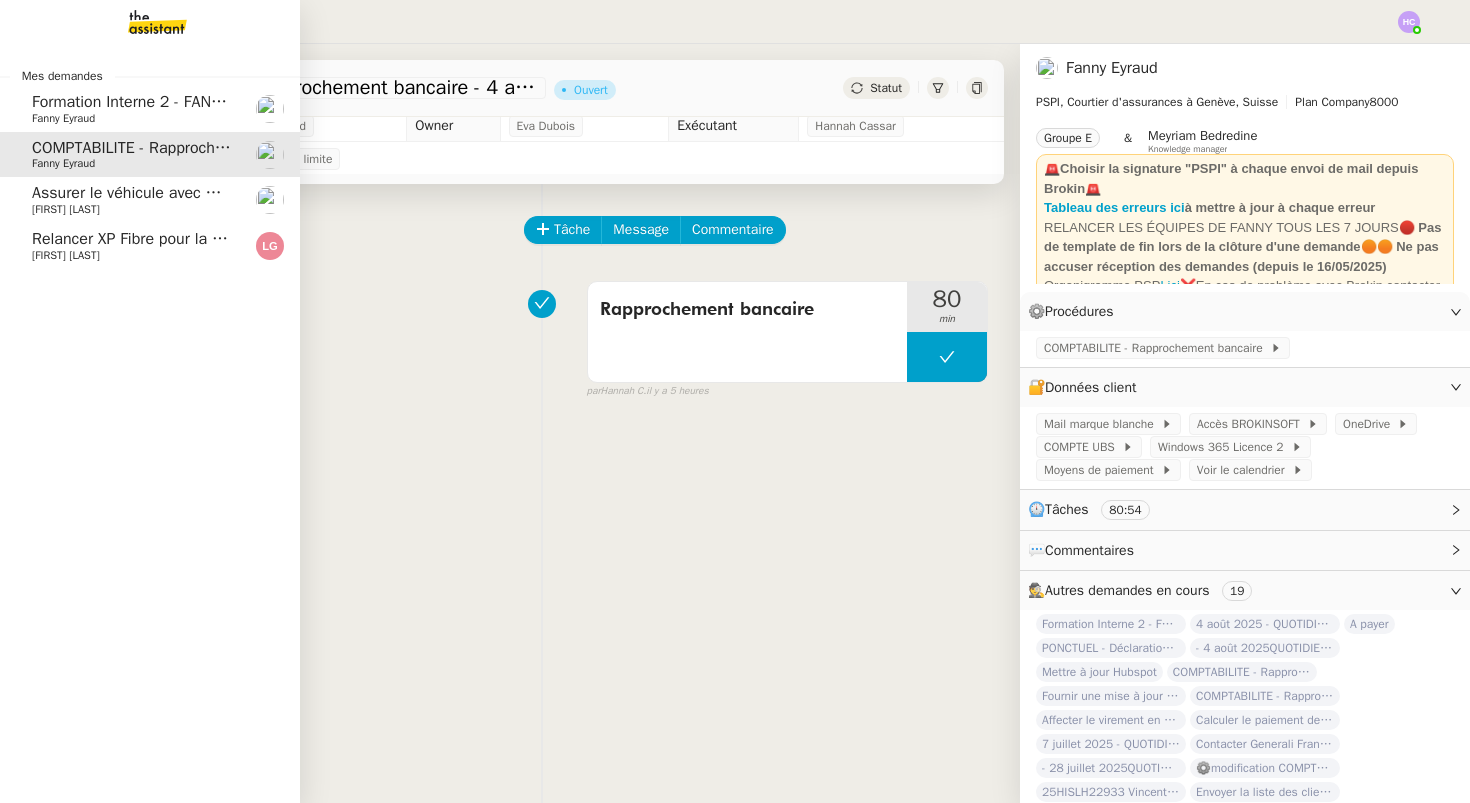click on "Assurer le véhicule avec Matmut" 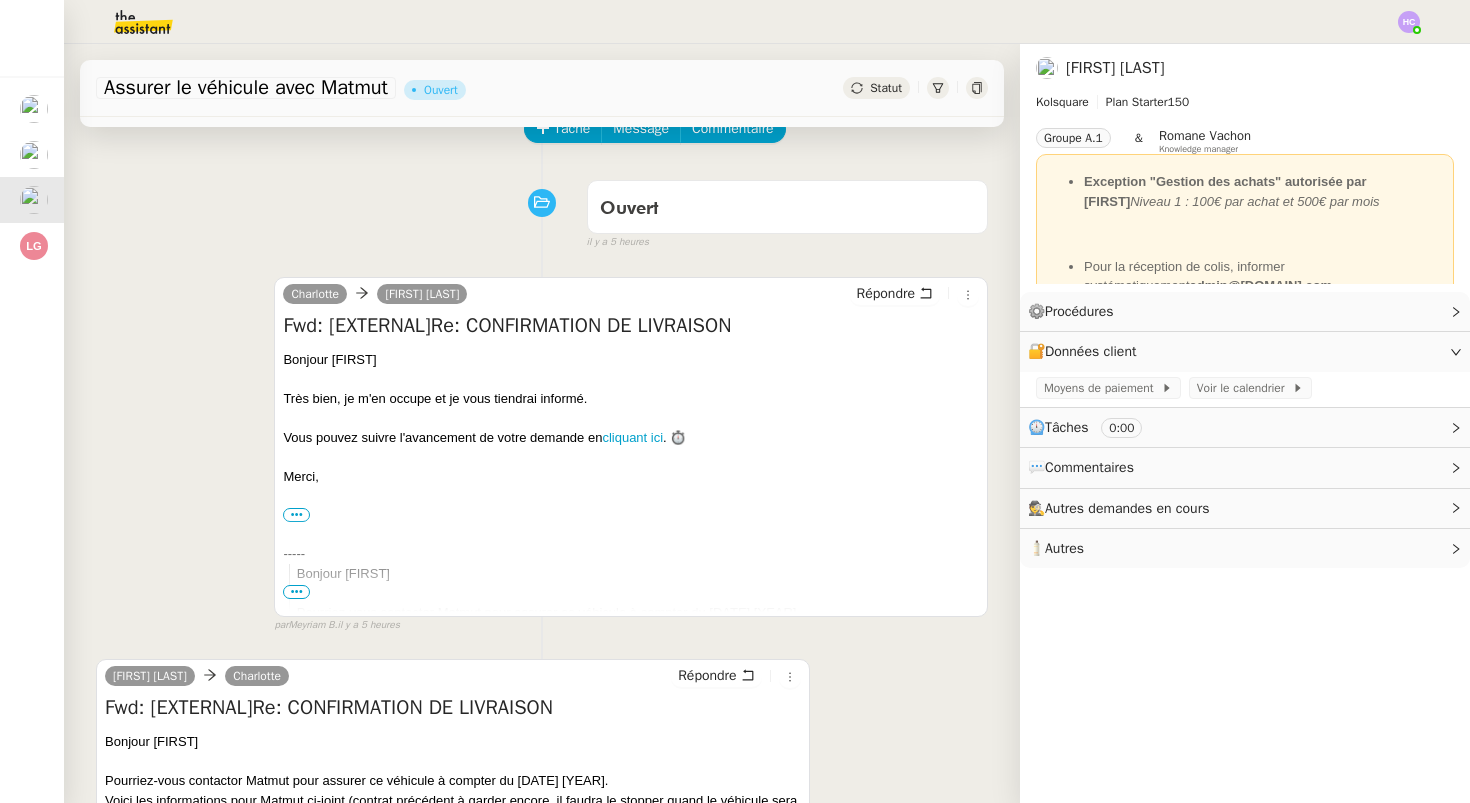 scroll, scrollTop: 0, scrollLeft: 0, axis: both 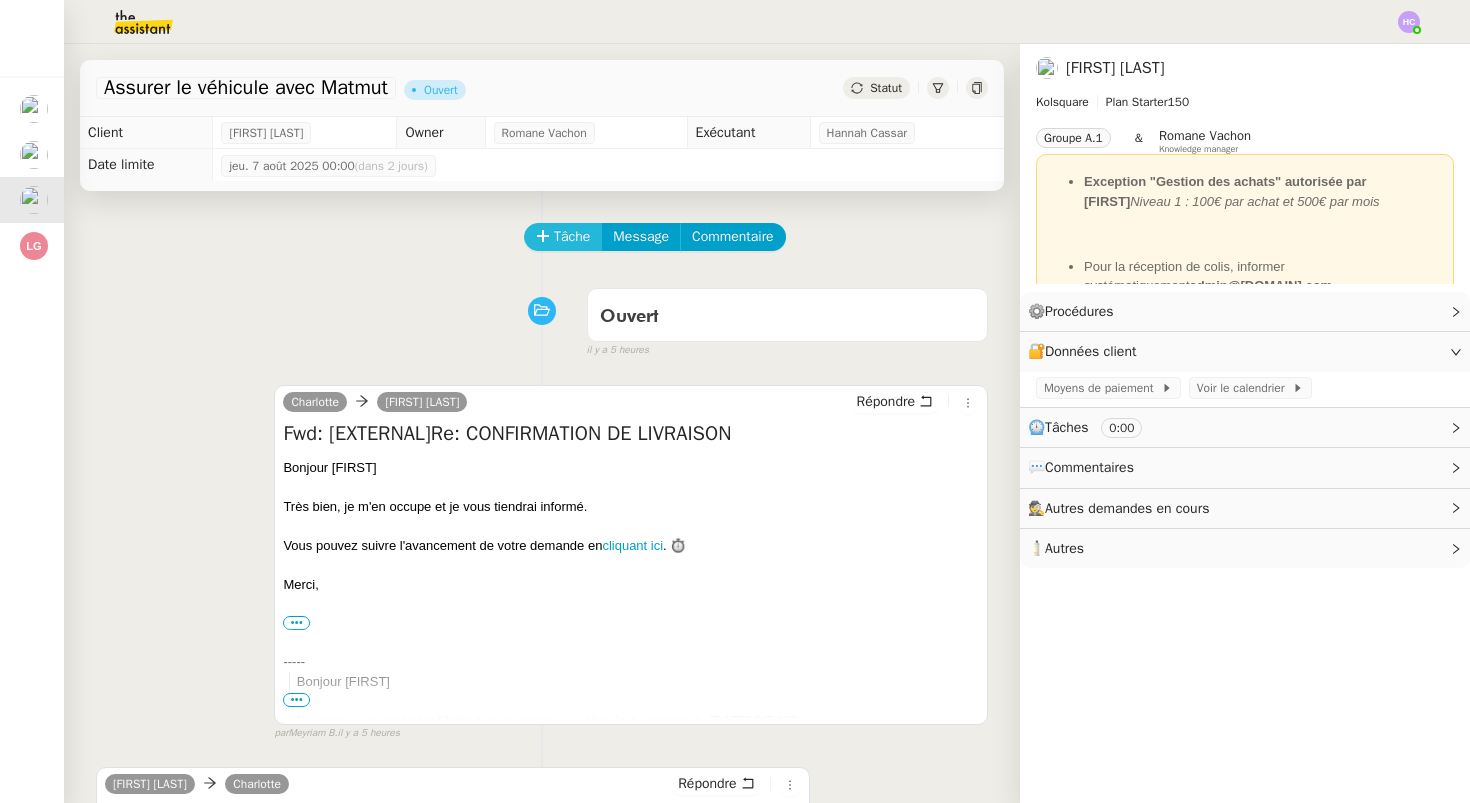 click on "Tâche" 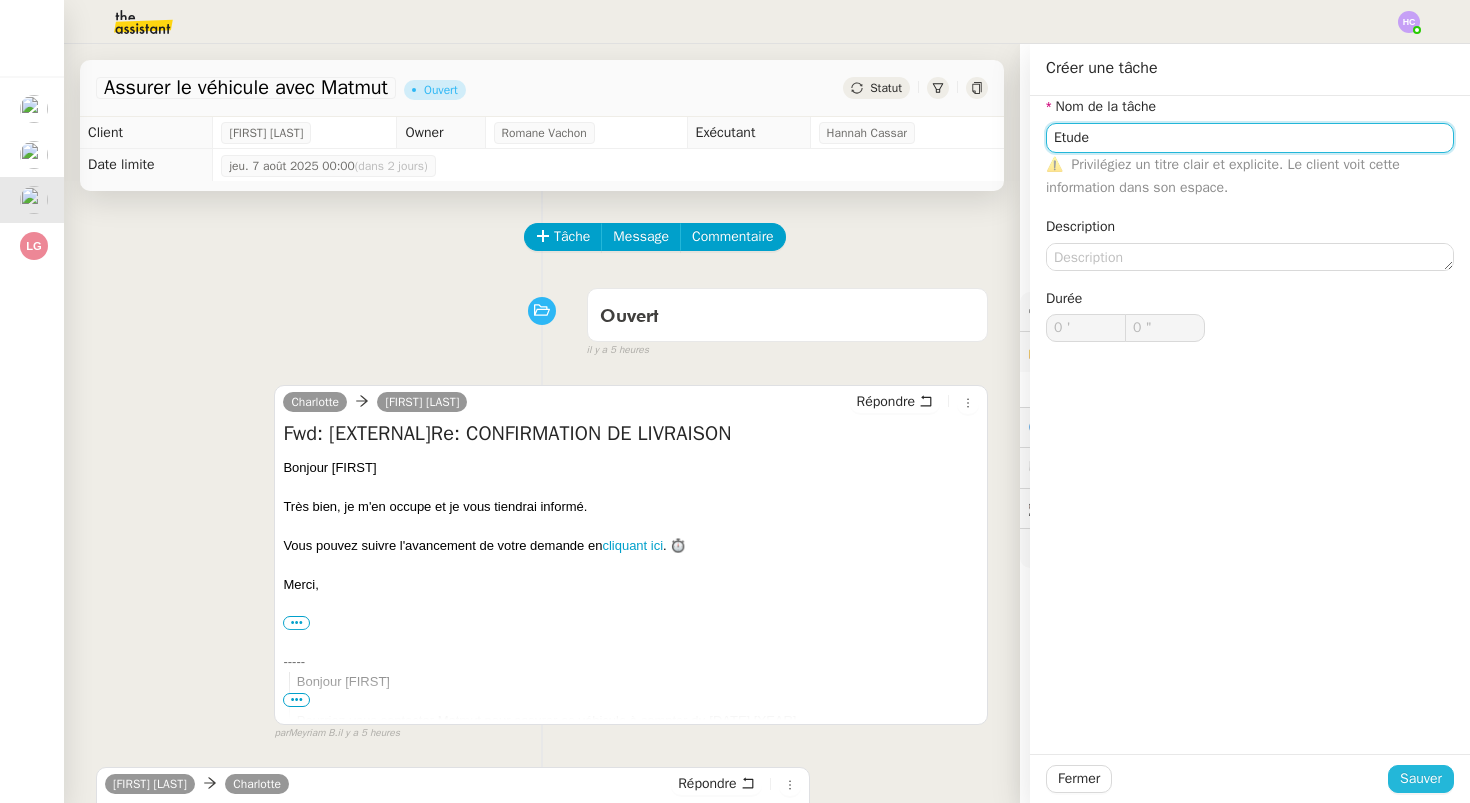 type on "Etude" 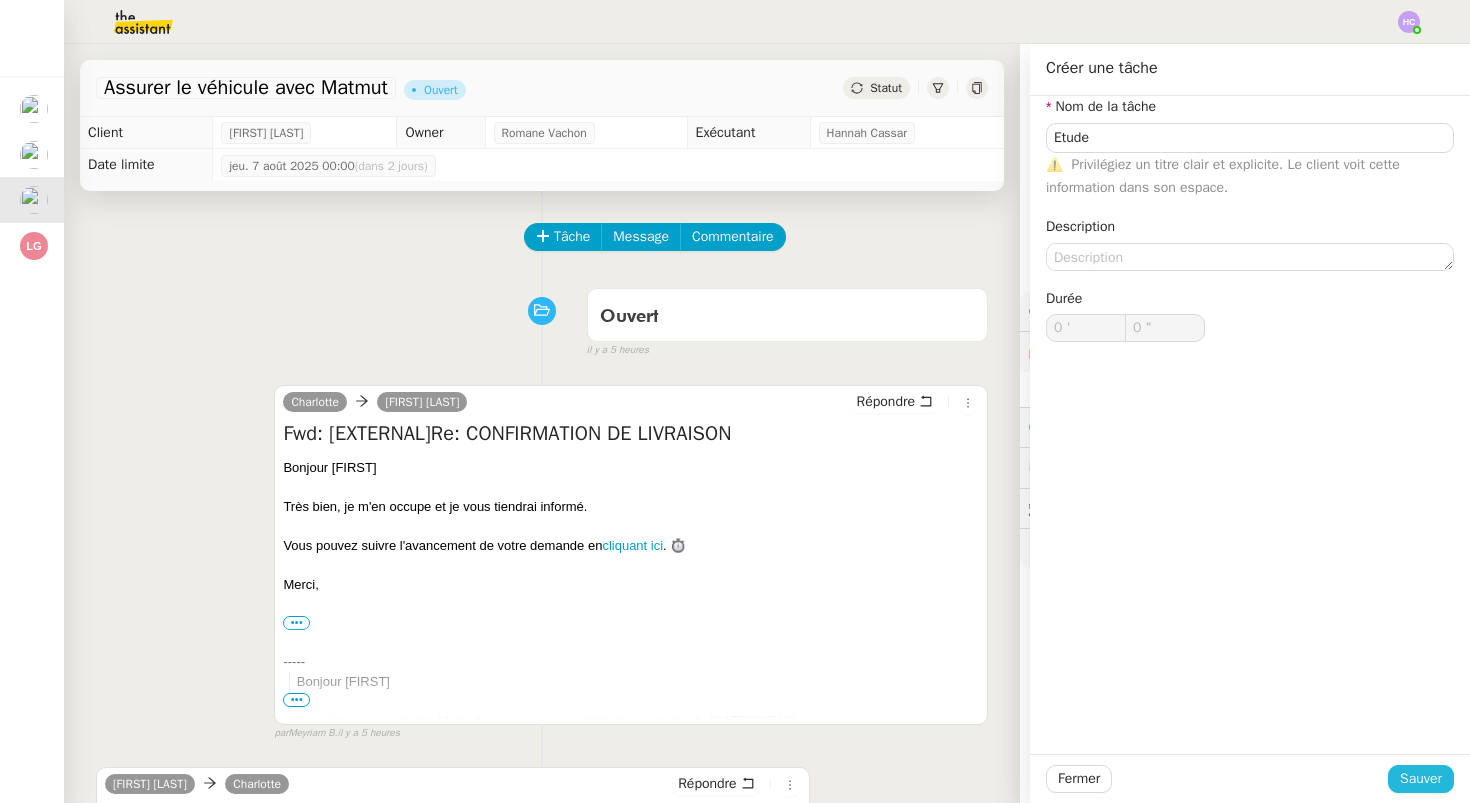 click on "Sauver" 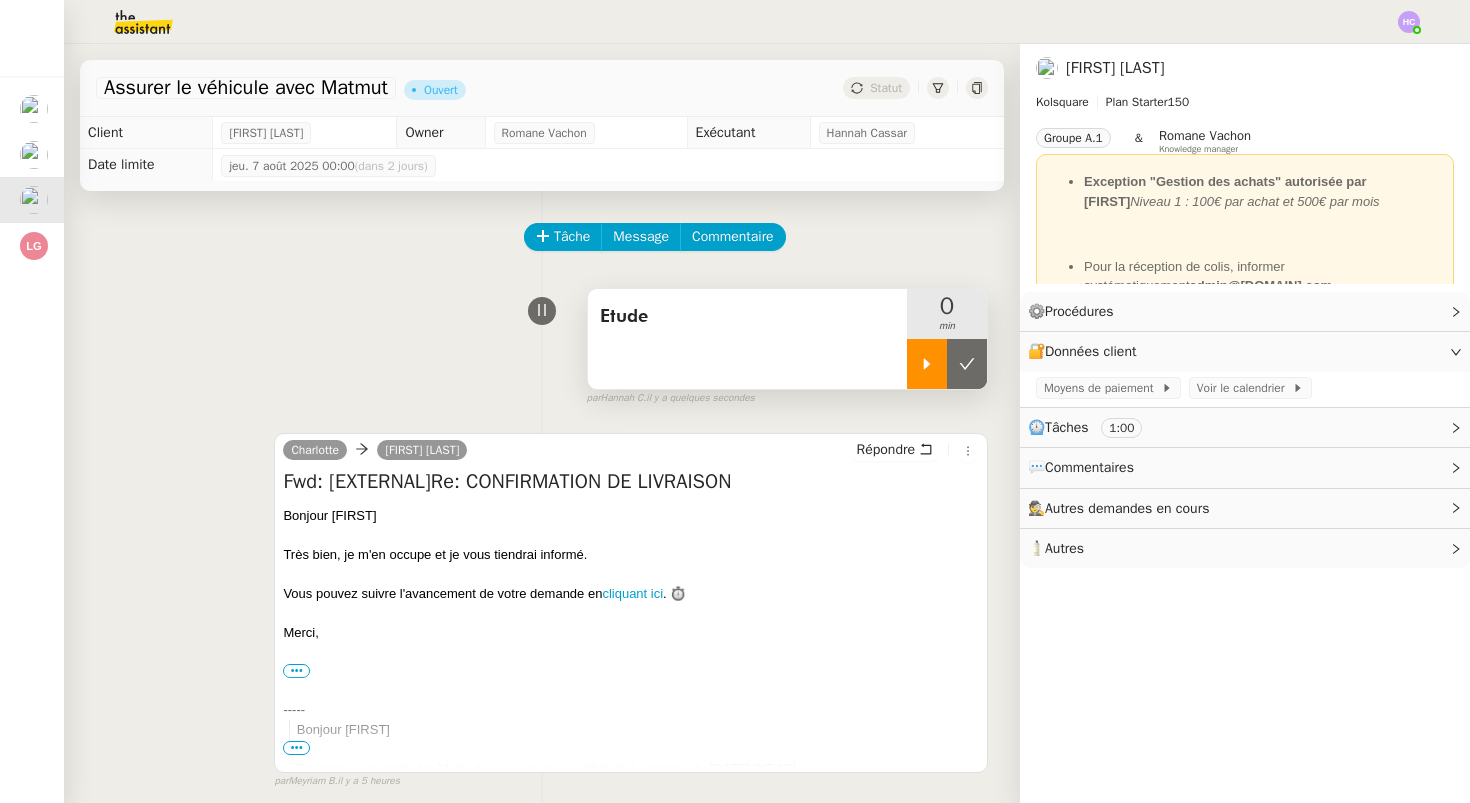 click at bounding box center (927, 364) 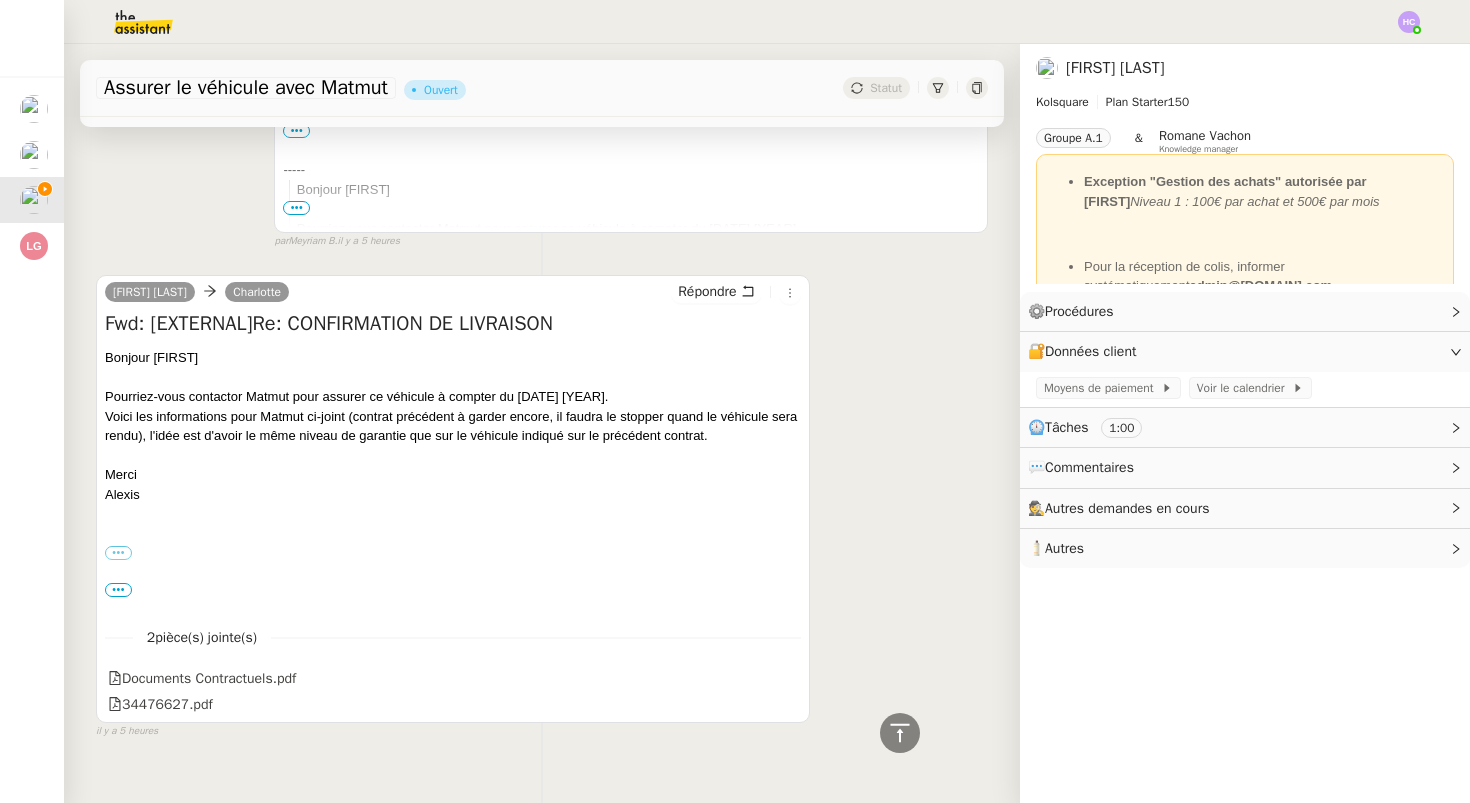 scroll, scrollTop: 572, scrollLeft: 0, axis: vertical 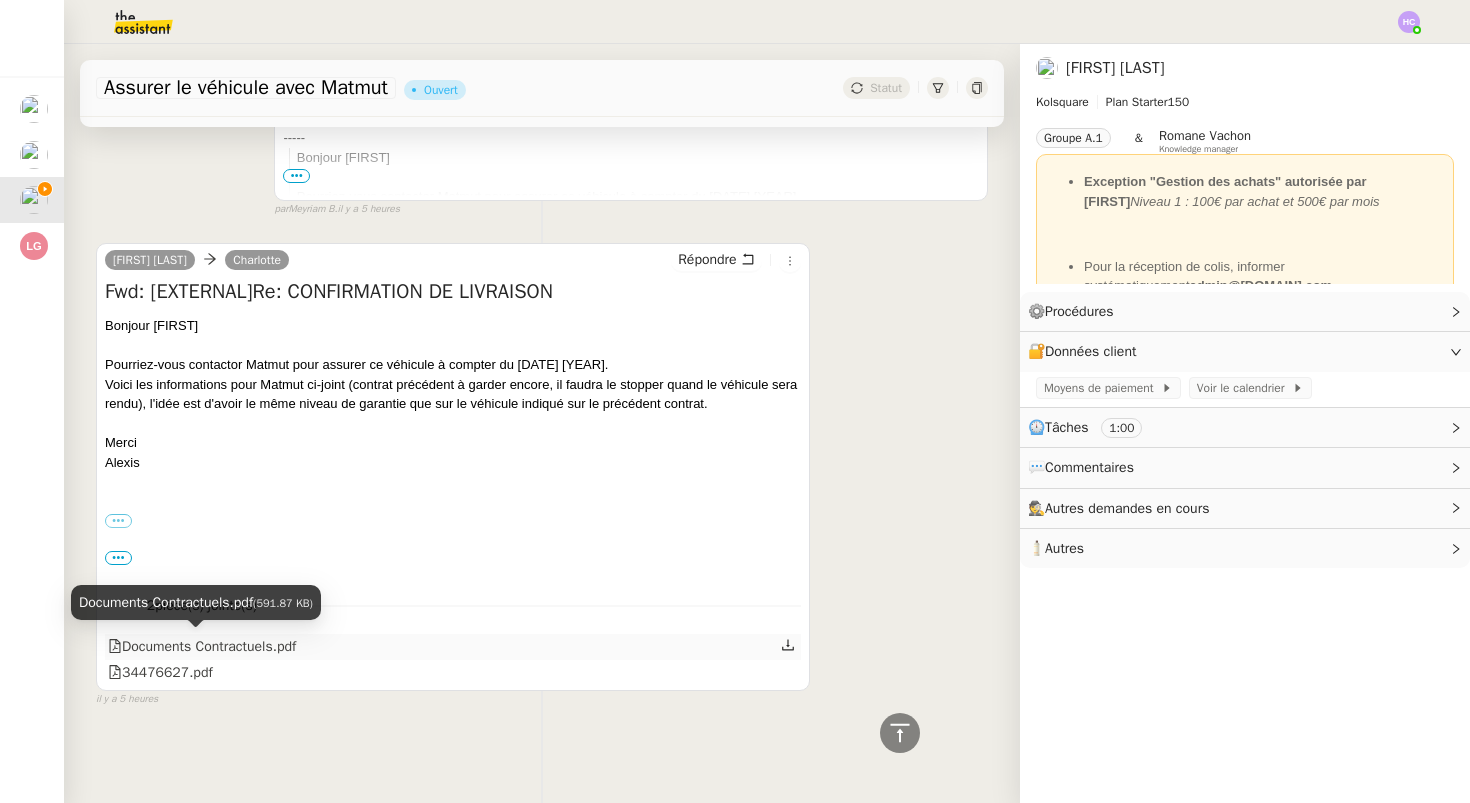 click on "Documents Contractuels.pdf" 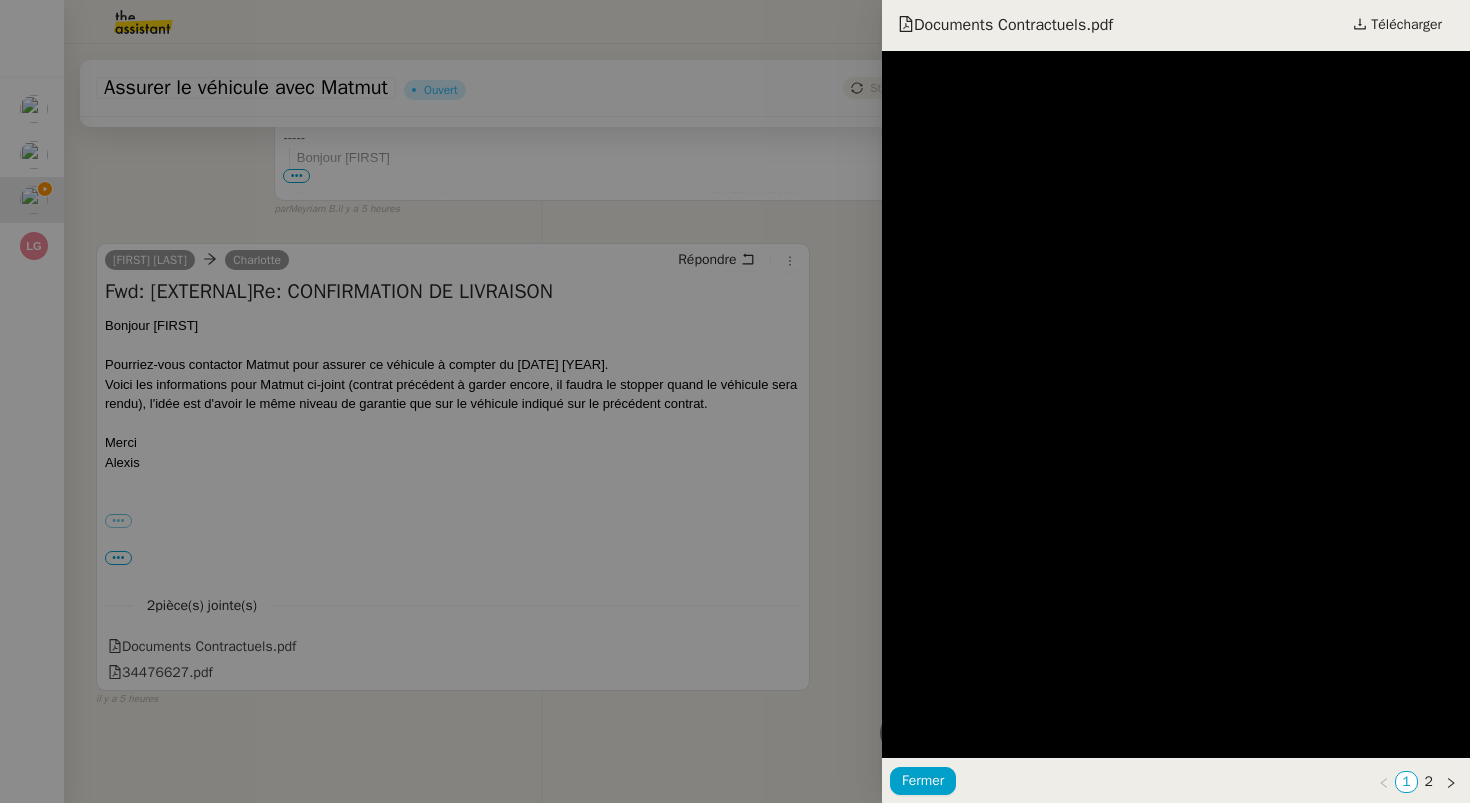 click at bounding box center [735, 401] 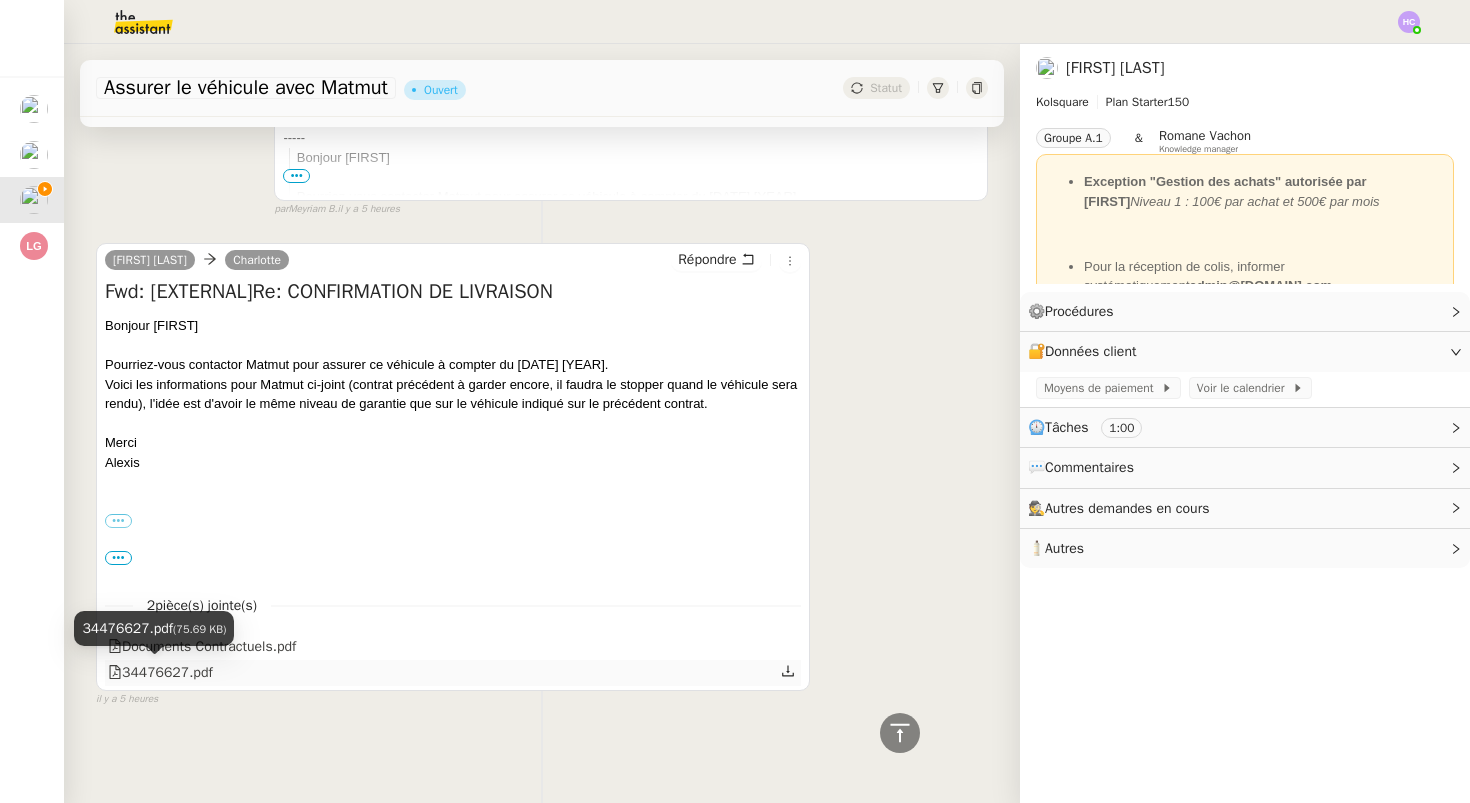 click on "34476627.pdf" 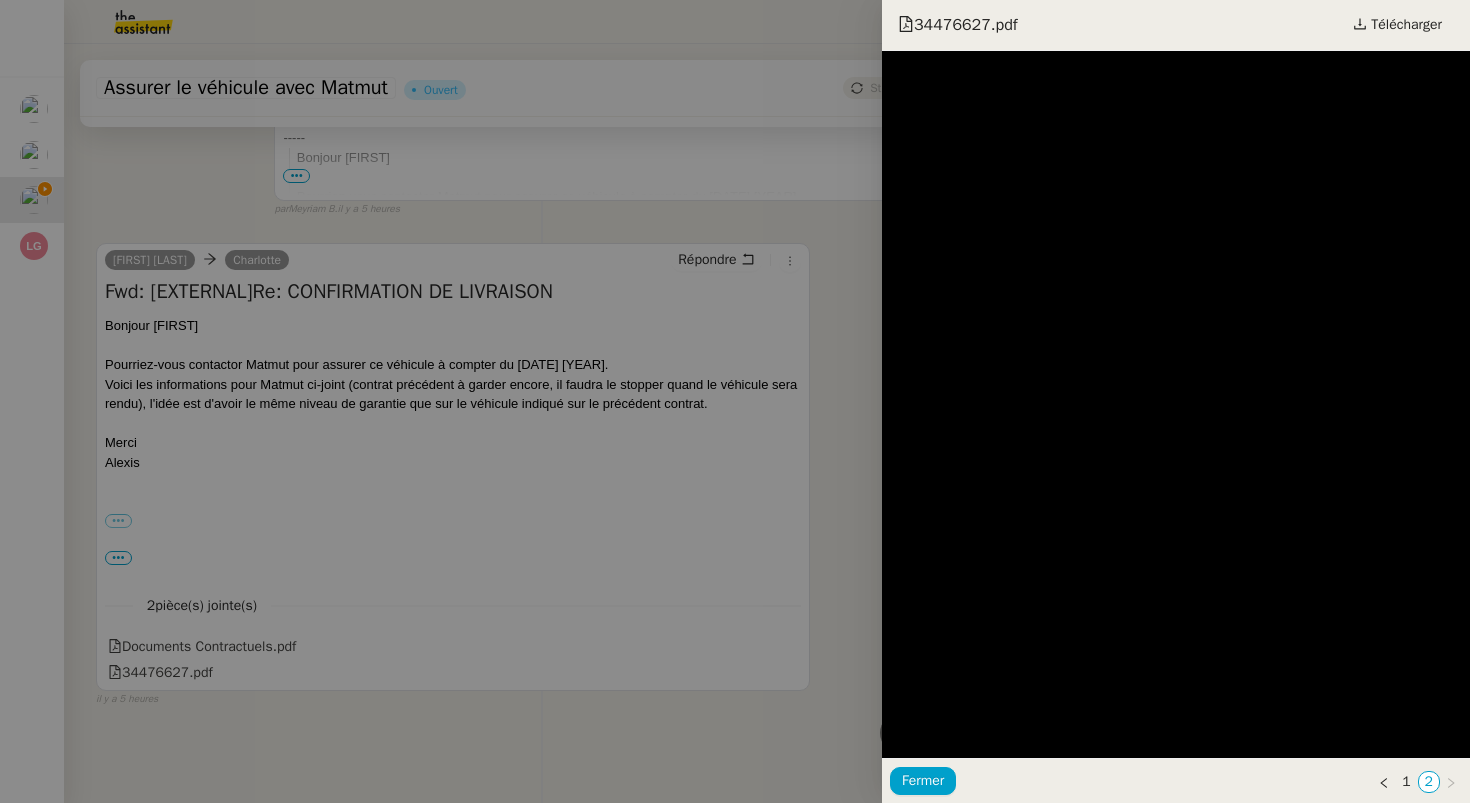 click at bounding box center (735, 401) 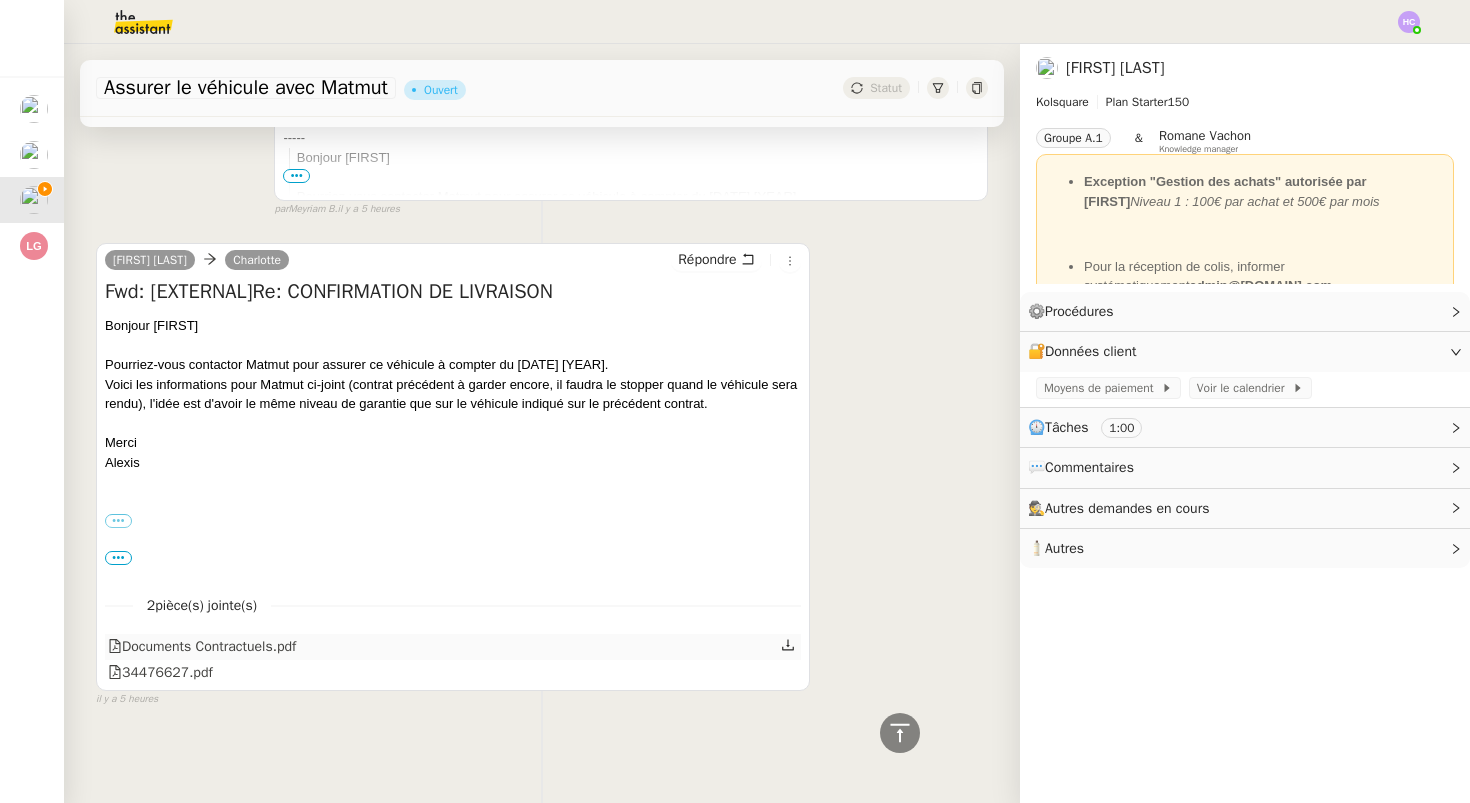 click 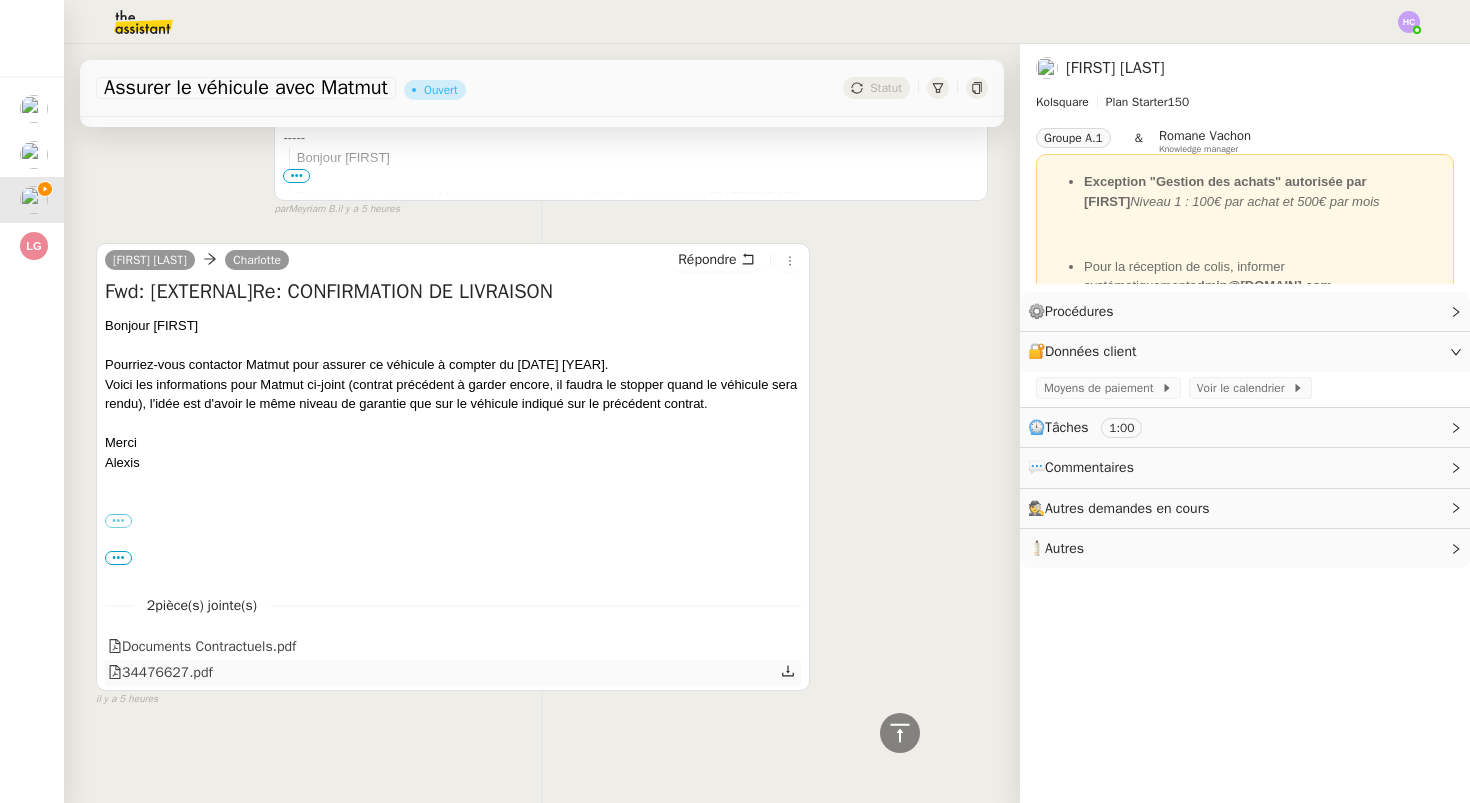 click 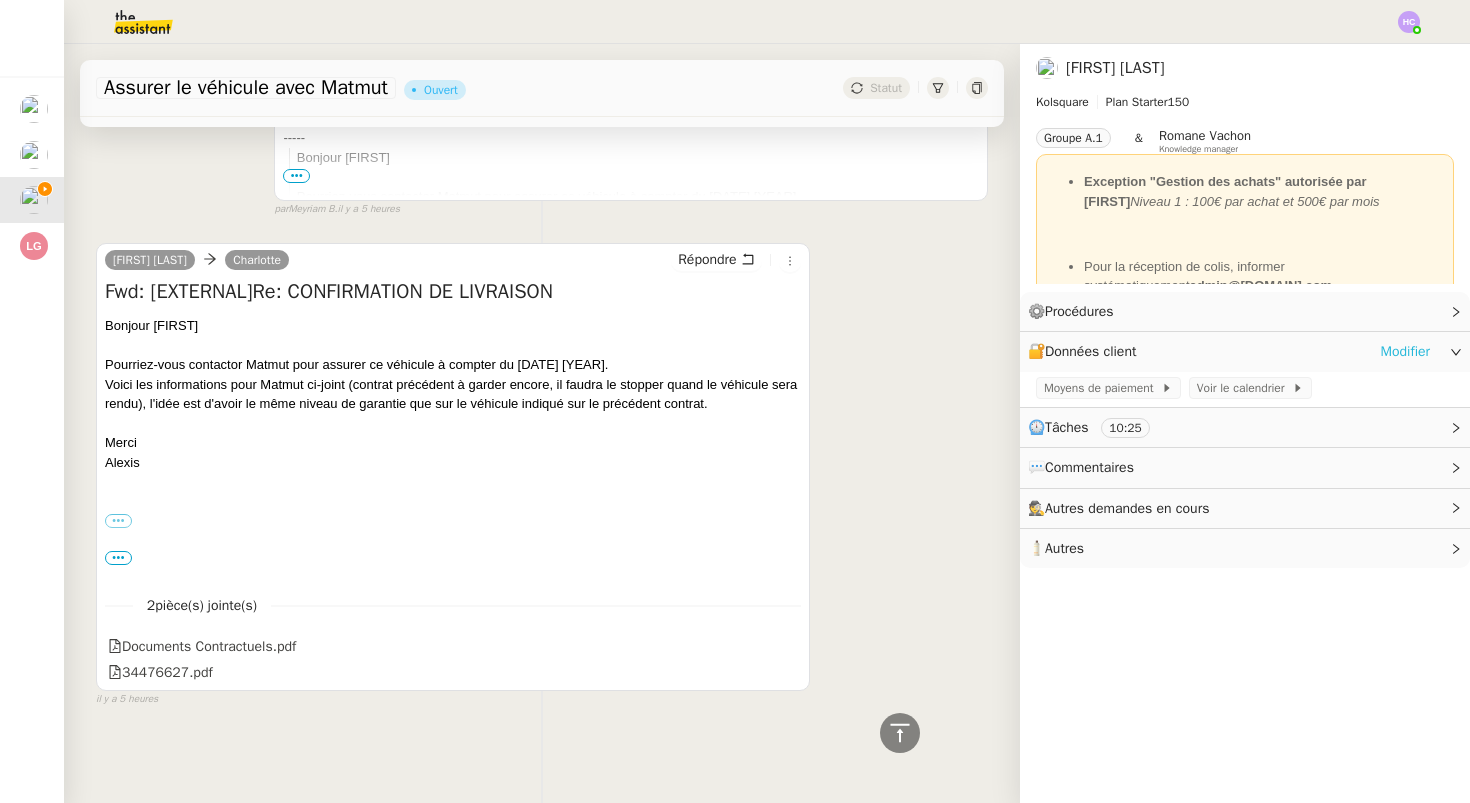 click on "Modifier" 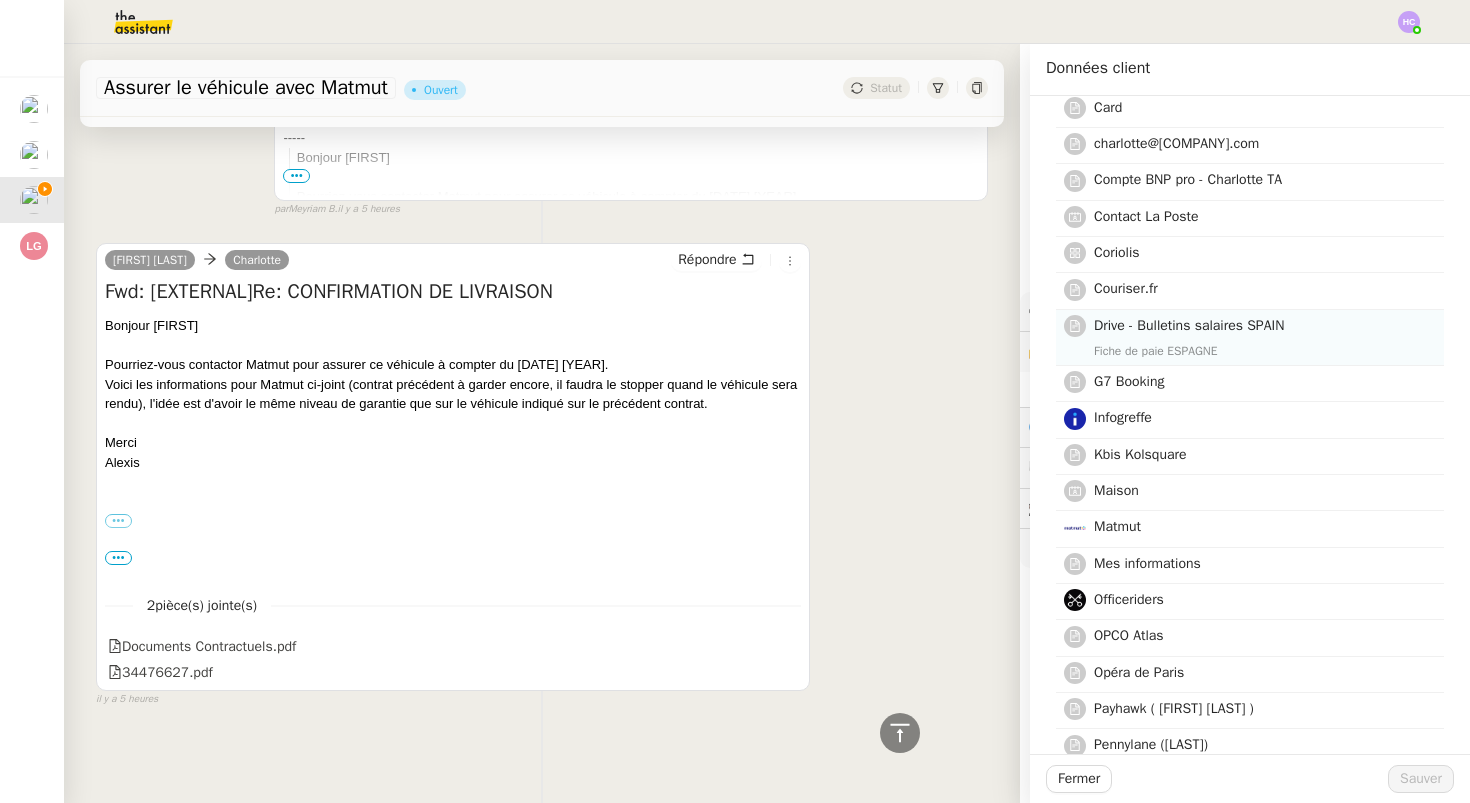 scroll, scrollTop: 235, scrollLeft: 0, axis: vertical 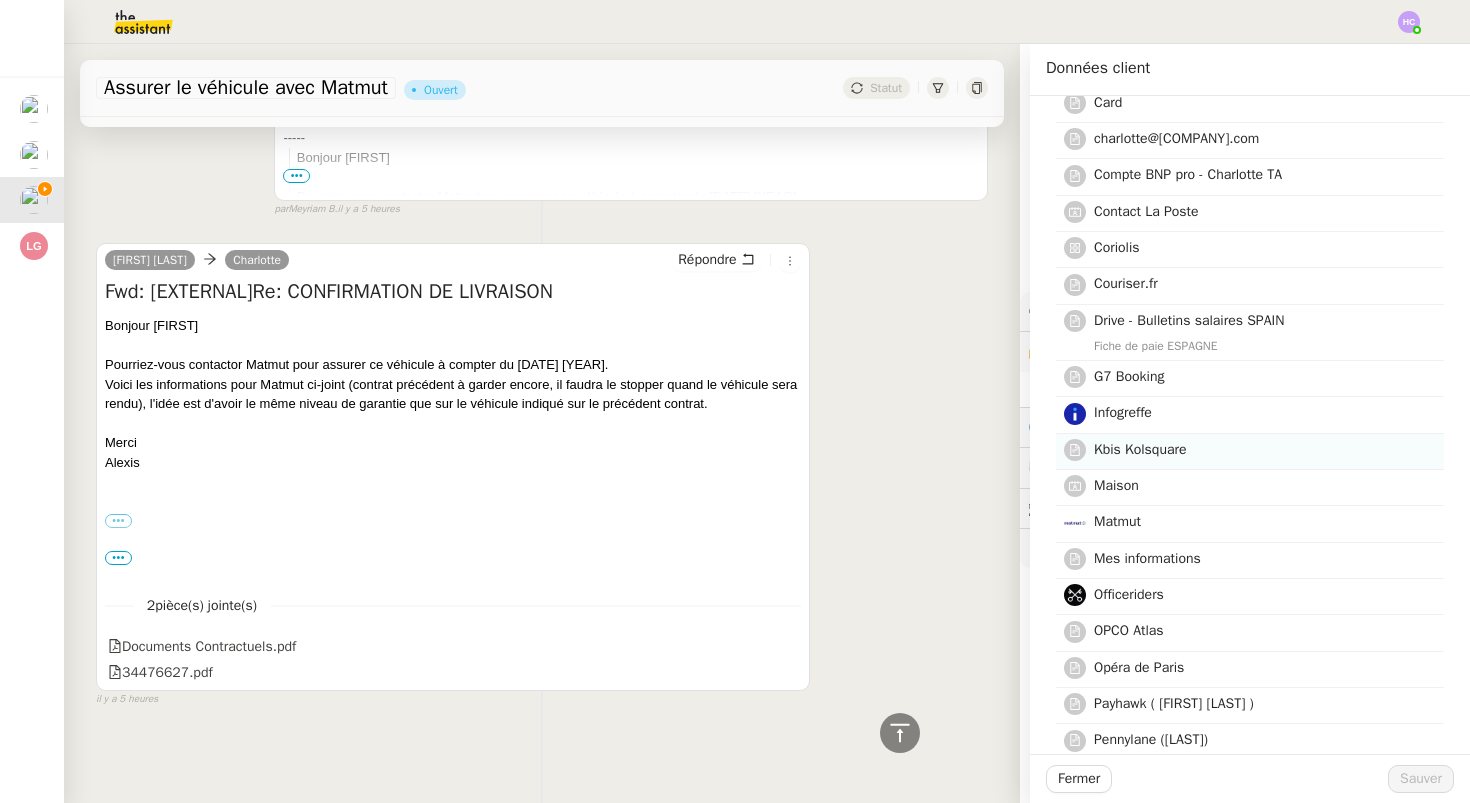 click on "Kbis Kolsquare" 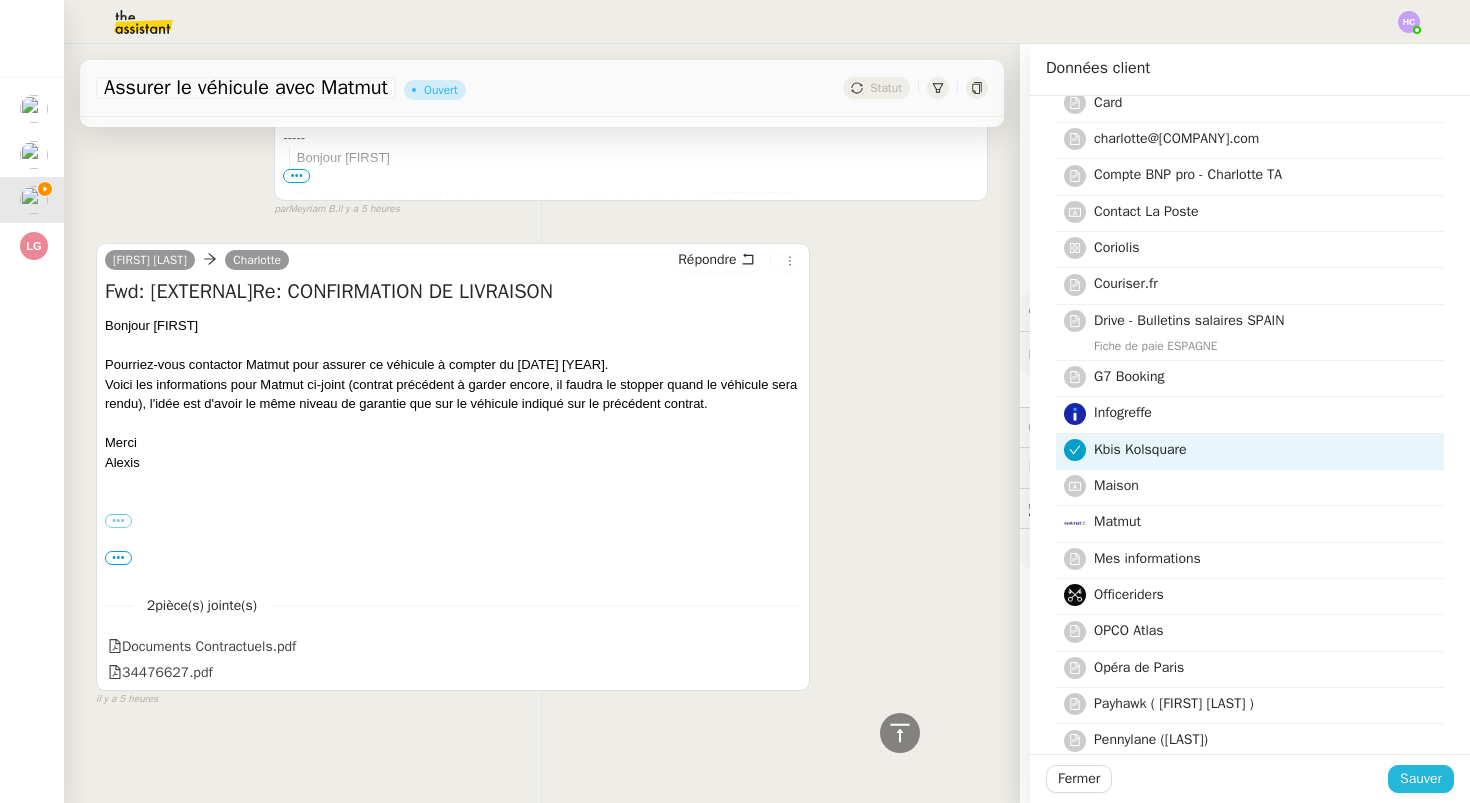 click on "Sauver" 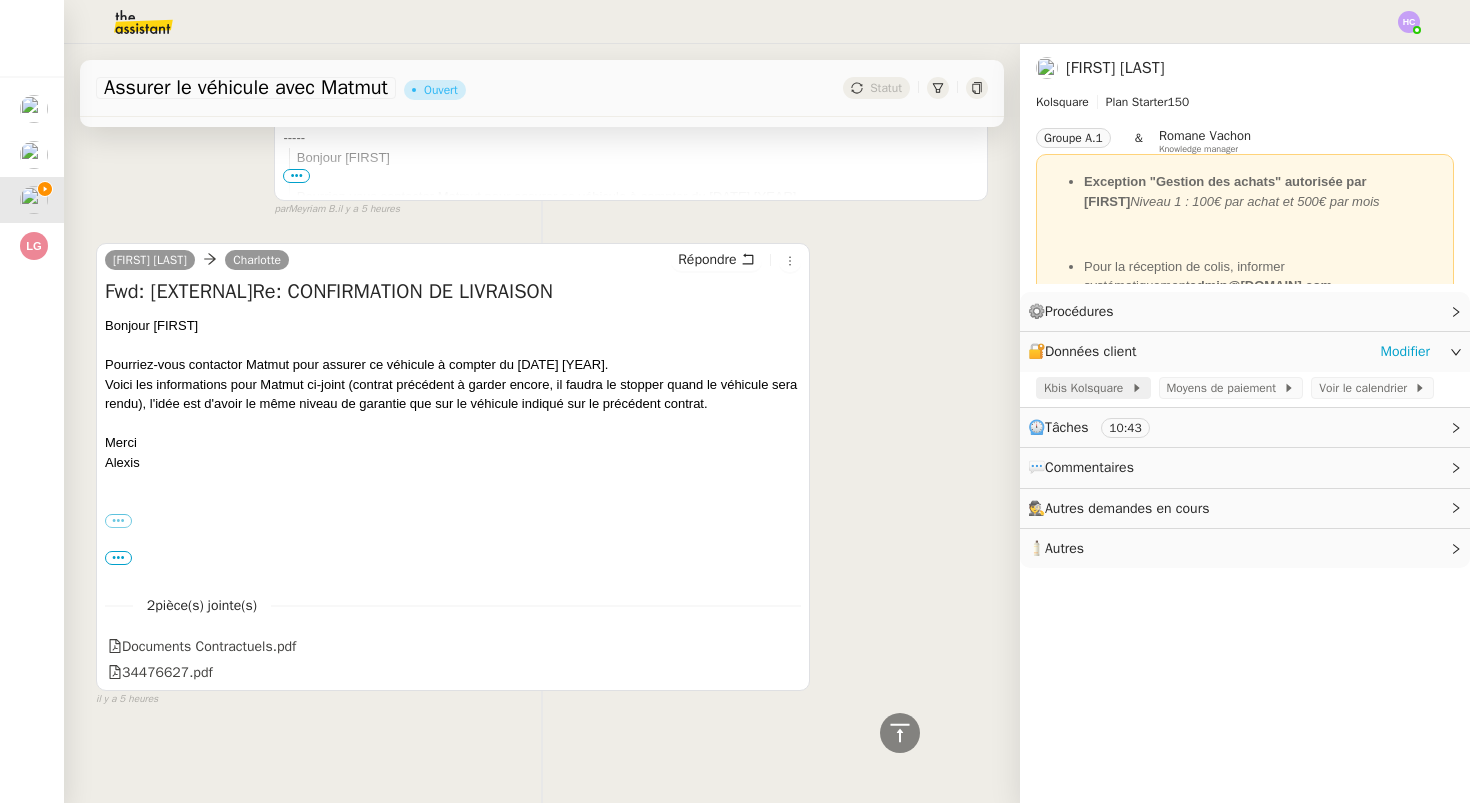click on "Kbis Kolsquare" 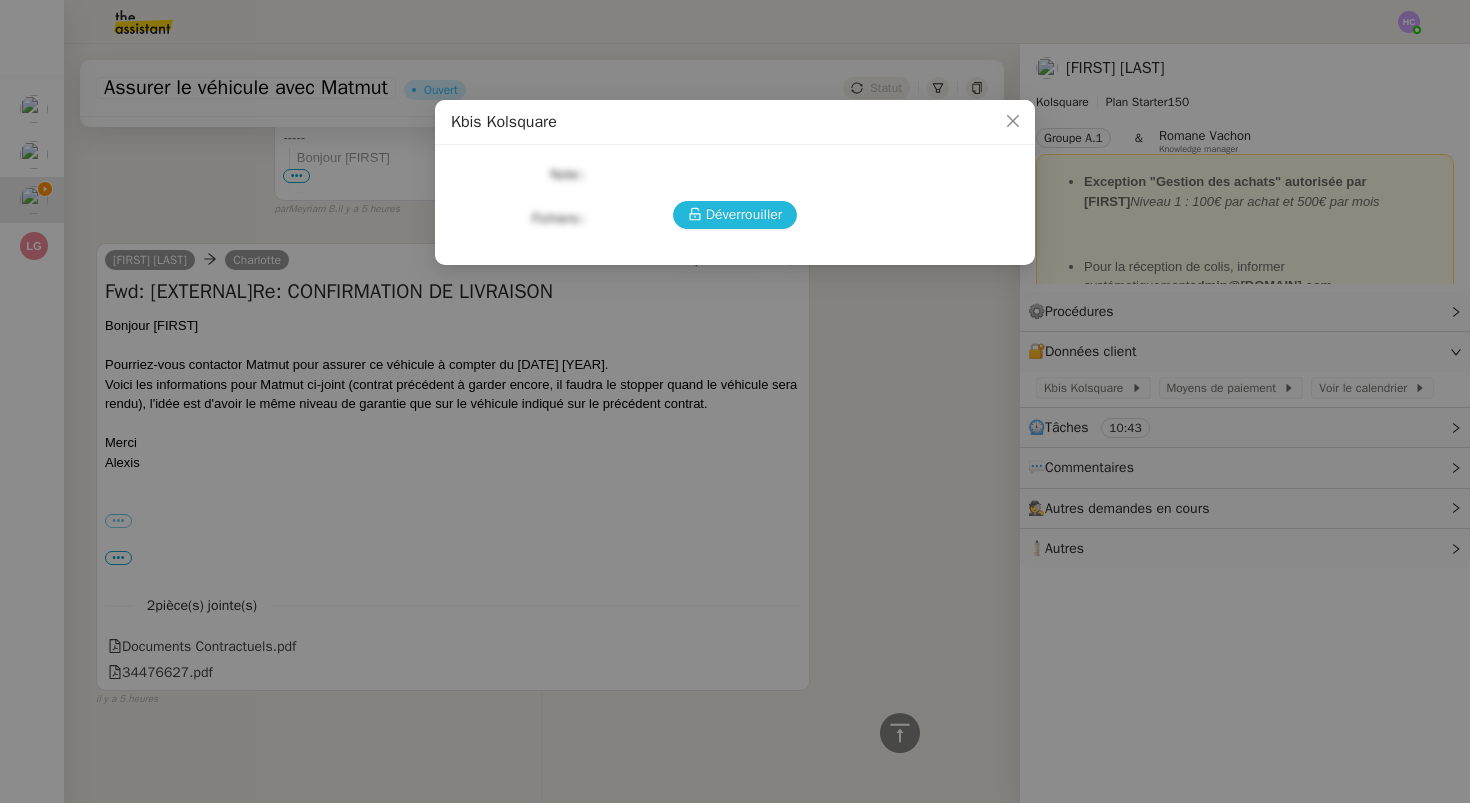 click on "Déverrouiller" at bounding box center [744, 214] 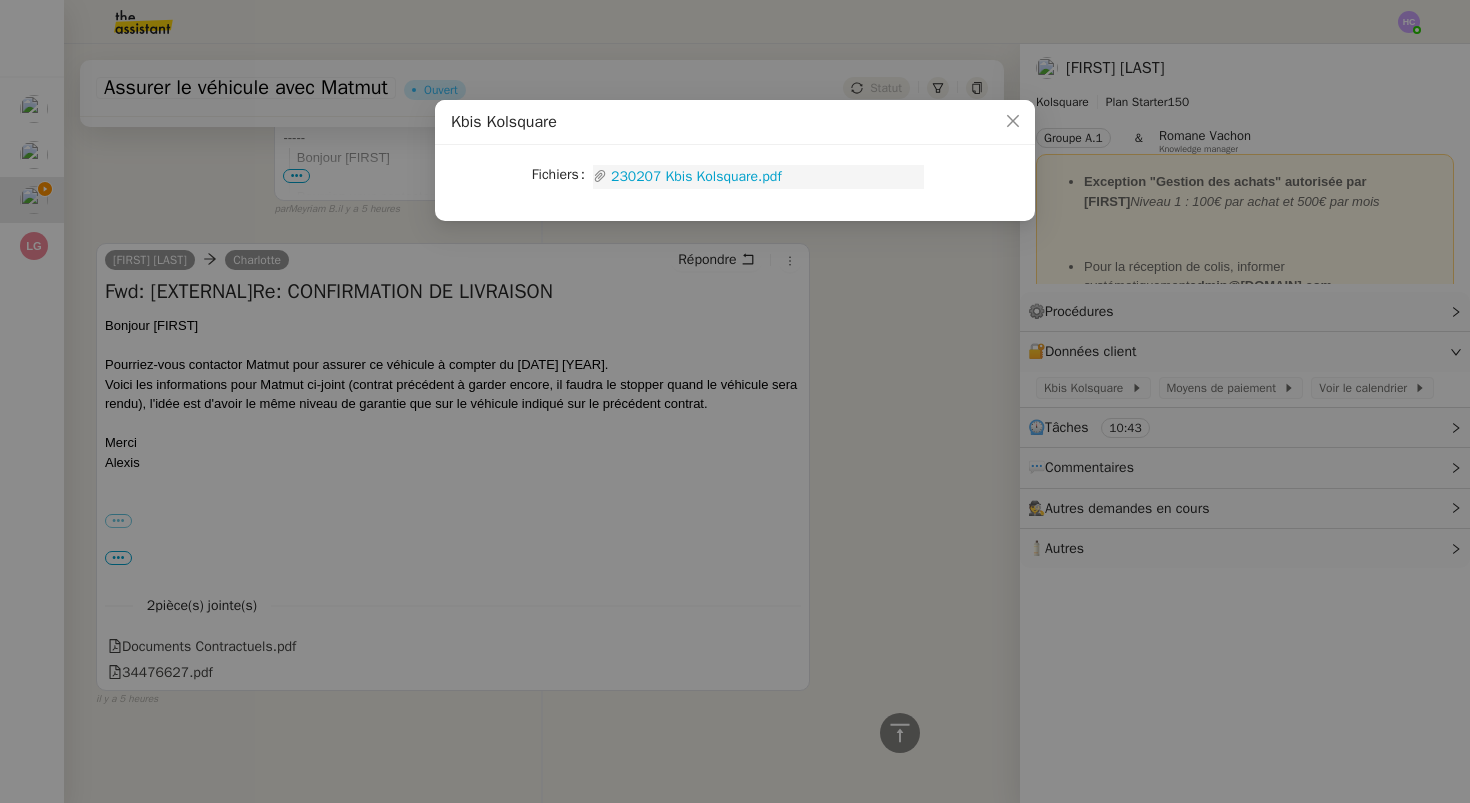 click on "230207 Kbis Kolsquare.pdf" 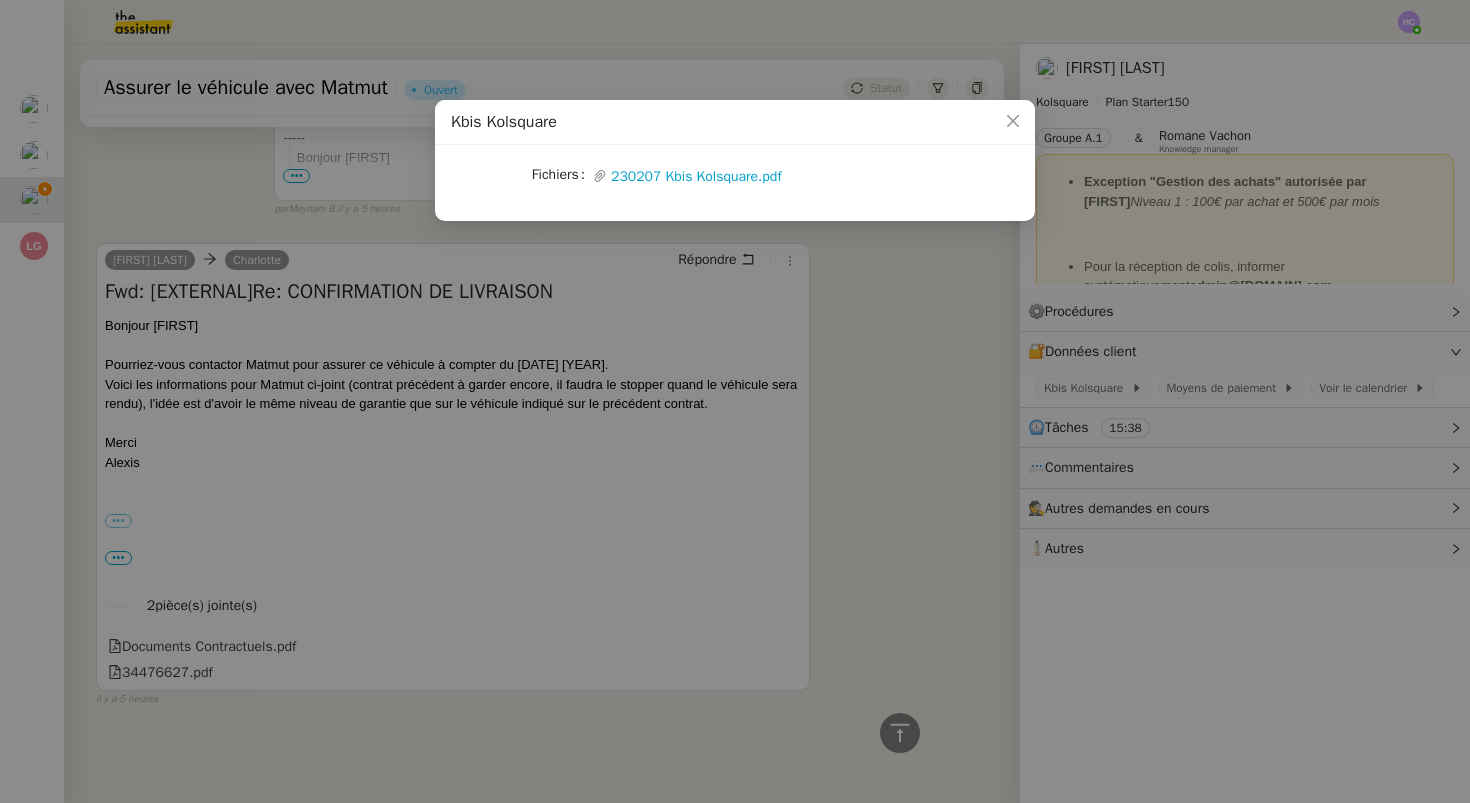 click on "Kbis Kolsquare Fichiers Upload 230207 Kbis Kolsquare.pdf" at bounding box center (735, 401) 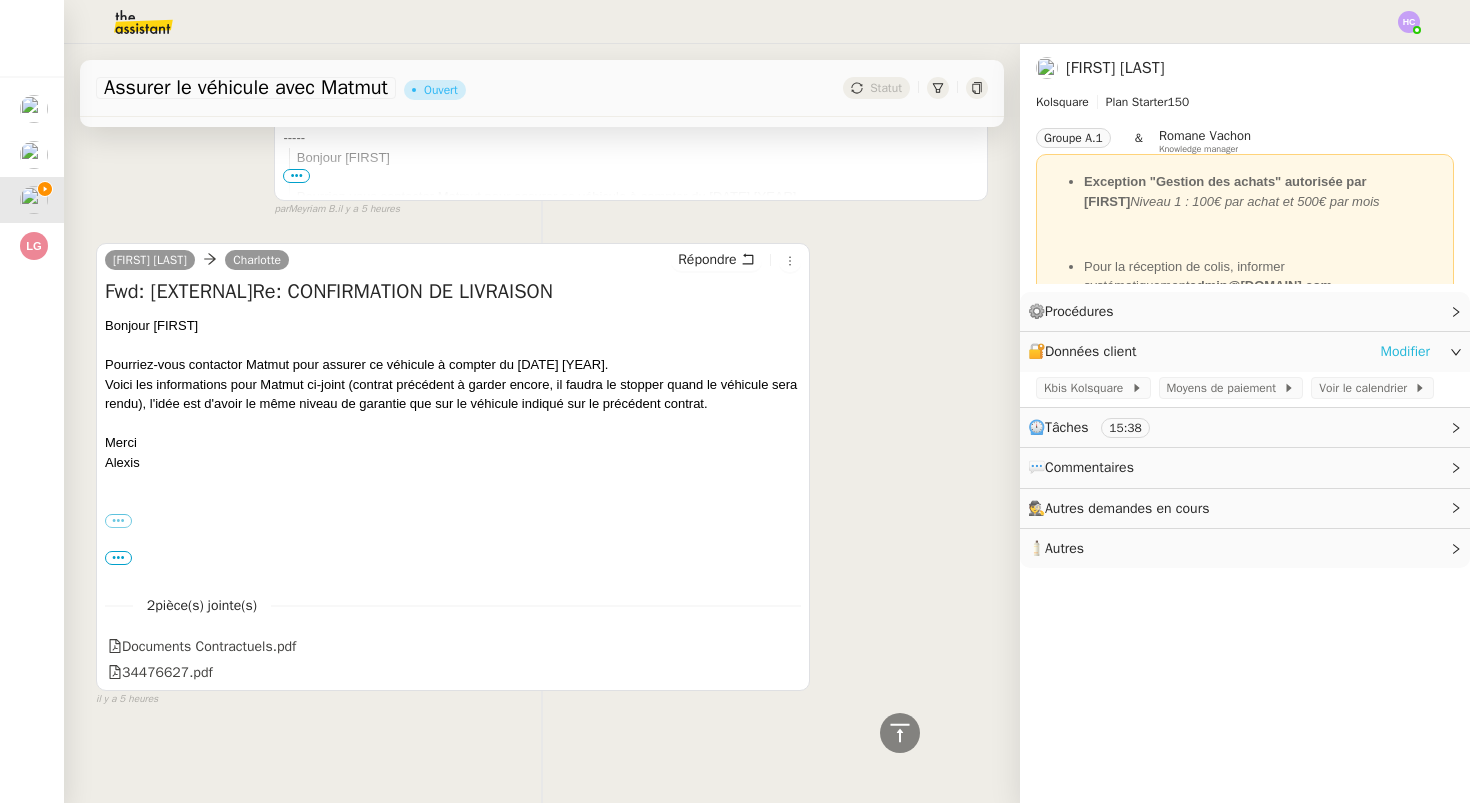 click on "Modifier" 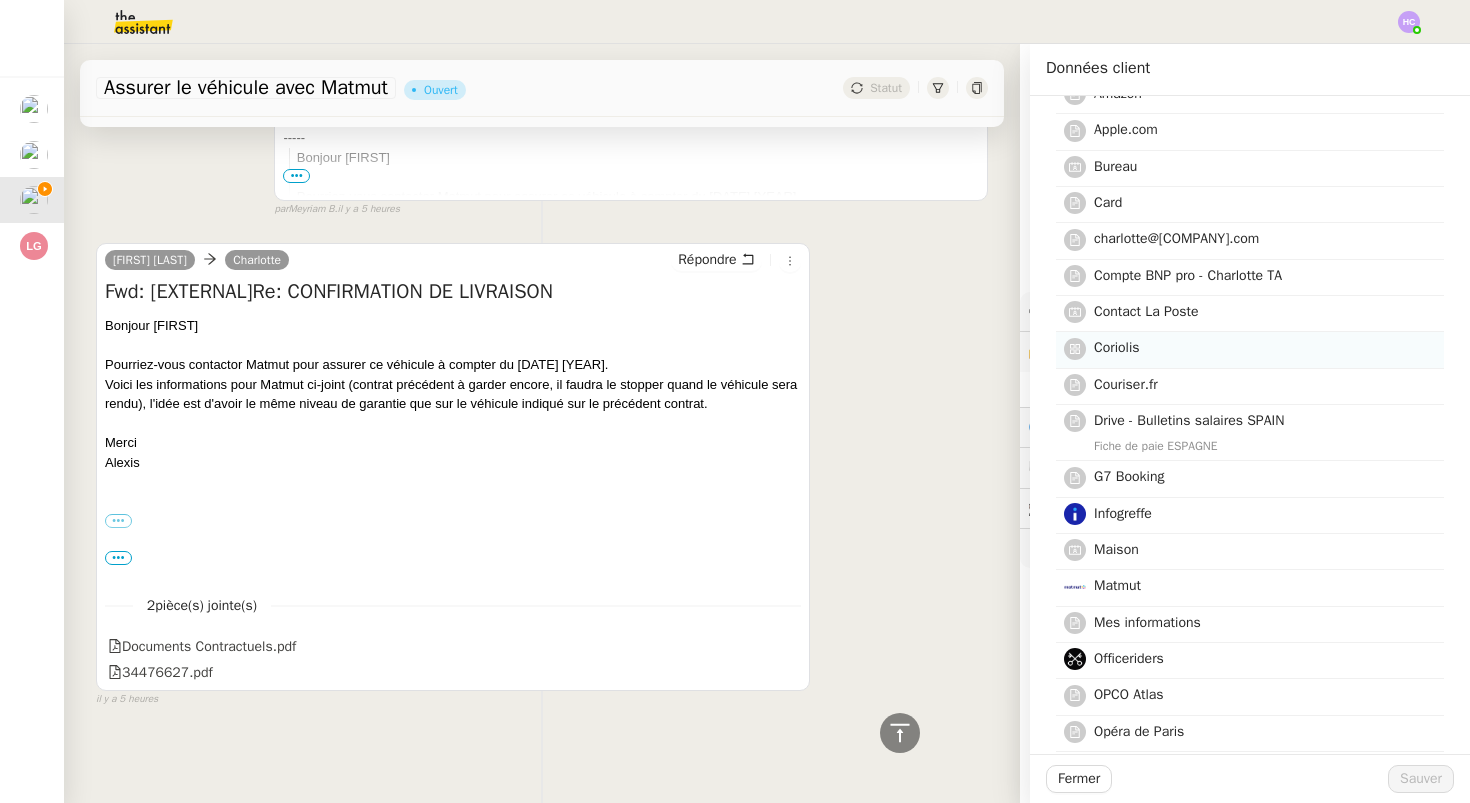 scroll, scrollTop: 172, scrollLeft: 0, axis: vertical 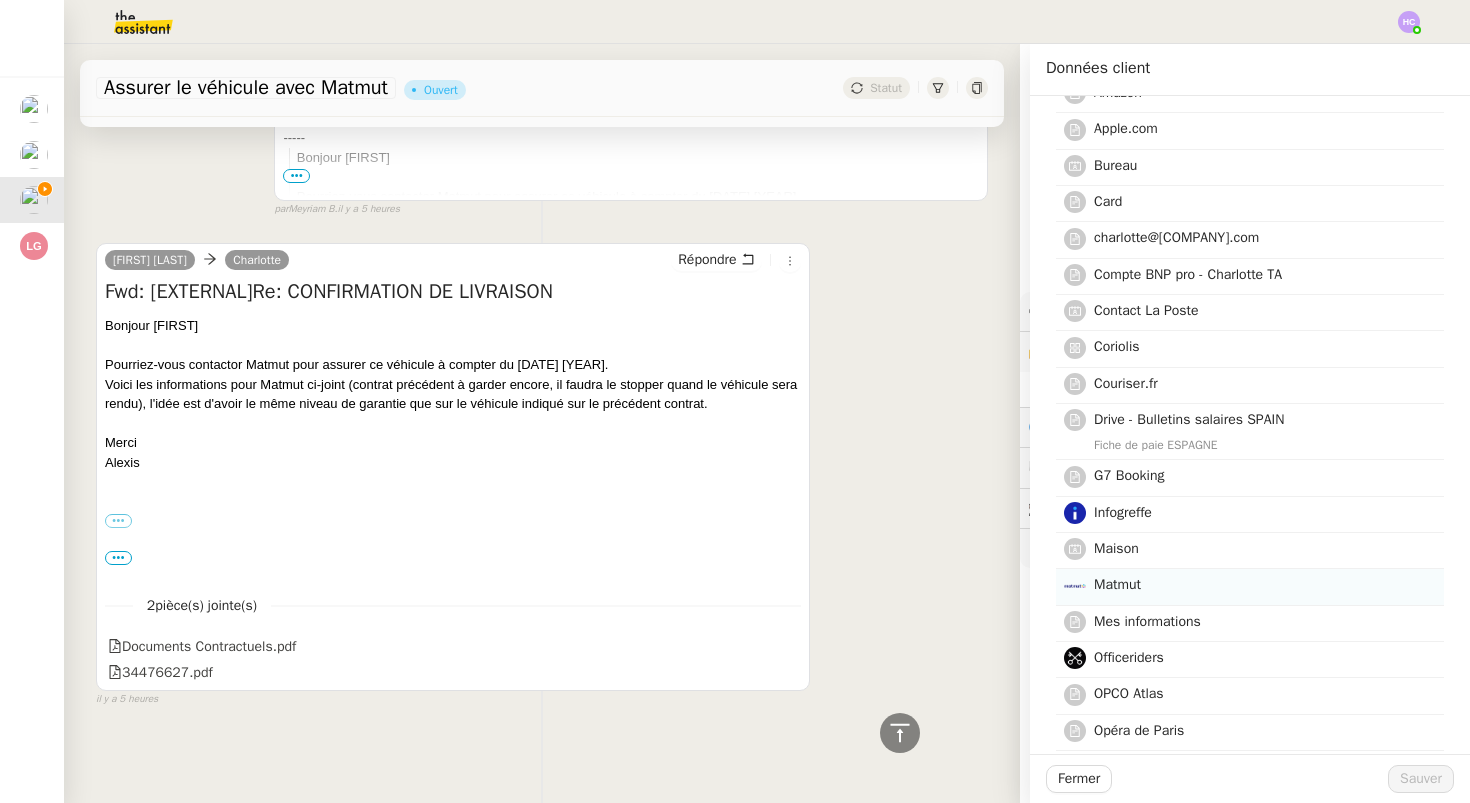 click on "Matmut" 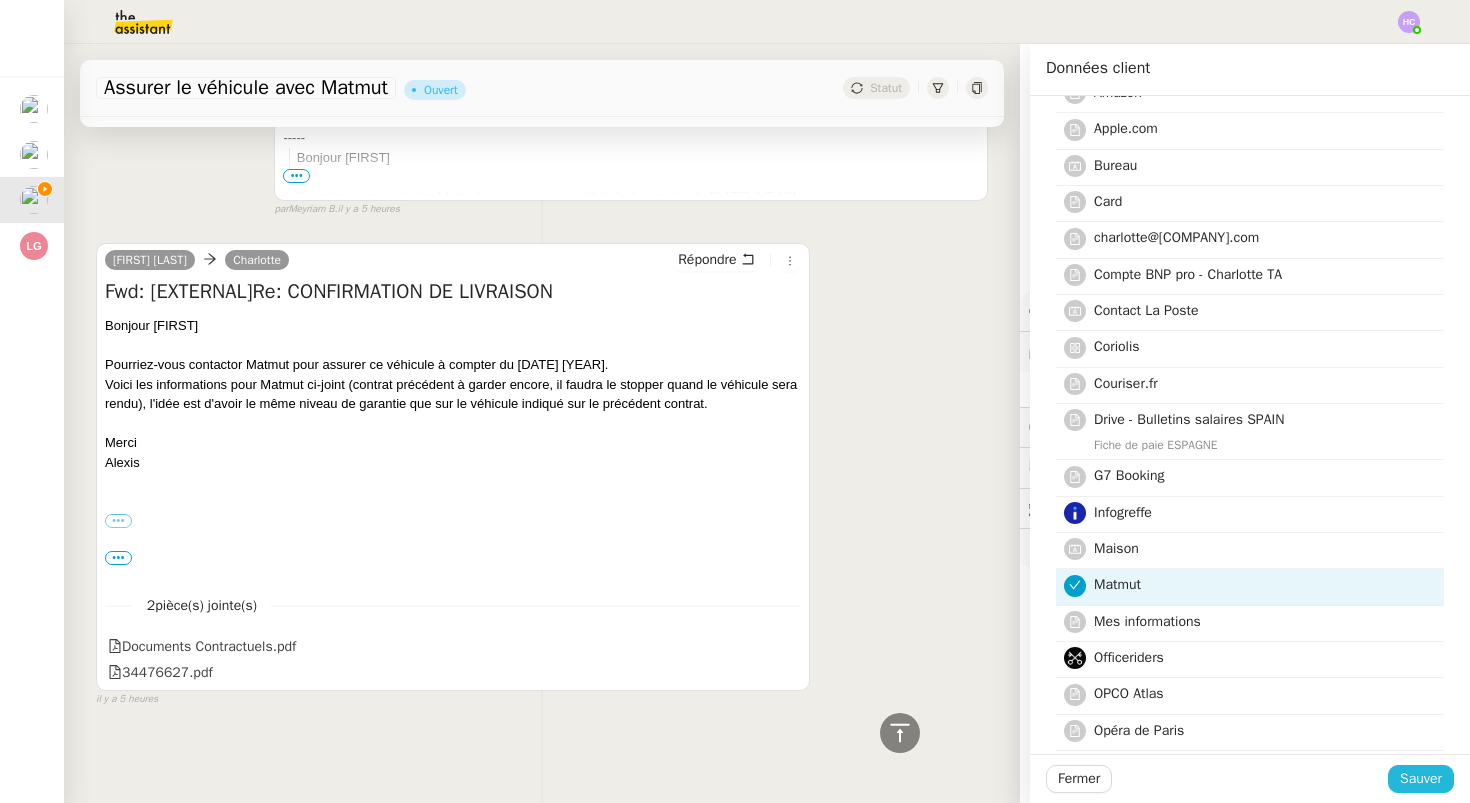 click on "Sauver" 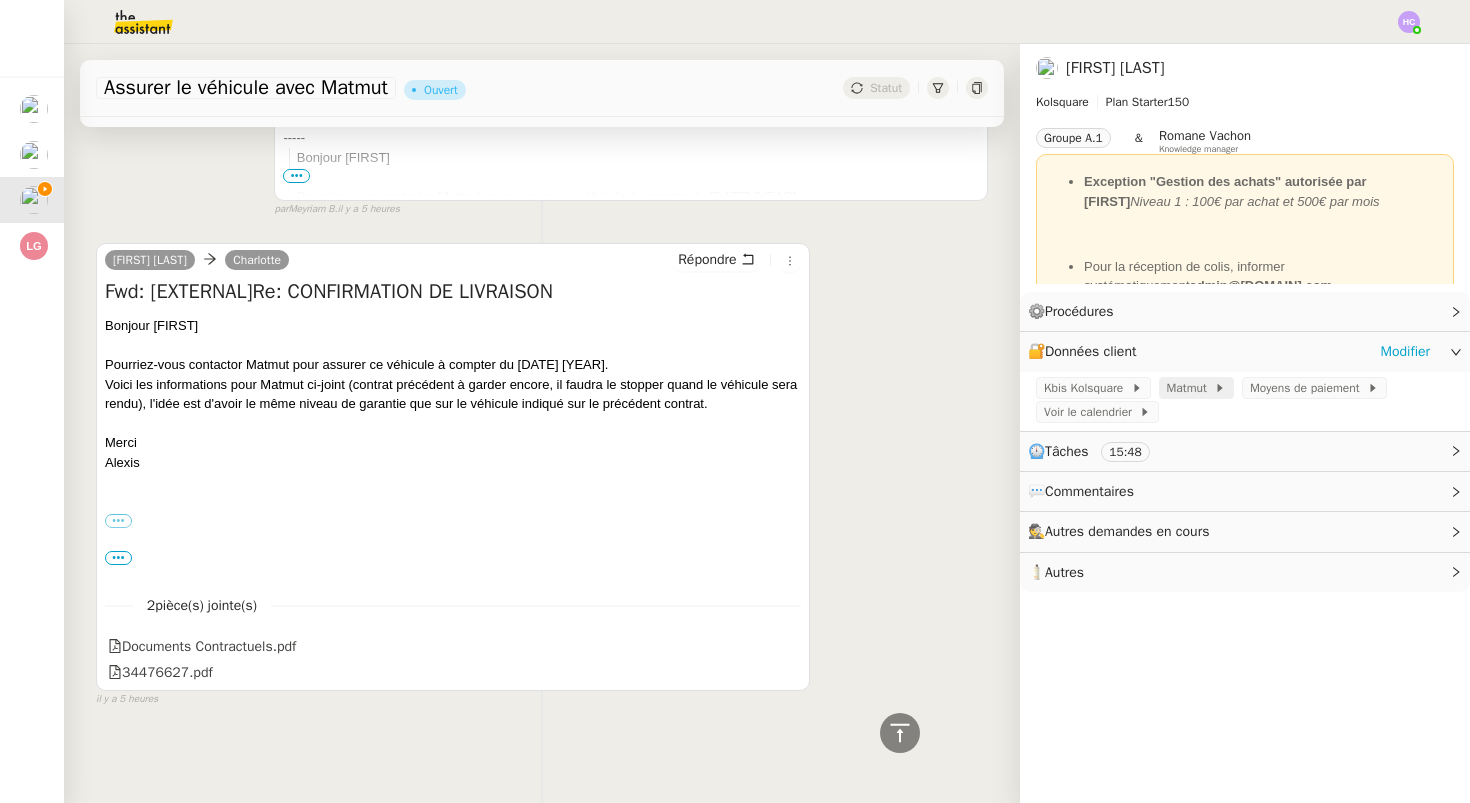 click on "Matmut" 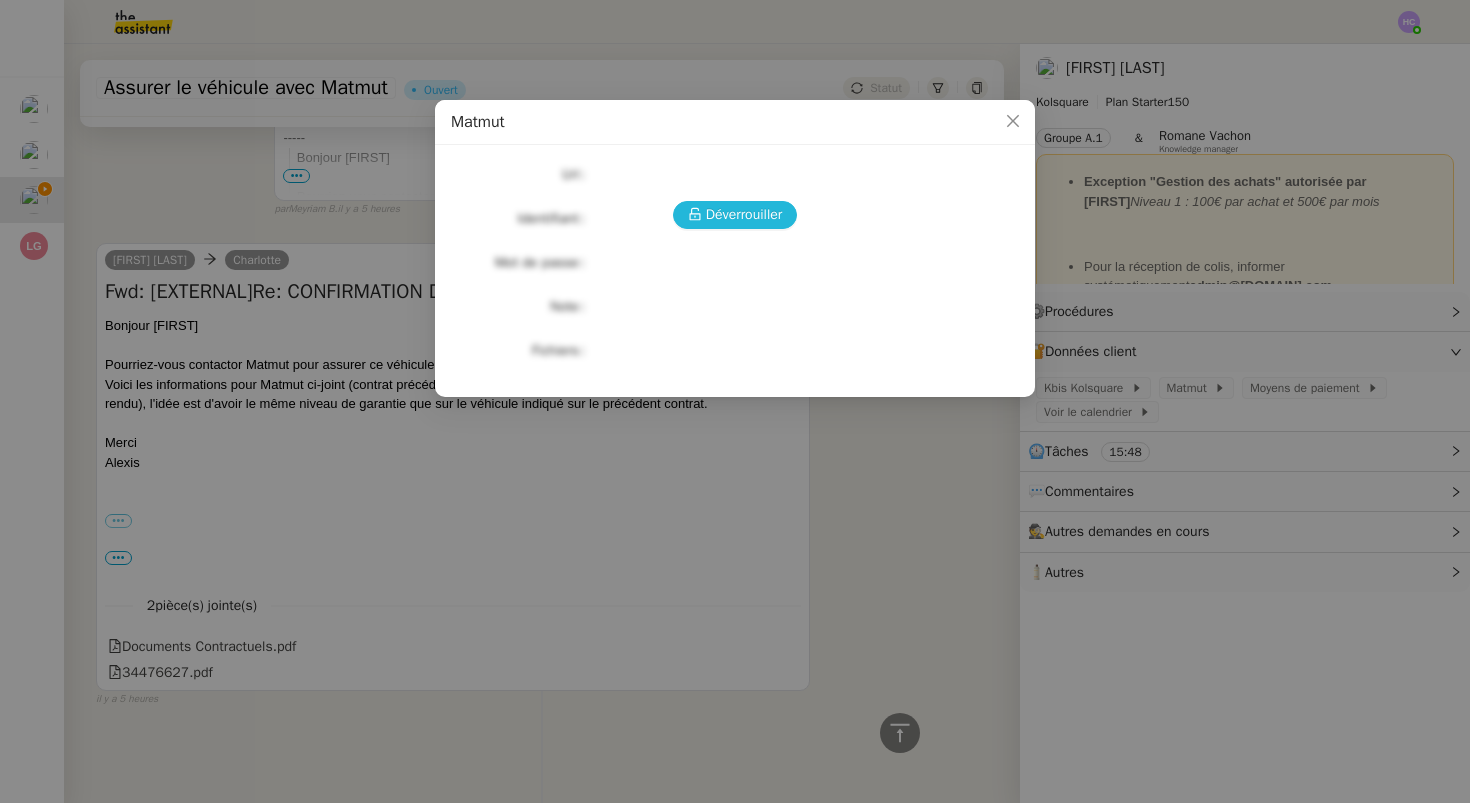 click on "Déverrouiller" at bounding box center [744, 214] 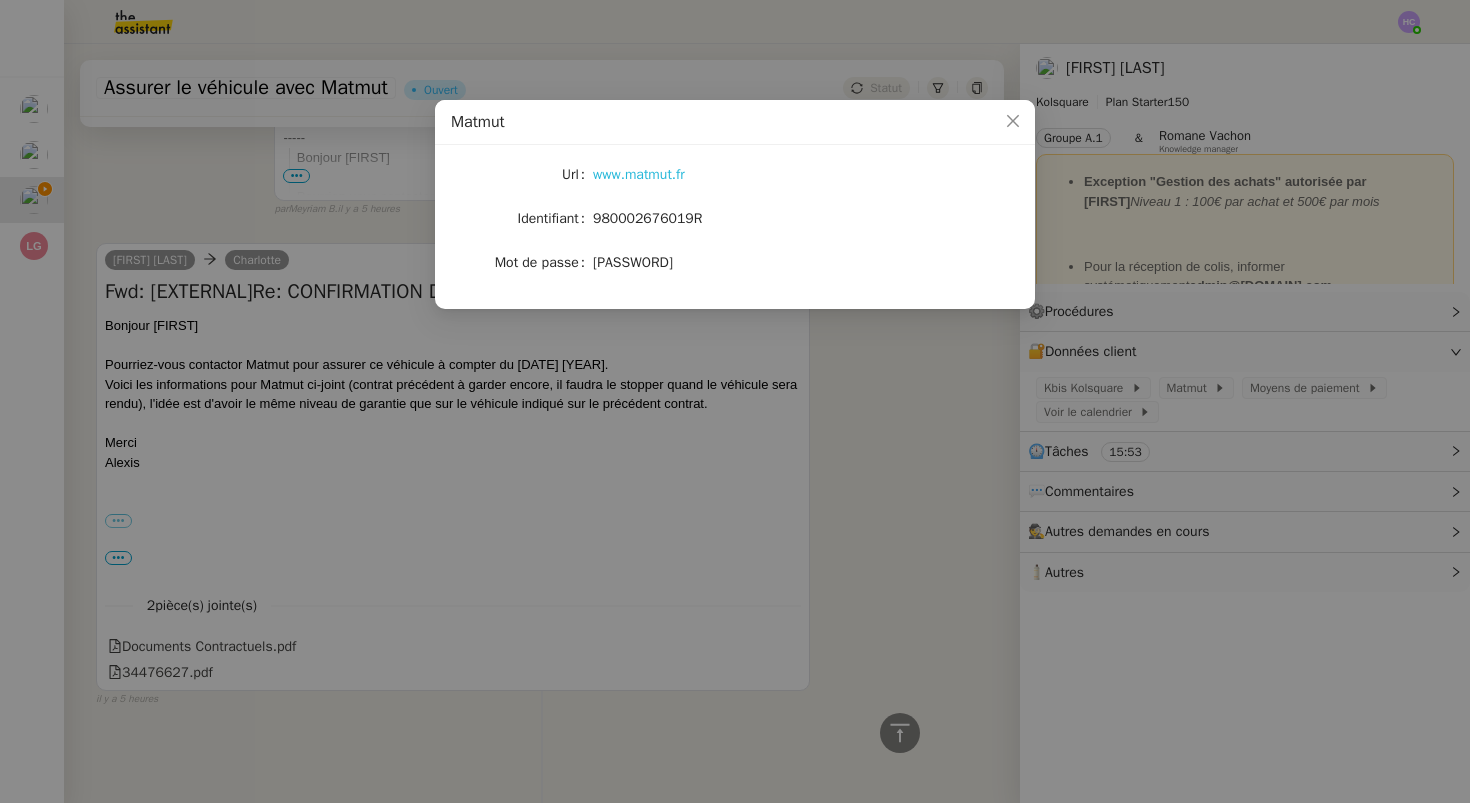 click on "www.matmut.fr" 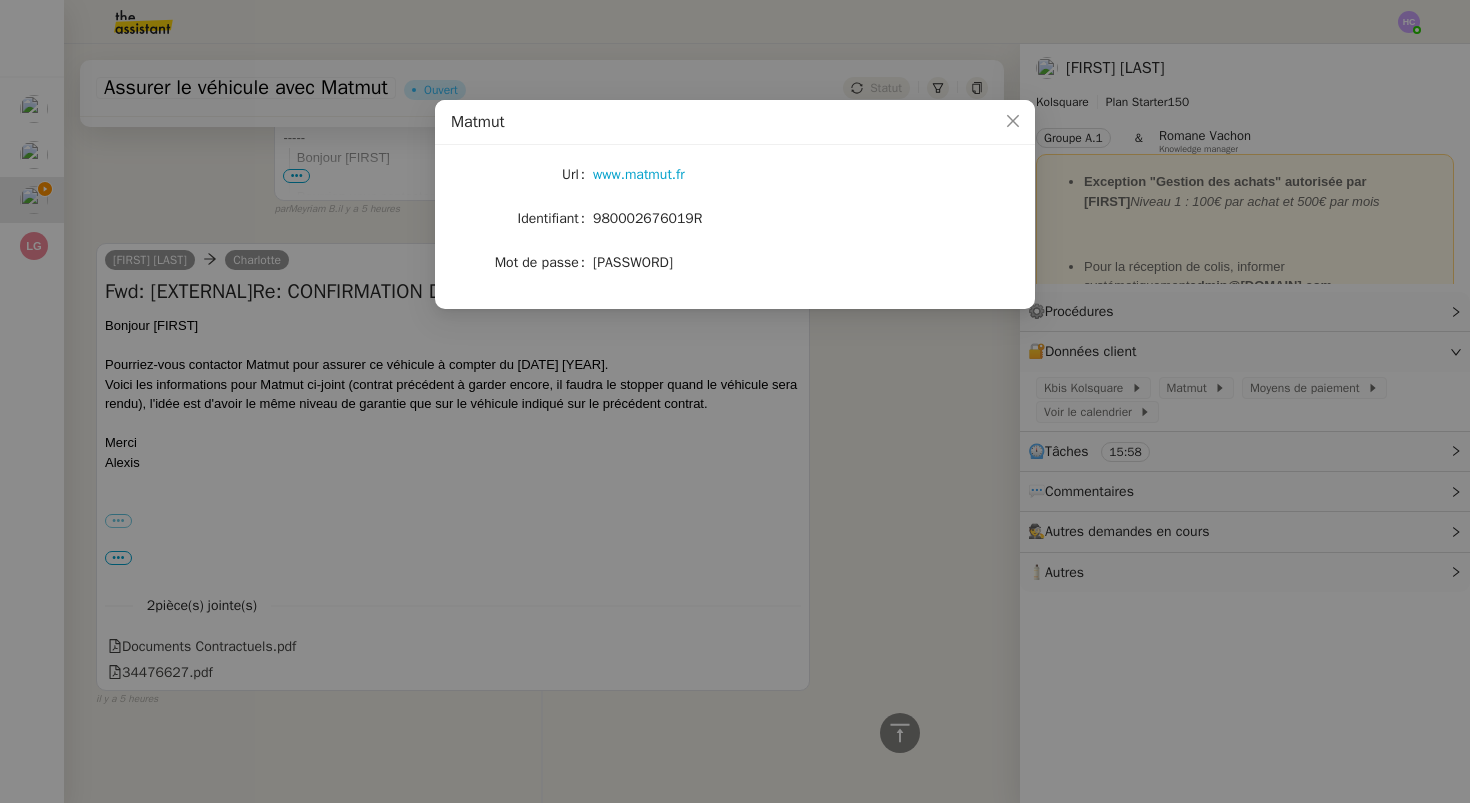 click on "980002676019R" 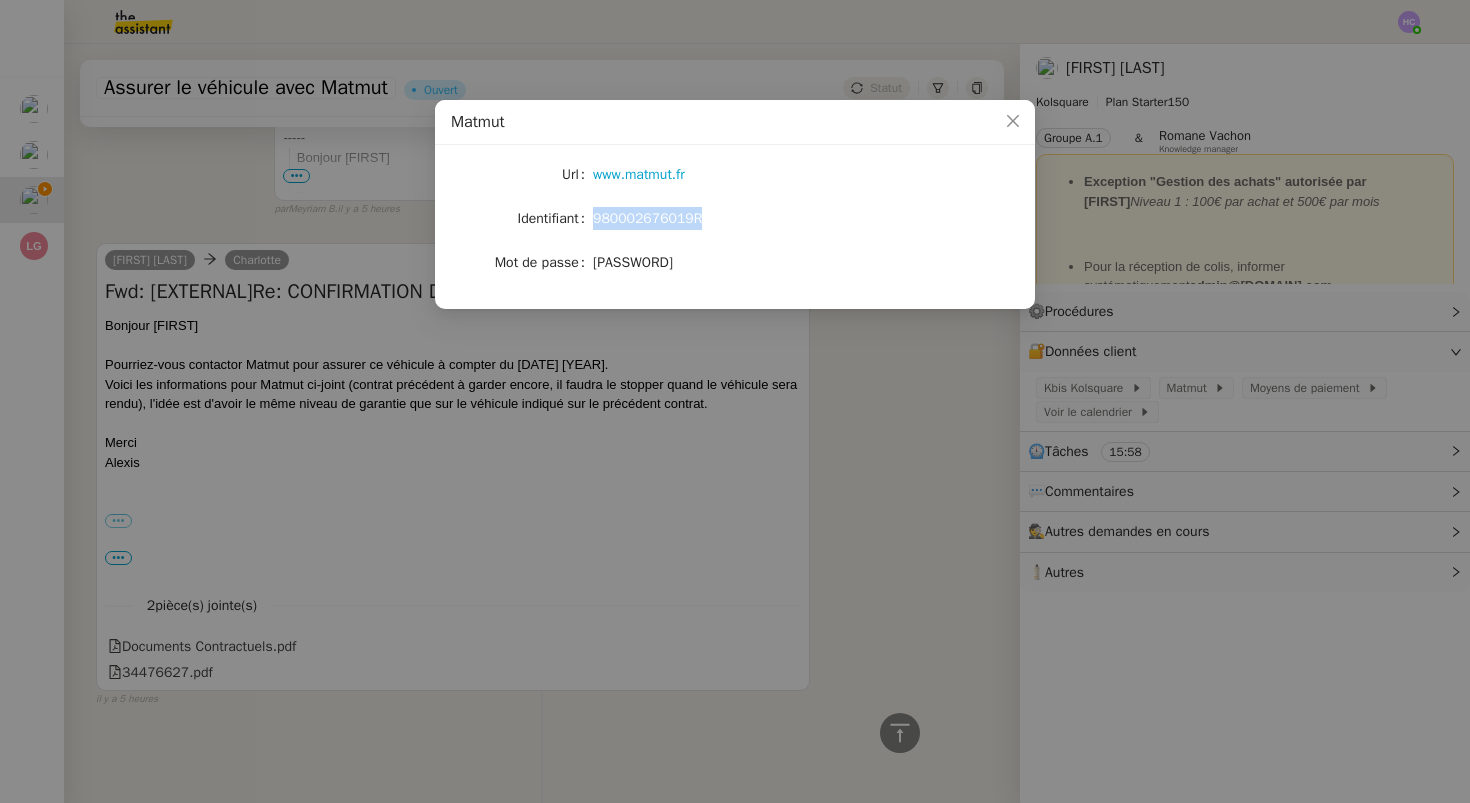 copy on "980002676019R" 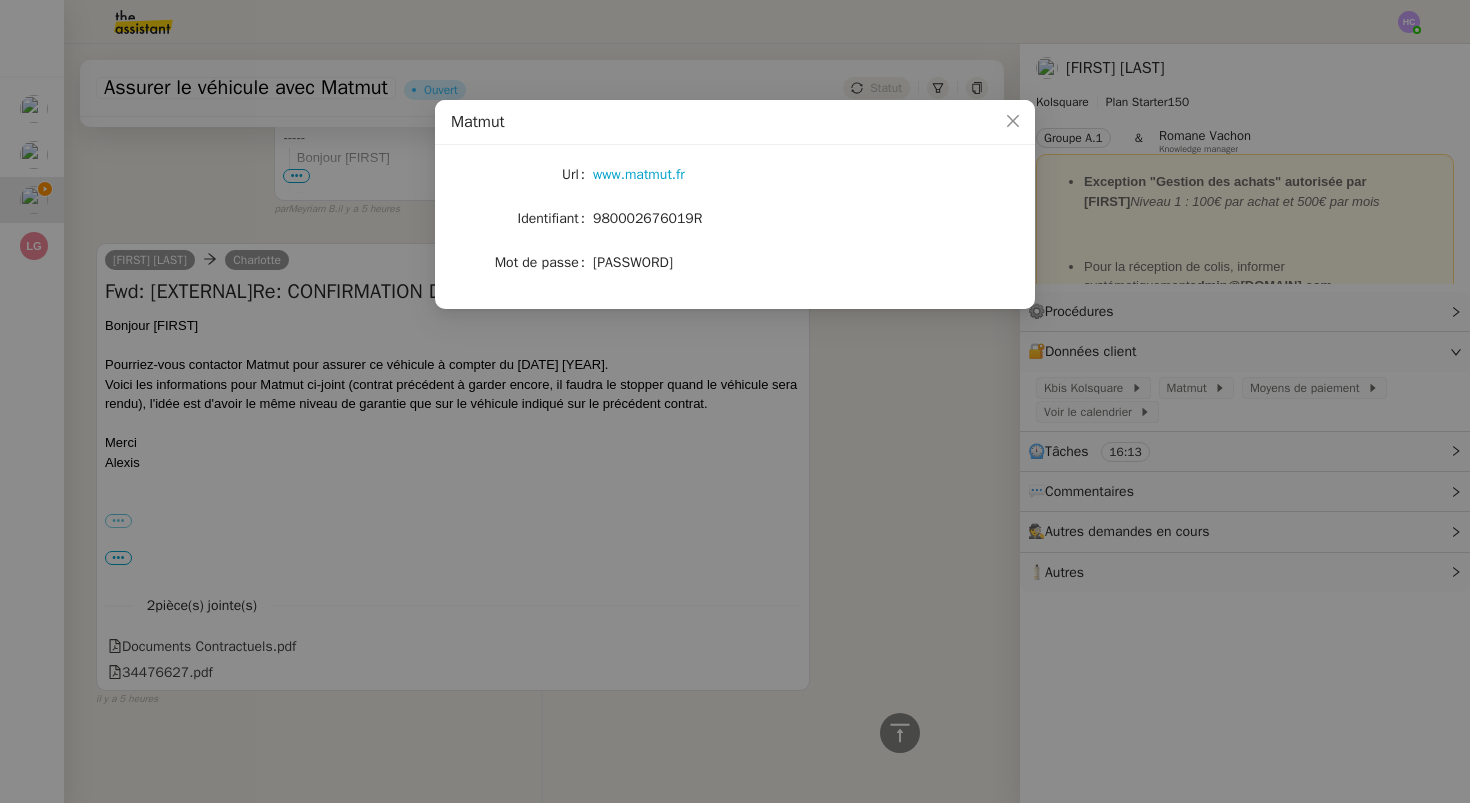 click on "Url www.matmut.fr    Identifiant [USERNAME] Mot de passe k9yDJT!8MJc9" at bounding box center [735, 219] 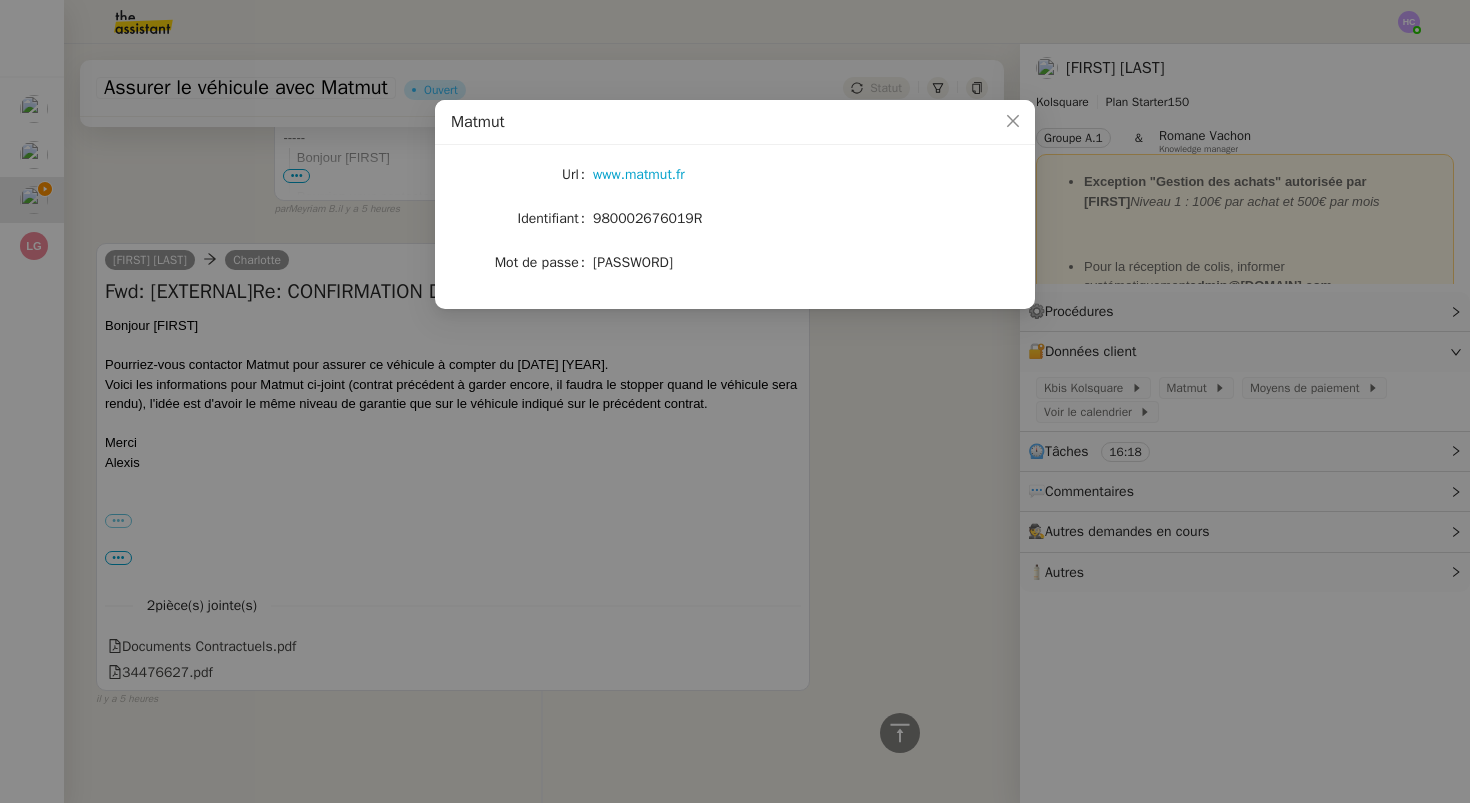click on "[PASSWORD]" 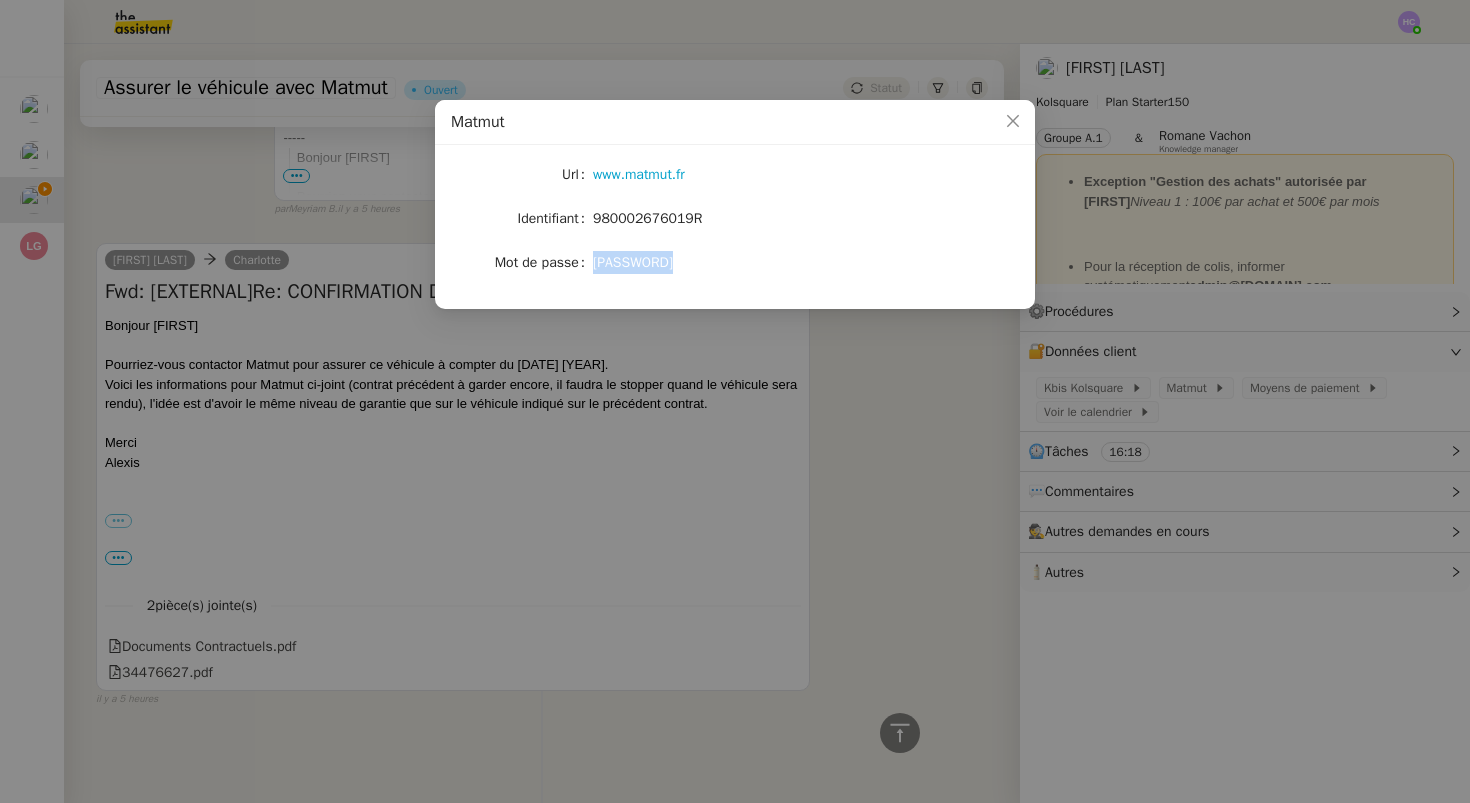 click on "[PASSWORD]" 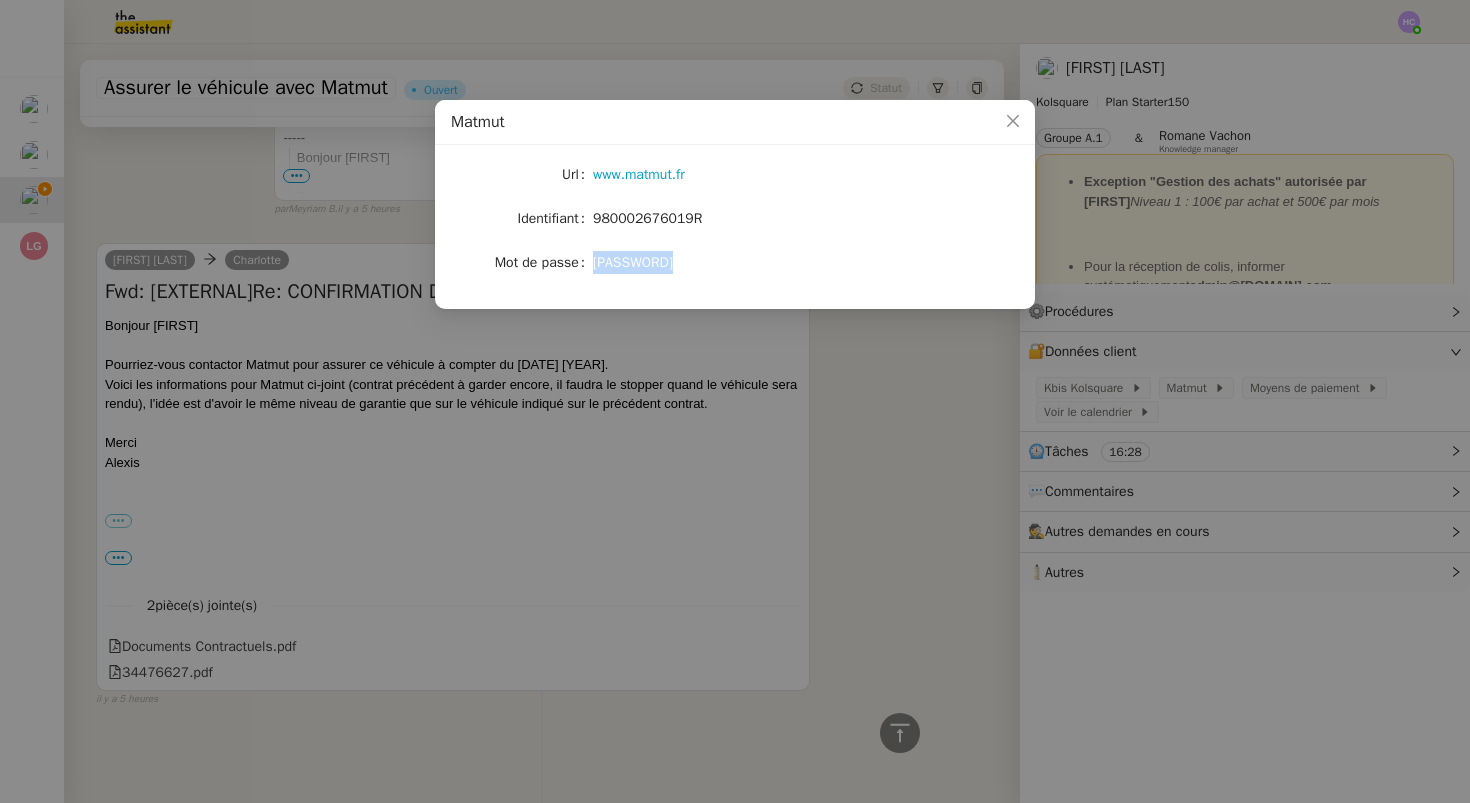 click on "[PASSWORD]" 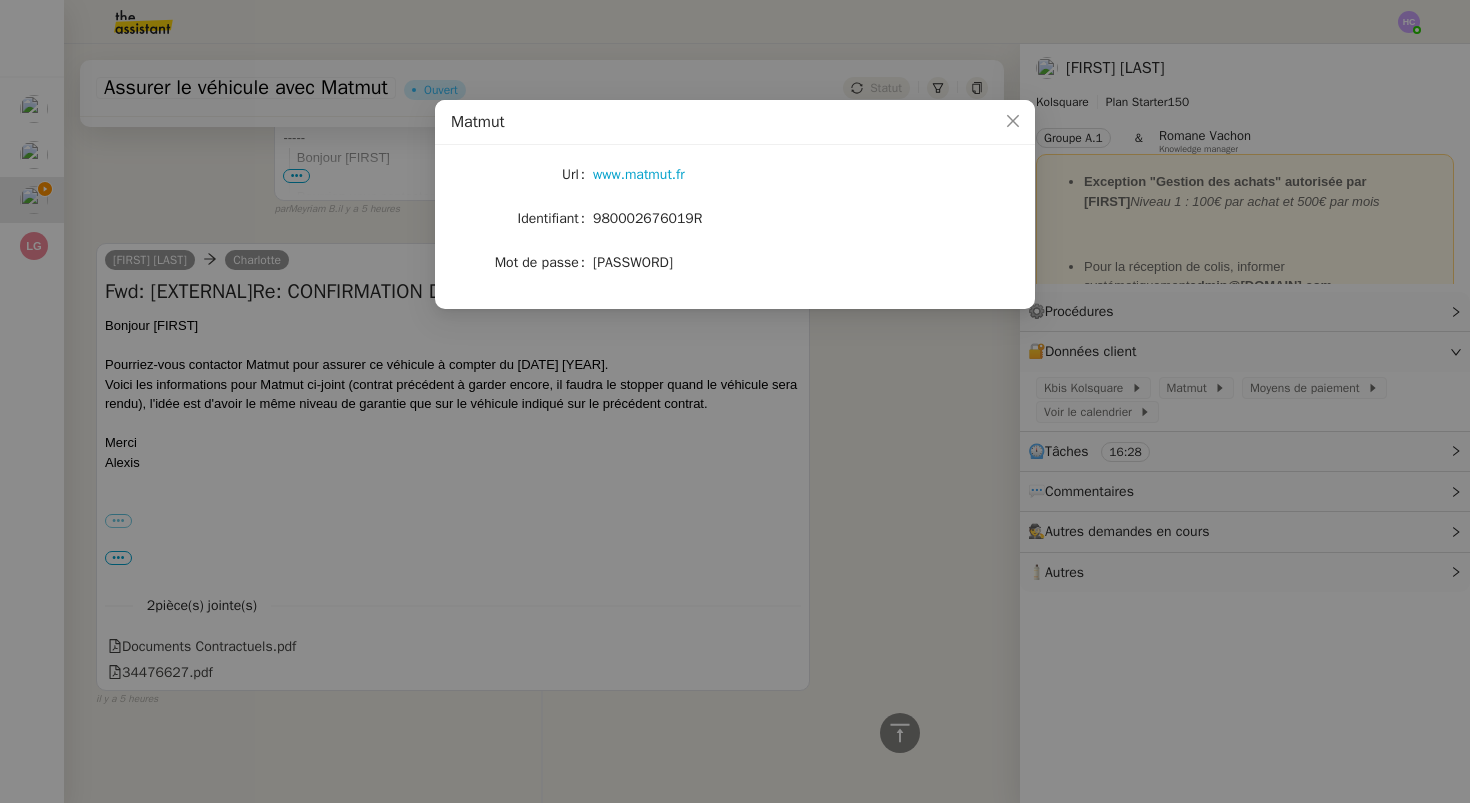 click on "Matmut Url www.matmut.fr    Identifiant [ID] Mot de passe [PASSWORD]" at bounding box center [735, 401] 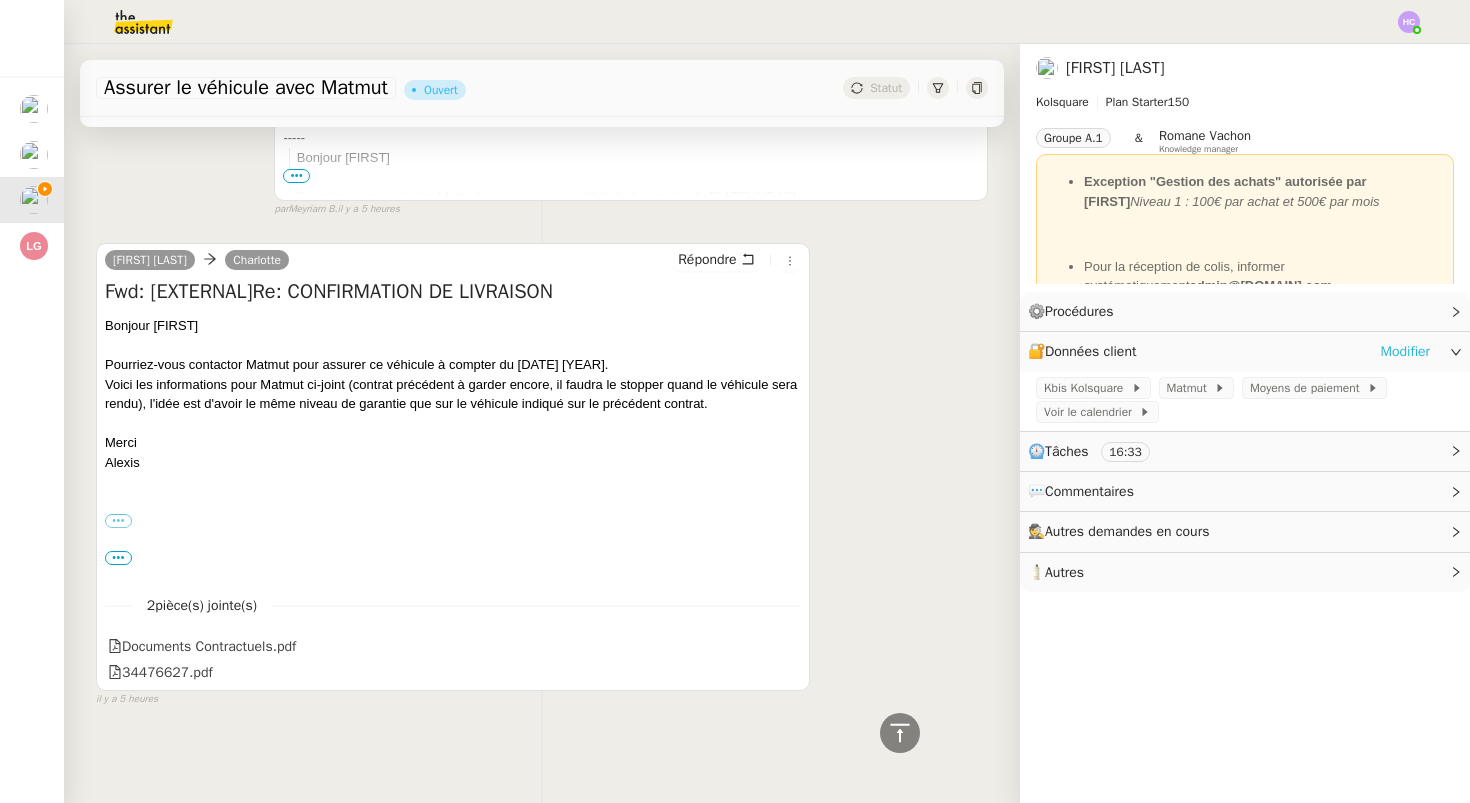 click on "Modifier" 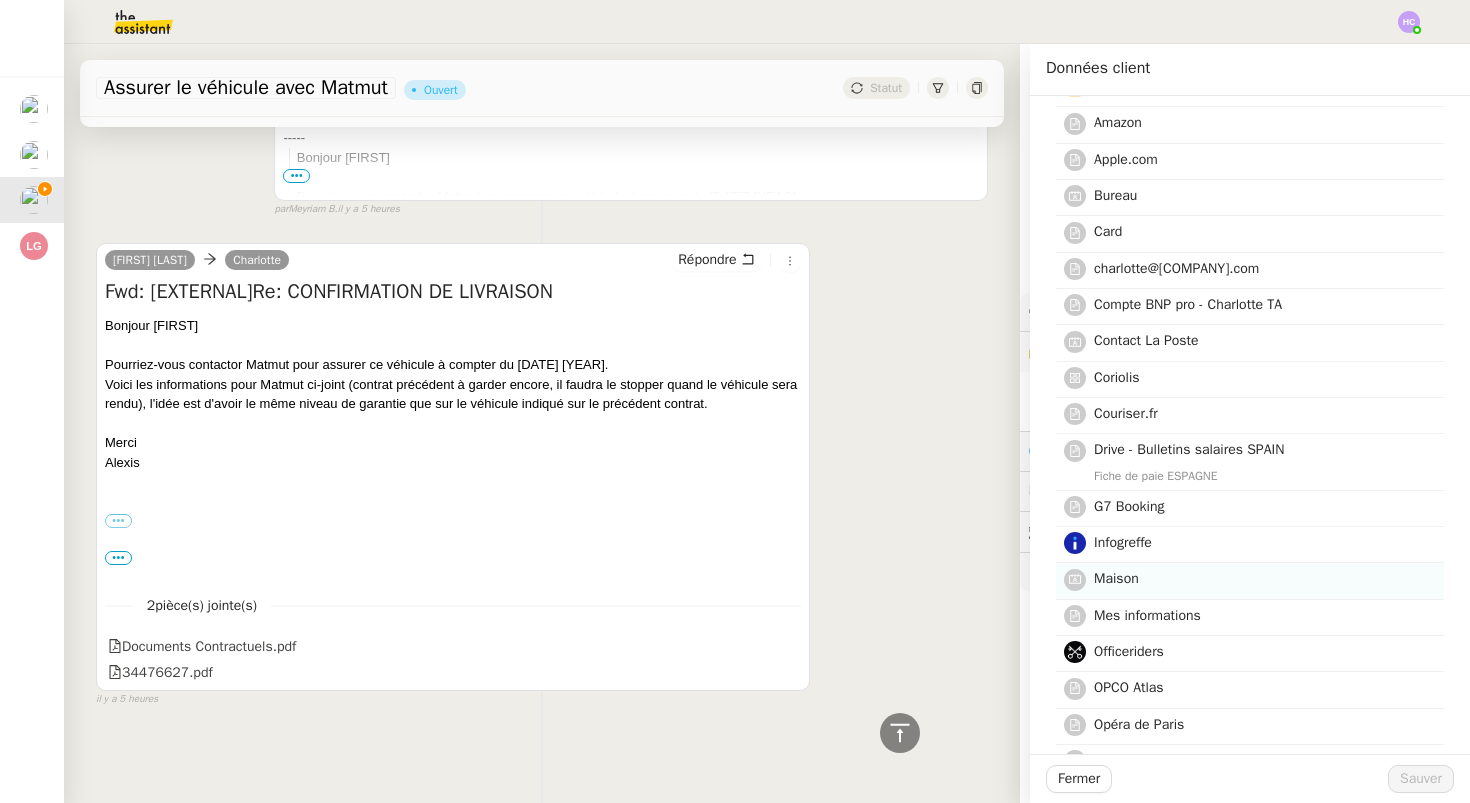 scroll, scrollTop: 210, scrollLeft: 0, axis: vertical 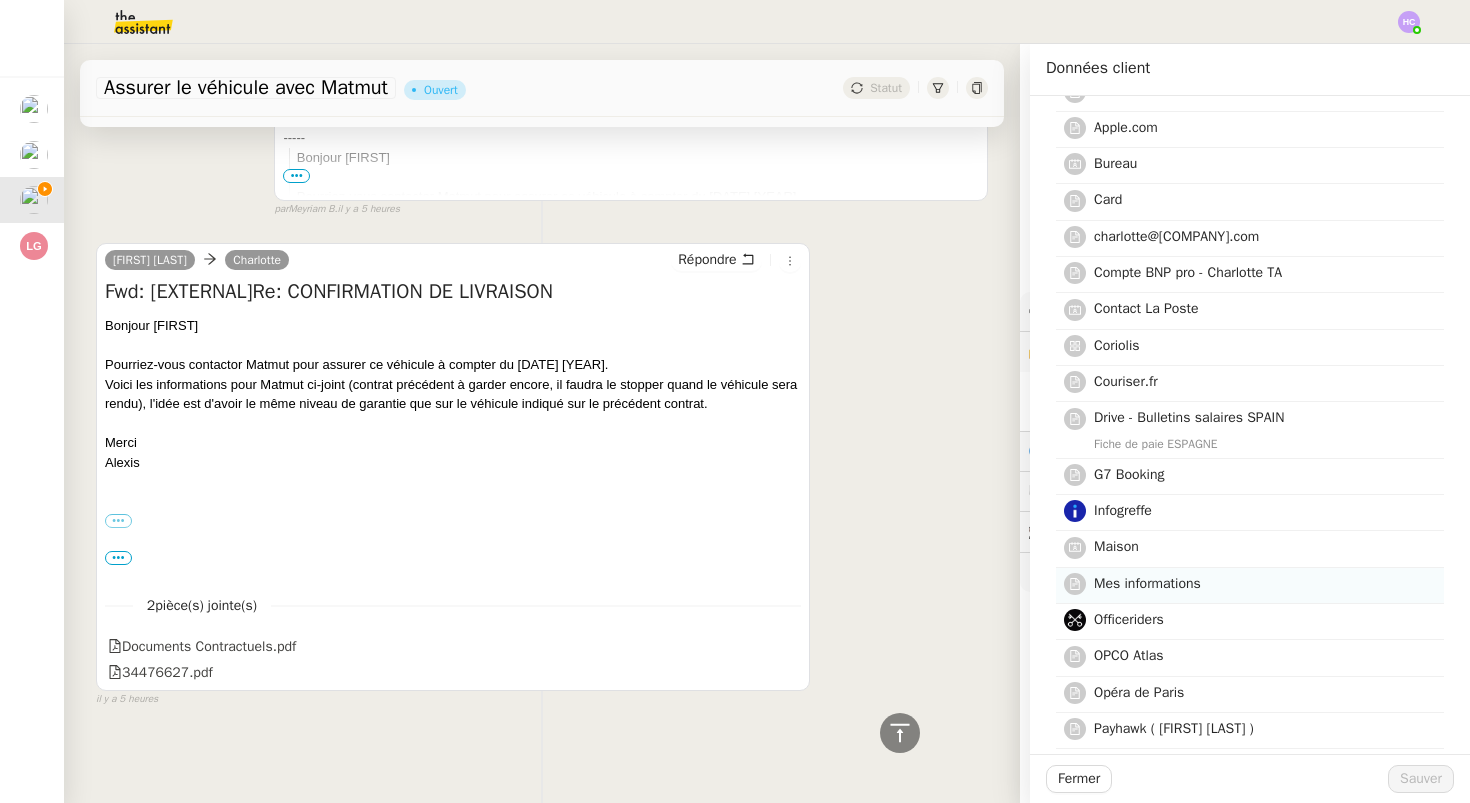 click on "Mes informations" 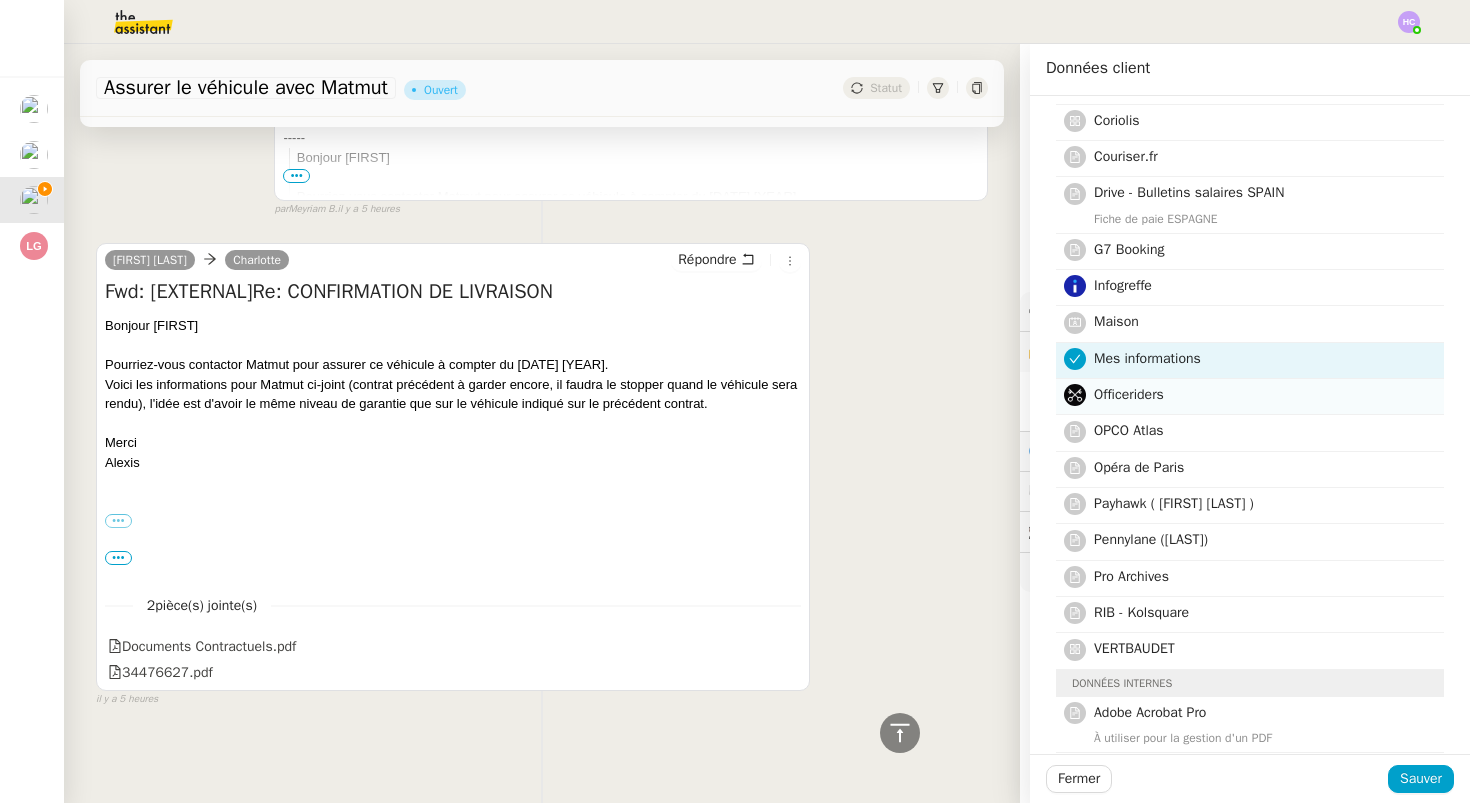 scroll, scrollTop: 437, scrollLeft: 0, axis: vertical 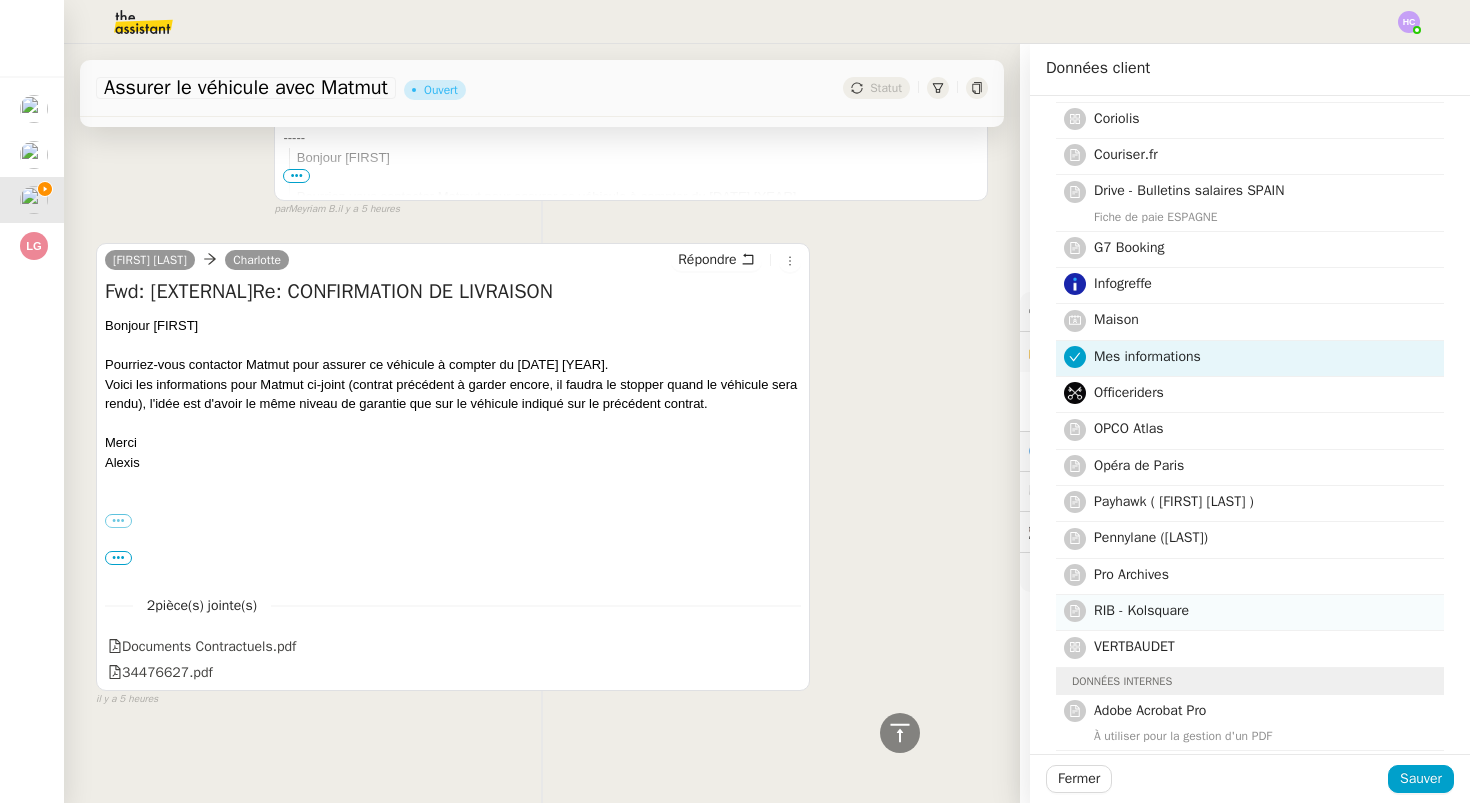 click on "RIB - Kolsquare" 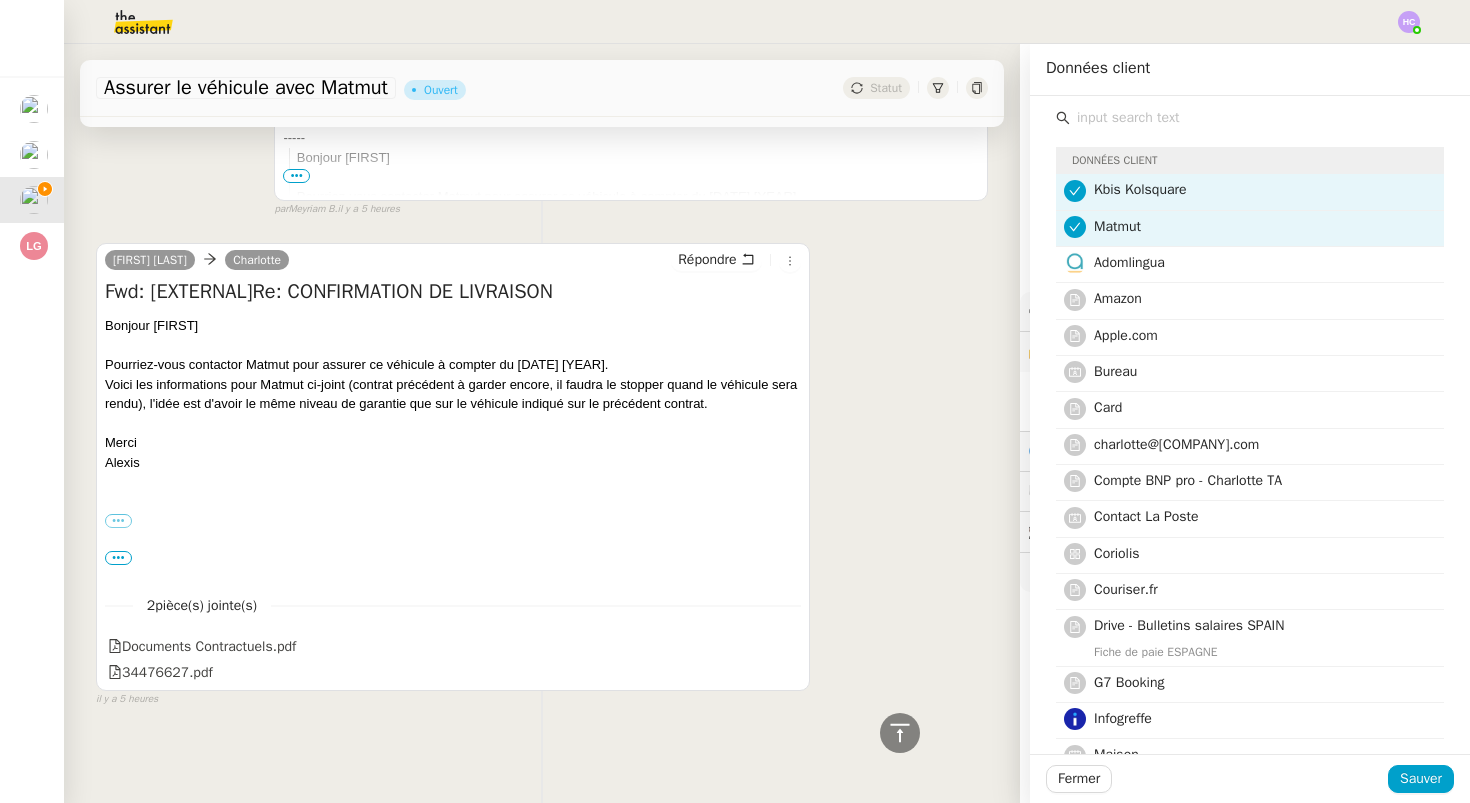 scroll, scrollTop: 0, scrollLeft: 0, axis: both 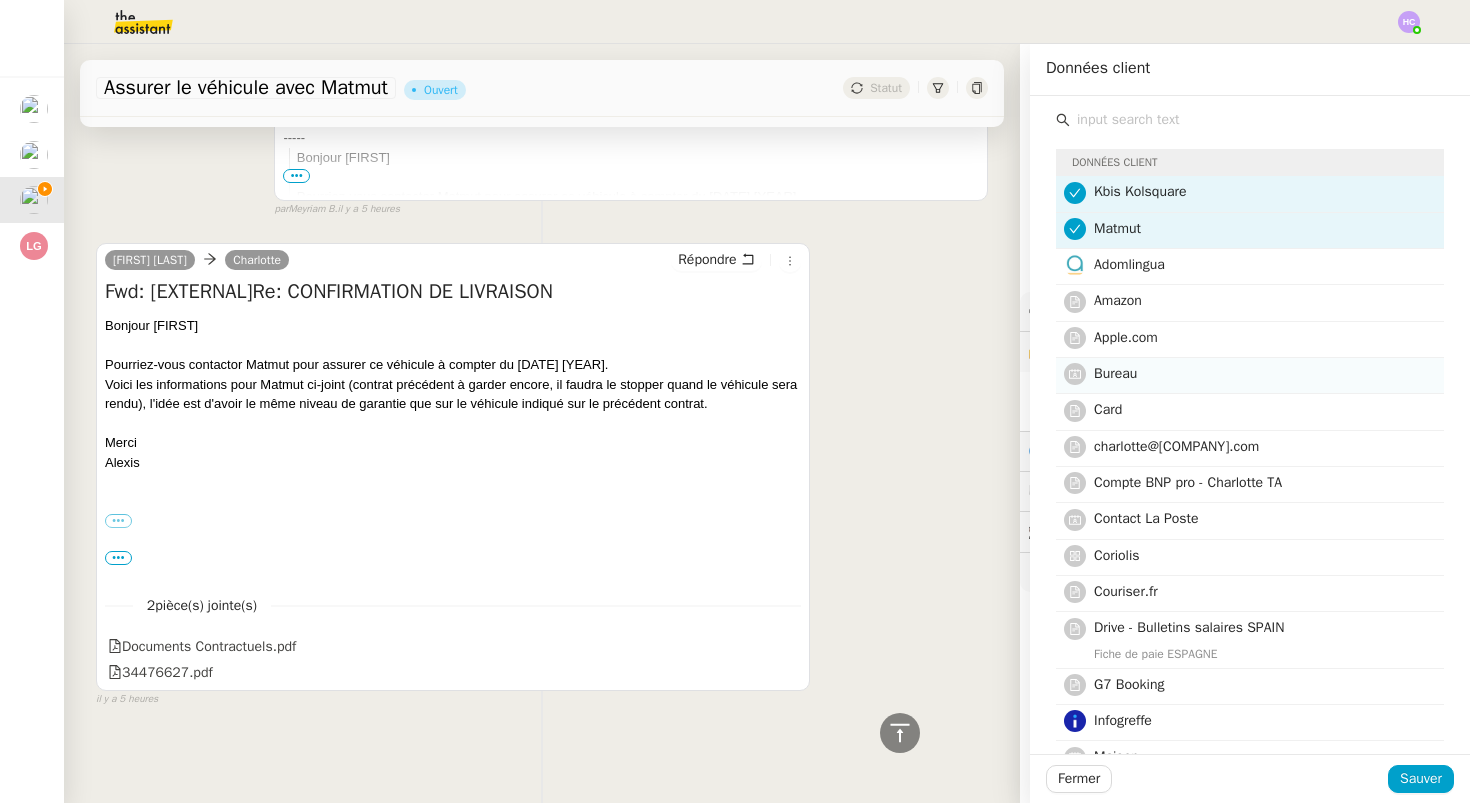 click on "Bureau" 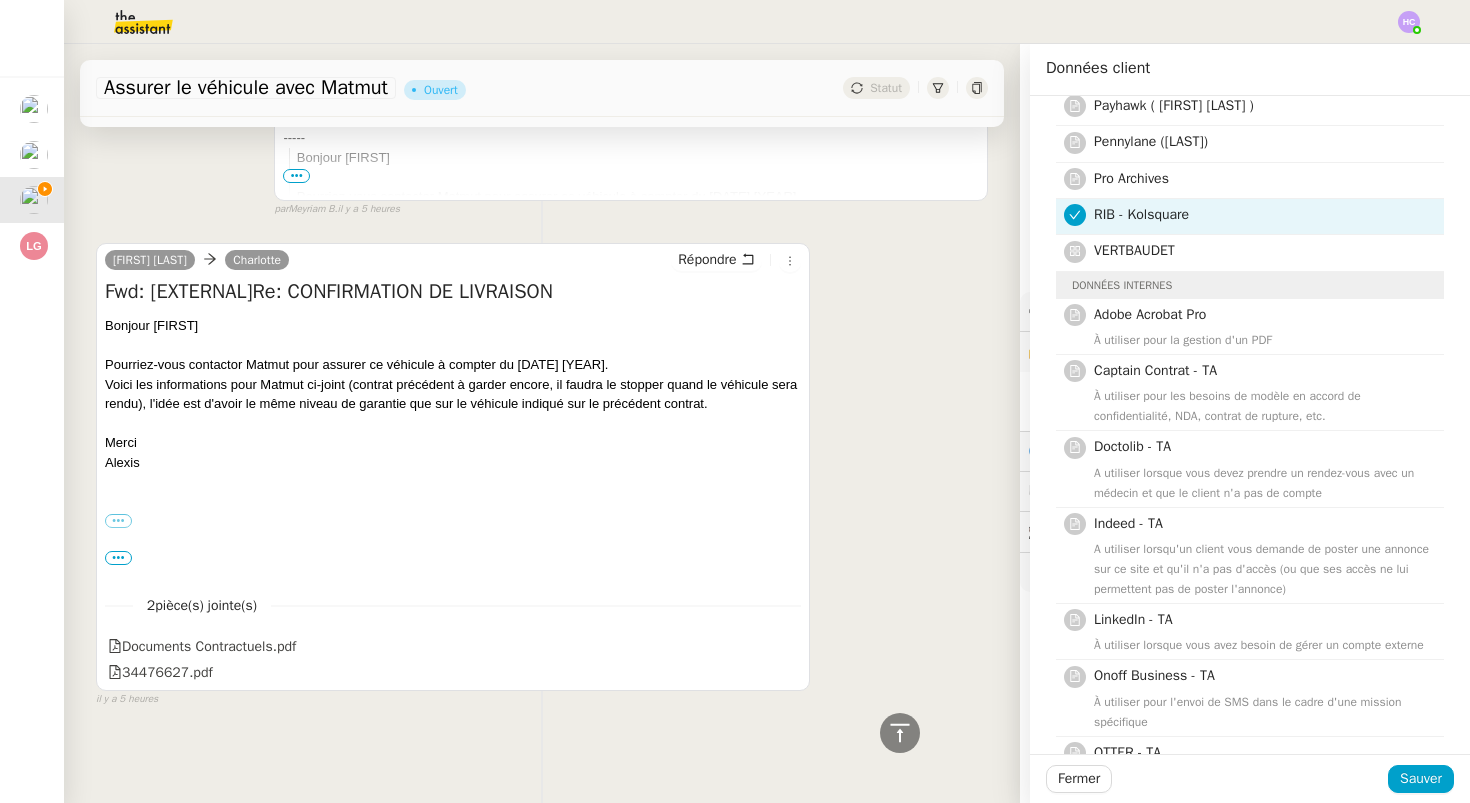 scroll, scrollTop: 832, scrollLeft: 0, axis: vertical 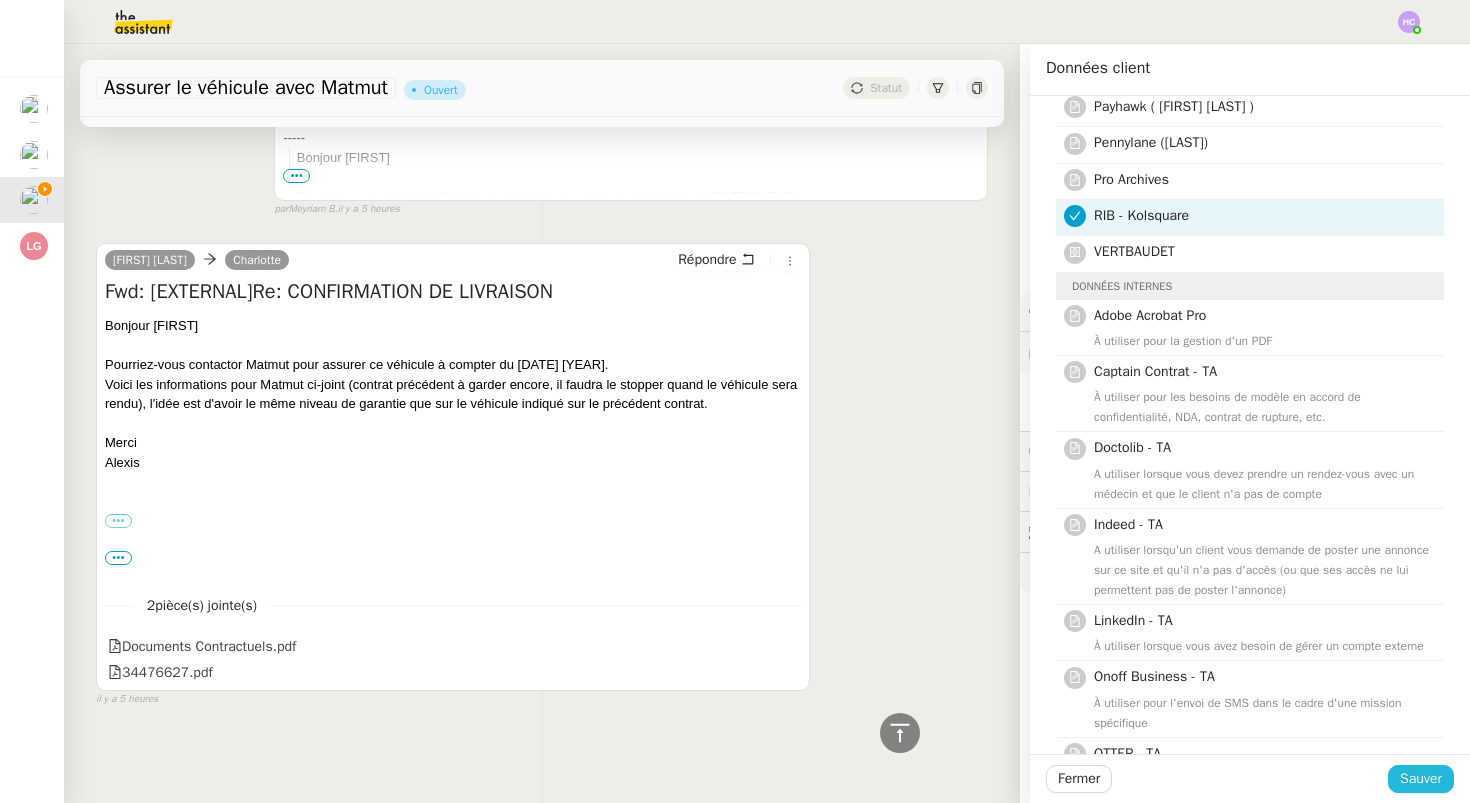 click on "Sauver" 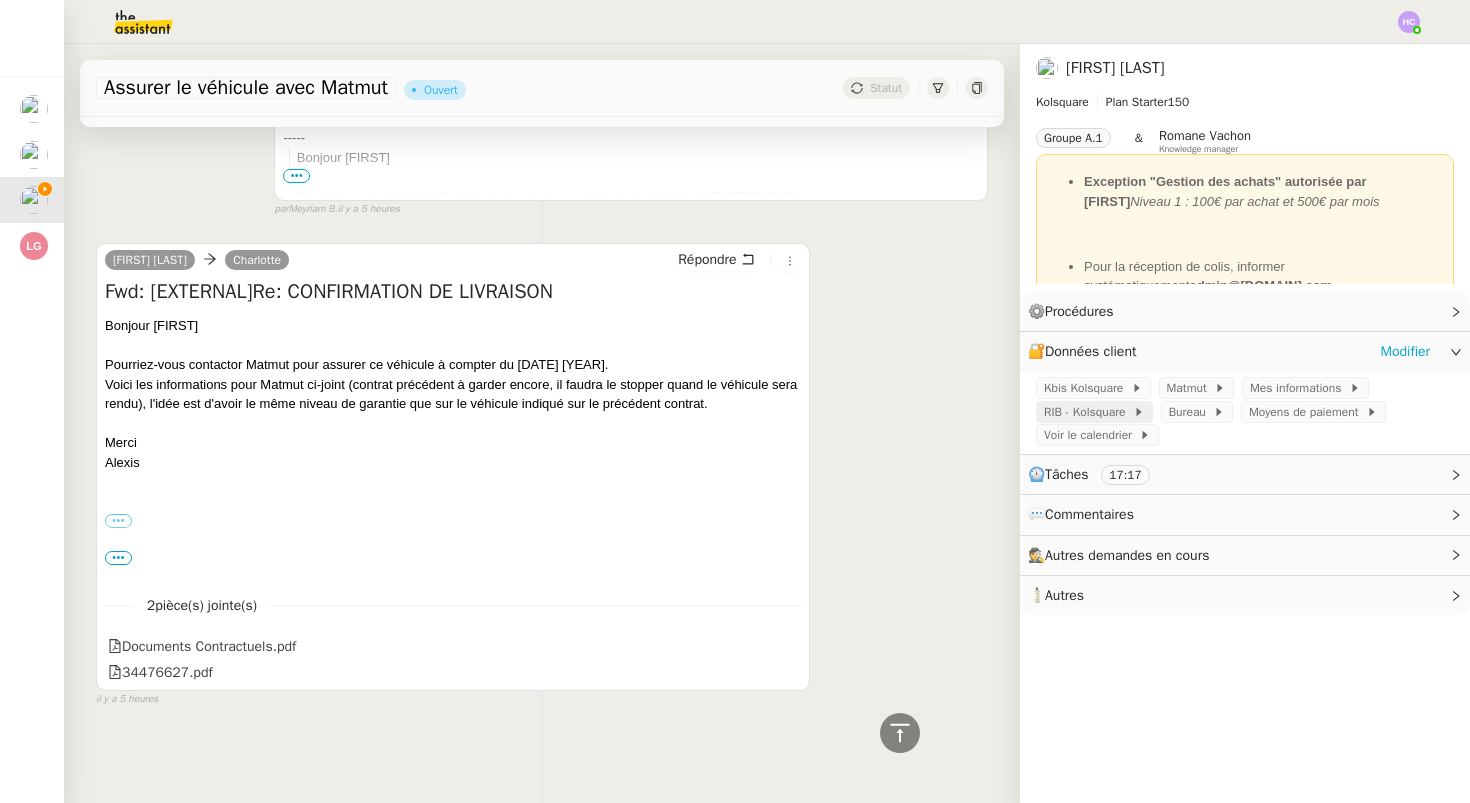 click on "RIB - Kolsquare" 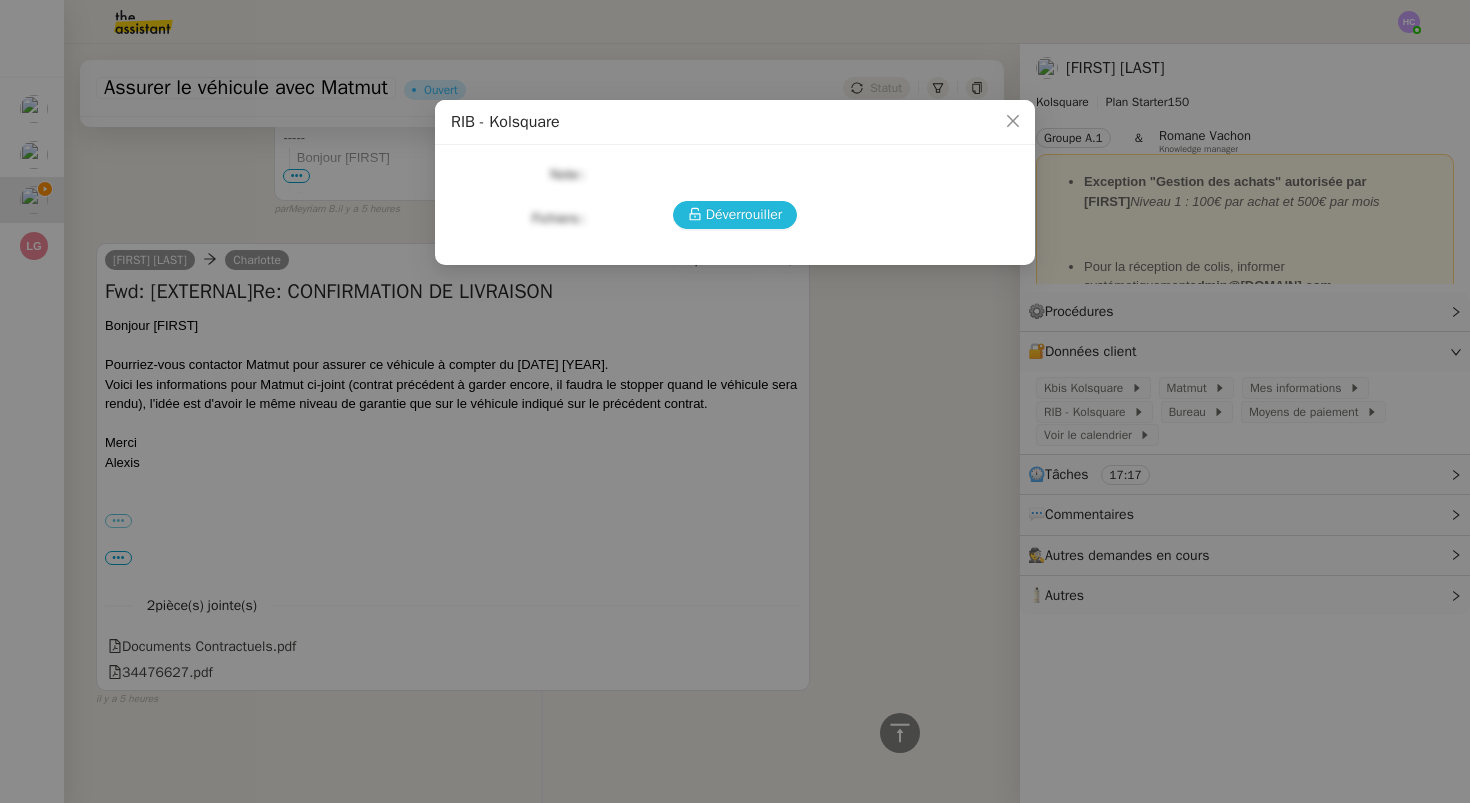 click on "Déverrouiller" at bounding box center [744, 214] 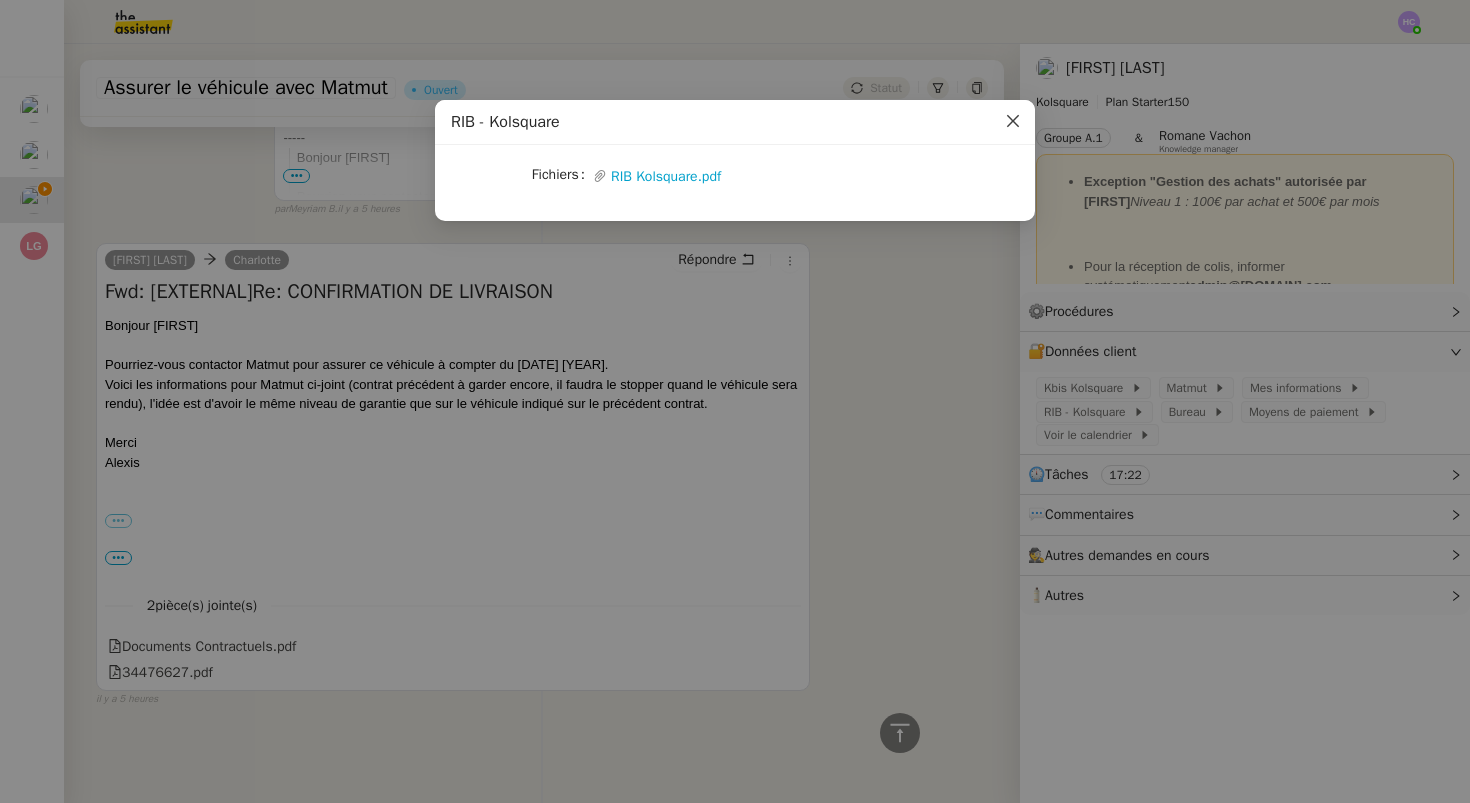 click at bounding box center (1013, 122) 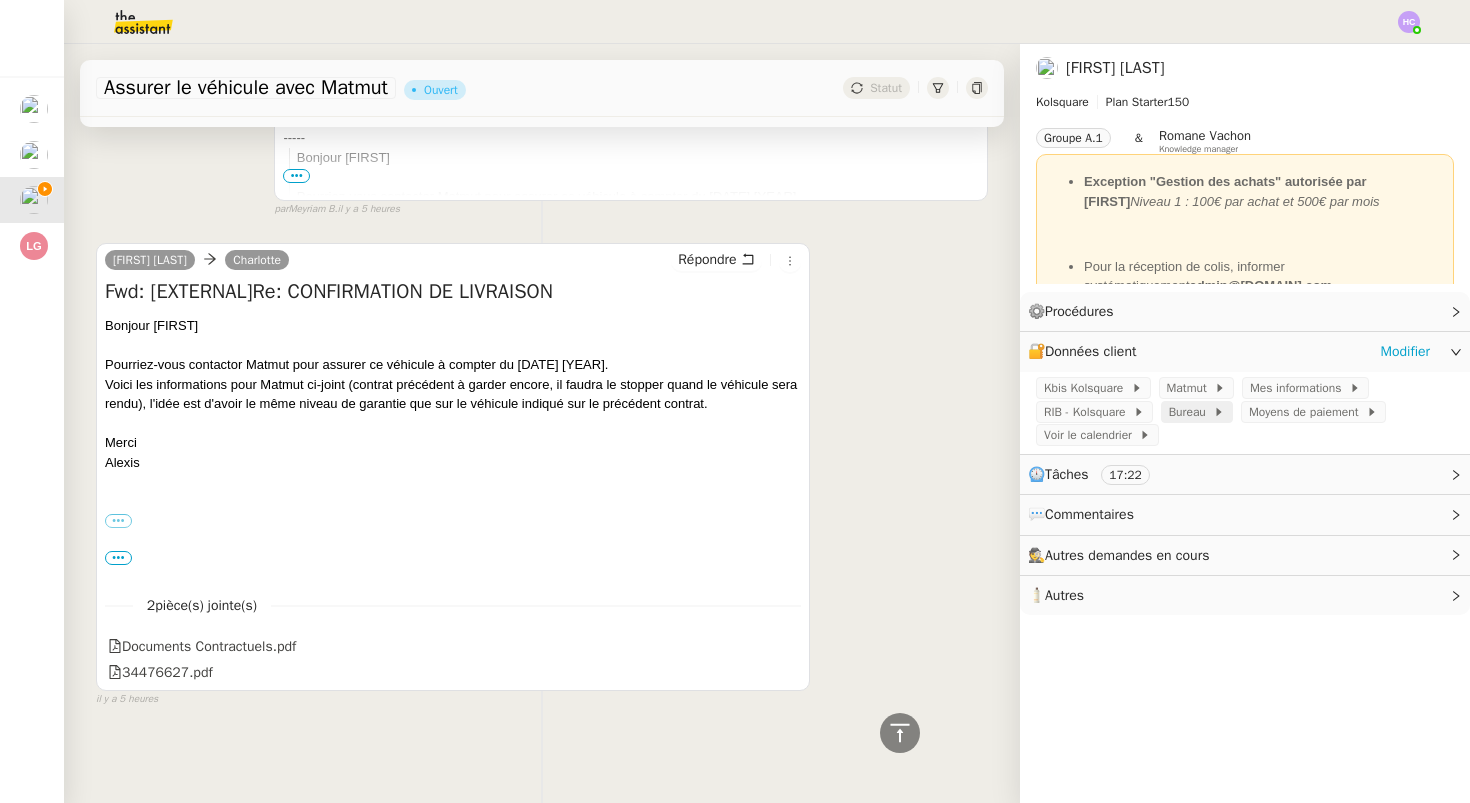 click on "Bureau" 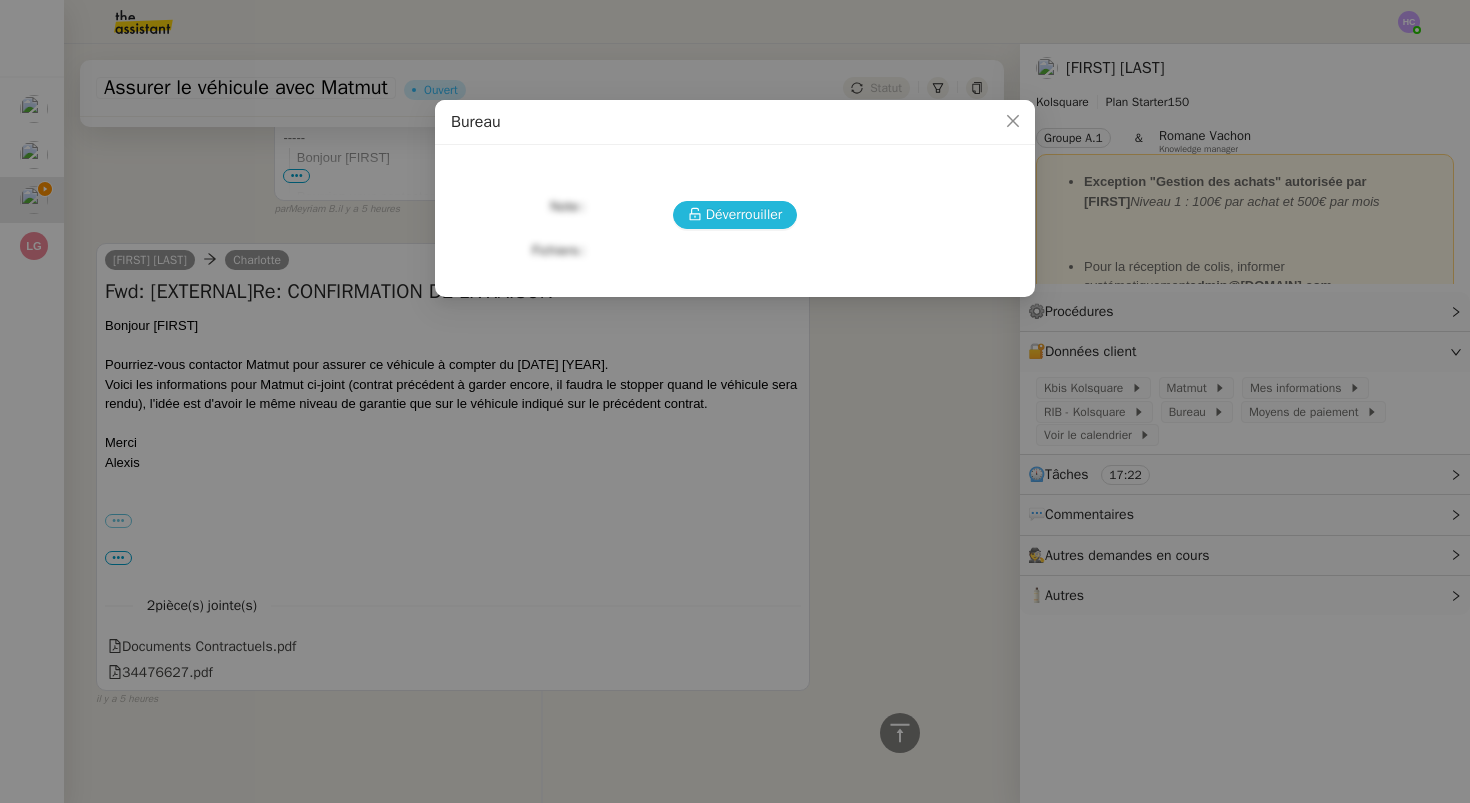 click on "Déverrouiller" at bounding box center (744, 214) 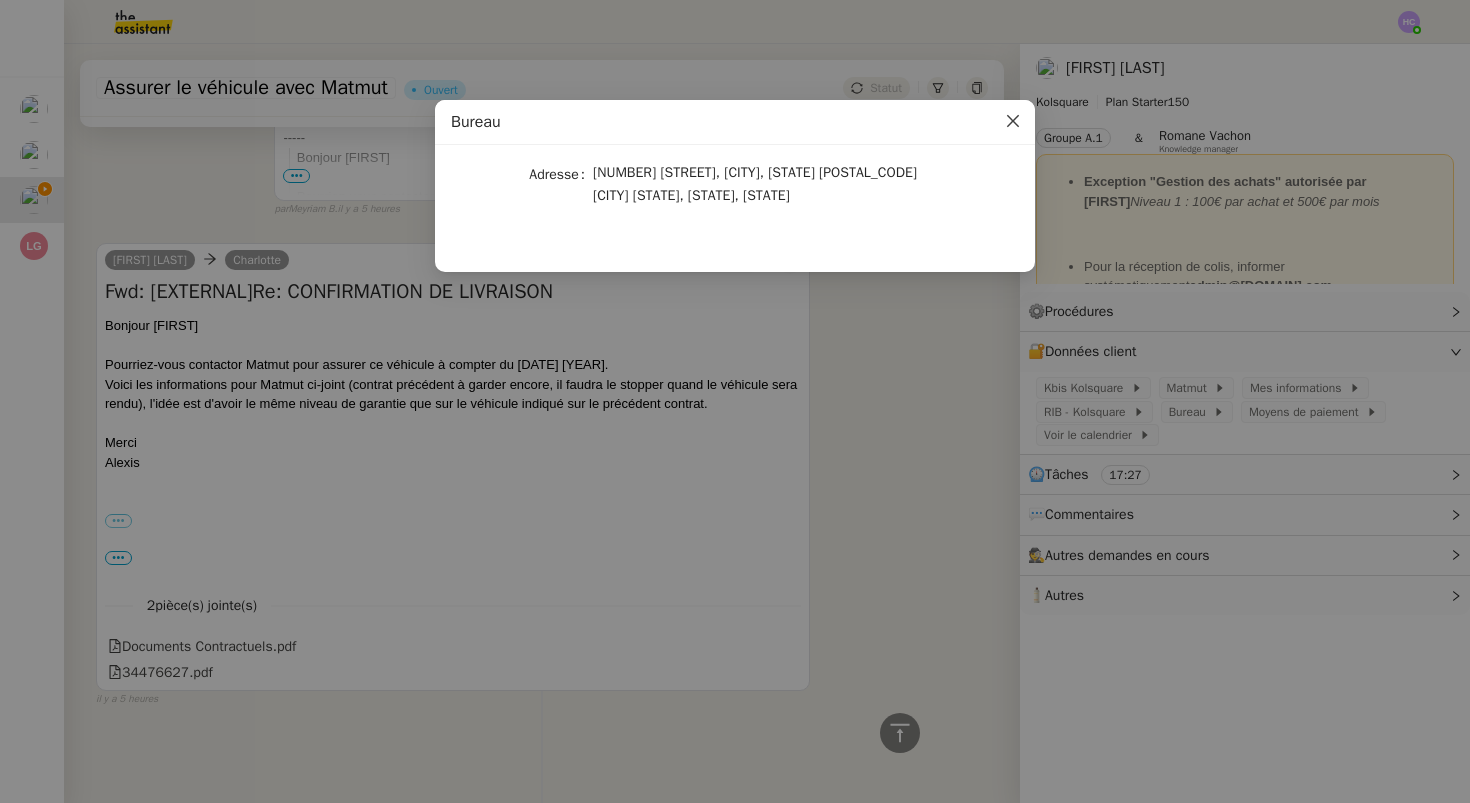 click 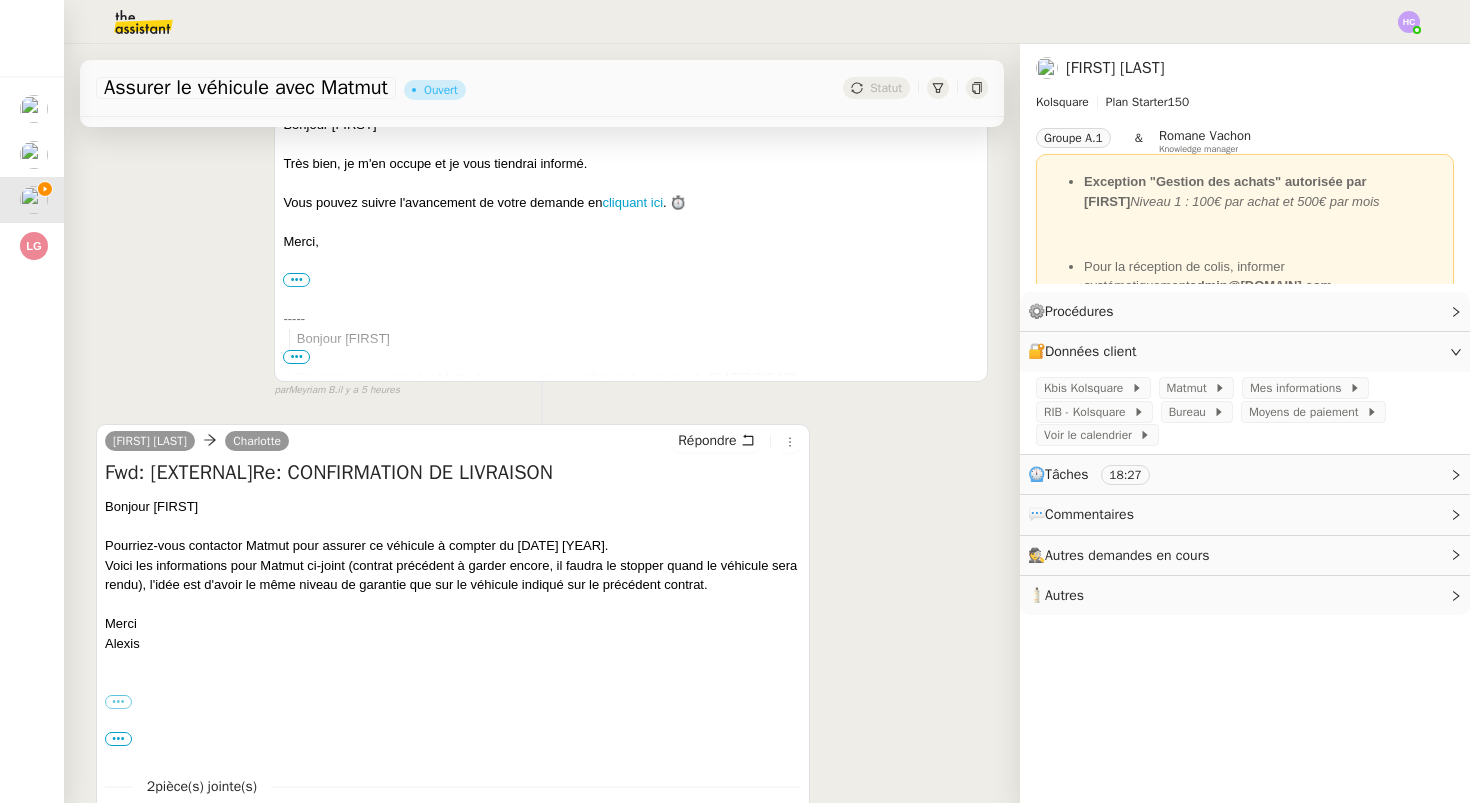 scroll, scrollTop: 0, scrollLeft: 0, axis: both 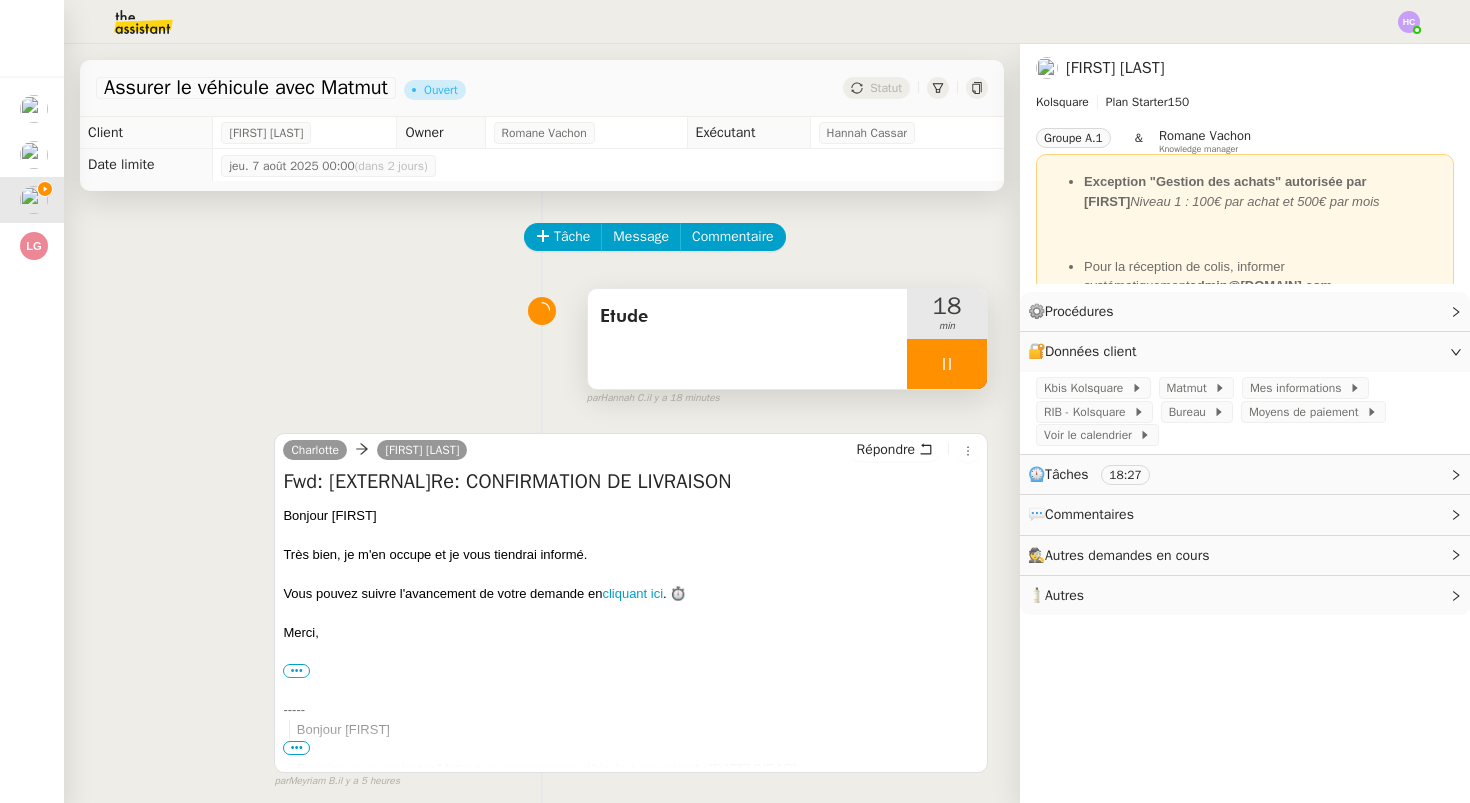 click 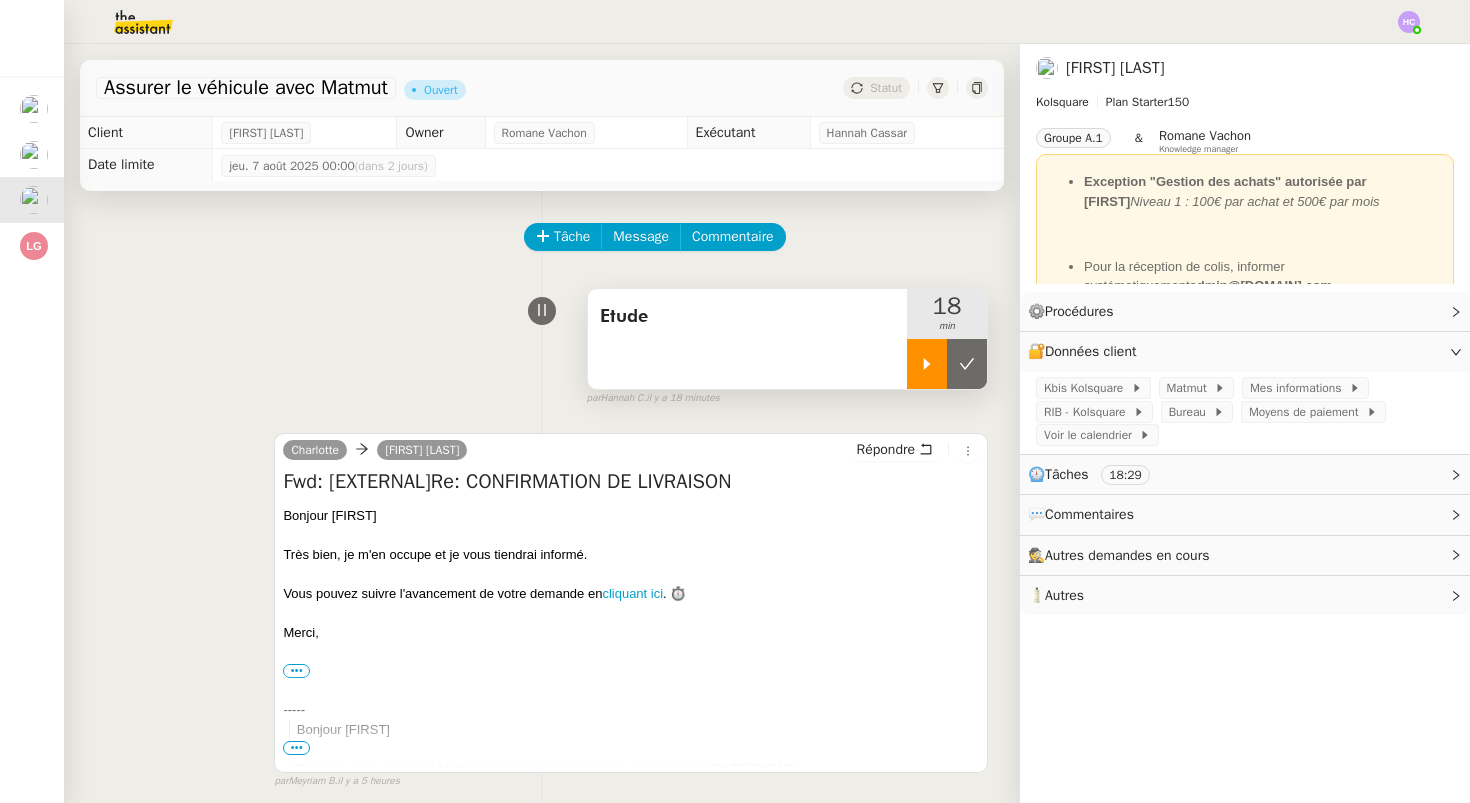 click on "Etude" at bounding box center (747, 317) 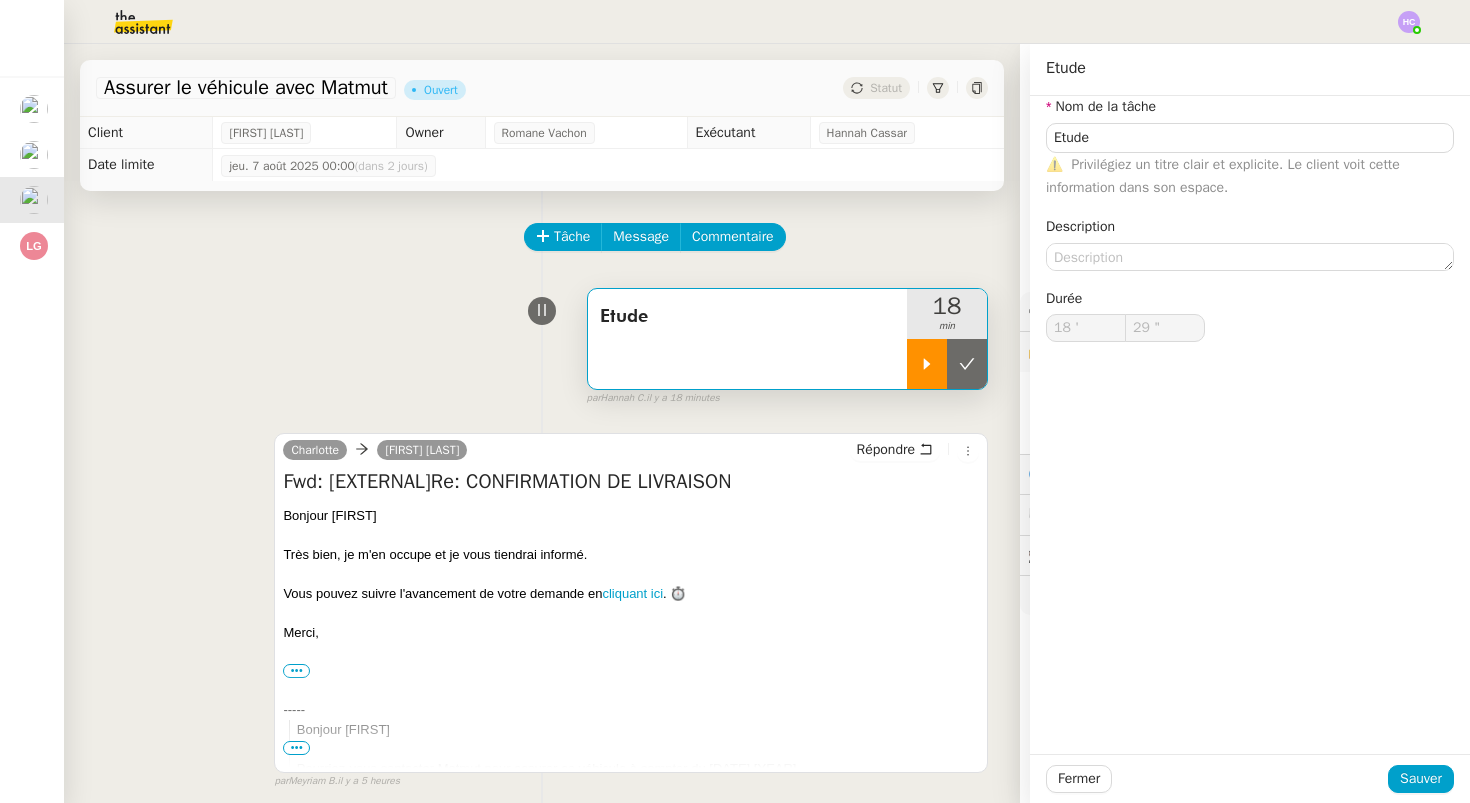 click 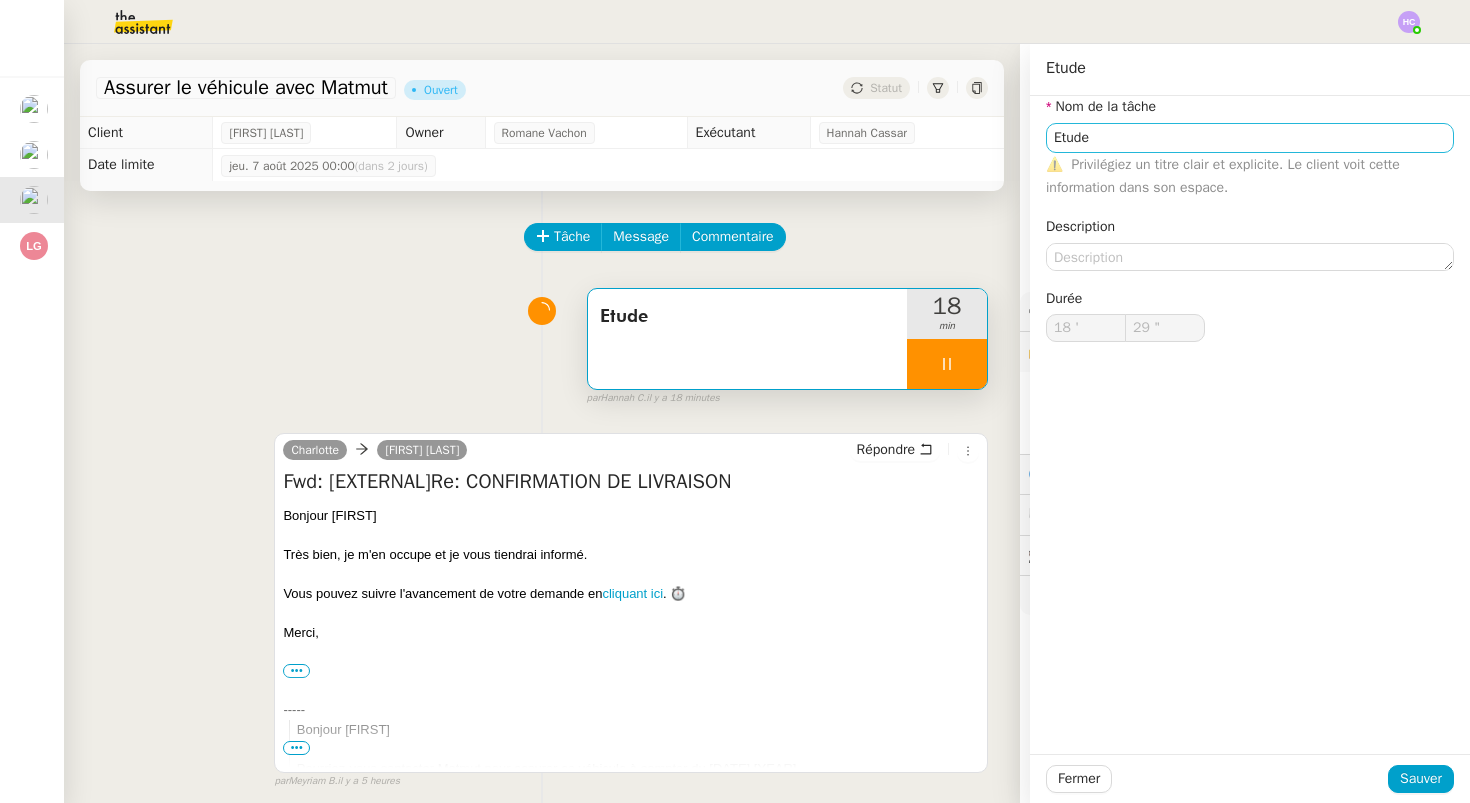 type on "Etude" 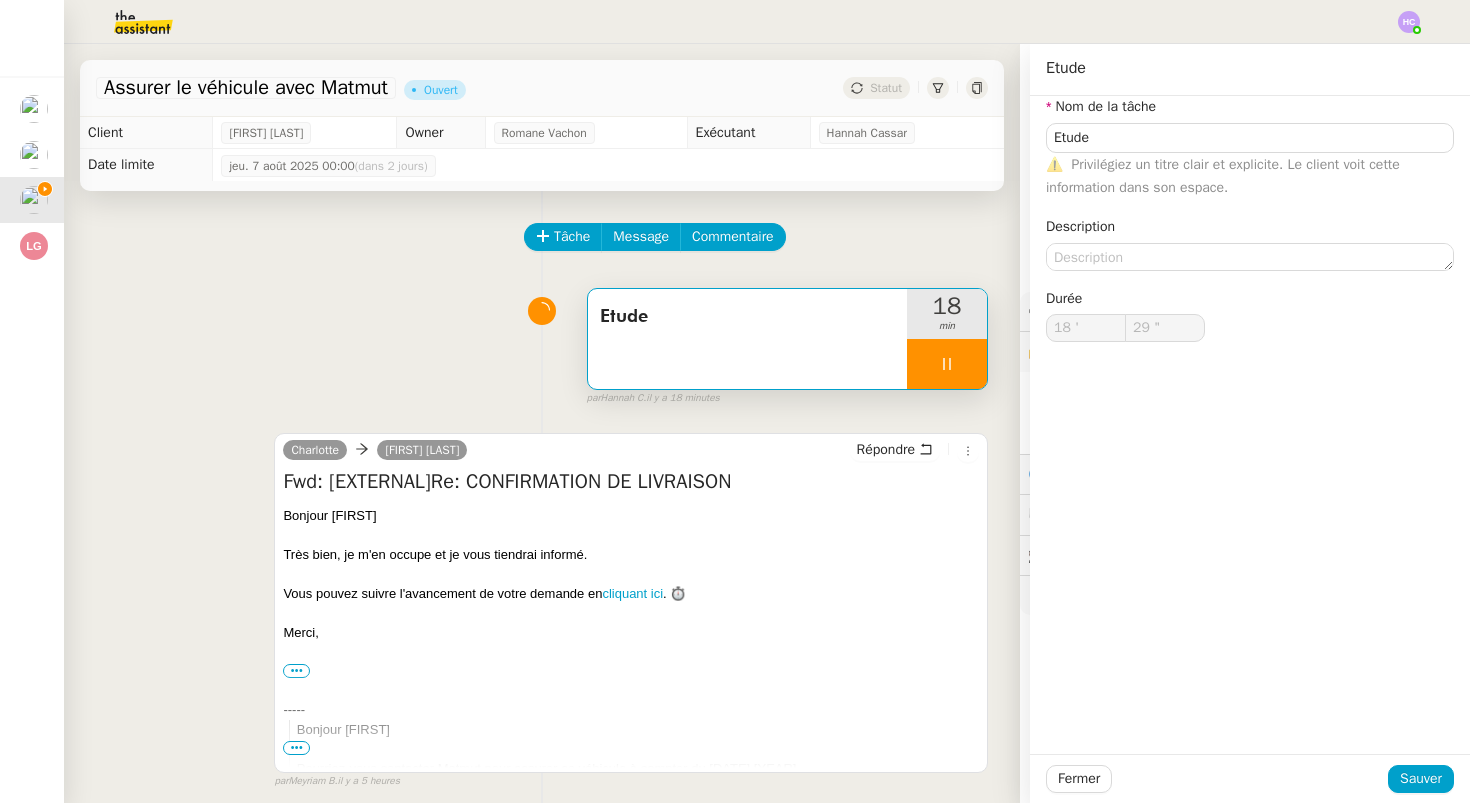 type on "Etude" 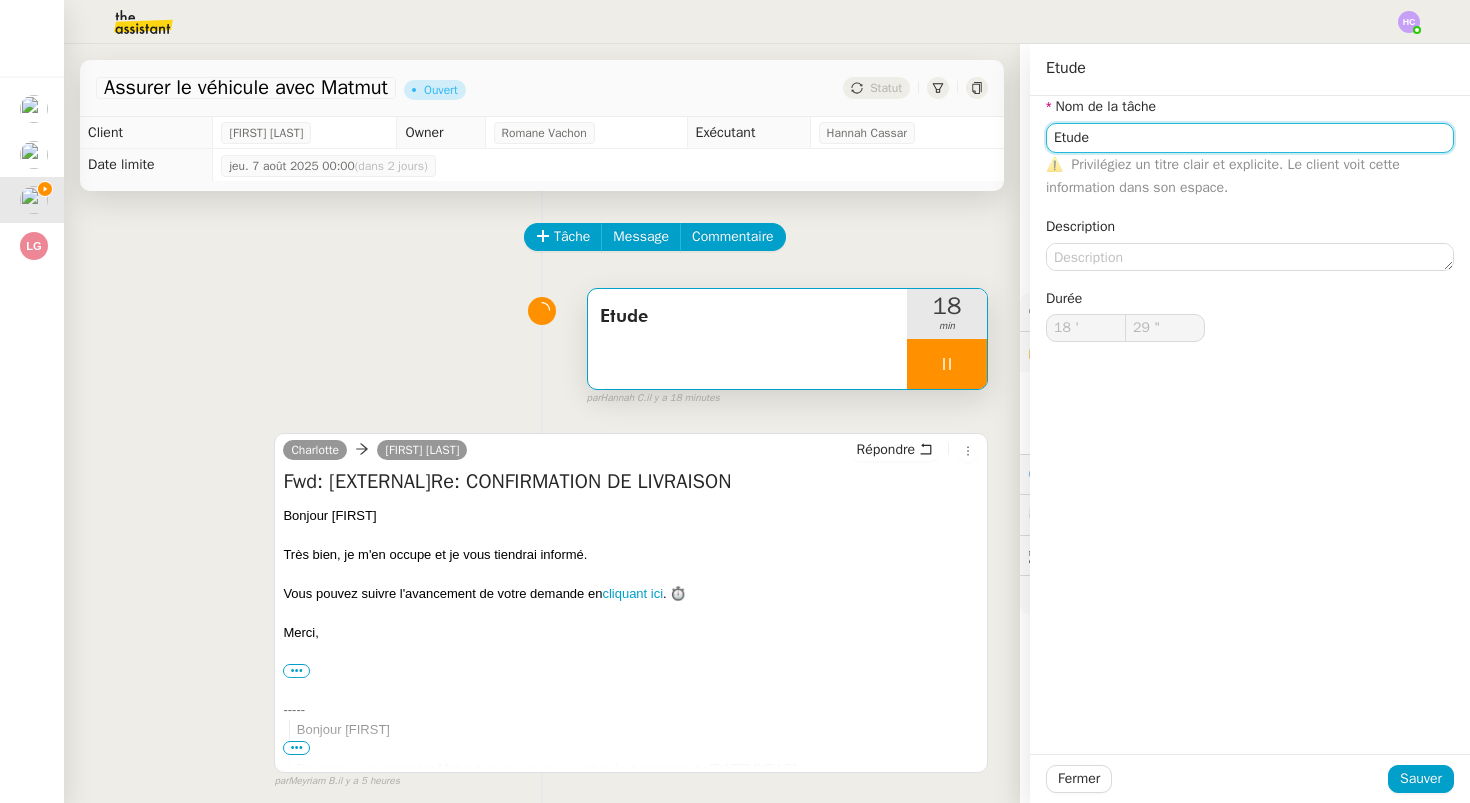 click on "Etude" 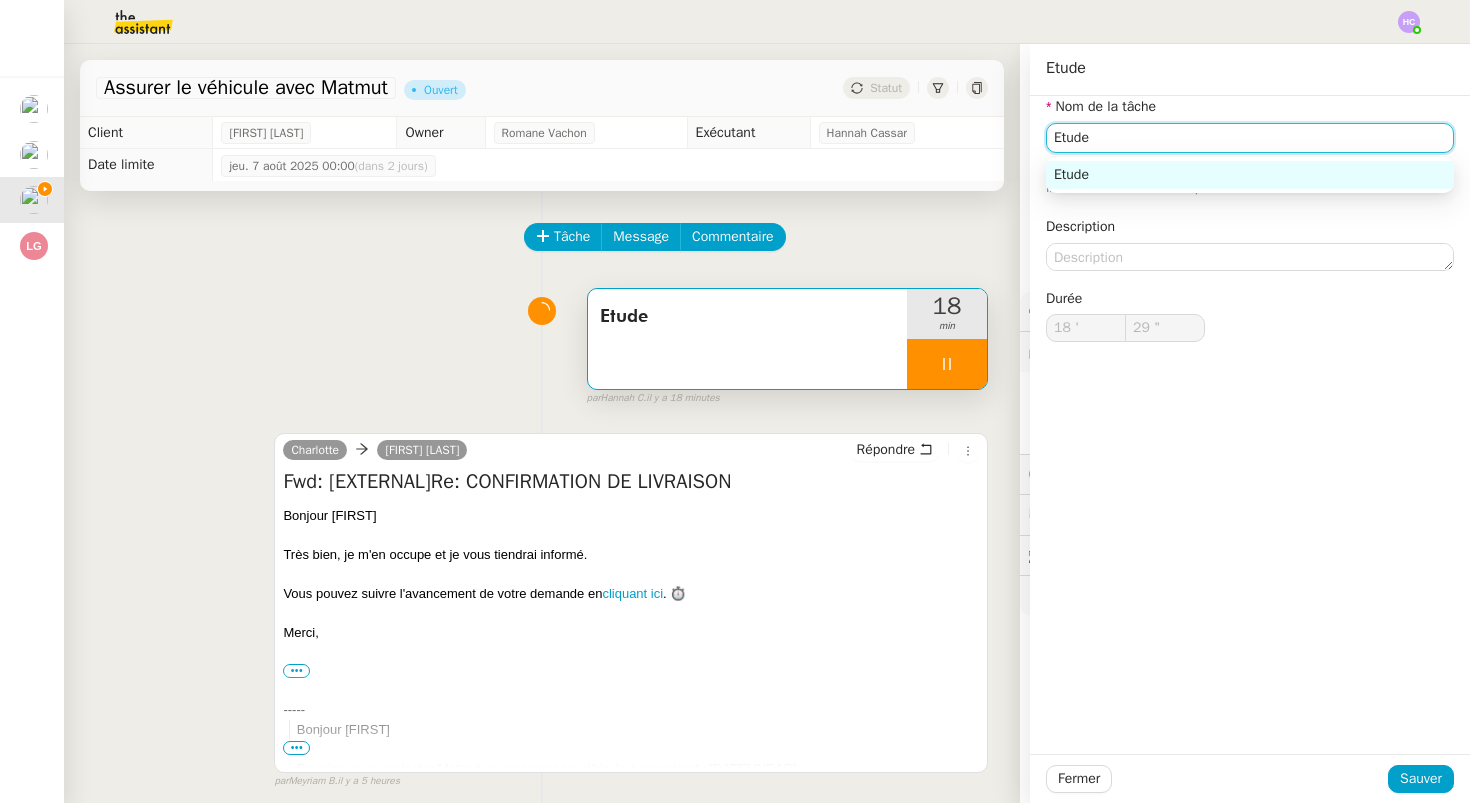 type on "30 "" 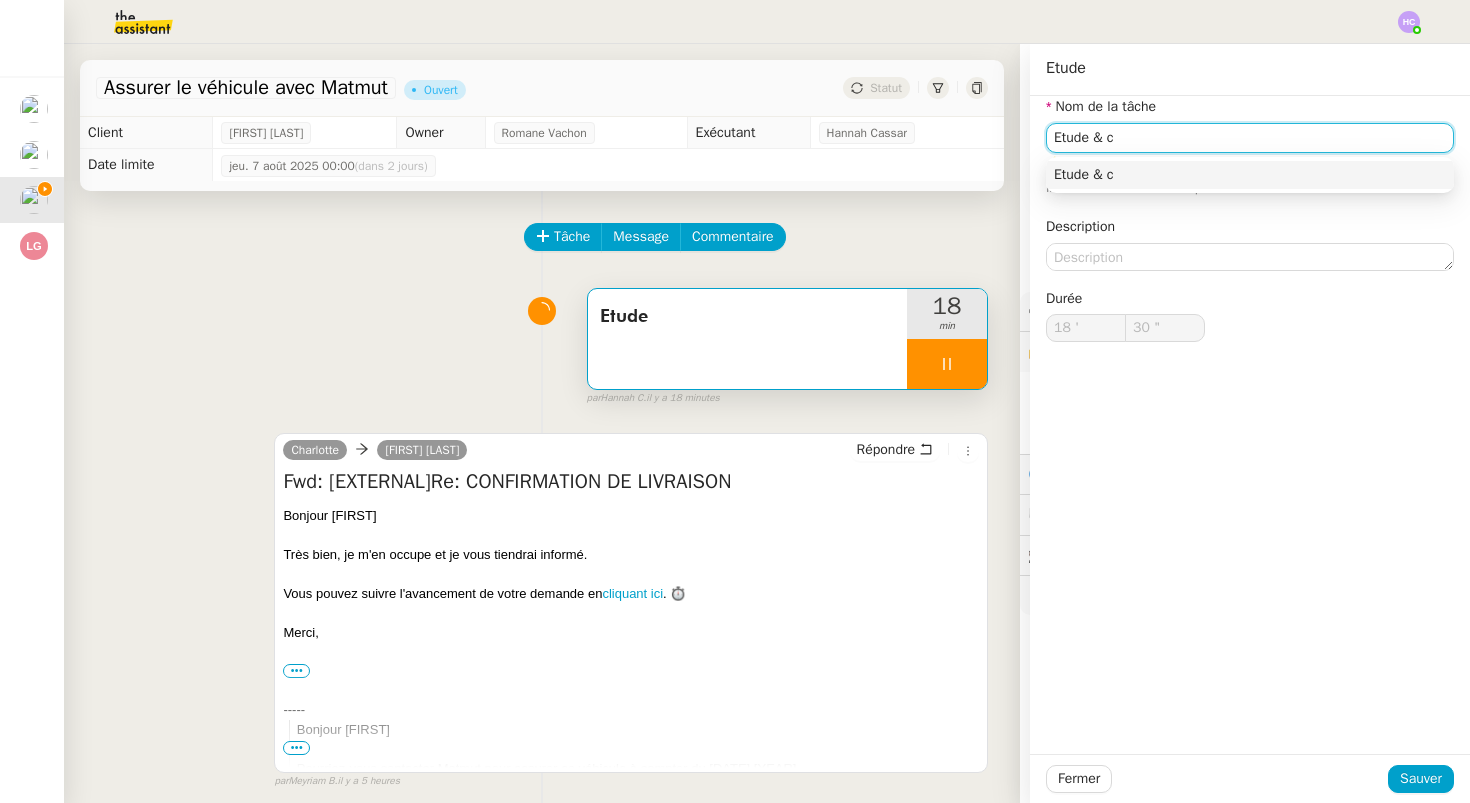 type on "Etude & co" 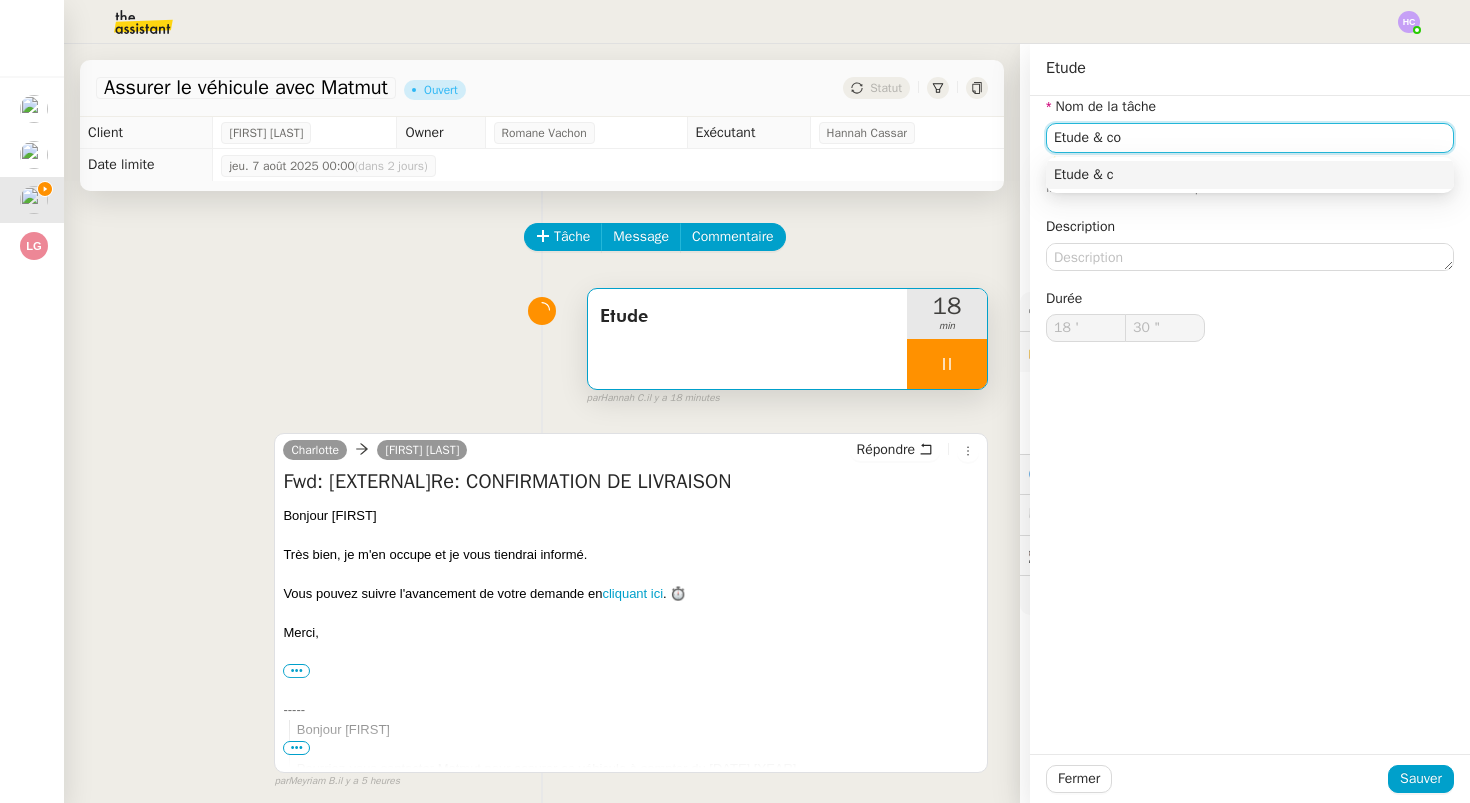 type on "31 "" 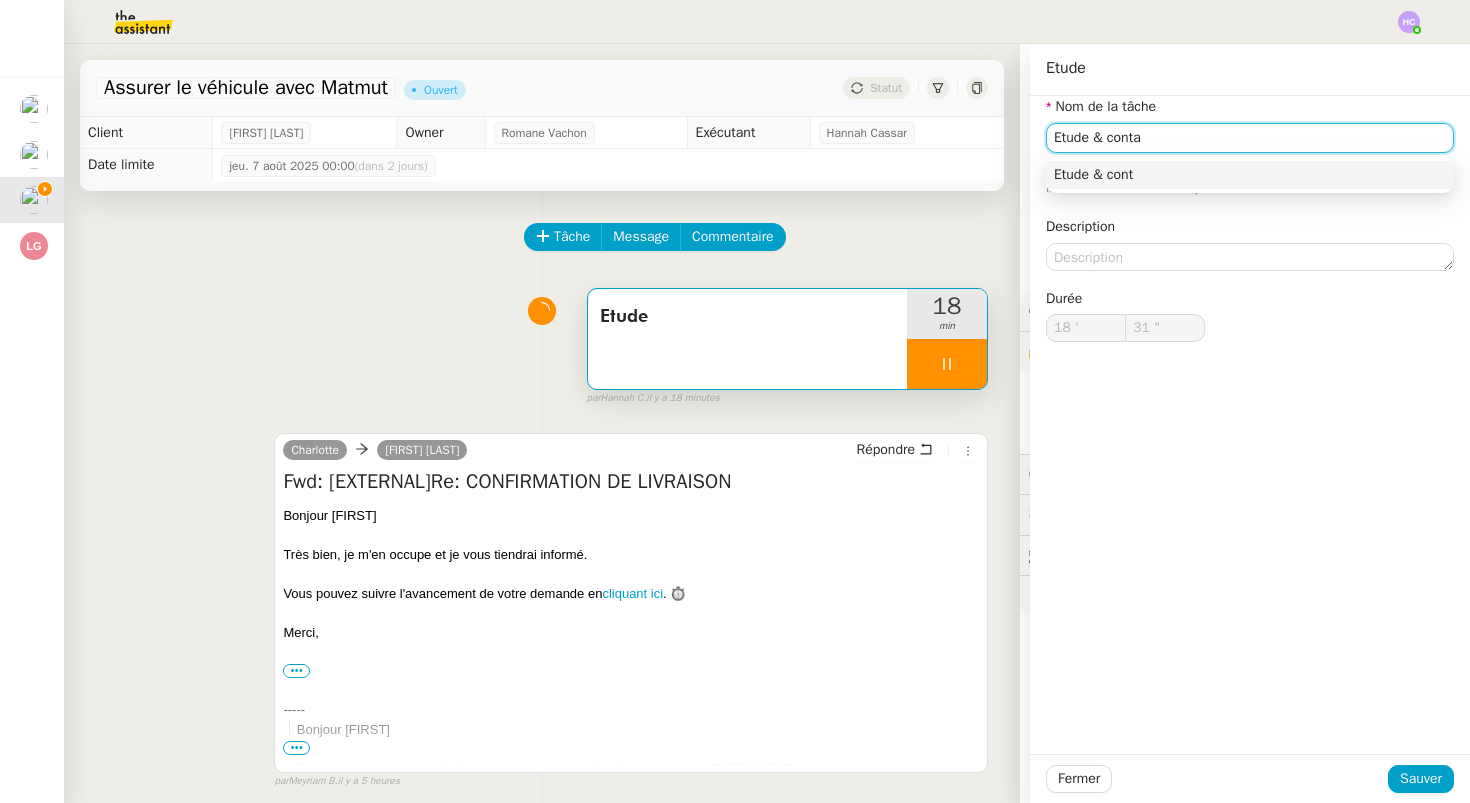 type on "Etude & contac" 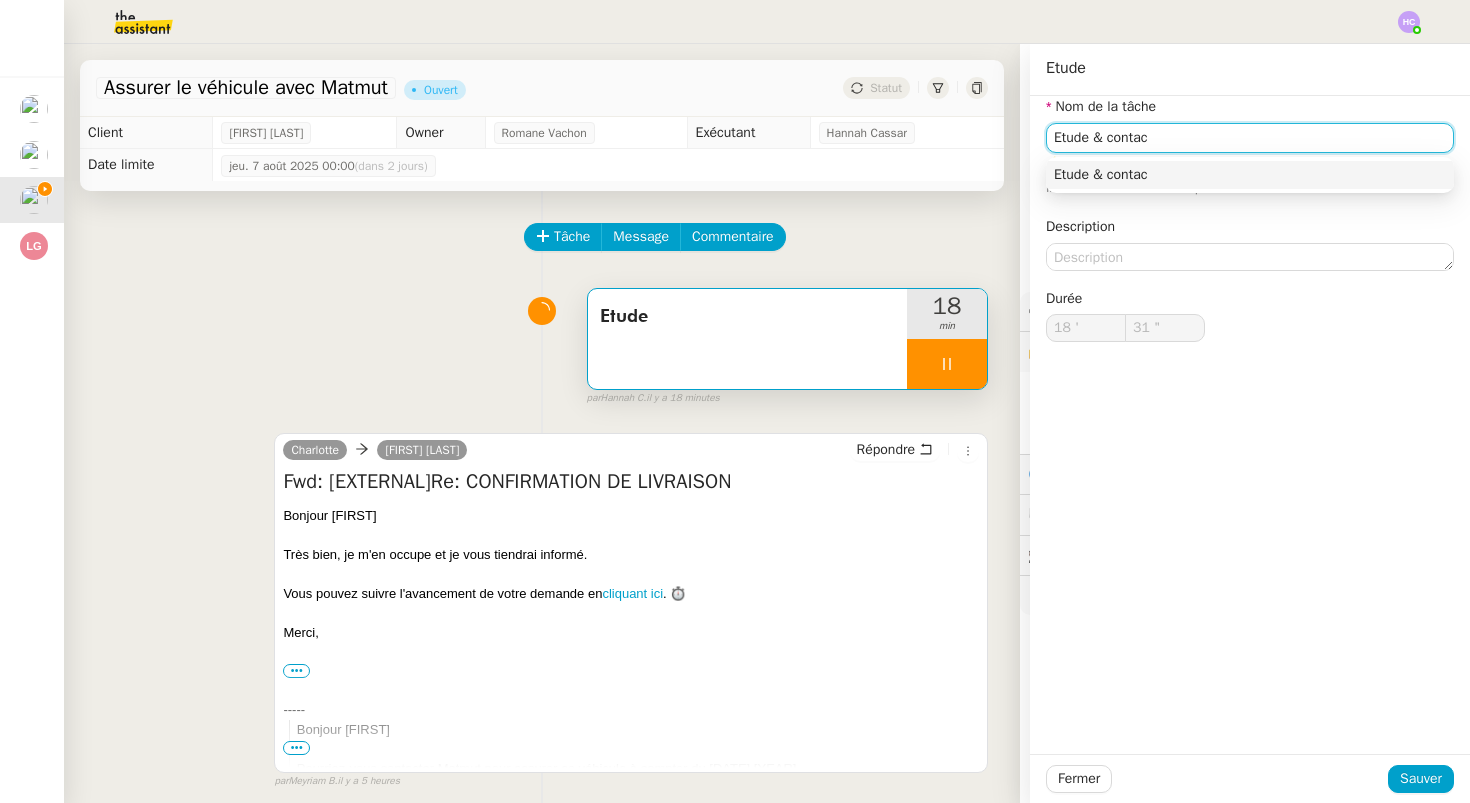 type on "32 "" 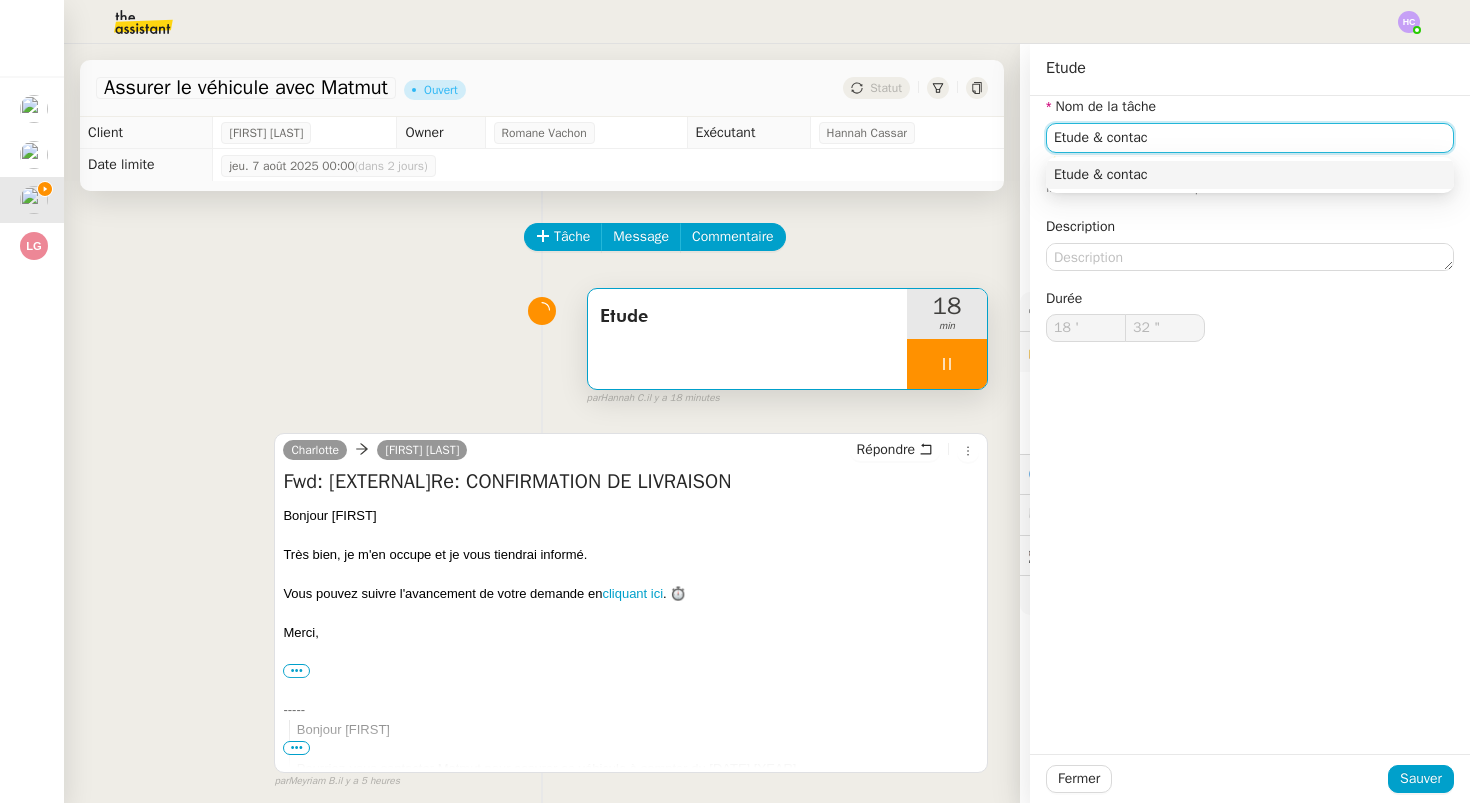 type on "Etude & conta" 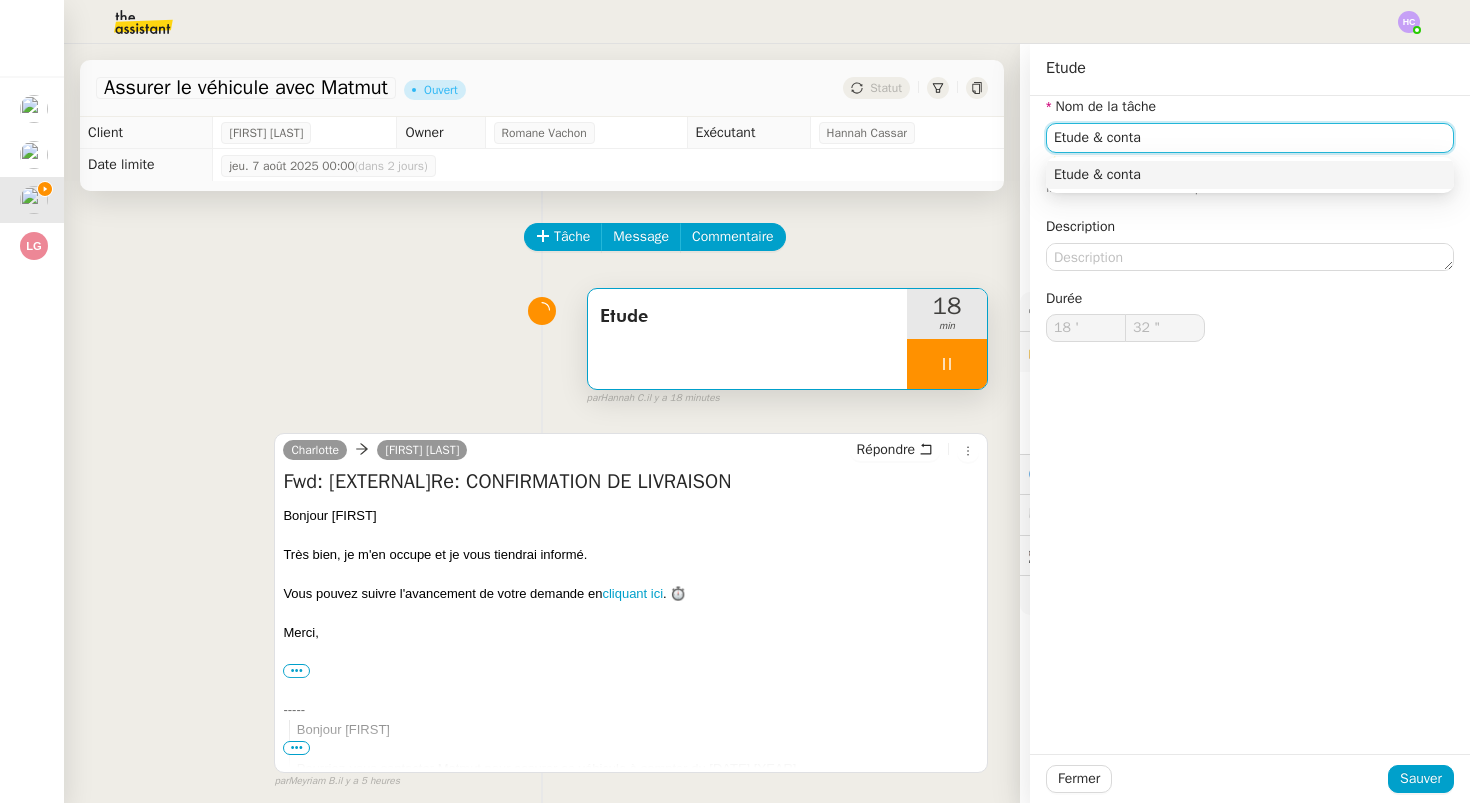 type on "33 "" 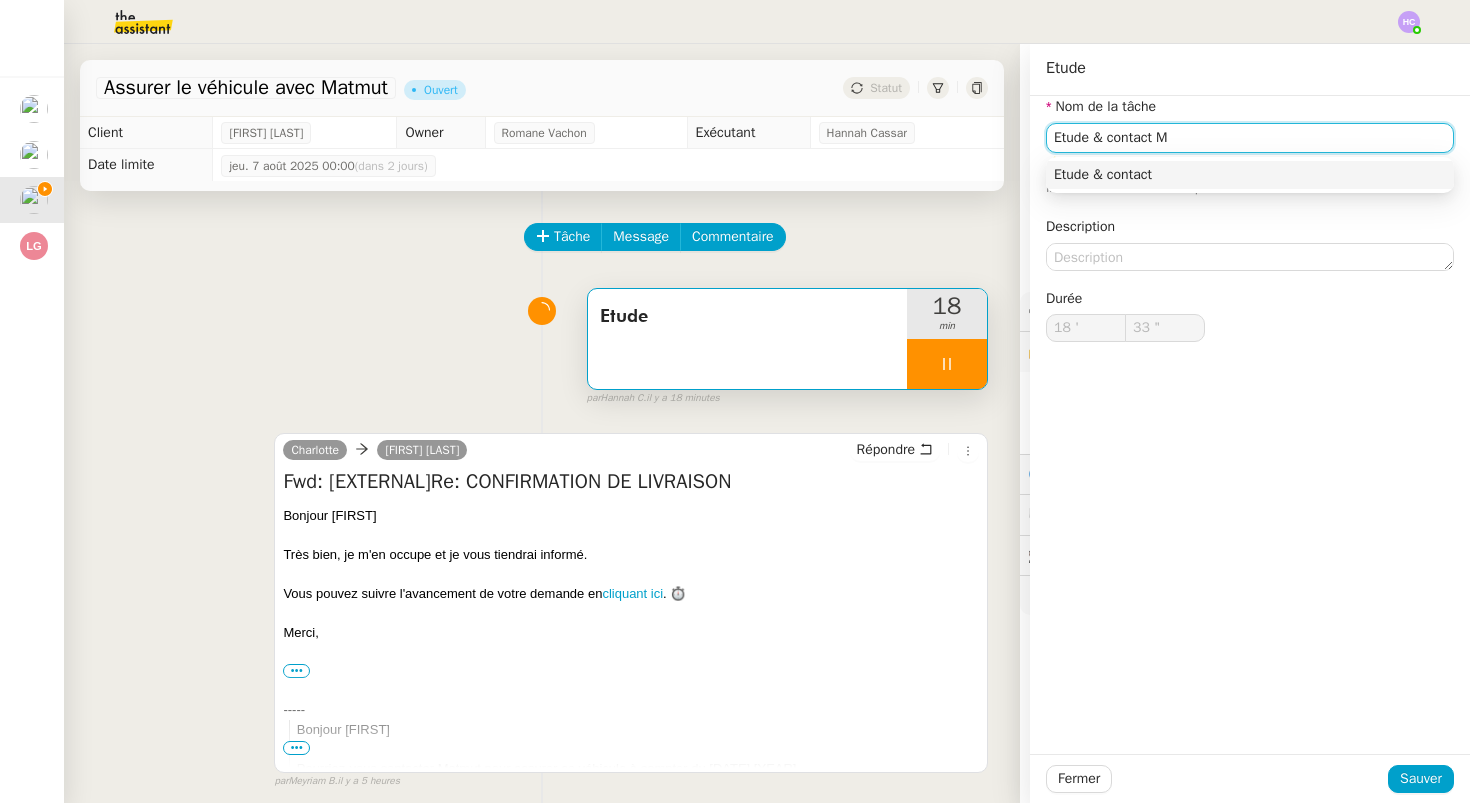 type on "Etude & contact Ma" 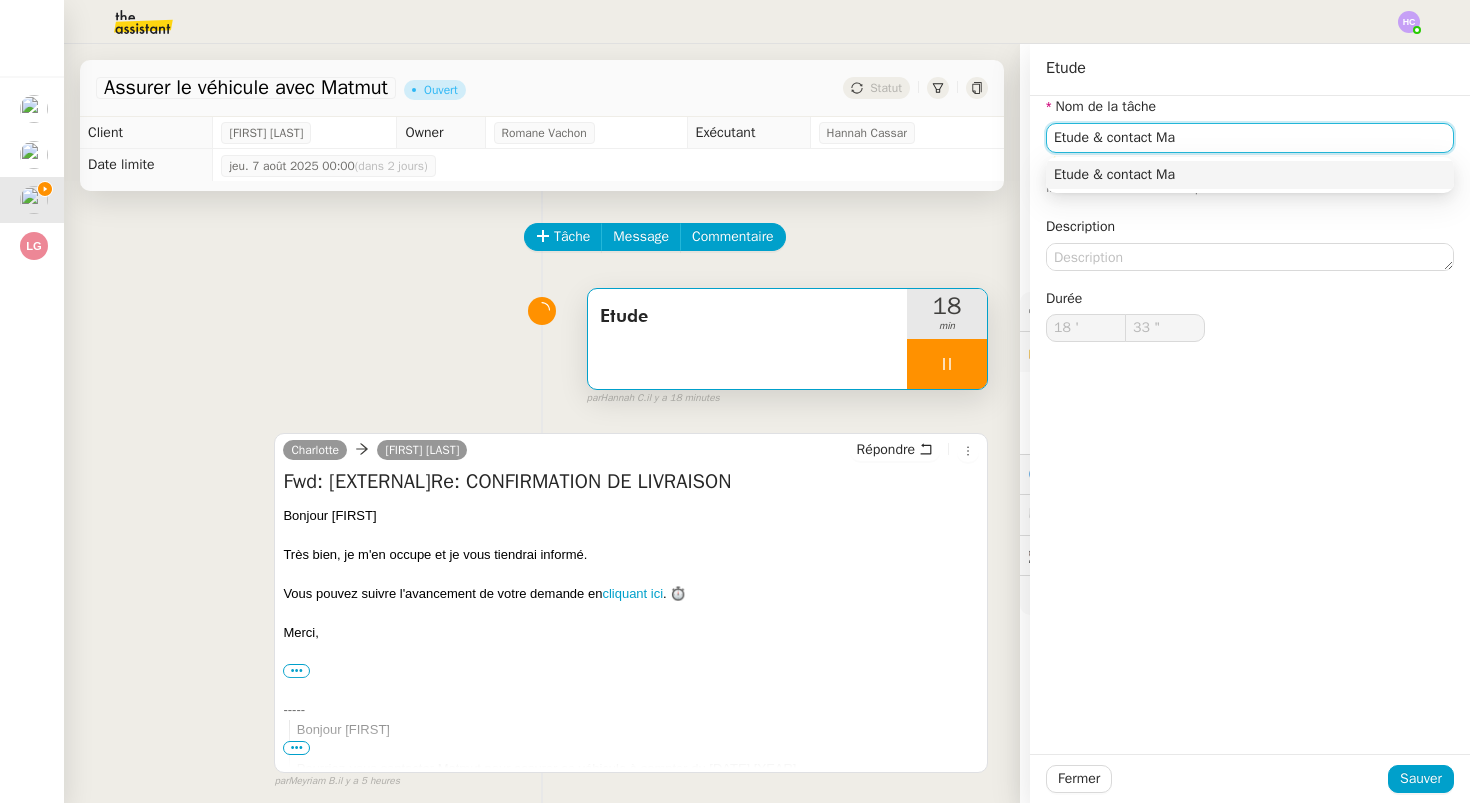 type on "34 "" 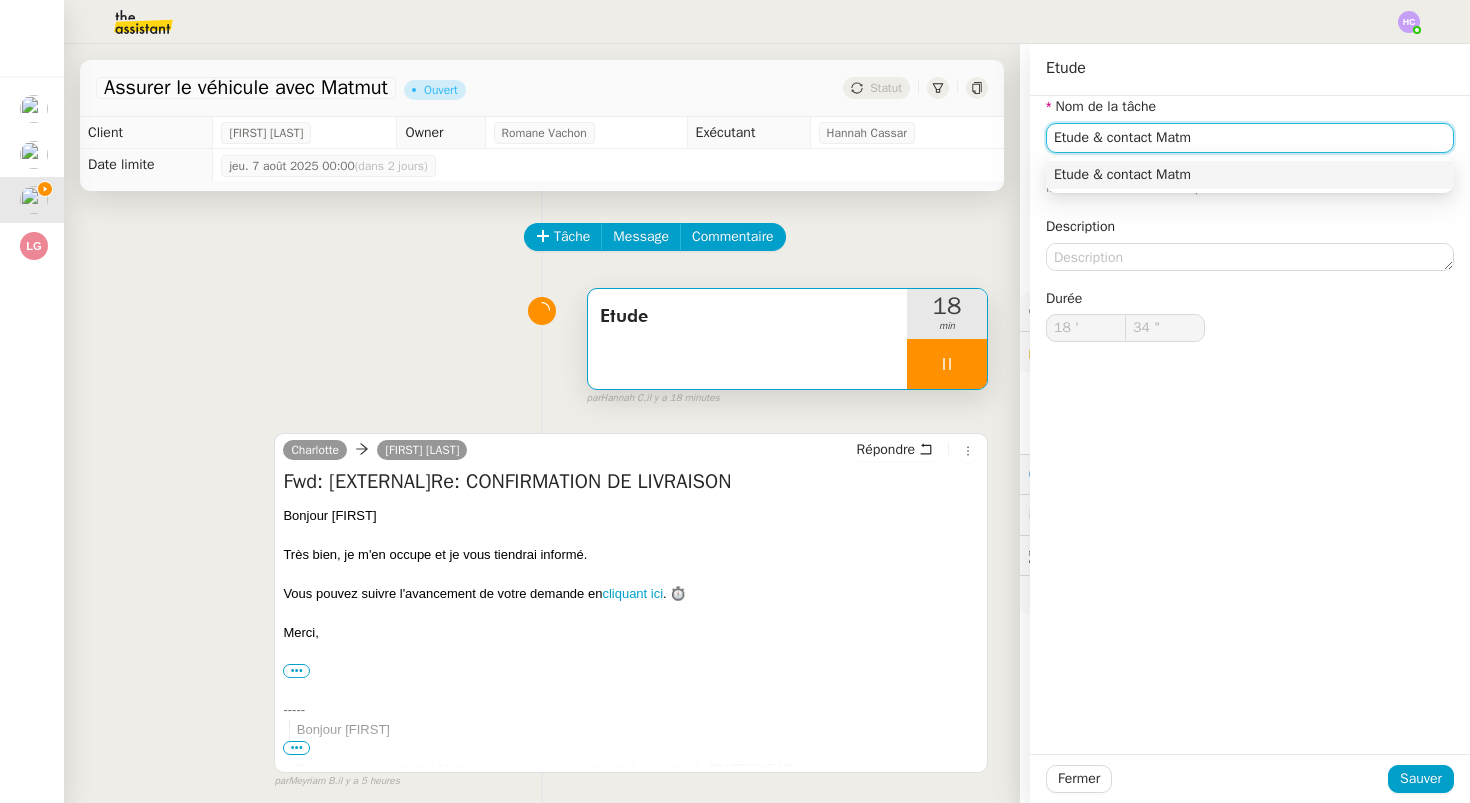 type on "Etude & contact Matmu" 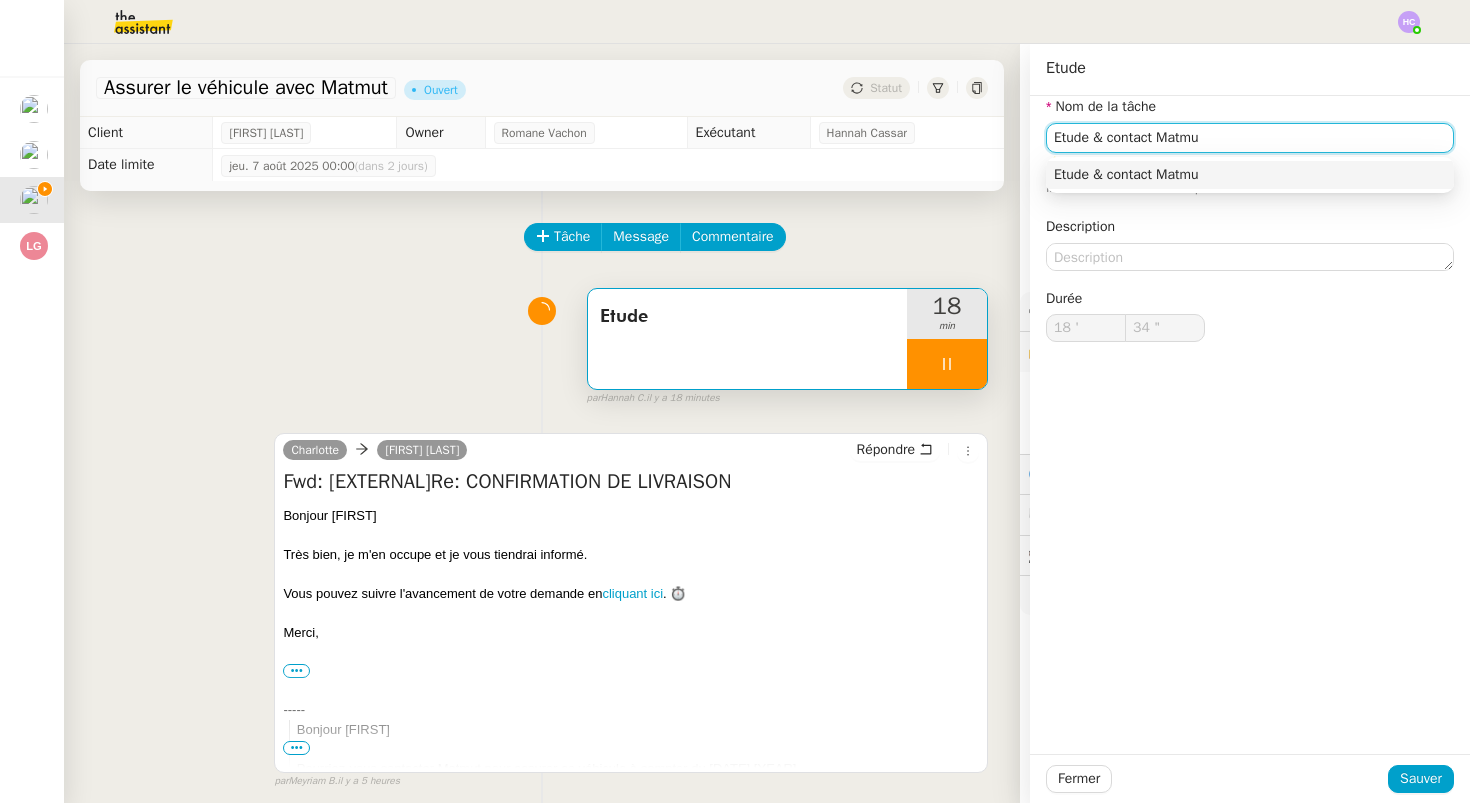 type on "35 "" 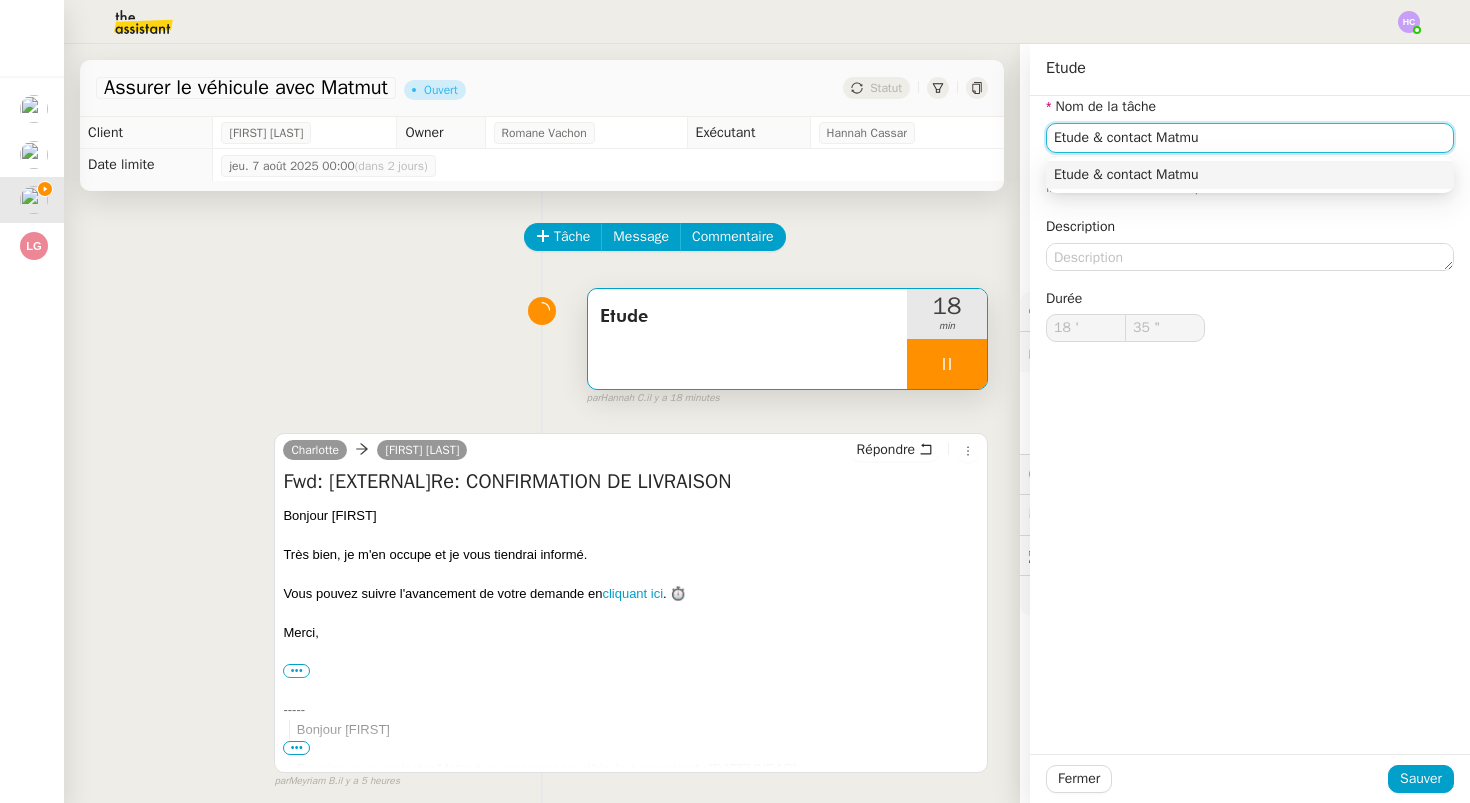type on "Etude & contact Matmut" 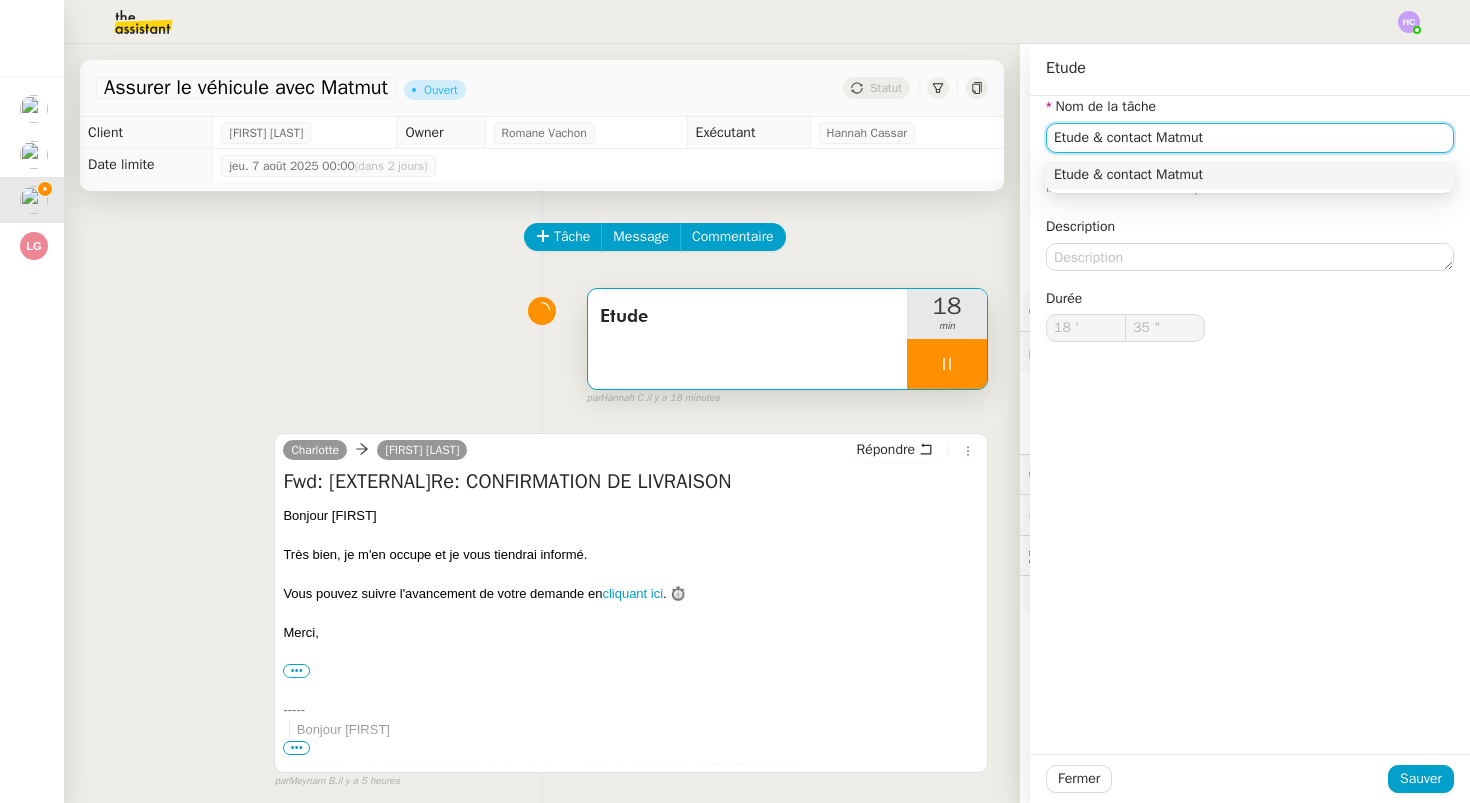 type on "36 "" 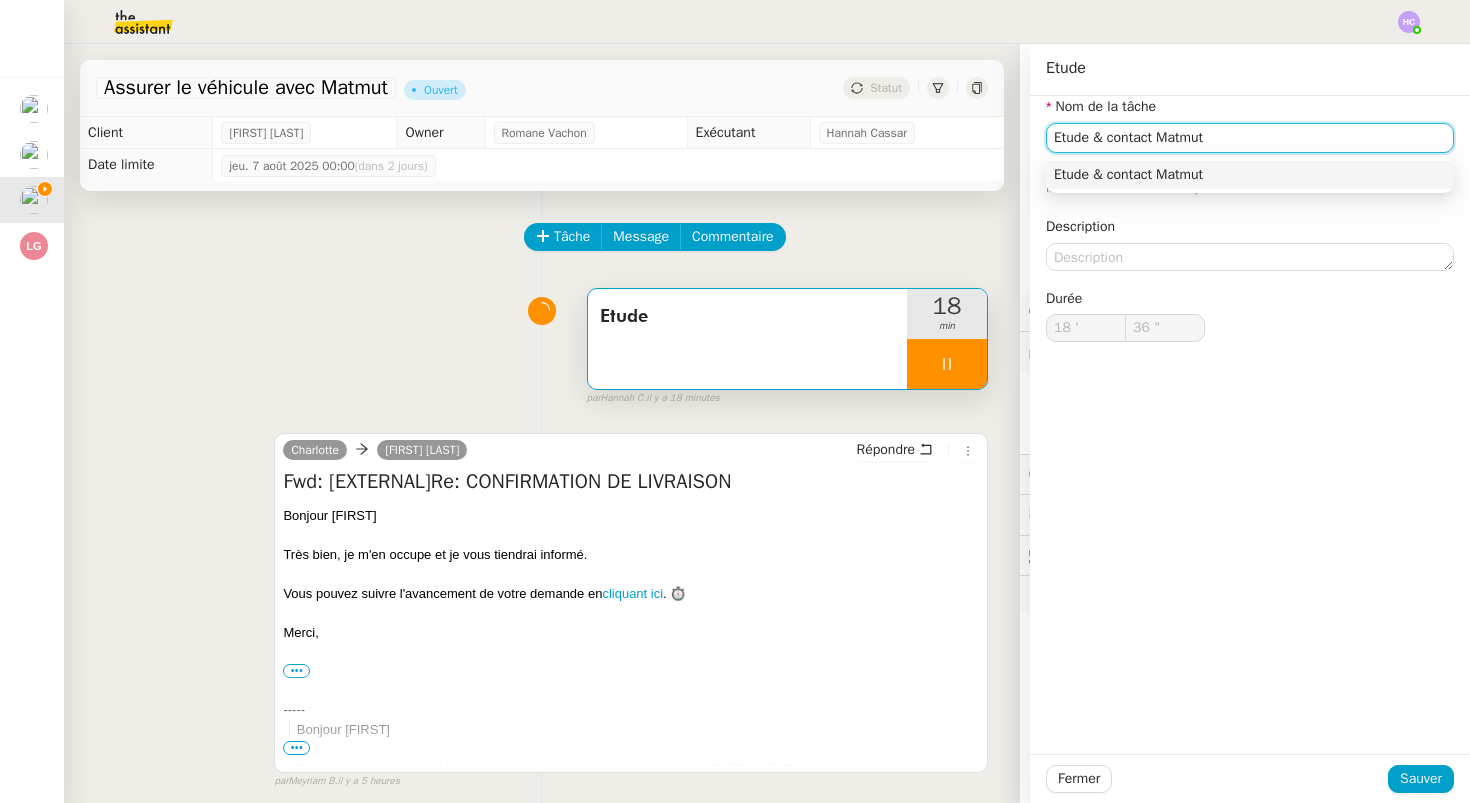 click on "Etude & contact Matmut" 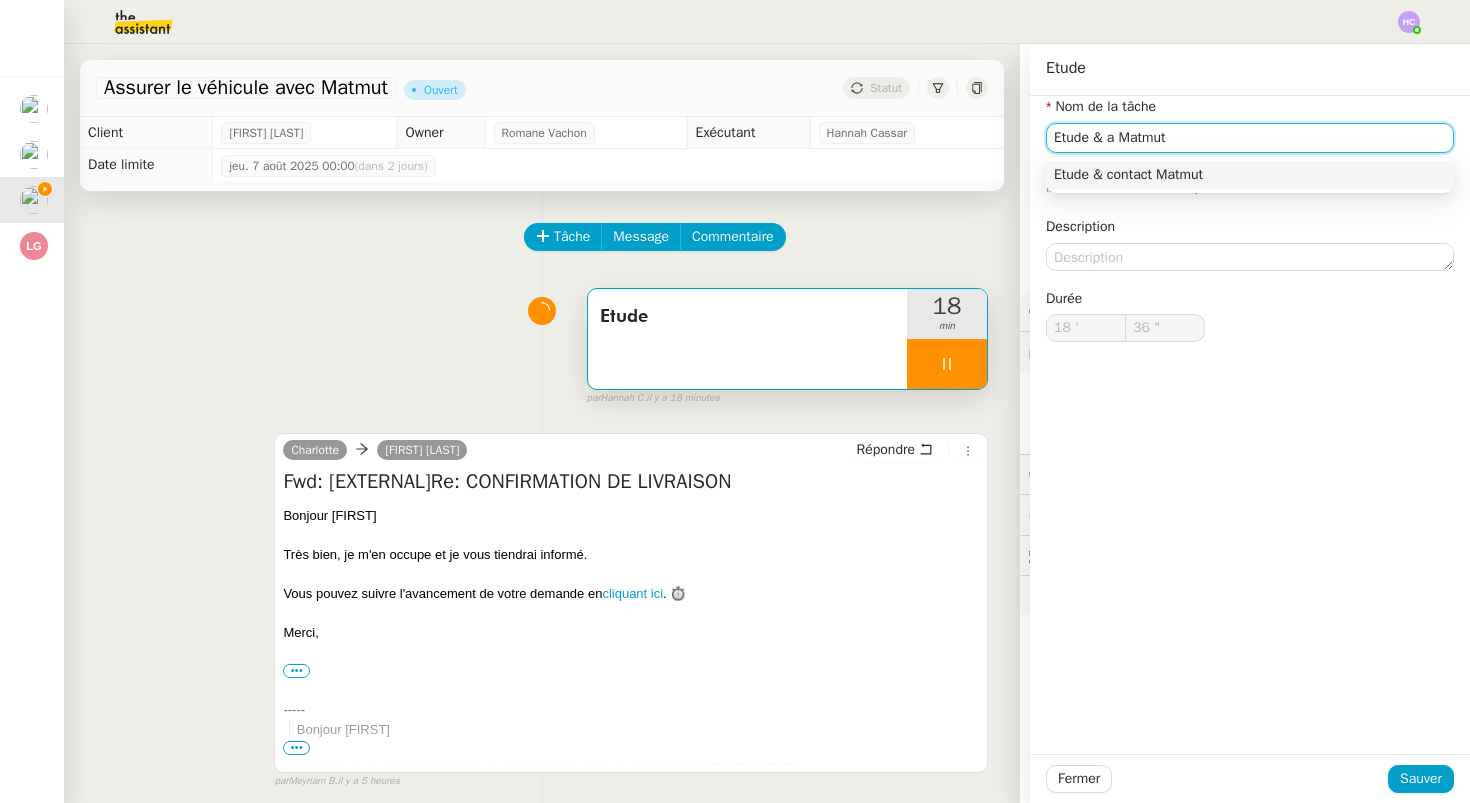 type on "Etude & ap Matmut" 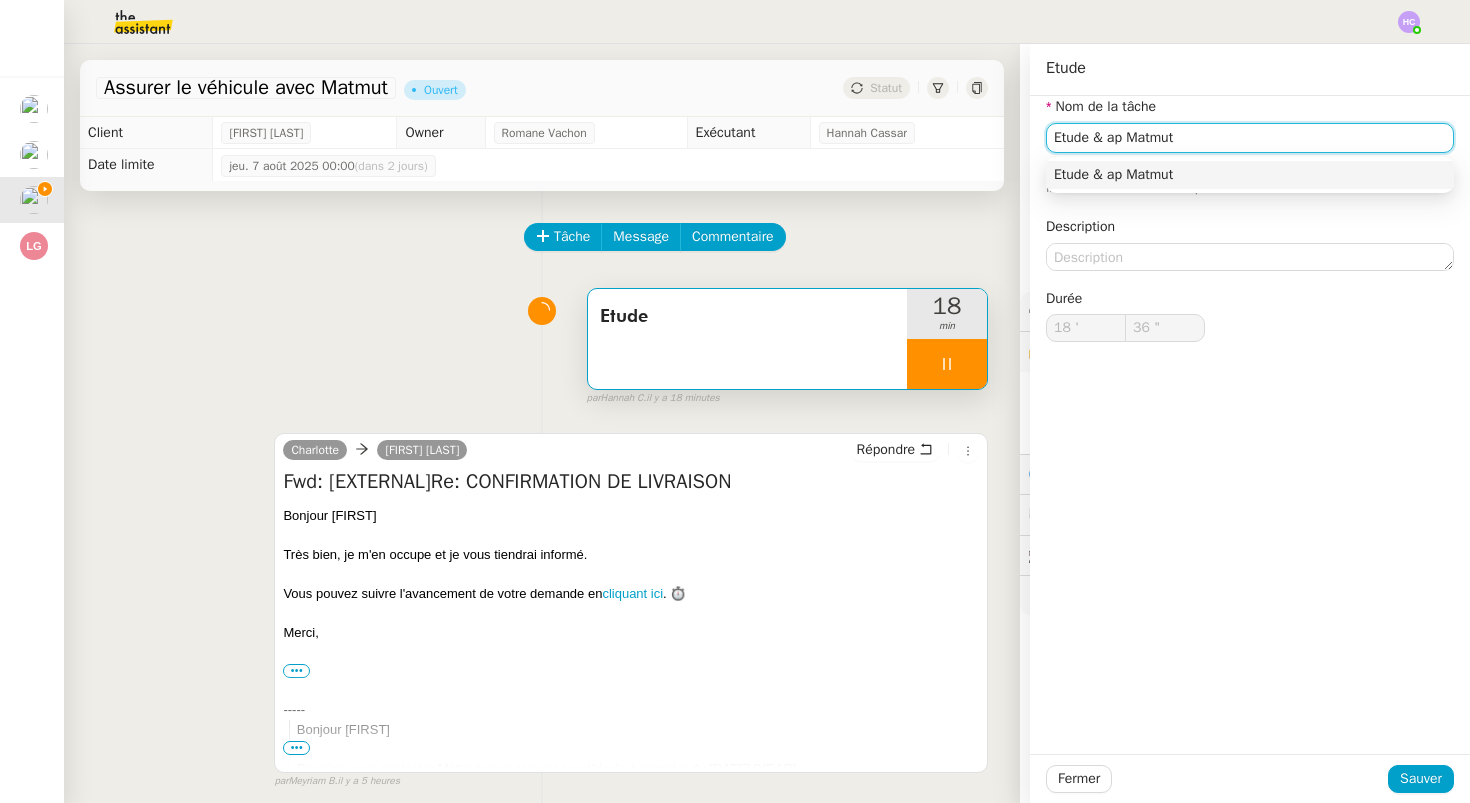 type on "37 "" 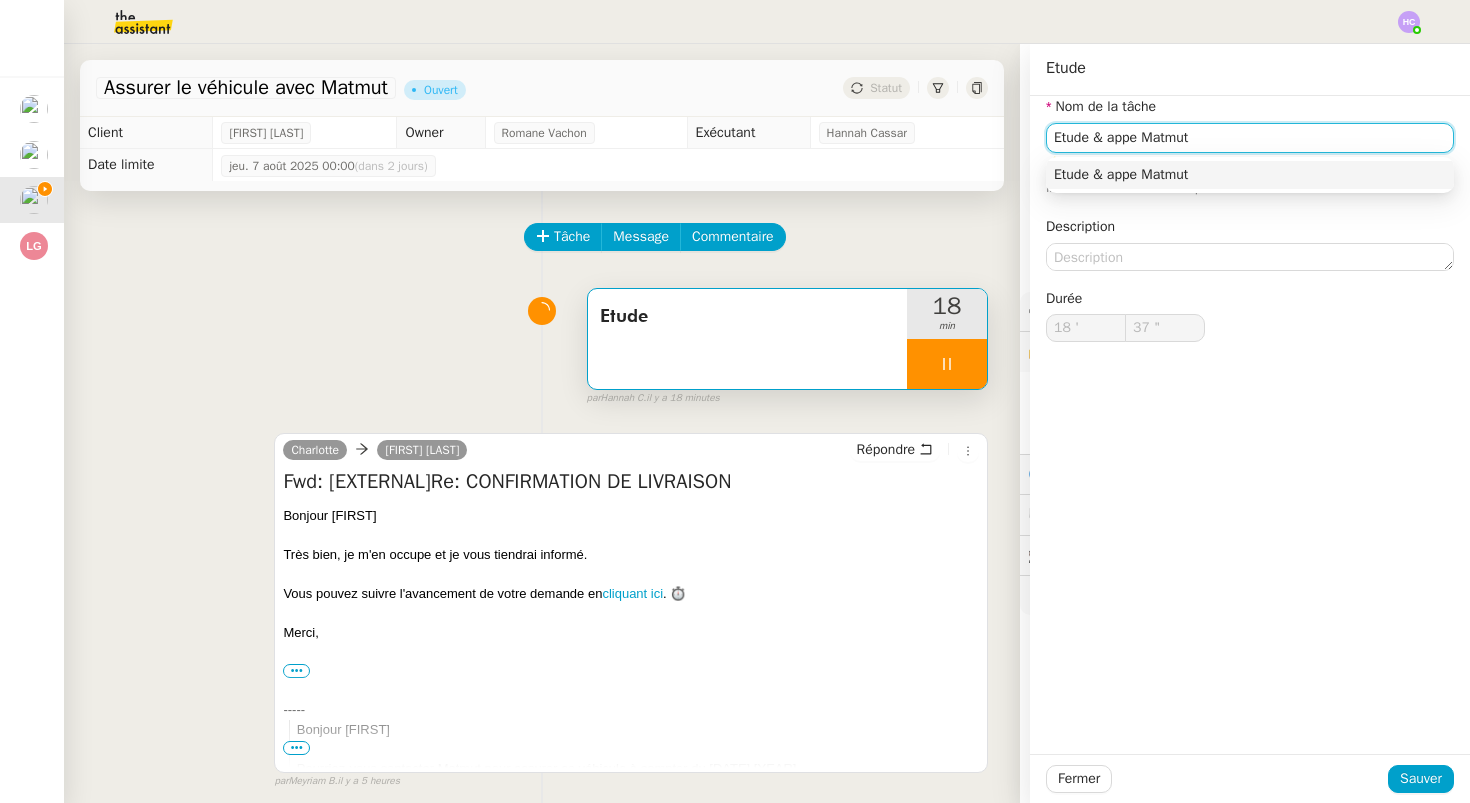 type on "Etude & appel Matmut" 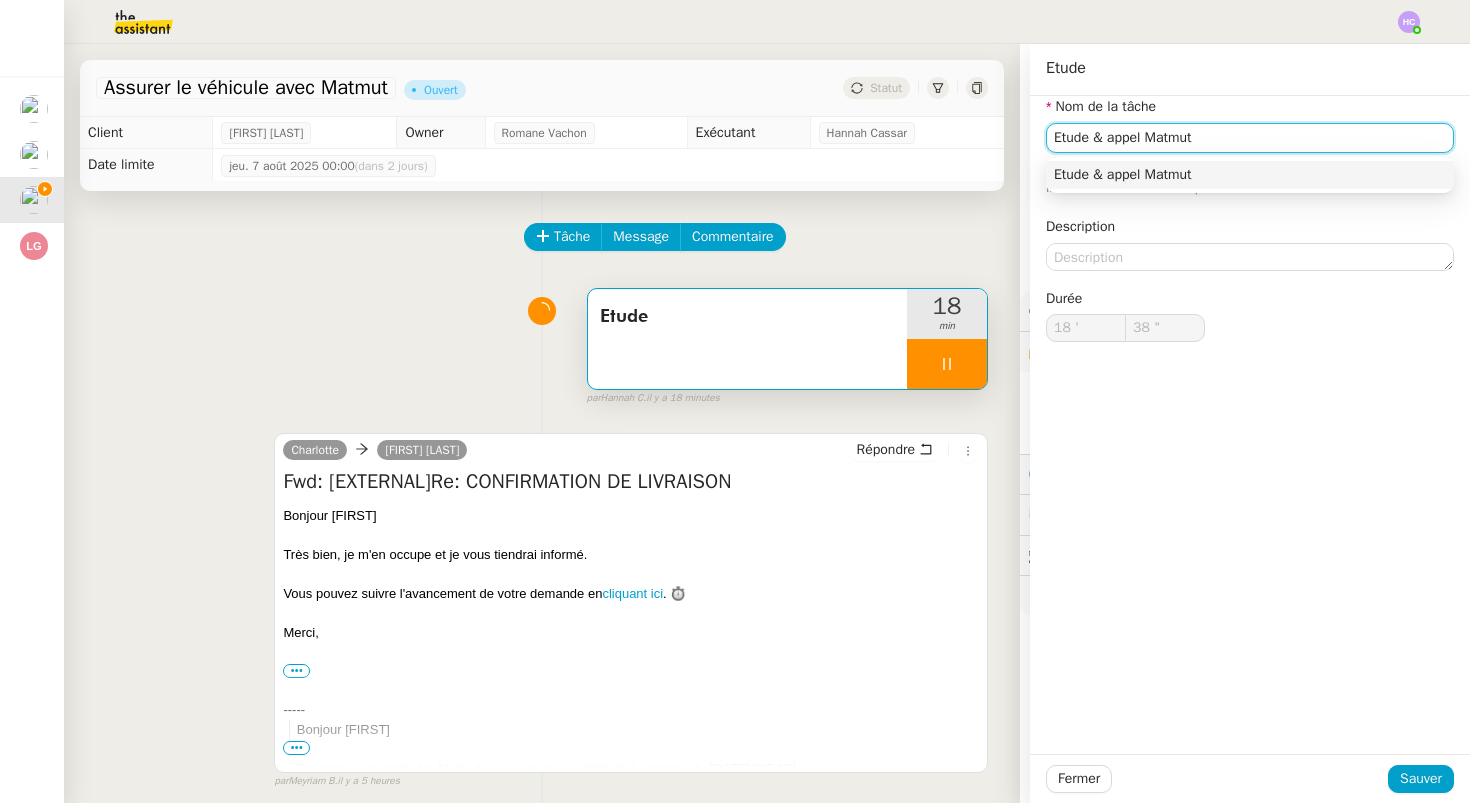 click on "Etude & appel Matmut" at bounding box center [1250, 175] 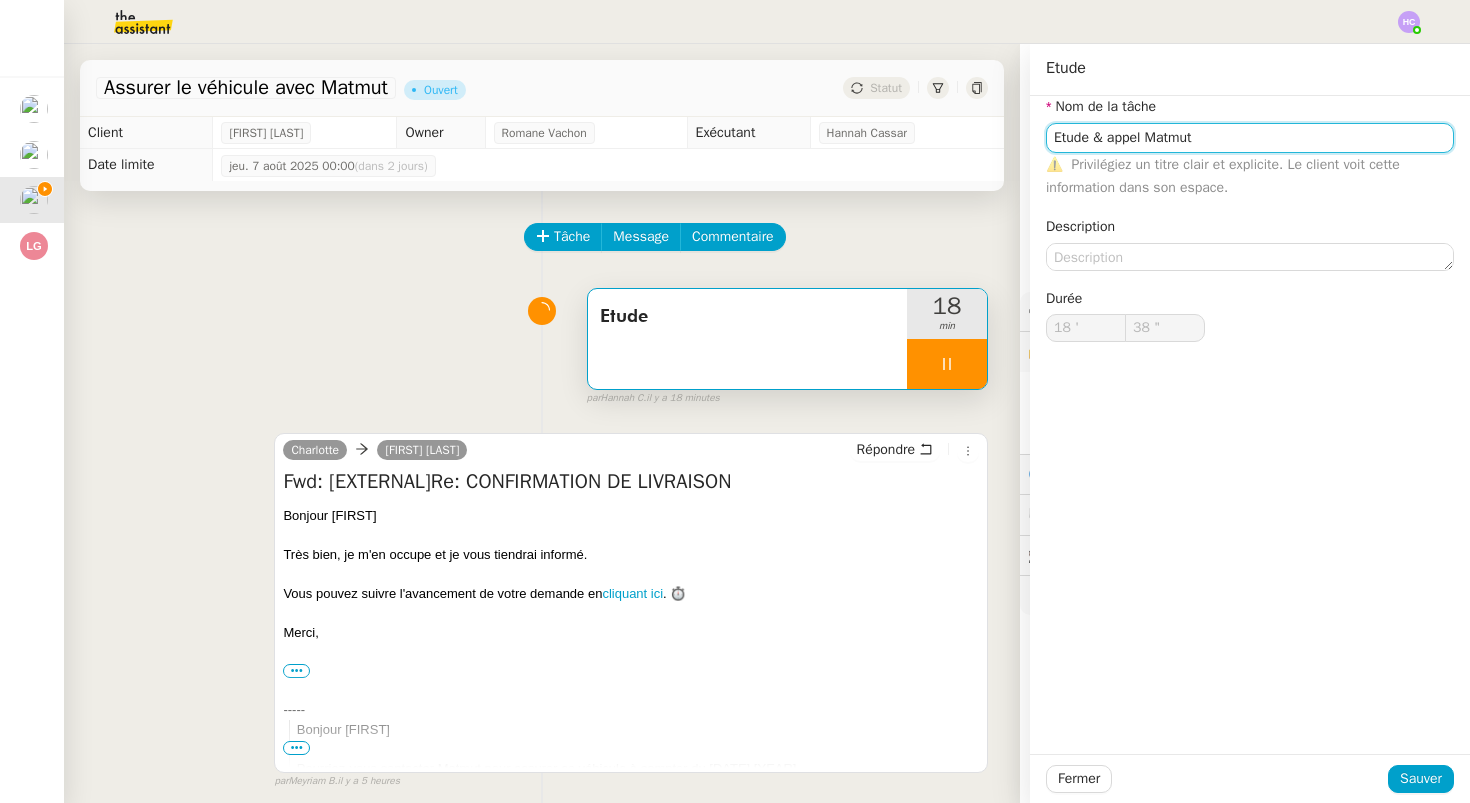 type on "39 "" 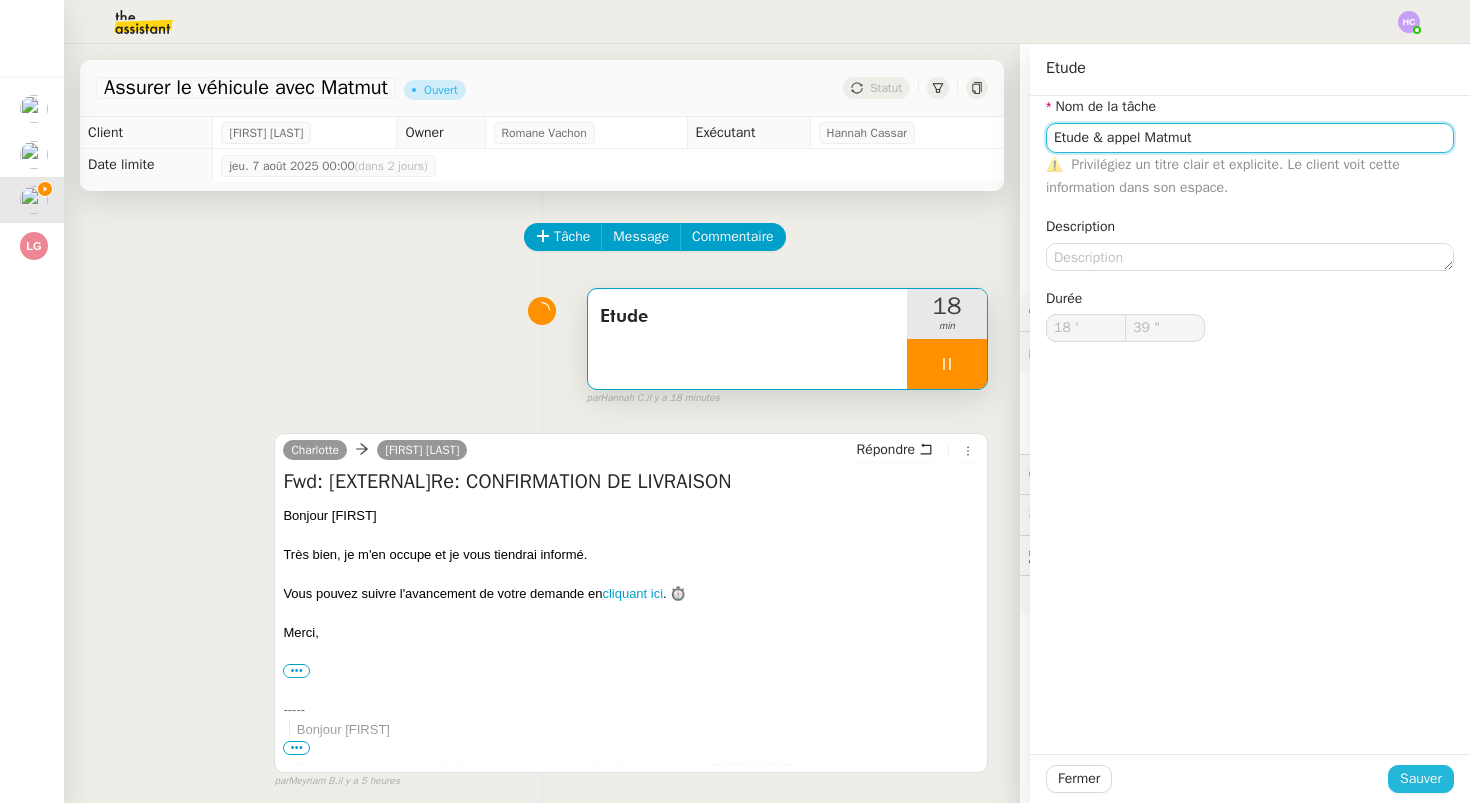 type on "Etude & appel Matmut" 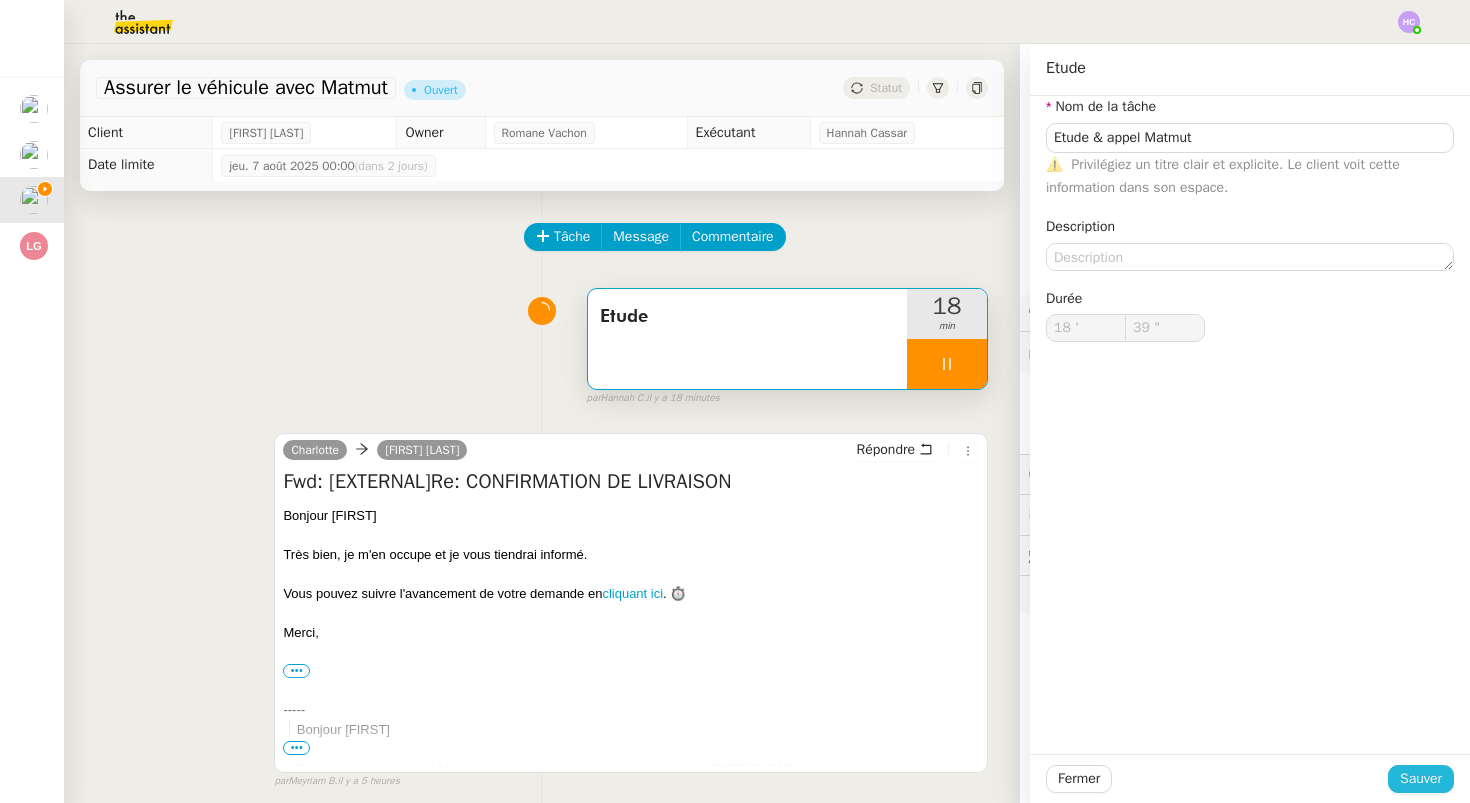 click on "Sauver" 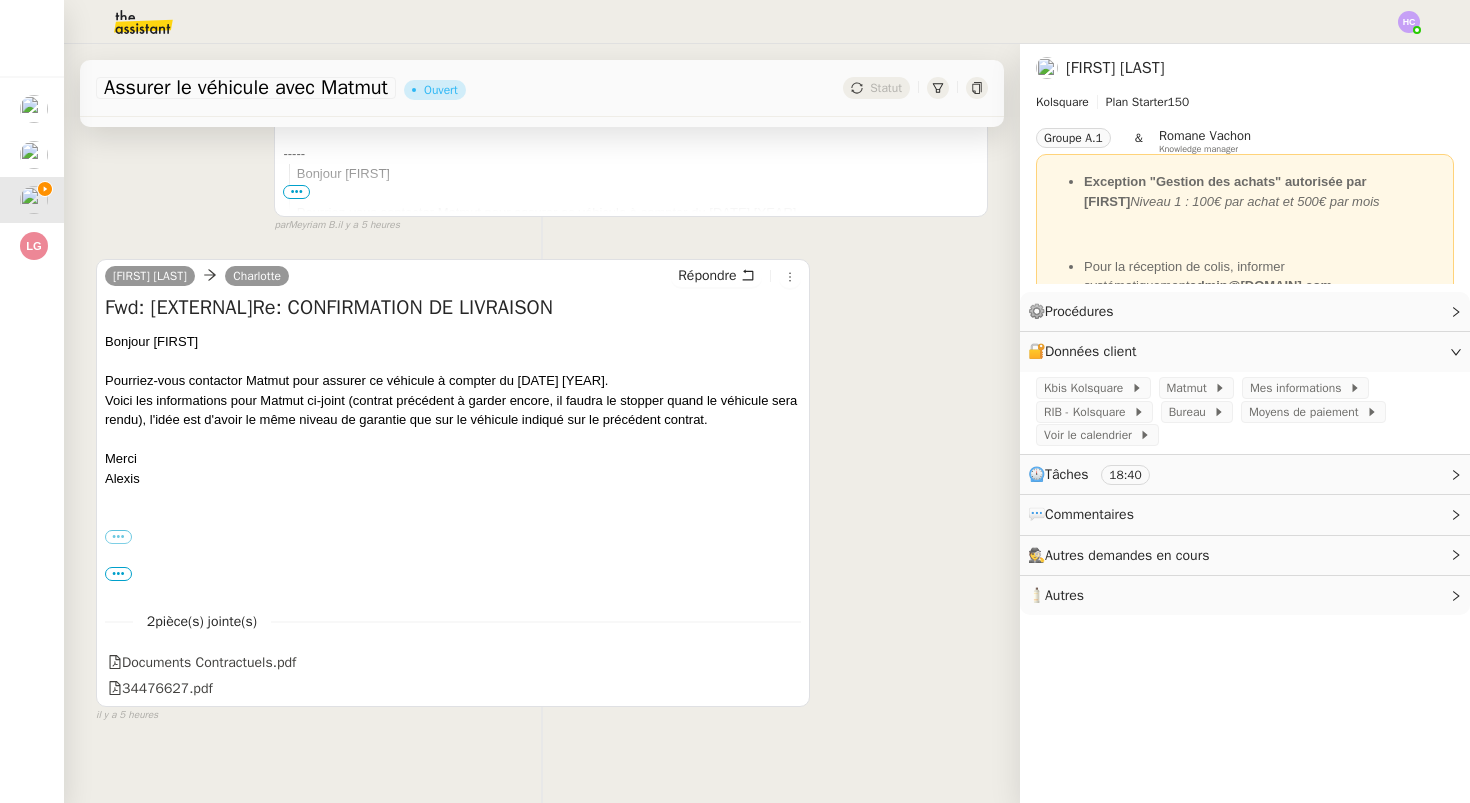 scroll, scrollTop: 572, scrollLeft: 0, axis: vertical 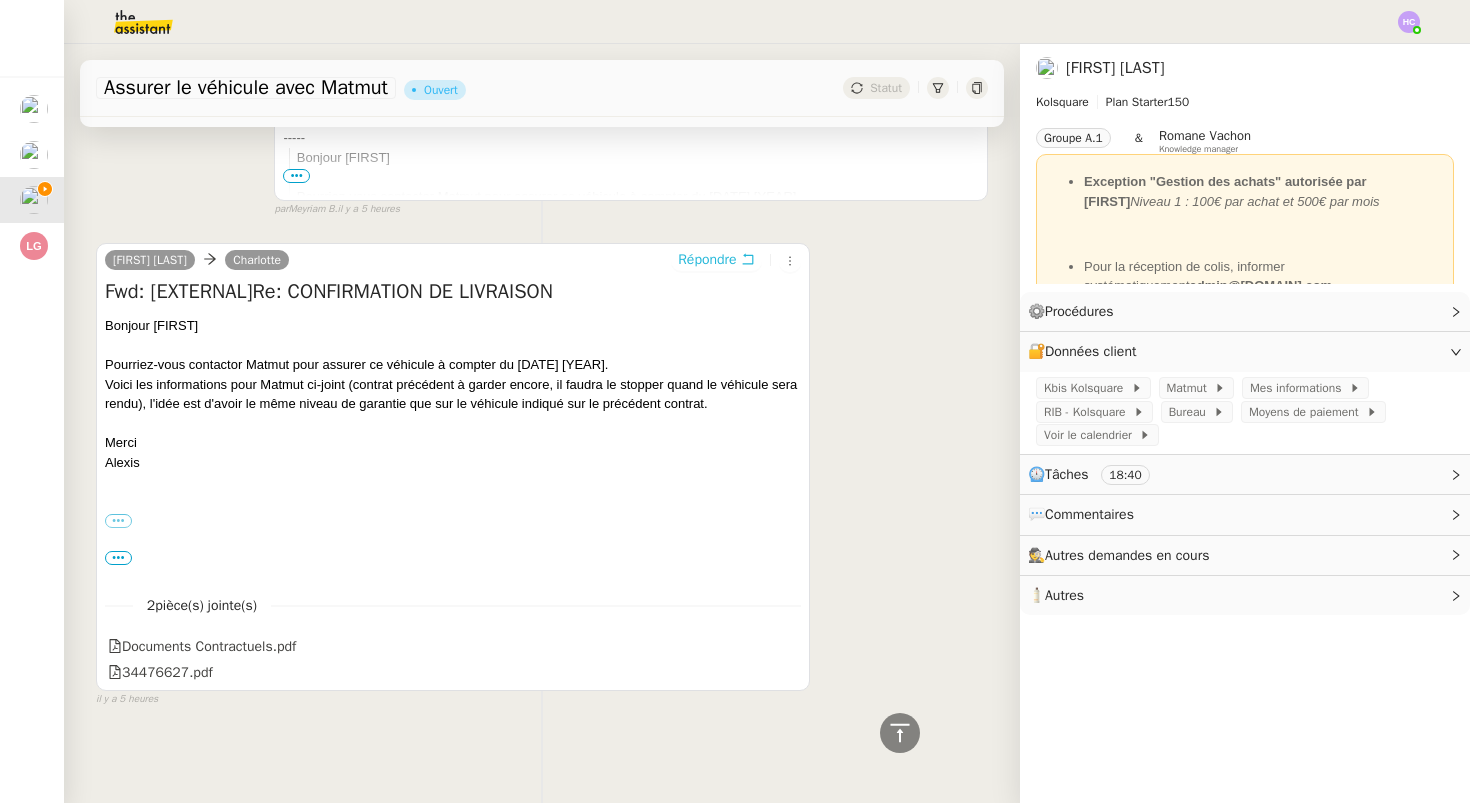 click on "Répondre" at bounding box center [707, 260] 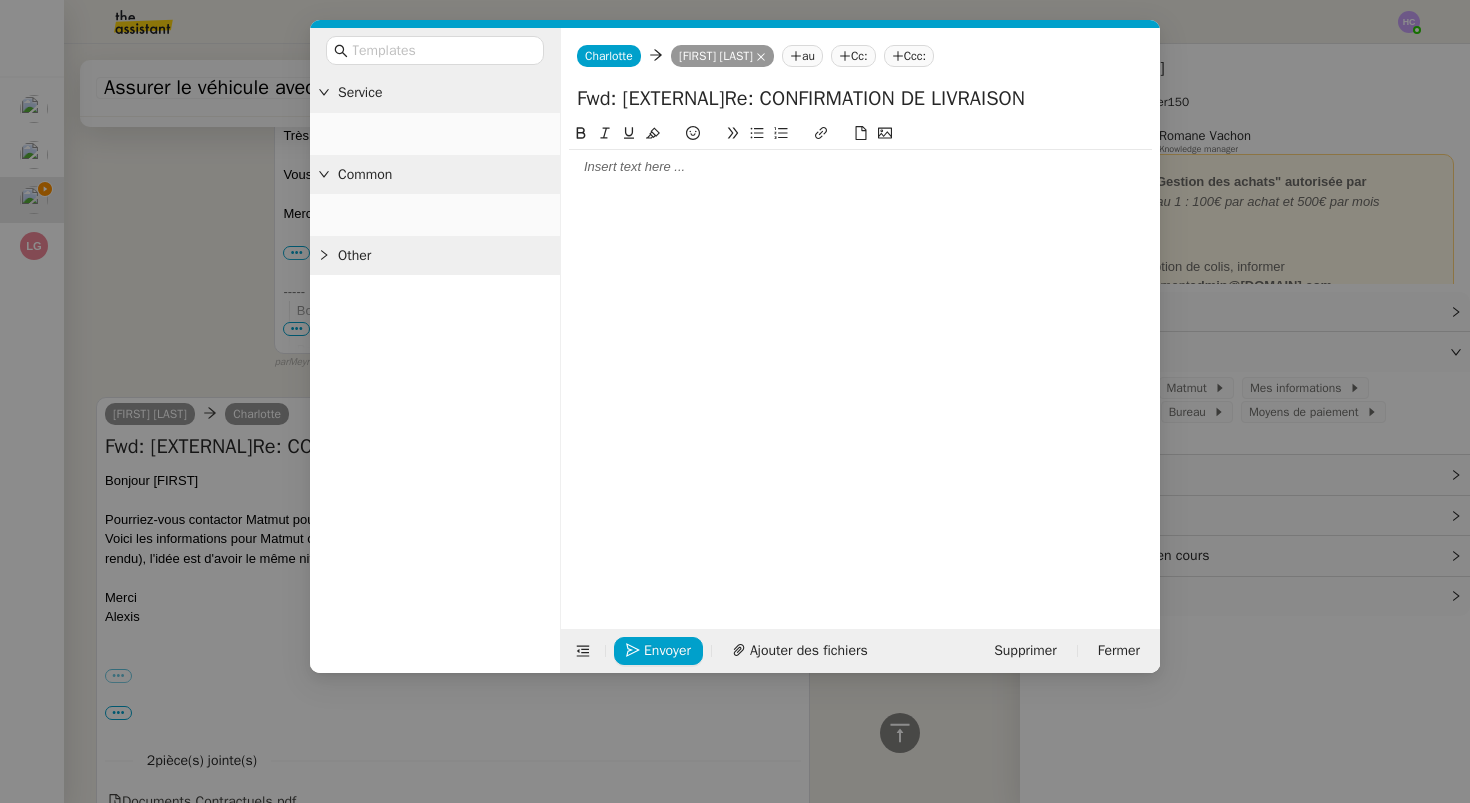 scroll, scrollTop: 726, scrollLeft: 0, axis: vertical 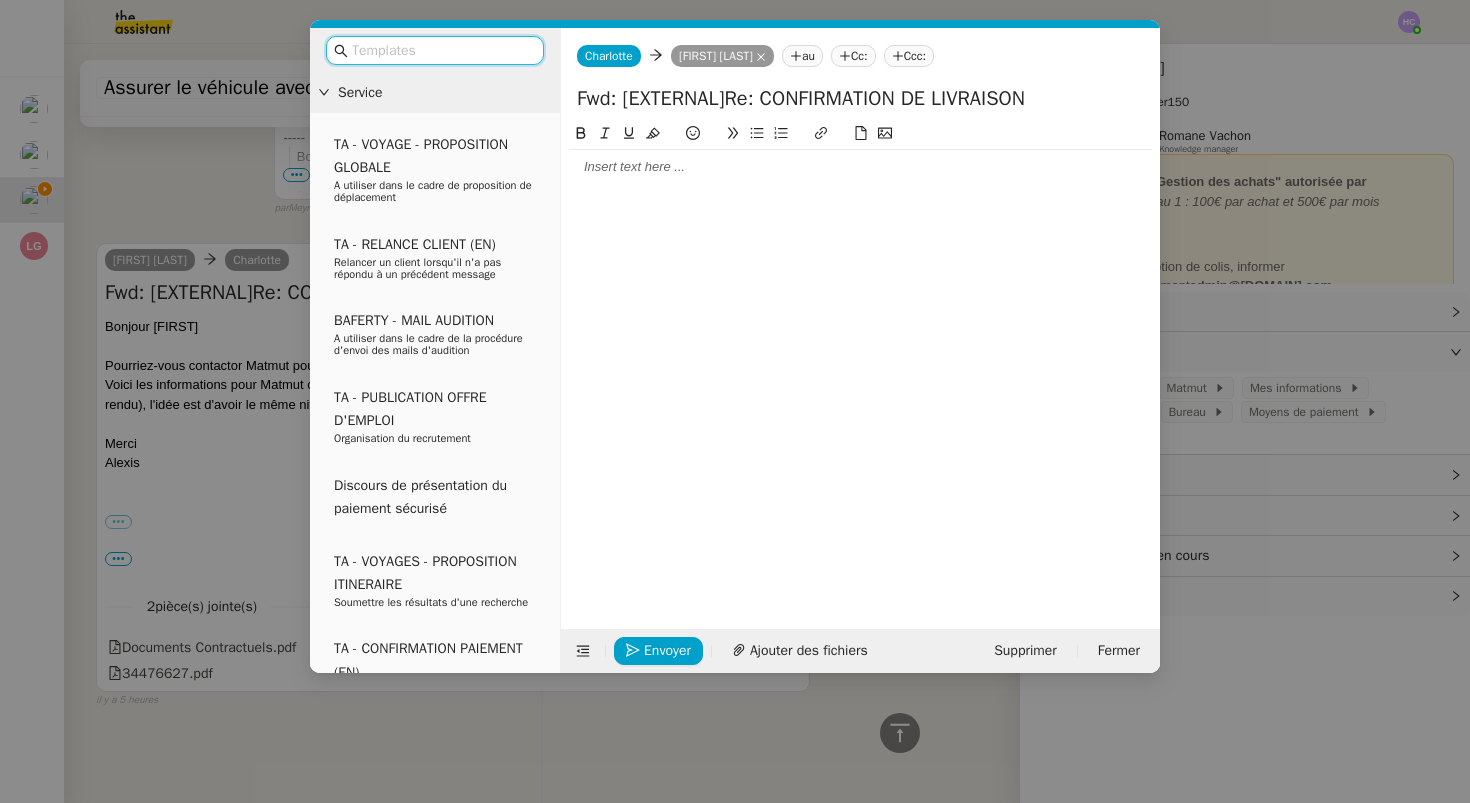 click 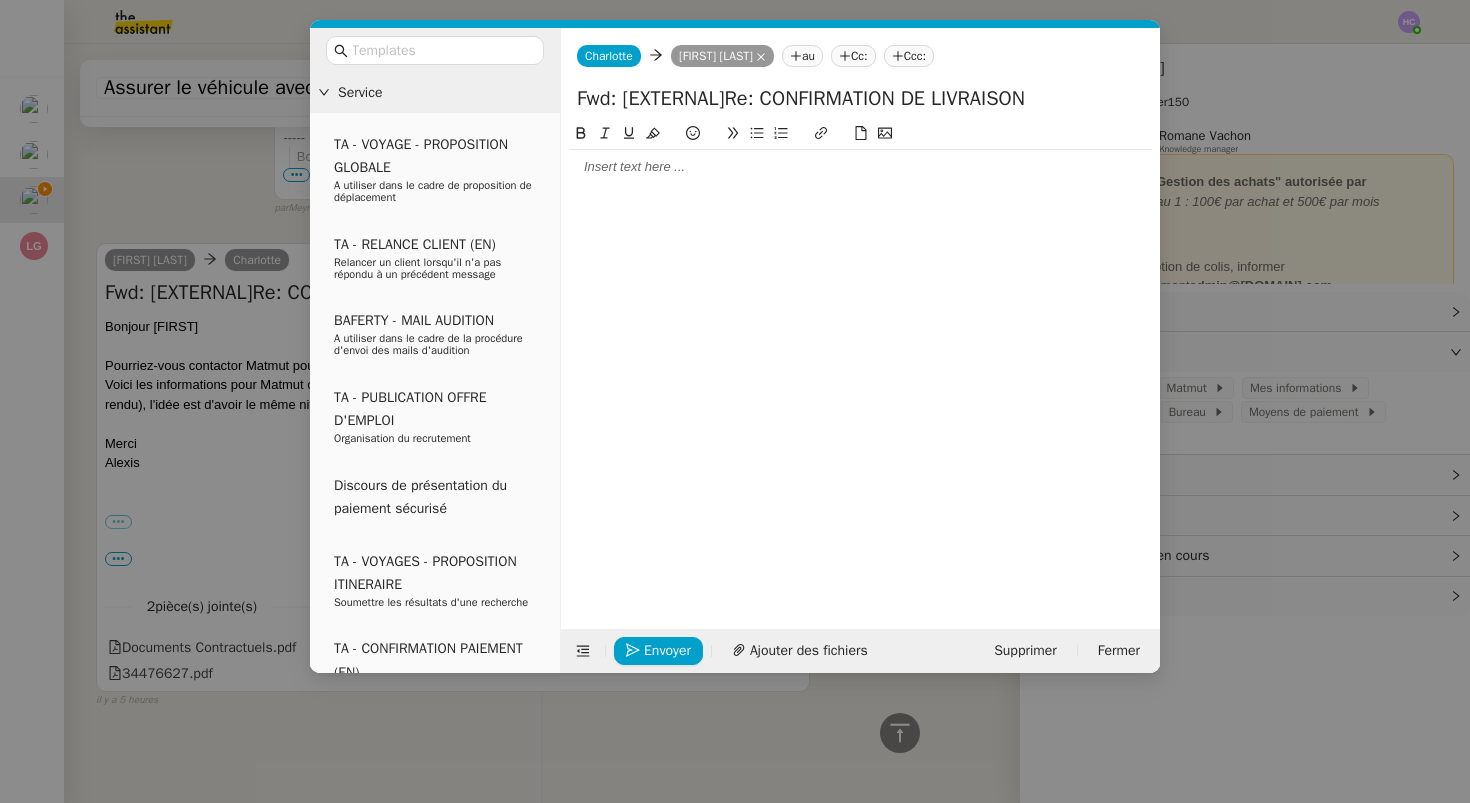 type 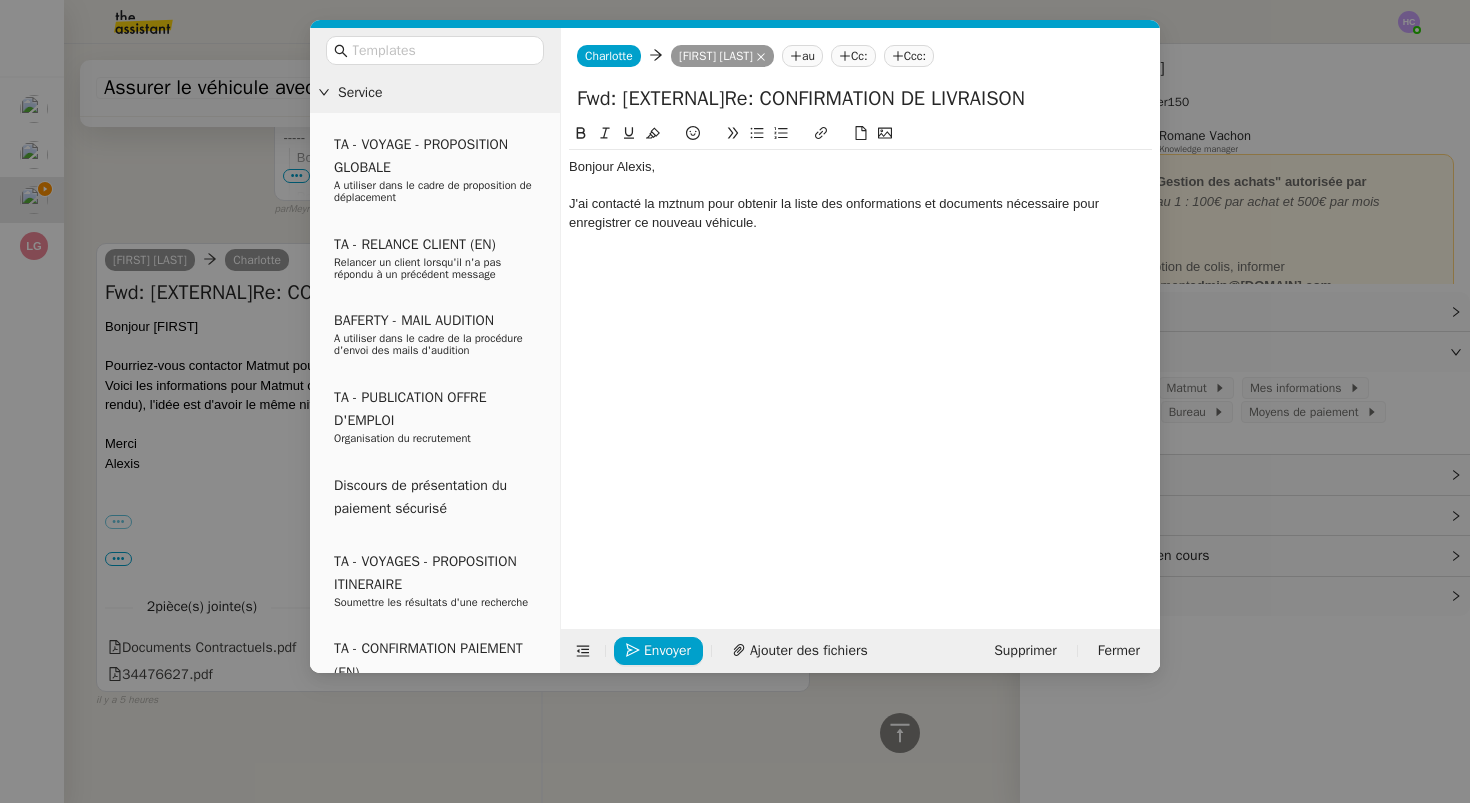 scroll, scrollTop: 804, scrollLeft: 0, axis: vertical 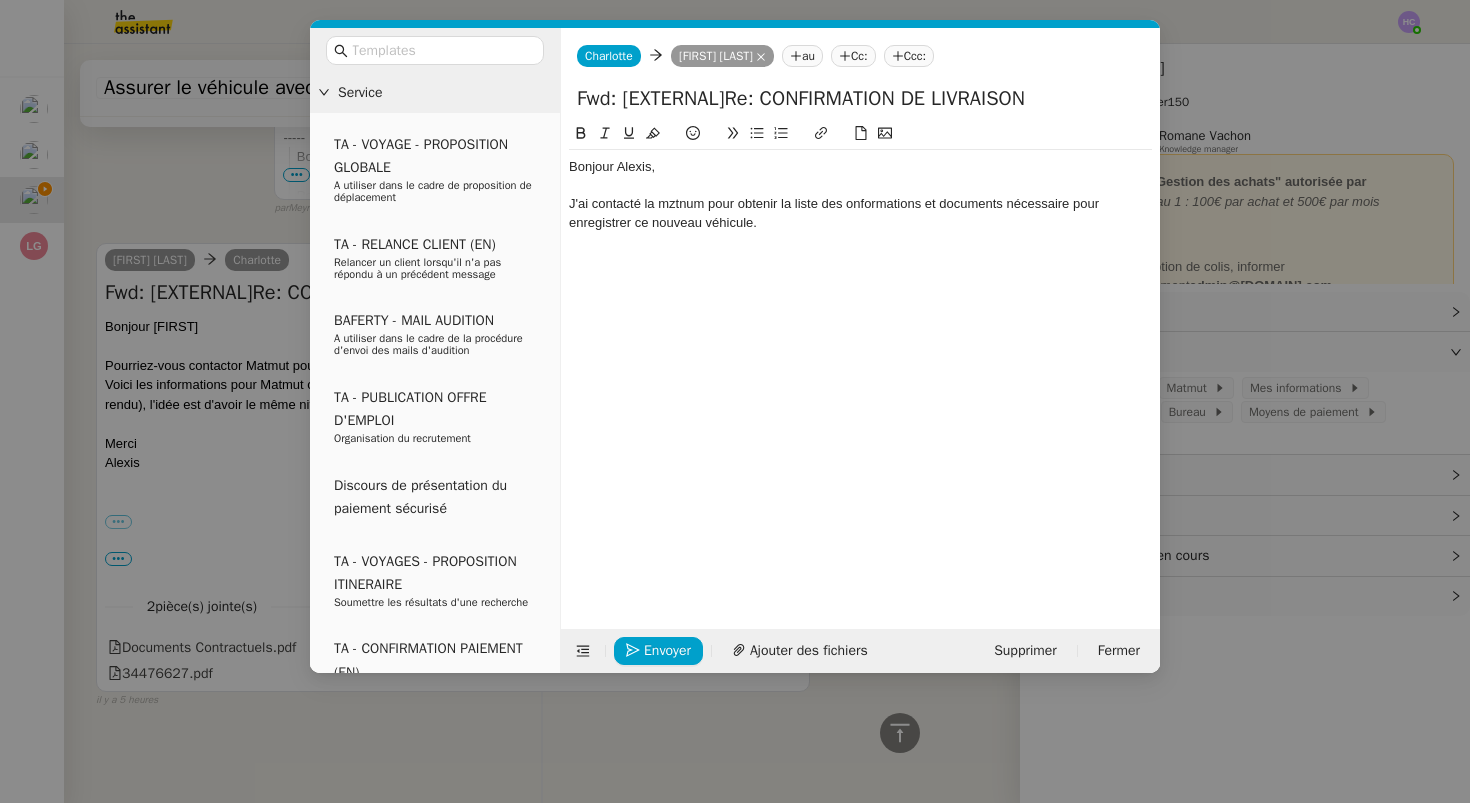 click on "J'ai contacté la mztnum pour obtenir la liste des onformations et documents nécessaire pour enregistrer ce nouveau véhicule." 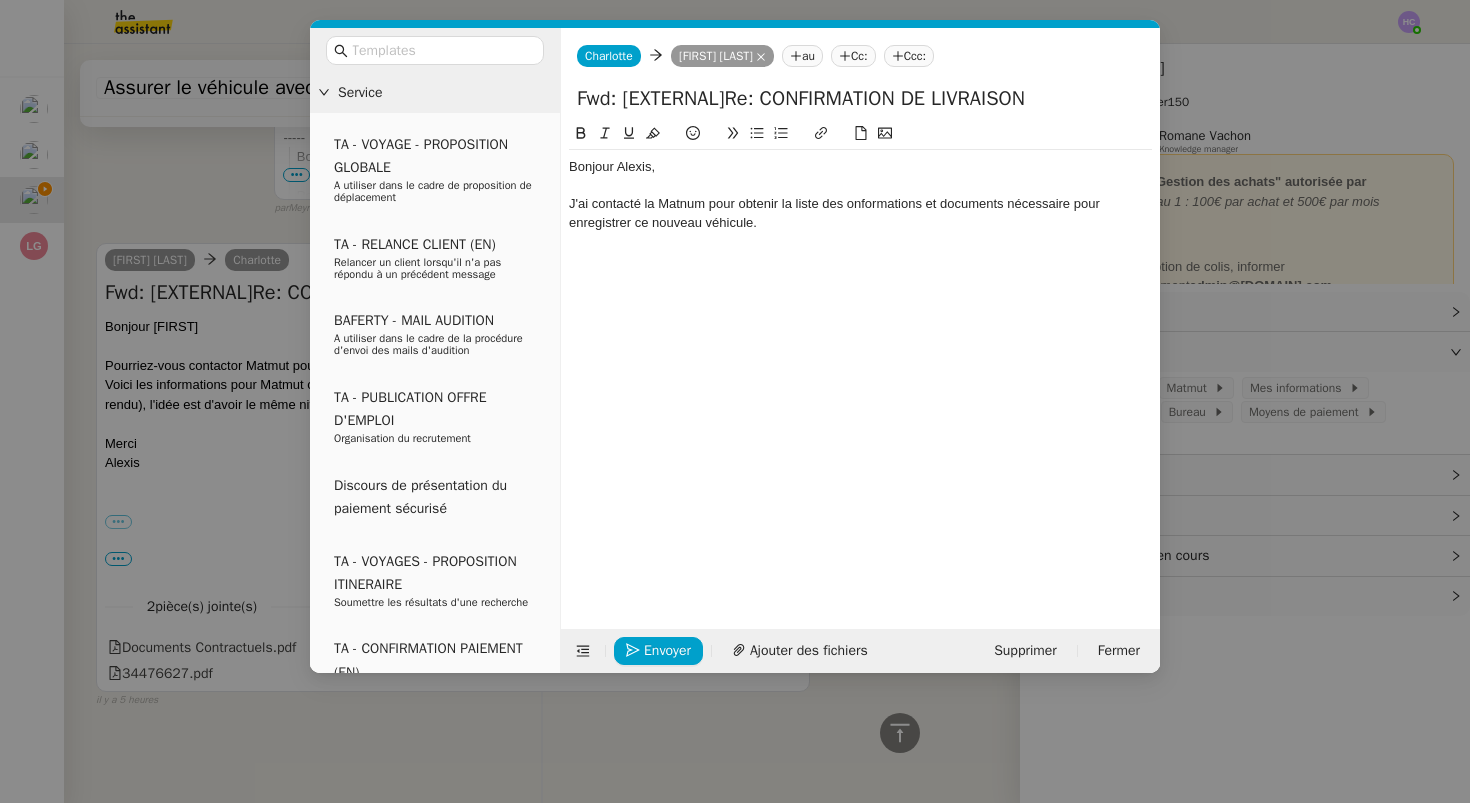 click on "J'ai contacté la Matnum pour obtenir la liste des onformations et documents nécessaire pour enregistrer ce nouveau véhicule." 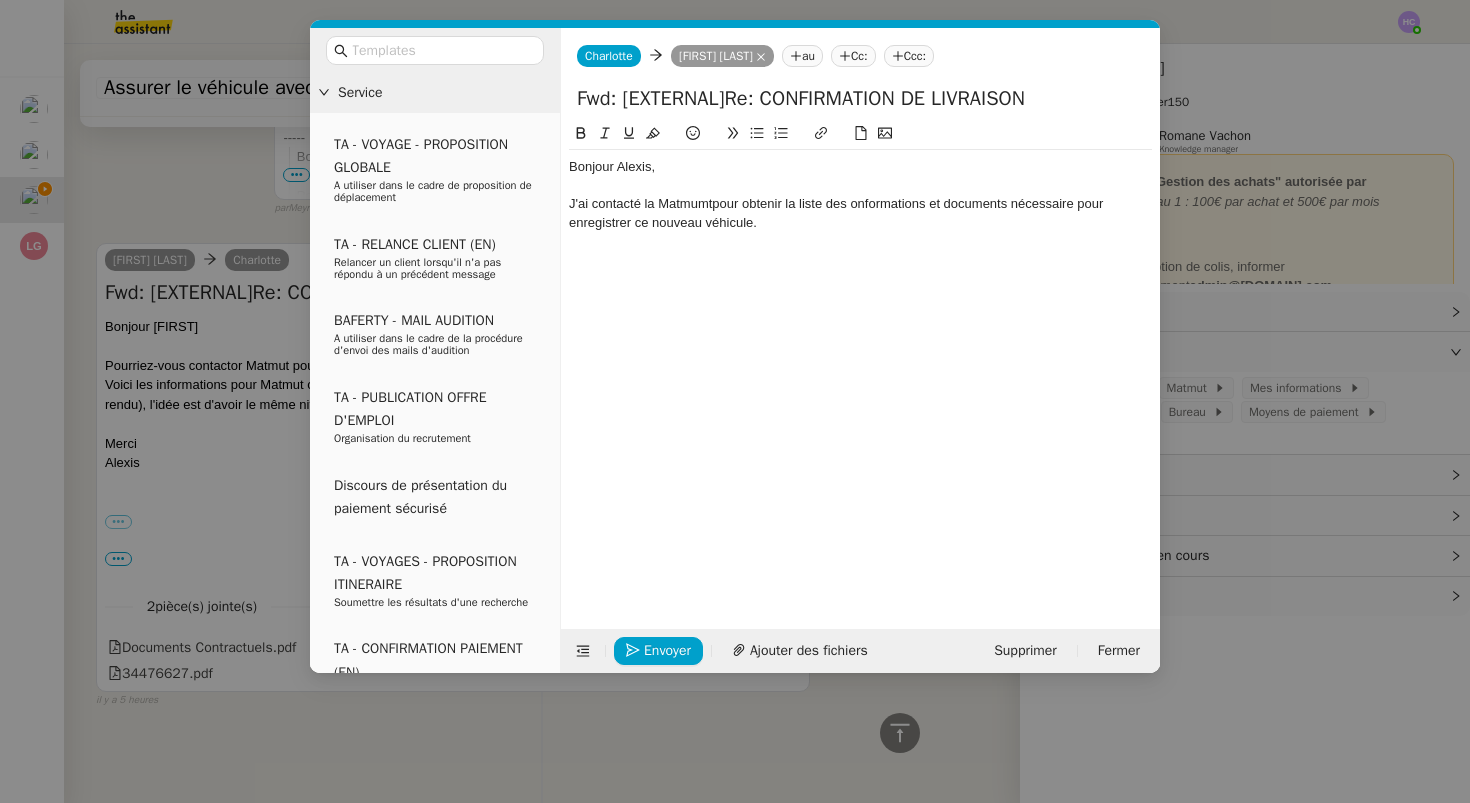 click on "J'ai contacté la Matmumtpour obtenir la liste des onformations et documents nécessaire pour enregistrer ce nouveau véhicule." 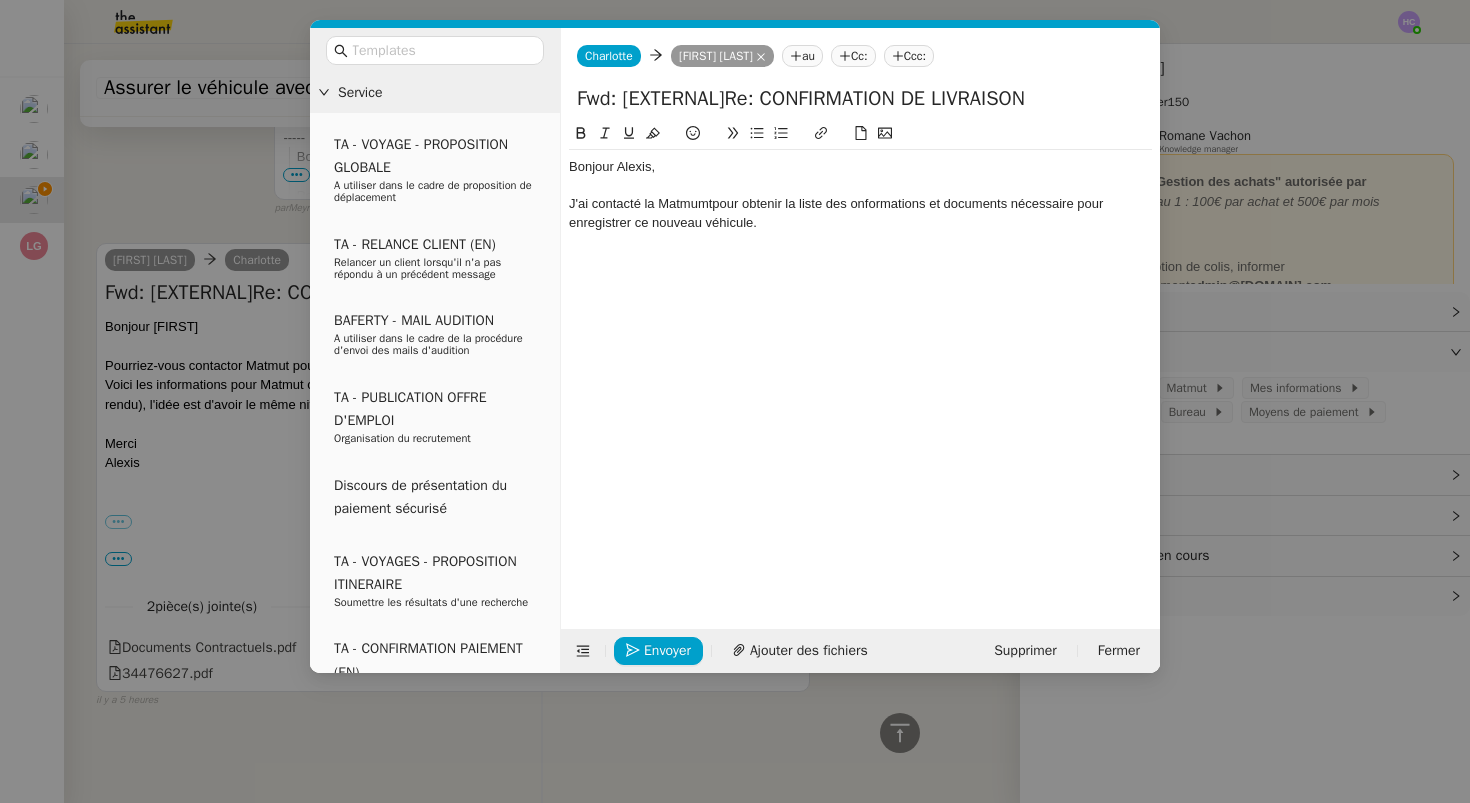 click on "i nformations" 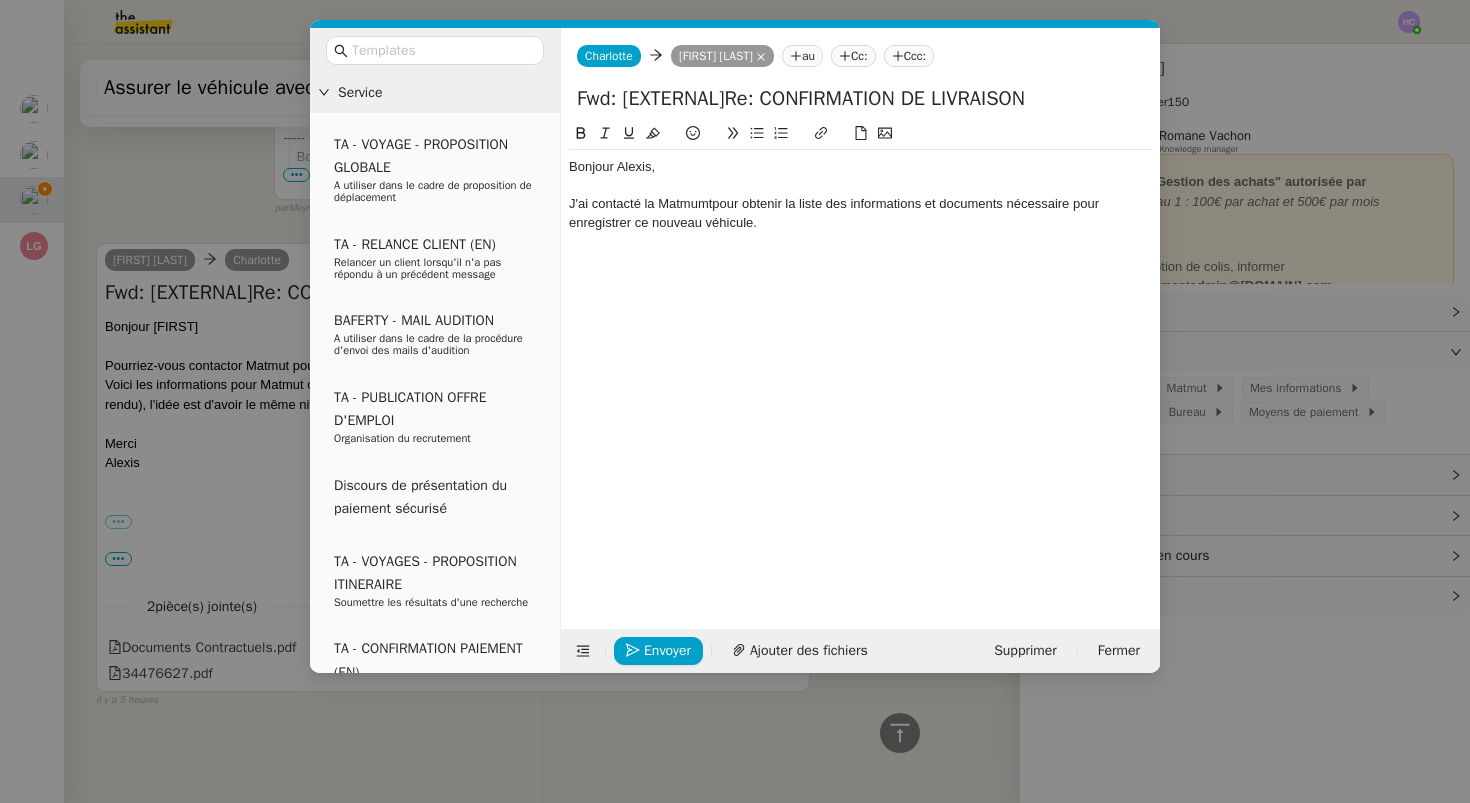 click on "J'ai contacté la Matmumtpour obtenir la liste des informations et documents nécessaire pour enregistrer ce nouveau véhicule." 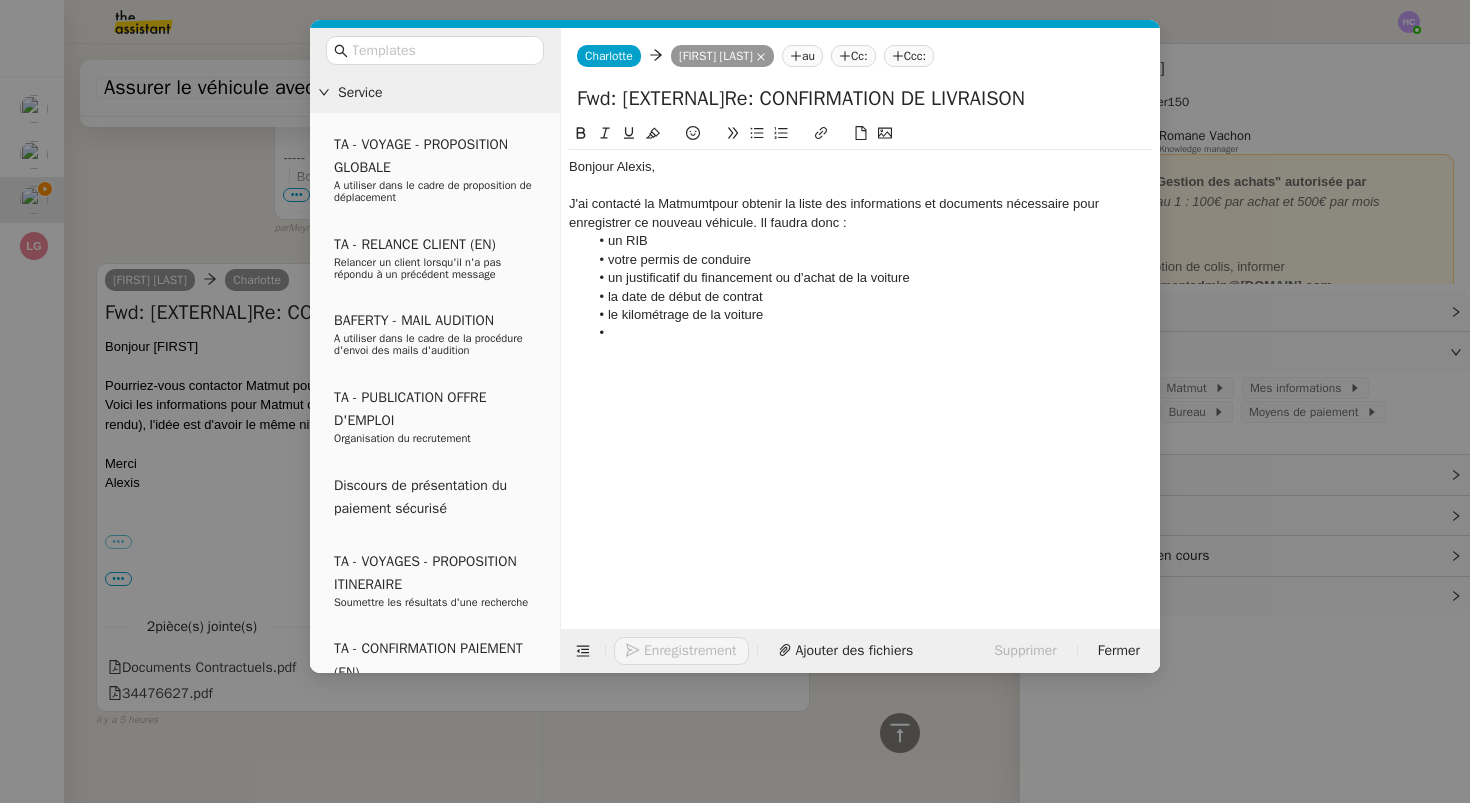 scroll, scrollTop: 947, scrollLeft: 0, axis: vertical 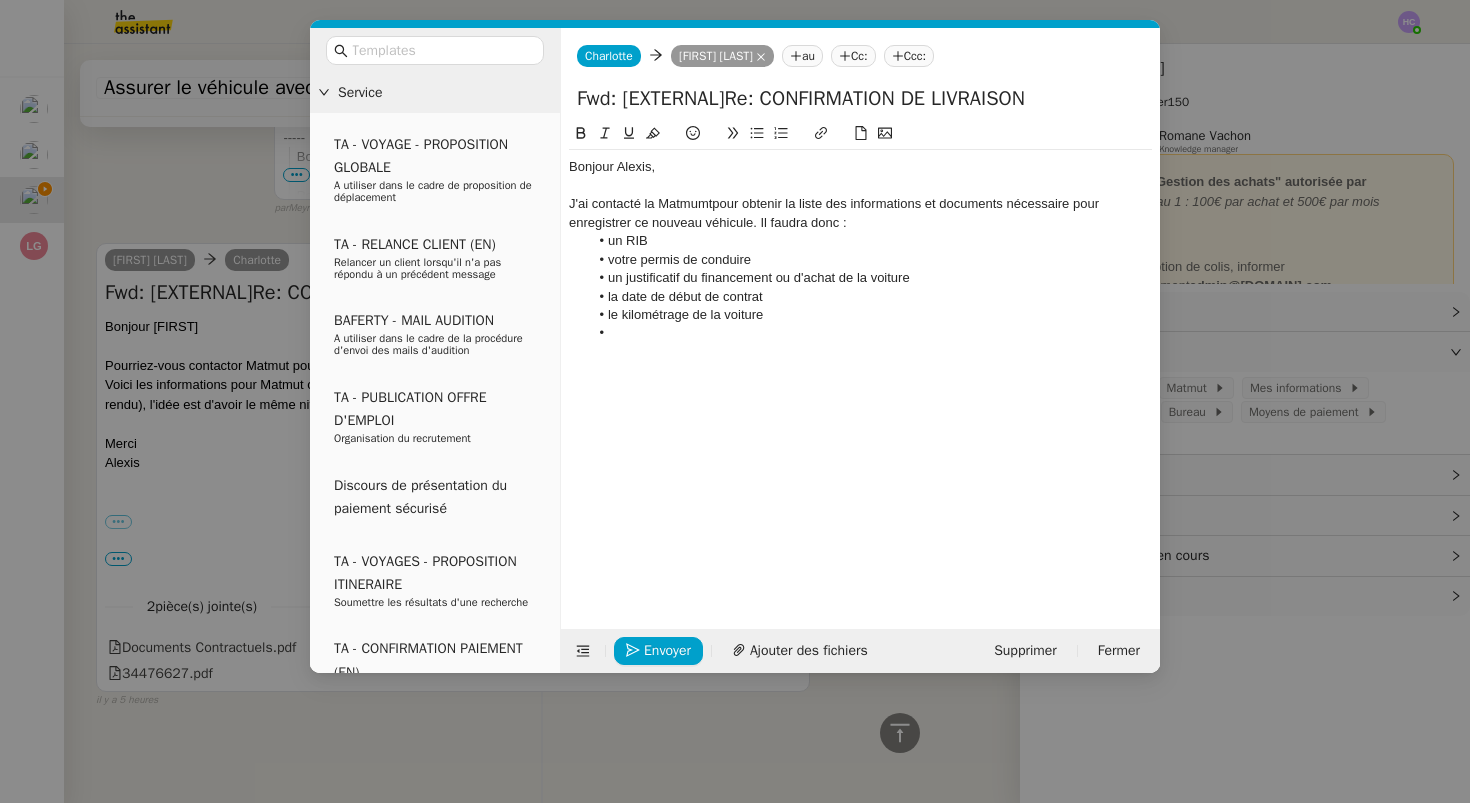 click on "la date de début de contrat" 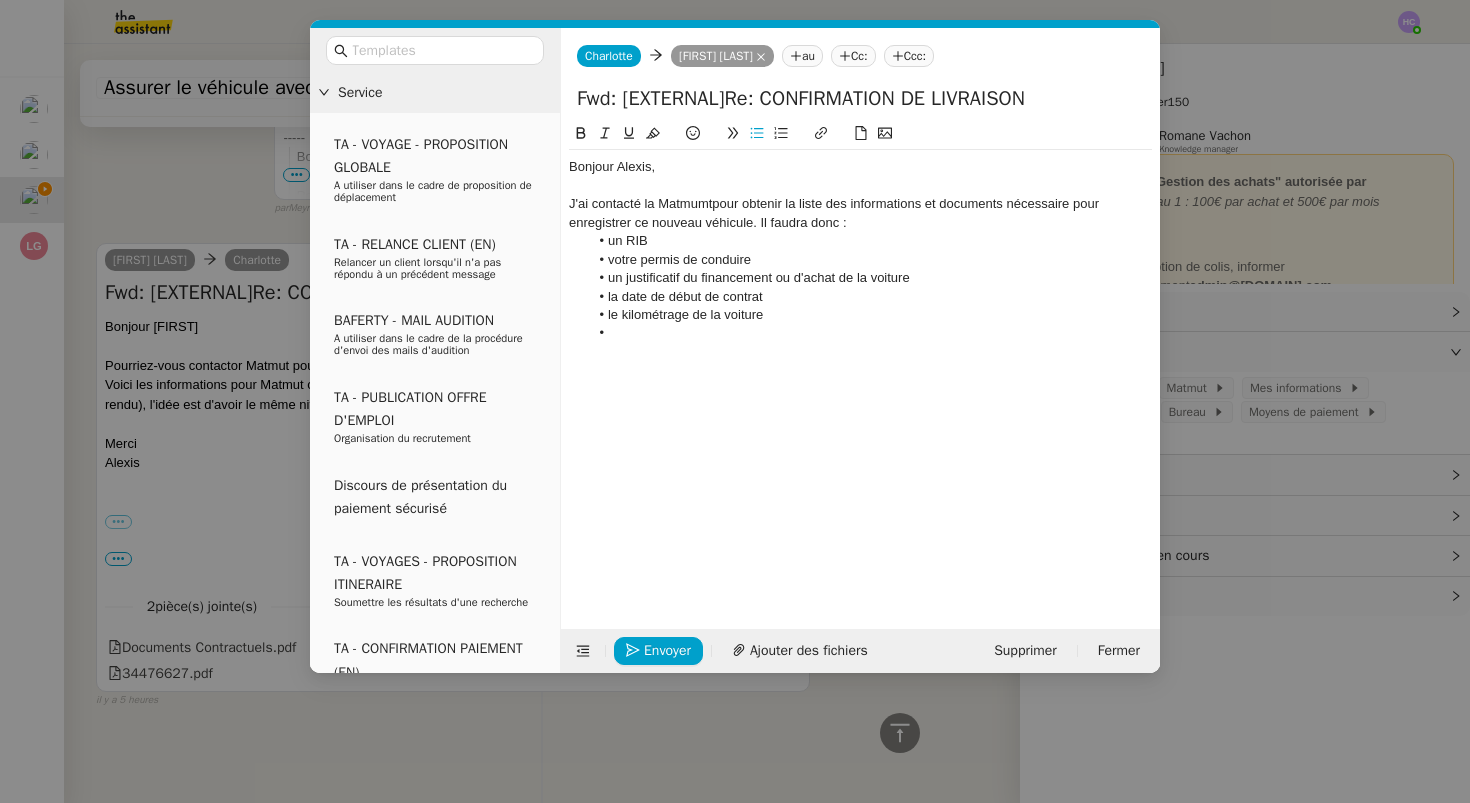 click on "le kilométrage de la voiture" 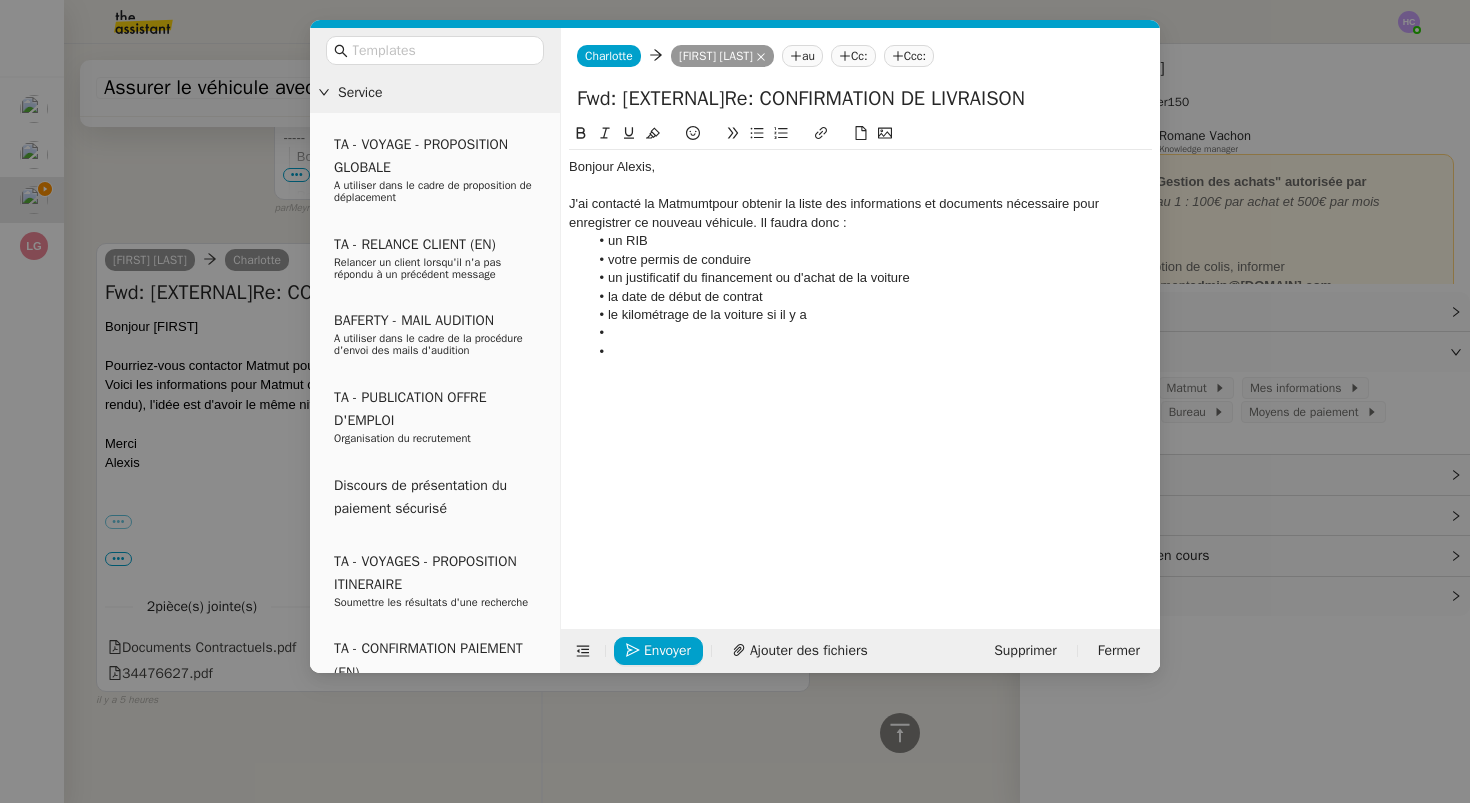 scroll, scrollTop: 966, scrollLeft: 0, axis: vertical 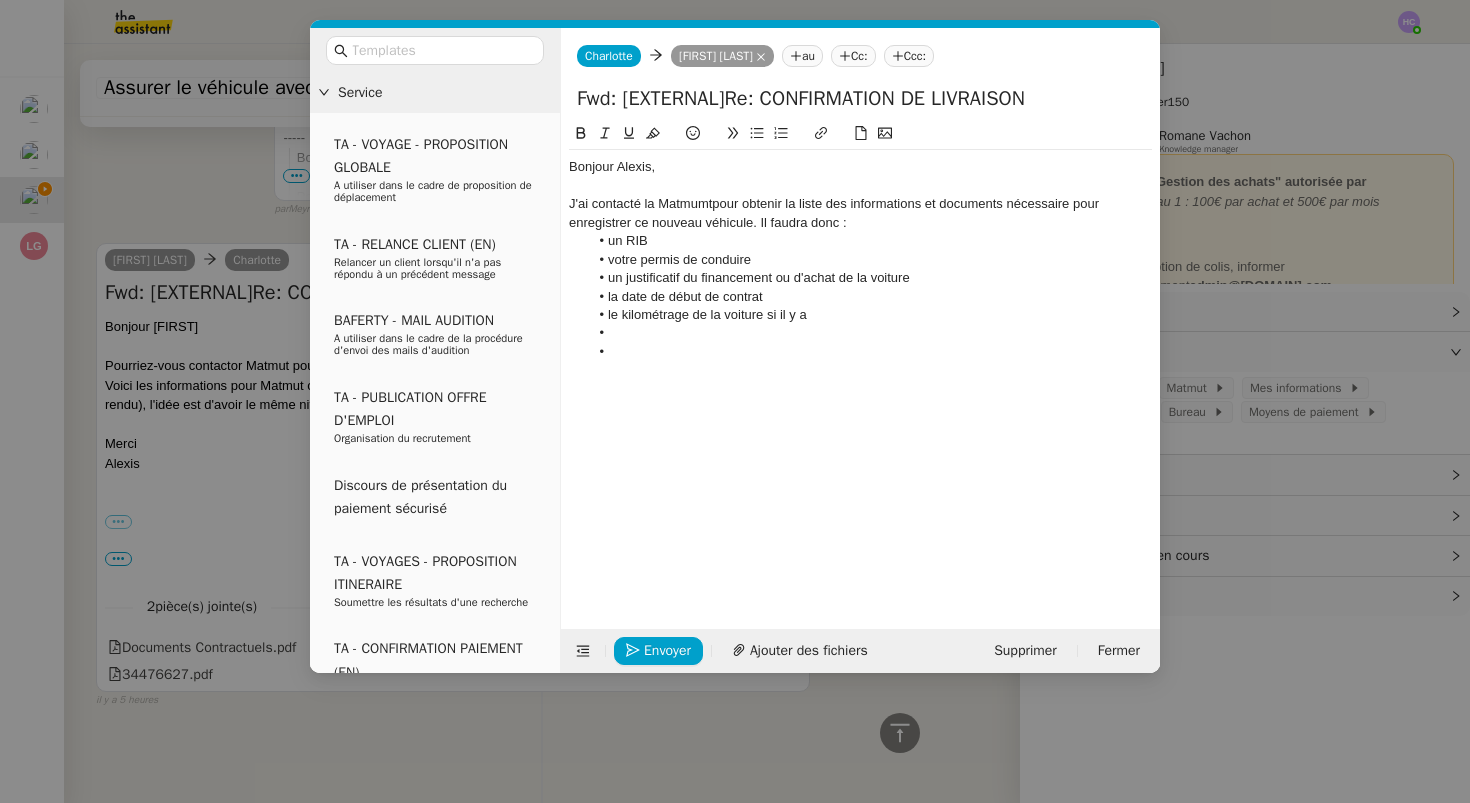 click on "le kilométrage de la voiture si il y a" 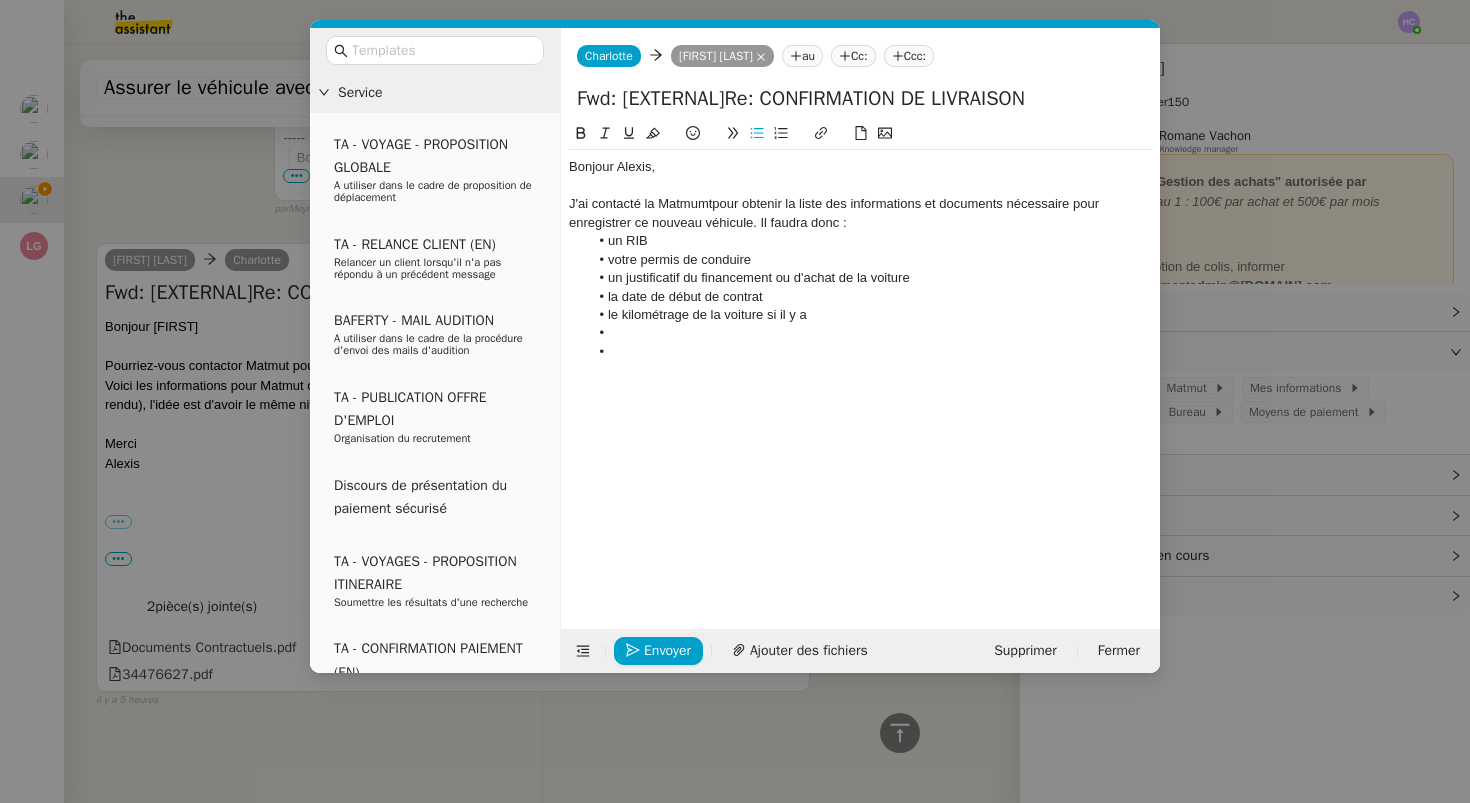 click on "le kilométrage de la voiture si il y a" 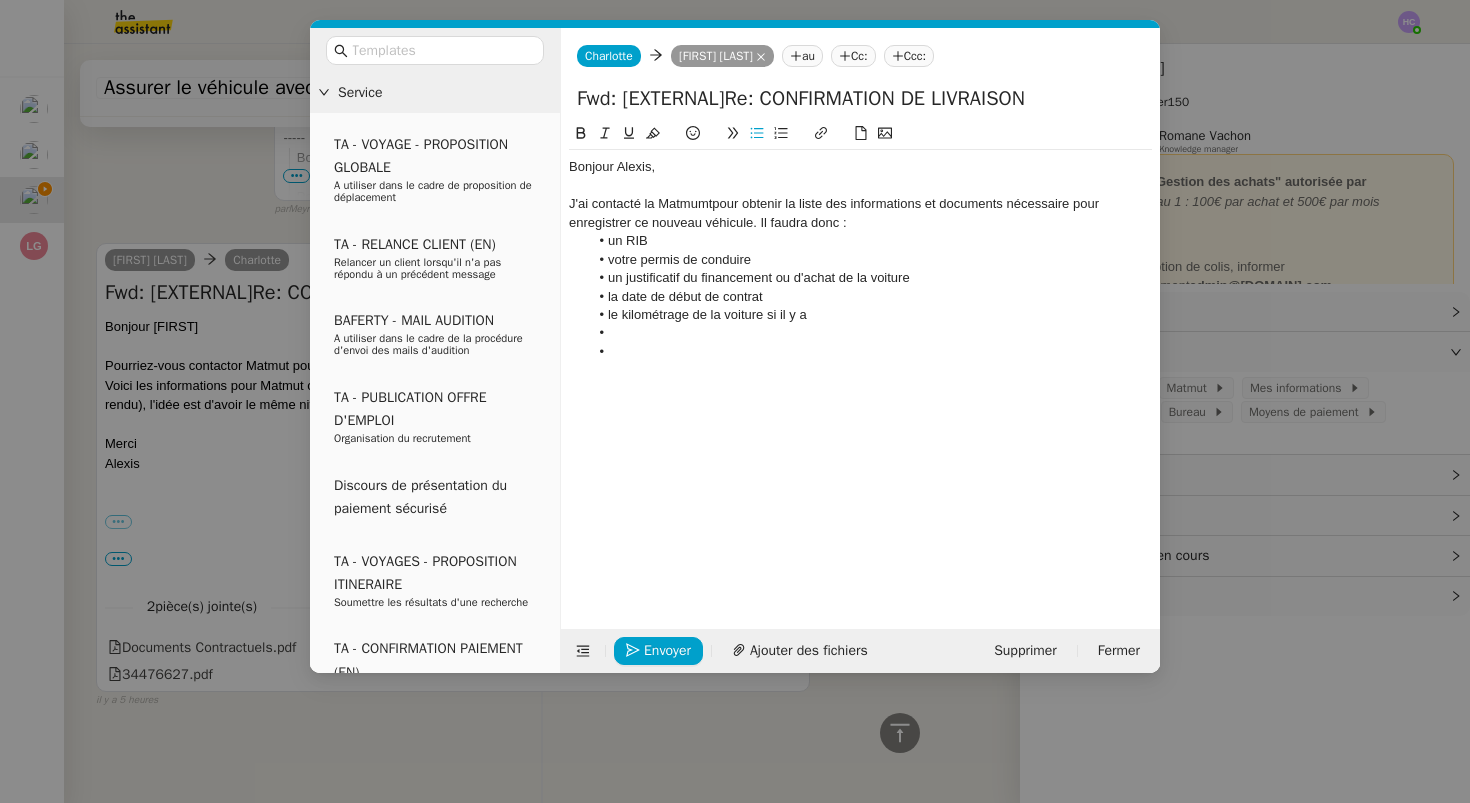 click on "s'il" 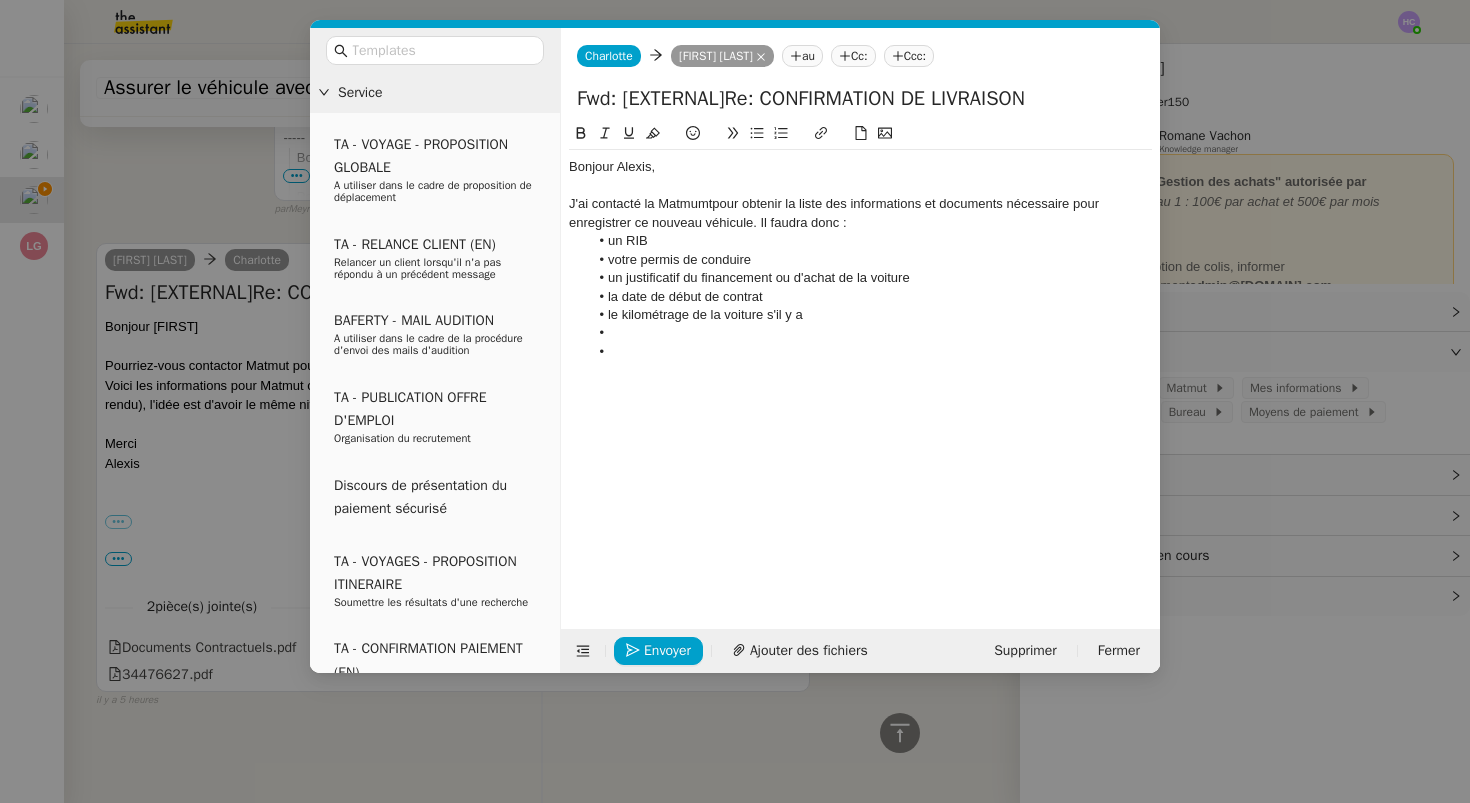 click 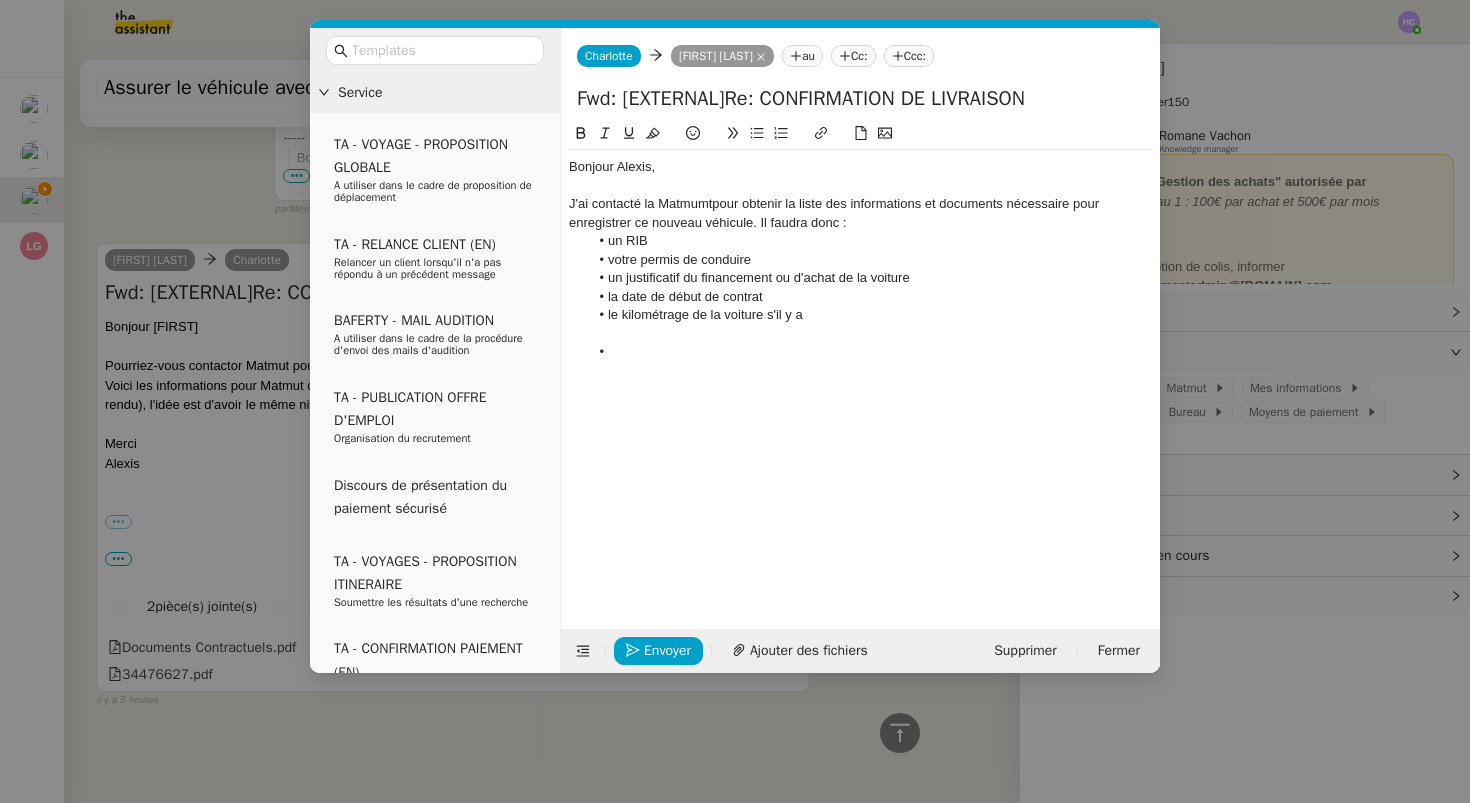 scroll, scrollTop: 988, scrollLeft: 0, axis: vertical 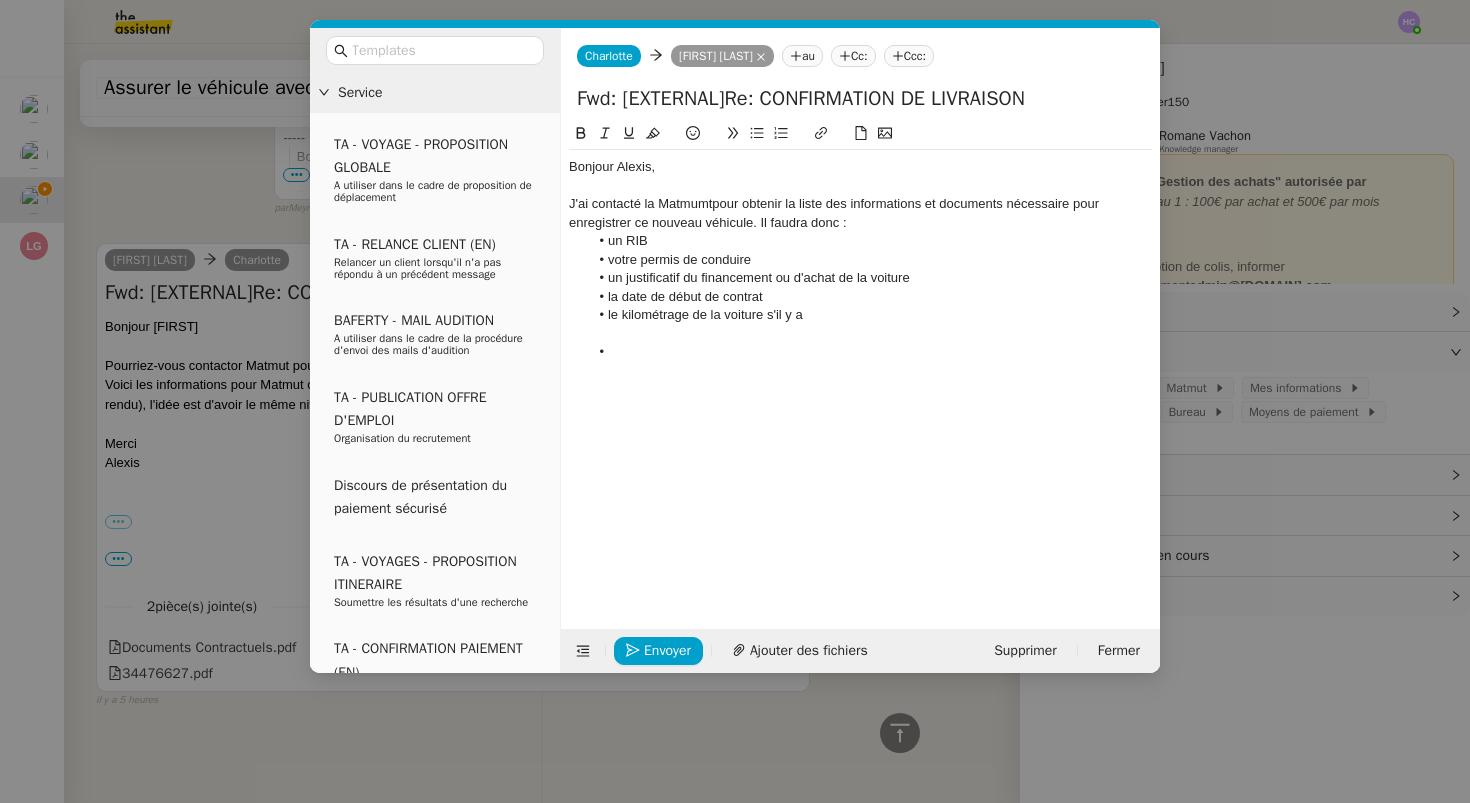 click 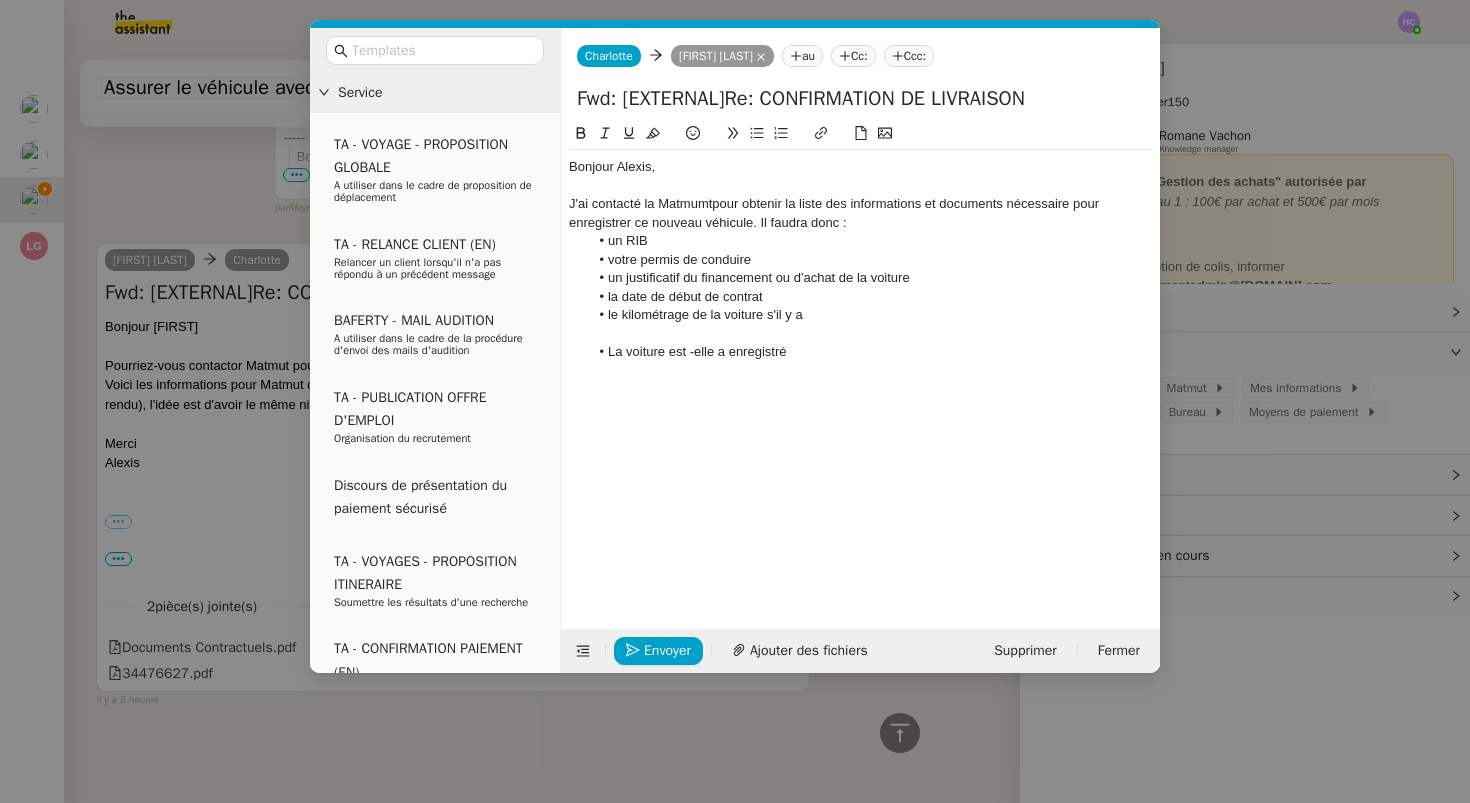 click on "La voiture est -elle a enregistré" 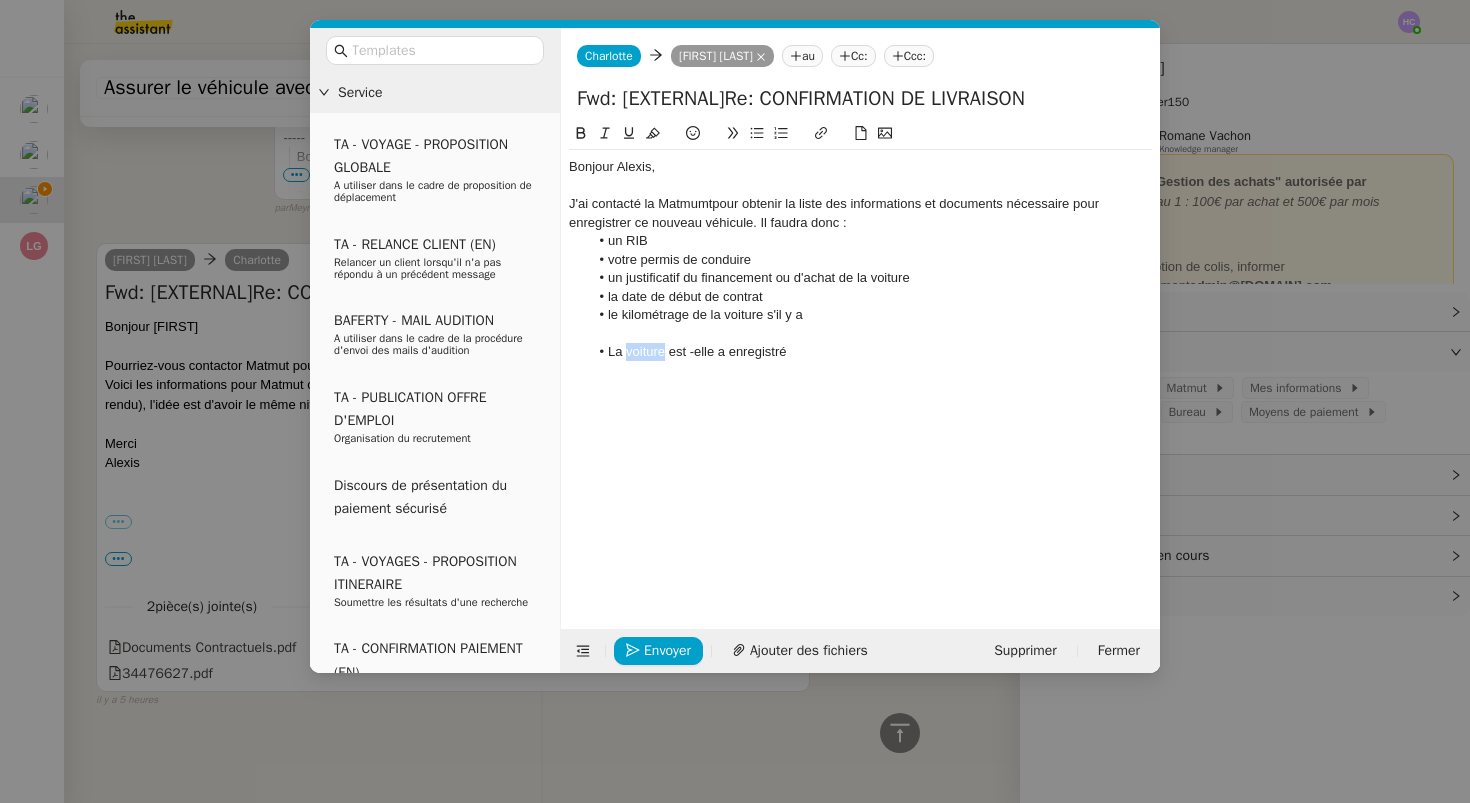 click on "La voiture est -elle a enregistré" 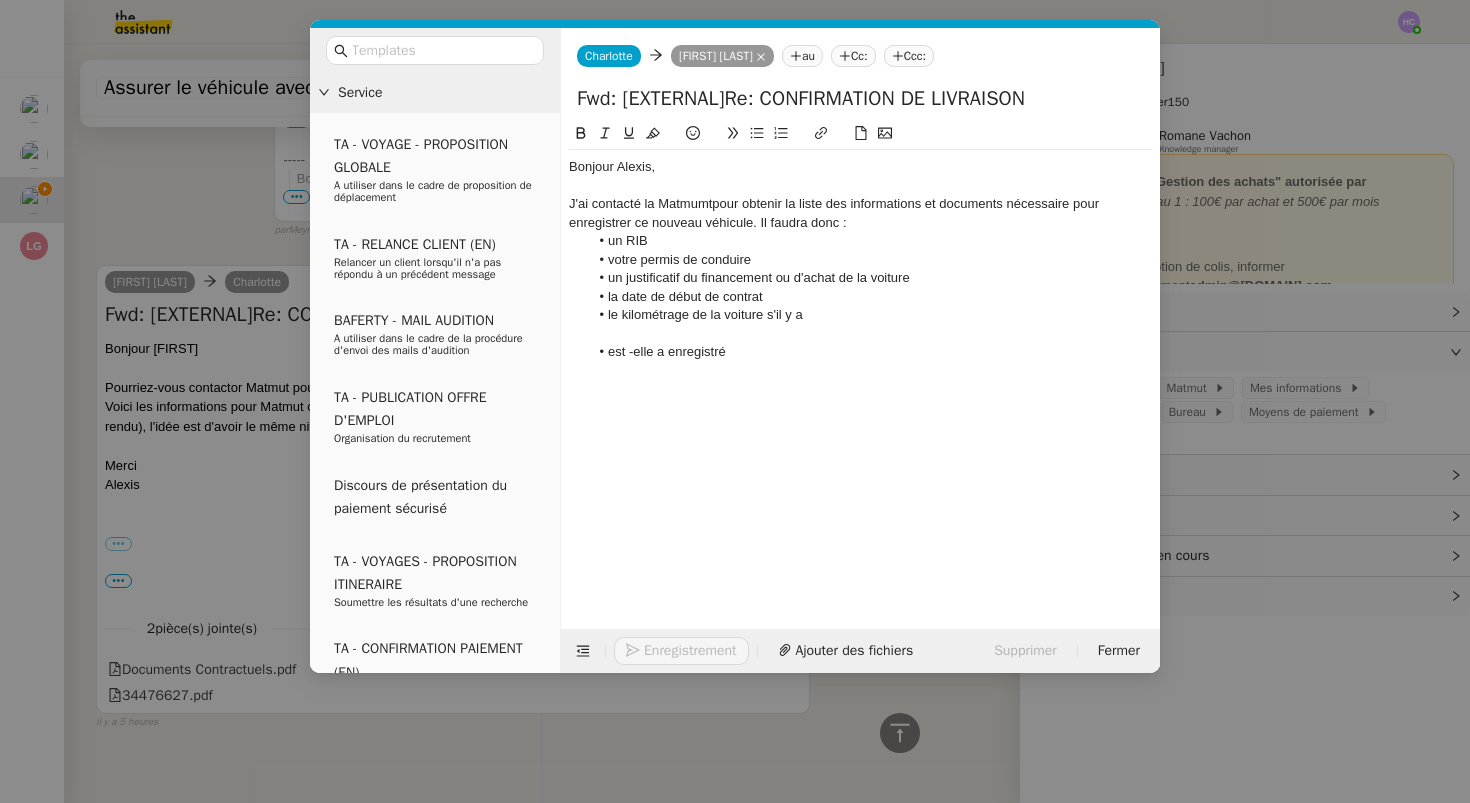 scroll, scrollTop: 988, scrollLeft: 0, axis: vertical 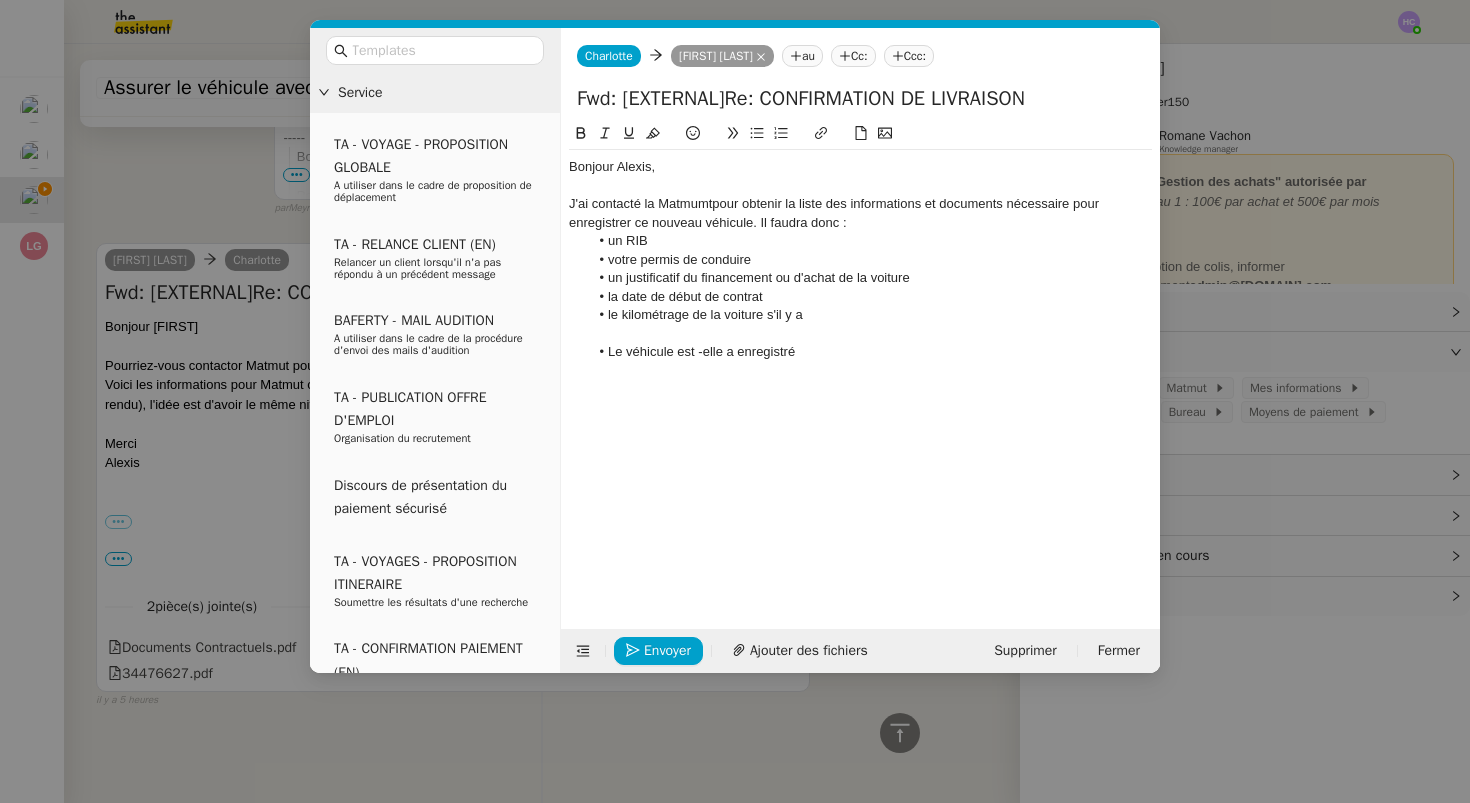 click on "Le véhicule est -elle a enregistré" 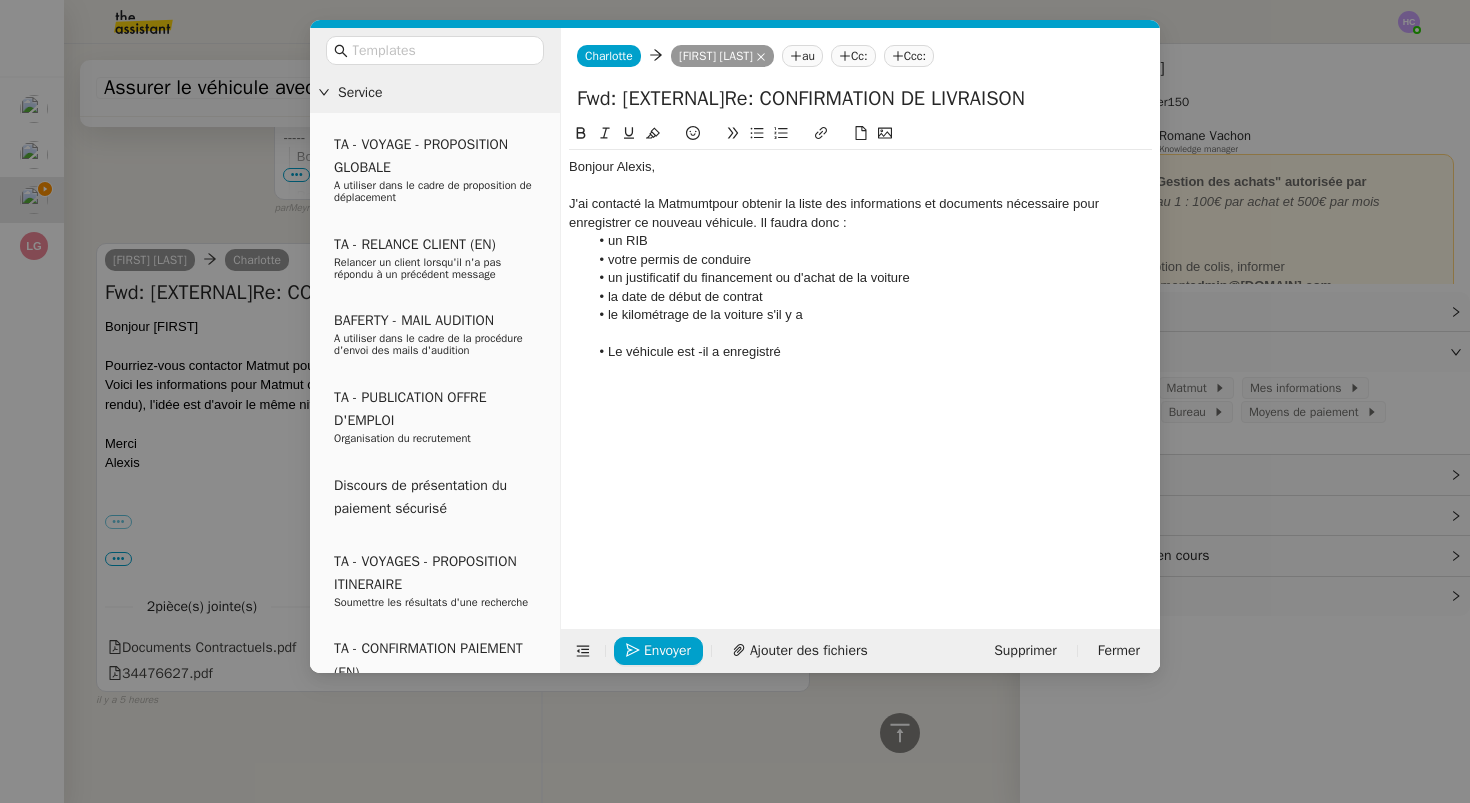 click on "Le véhicule est -il a enregistré" 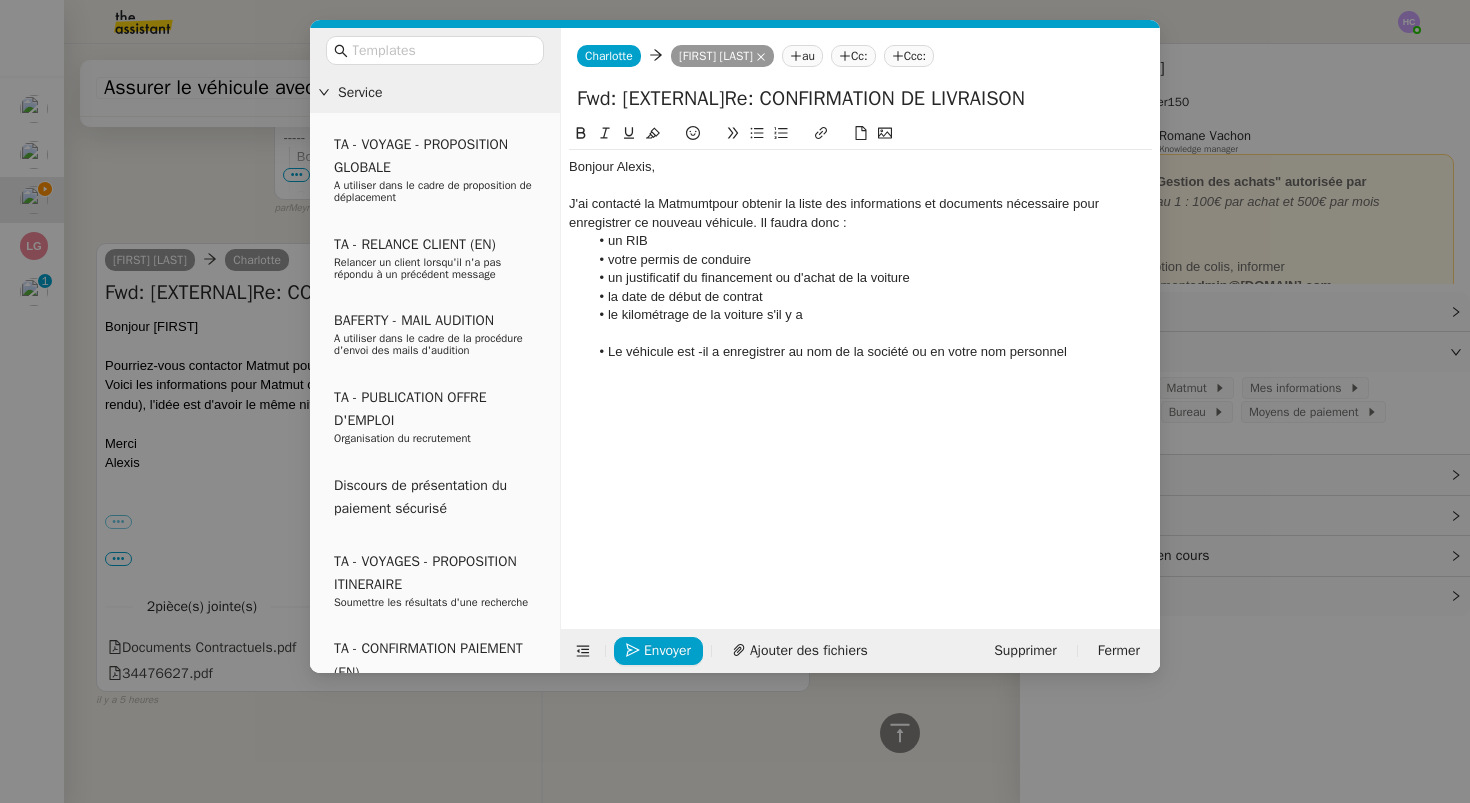 click on "Le véhicule est -il a enregistrer au nom de la société ou en votre nom personnel" 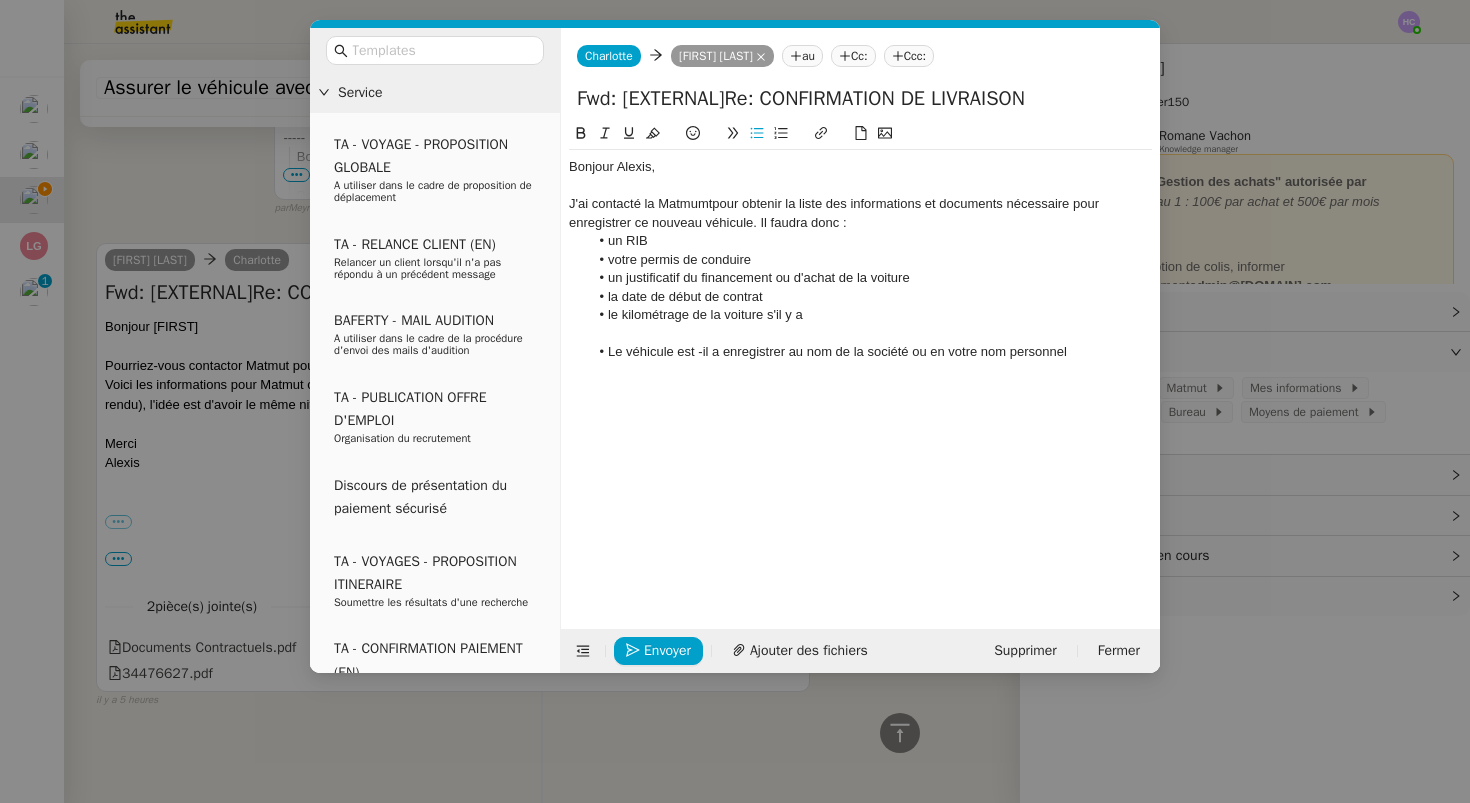 click on "est-il" 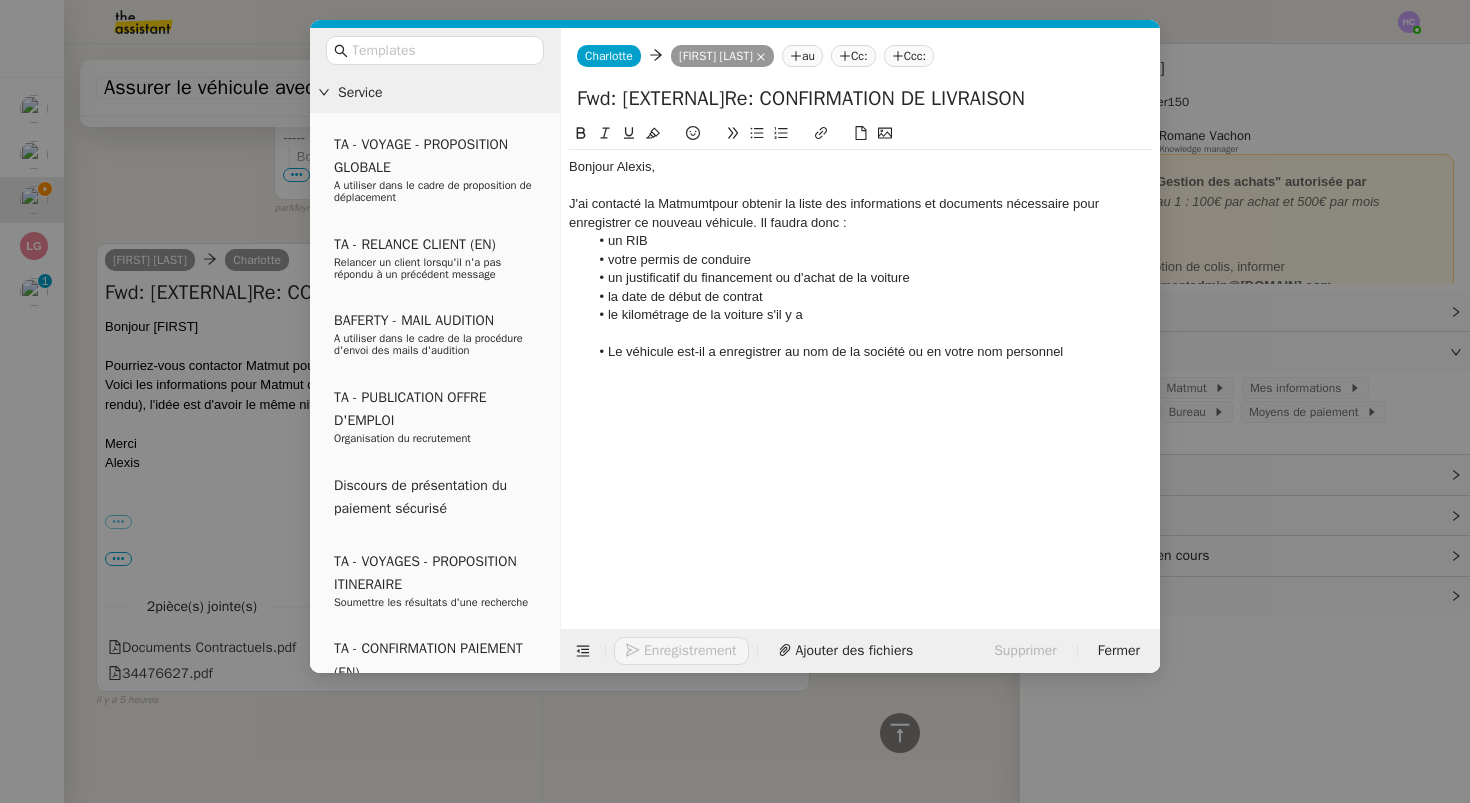 click on "Le véhicule est-il a enregistrer au nom de la société ou en votre nom personnel" 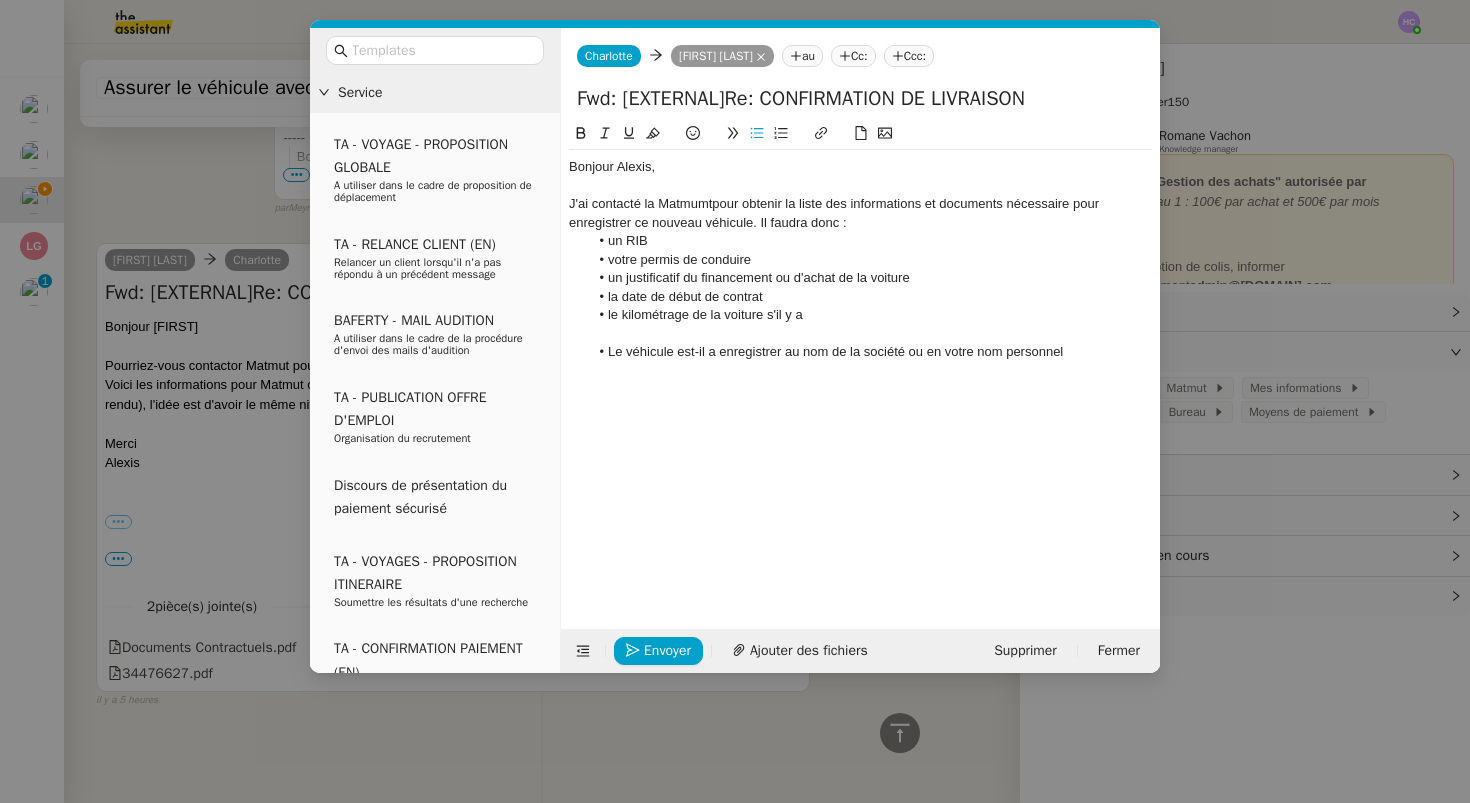 click on "enregistr é" 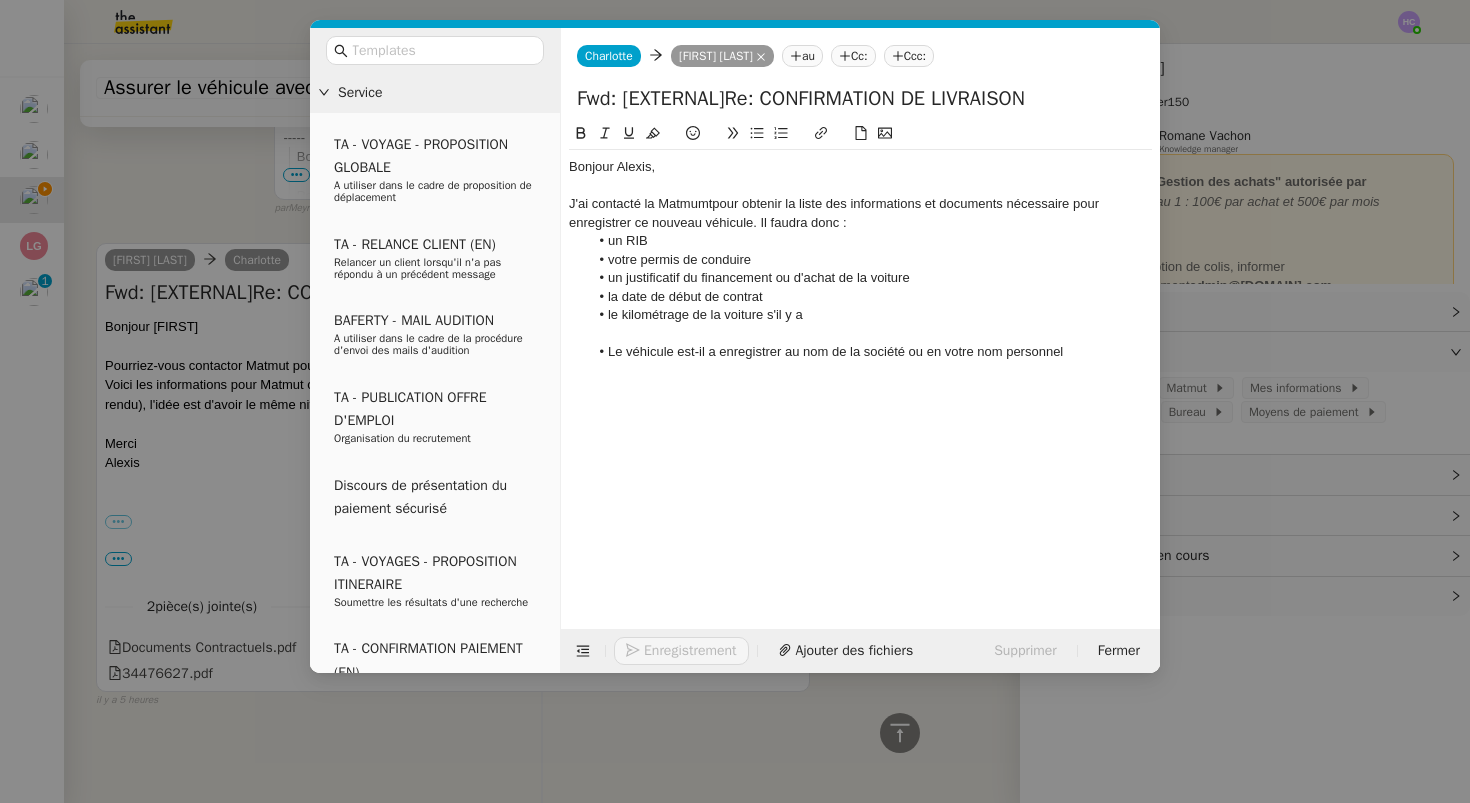 click on "Le véhicule est-il a enregistrer au nom de la société ou en votre nom personnel" 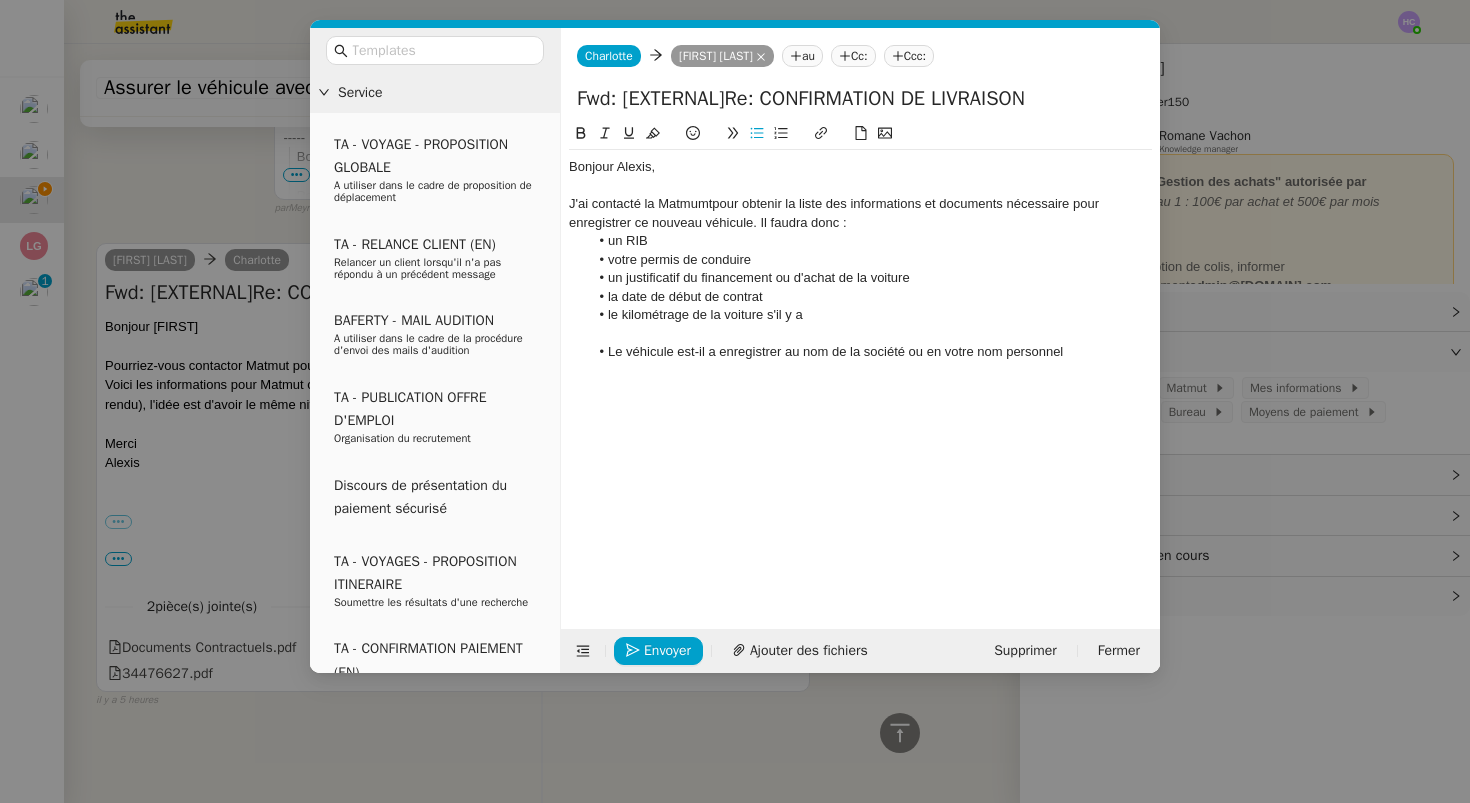 click on "à" 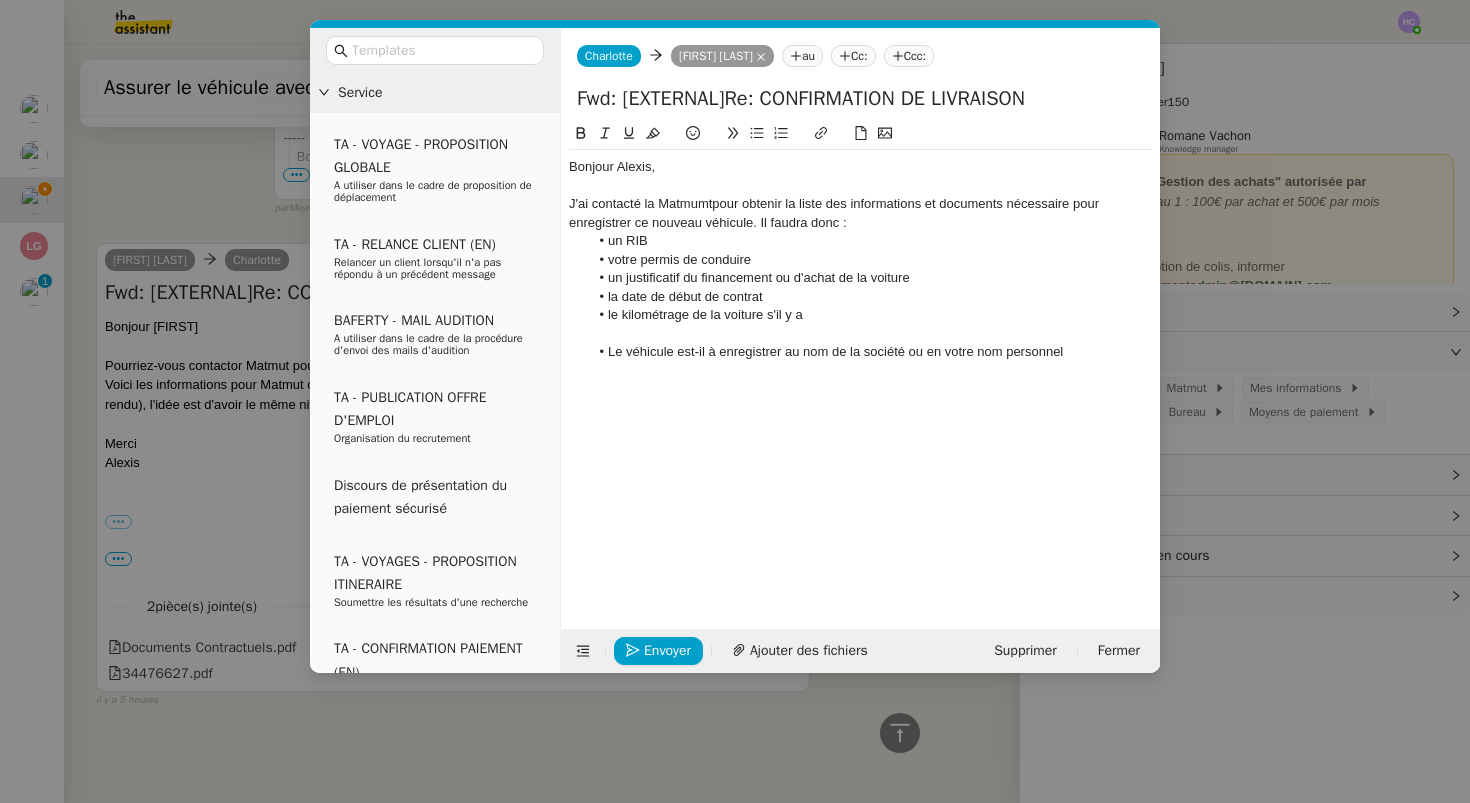 click on "Le véhicule est-il à enregistrer au nom de la société ou en votre nom personnel" 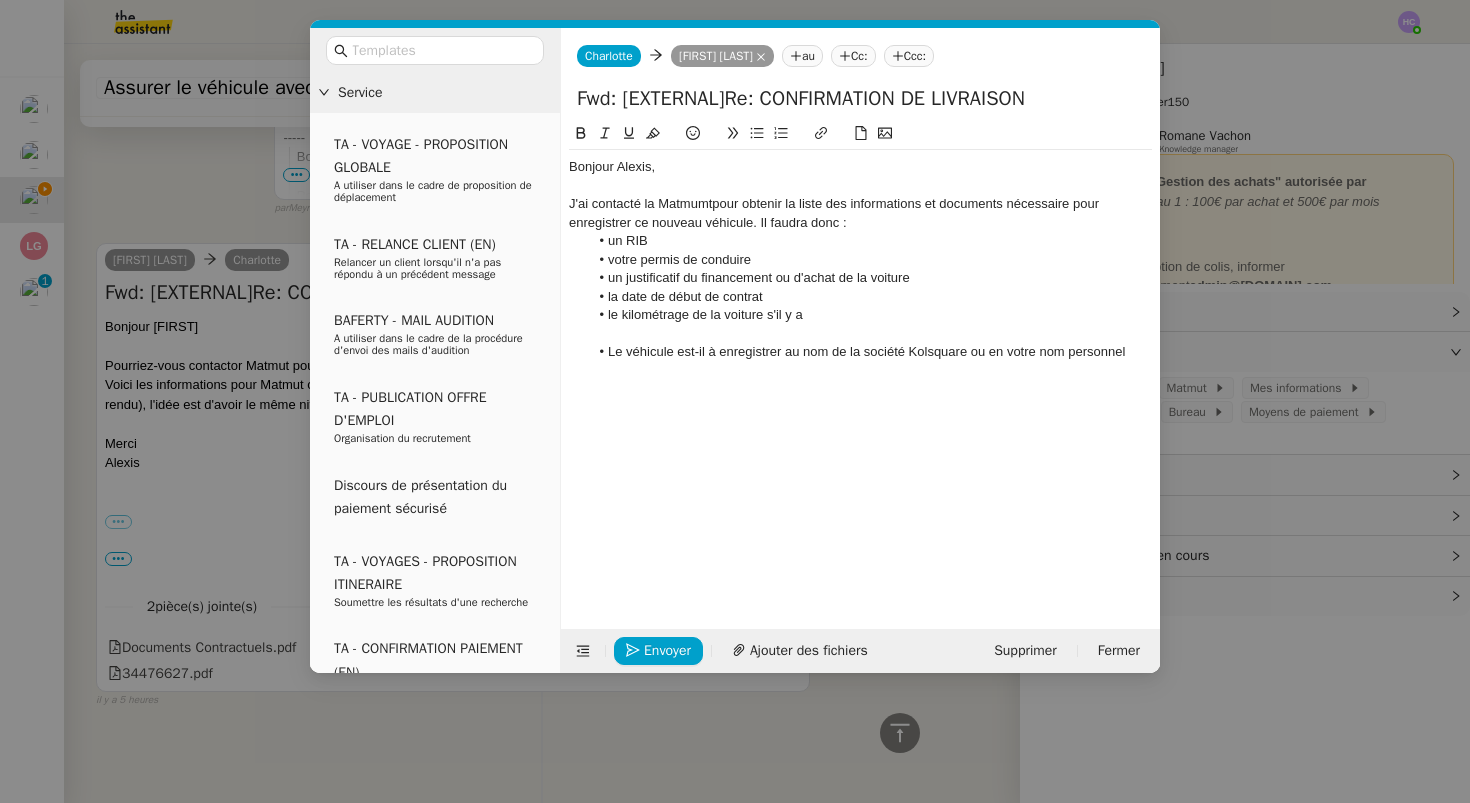 click 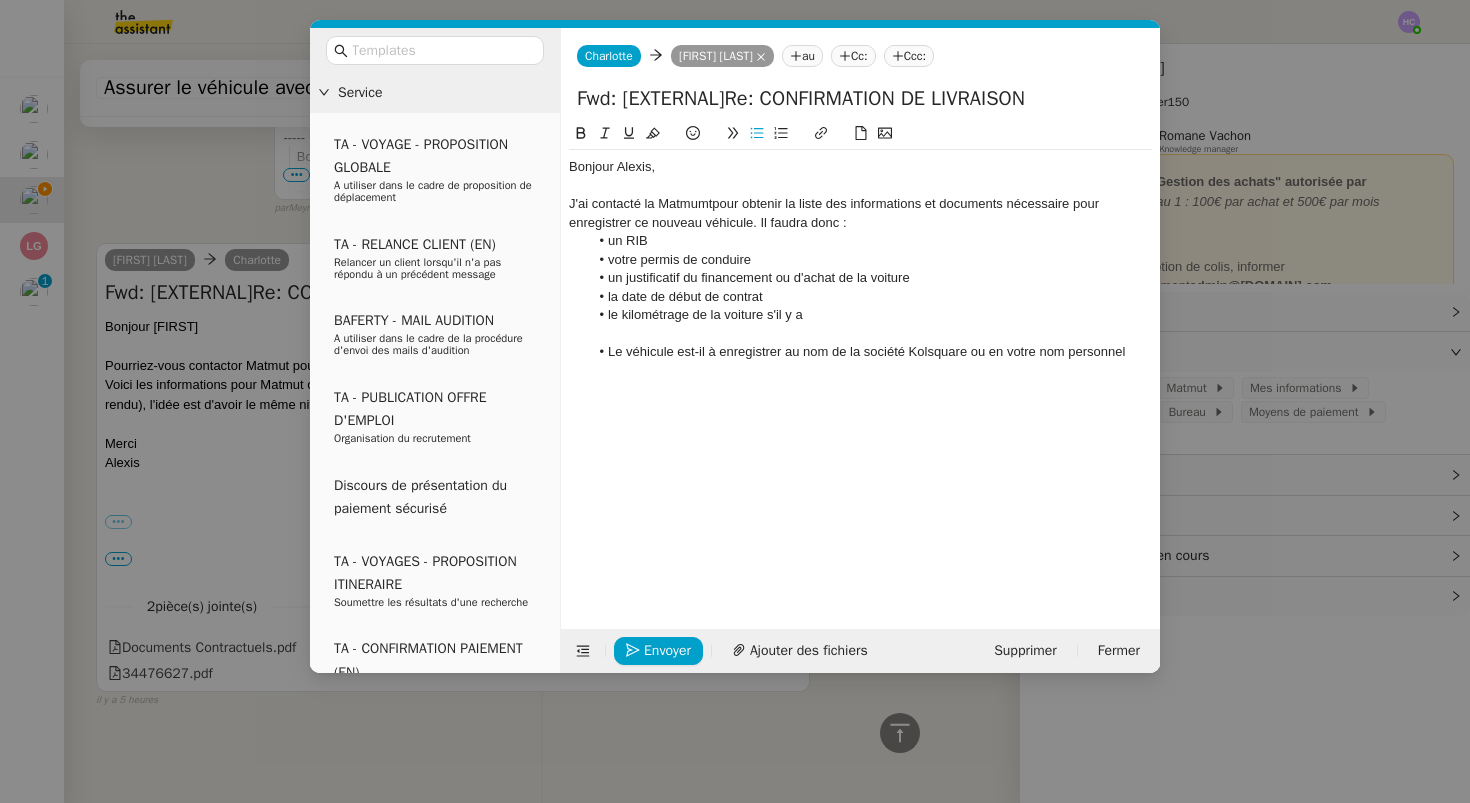 click on "Le véhicule est-il à enregistrer au nom de la société Kolsquare ou en votre nom personnel" 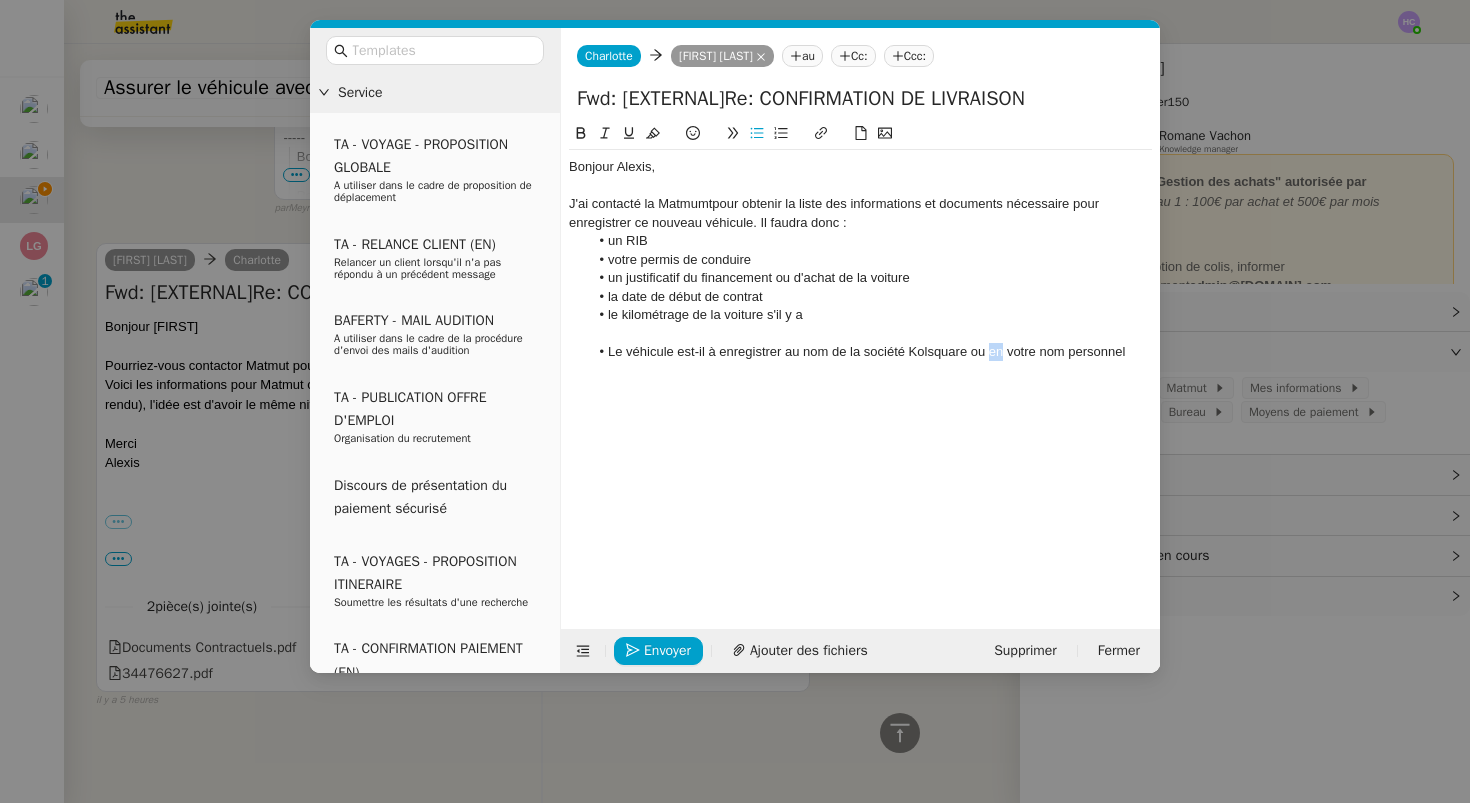 click on "Le véhicule est-il à enregistrer au nom de la société Kolsquare ou en votre nom personnel" 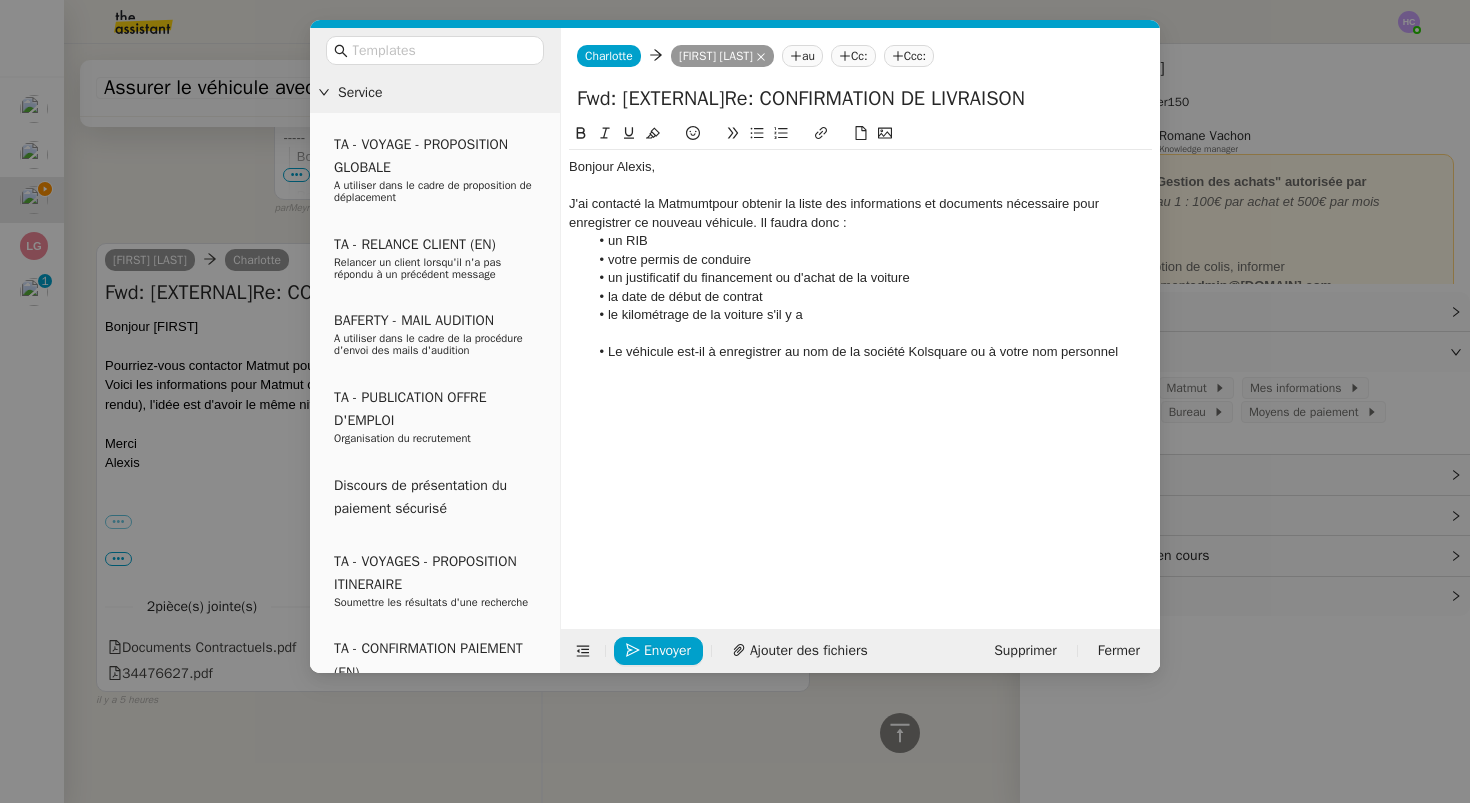click on "Le véhicule est-il à enregistrer au nom de la société Kolsquare ou à votre nom personnel" 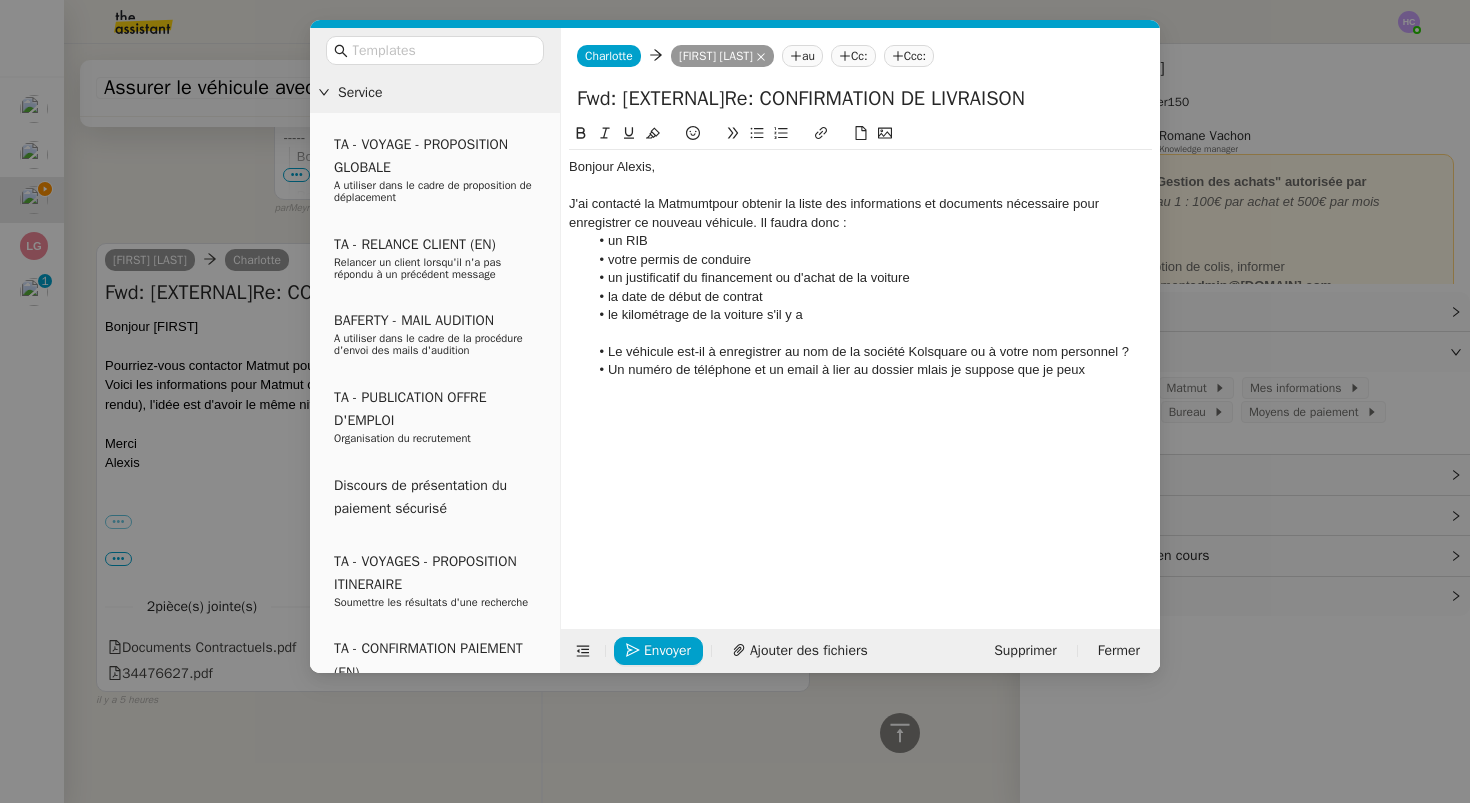 click on "Un numéro de téléphone et un email à lier au dossier mlais je suppose que je peux" 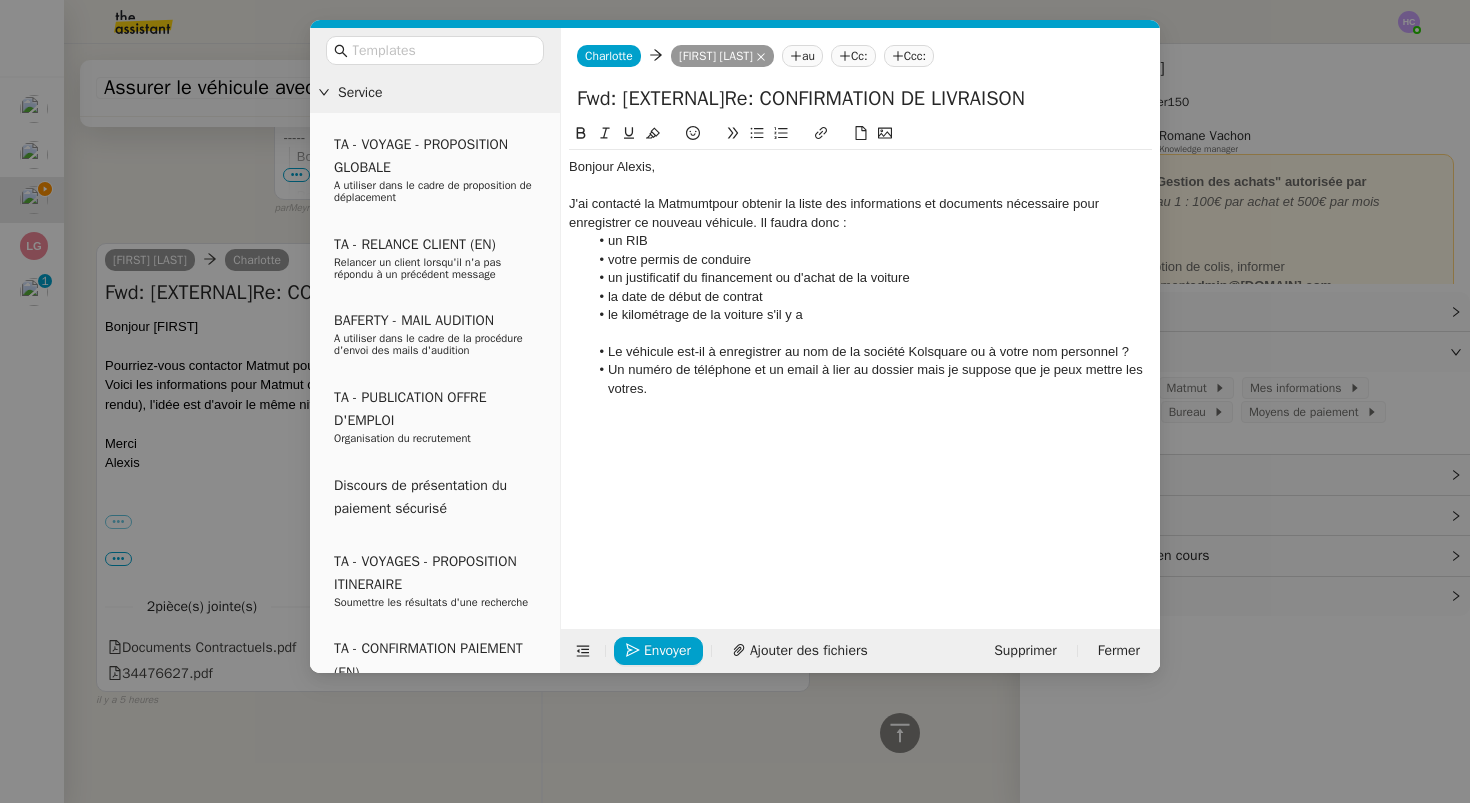 click on "Service TA - VOYAGE - PROPOSITION GLOBALE    A utiliser dans le cadre de proposition de déplacement TA - RELANCE CLIENT (EN)    Relancer un client lorsqu'il n'a pas répondu à un précédent message BAFERTY - MAIL AUDITION    A utiliser dans le cadre de la procédure d'envoi des mails d'audition TA - PUBLICATION OFFRE D'EMPLOI     Organisation du recrutement Discours de présentation du paiement sécurisé    TA - VOYAGES - PROPOSITION ITINERAIRE    Soumettre les résultats d'une recherche TA - CONFIRMATION PAIEMENT (EN)    Confirmer avec le client de modèle de transaction - Attention Plan Pro nécessaire. TA - COURRIER EXPEDIE (recommandé)    A utiliser dans le cadre de l'envoi d'un courrier recommandé TA - PARTAGE DE CALENDRIER (EN)    A utiliser pour demander au client de partager son calendrier afin de faciliter l'accès et la gestion PSPI - Appel de fonds MJL    A utiliser dans le cadre de la procédure d'appel de fonds MJL TA - RELANCE CLIENT    TA - AR PROCEDURES        21 YIELD" at bounding box center (735, 401) 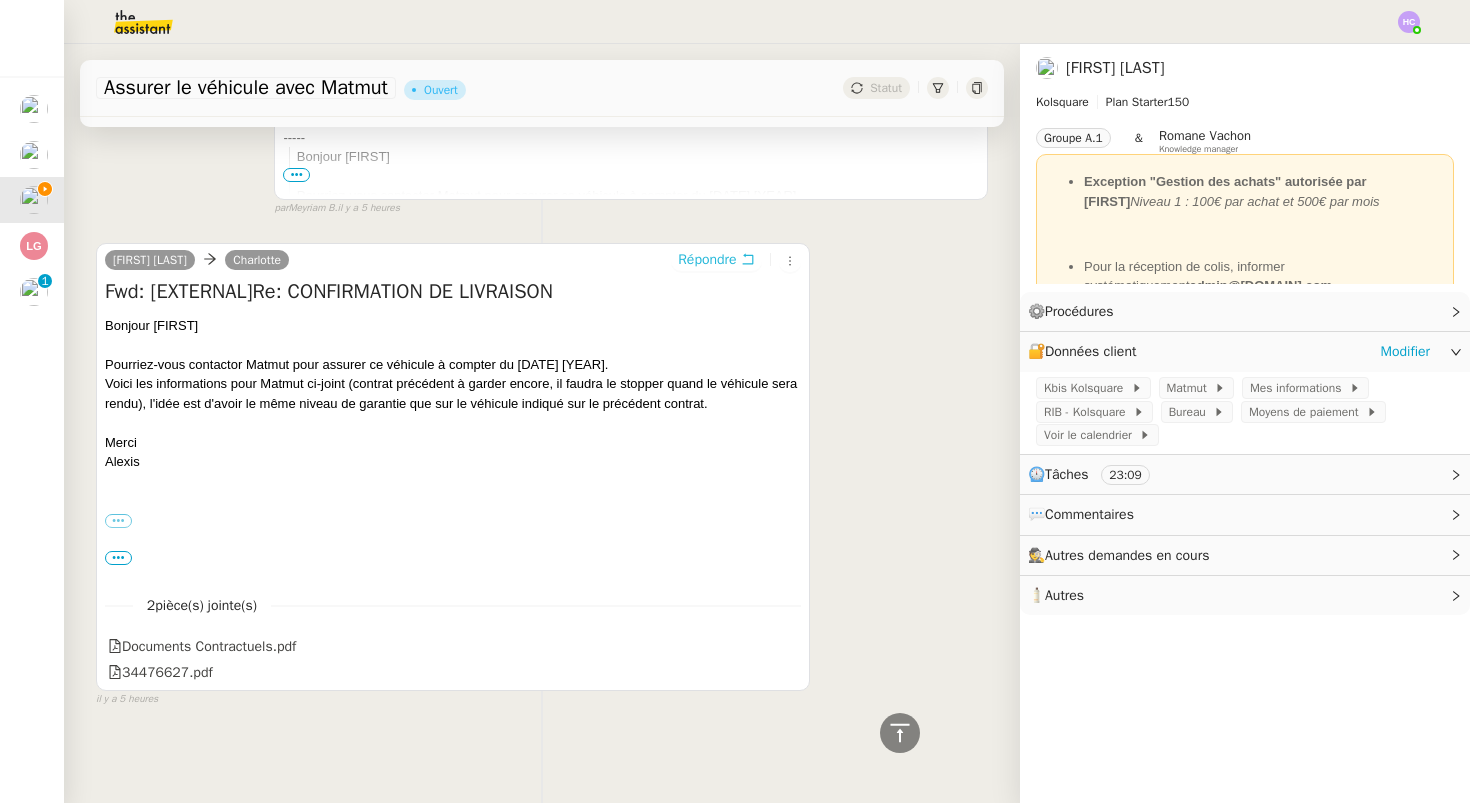 scroll, scrollTop: 985, scrollLeft: 0, axis: vertical 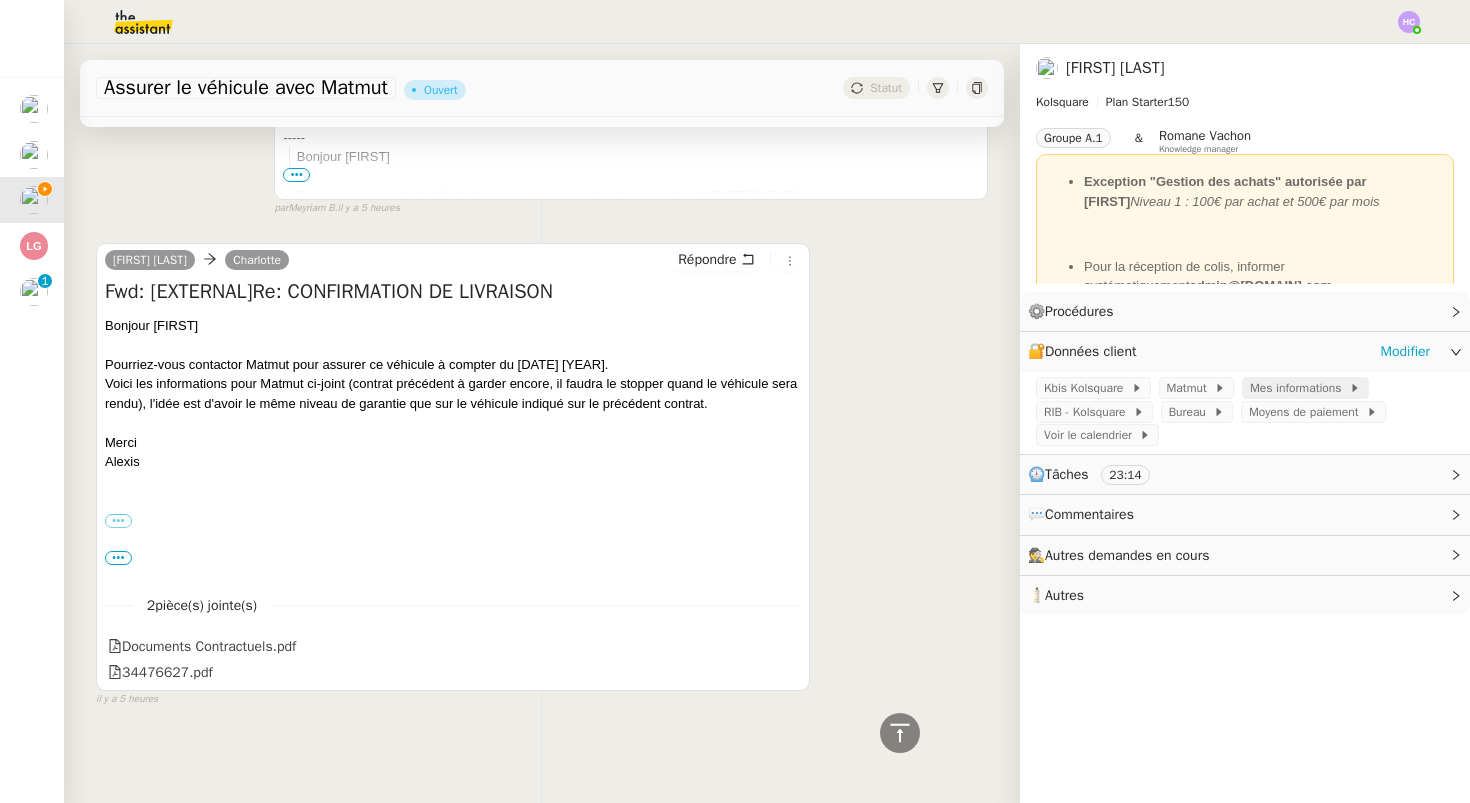 click on "Mes informations" 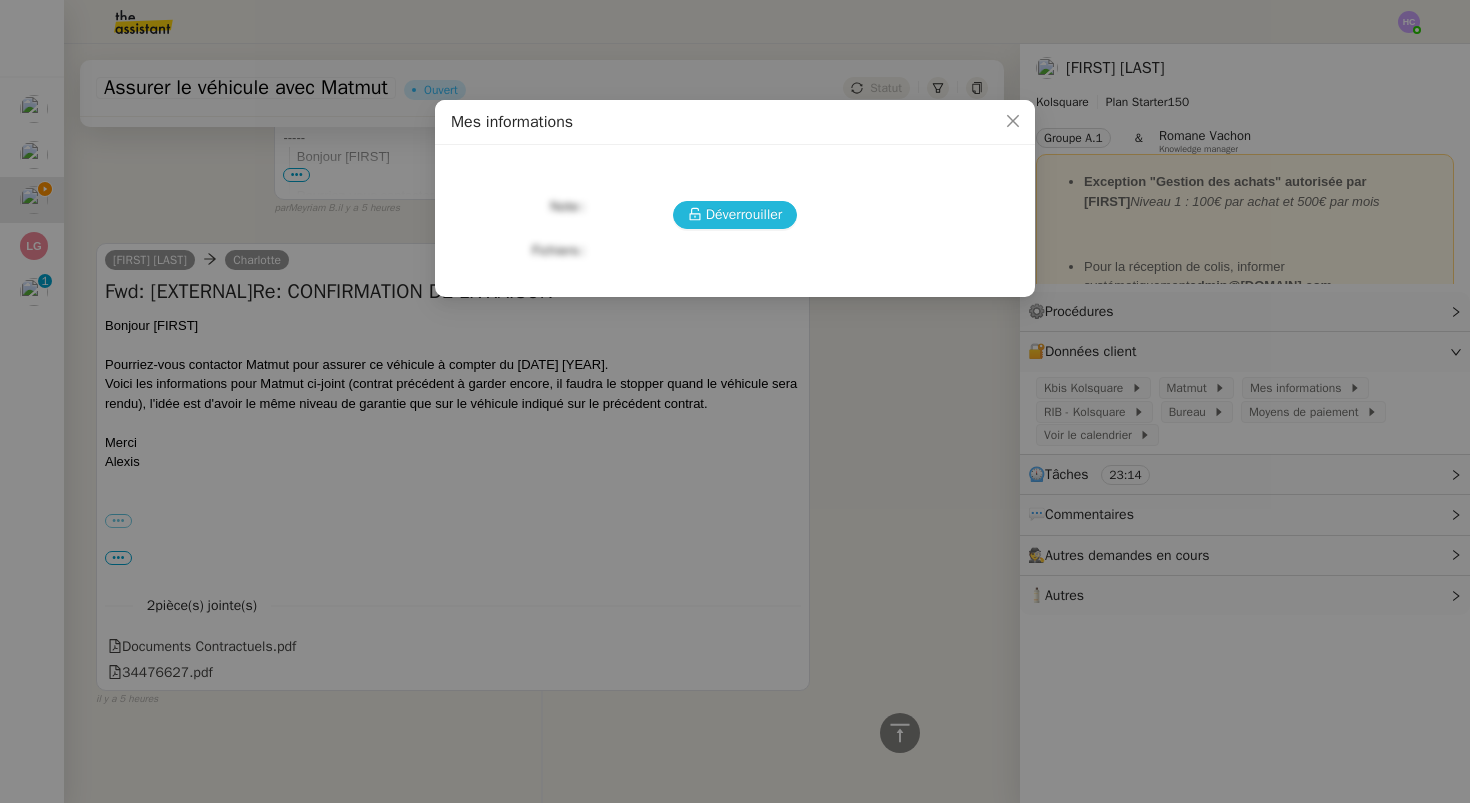 click on "Déverrouiller" at bounding box center (744, 214) 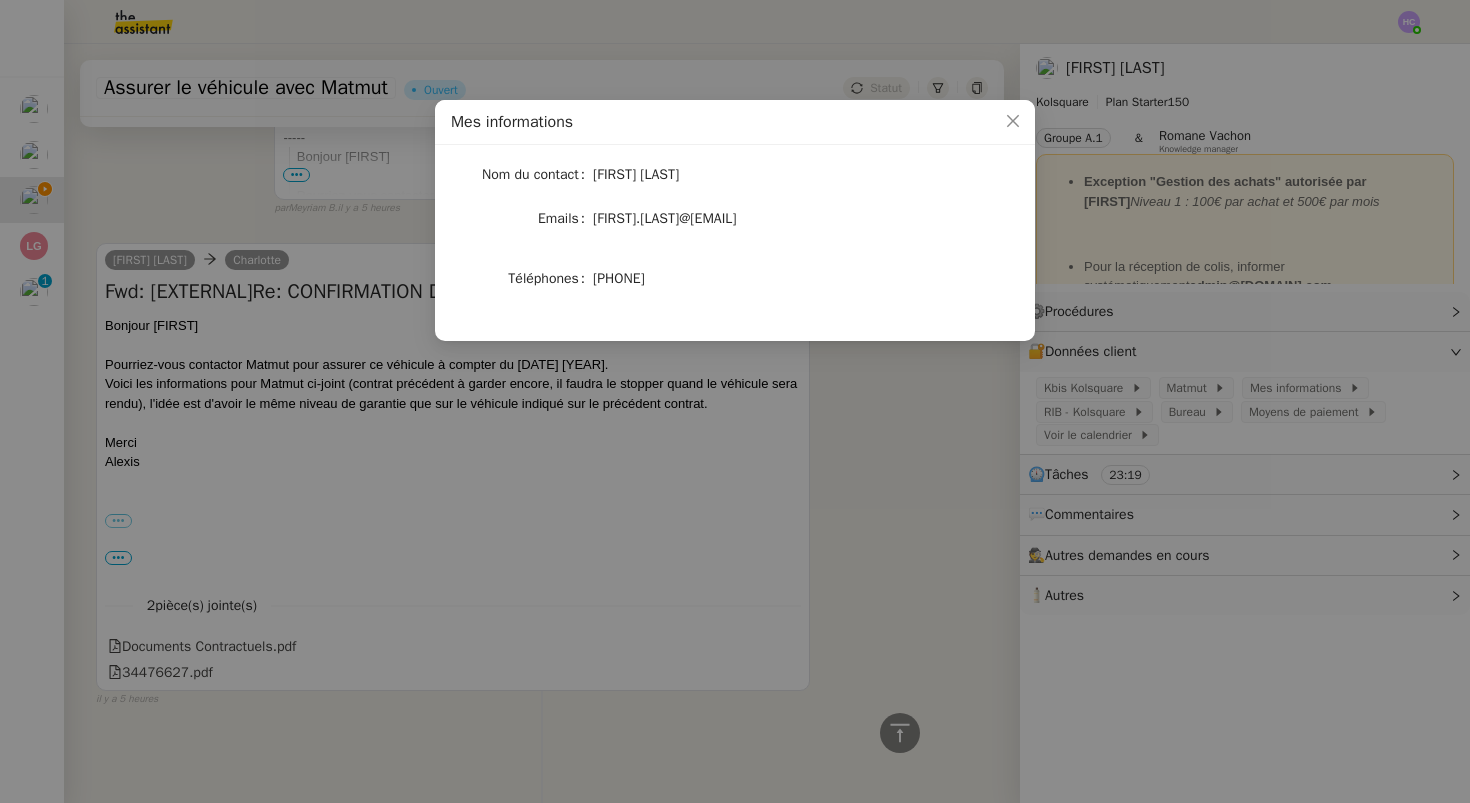 click on "Mes informations Nom du contact [FIRST] [LAST] Emails [EMAIL] Téléphones [PHONE]" at bounding box center (735, 401) 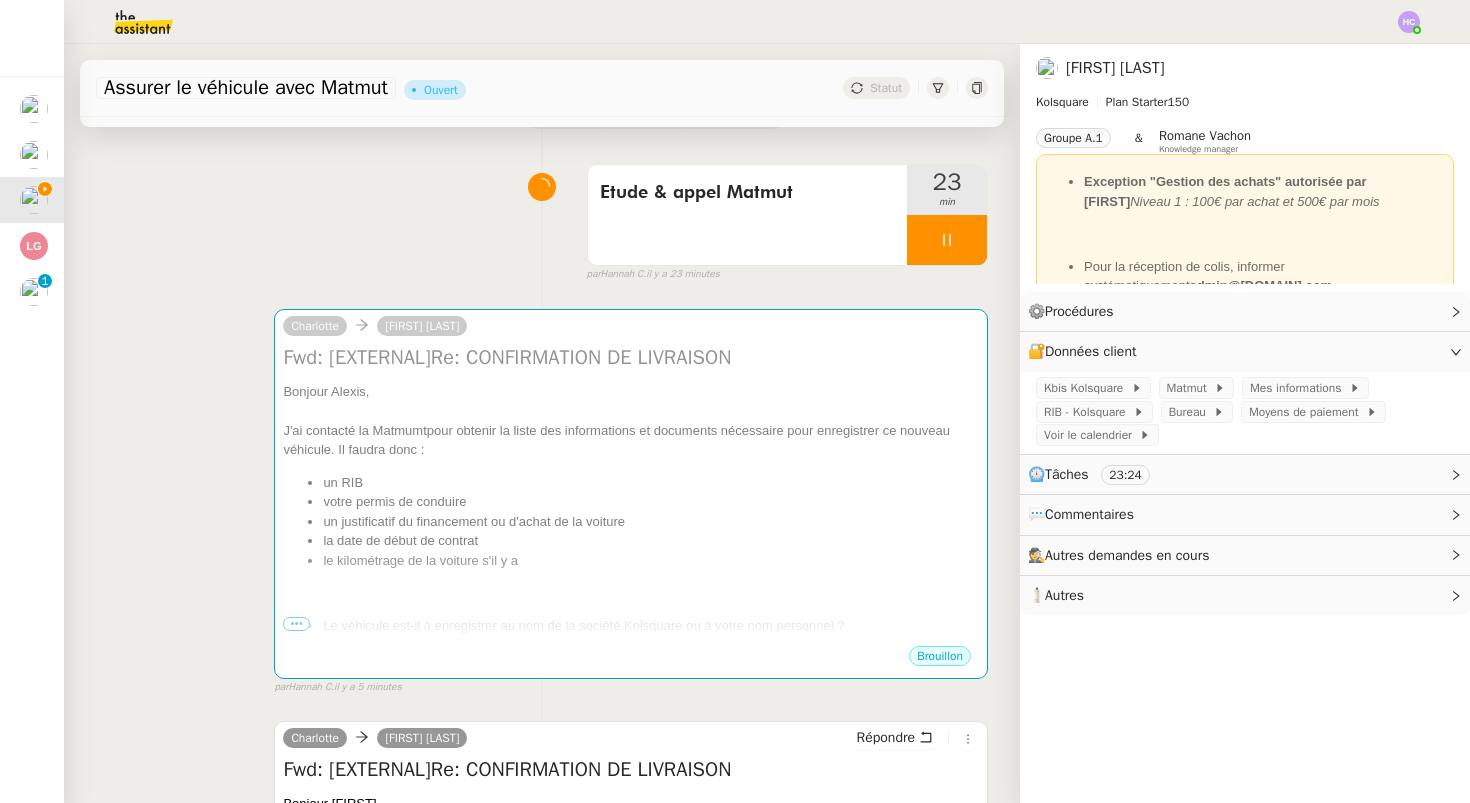 scroll, scrollTop: 0, scrollLeft: 0, axis: both 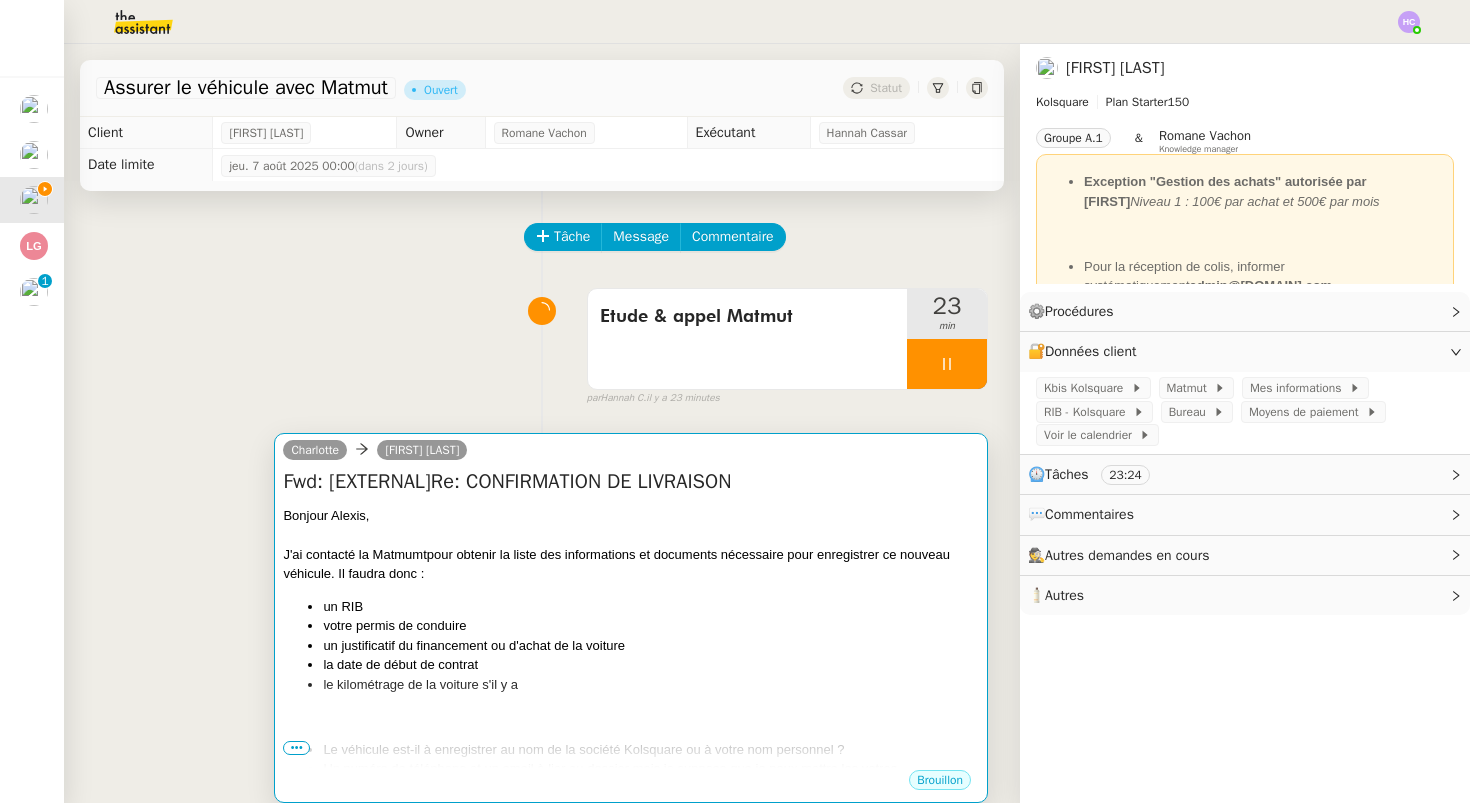click on "J'ai contacté la Matmumtpour obtenir la liste des informations et documents nécessaire pour enregistrer ce nouveau véhicule. Il faudra donc :" at bounding box center (631, 564) 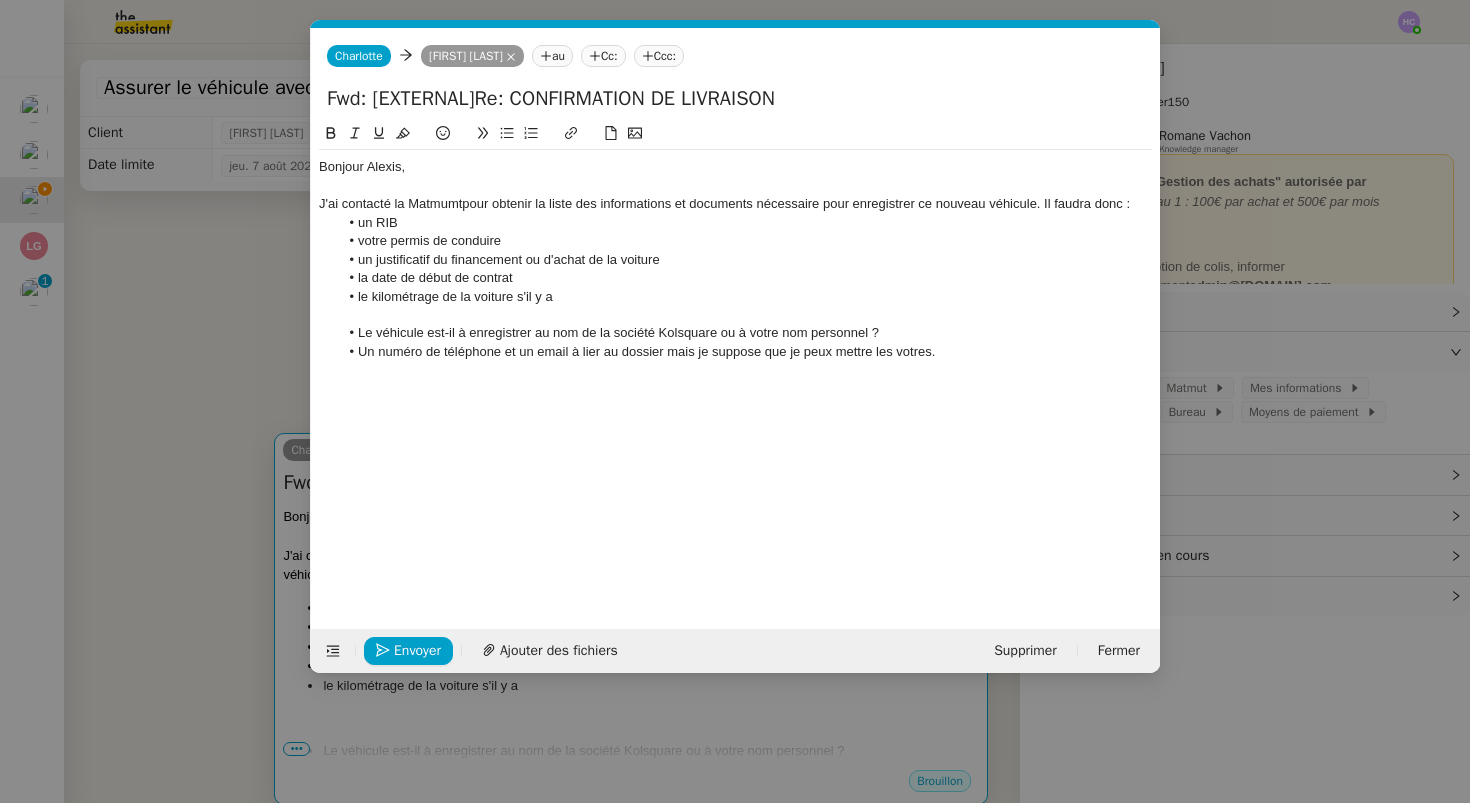 scroll, scrollTop: 0, scrollLeft: 42, axis: horizontal 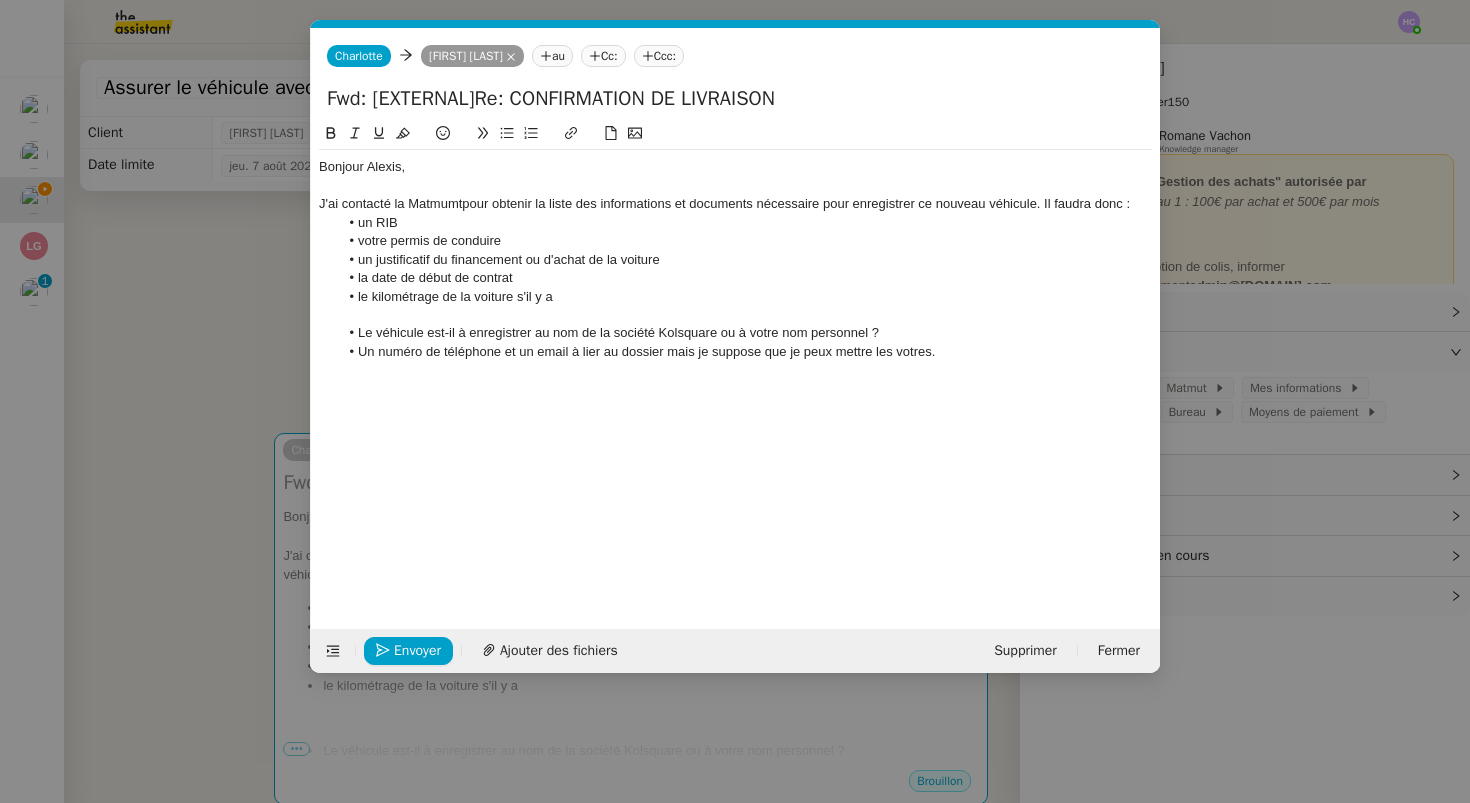 click on "Le véhicule est-il à enregistrer au nom de la société Kolsquare ou à votre nom personnel ?" 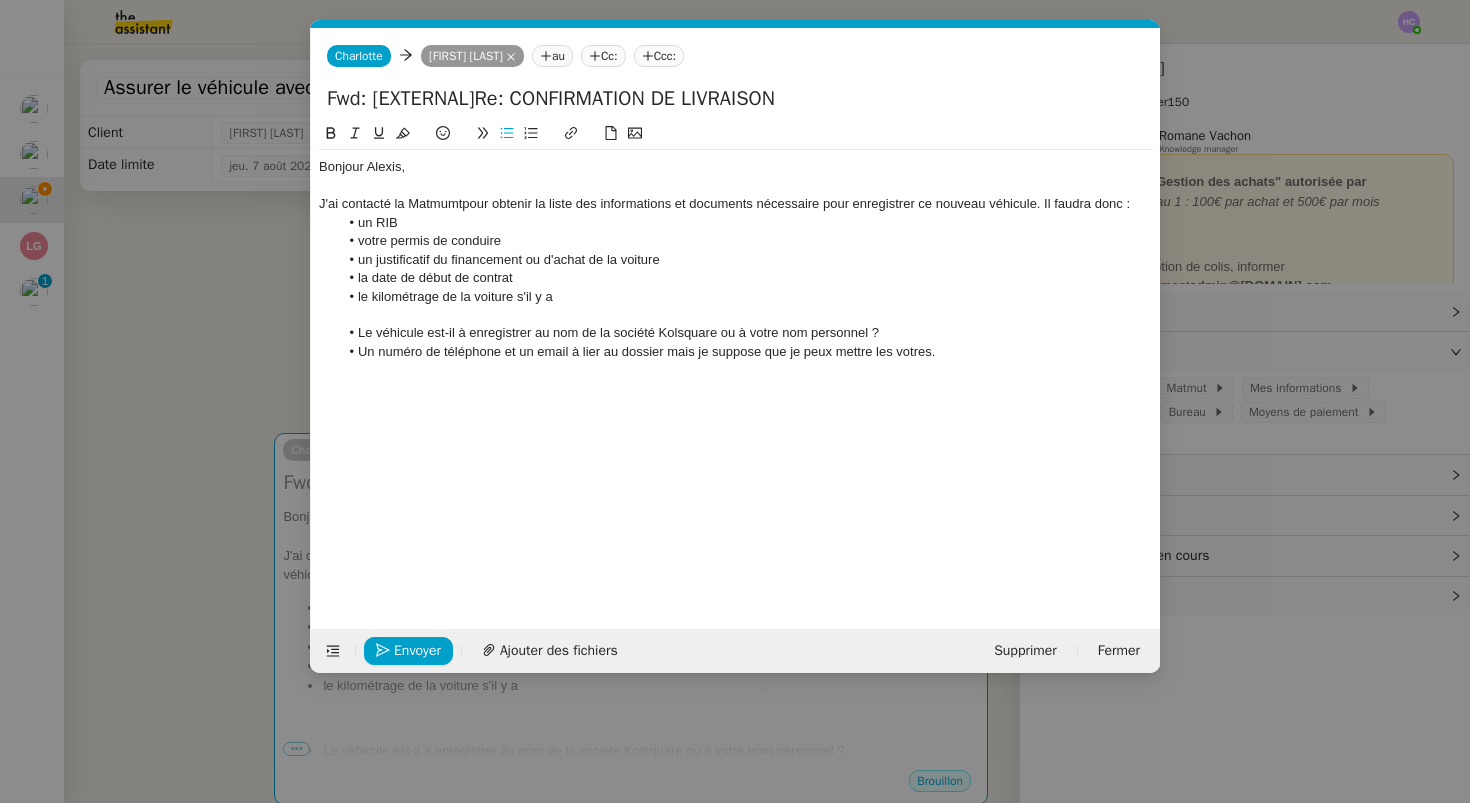 click on "Service TA - VOYAGE - PROPOSITION GLOBALE    A utiliser dans le cadre de proposition de déplacement TA - RELANCE CLIENT (EN)    Relancer un client lorsqu'il n'a pas répondu à un précédent message BAFERTY - MAIL AUDITION    A utiliser dans le cadre de la procédure d'envoi des mails d'audition TA - PUBLICATION OFFRE D'EMPLOI     Organisation du recrutement Discours de présentation du paiement sécurisé    TA - VOYAGES - PROPOSITION ITINERAIRE    Soumettre les résultats d'une recherche TA - CONFIRMATION PAIEMENT (EN)    Confirmer avec le client de modèle de transaction - Attention Plan Pro nécessaire. TA - COURRIER EXPEDIE (recommandé)    A utiliser dans le cadre de l'envoi d'un courrier recommandé TA - PARTAGE DE CALENDRIER (EN)    A utiliser pour demander au client de partager son calendrier afin de faciliter l'accès et la gestion PSPI - Appel de fonds MJL    A utiliser dans le cadre de la procédure d'appel de fonds MJL TA - RELANCE CLIENT    TA - AR PROCEDURES        21 YIELD" at bounding box center [735, 401] 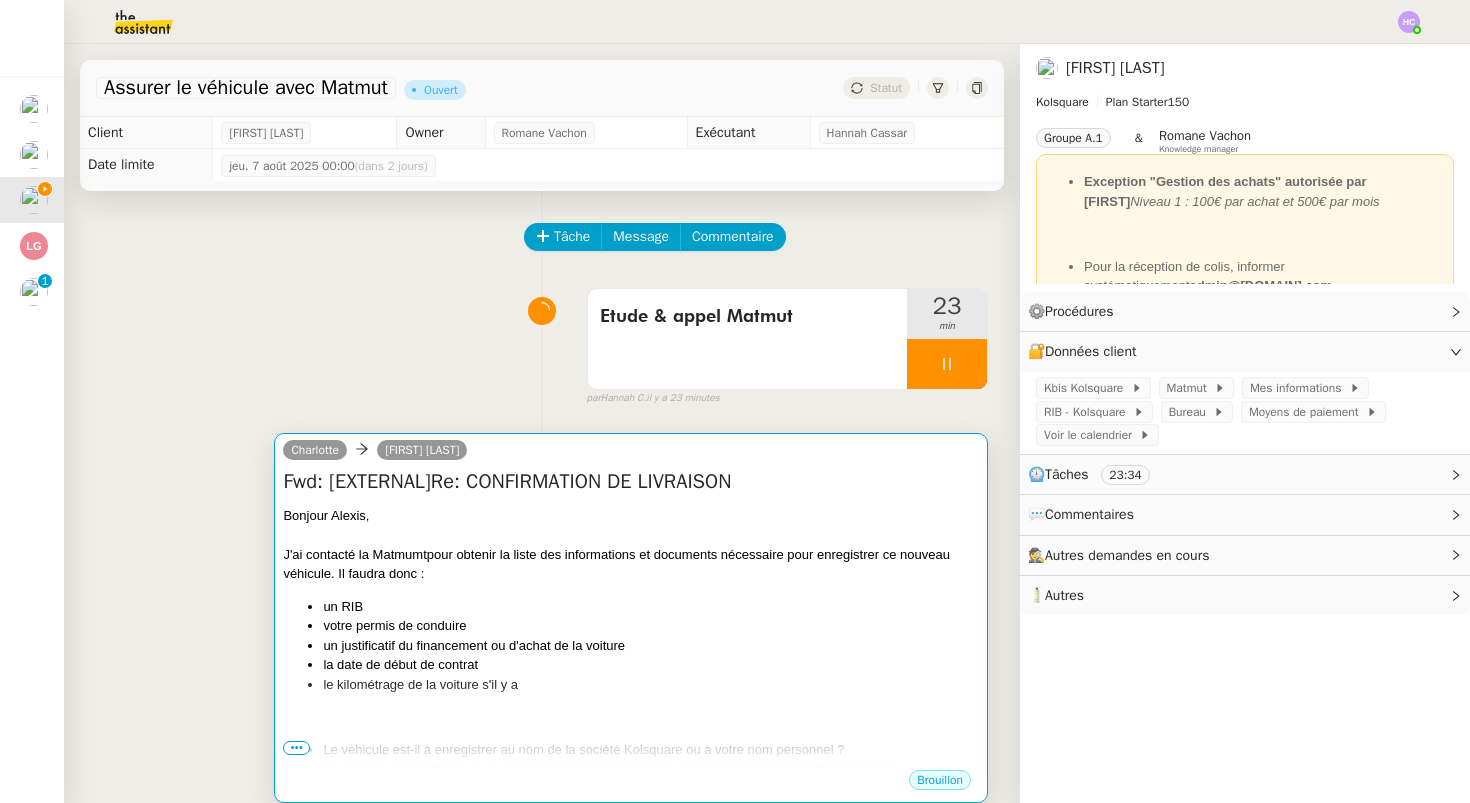 click at bounding box center [631, 535] 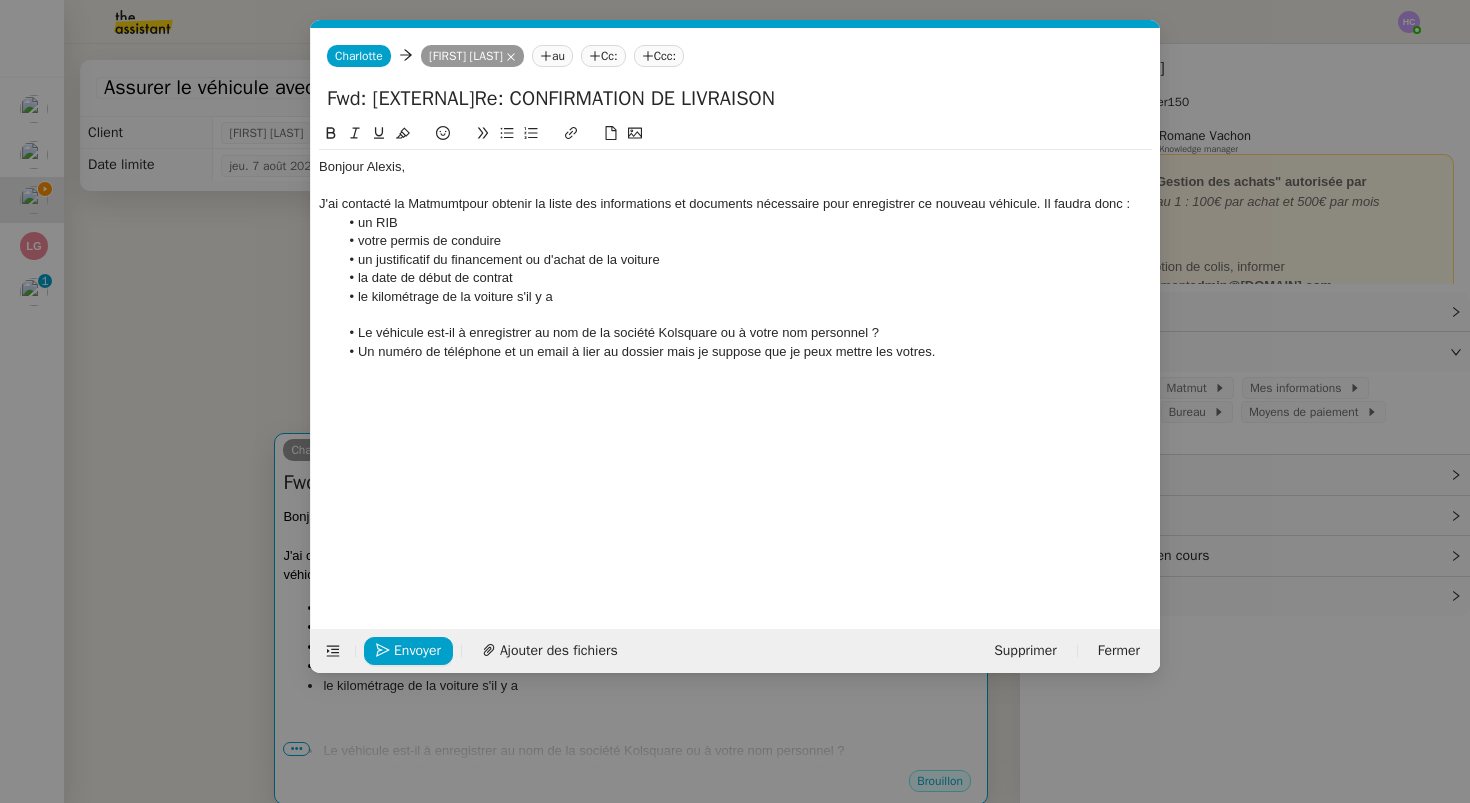 scroll, scrollTop: 0, scrollLeft: 42, axis: horizontal 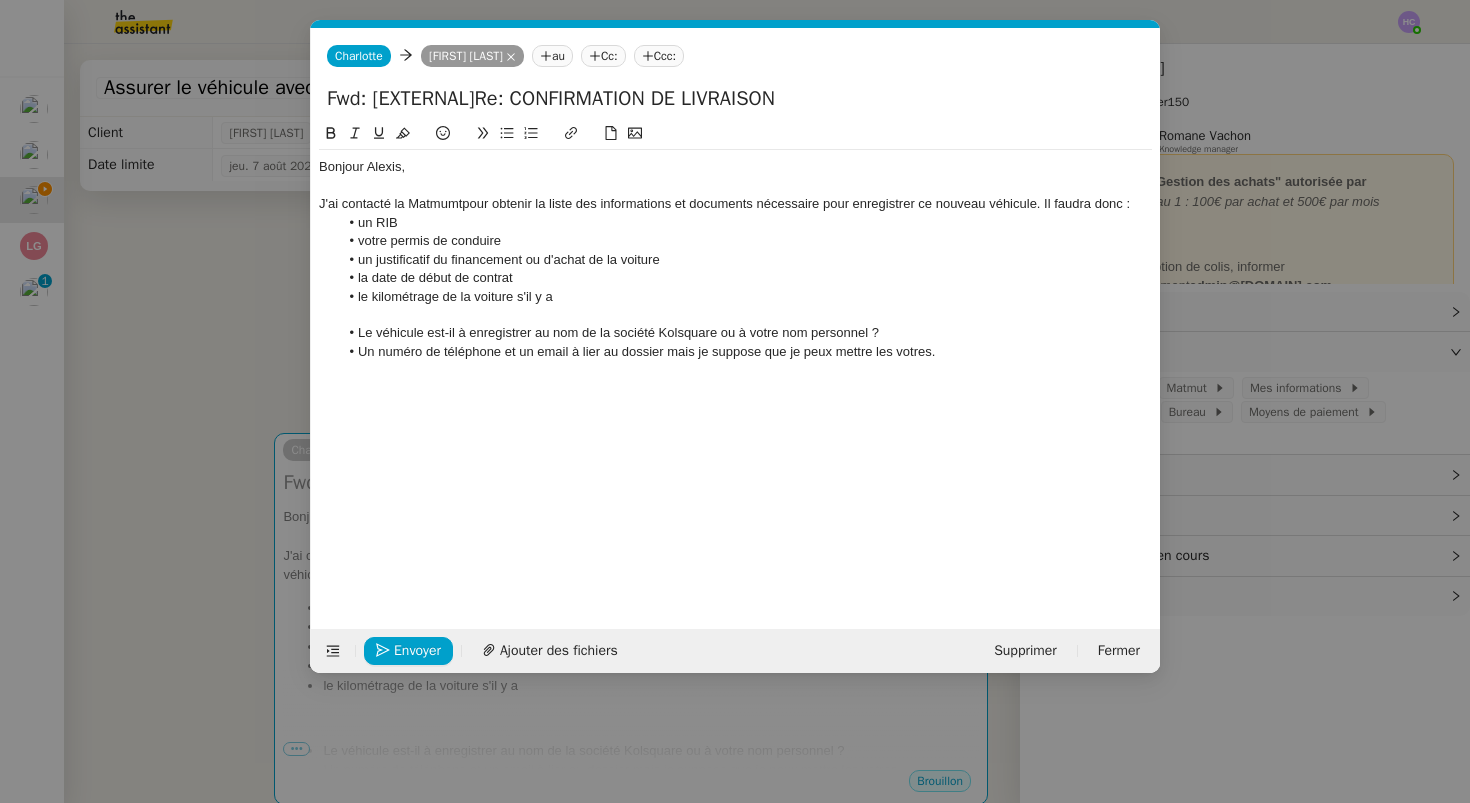 click on "Le véhicule est-il à enregistrer au nom de la société Kolsquare ou à votre nom personnel ?" 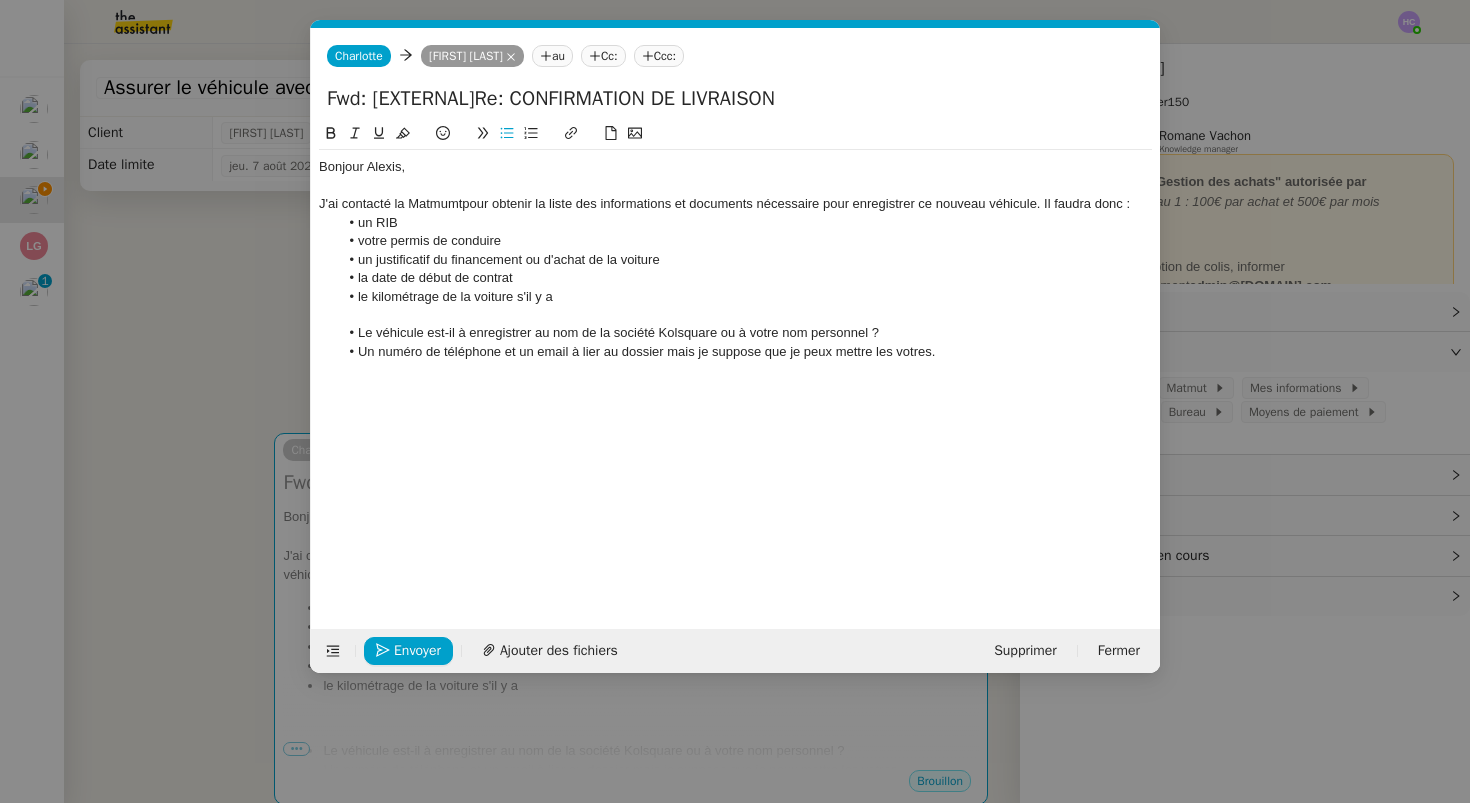 click on "Le véhicule est-il à enregistrer au nom de la société Kolsquare ou à votre nom personnel ?" 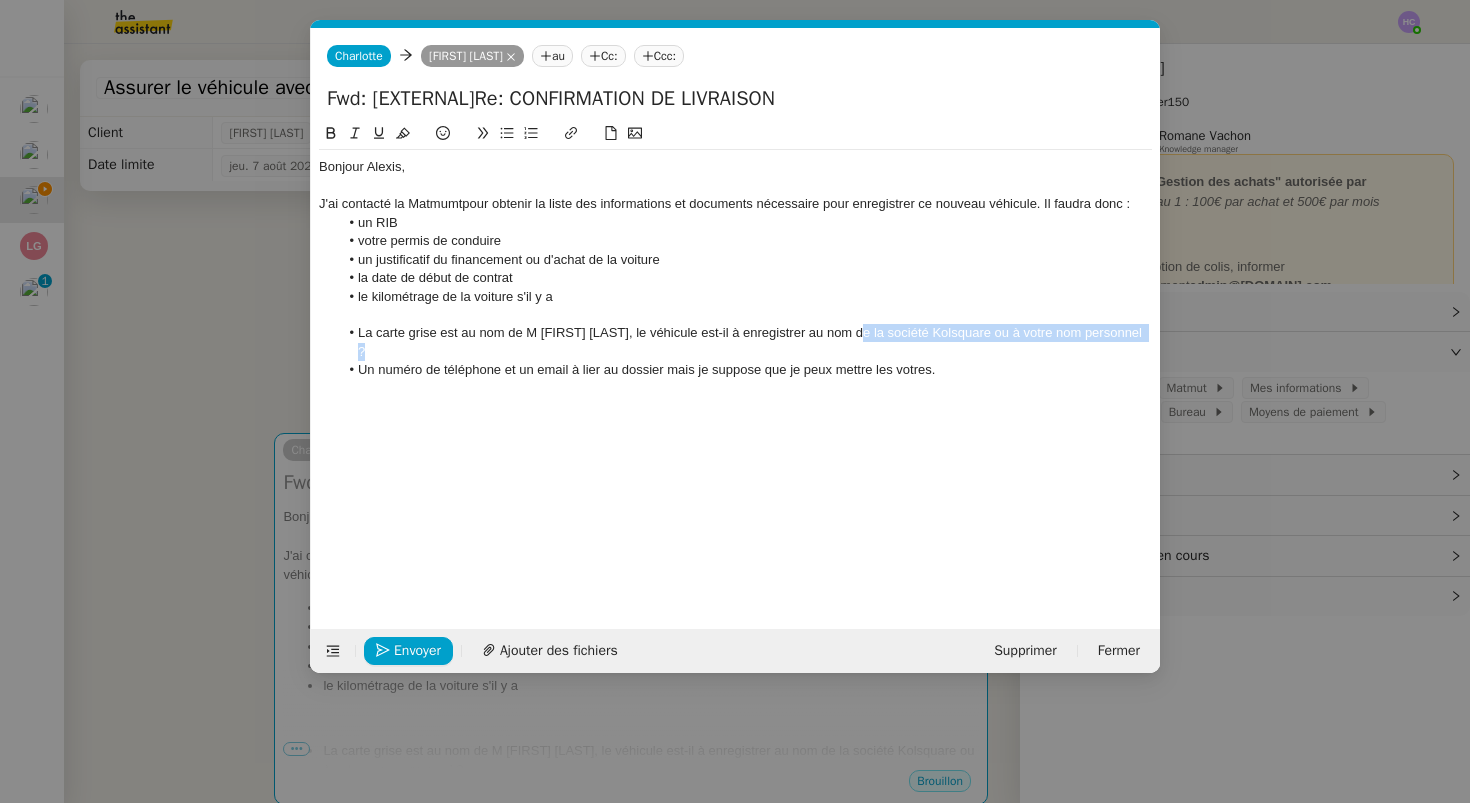drag, startPoint x: 868, startPoint y: 336, endPoint x: 877, endPoint y: 342, distance: 10.816654 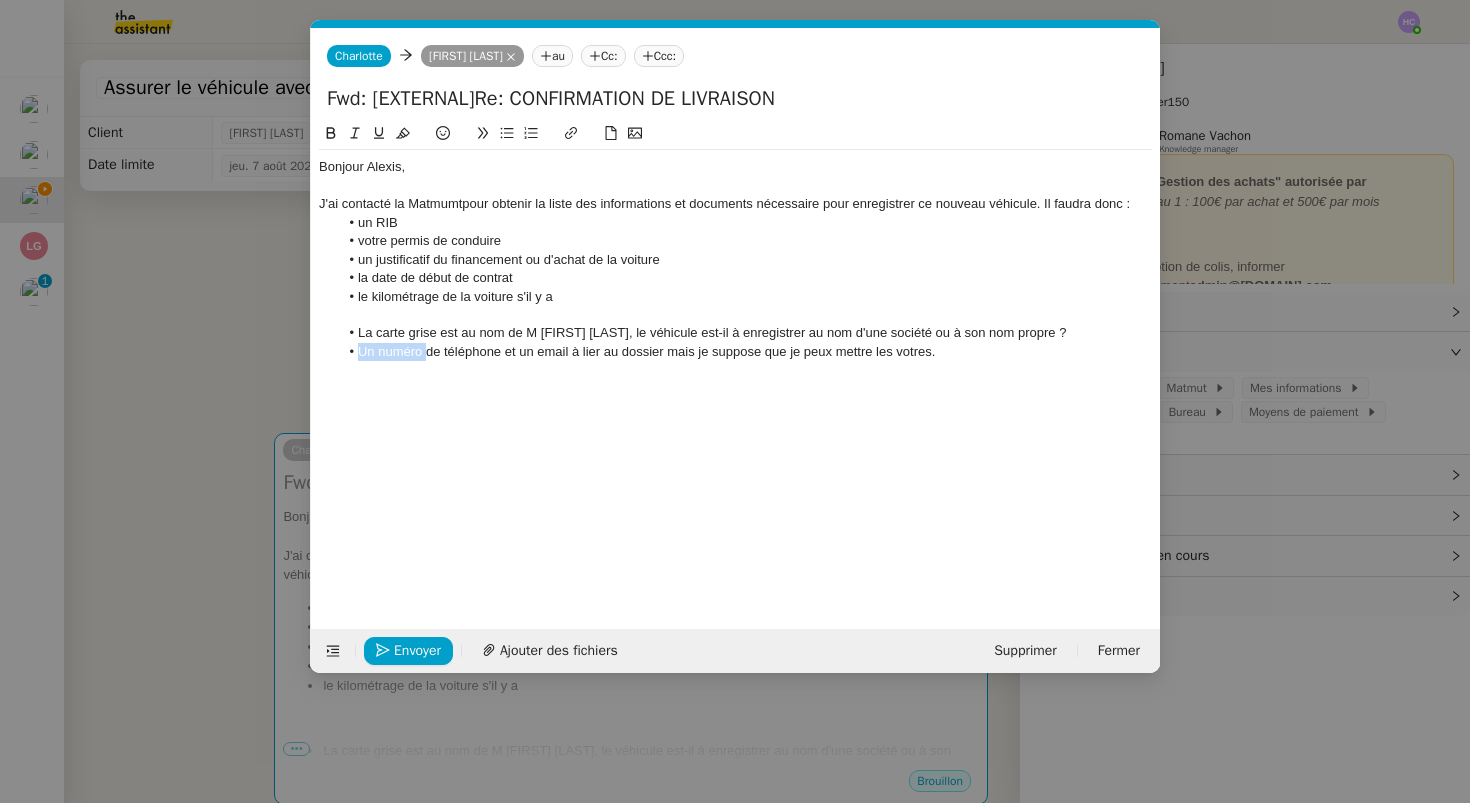 drag, startPoint x: 426, startPoint y: 355, endPoint x: 359, endPoint y: 354, distance: 67.00746 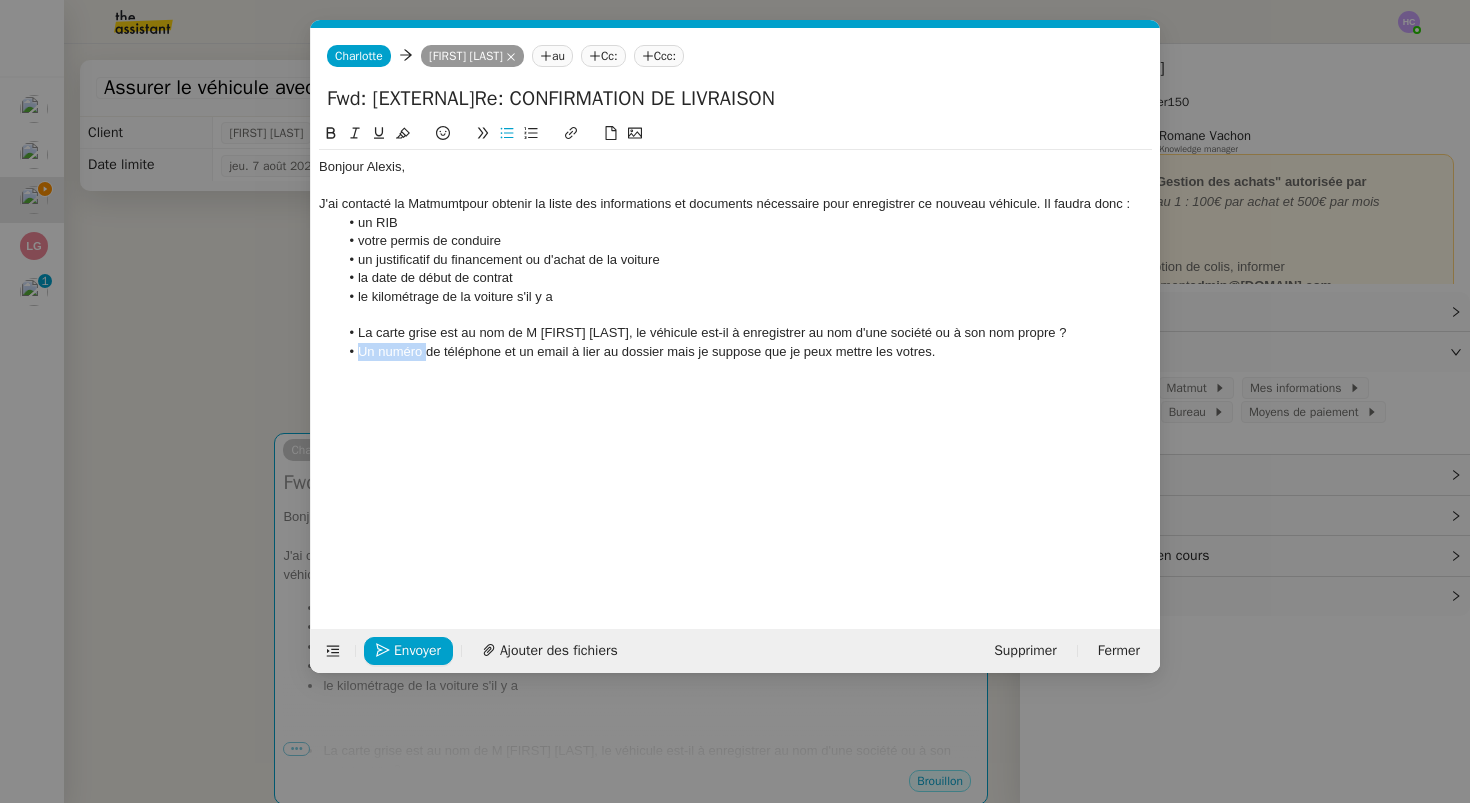 click on "Un numéro de téléphone et un email à lier au dossier mais je suppose que je peux mettre les votres." 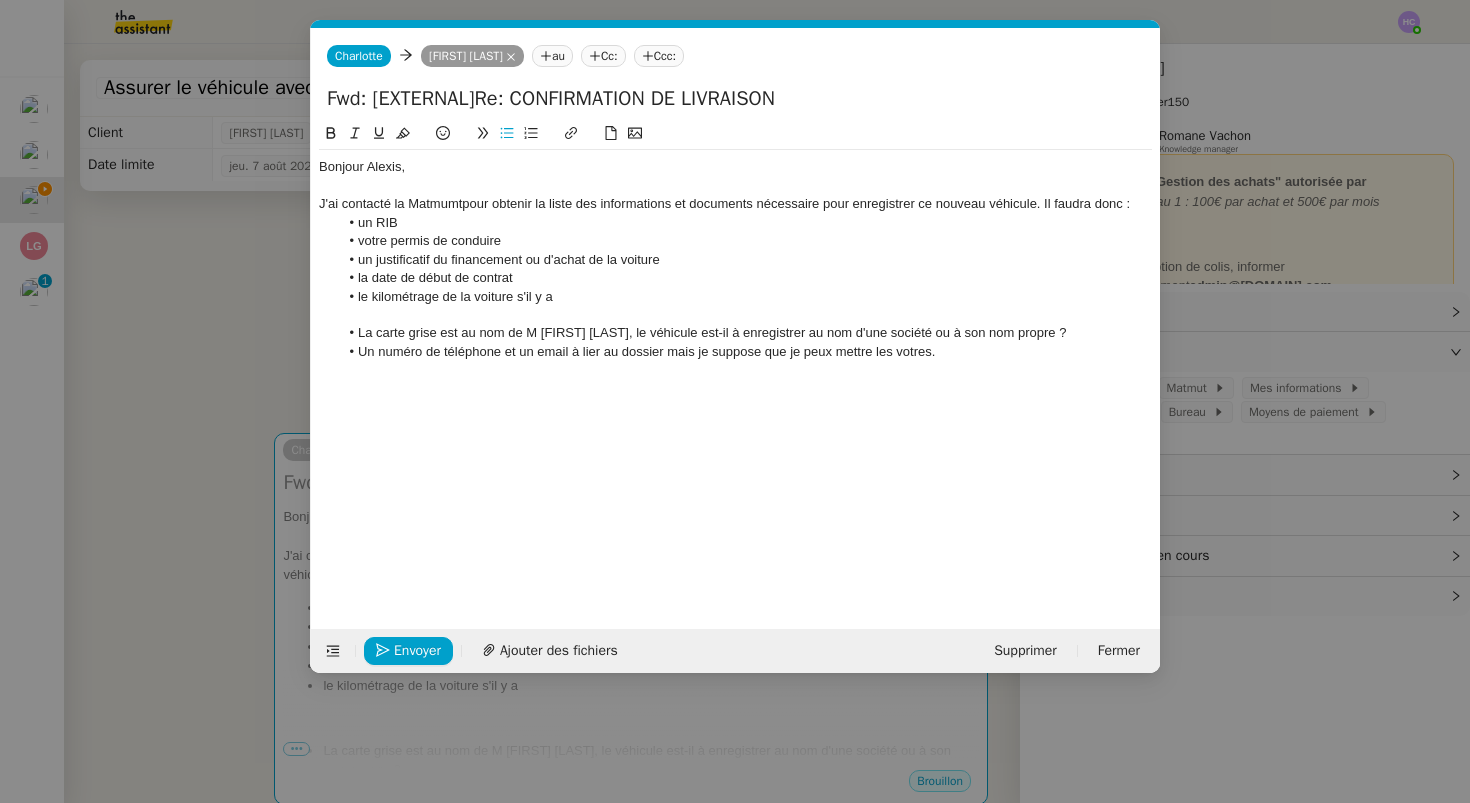 click on "Un numéro de téléphone et un email à lier au dossier mais je suppose que je peux mettre les votres." 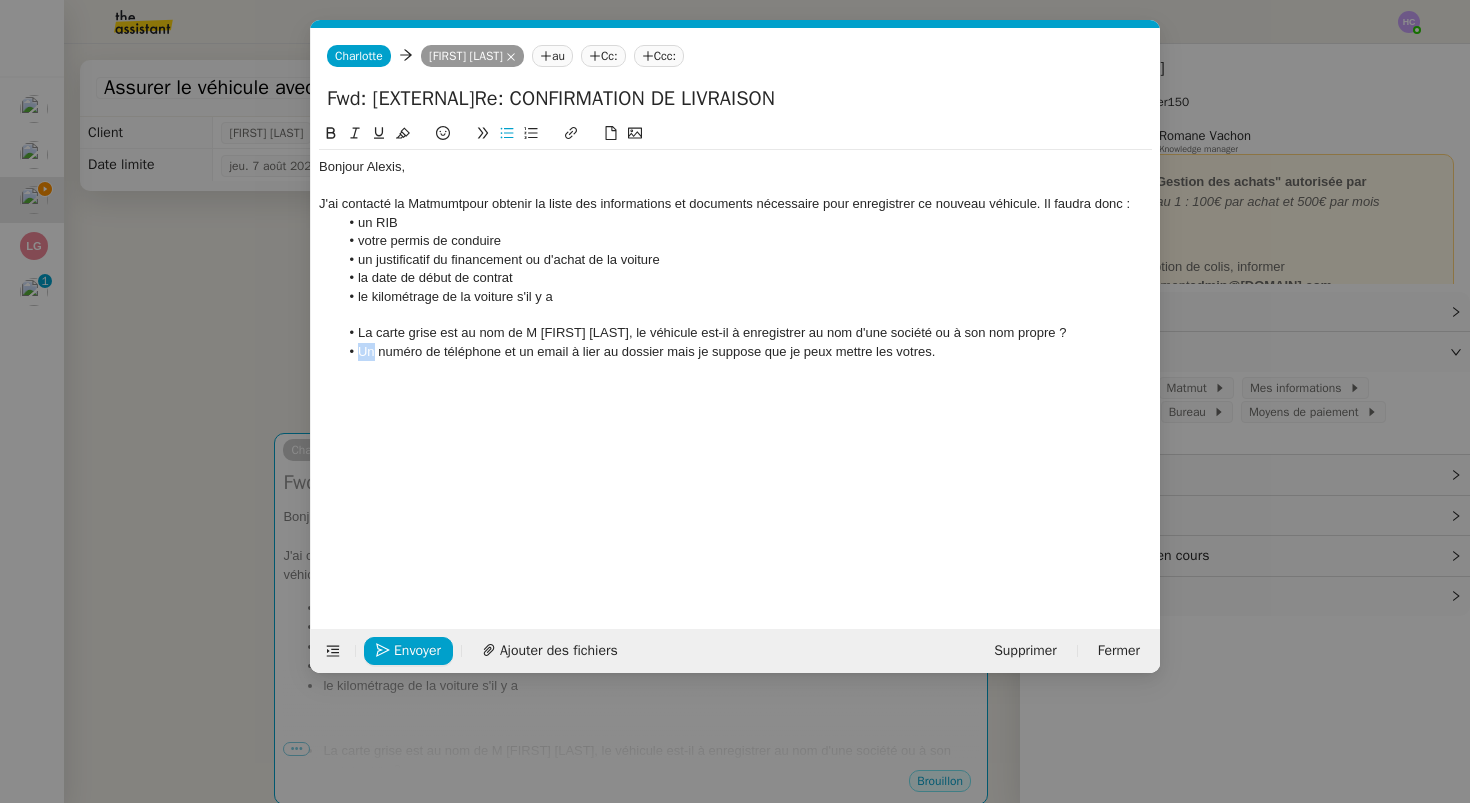 drag, startPoint x: 357, startPoint y: 353, endPoint x: 371, endPoint y: 355, distance: 14.142136 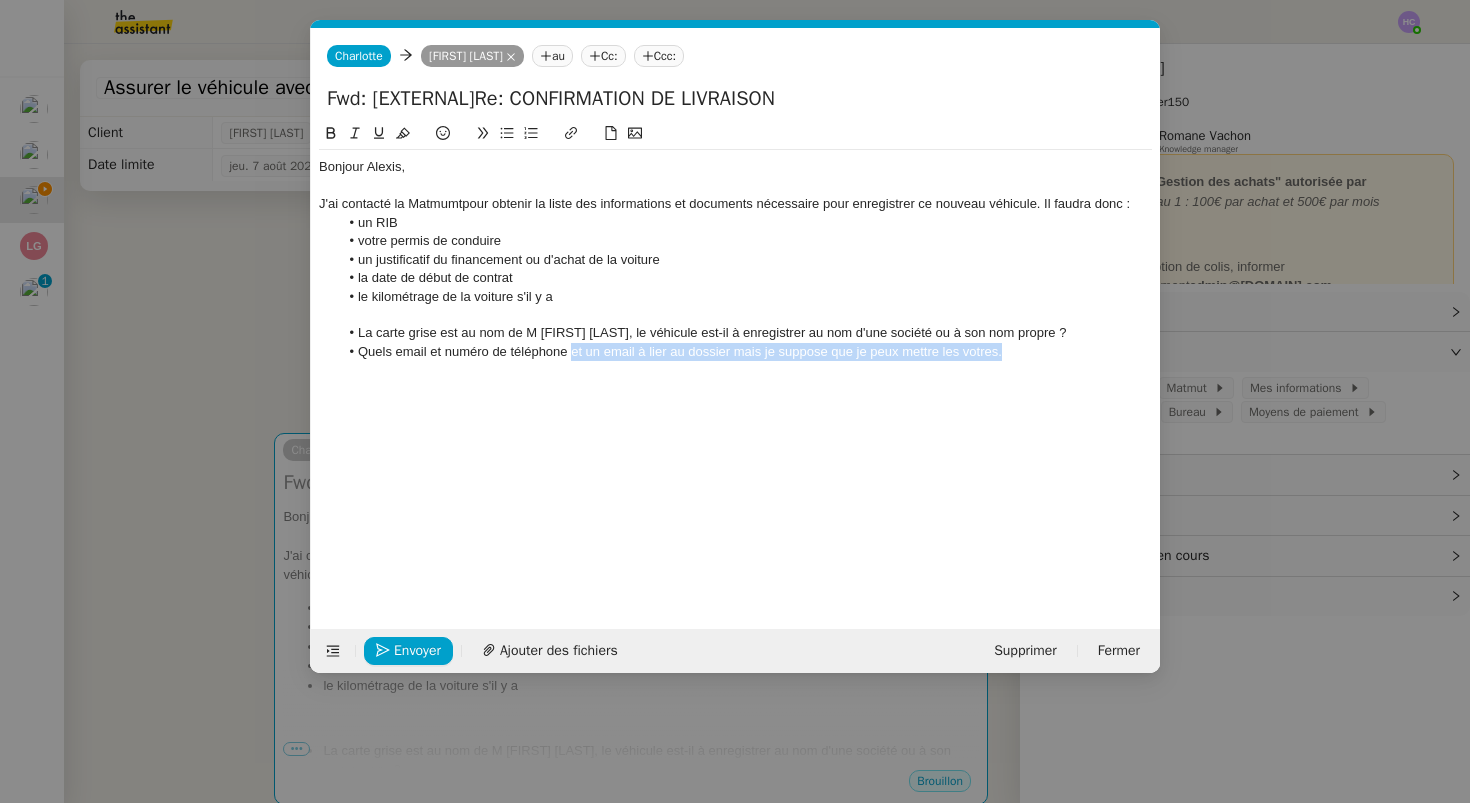 drag, startPoint x: 570, startPoint y: 354, endPoint x: 947, endPoint y: 363, distance: 377.10742 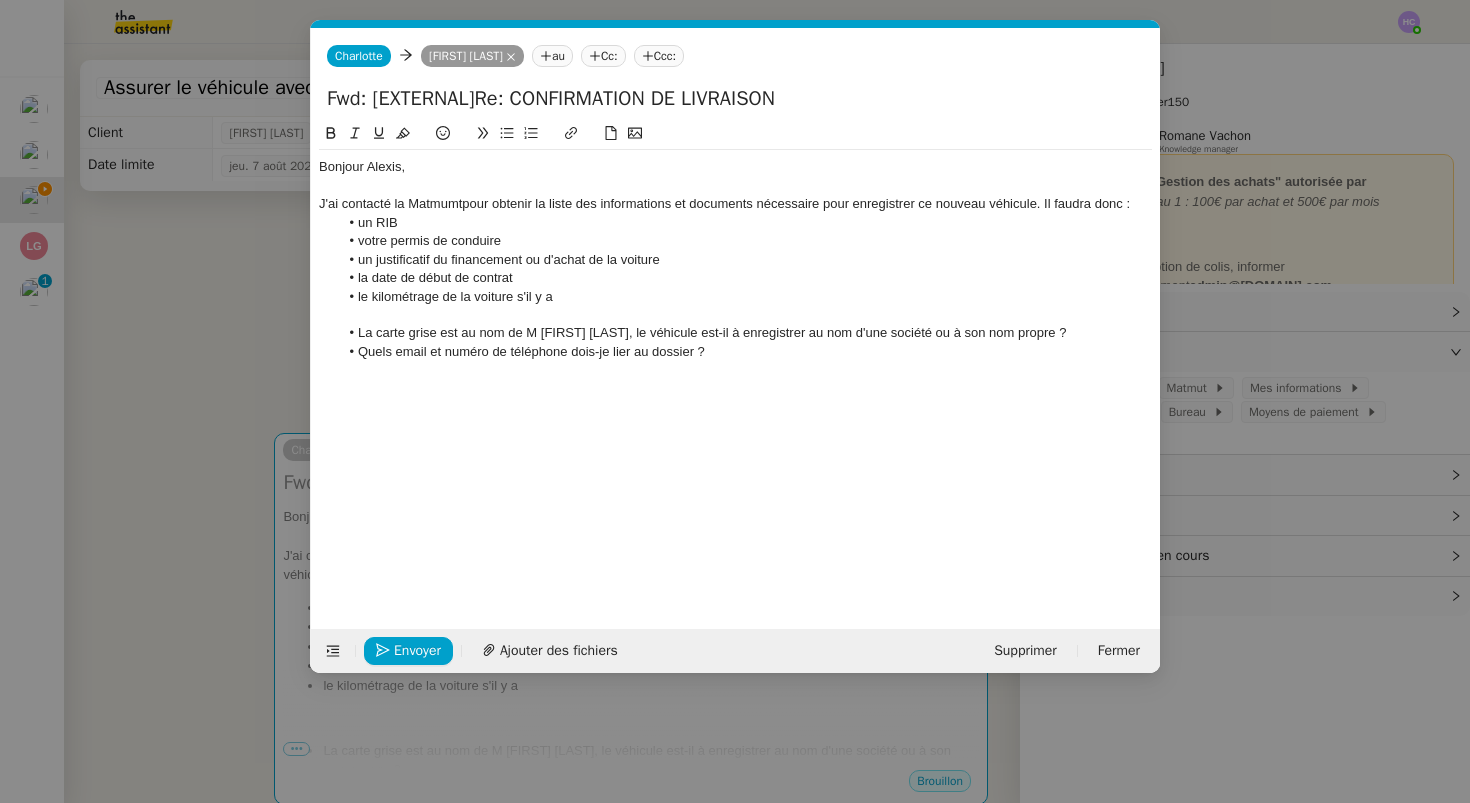 click on "Quels email et numéro de téléphone dois-je lier au dossier ?" 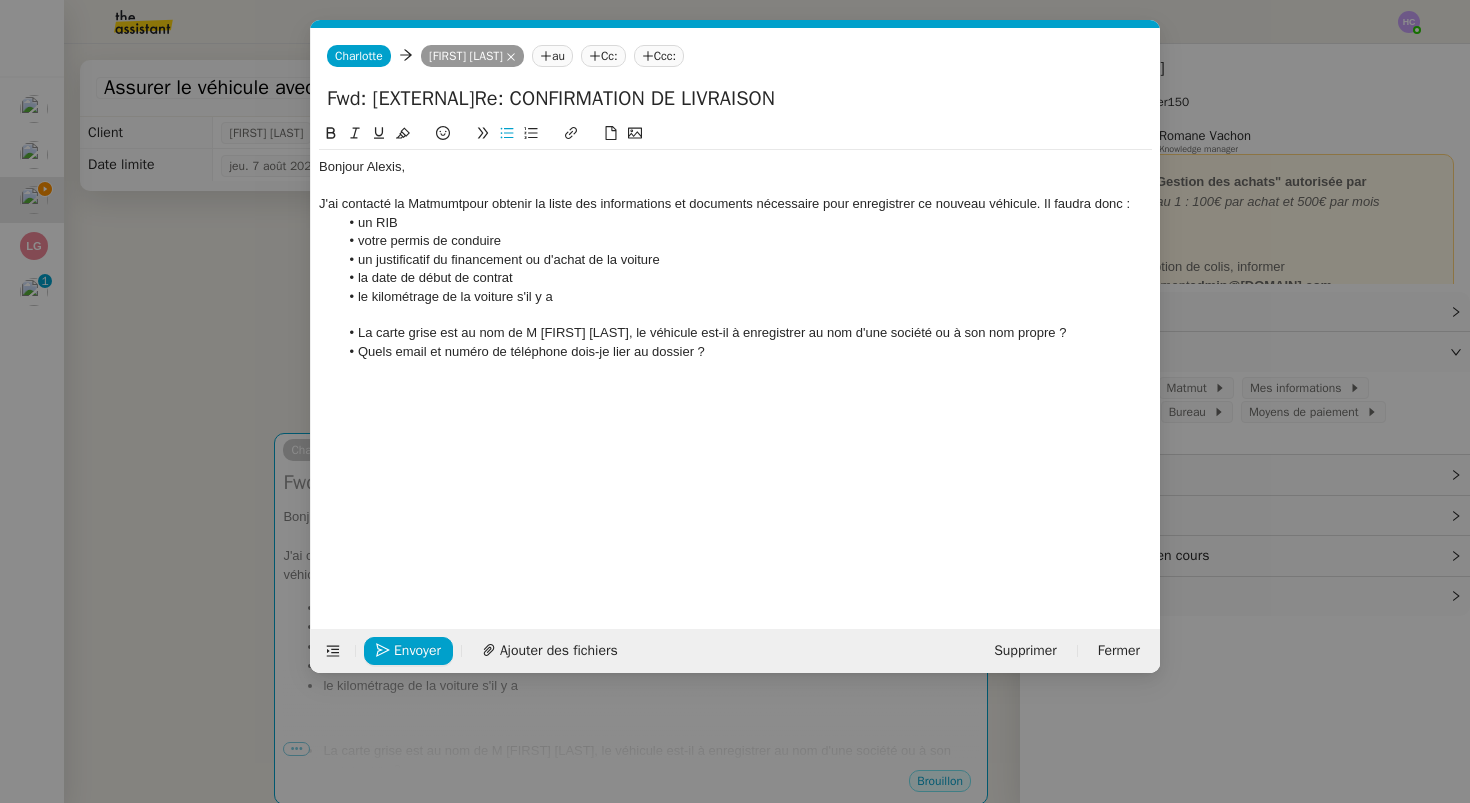click on "Quel" 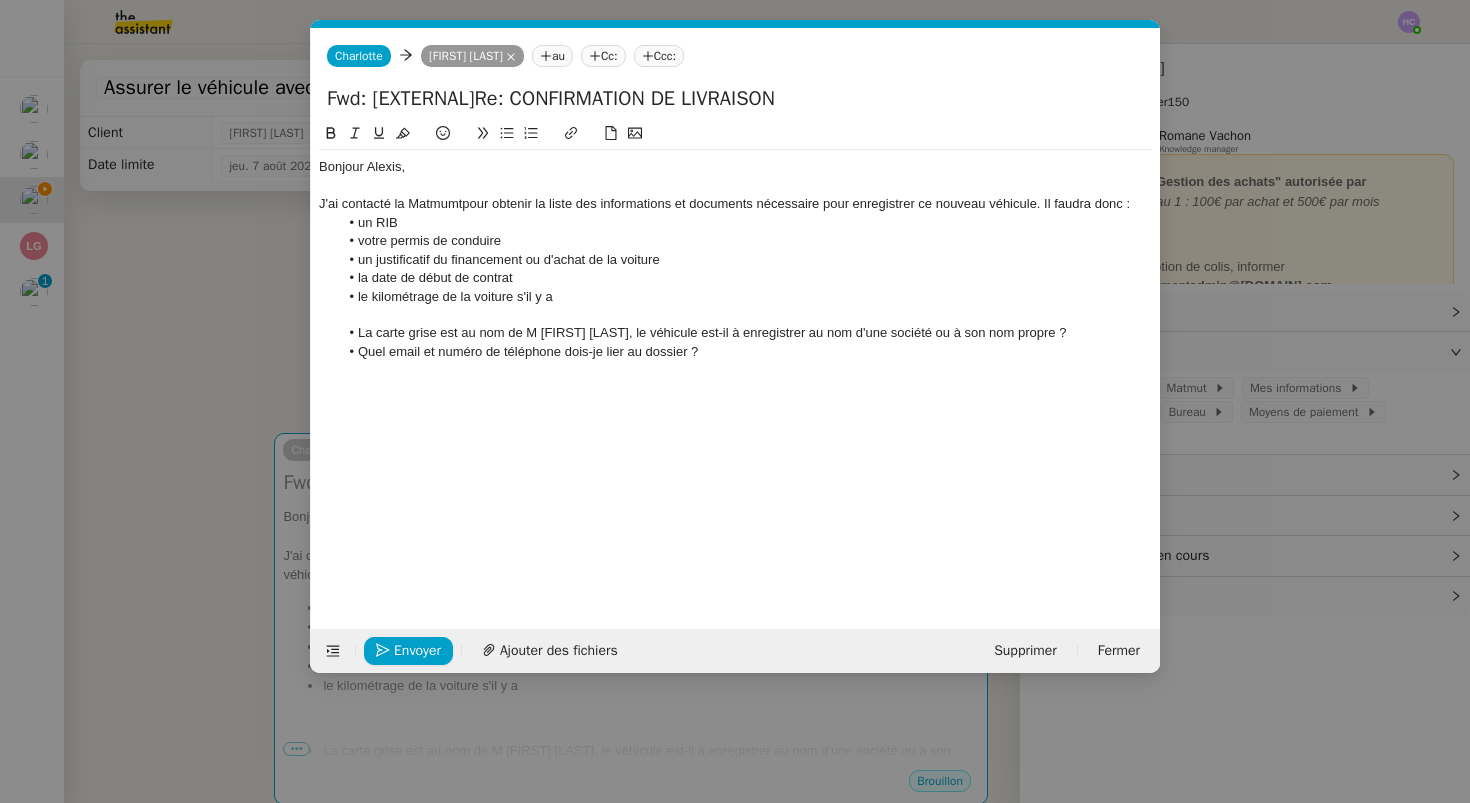 click on "Quel email et numéro de téléphone dois-je lier au dossier ?" 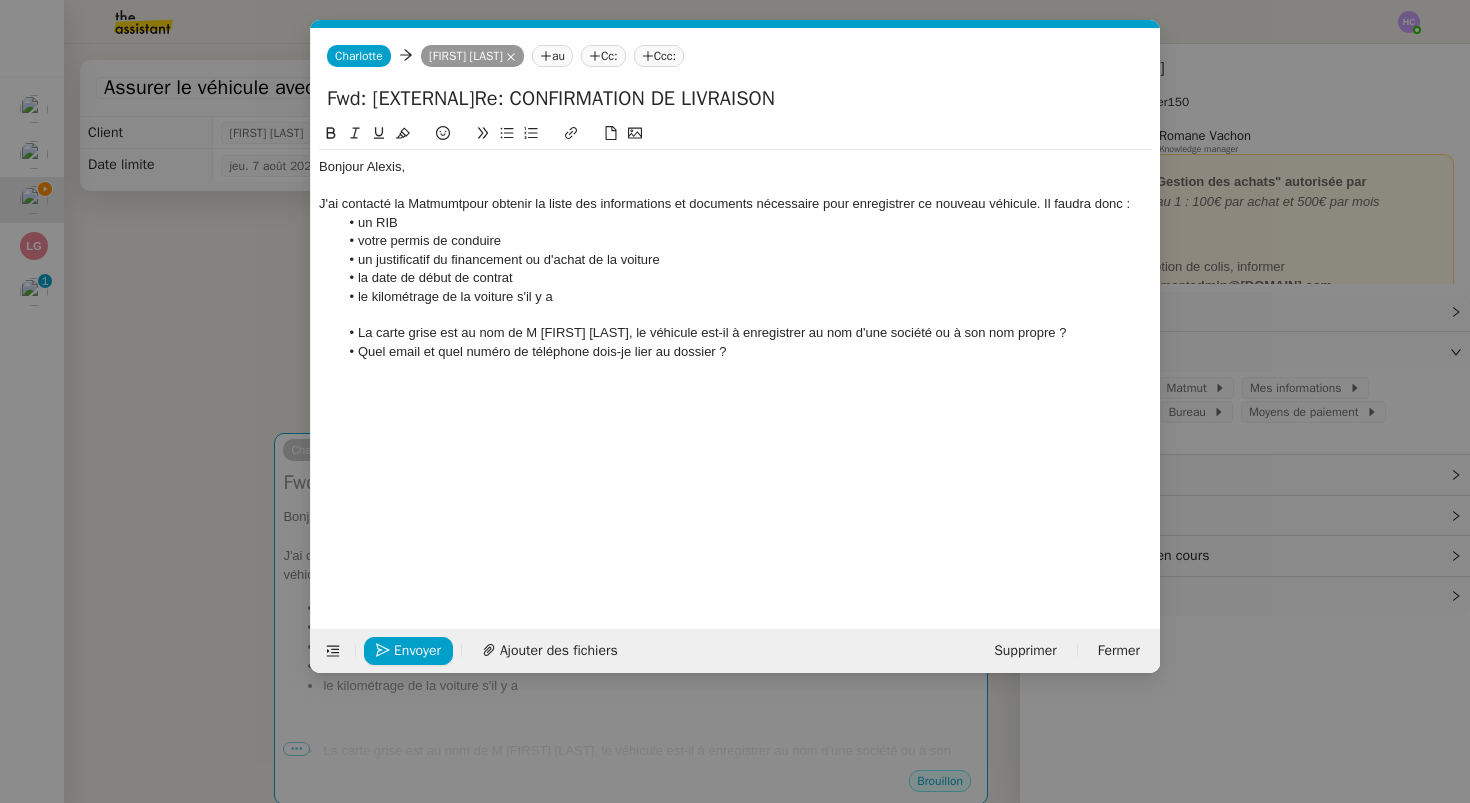 click on "un RIB" 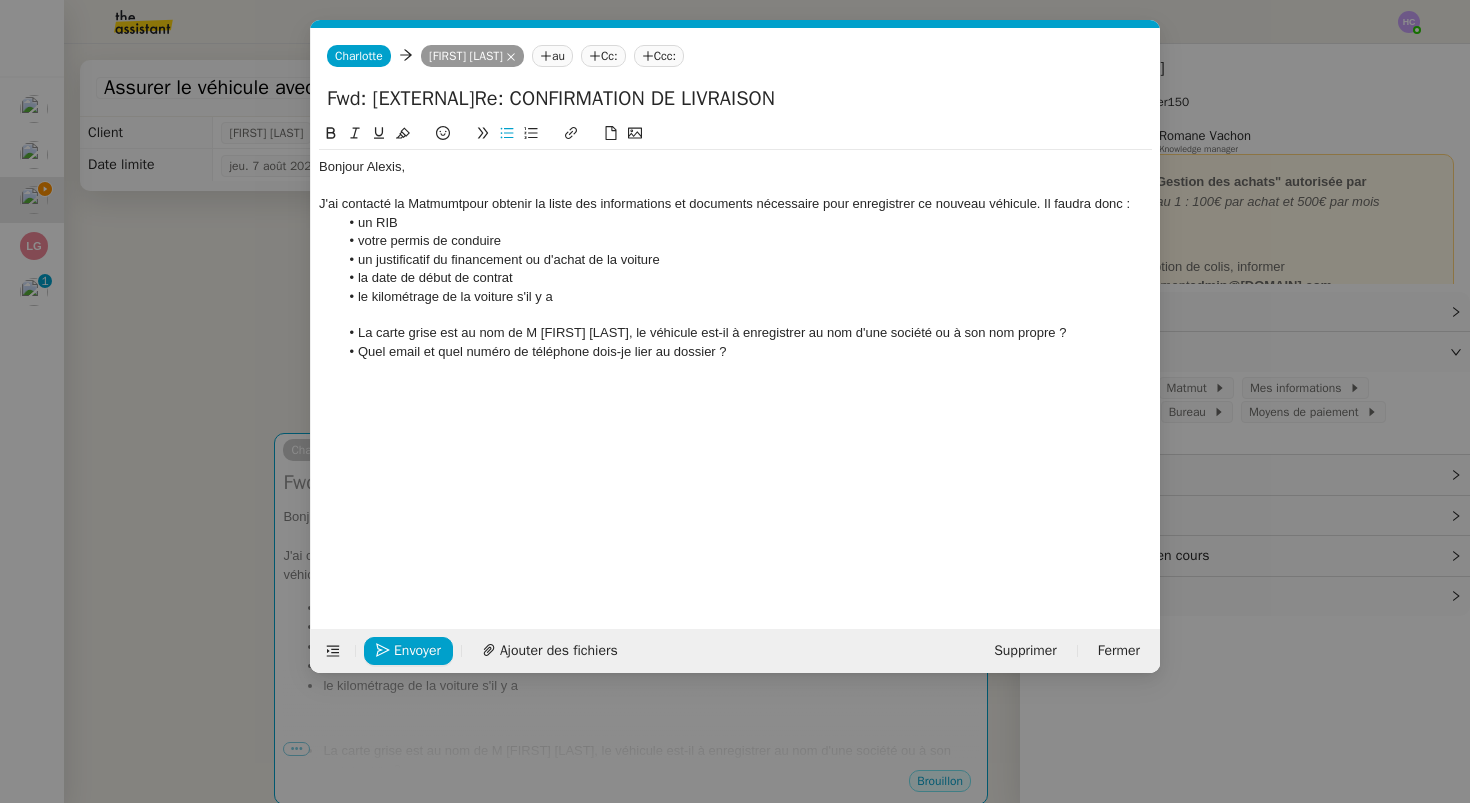 click on "votre permis de conduire" 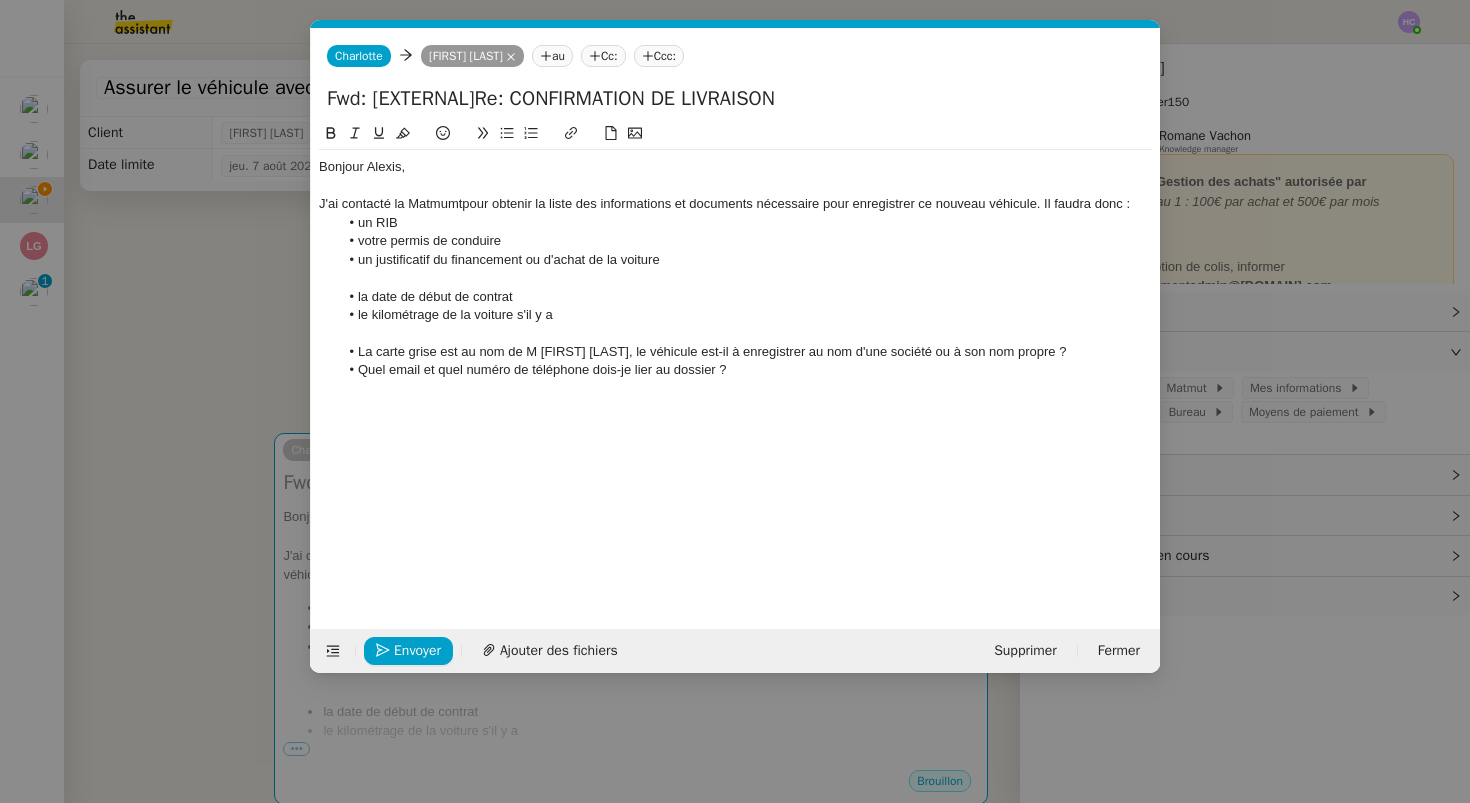 click on "J'ai contacté la Matmumtpour obtenir la liste des informations et documents nécessaire pour enregistrer ce nouveau véhicule. Il faudra donc :" 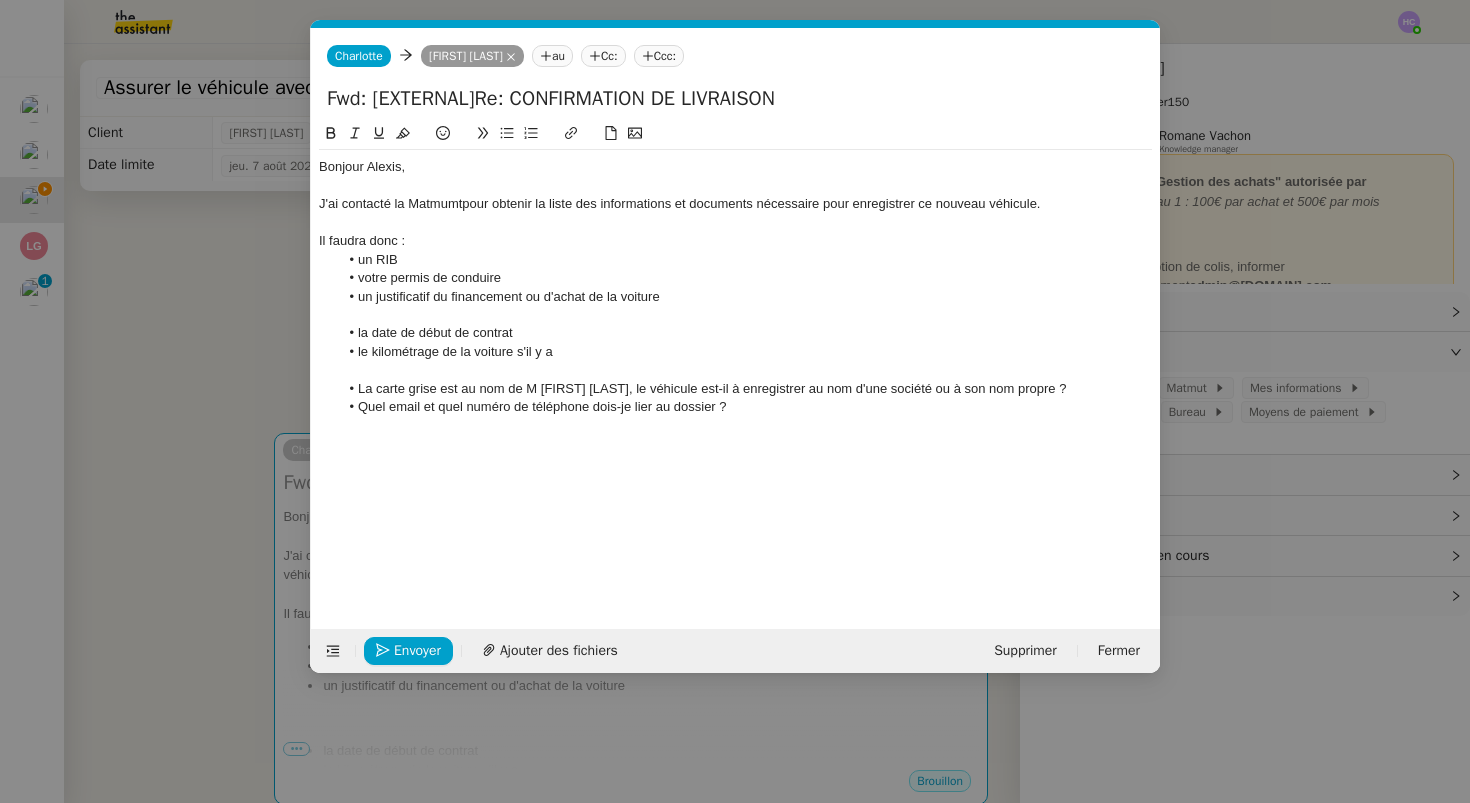 click on "un RIB" 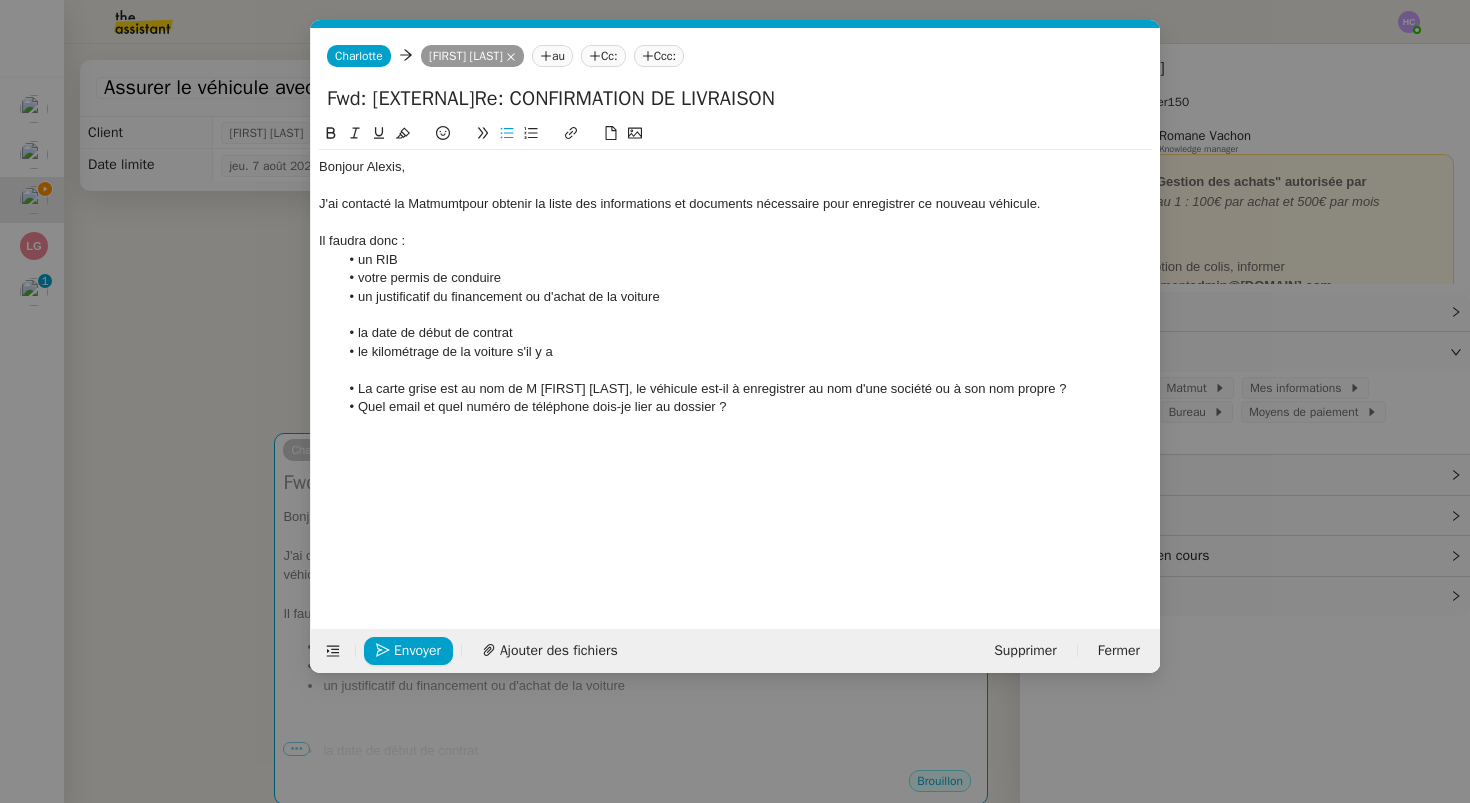 click 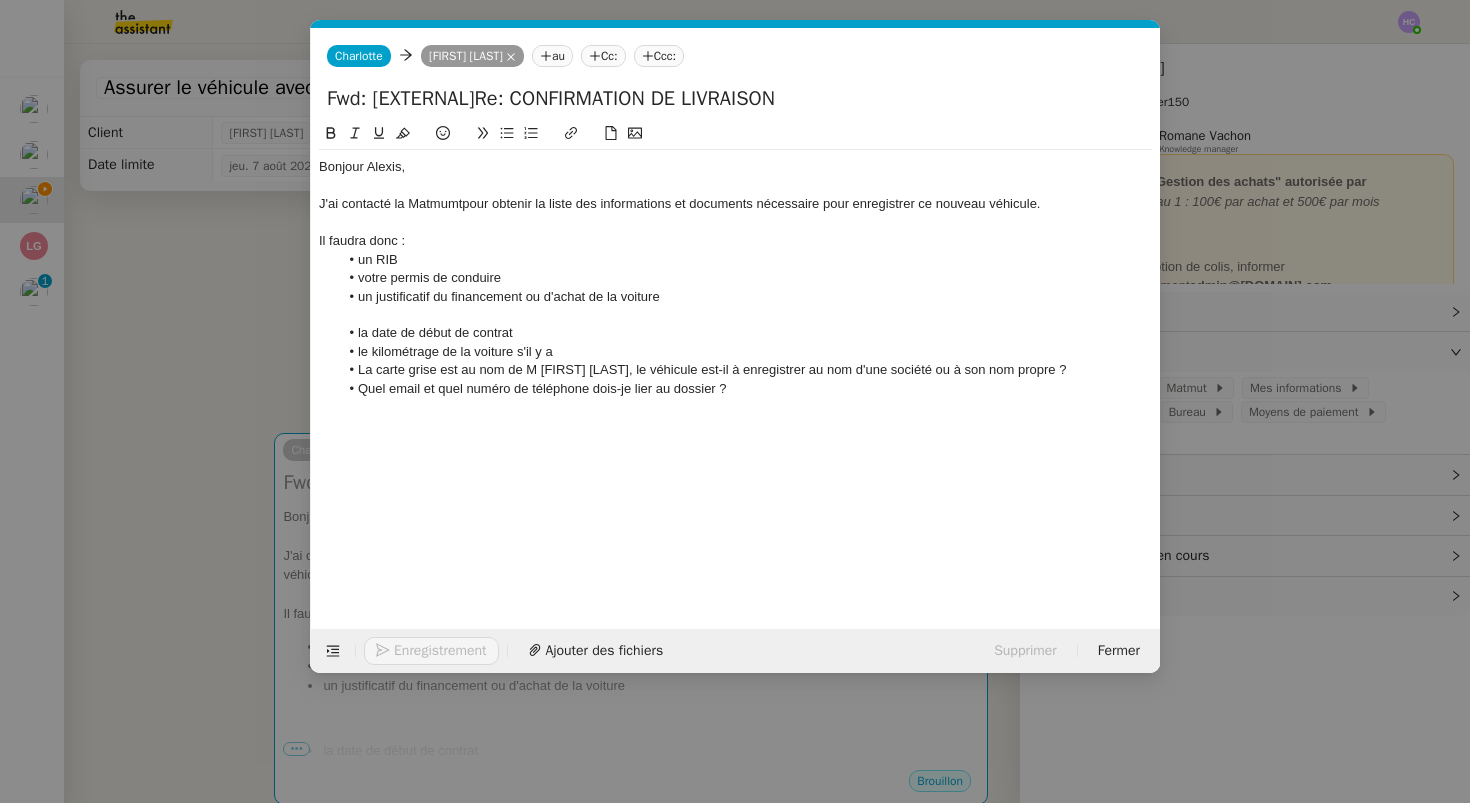 click on "Il faudra donc :" 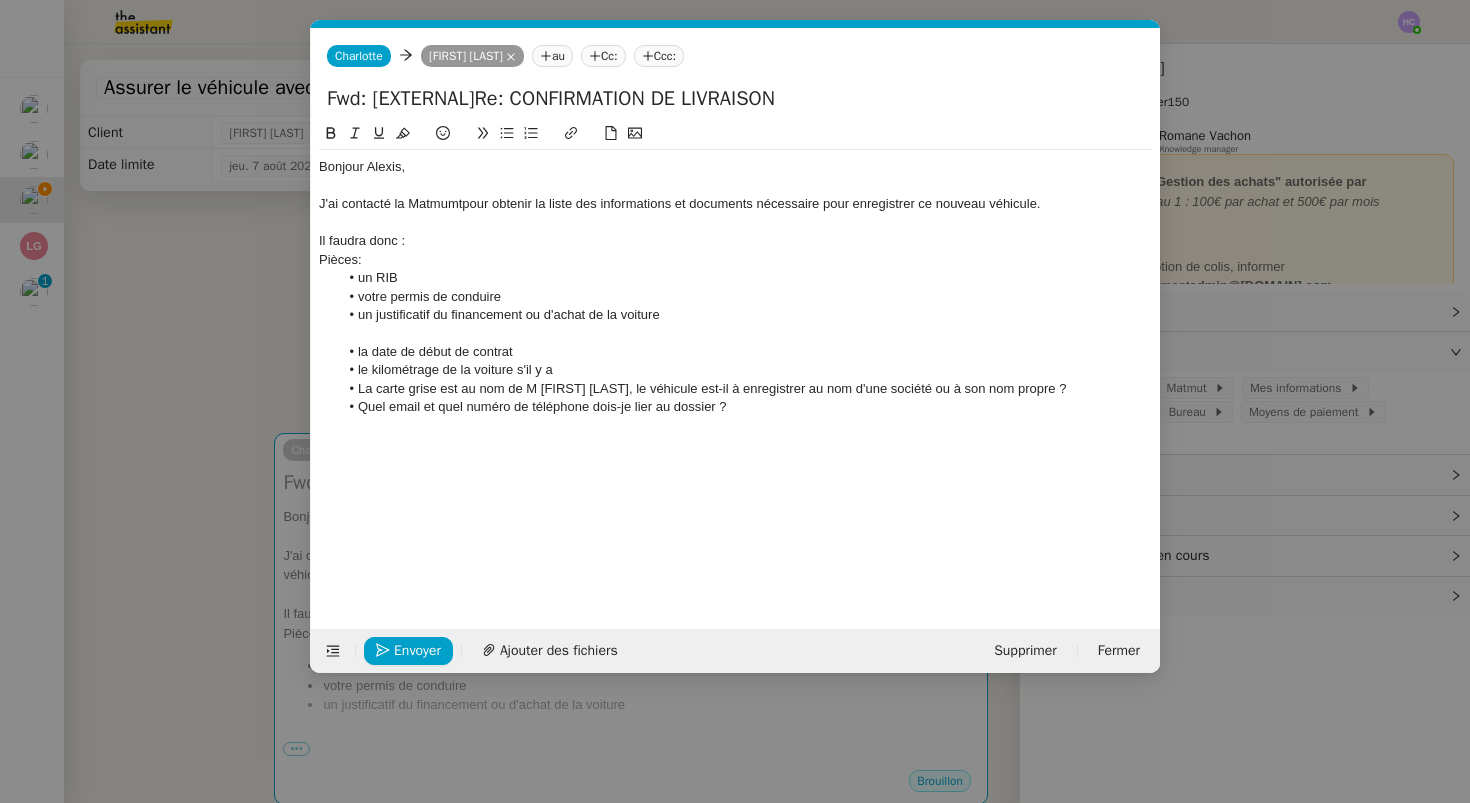 click 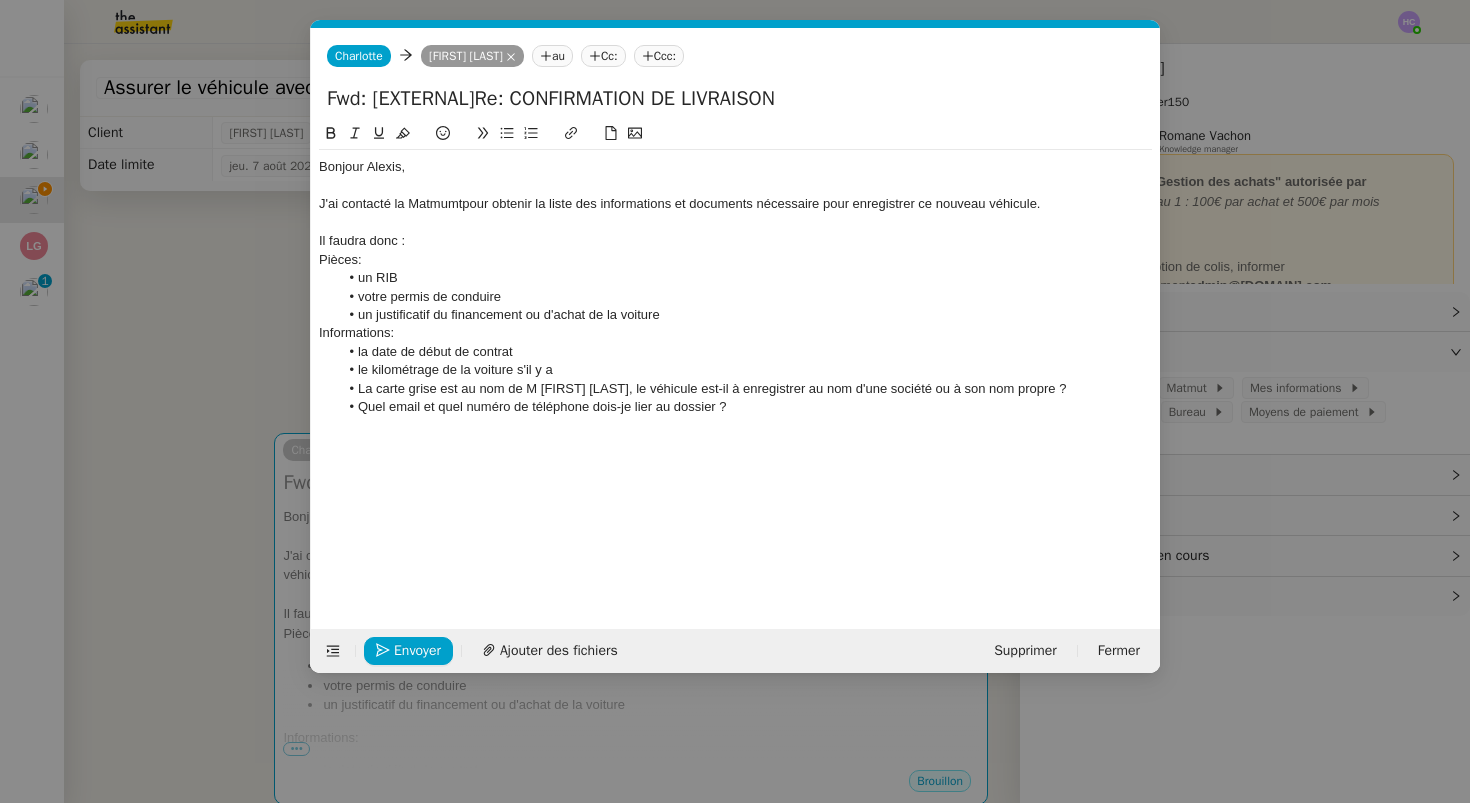 click on "un justificatif du financement ou d'achat de la voiture" 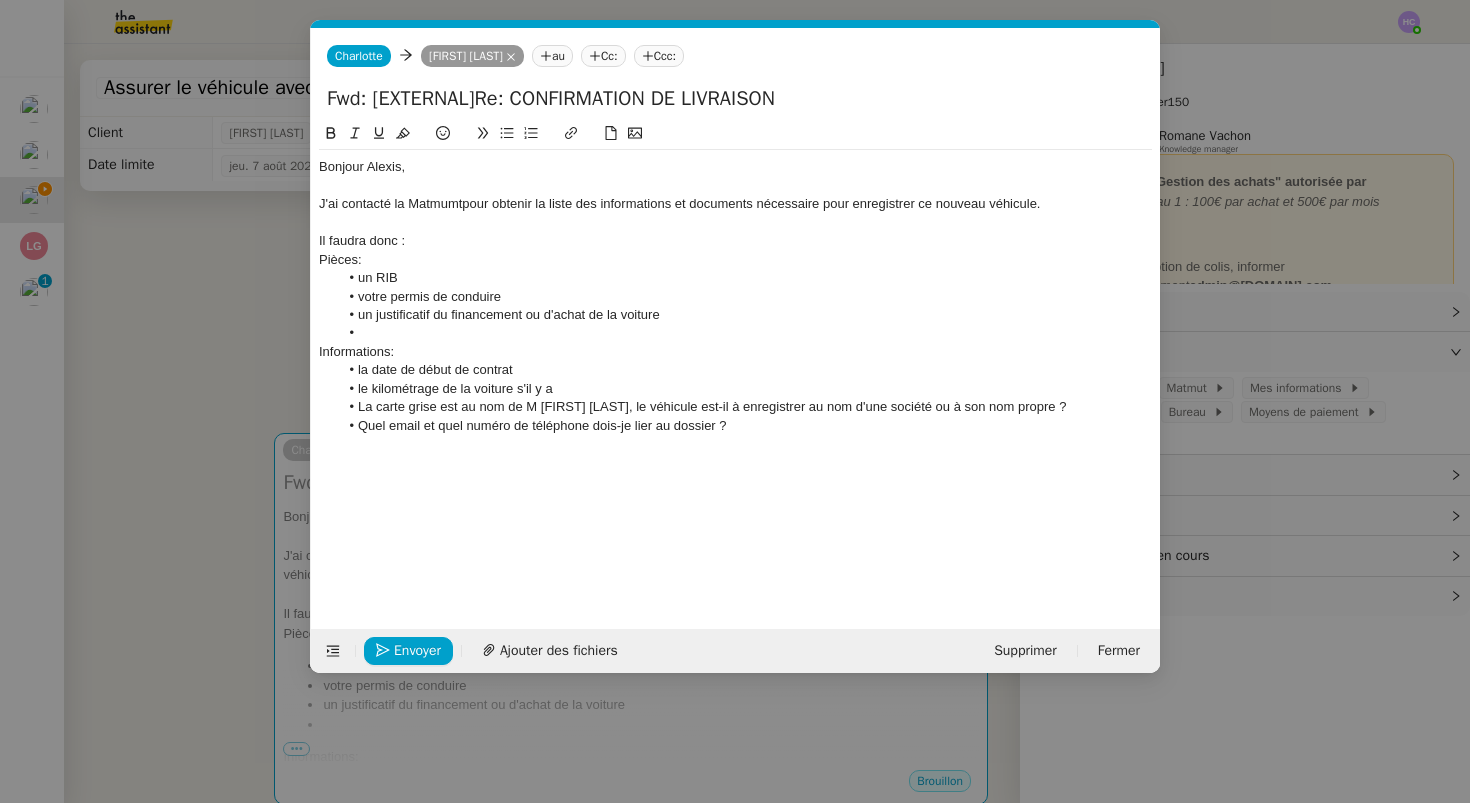 click on "Pièces:" 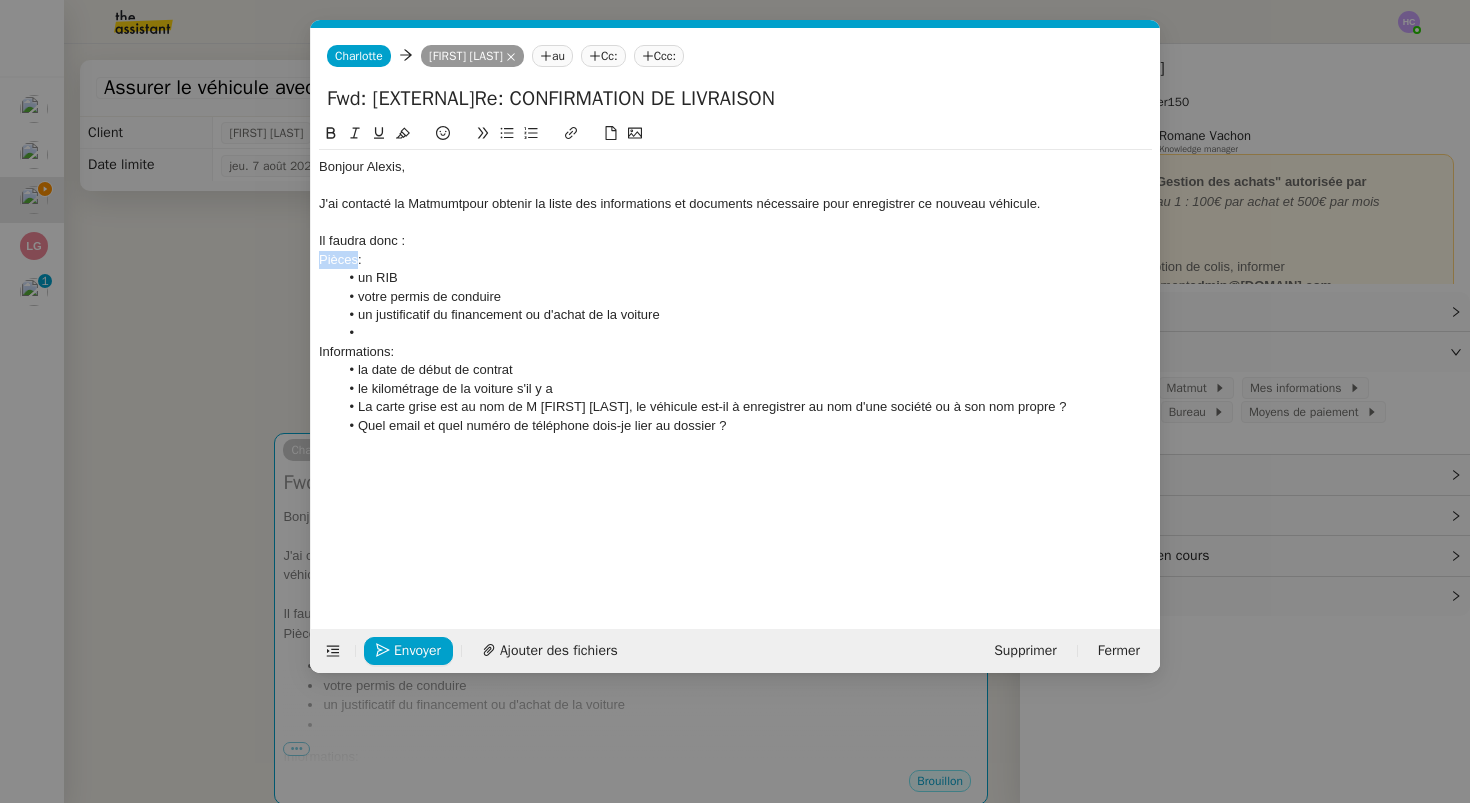 click on "Pièces:" 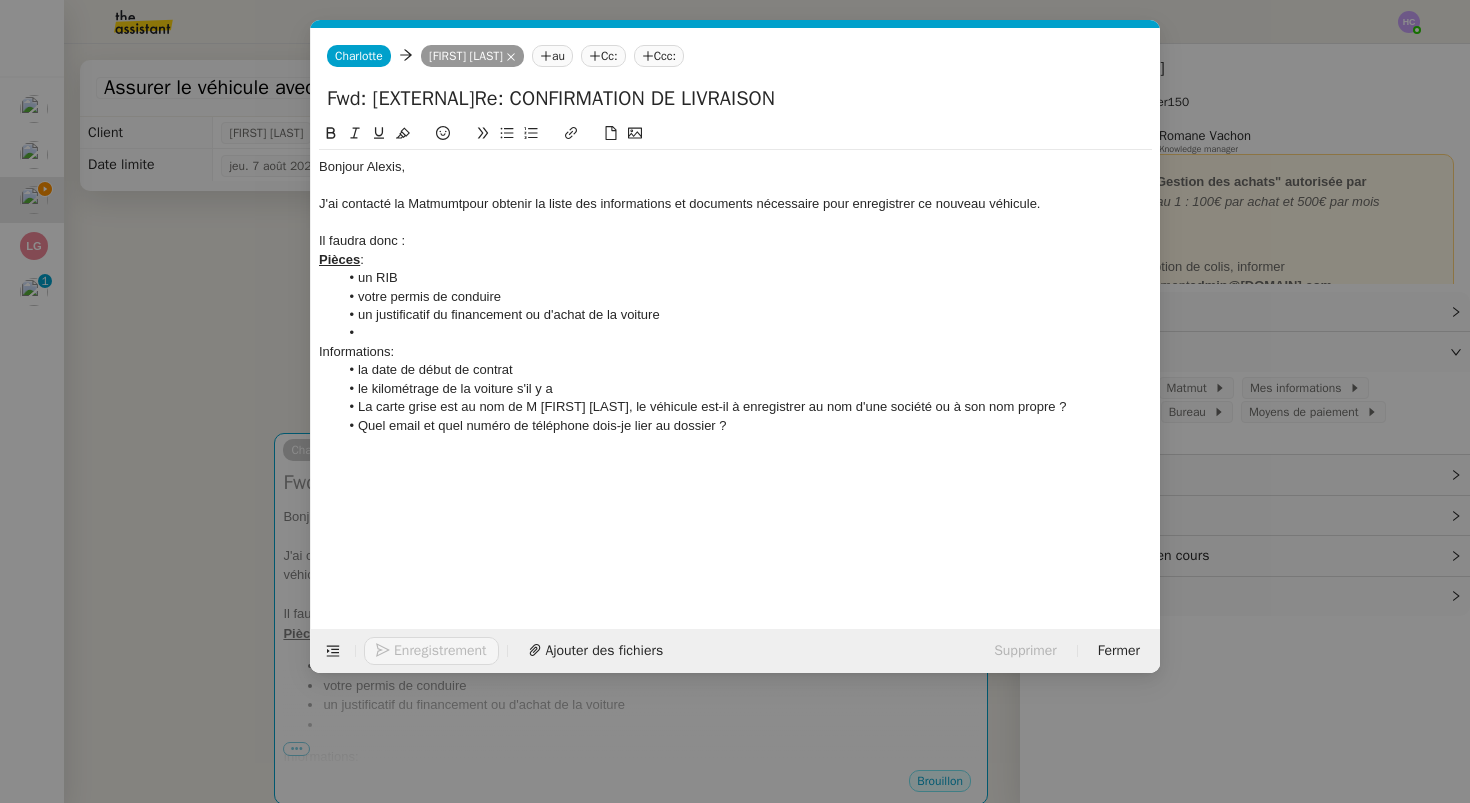 click on "Informations:" 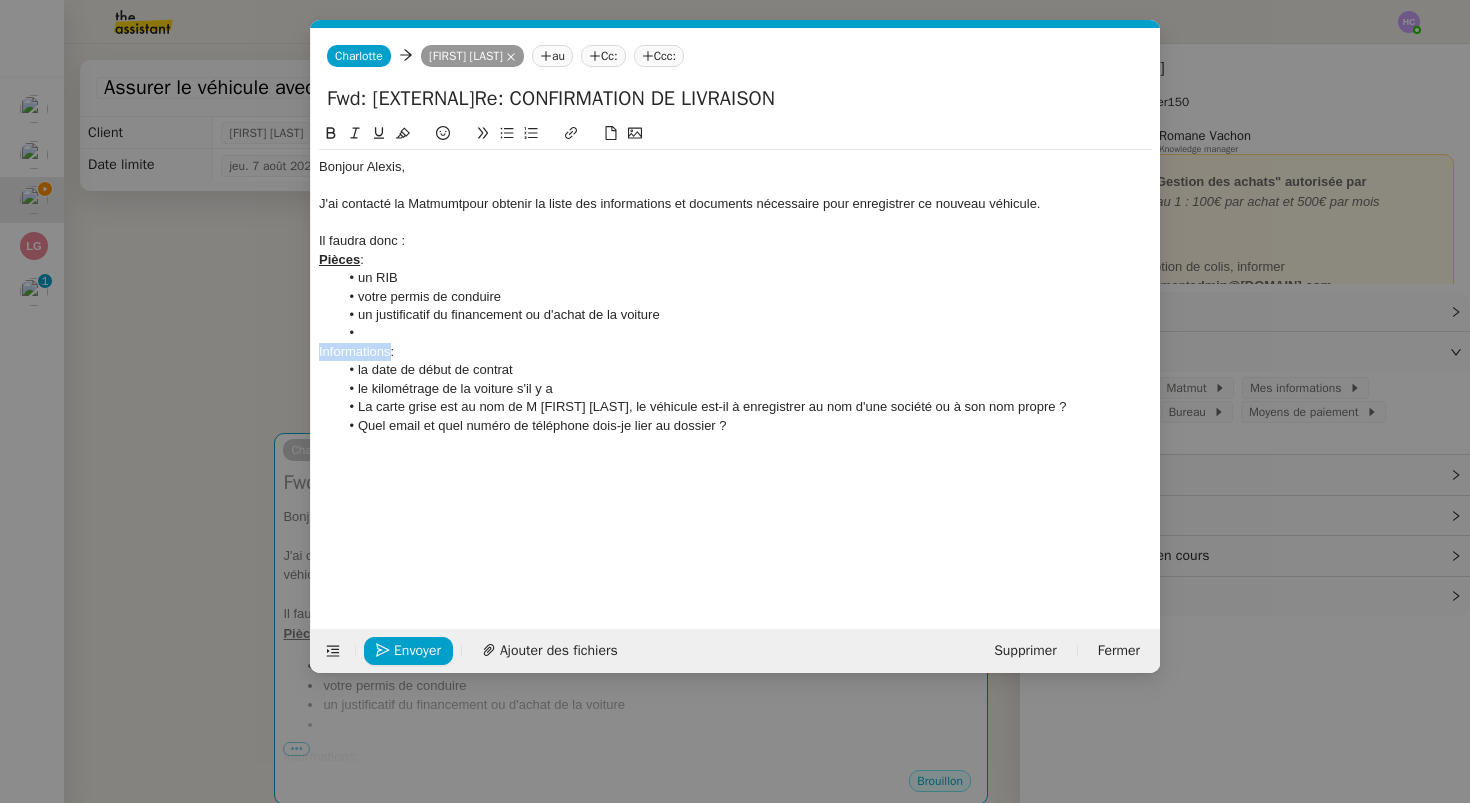 click on "Informations:" 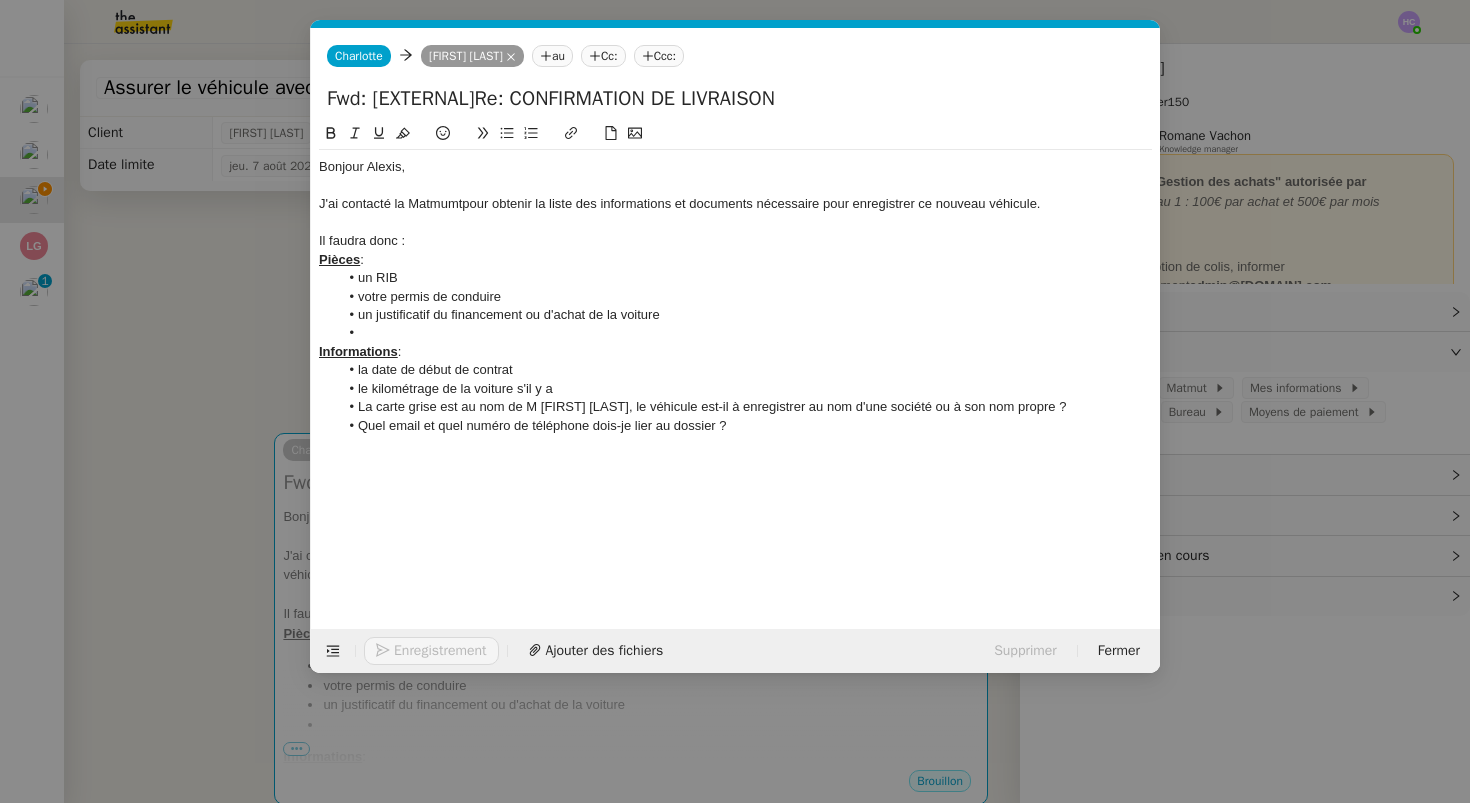 click 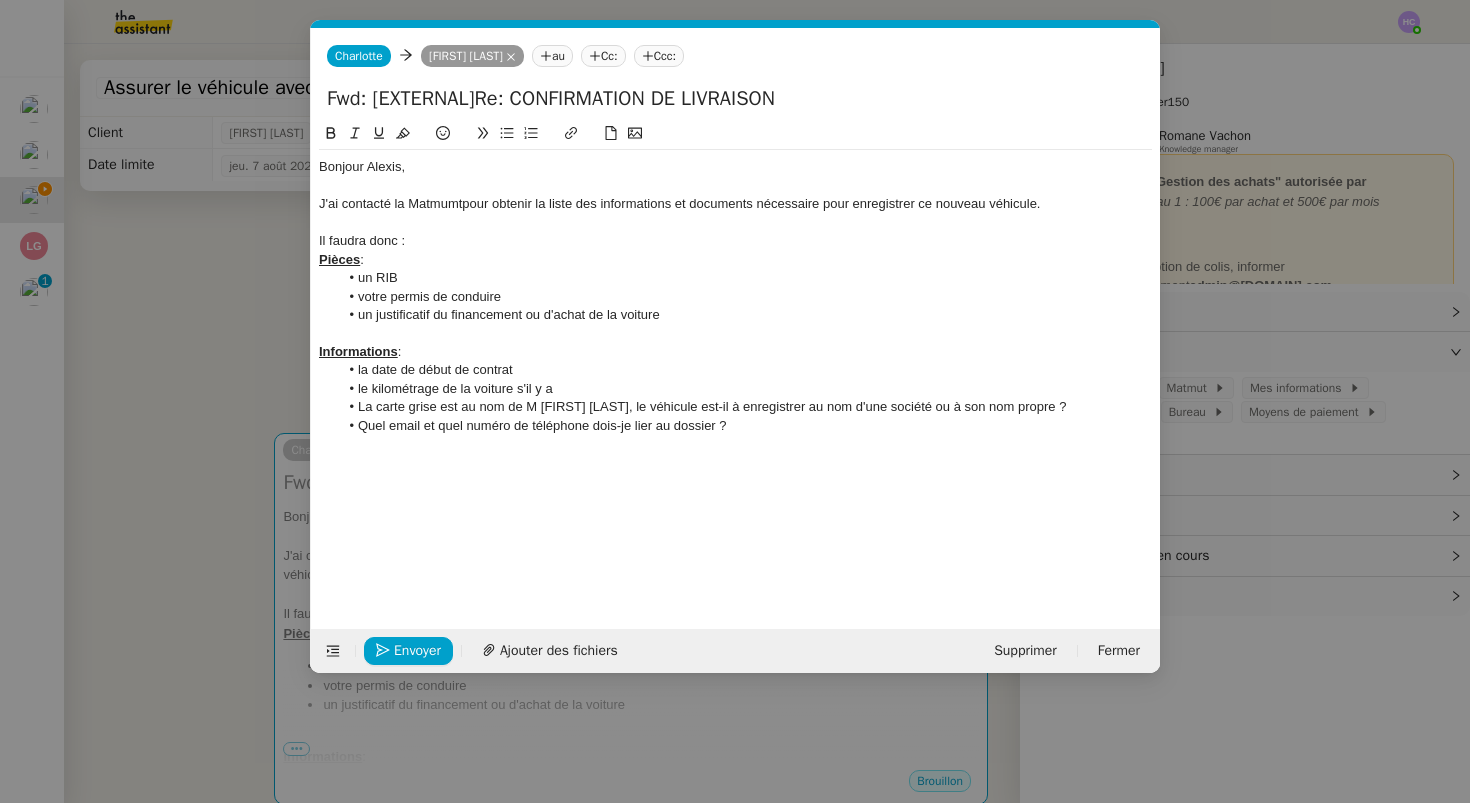 click on "un RIB" 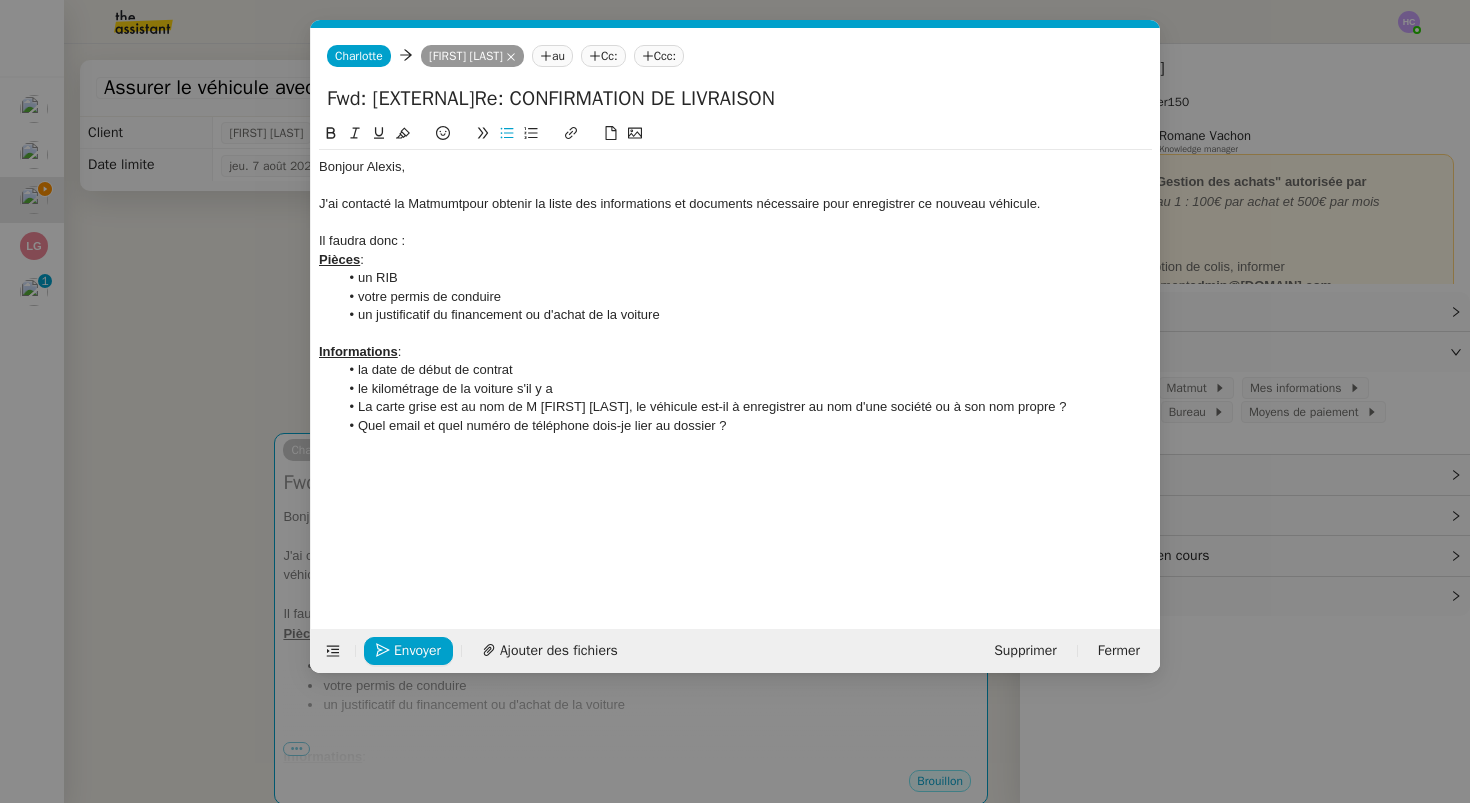 click on "votre permis de conduire" 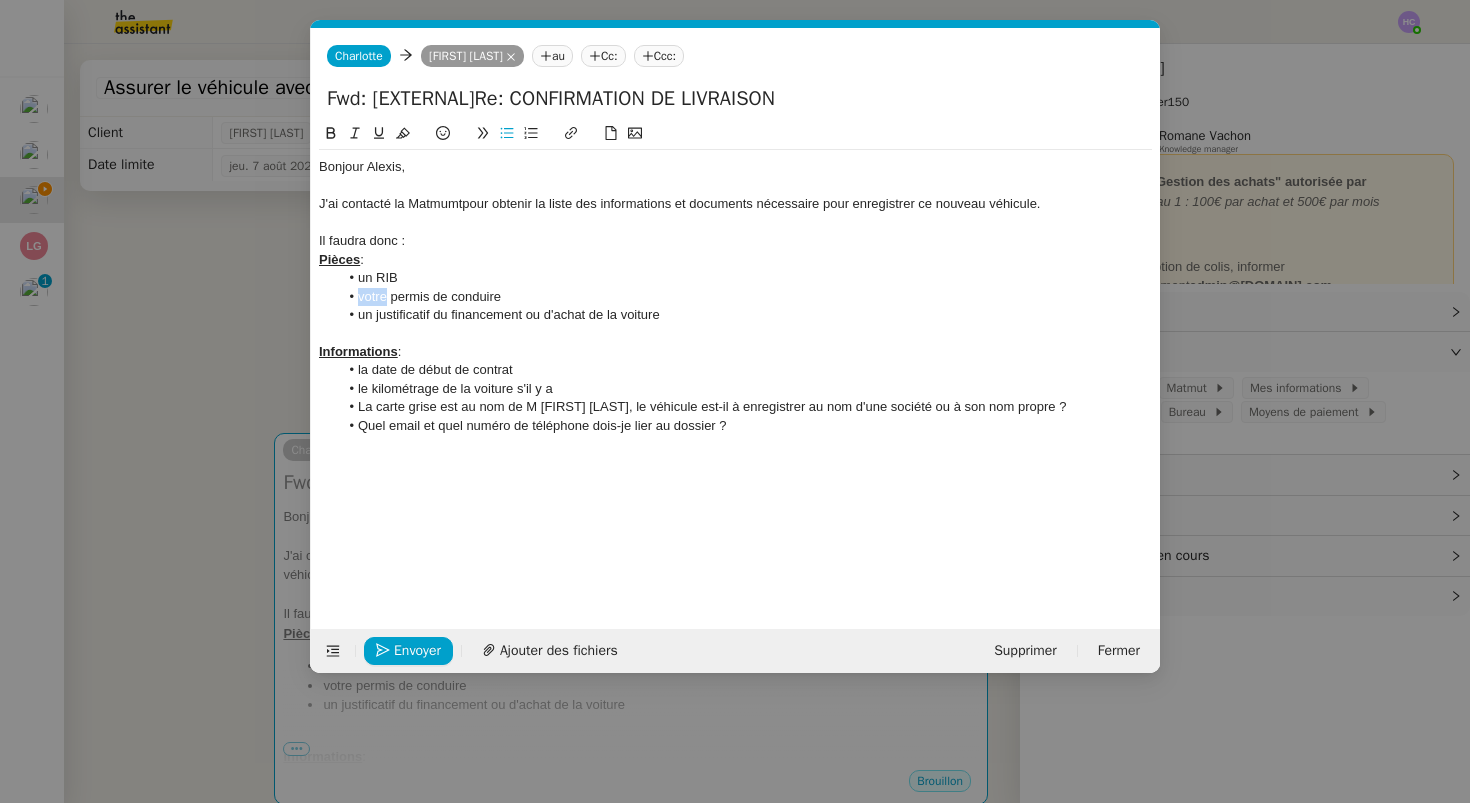 click on "votre permis de conduire" 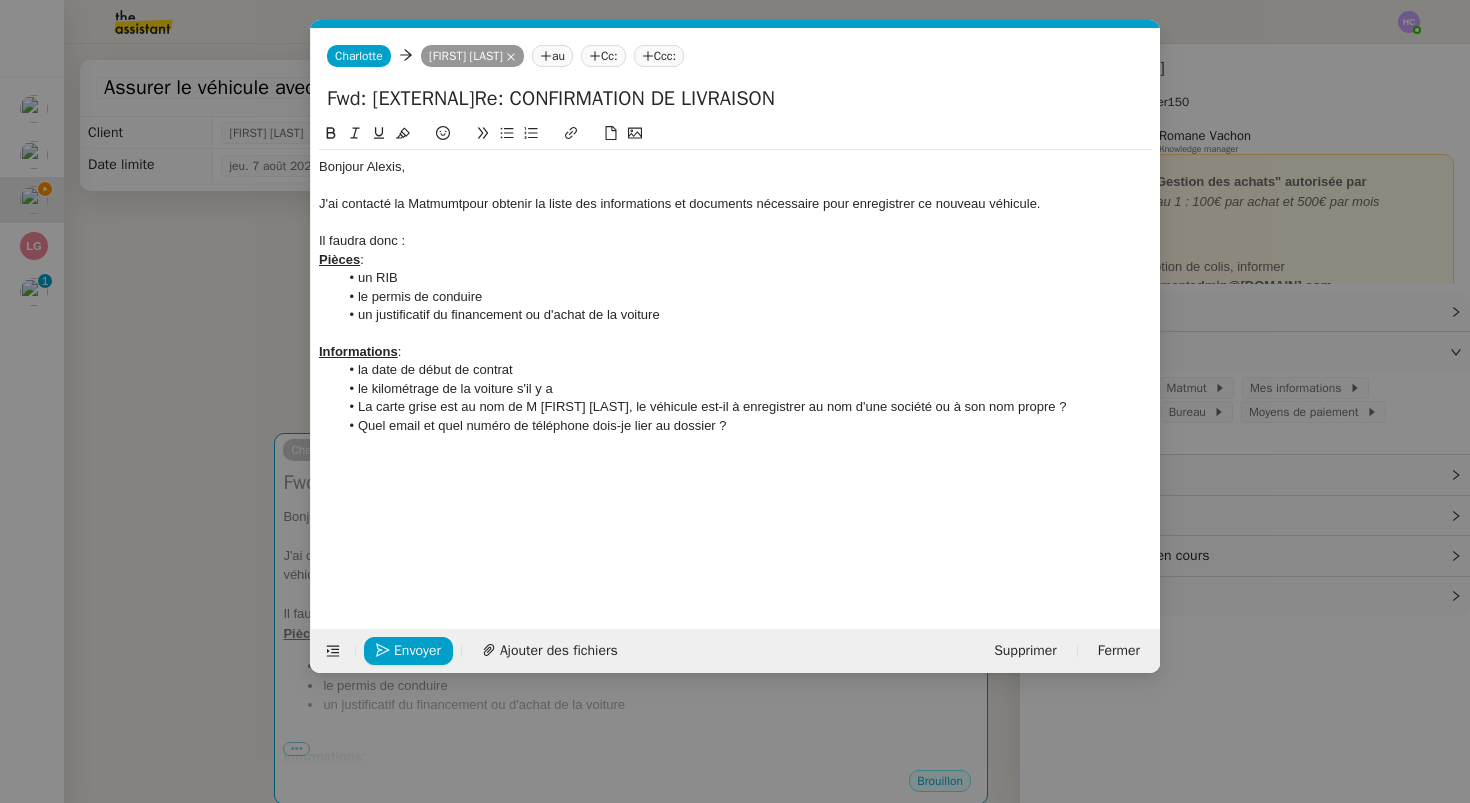 click on "le permis de conduire" 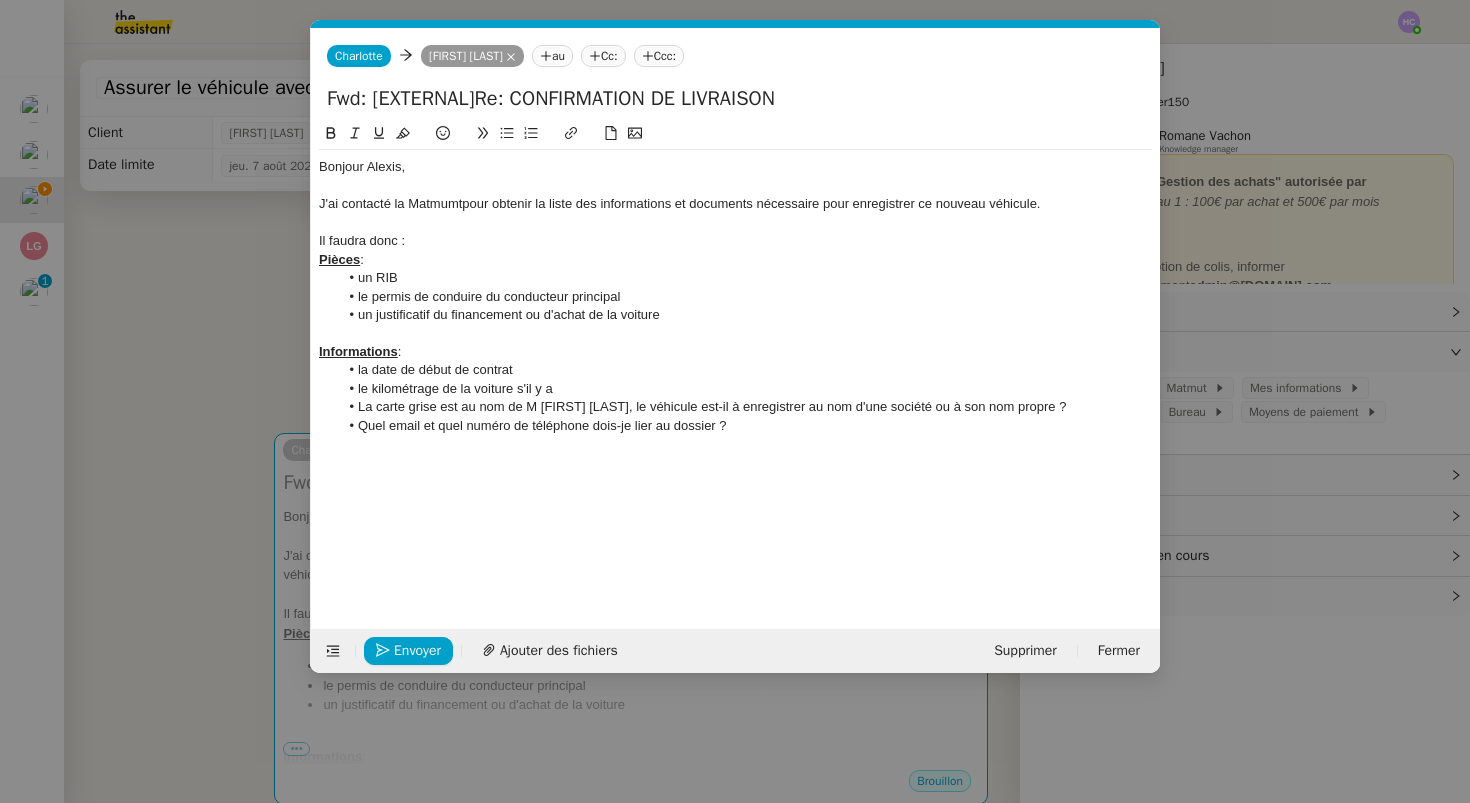 click on "un justificatif du financement ou d'achat de la voiture" 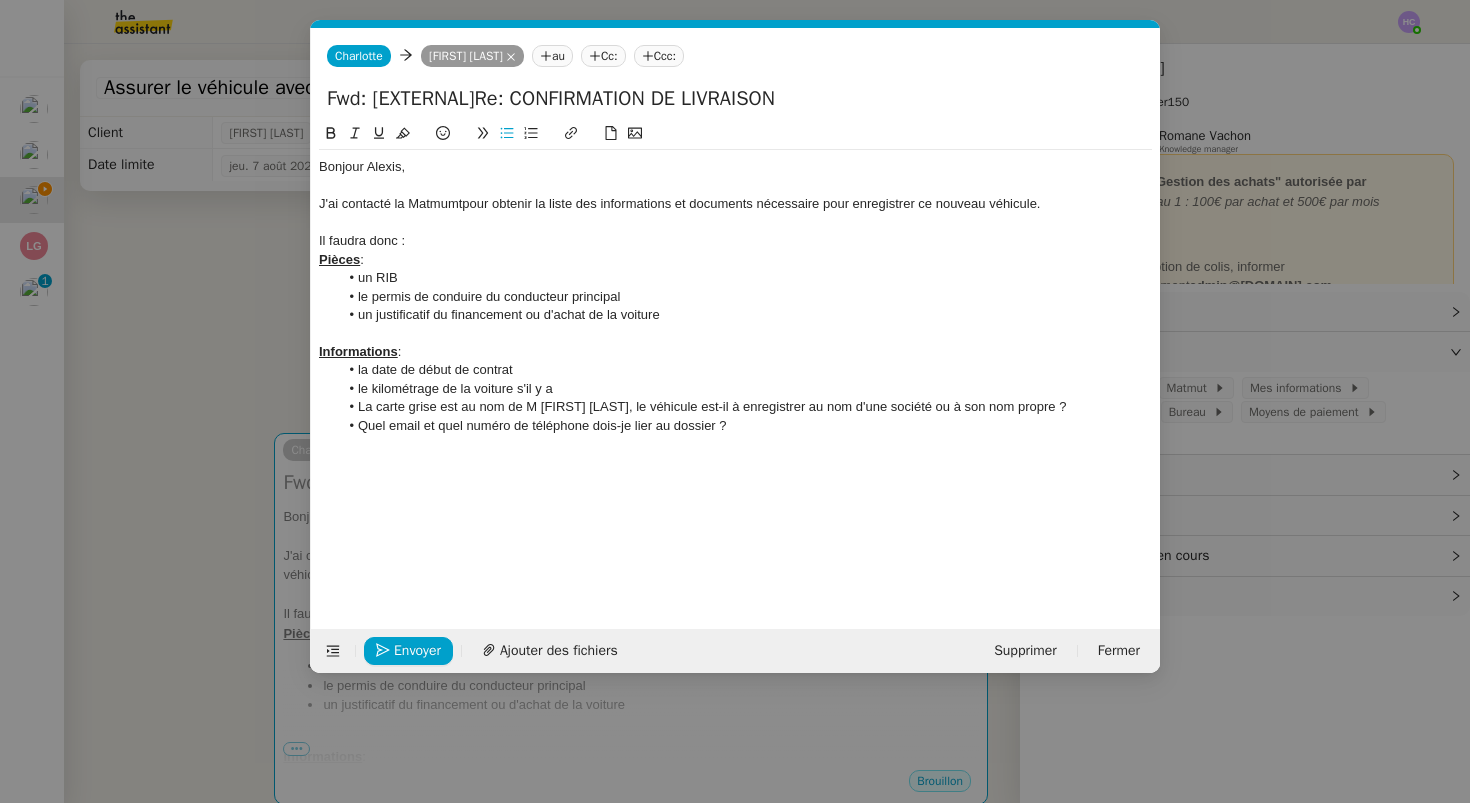 click on "un justificatif du financement ou d'achat de la voiture" 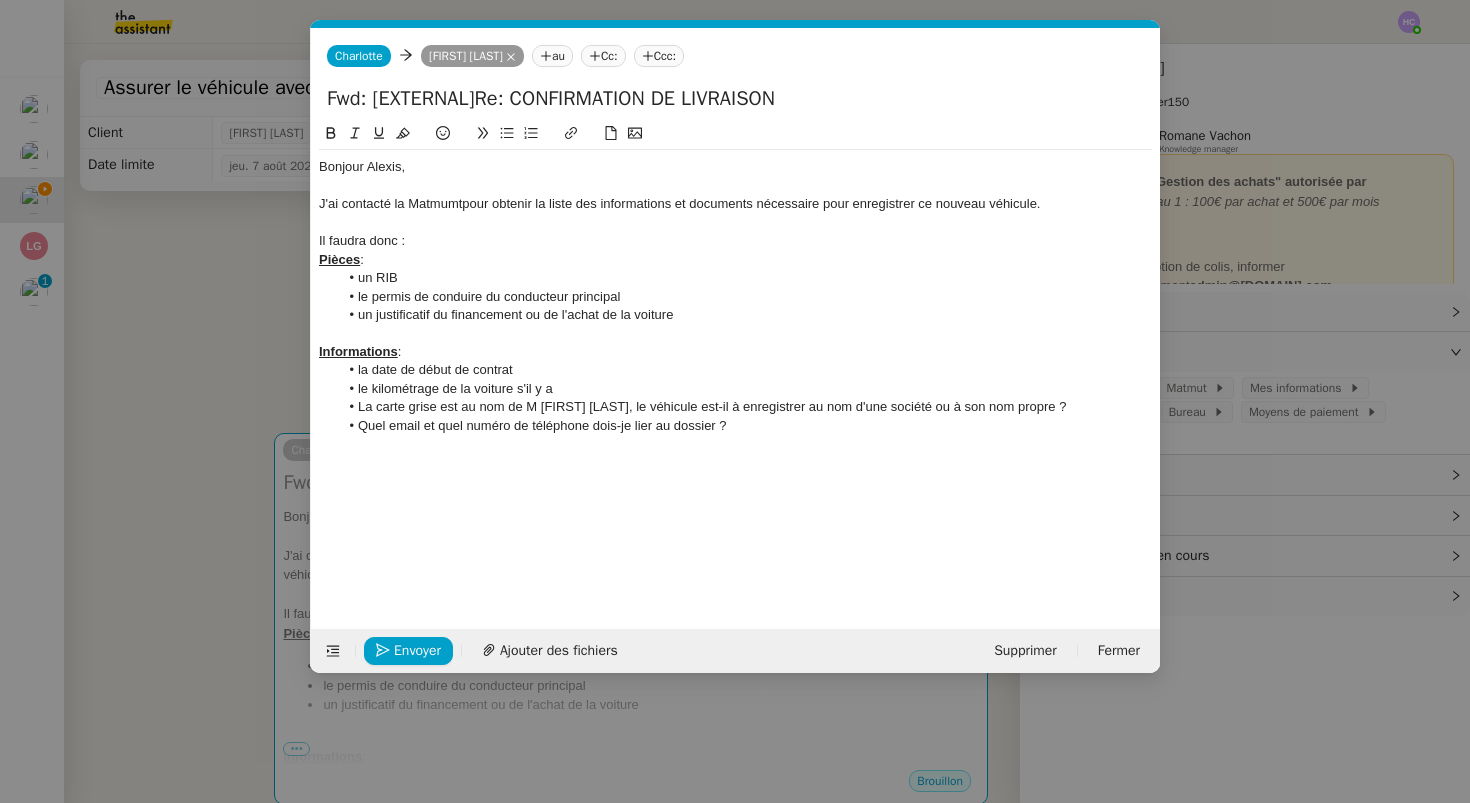 click on "un justificatif du financement ou de l'achat de la voiture" 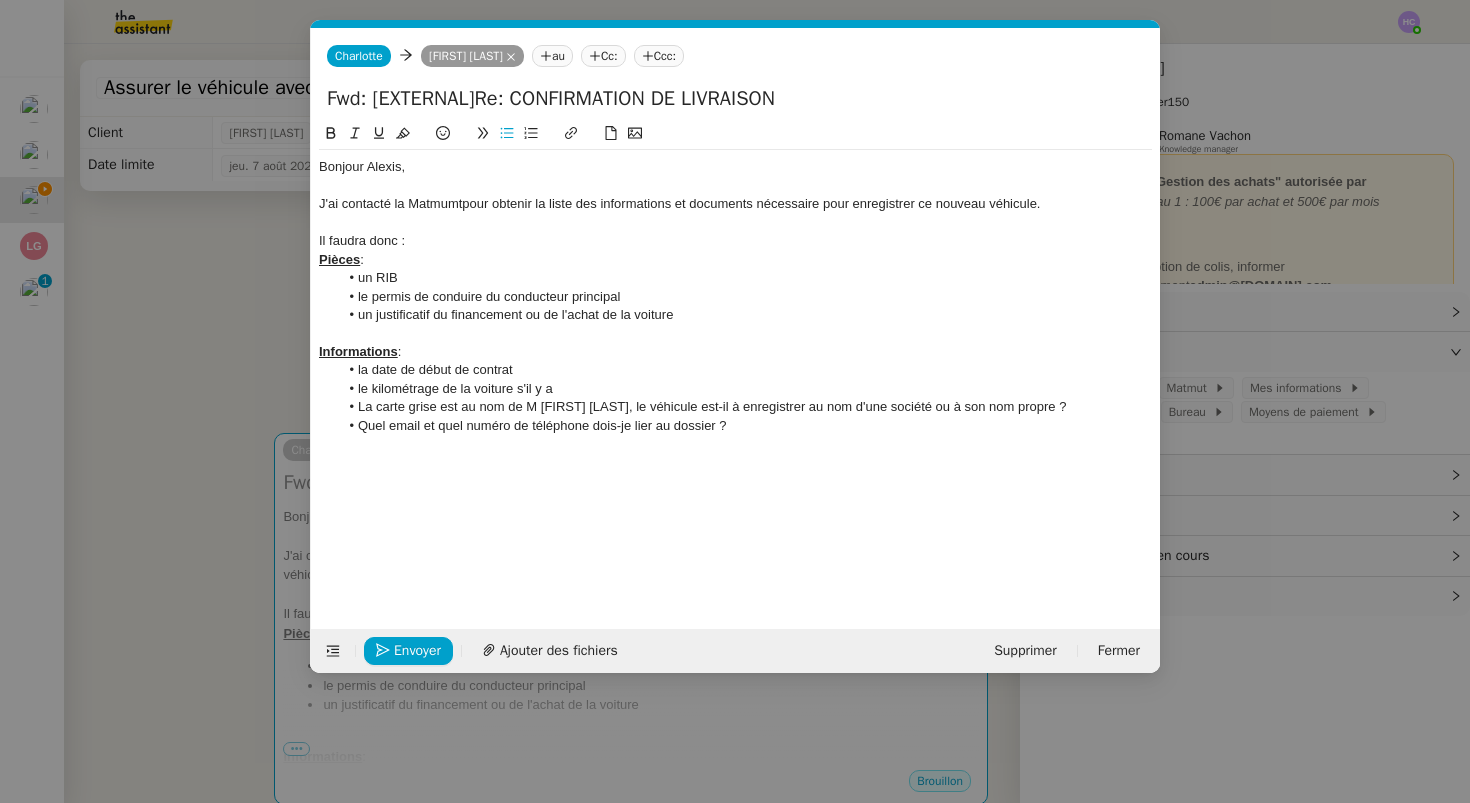 click on "Informations :" 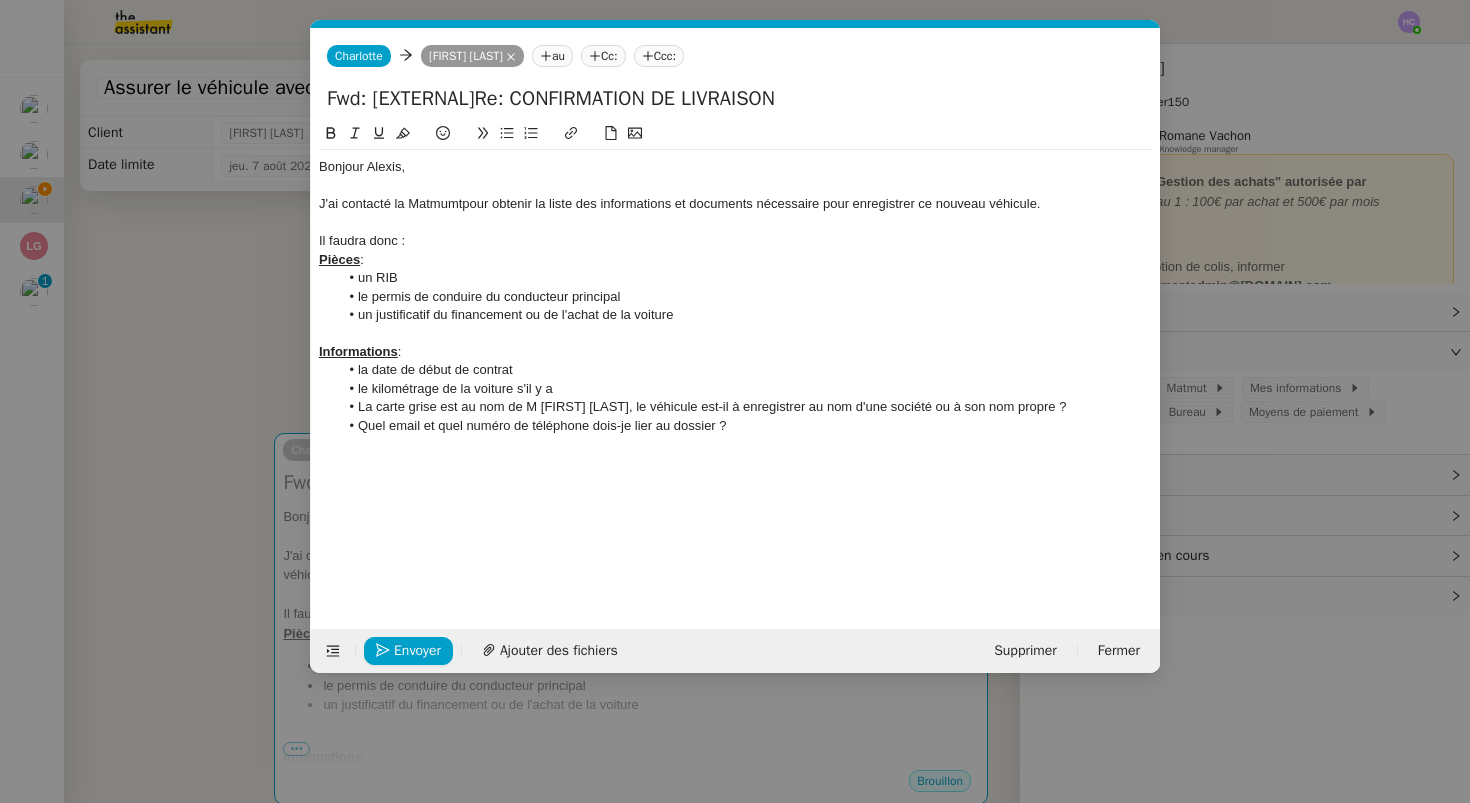 click on "la date de début de contrat" 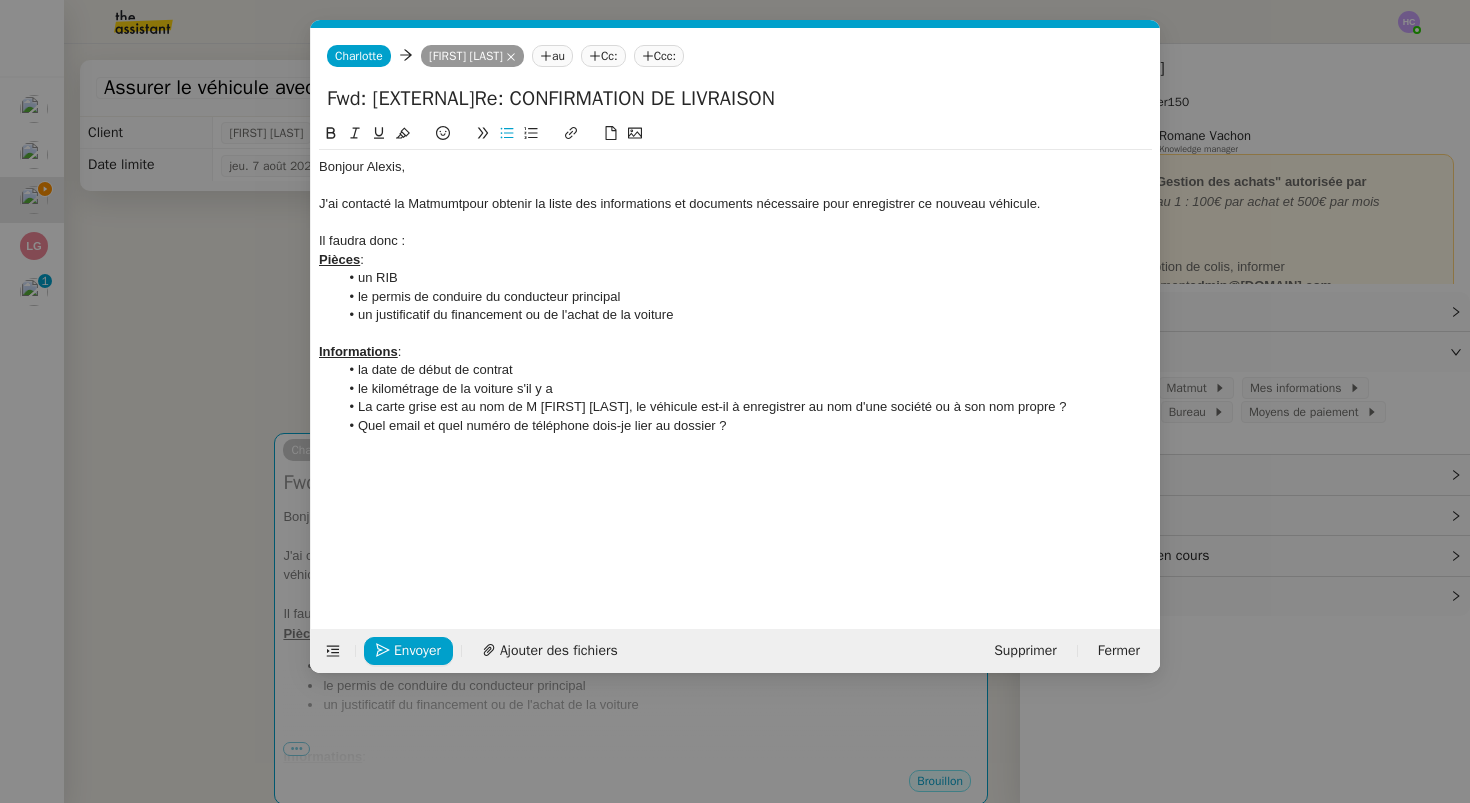 click on "le kilométrage de la voiture s'il y a" 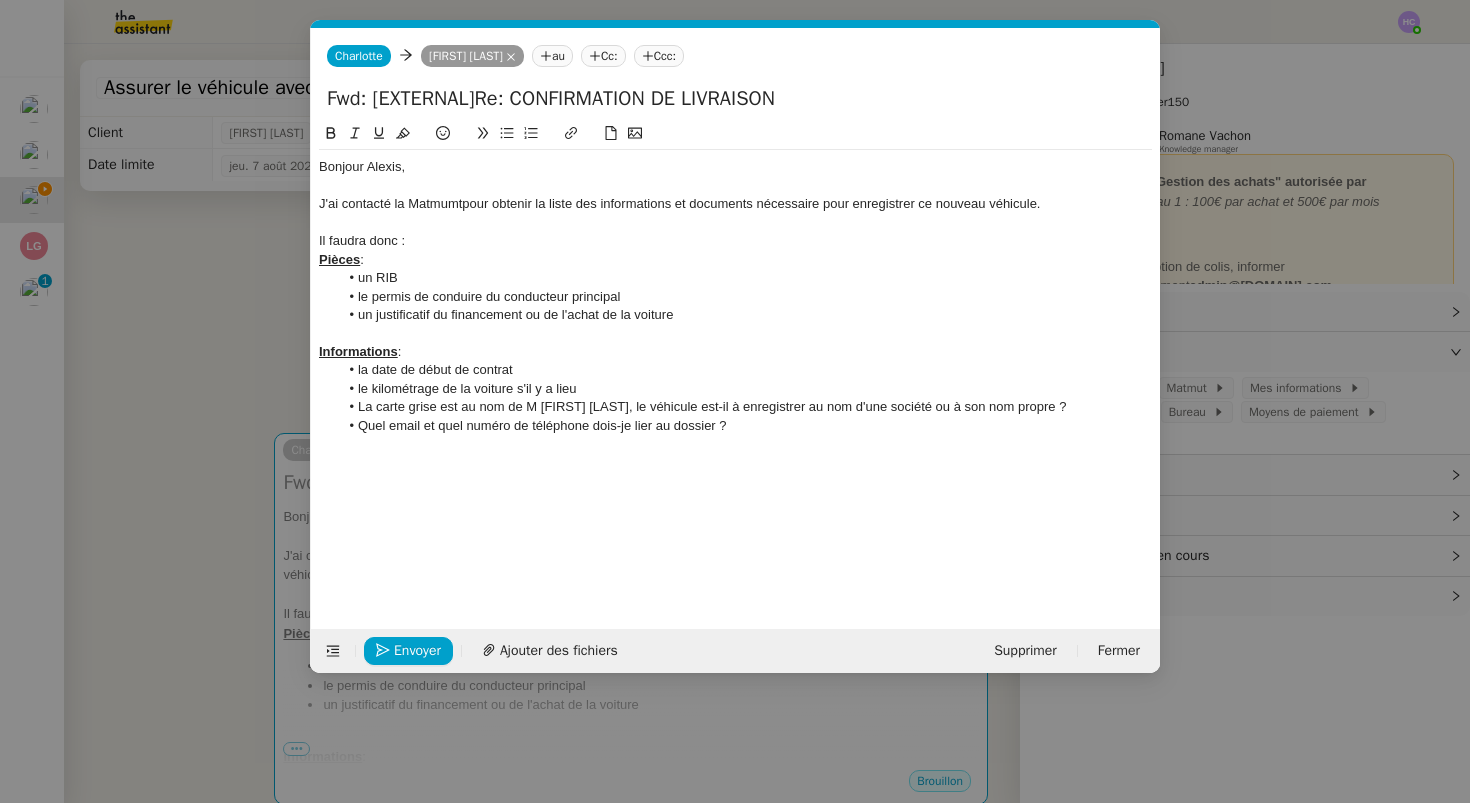 click on "La carte grise est au nom de M [FIRST] [LAST], le véhicule est-il à enregistrer au nom d'une société ou à son nom propre ?" 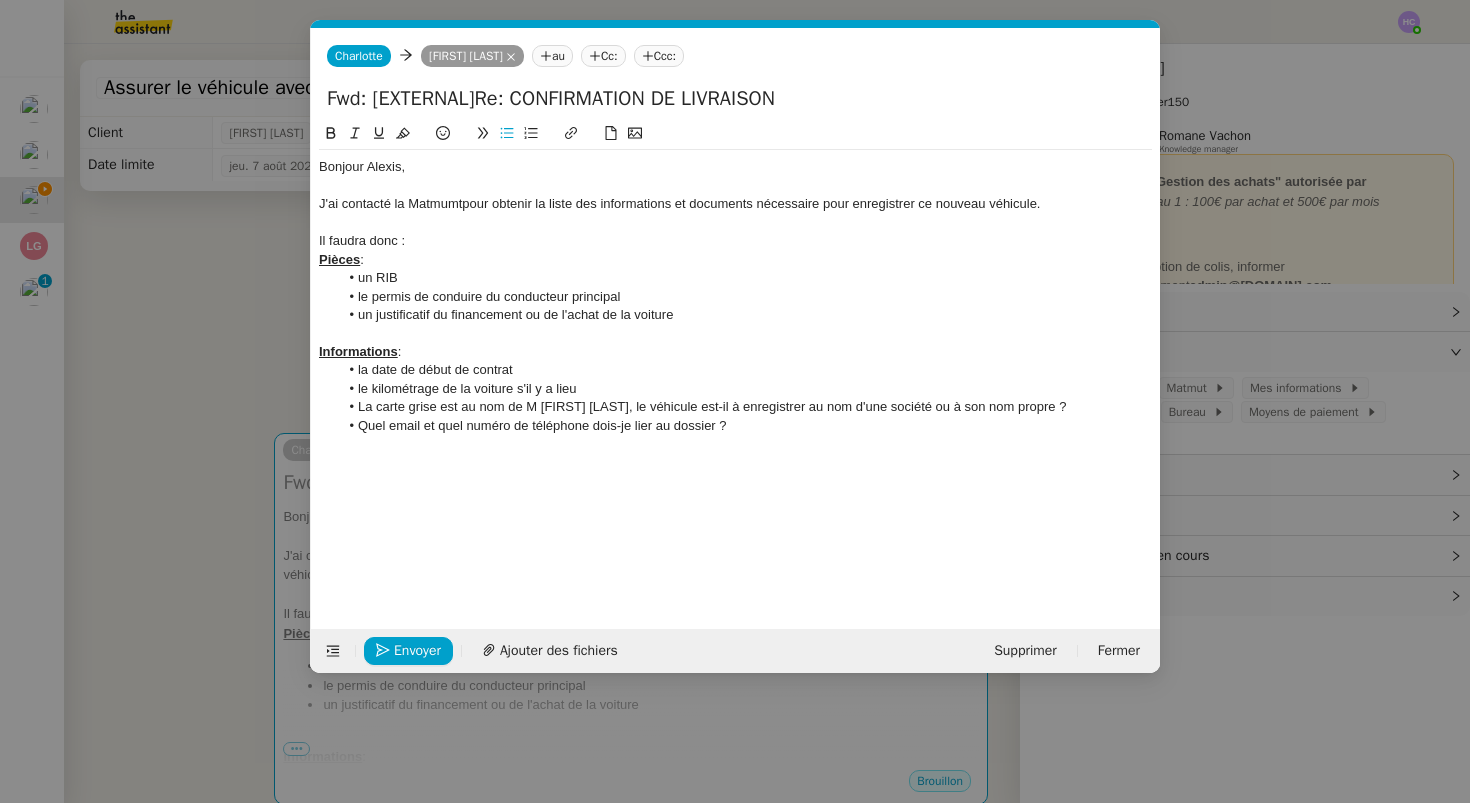 click on "Quel email et quel numéro de téléphone dois-je lier au dossier ?" 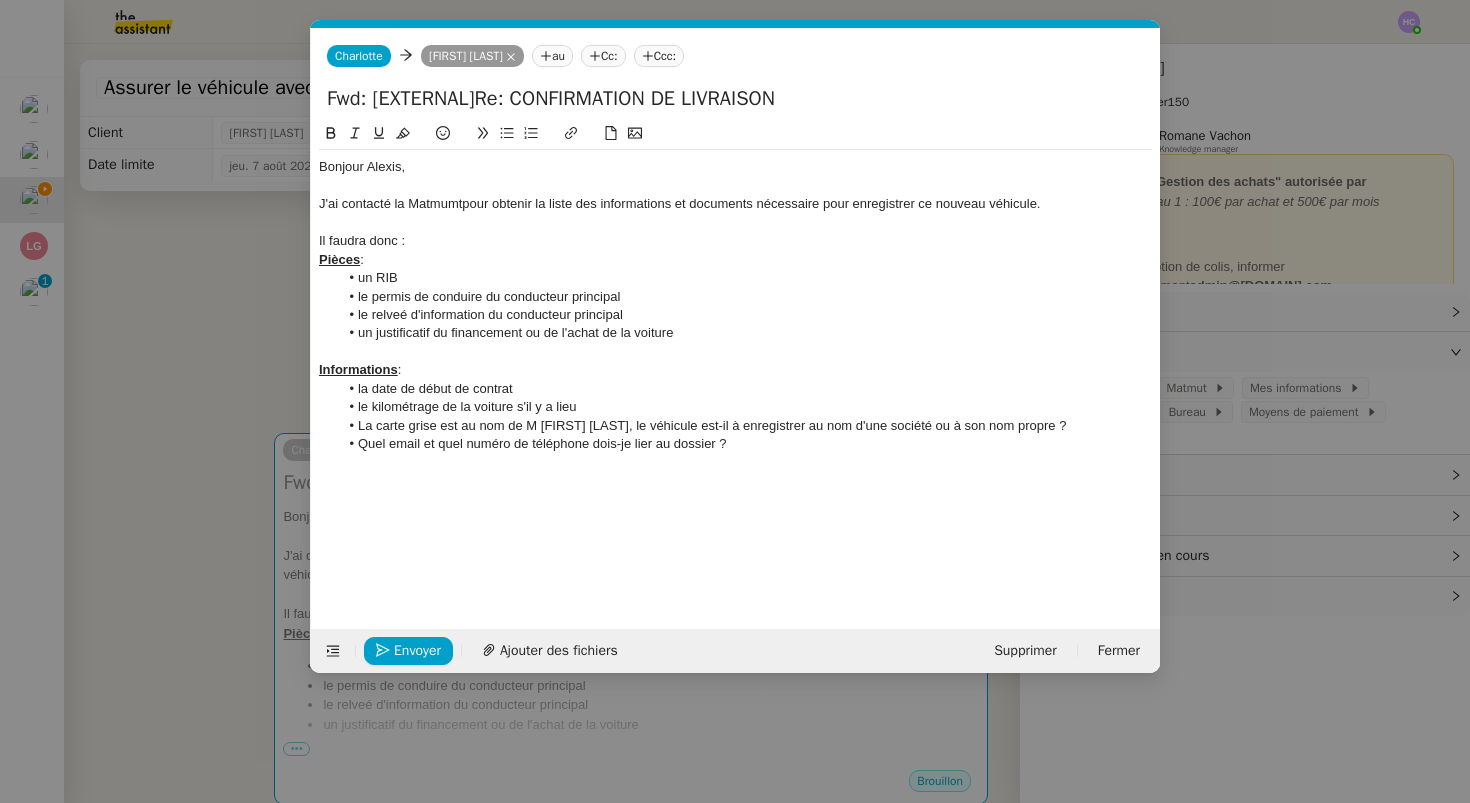 click on "le relveé d'information du conducteur principal" 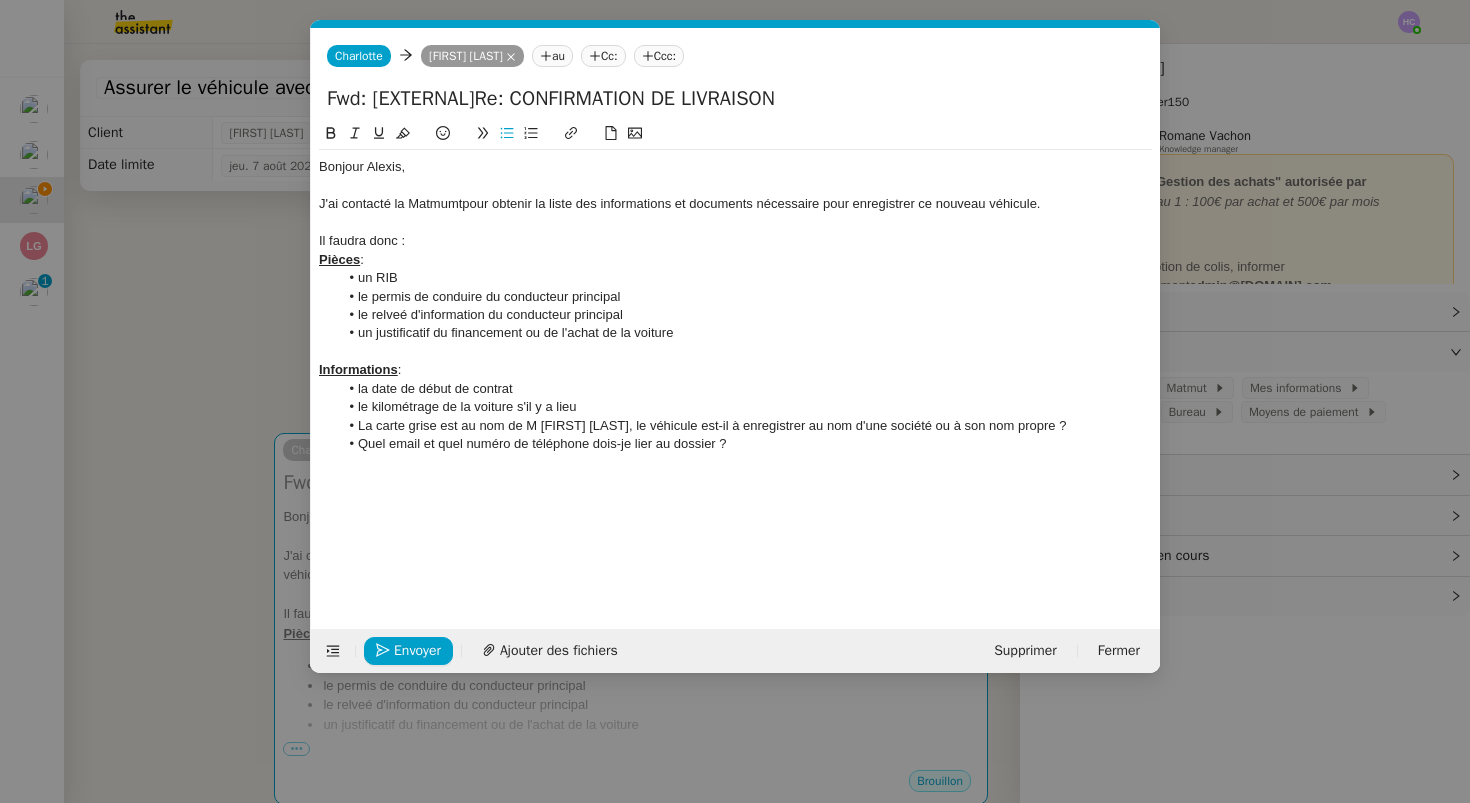 click on "relevé" 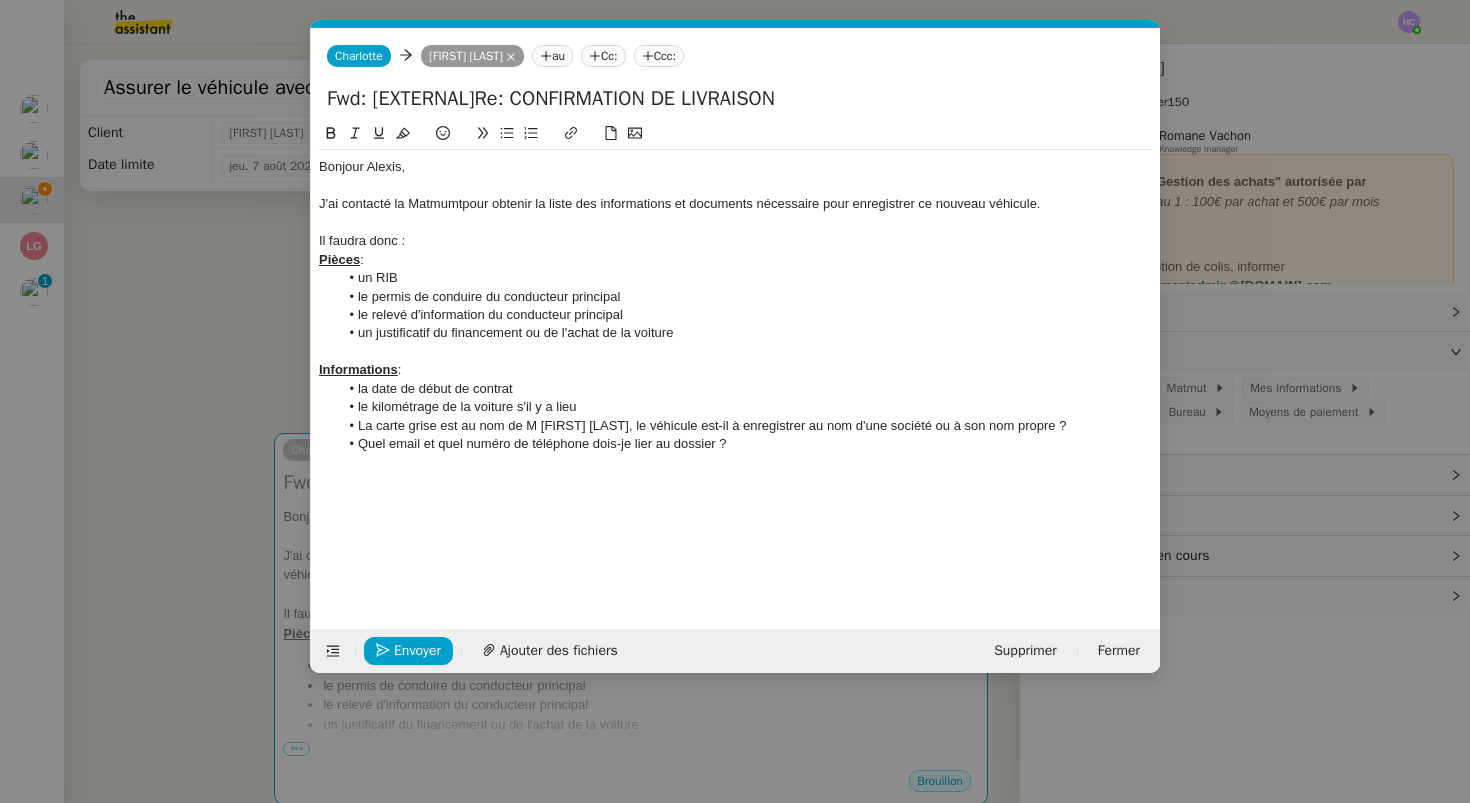 click on "le relevé d'information du conducteur principal" 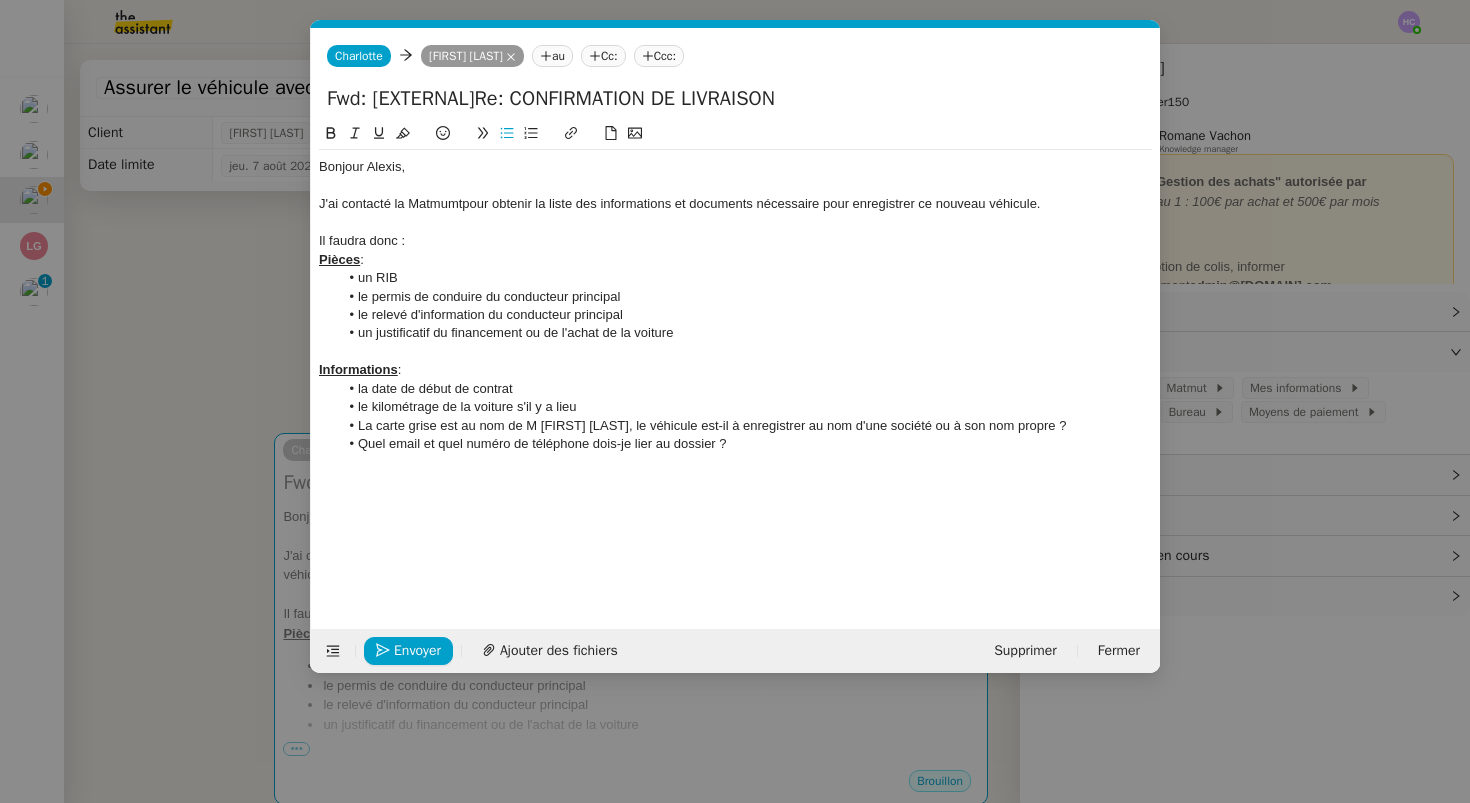 click on "un justificatif du financement ou de l'achat de la voiture" 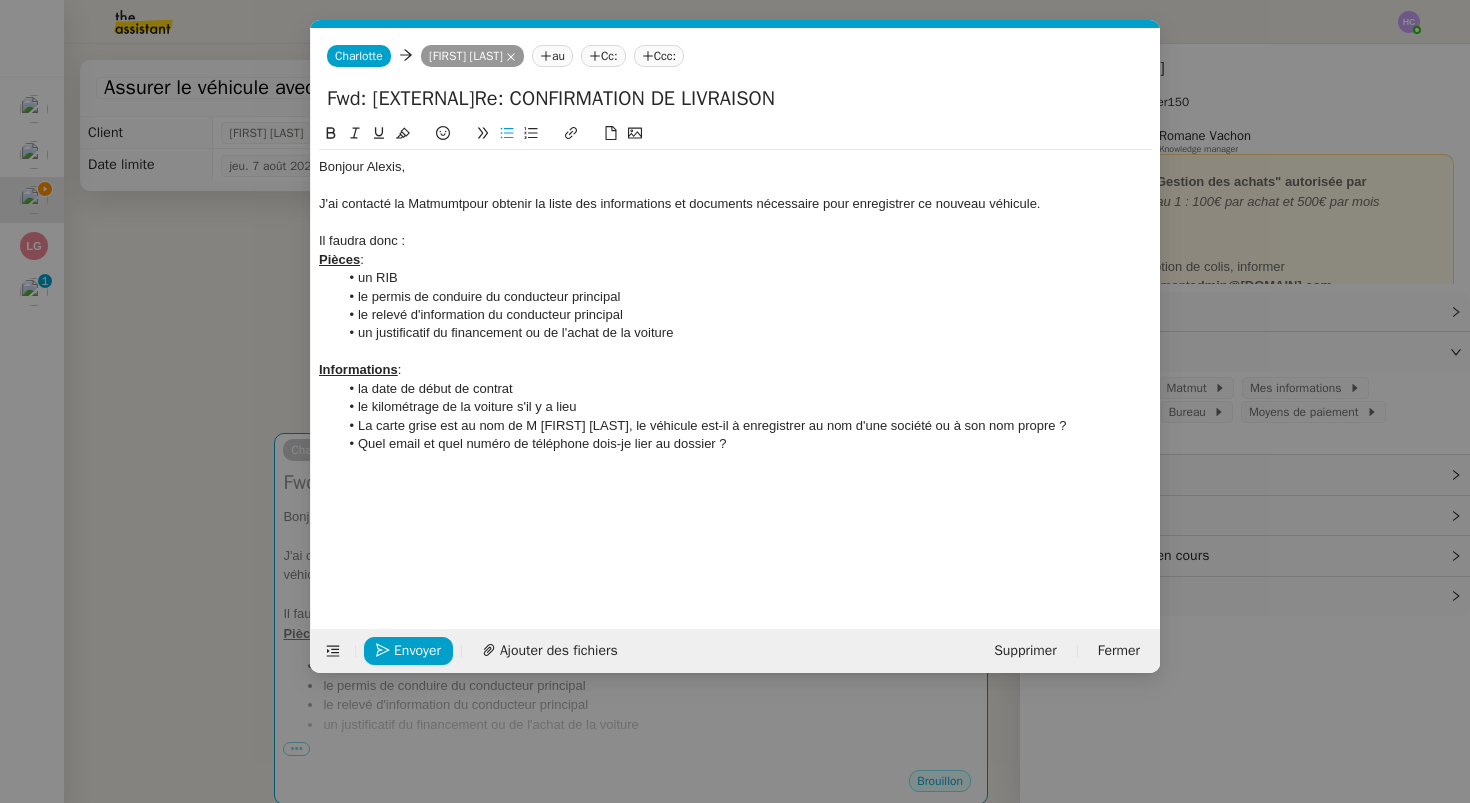 click on "Quel email et quel numéro de téléphone dois-je lier au dossier ?" 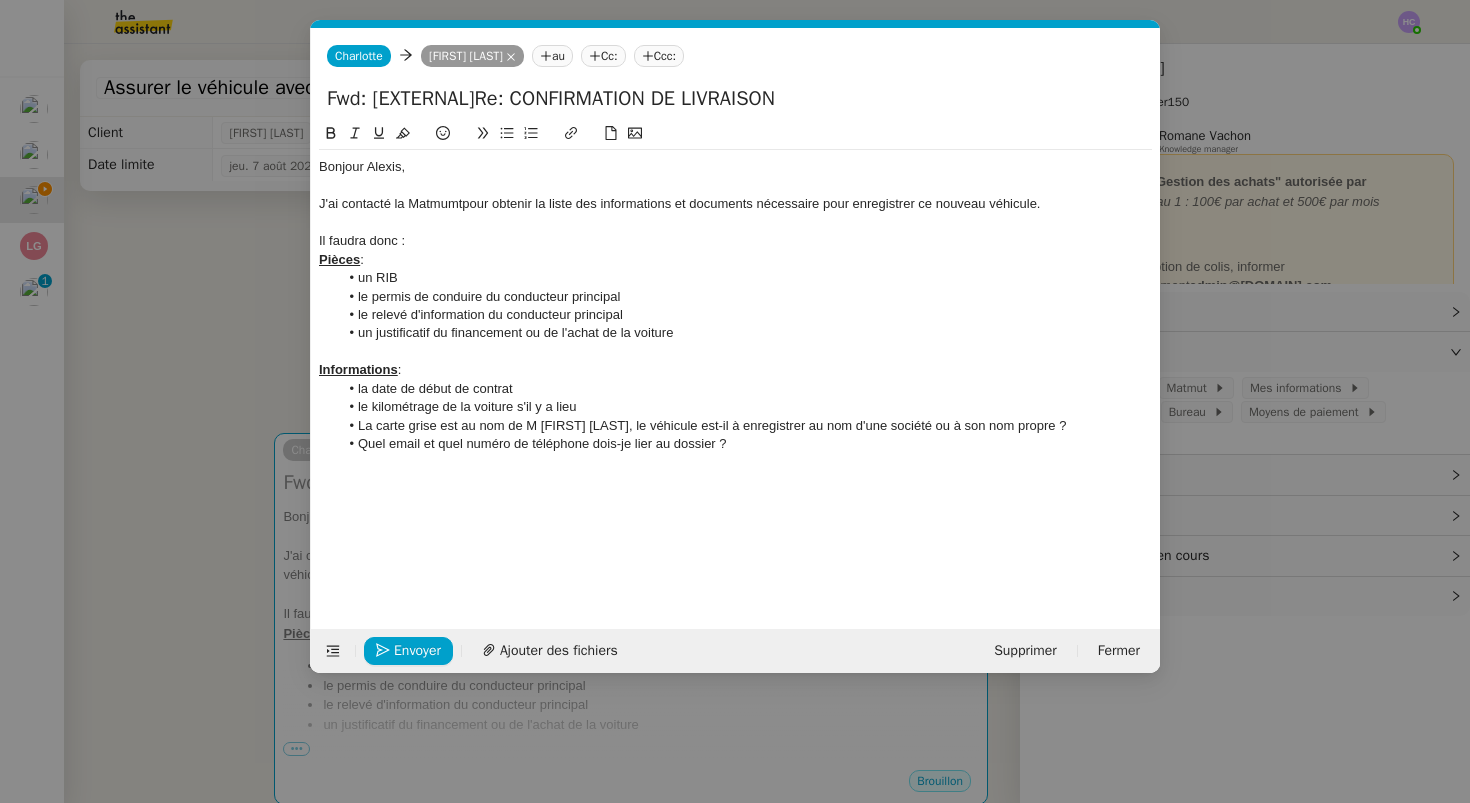 click on "J'ai contacté la Matmumtpour obtenir la liste des informations et documents nécessaire pour enregistrer ce nouveau véhicule." 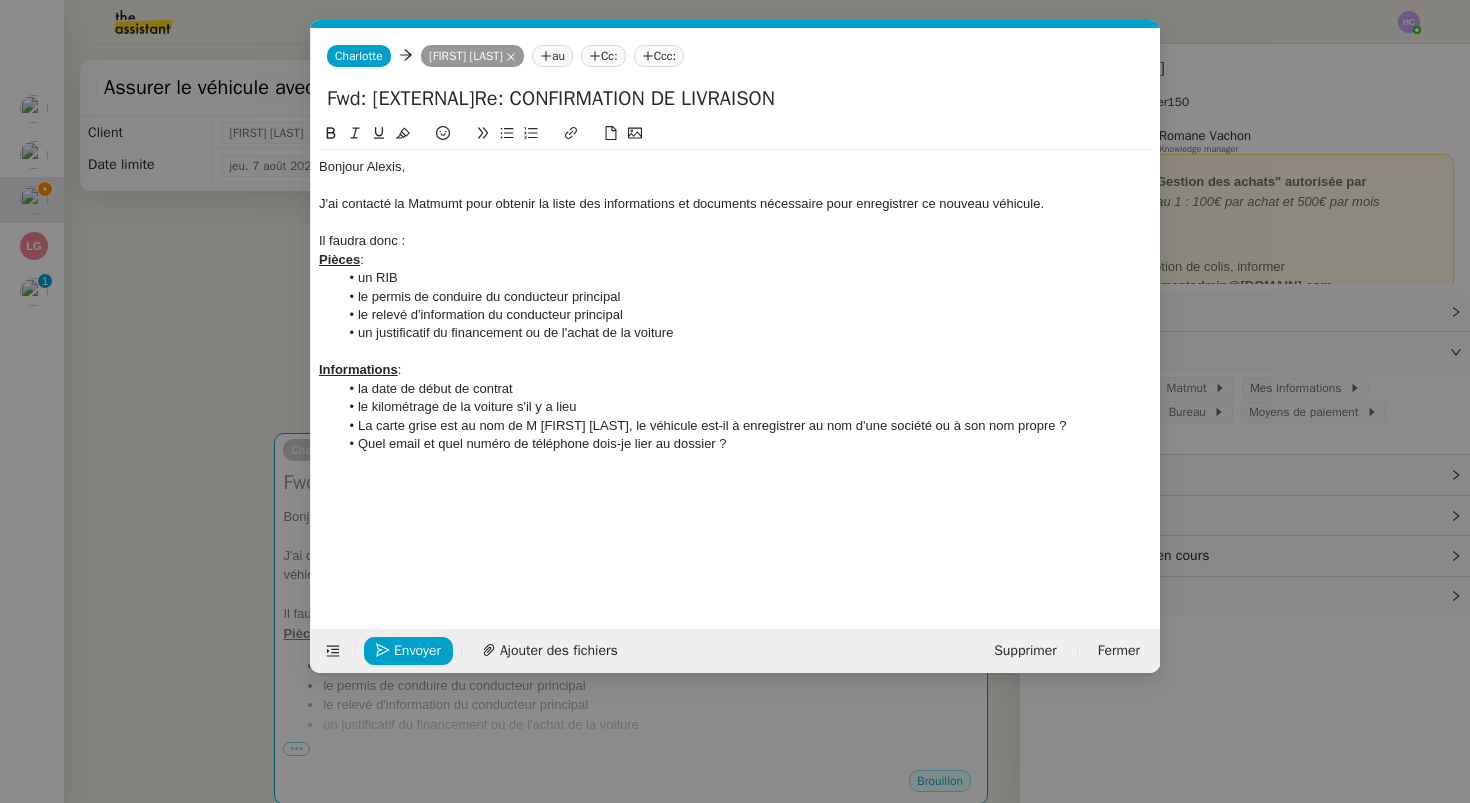 click 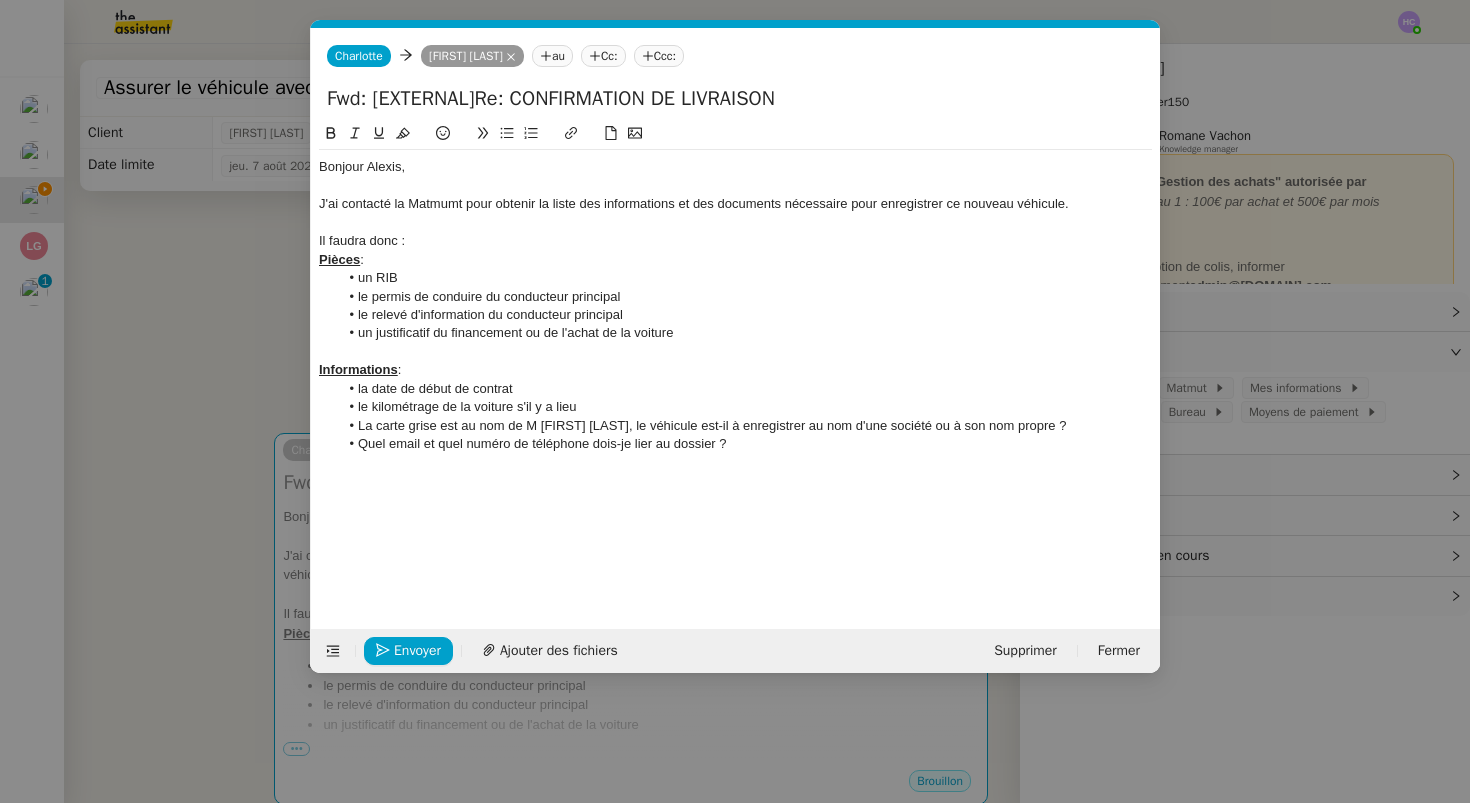 click on "J'ai contacté la Matmumt pour obtenir la liste des informations et des documents nécessaire pour enregistrer ce nouveau véhicule." 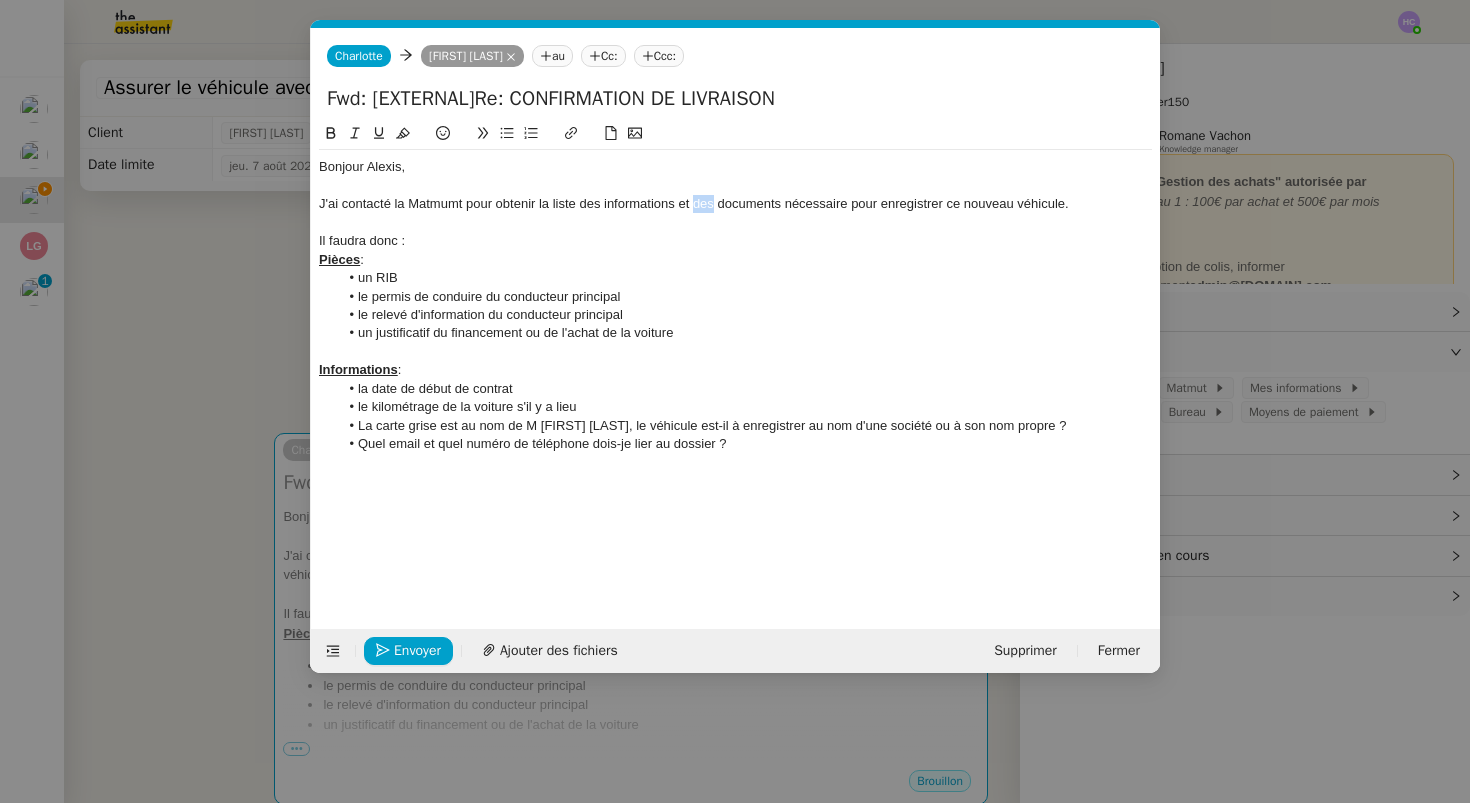 click on "J'ai contacté la Matmumt pour obtenir la liste des informations et des documents nécessaire pour enregistrer ce nouveau véhicule." 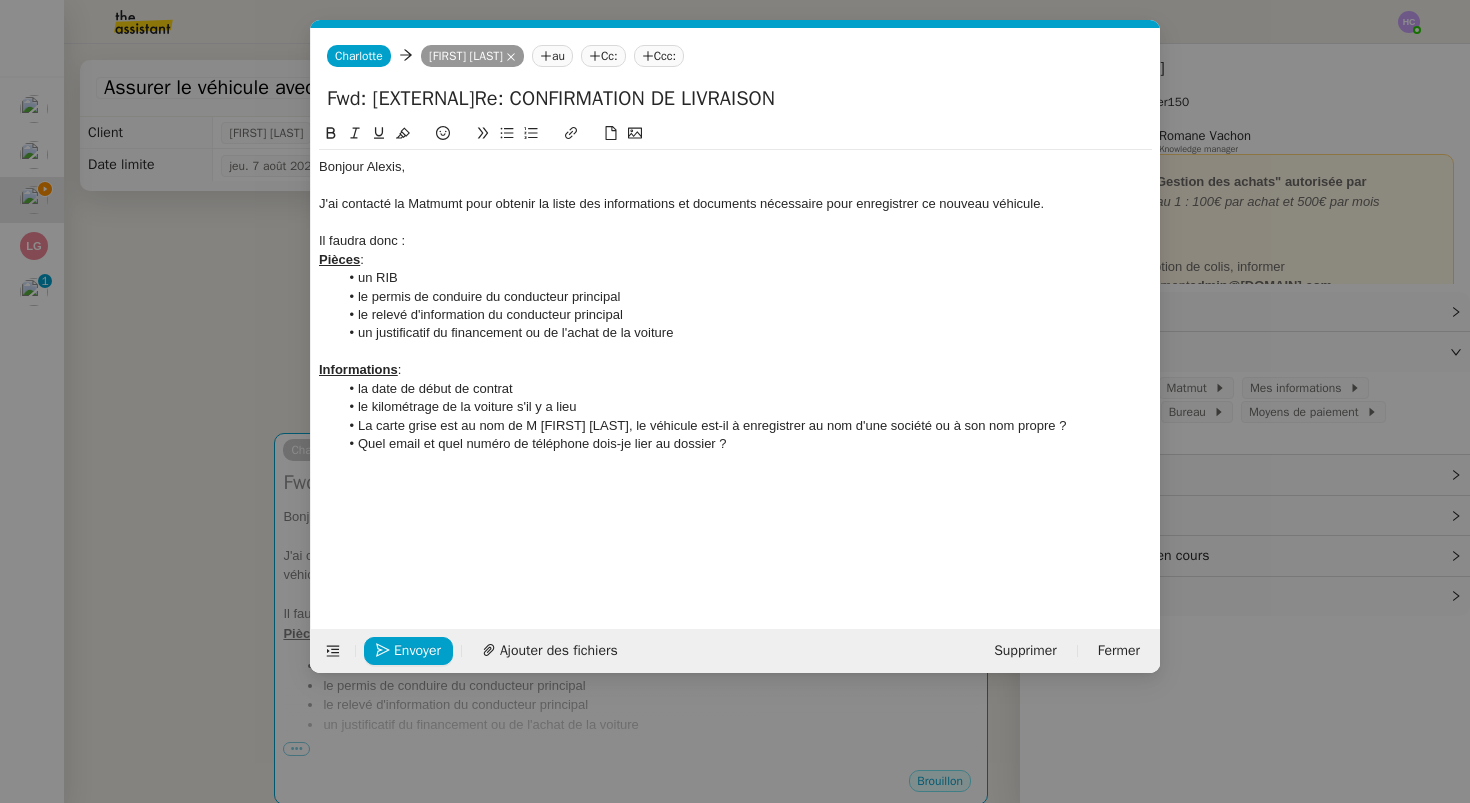 click on "J'ai contacté la Matmumt pour obtenir la liste des informations et documents nécessaire pour enregistrer ce nouveau véhicule." 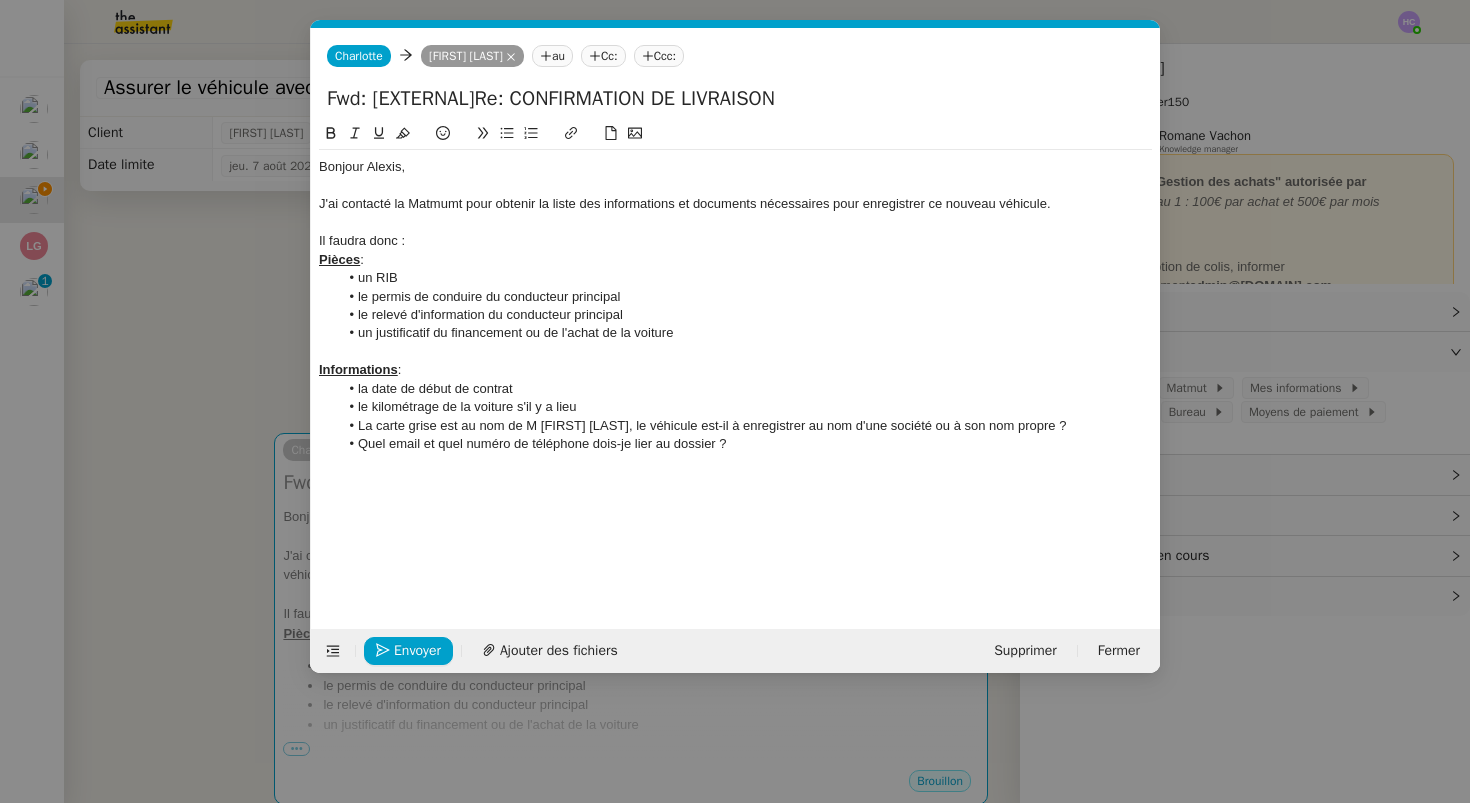 click on "J'ai contacté la Matmumt pour obtenir la liste des informations et documents nécessaires pour enregistrer ce nouveau véhicule." 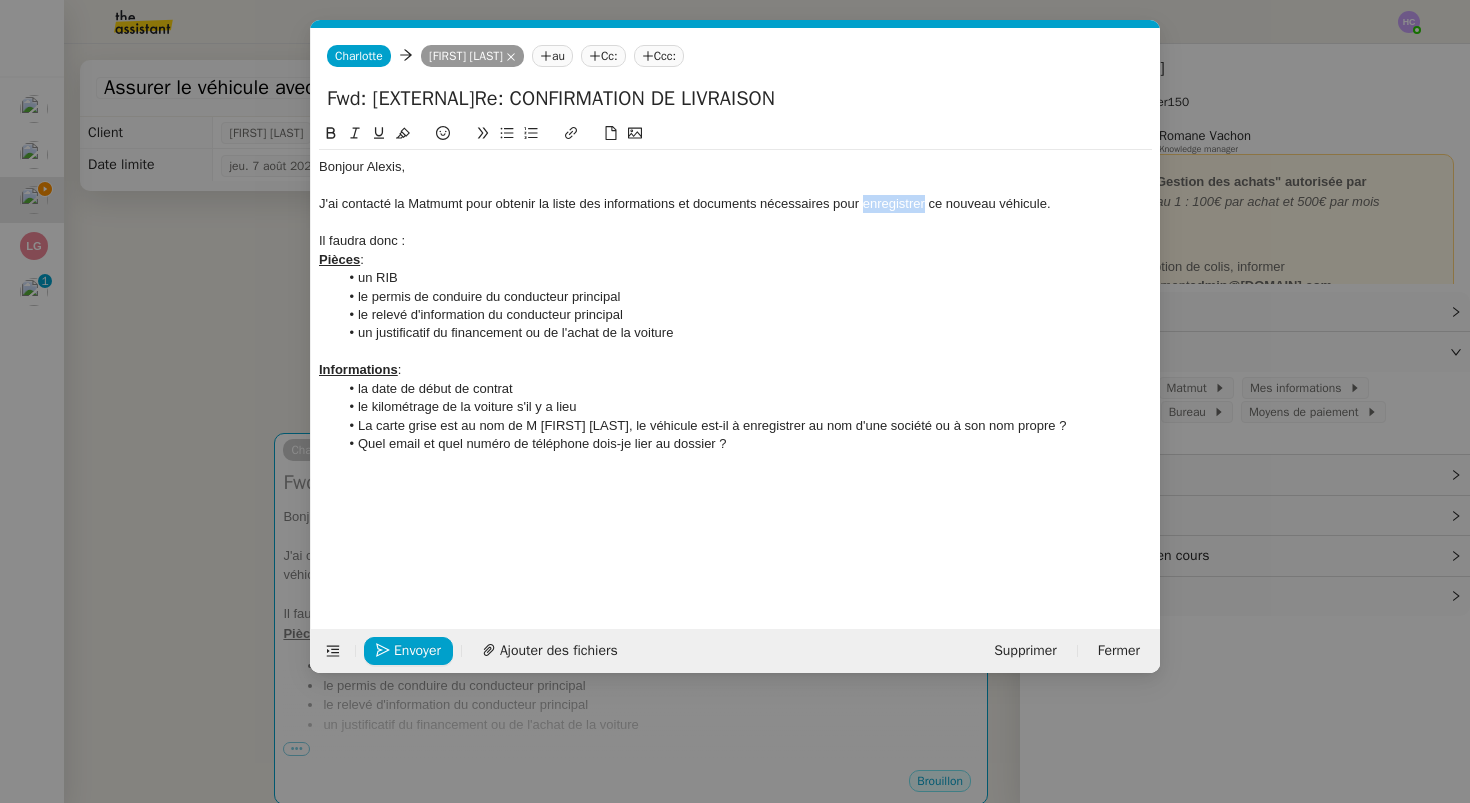 click on "J'ai contacté la Matmumt pour obtenir la liste des informations et documents nécessaires pour enregistrer ce nouveau véhicule." 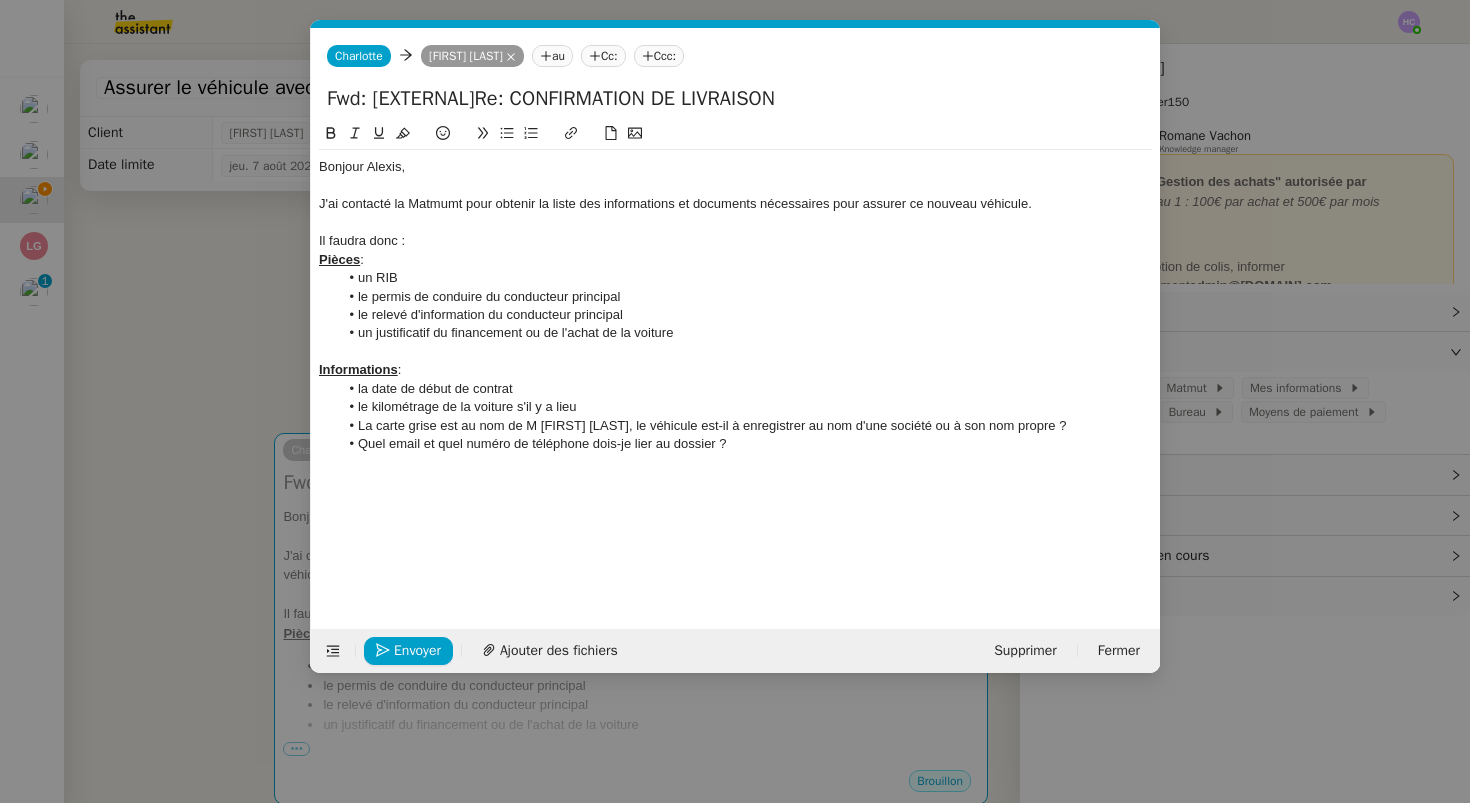 click on "J'ai contacté la Matmumt pour obtenir la liste des informations et documents nécessaires pour assurer ce nouveau véhicule." 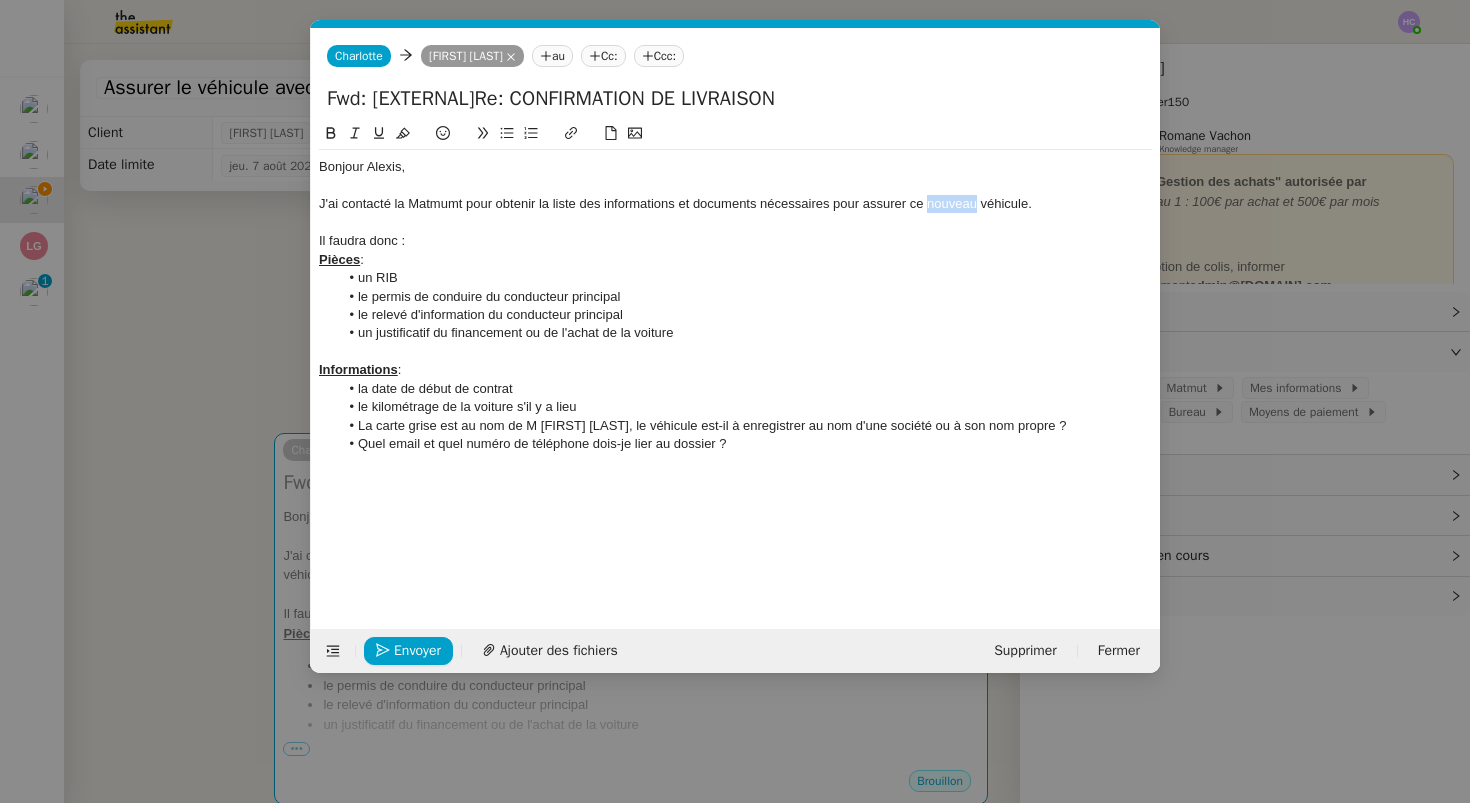 click on "J'ai contacté la Matmumt pour obtenir la liste des informations et documents nécessaires pour assurer ce nouveau véhicule." 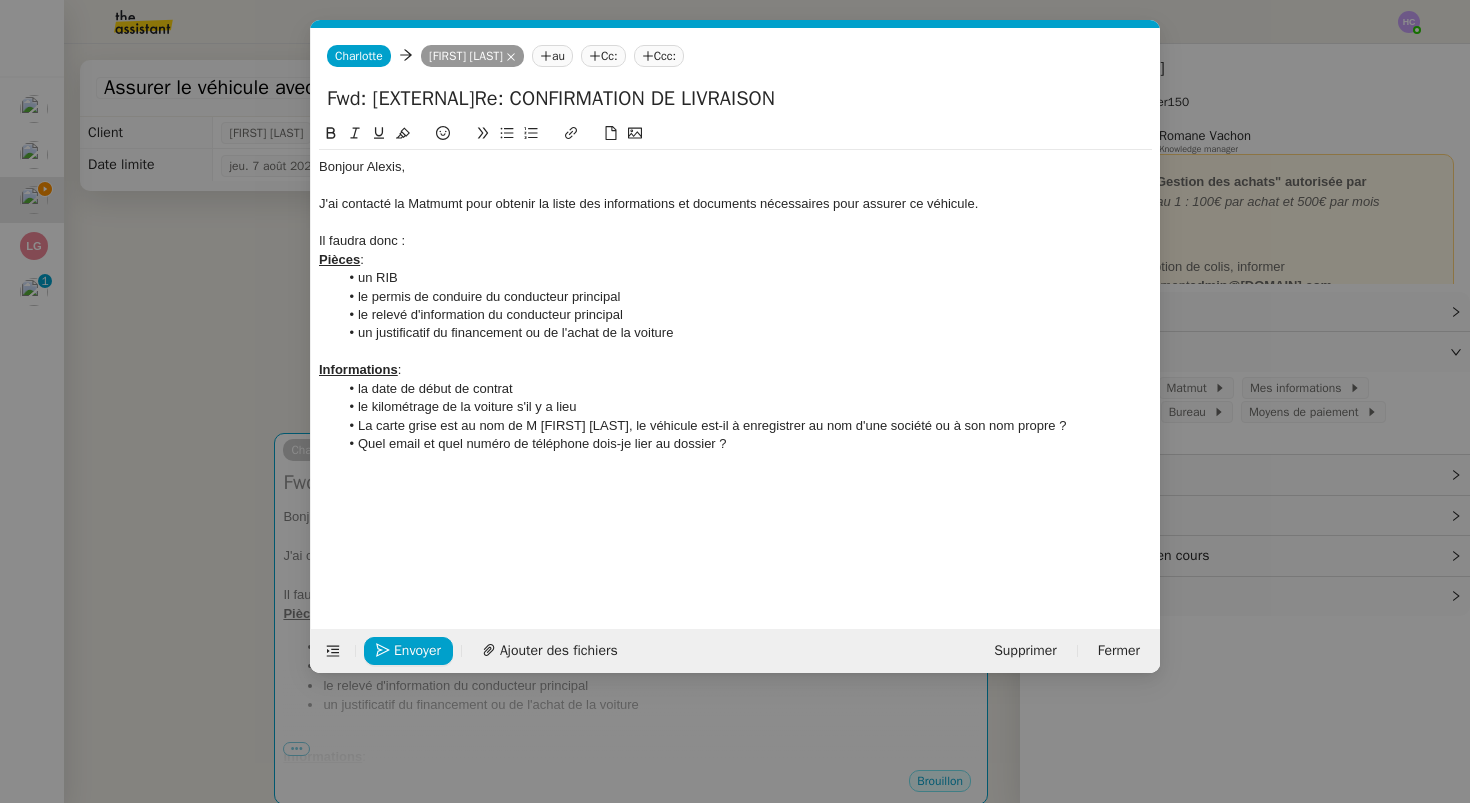 click on "J'ai contacté la Matmumt pour obtenir la liste des informations et documents nécessaires pour assurer ce véhicule." 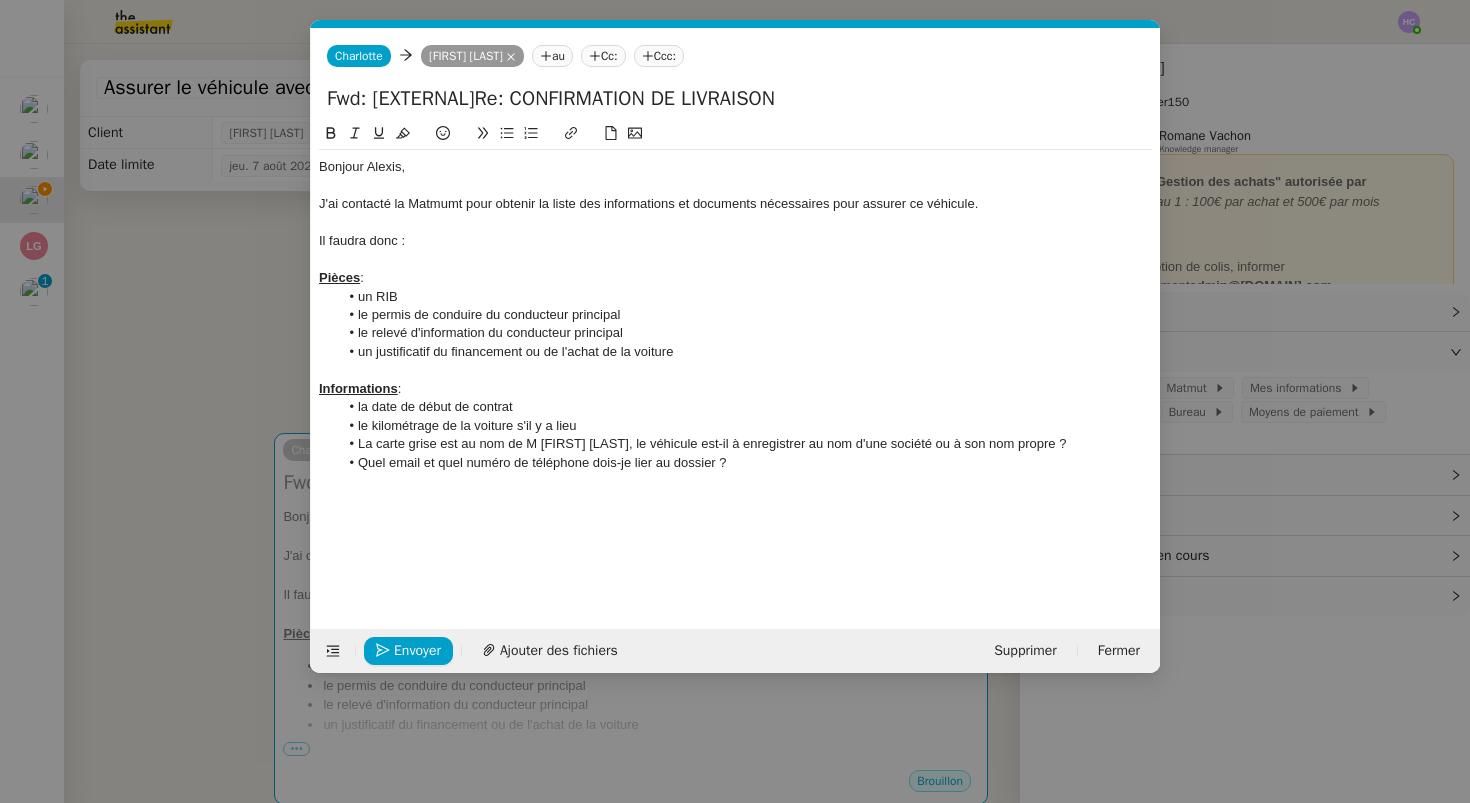 click 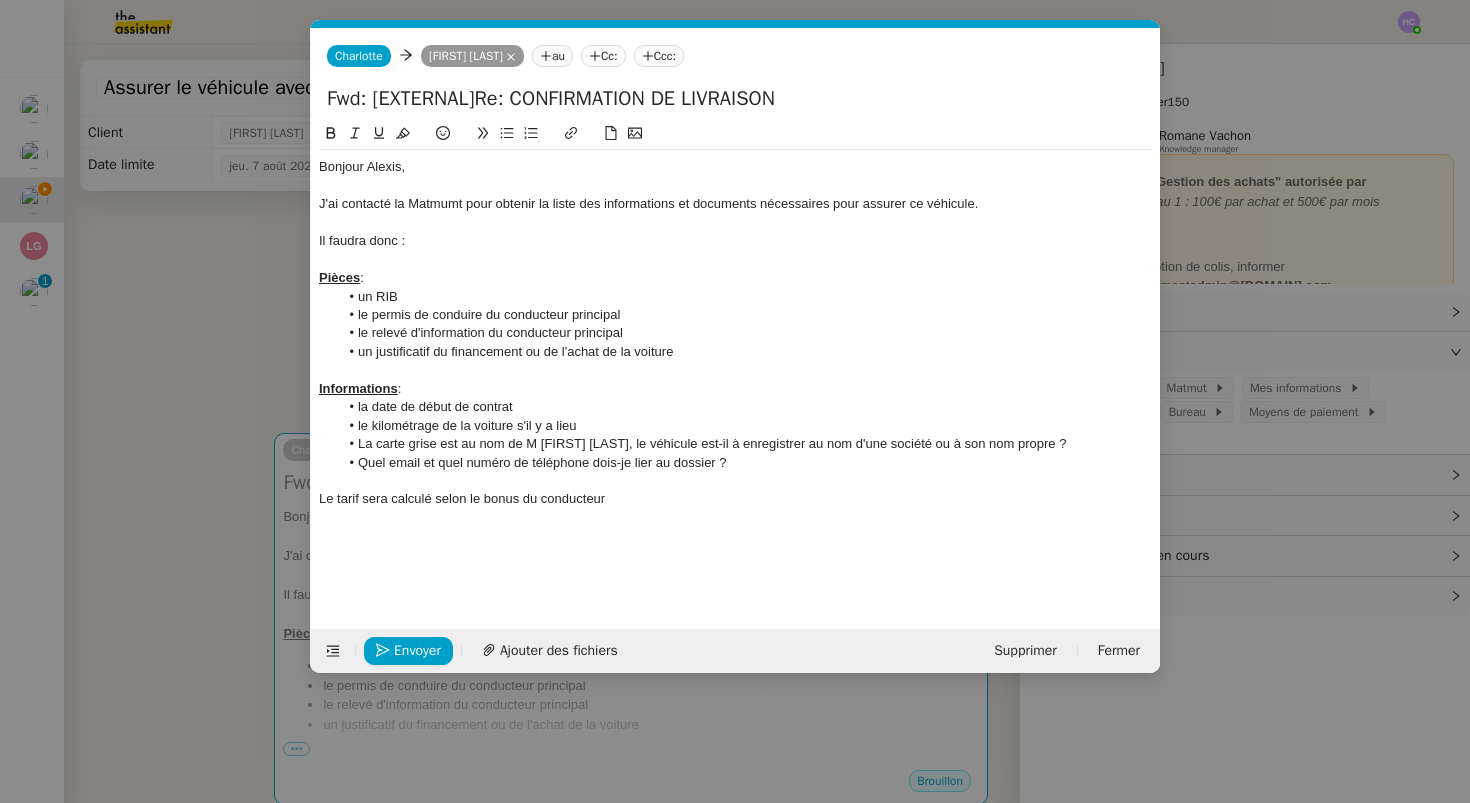 click on "La carte grise est au nom de M [FIRST] [LAST], le véhicule est-il à enregistrer au nom d'une société ou à son nom propre ?" 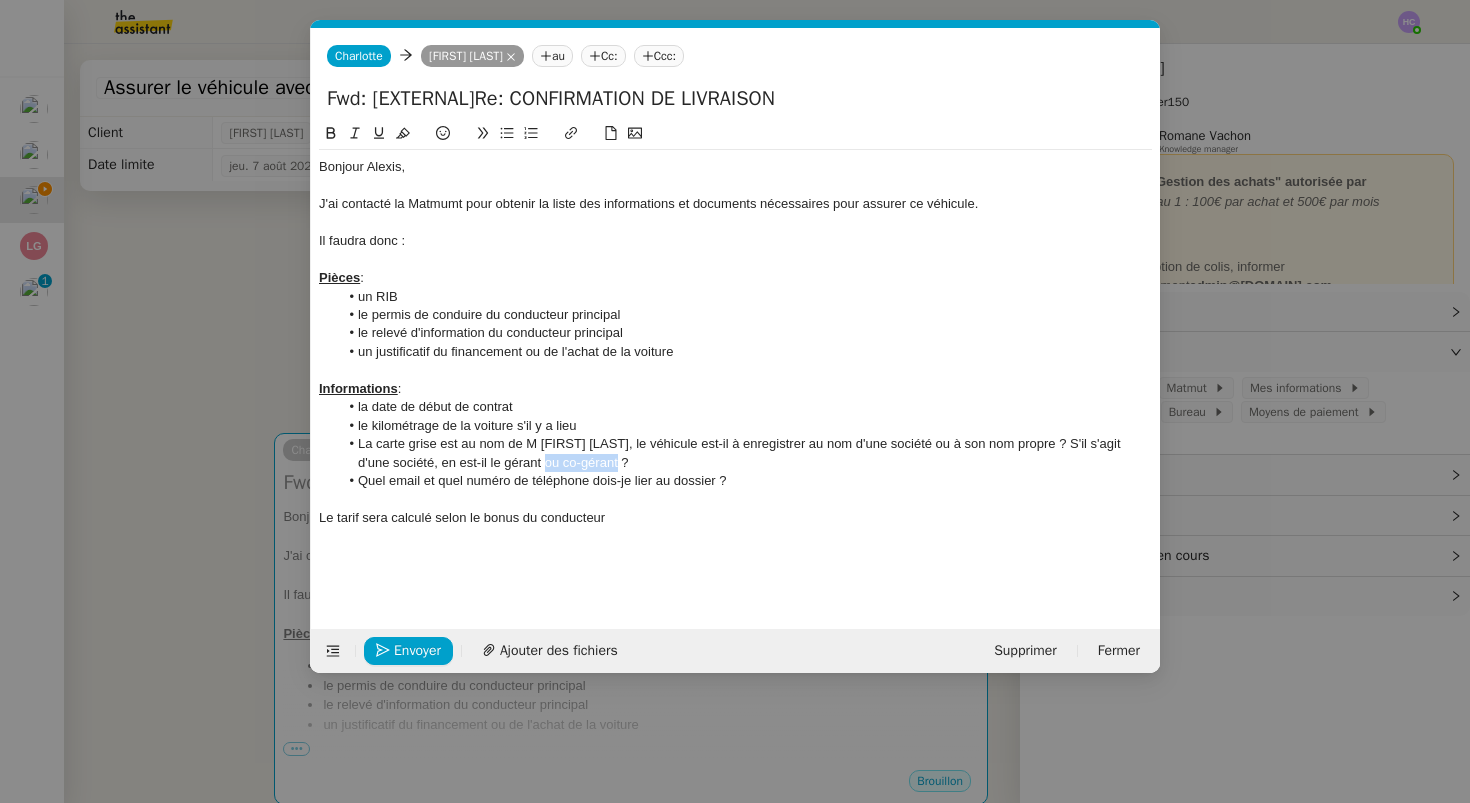 drag, startPoint x: 619, startPoint y: 466, endPoint x: 546, endPoint y: 464, distance: 73.02739 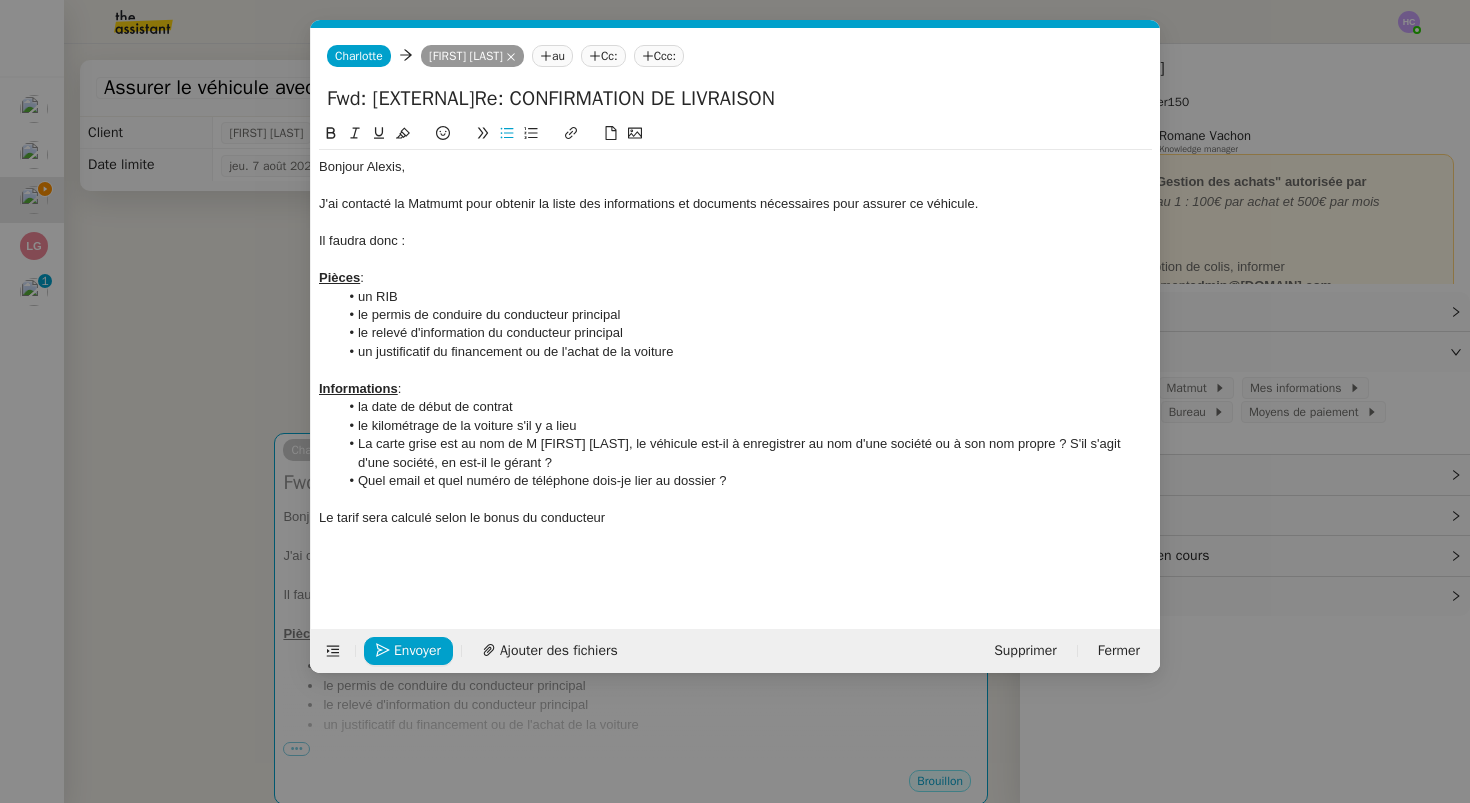 click on "La carte grise est au nom de M [FIRST] [LAST], le véhicule est-il à enregistrer au nom d'une société ou à son nom propre ? S'il s'agit d'une société, en est-il le gérant ?" 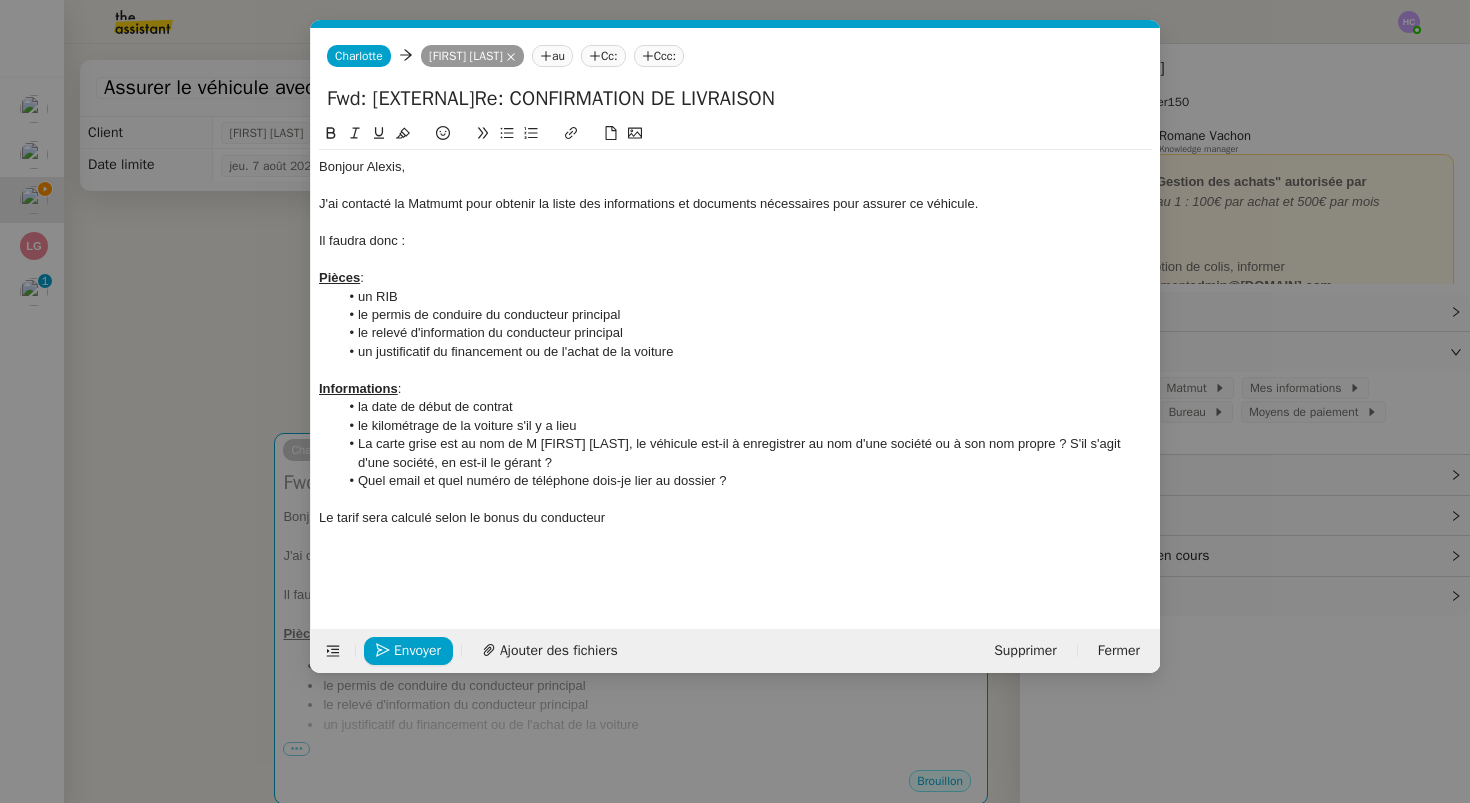 click on "Le tarif sera calculé selon le bonus du conducteur" 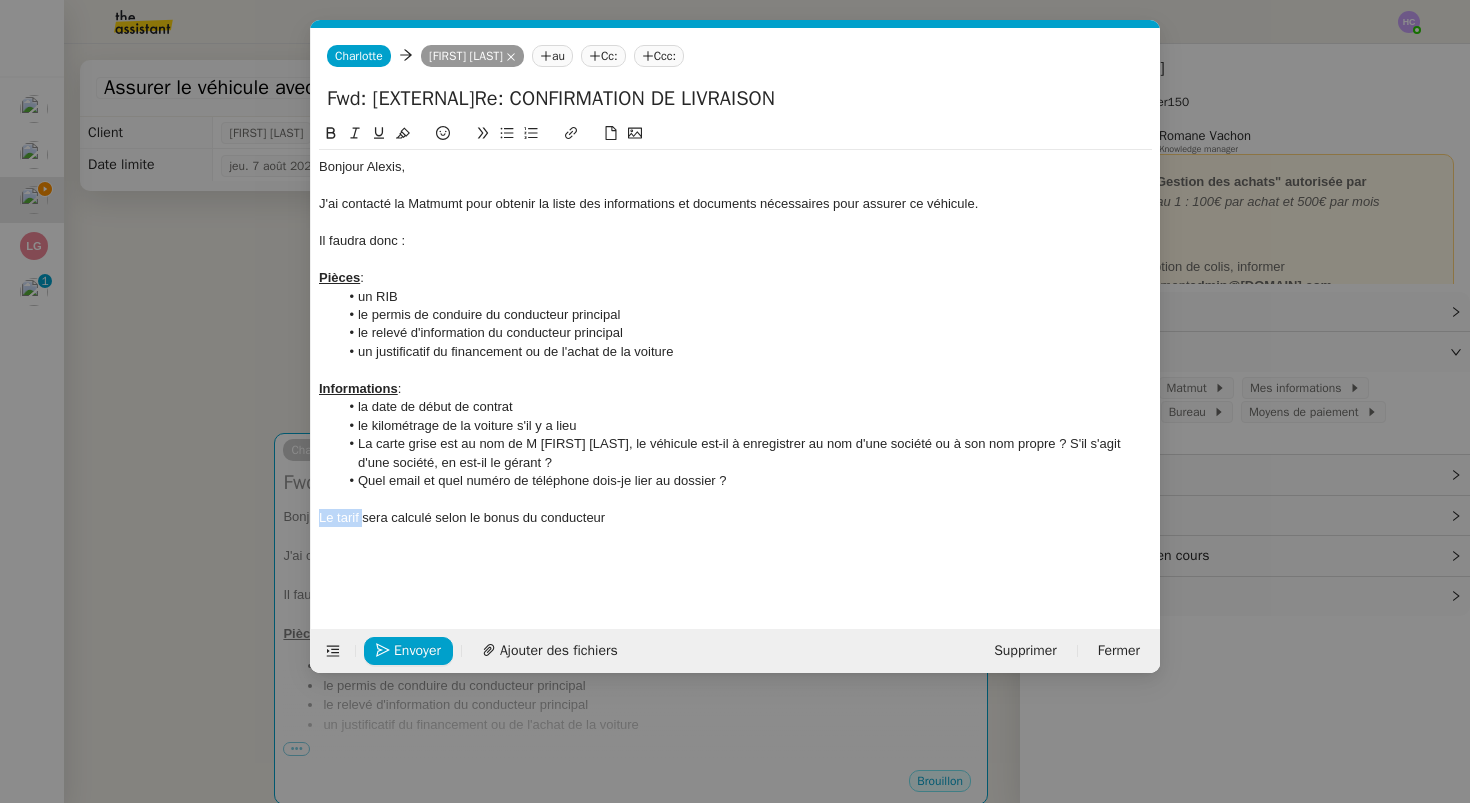 drag, startPoint x: 365, startPoint y: 517, endPoint x: 314, endPoint y: 515, distance: 51.0392 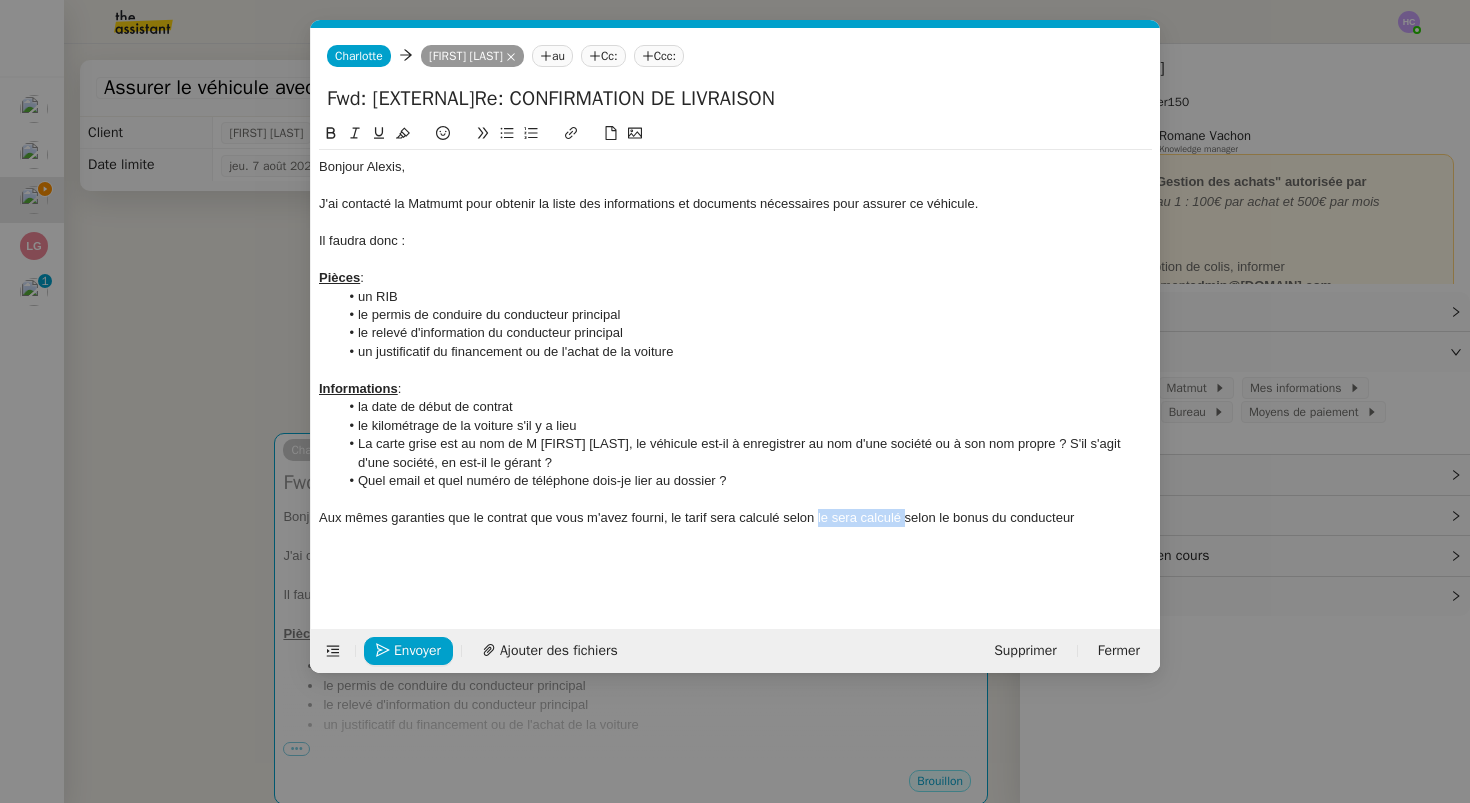drag, startPoint x: 905, startPoint y: 520, endPoint x: 817, endPoint y: 516, distance: 88.09086 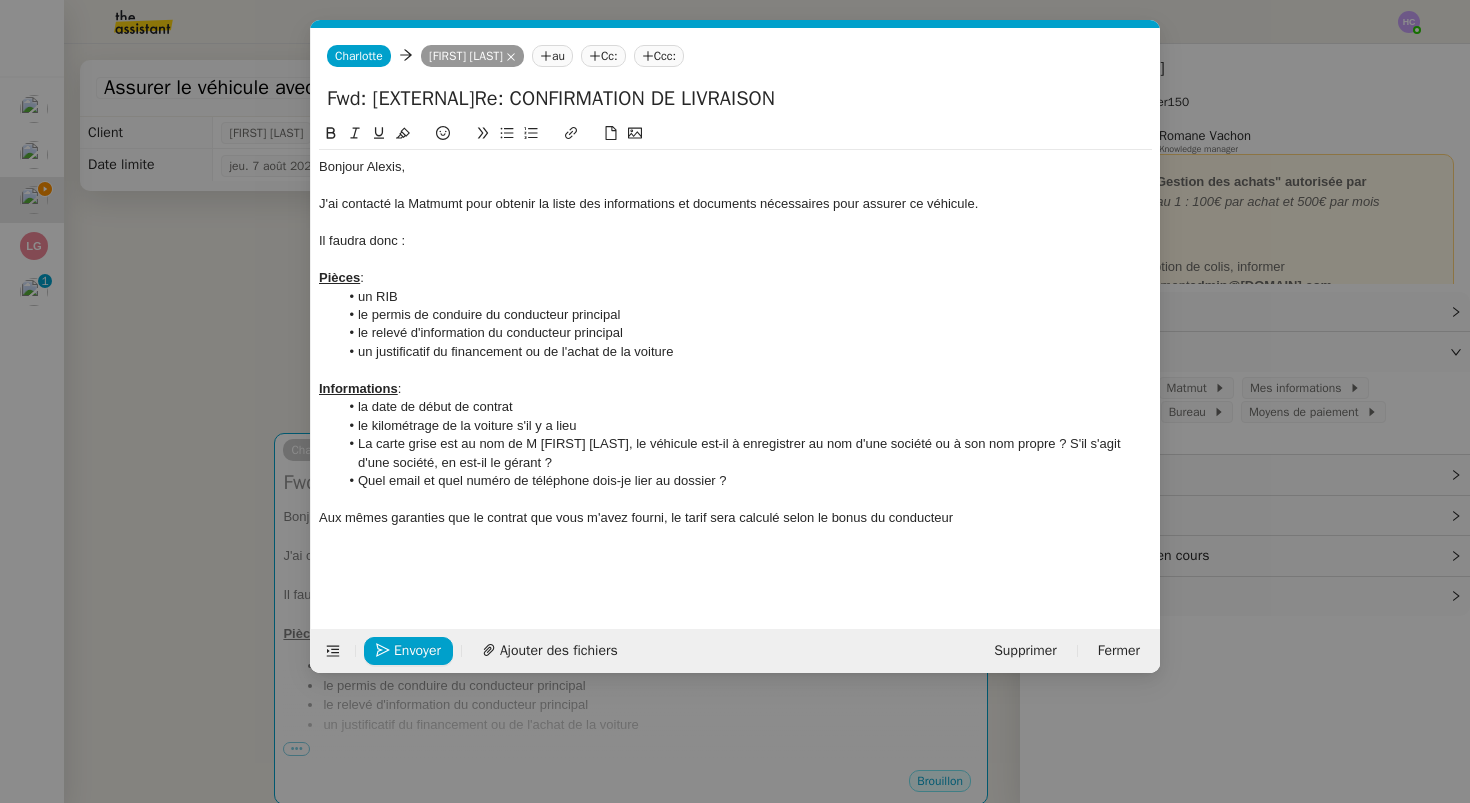 click on "Aux mêmes garanties que le contrat que vous m'avez fourni, le tarif sera calculé selon le bonus du conducteur" 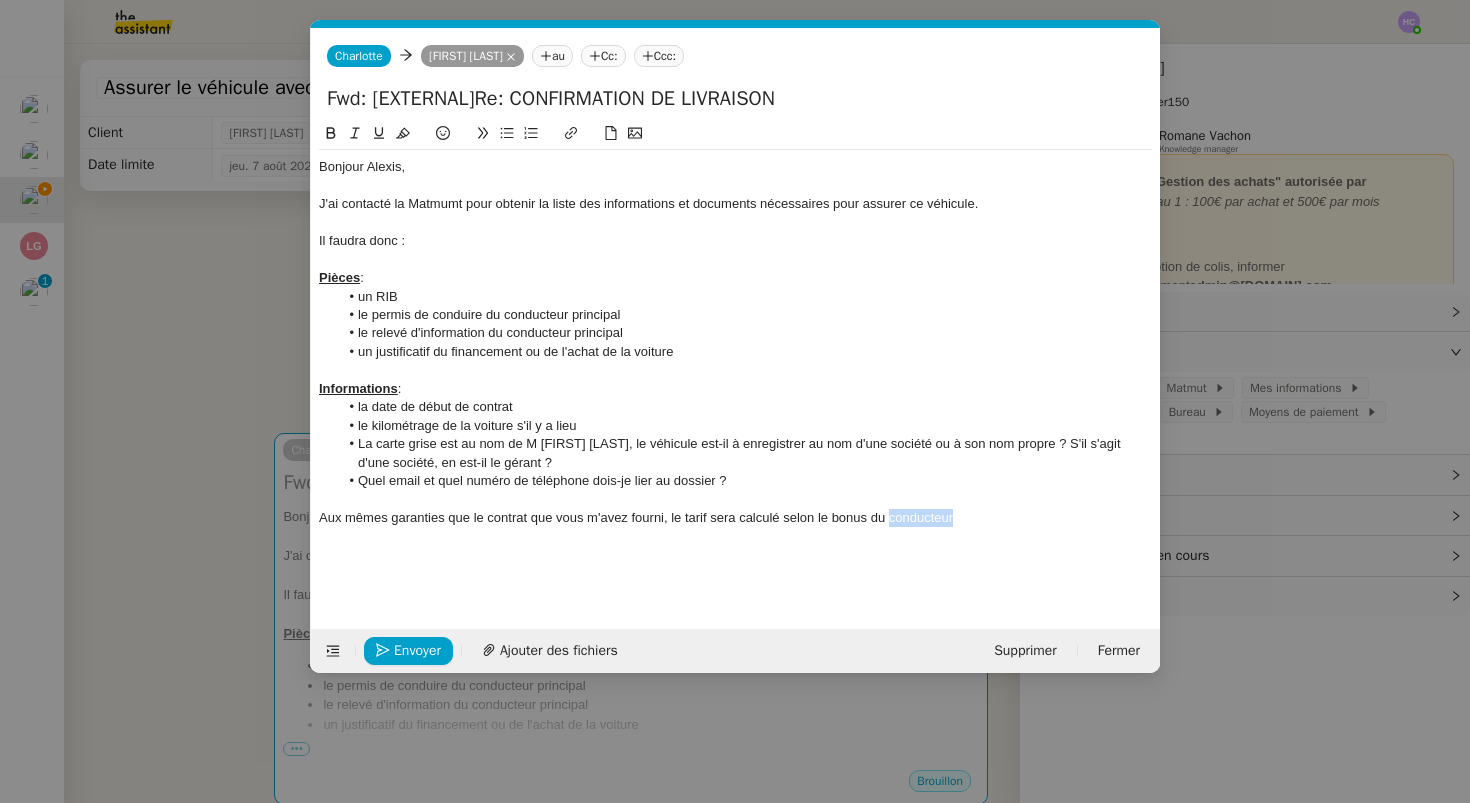 click on "Aux mêmes garanties que le contrat que vous m'avez fourni, le tarif sera calculé selon le bonus du conducteur" 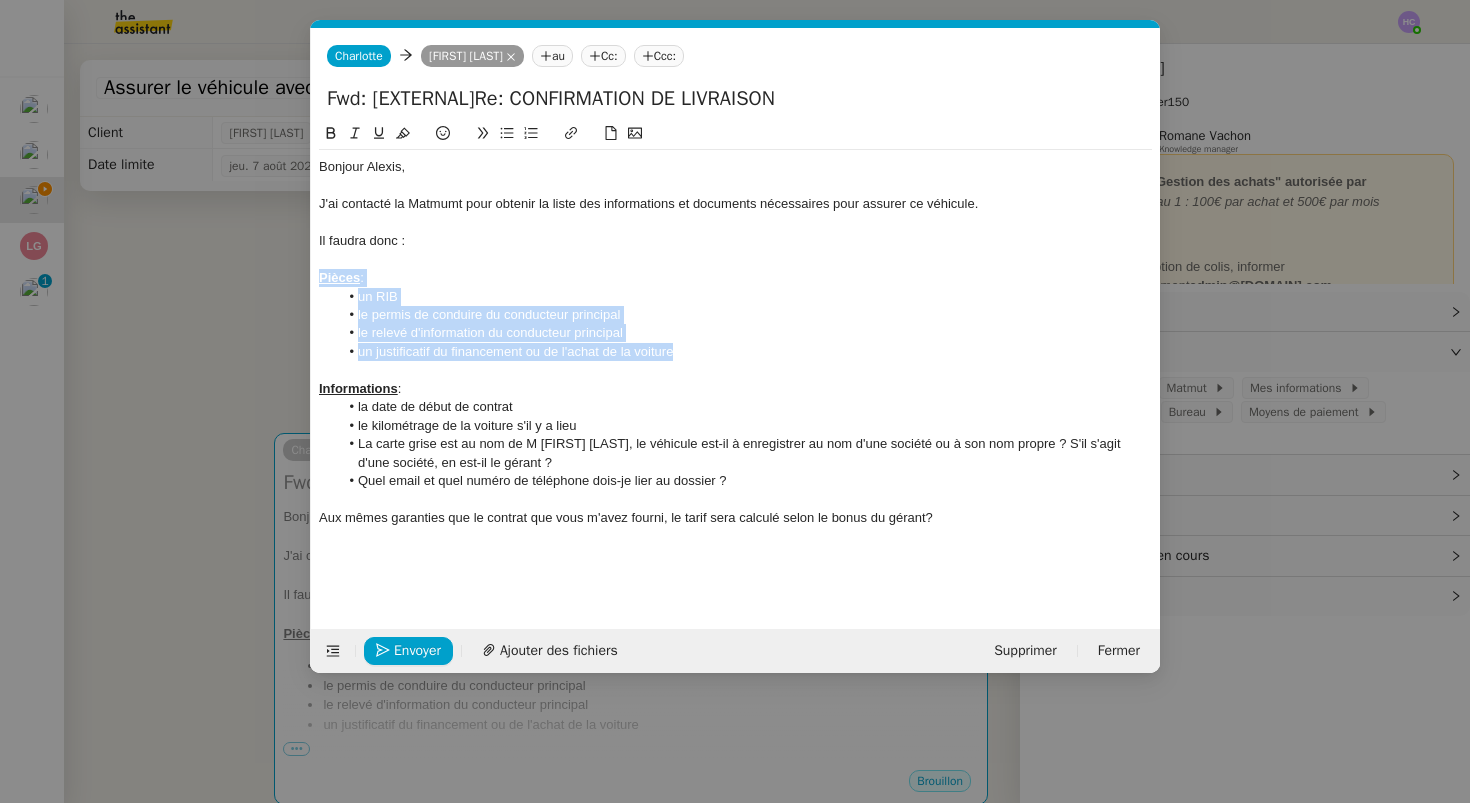 drag, startPoint x: 688, startPoint y: 353, endPoint x: 313, endPoint y: 280, distance: 382.03928 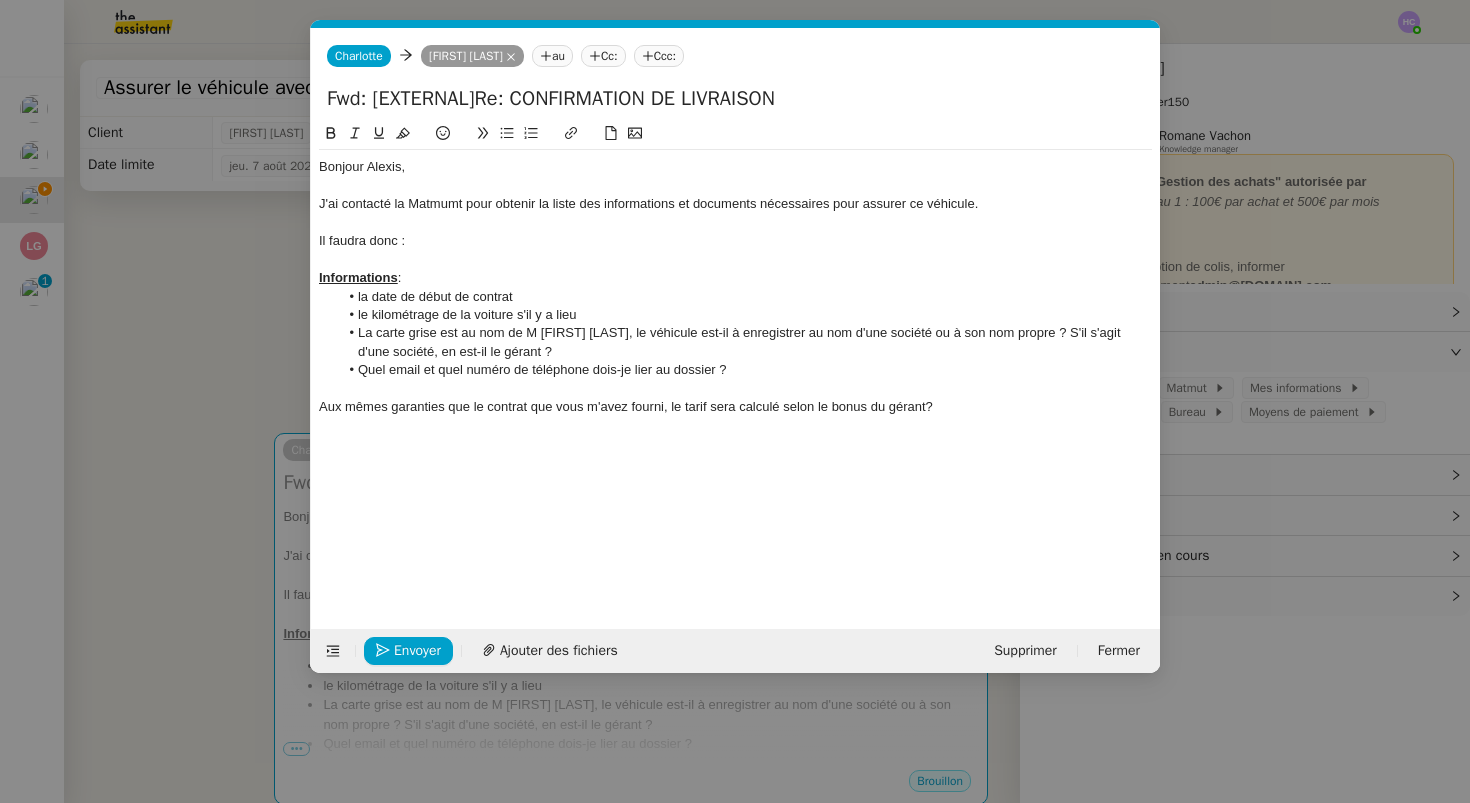 click on "Quel email et quel numéro de téléphone dois-je lier au dossier ?" 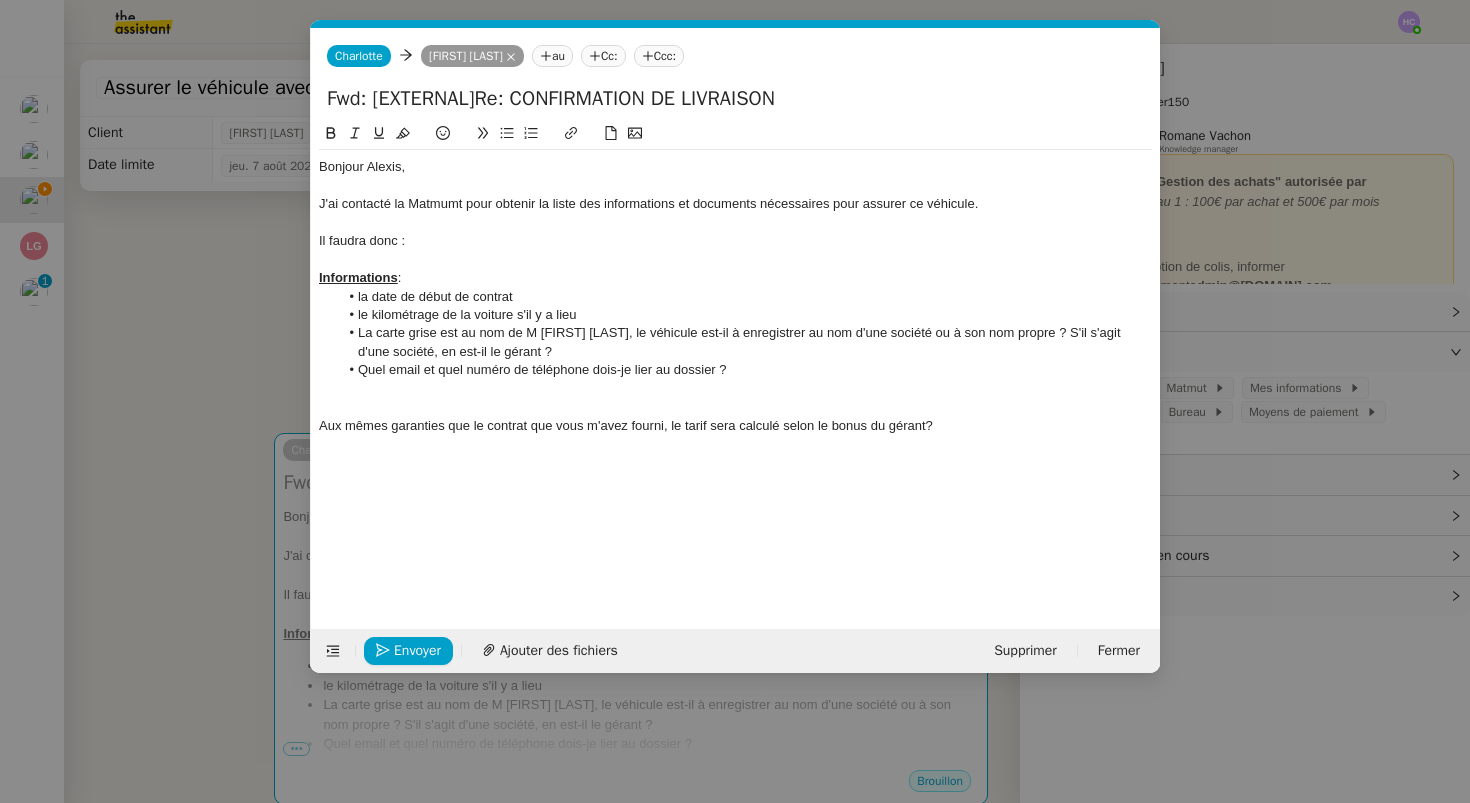 scroll, scrollTop: 0, scrollLeft: 0, axis: both 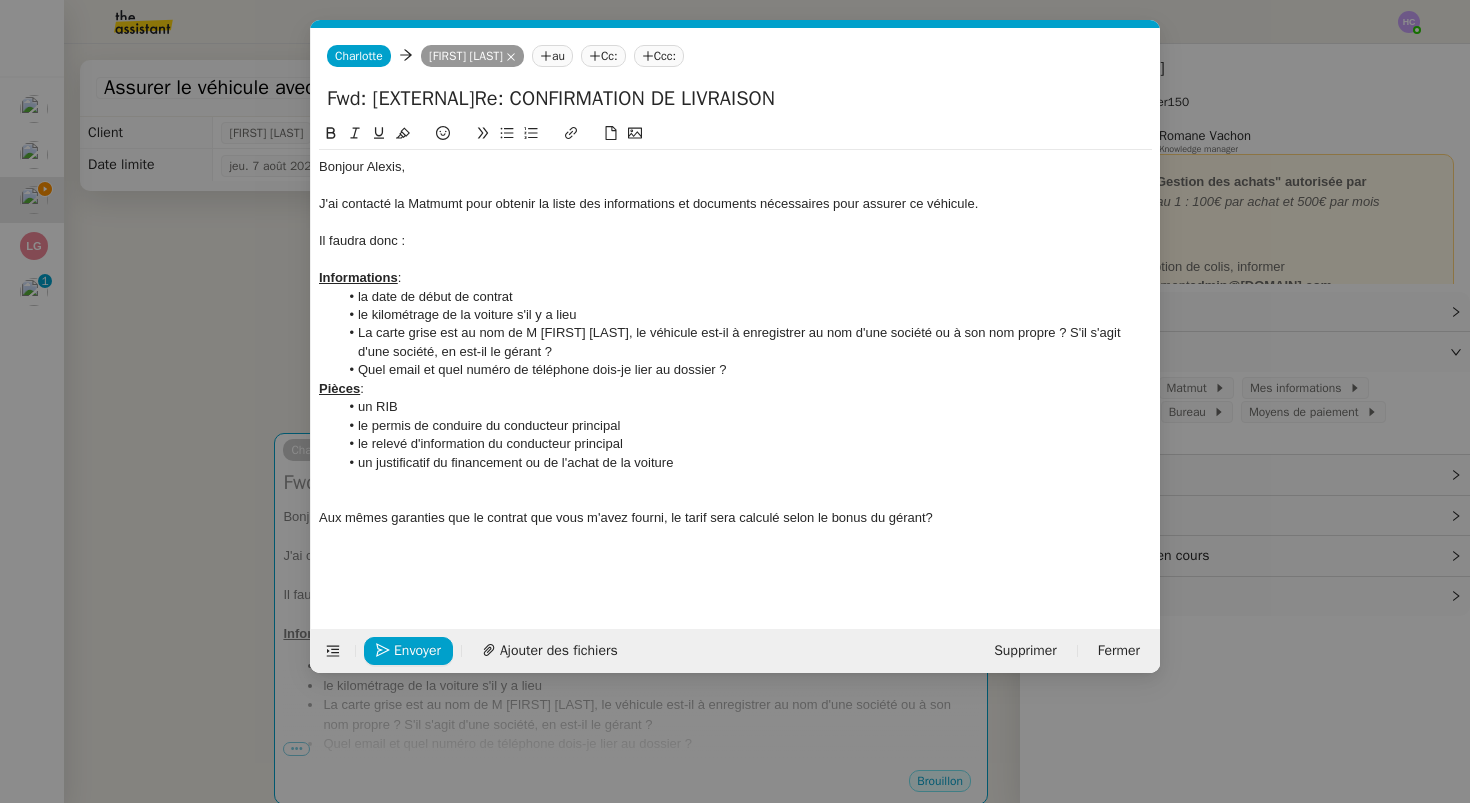 click on "Informations" 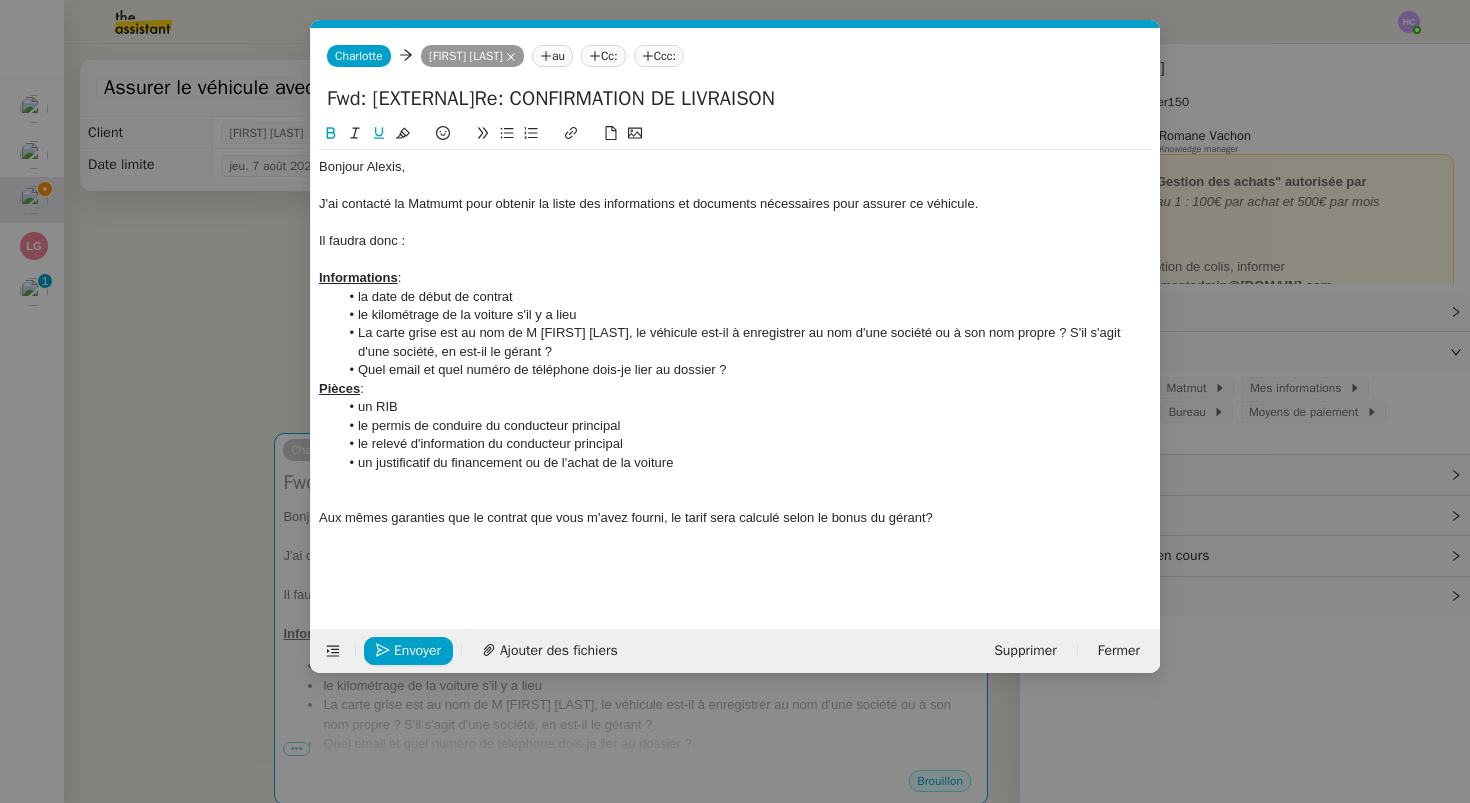 click on "Informations :" 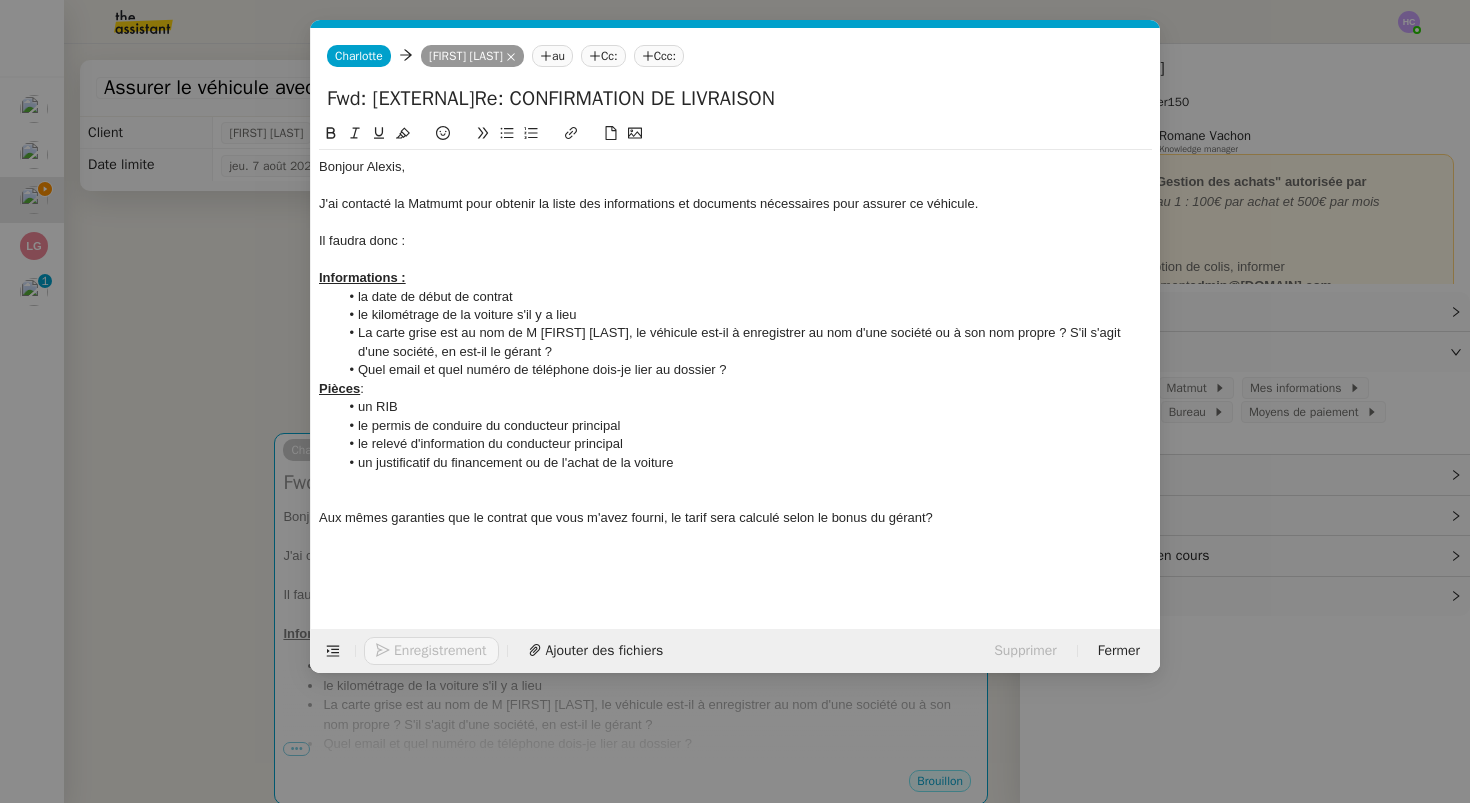 click on "Pièces" 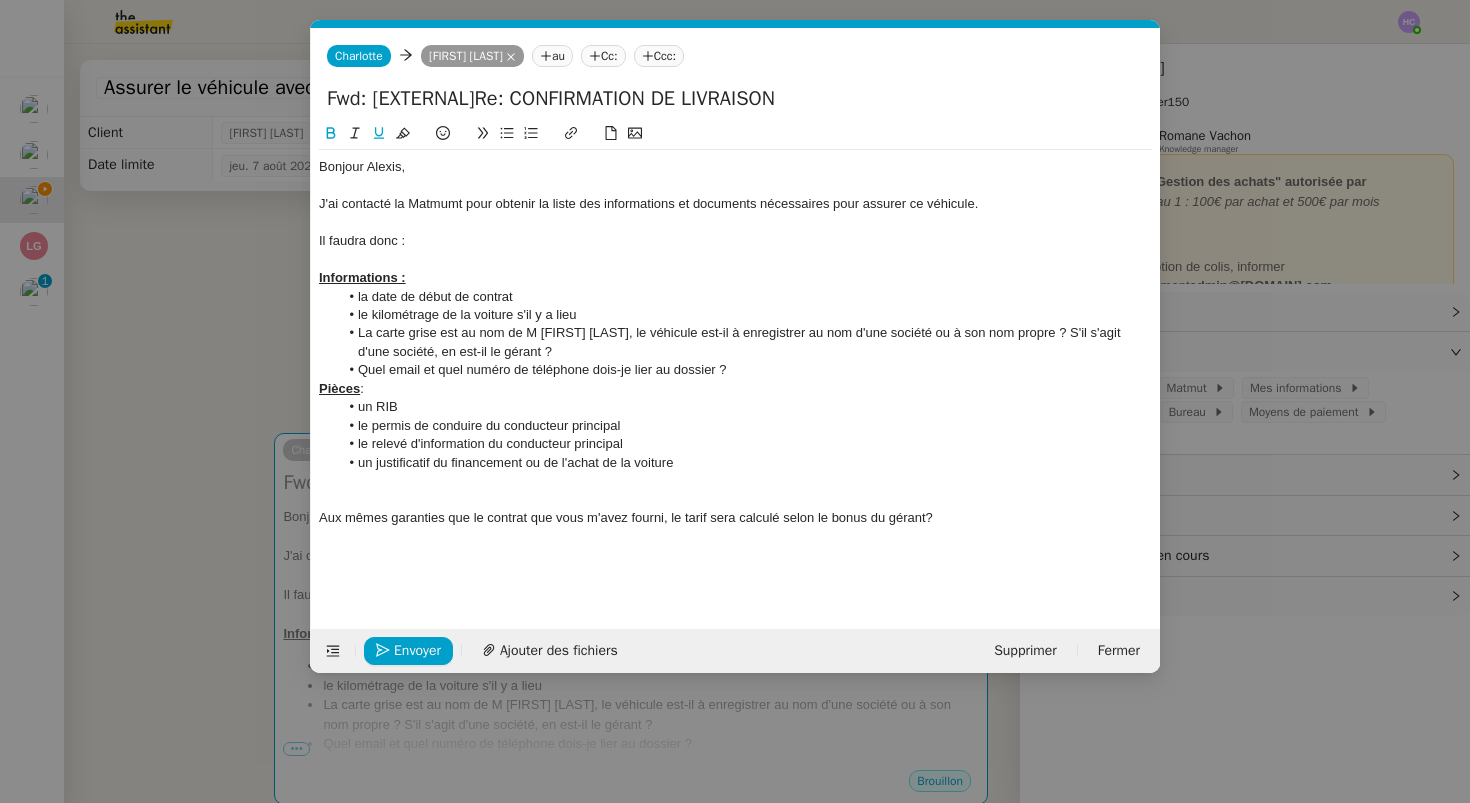 click on "Pièces :" 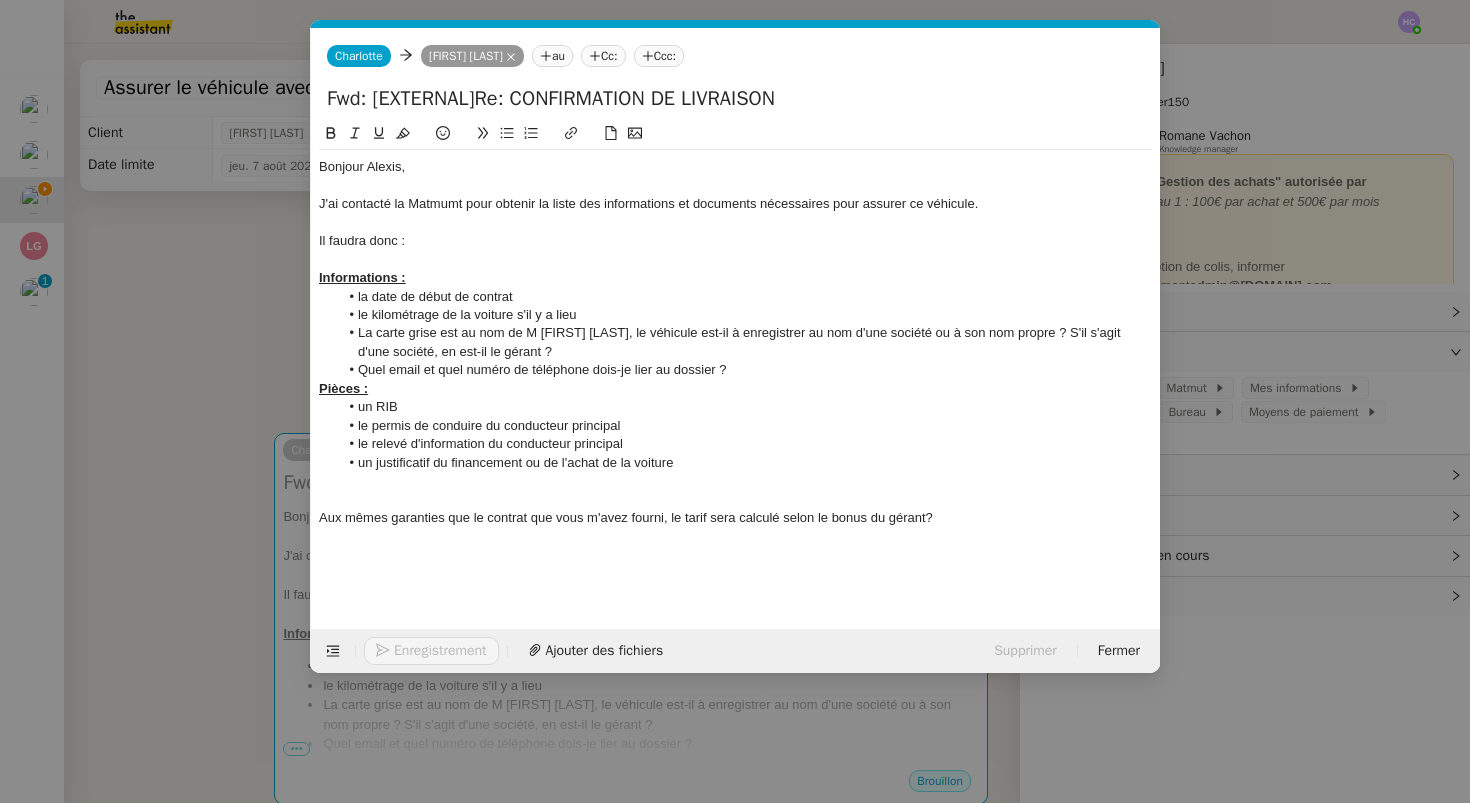 click on "Quel email et quel numéro de téléphone dois-je lier au dossier ?" 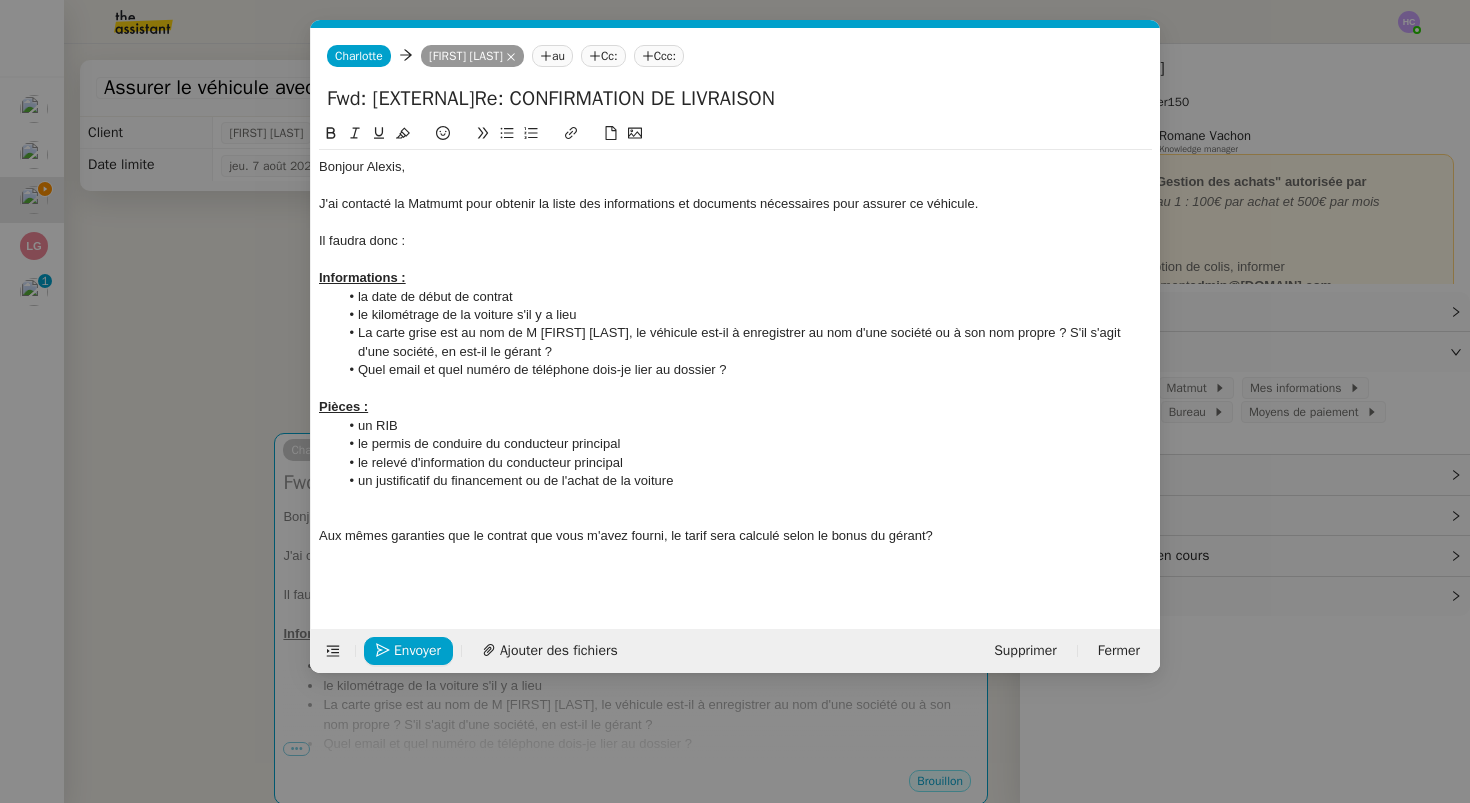 click on "la date de début de contrat" 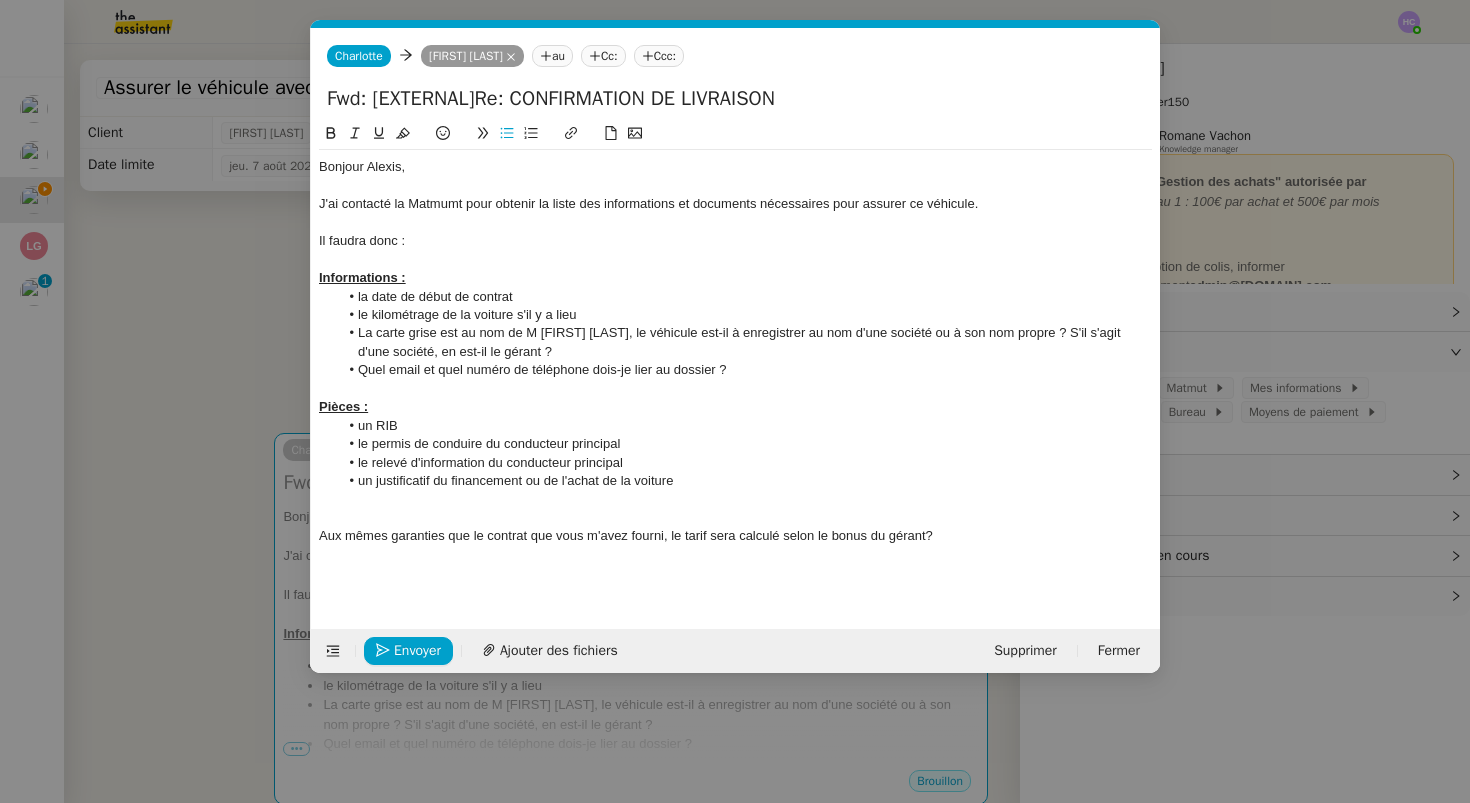 click on "le kilométrage de la voiture s'il y a lieu" 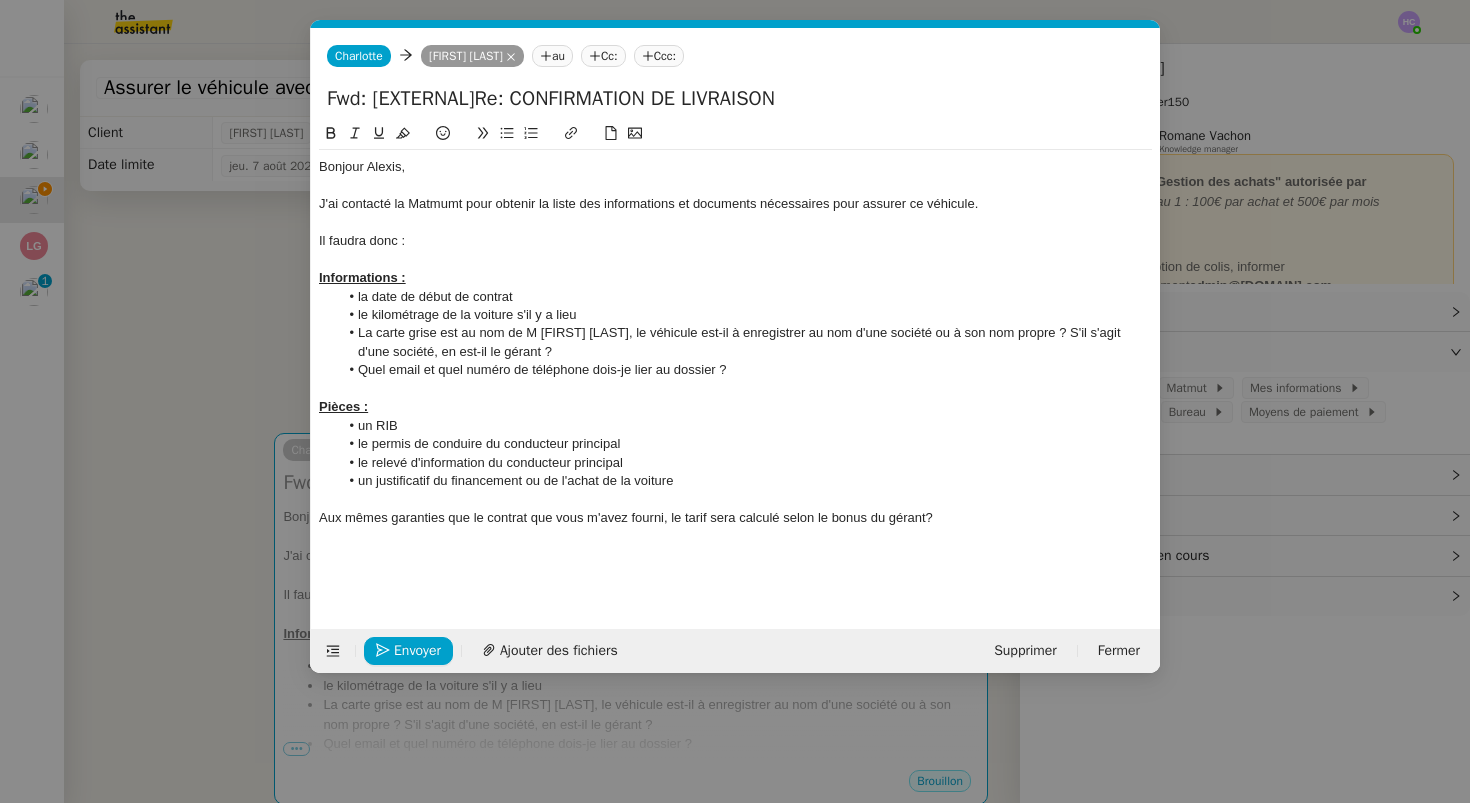 click on "Aux mêmes garanties que le contrat que vous m'avez fourni, le tarif sera calculé selon le bonus du gérant?" 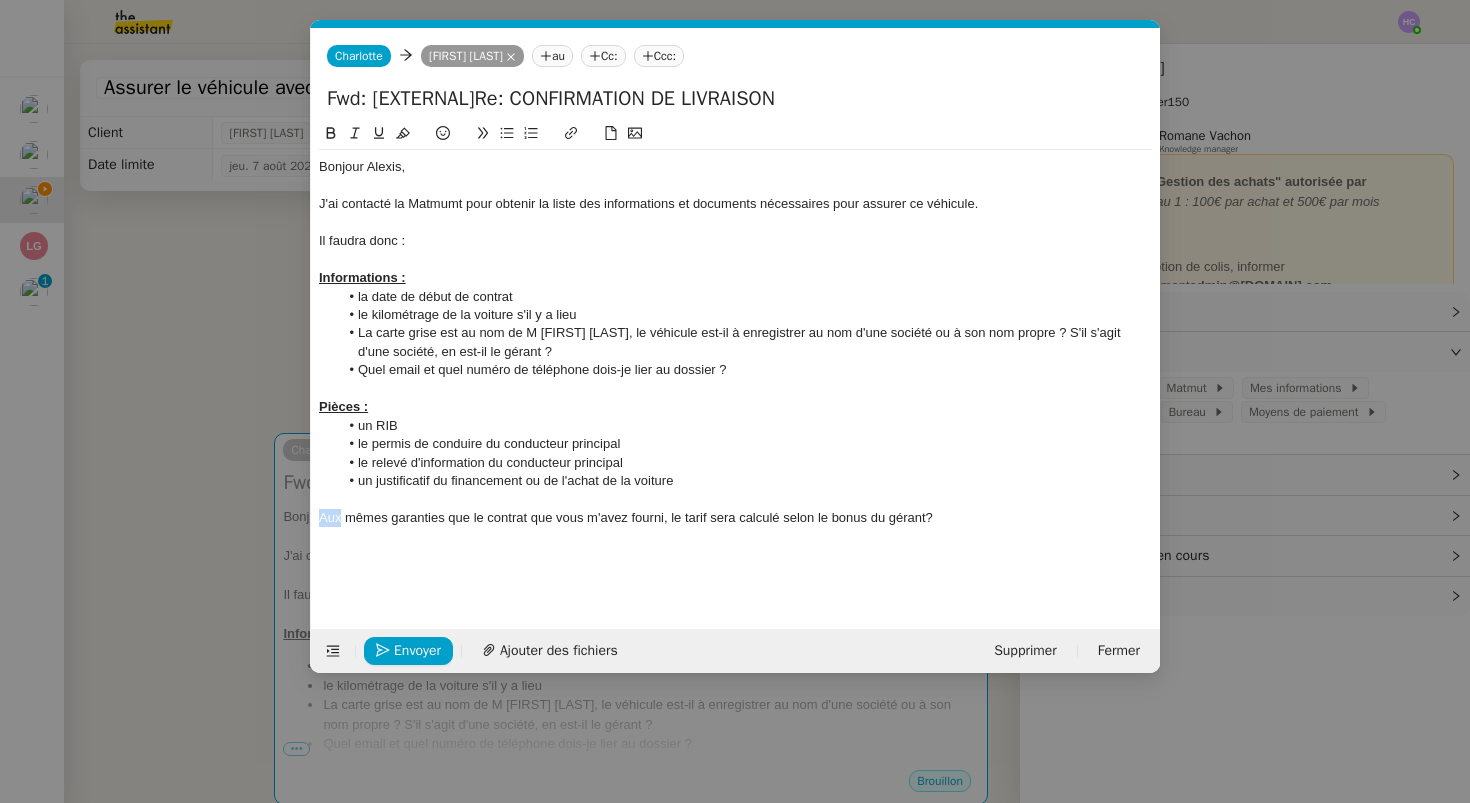 click on "Aux mêmes garanties que le contrat que vous m'avez fourni, le tarif sera calculé selon le bonus du gérant?" 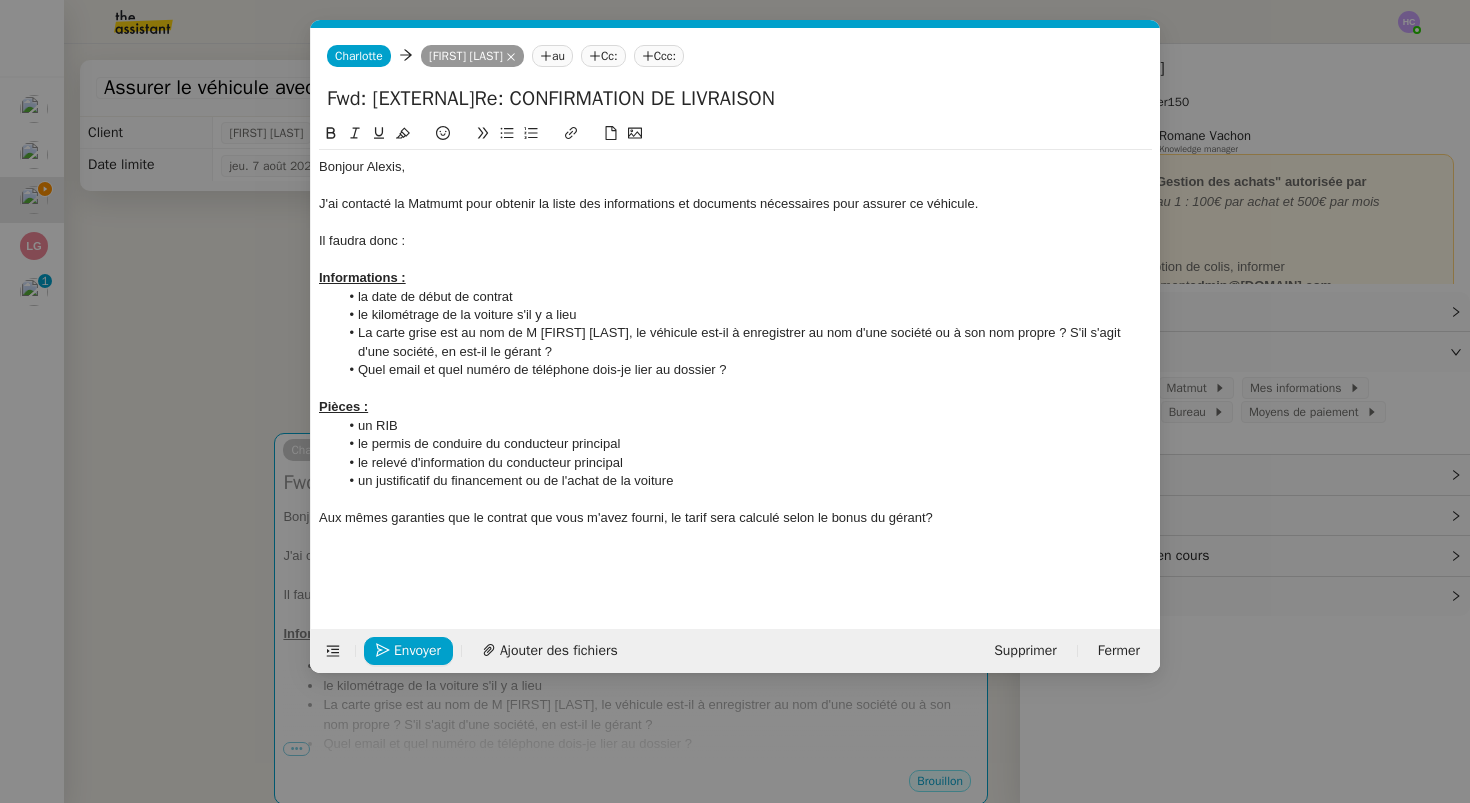 click on "Aux mêmes garanties que le contrat que vous m'avez fourni, le tarif sera calculé selon le bonus du gérant?" 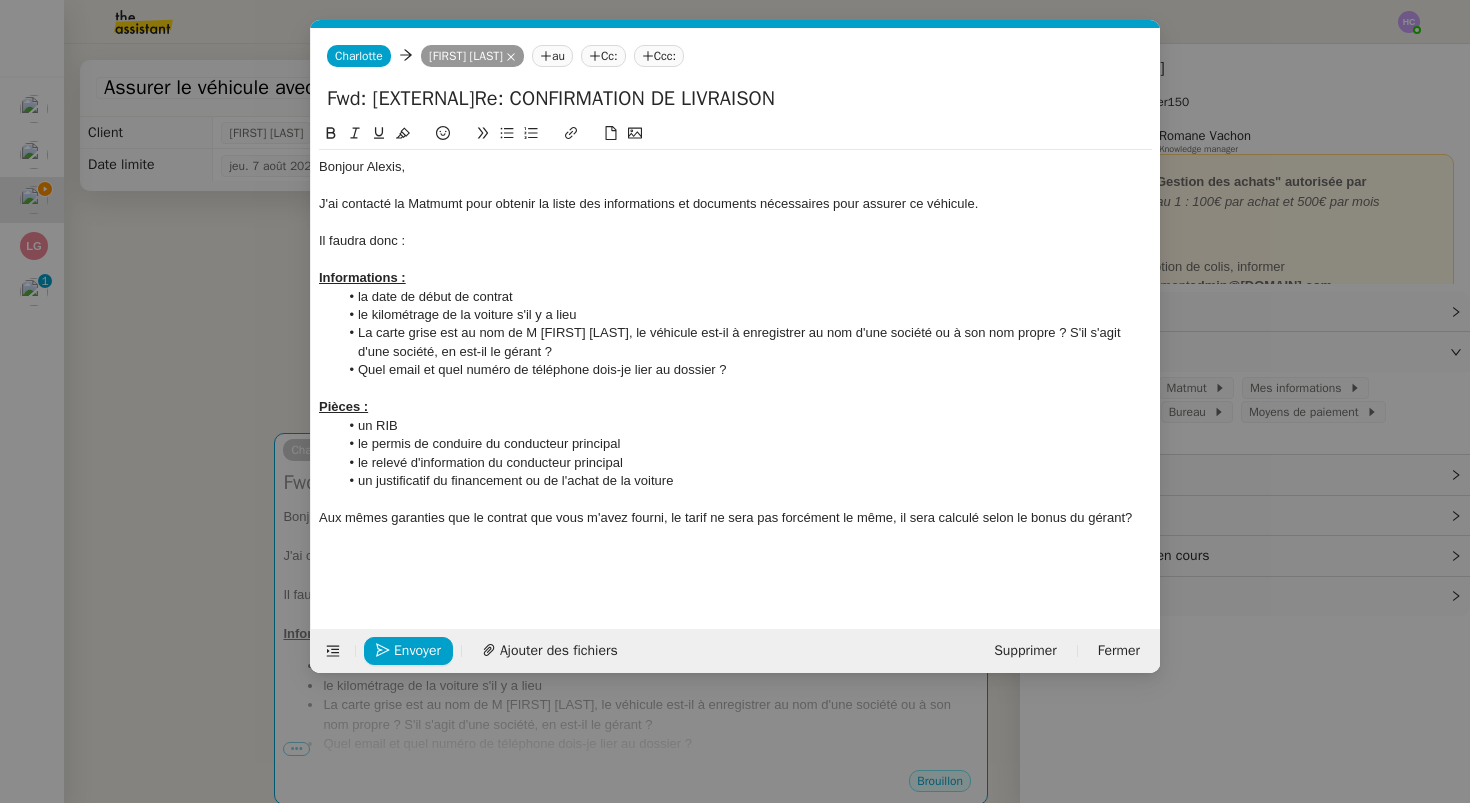 click on "Aux mêmes garanties que le contrat que vous m'avez fourni, le tarif ne sera pas forcément le même, il sera calculé selon le bonus du gérant?" 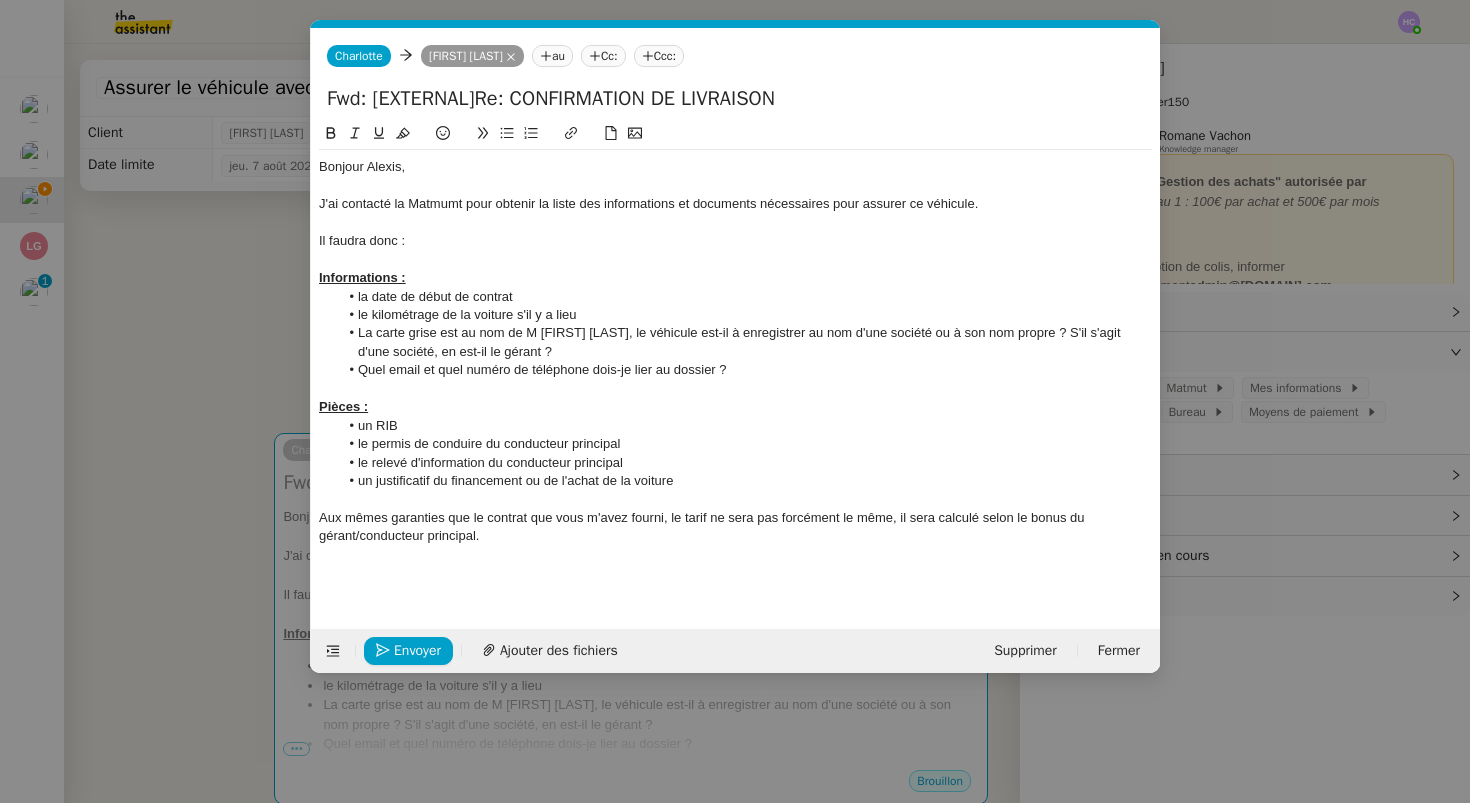click 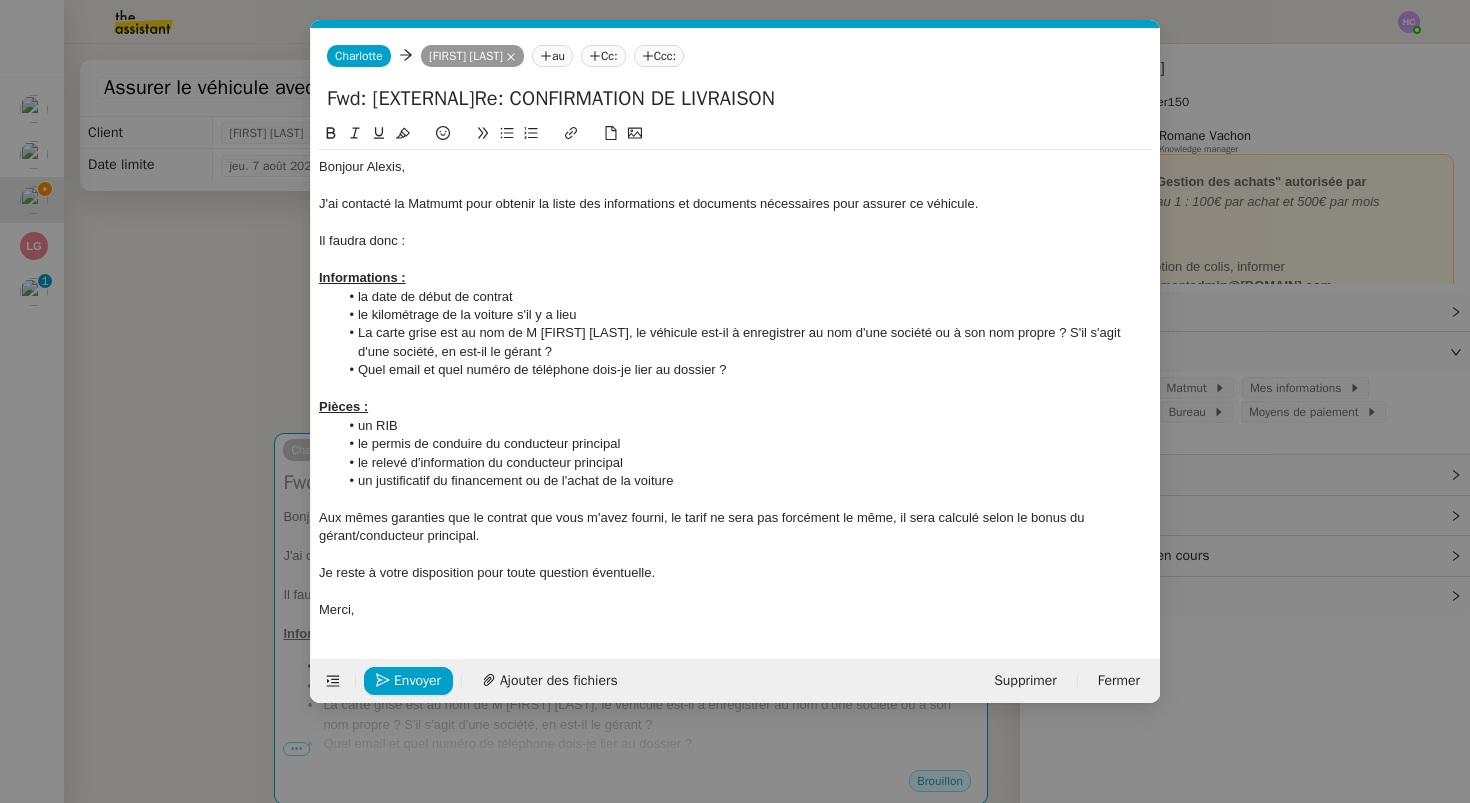 click on "J'ai contacté la Matmumt pour obtenir la liste des informations et documents nécessaires pour assurer ce véhicule." 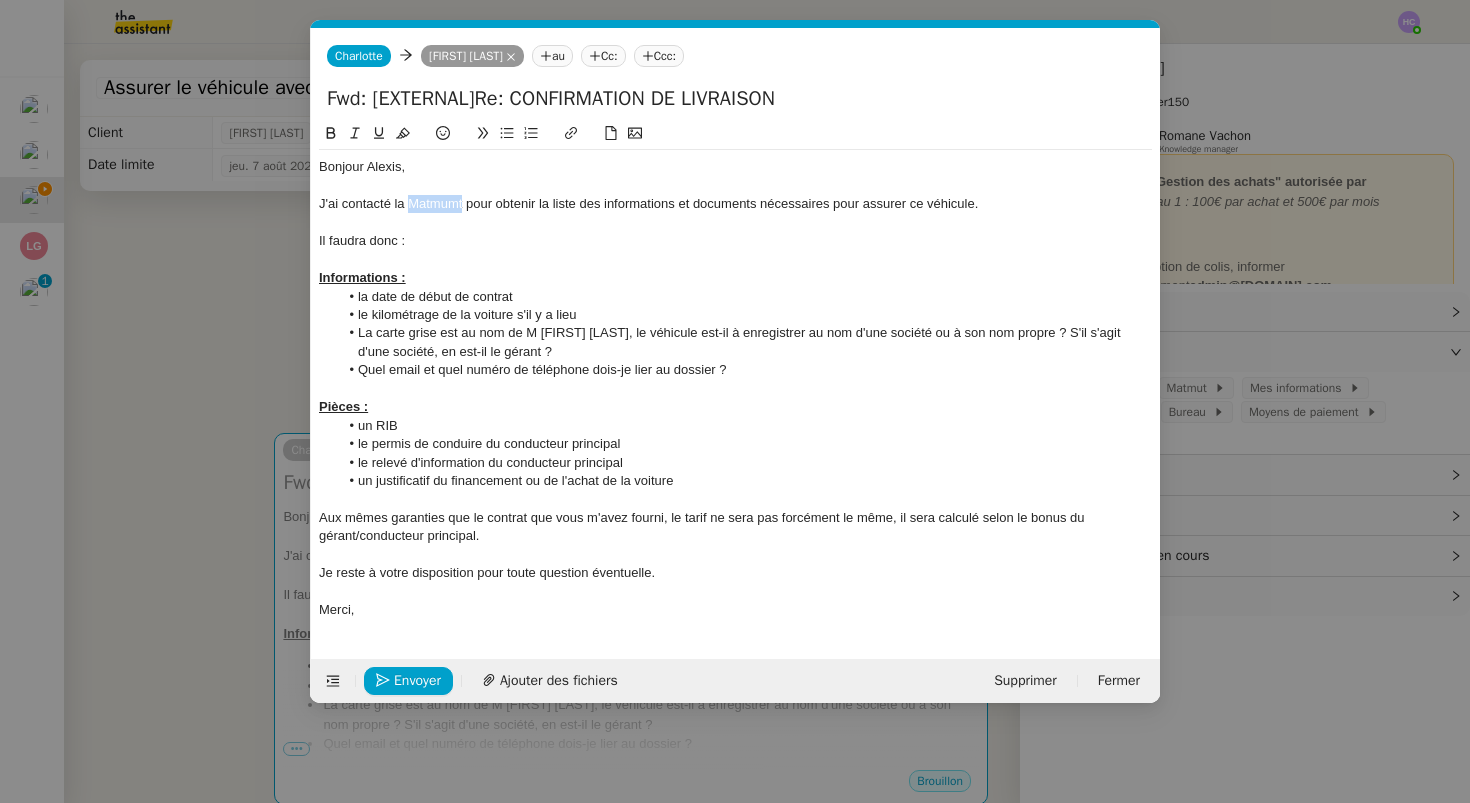 click on "J'ai contacté la Matmumt pour obtenir la liste des informations et documents nécessaires pour assurer ce véhicule." 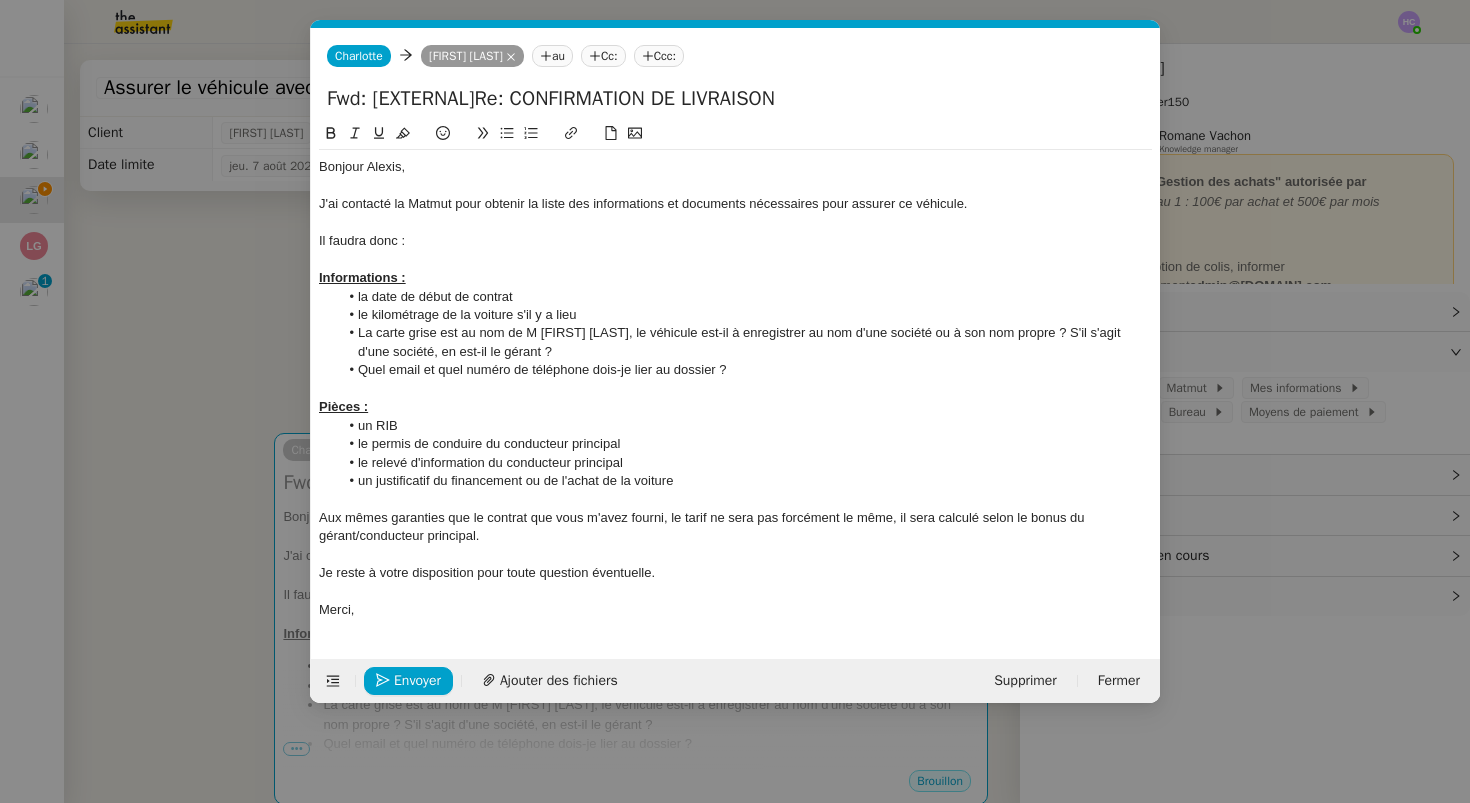 click on "Aux mêmes garanties que le contrat que vous m'avez fourni, le tarif ne sera pas forcément le même, il sera calculé selon le bonus du gérant/conducteur principal." 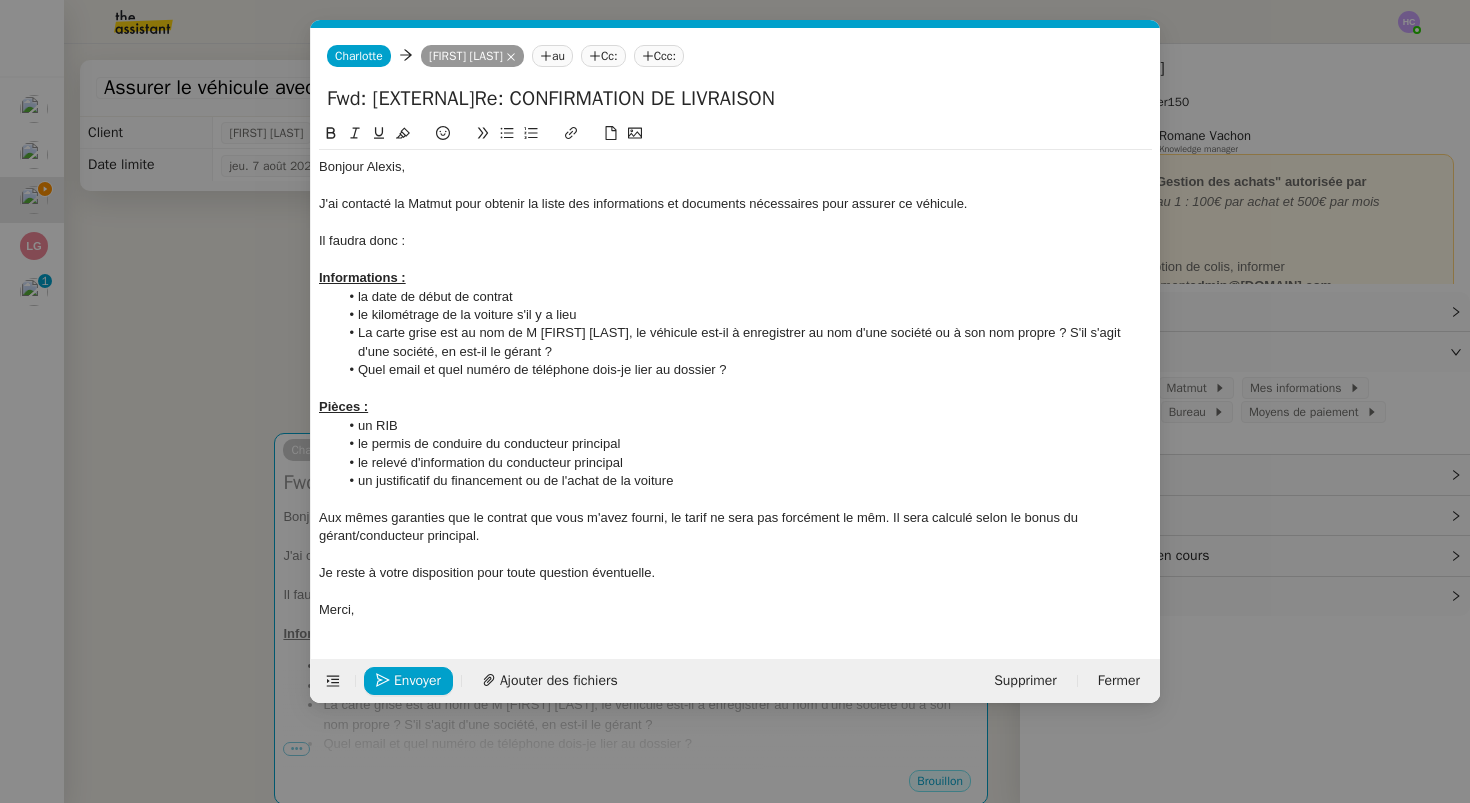 click on "Aux mêmes garanties que le contrat que vous m'avez fourni, le tarif ne sera pas forcément le mêm. Il sera calculé selon le bonus du gérant/conducteur principal." 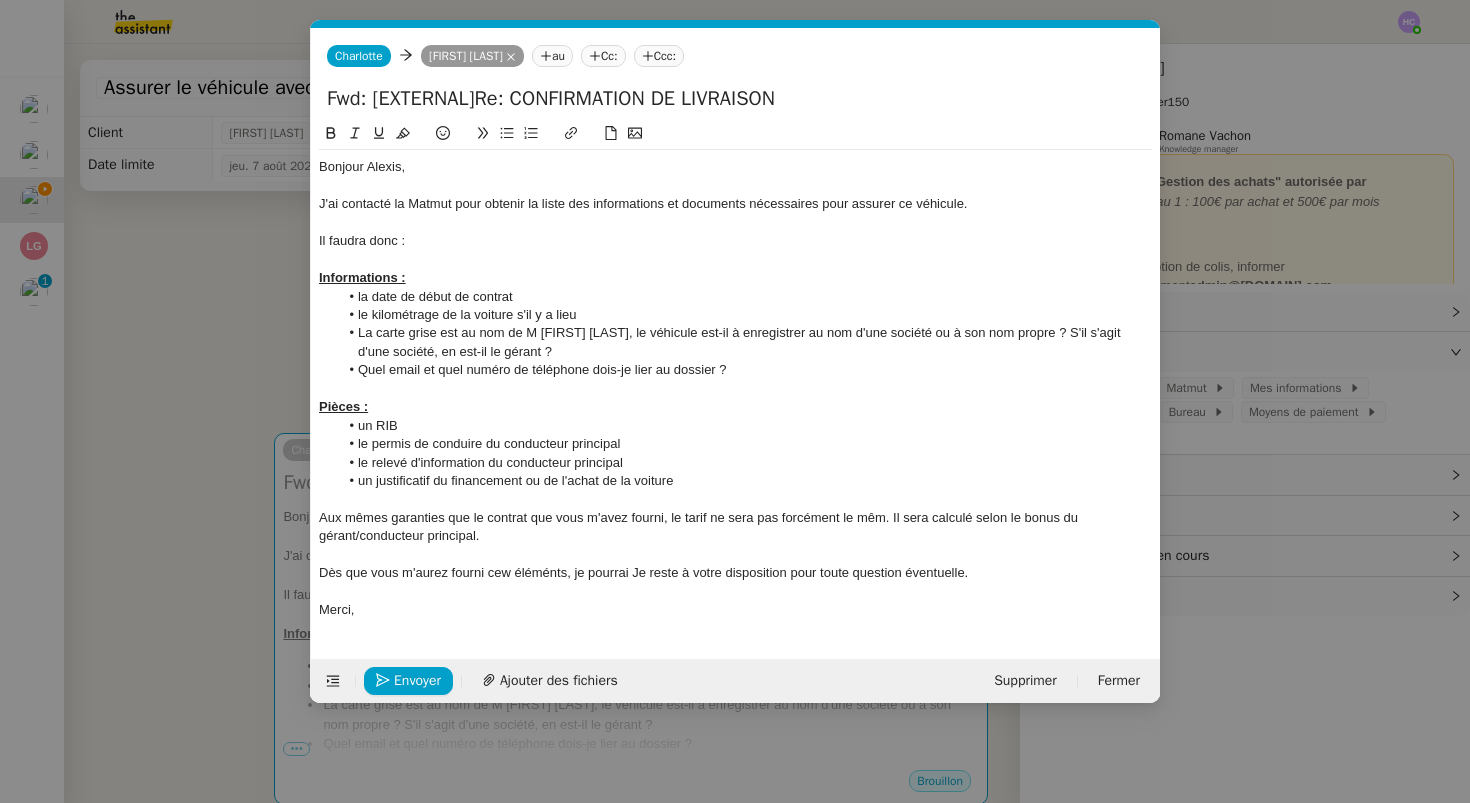 click on "Dès que vous m'aurez fourni cew éléménts, je pourrai Je reste à votre disposition pour toute question éventuelle." 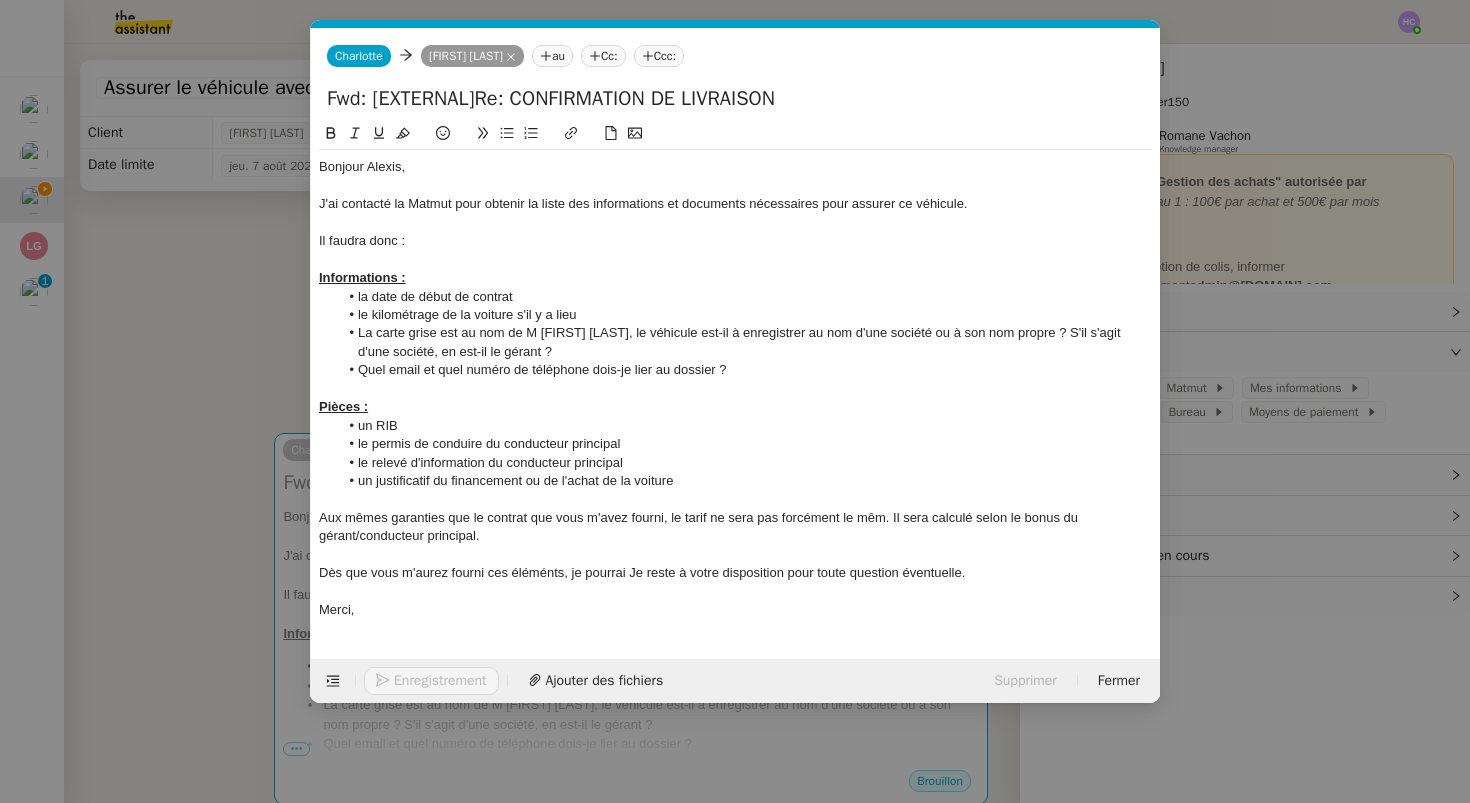 click on "Dès que vous m'aurez fourni ces éléménts, je pourrai Je reste à votre disposition pour toute question éventuelle." 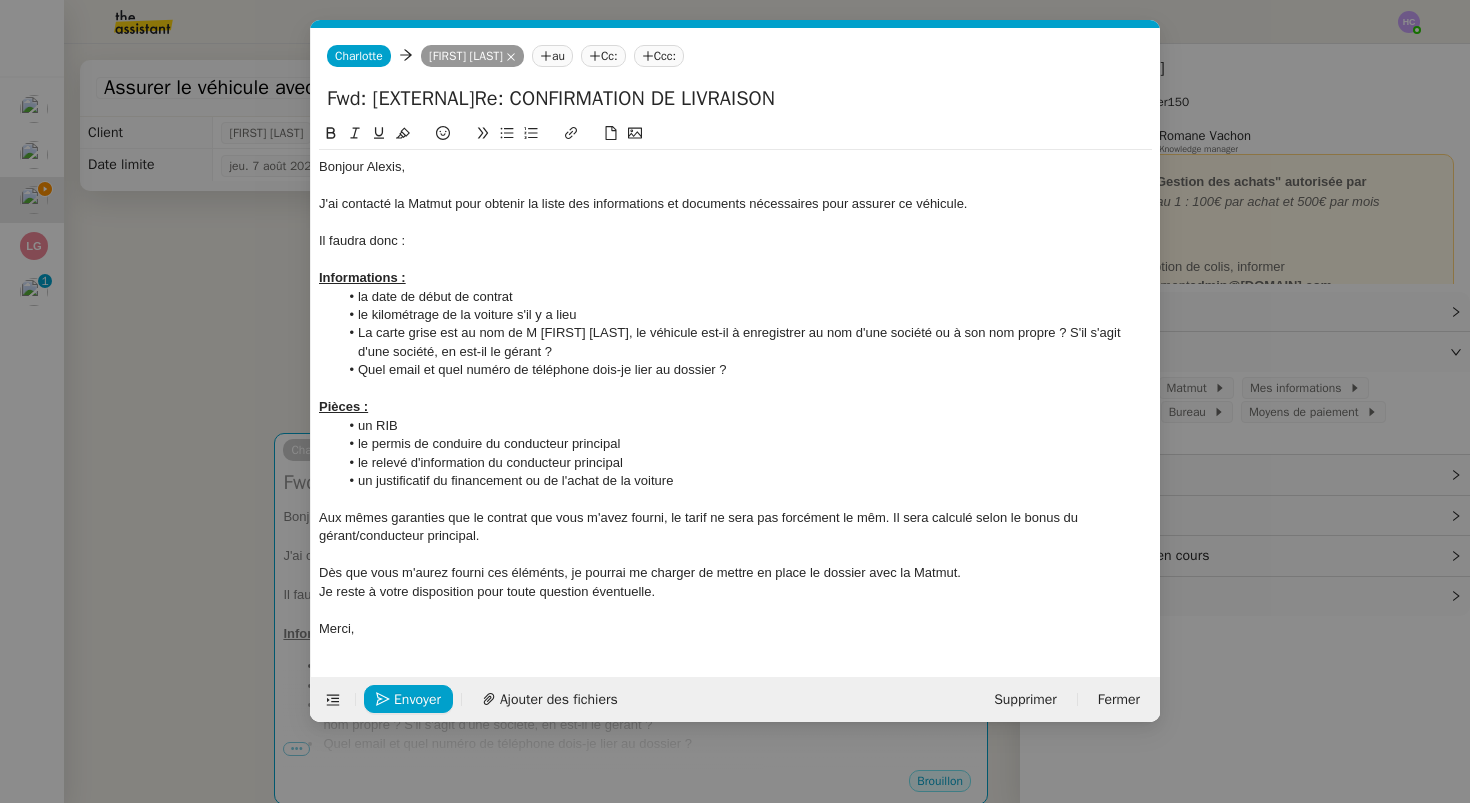click on "Dès que vous m'aurez fourni ces éléménts, je pourrai me charger de mettre en place le dossier avec la Matmut." 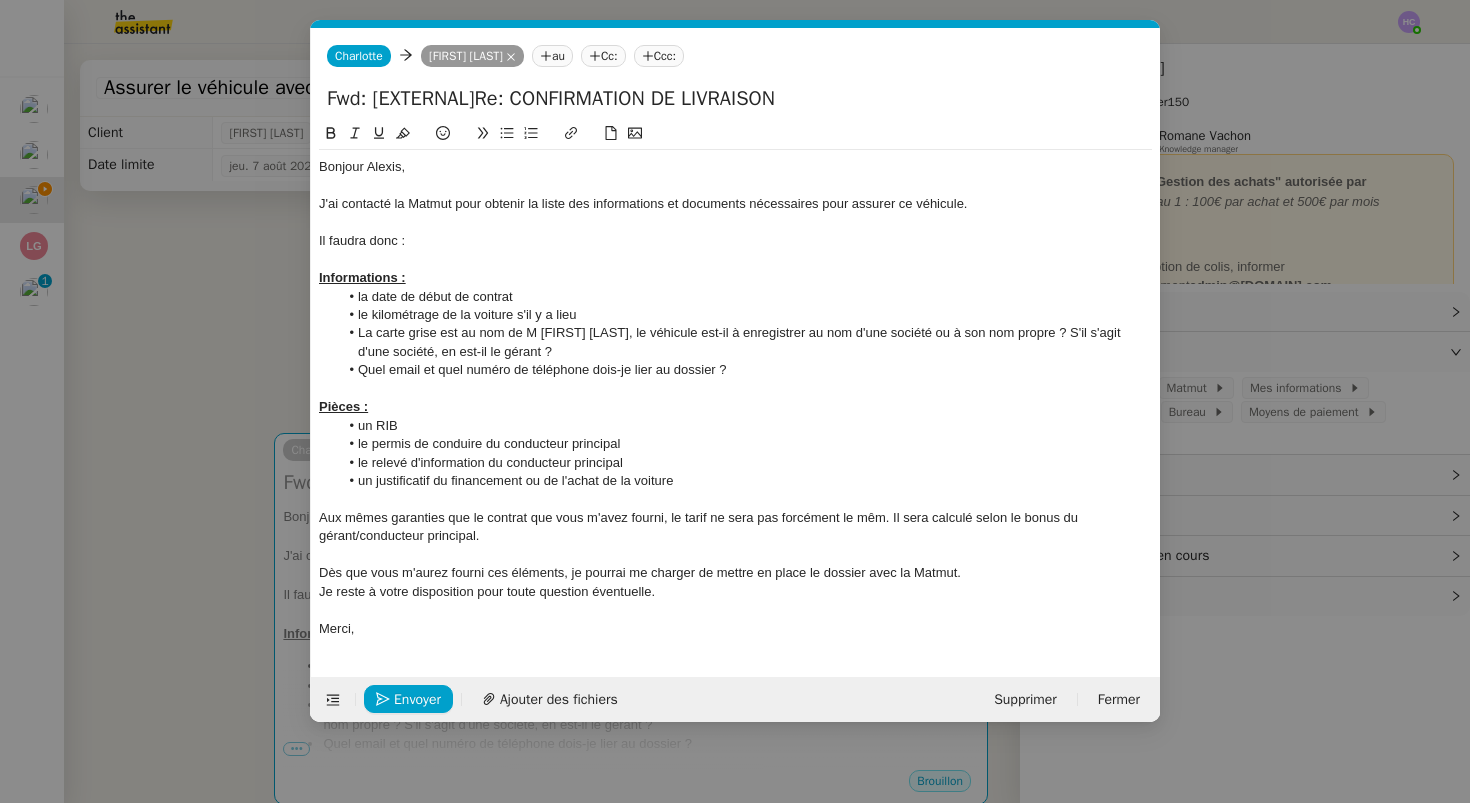 click on "Dès que vous m'aurez fourni ces éléments, je pourrai me charger de mettre en place le dossier avec la Matmut." 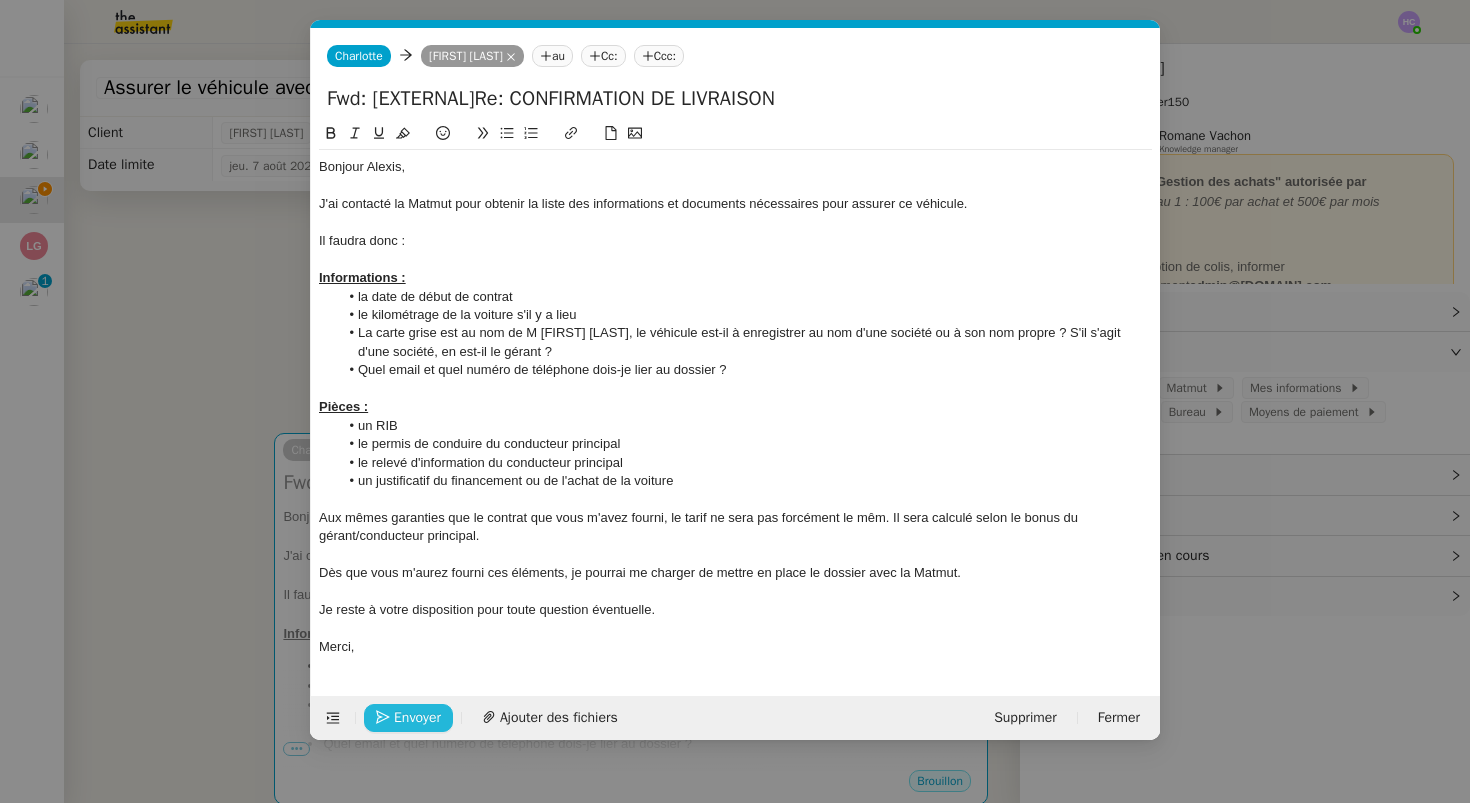 click on "Envoyer" 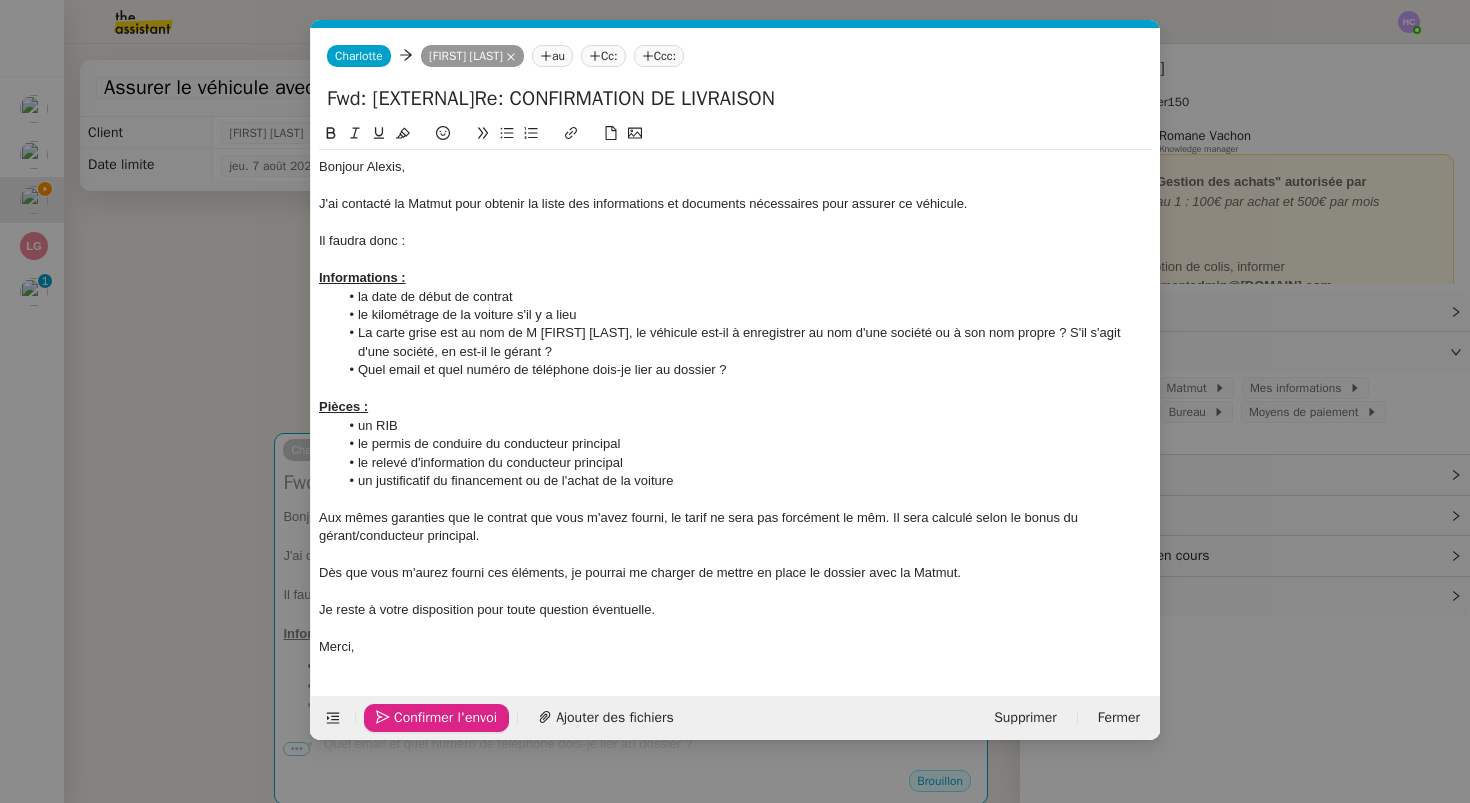 click on "Confirmer l'envoi" 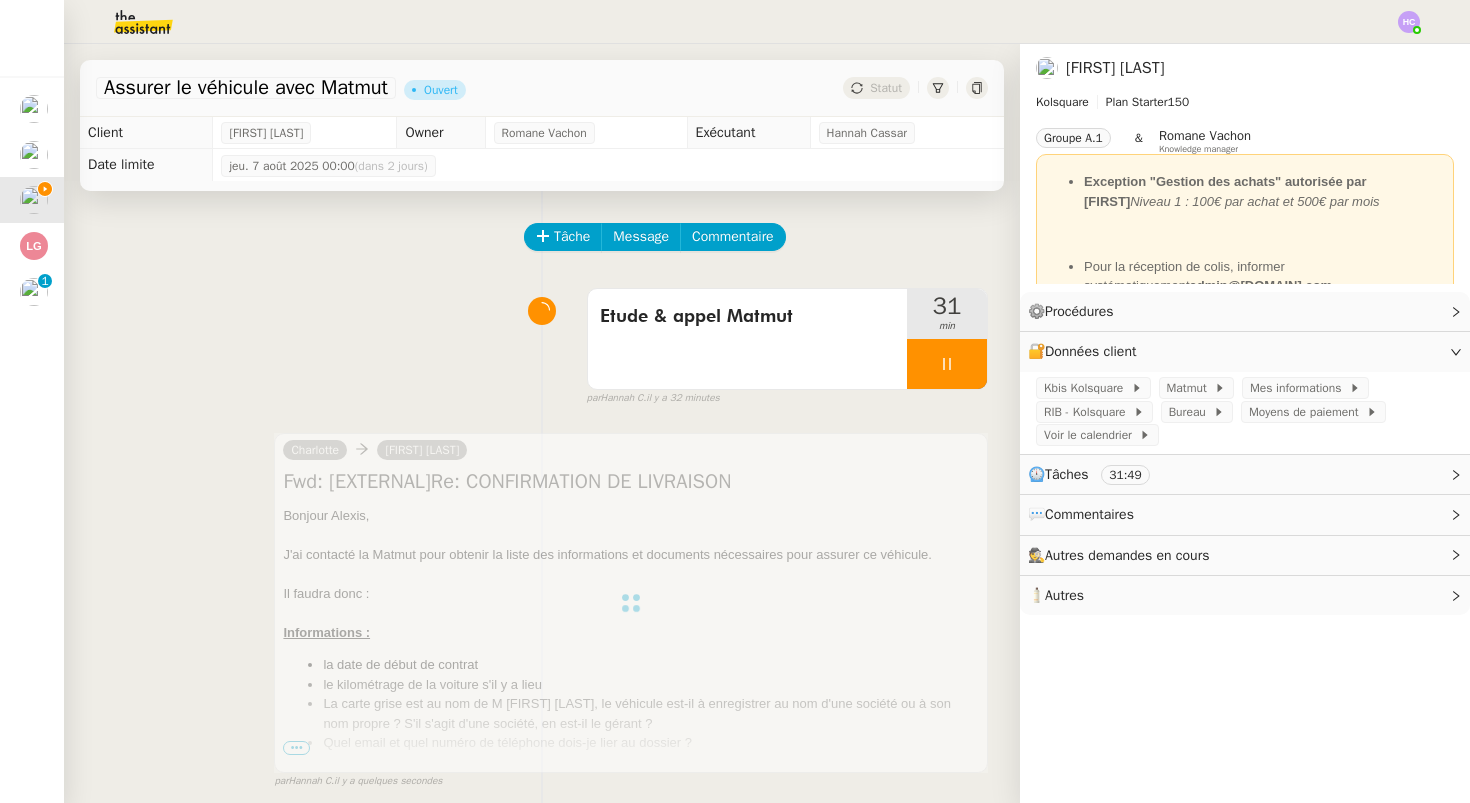 click 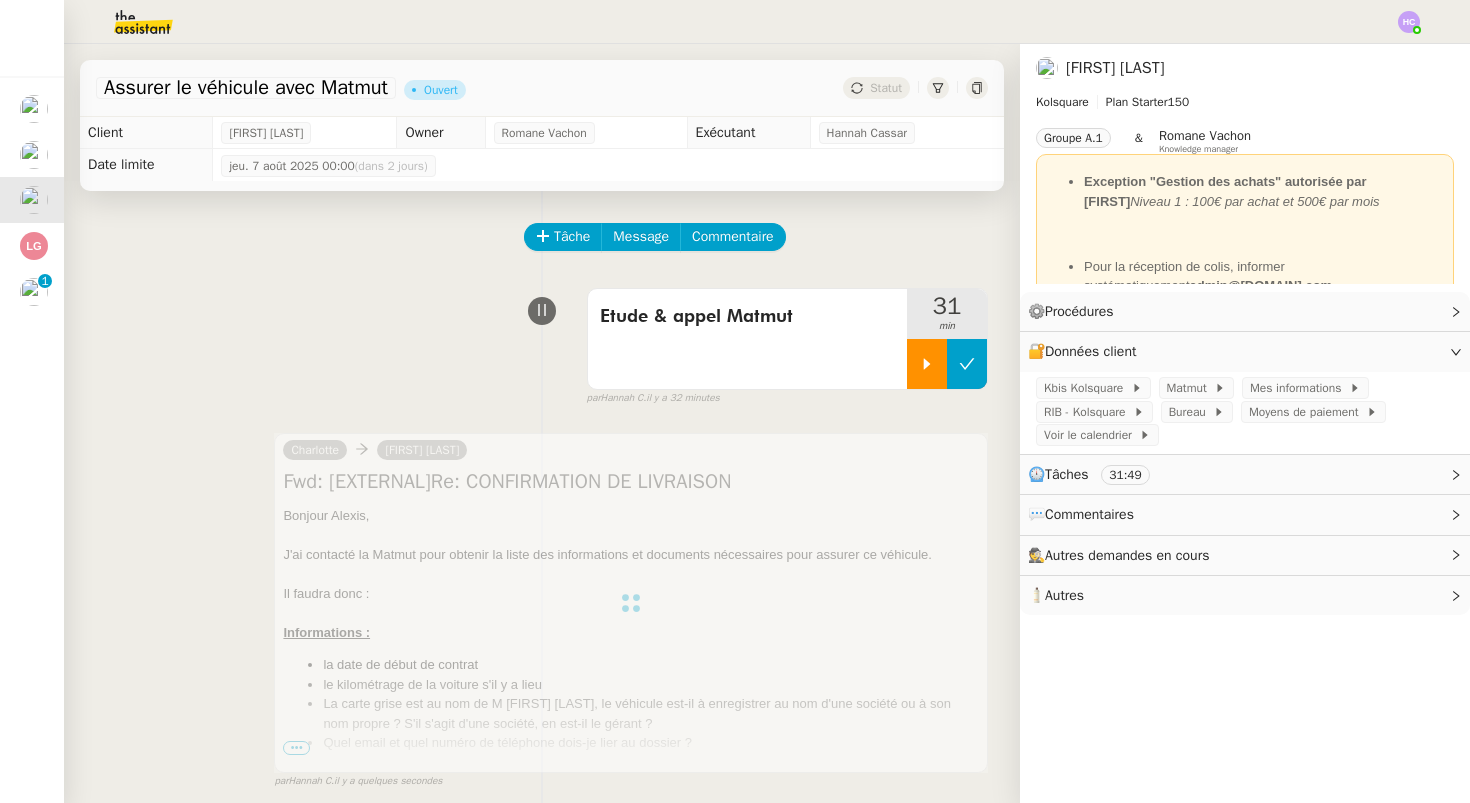click 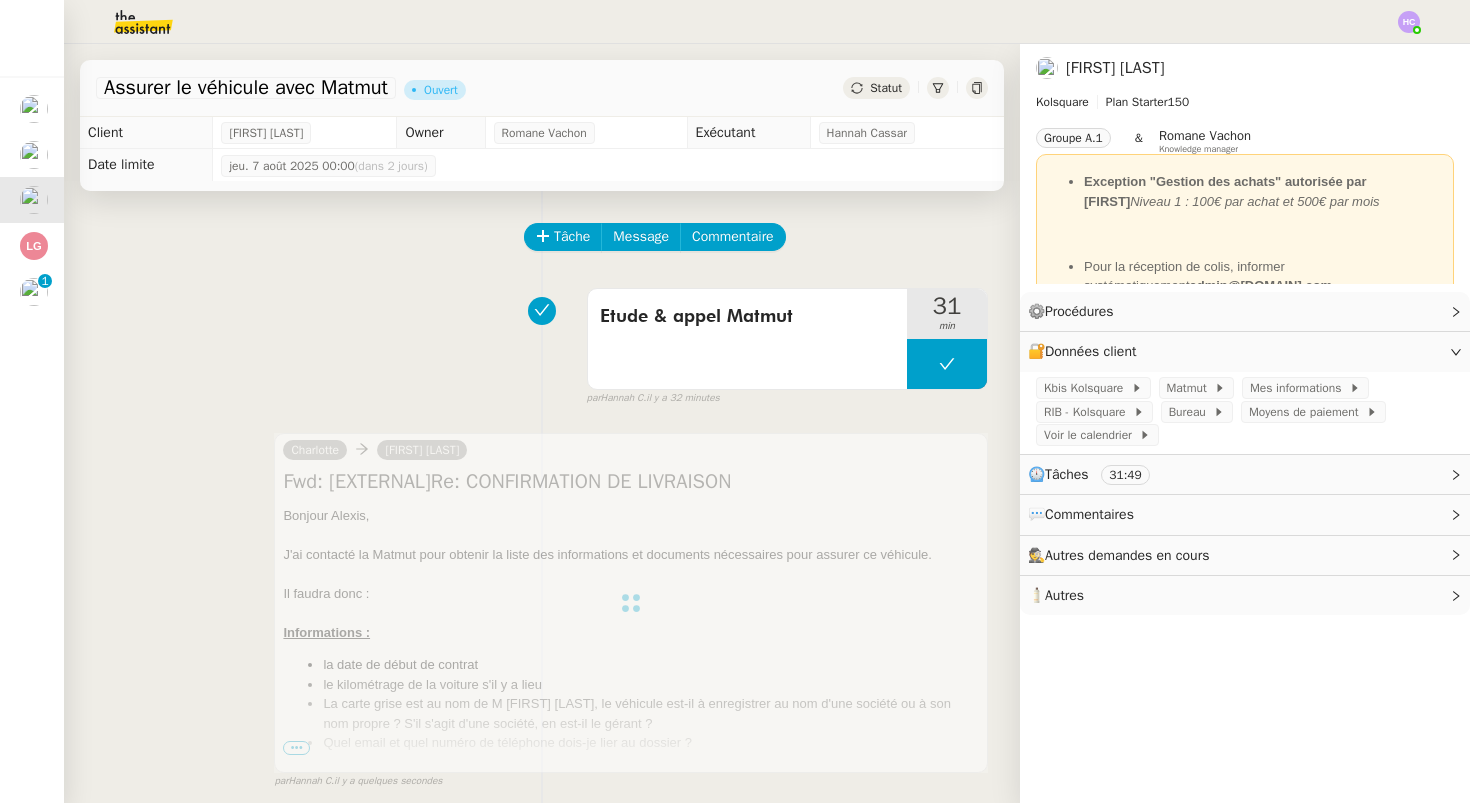 click on "Statut" 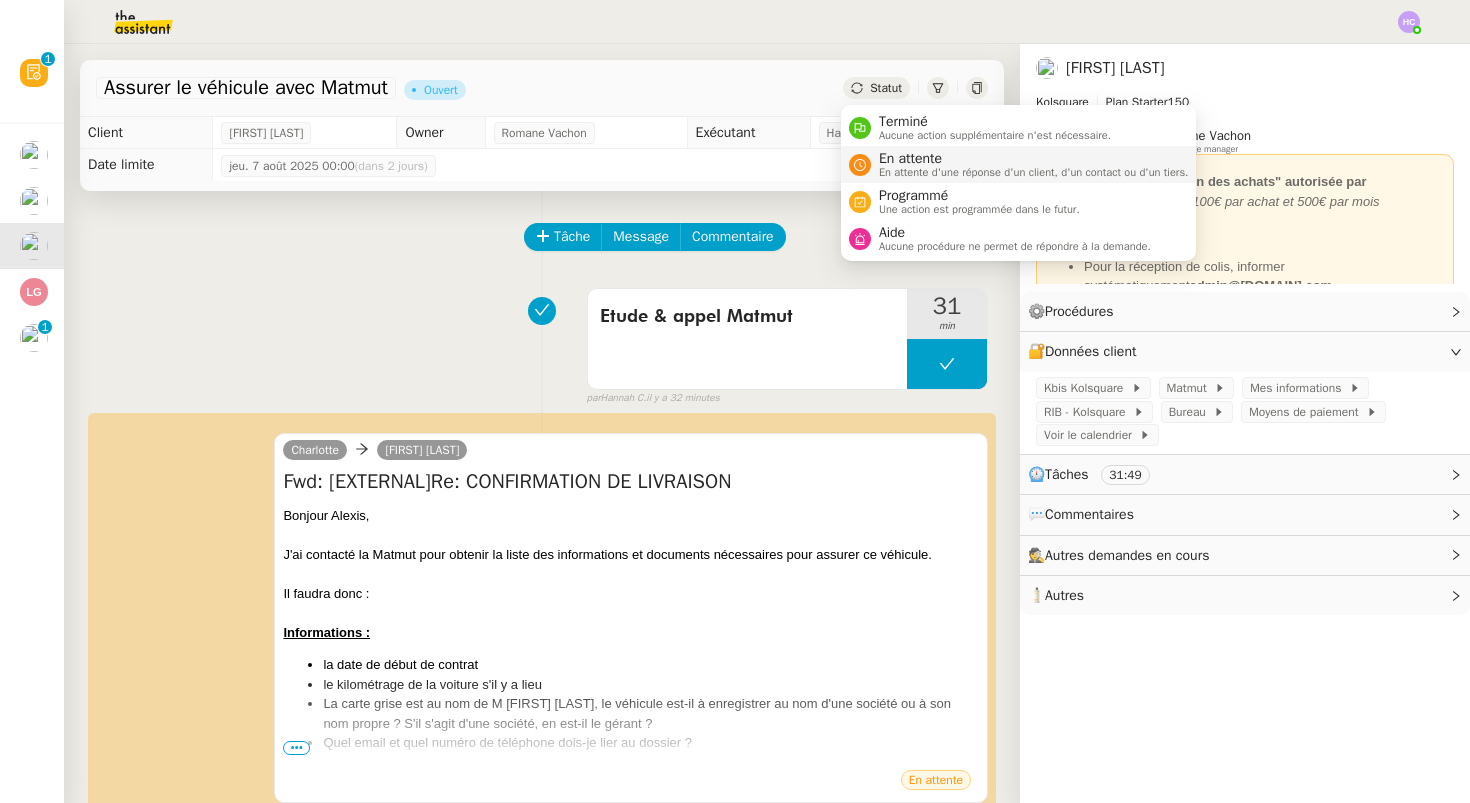 click on "En attente d'une réponse d'un client, d'un contact ou d'un tiers." at bounding box center [1034, 172] 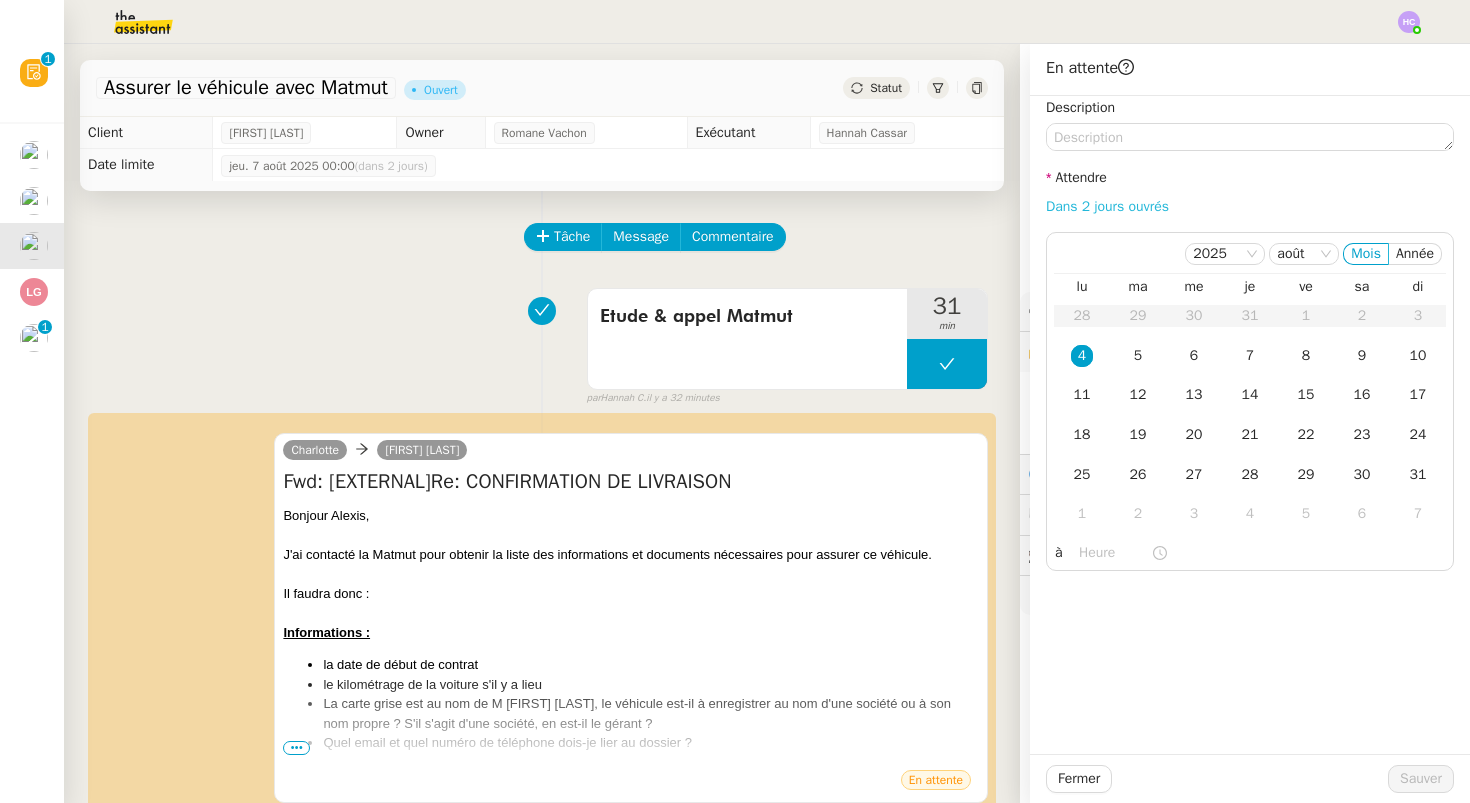 click on "Dans 2 jours ouvrés" 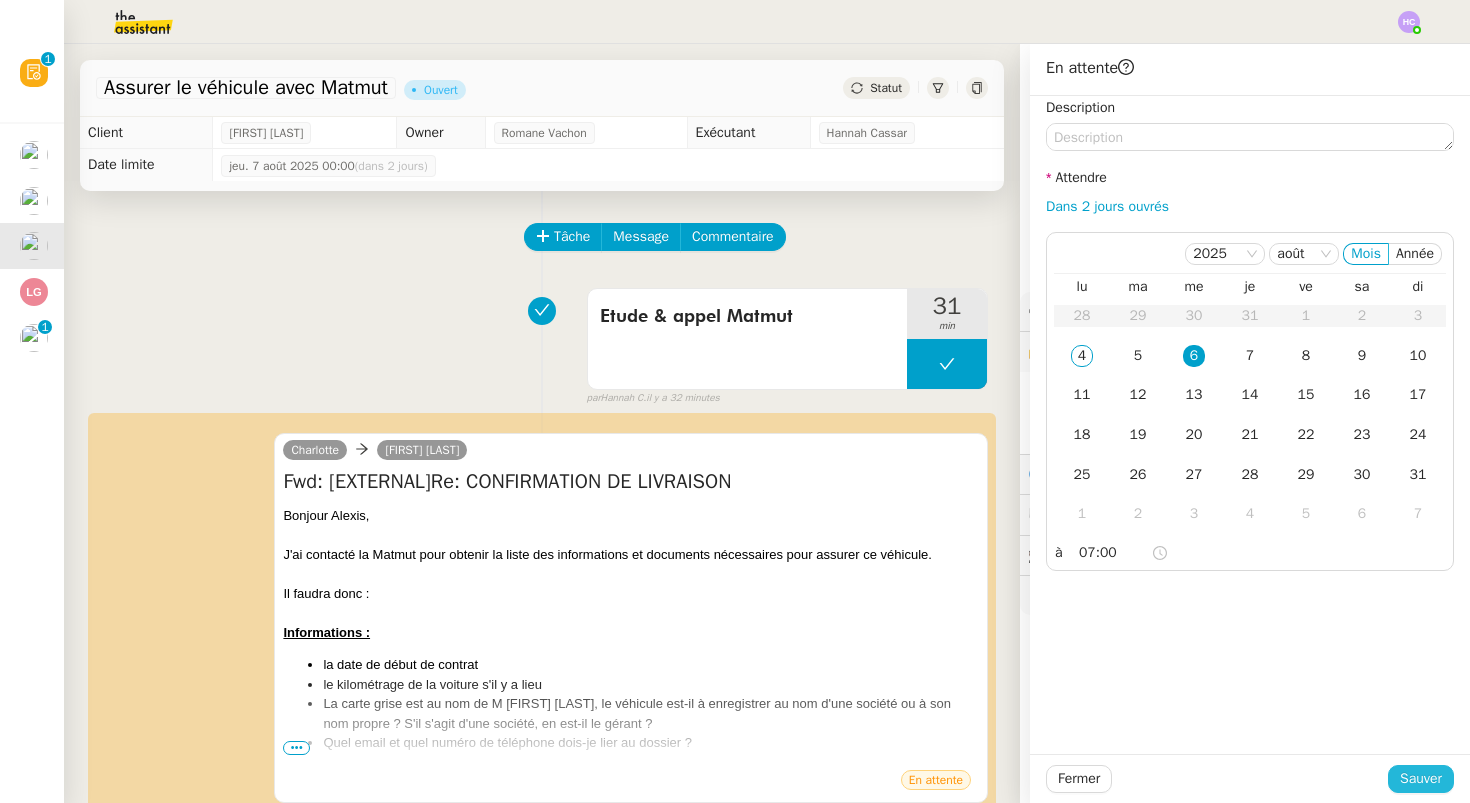 click on "Sauver" 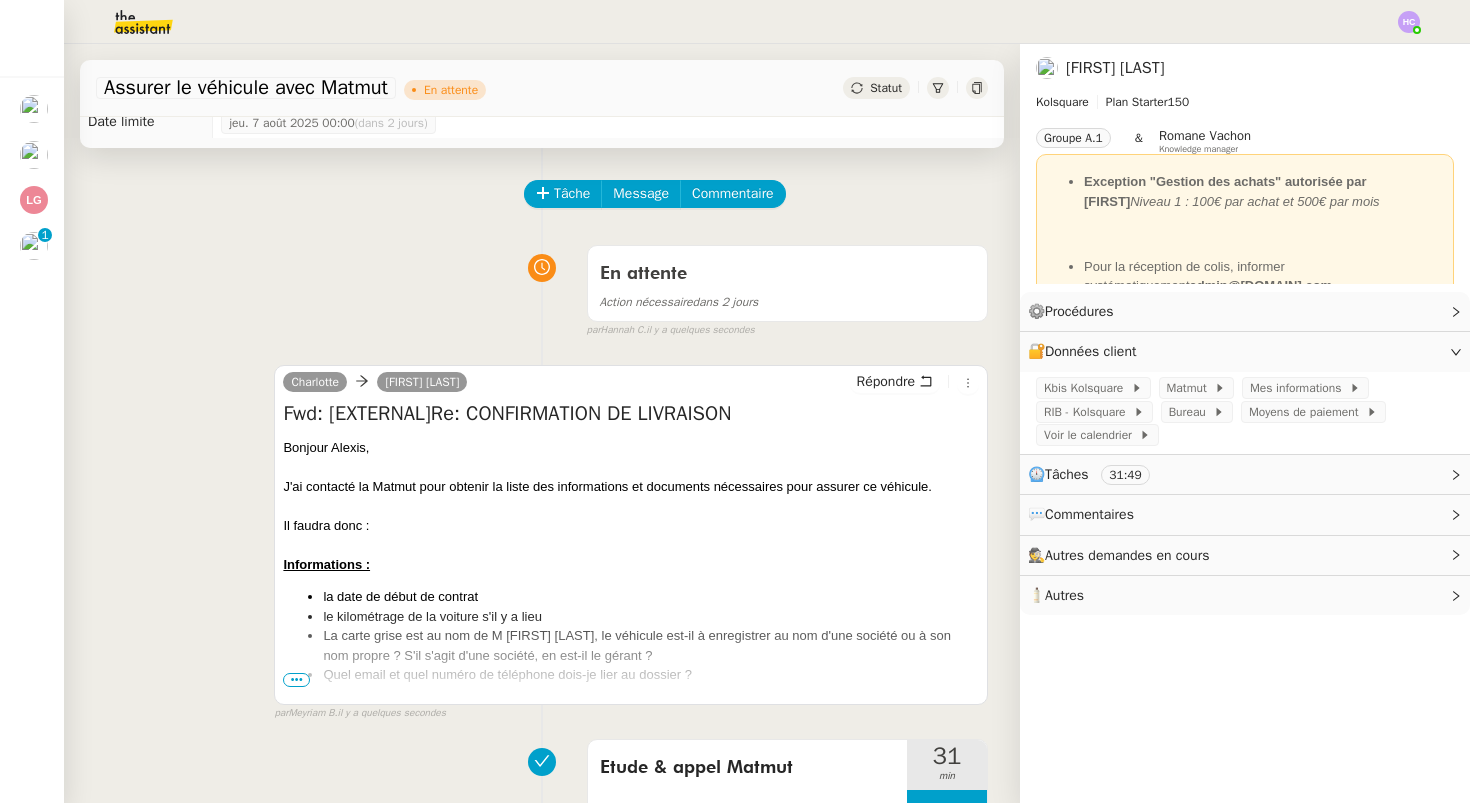 scroll, scrollTop: 0, scrollLeft: 0, axis: both 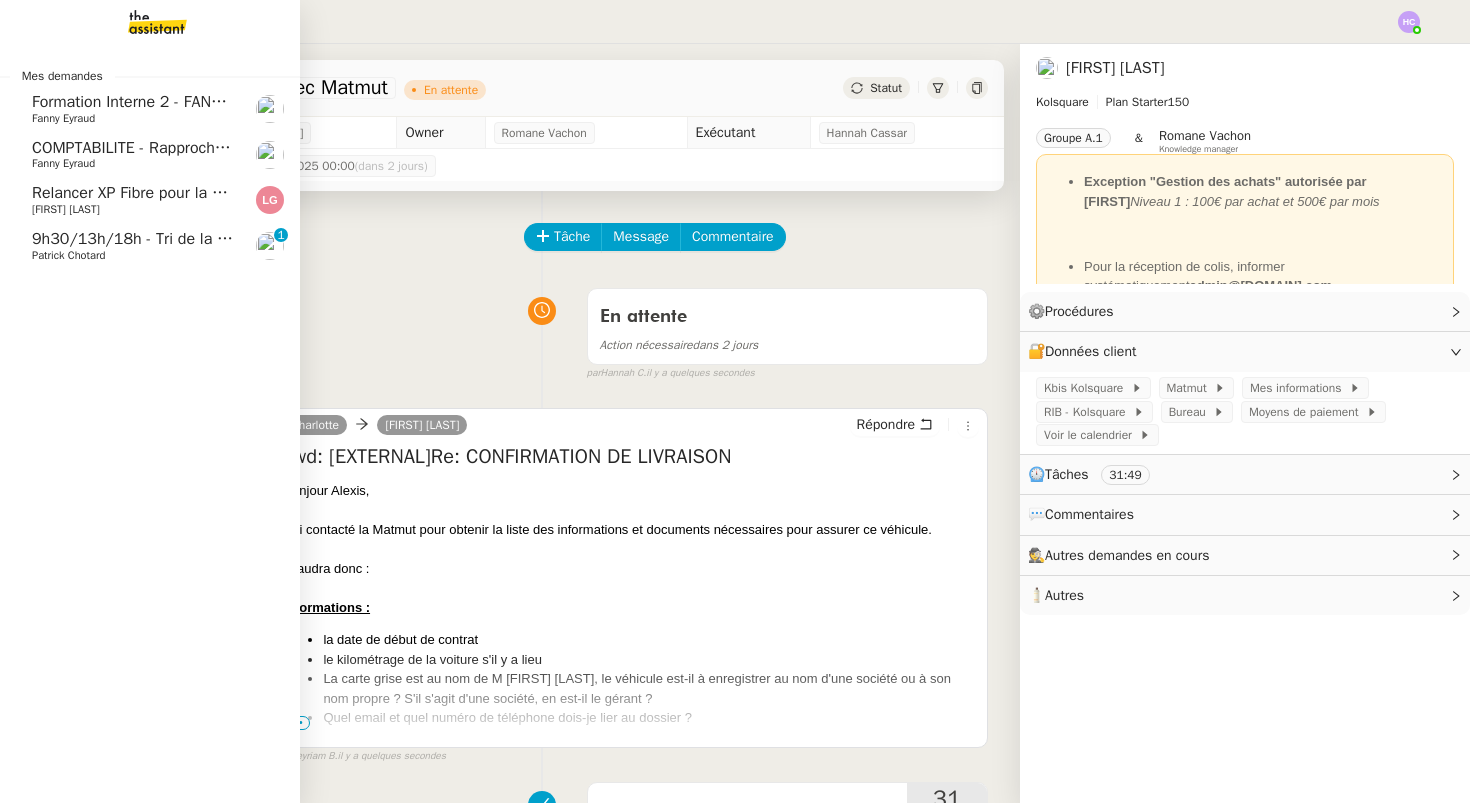 click on "9h30/13h/18h - Tri de la boite mail PRO - 1 août 2025" 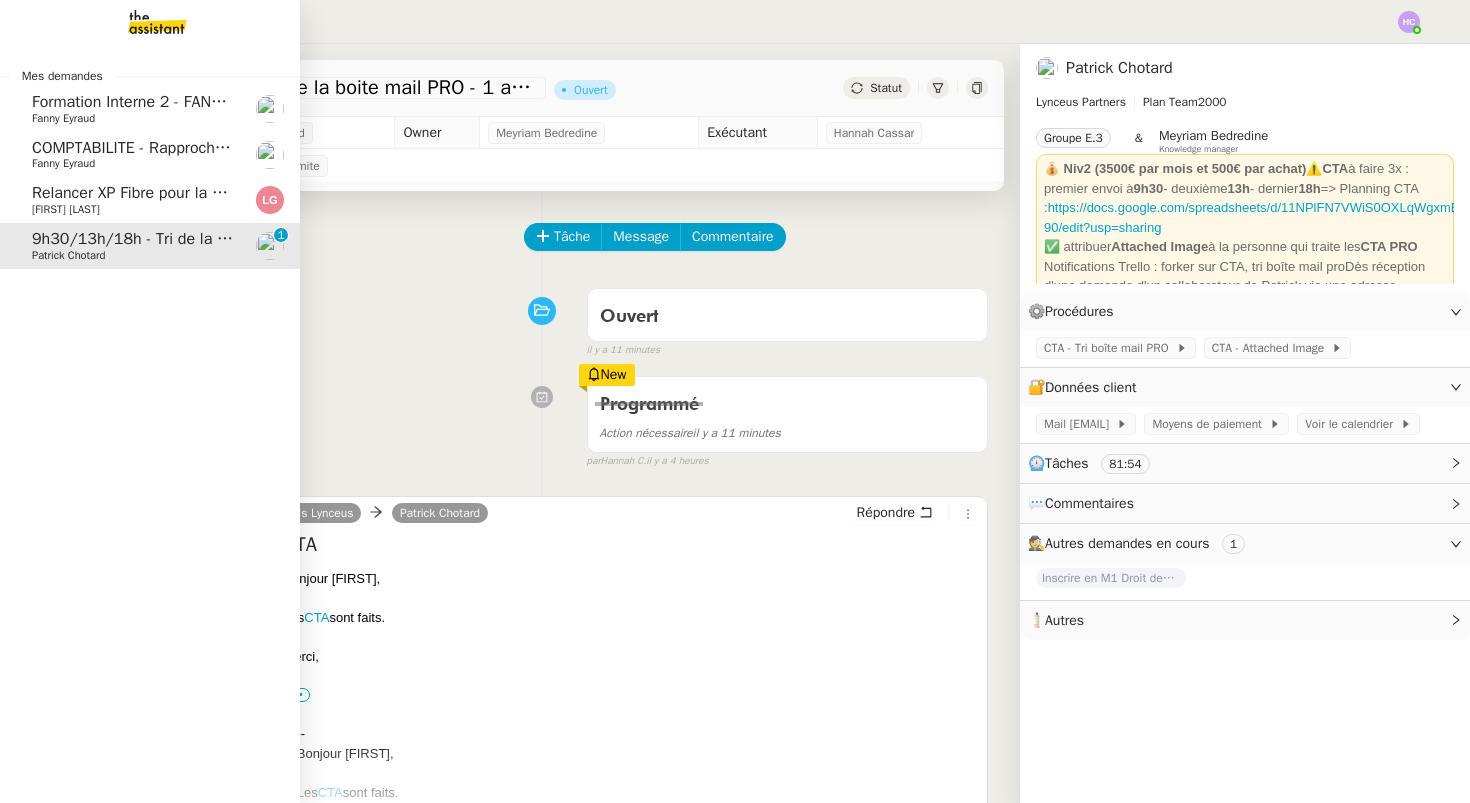 click on "COMPTABILITE - Rapprochement bancaire - 4 août 2025" 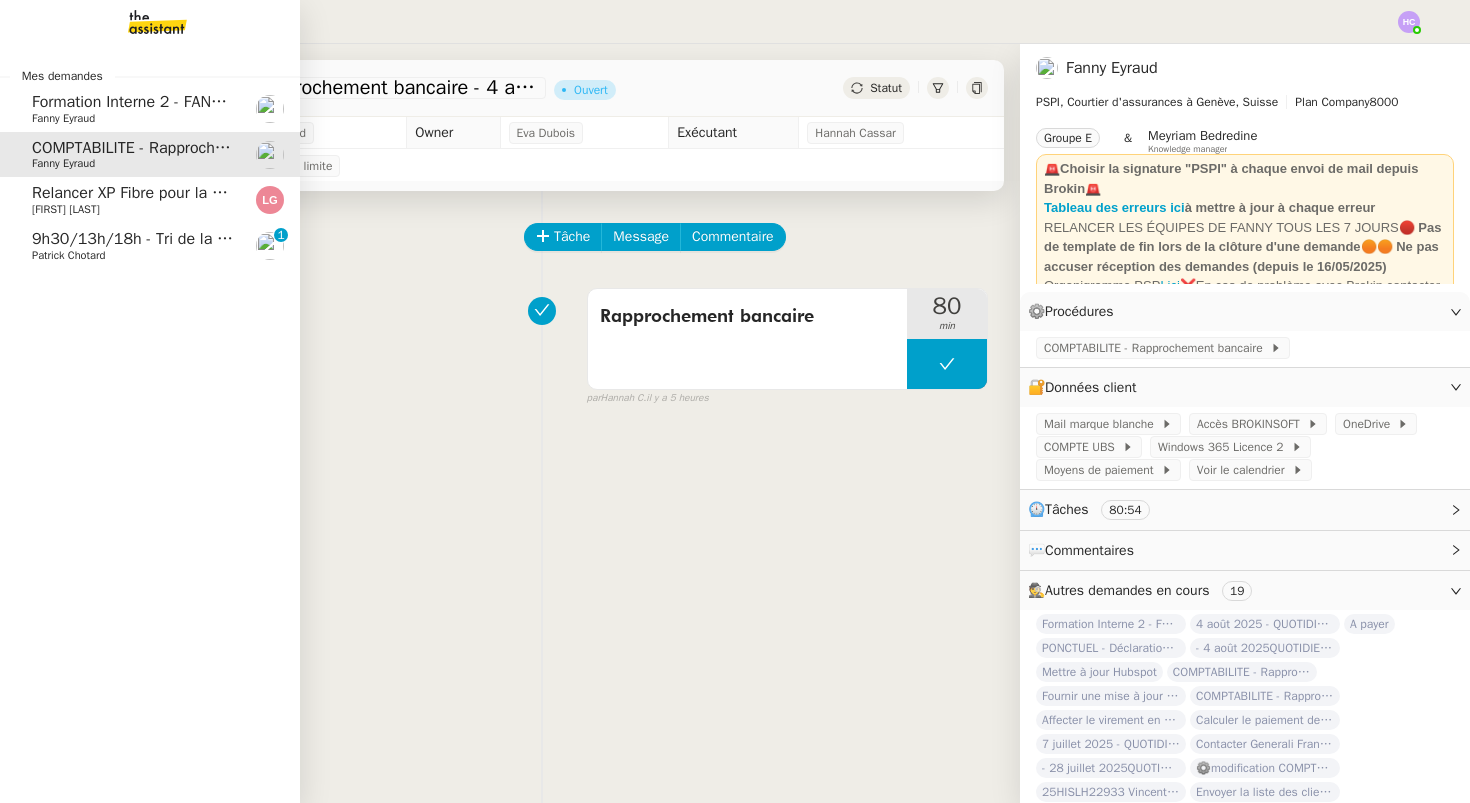 click on "Patrick Chotard" 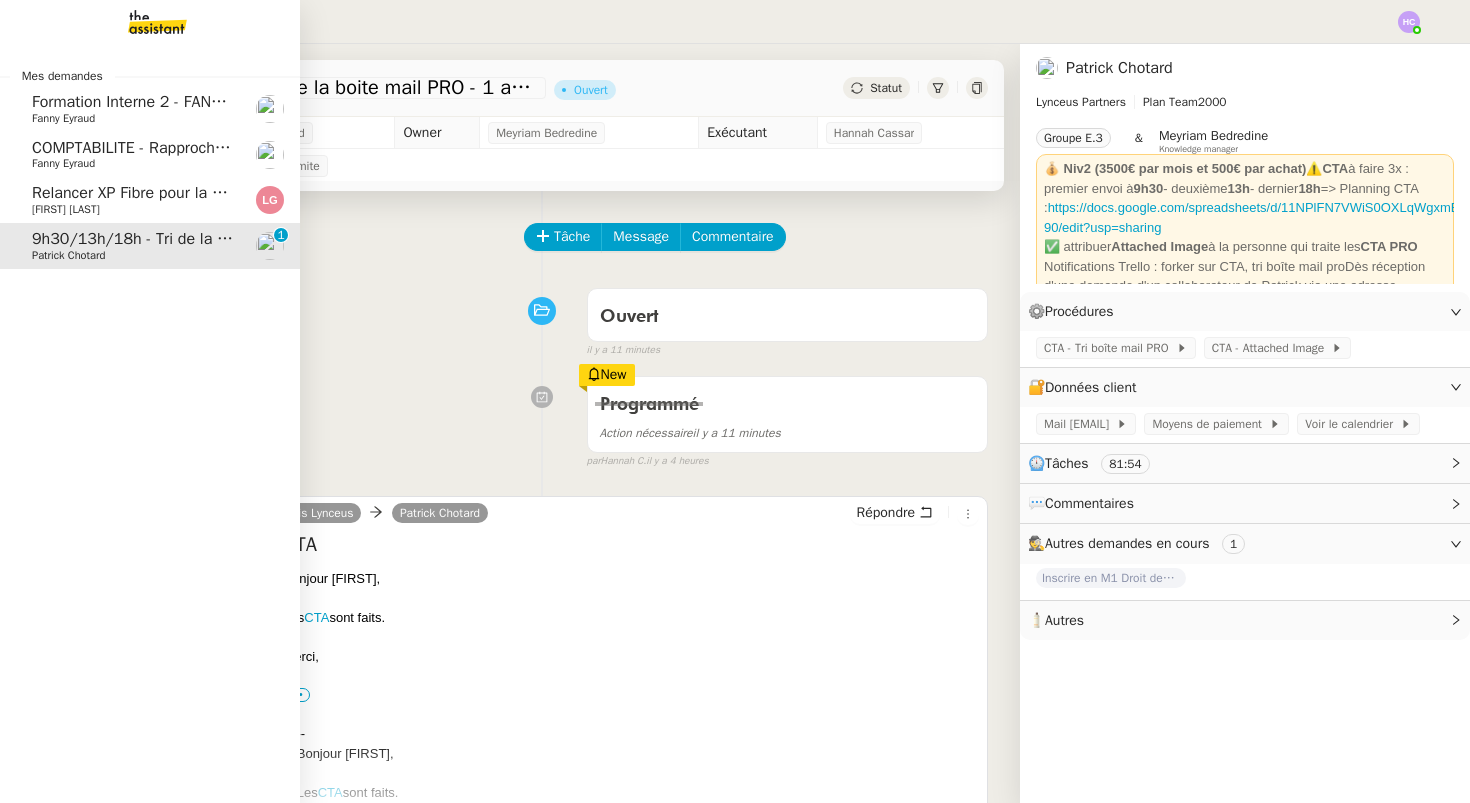 click on "Relancer XP Fibre pour la connexion" 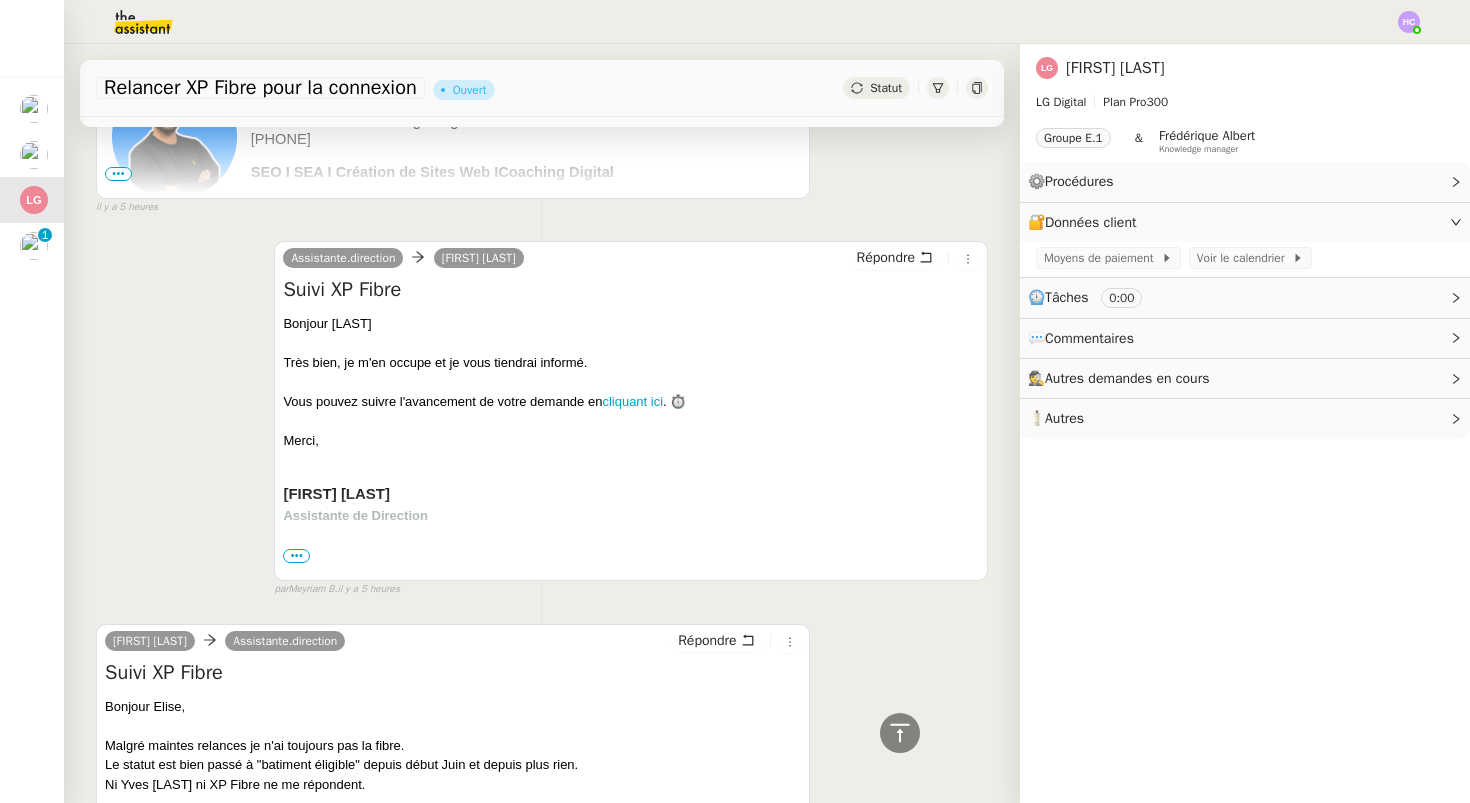 scroll, scrollTop: 521, scrollLeft: 0, axis: vertical 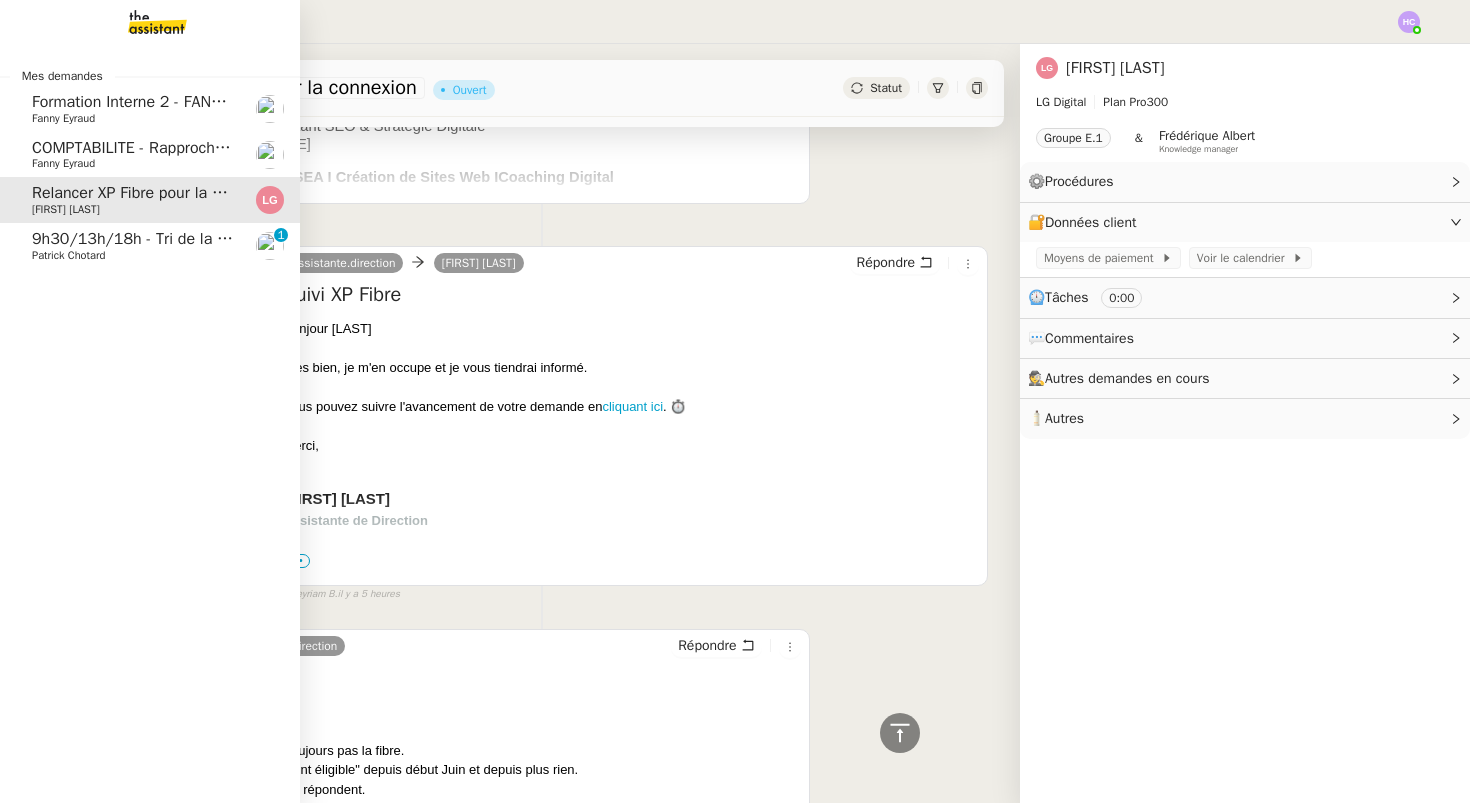 click on "Relancer XP Fibre pour la connexion" 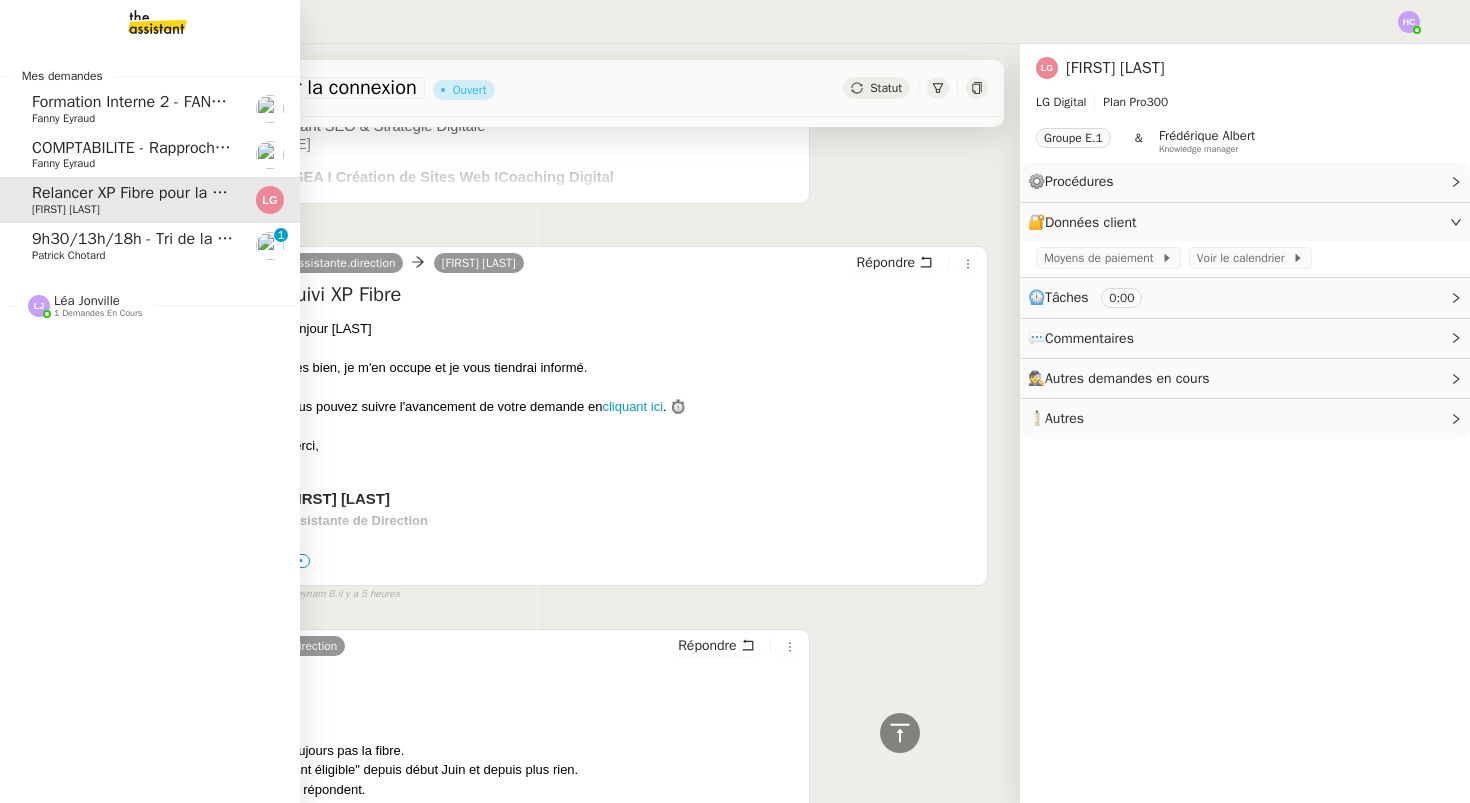 click on "9h30/13h/18h - Tri de la boite mail PRO - 1 août 2025" 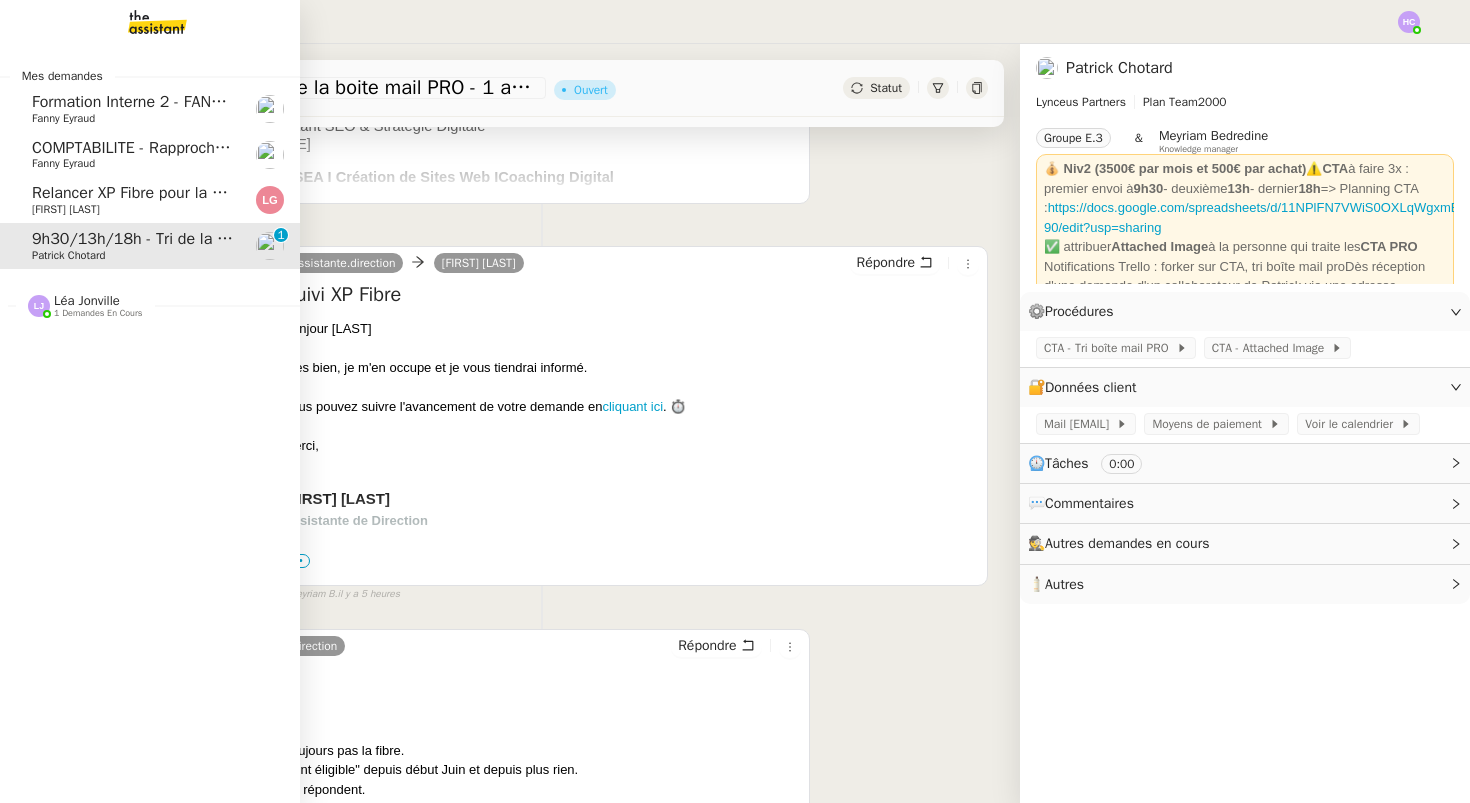 scroll, scrollTop: 254, scrollLeft: 0, axis: vertical 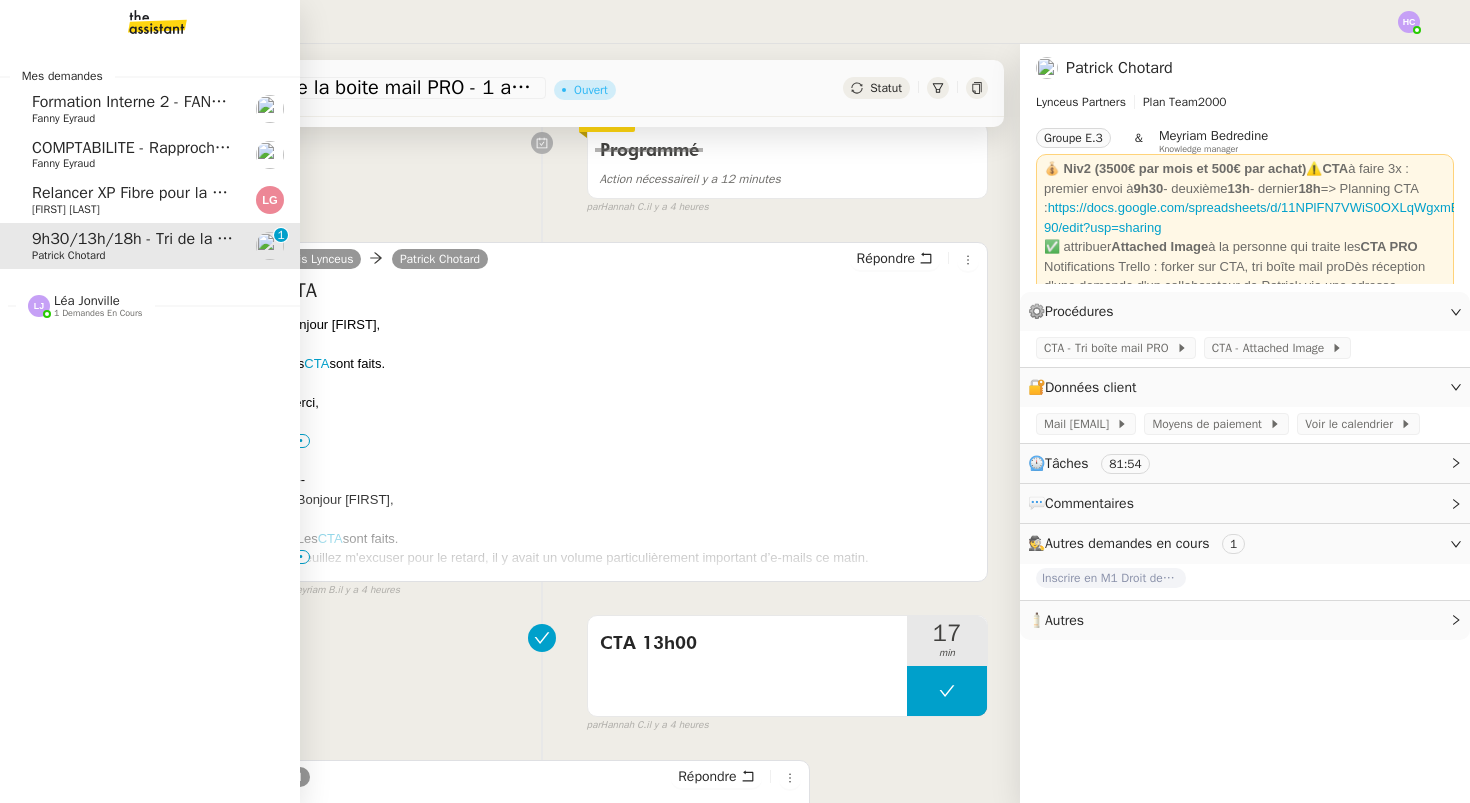 click on "1 demandes en cours" 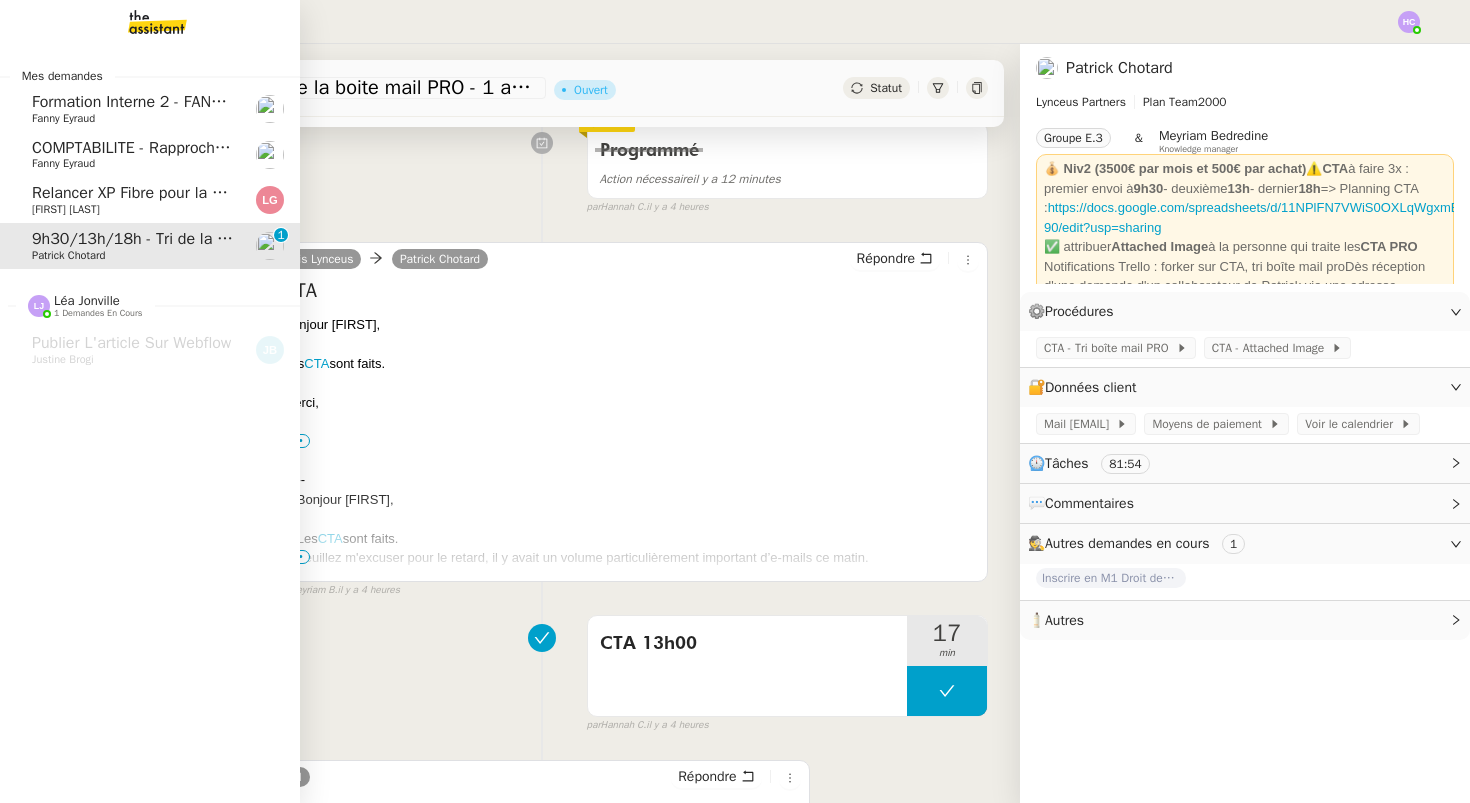 click on "9h30/13h/18h - Tri de la boite mail PRO - 1 août 2025" 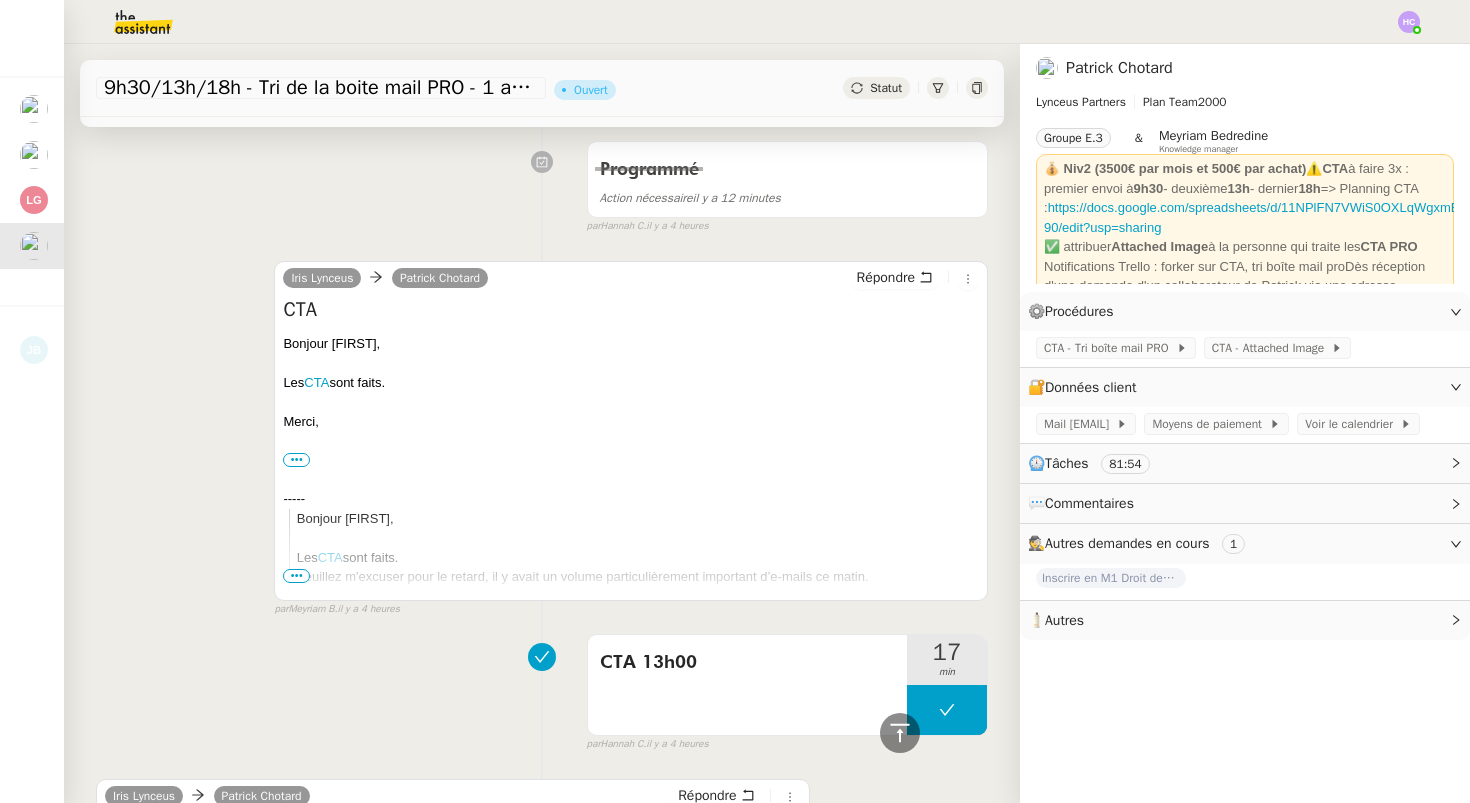 scroll, scrollTop: 0, scrollLeft: 0, axis: both 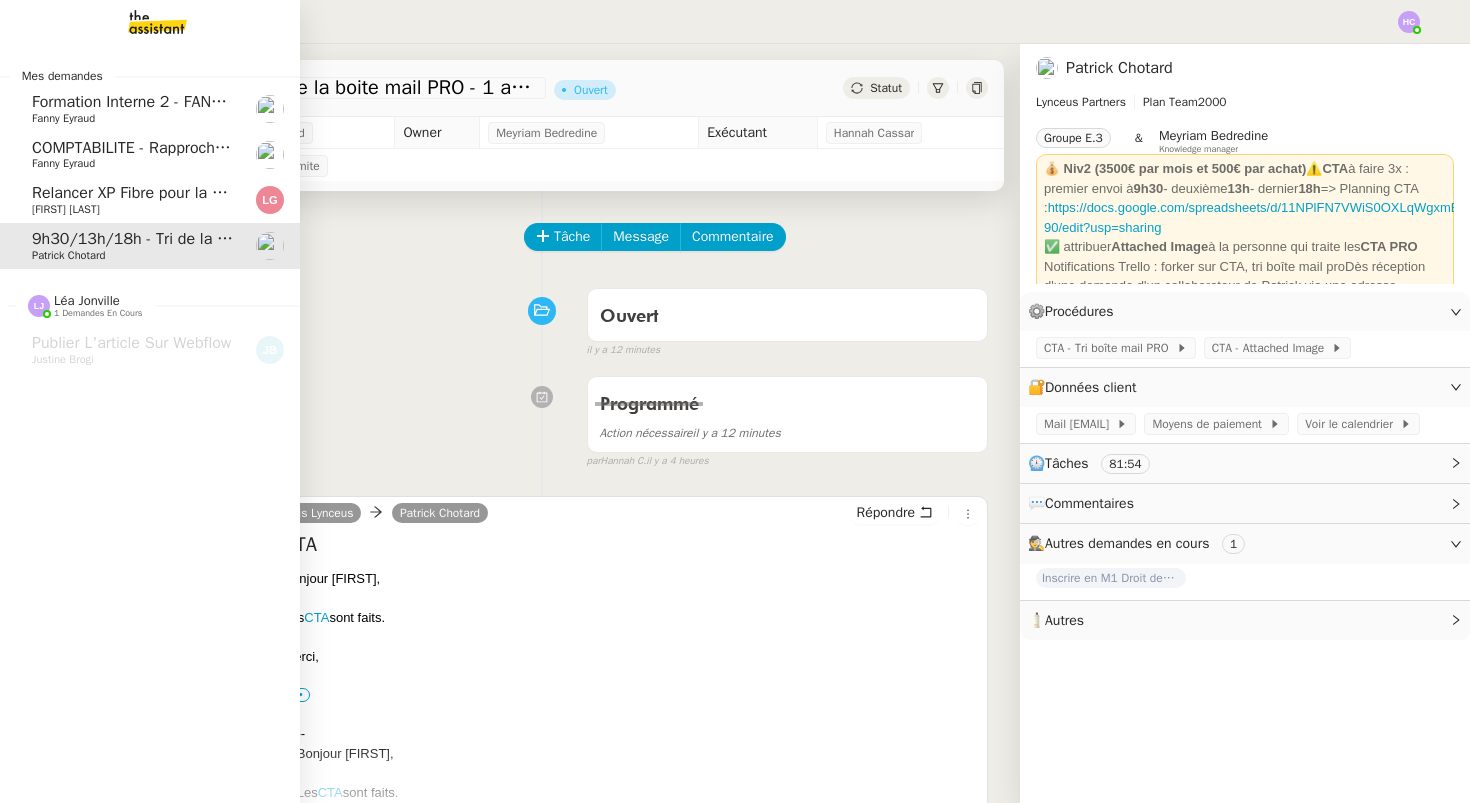 click on "Relancer XP Fibre pour la connexion" 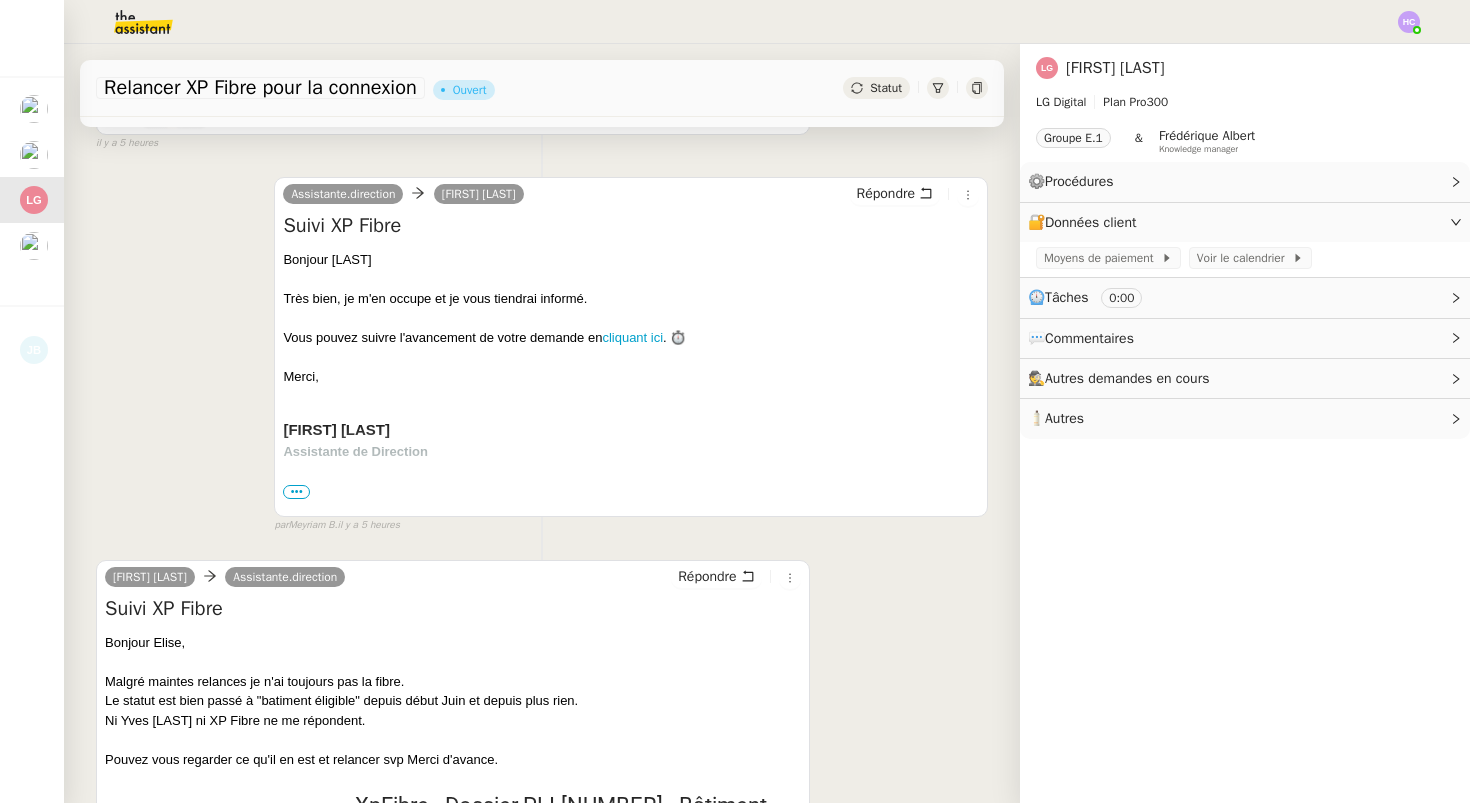 scroll, scrollTop: 799, scrollLeft: 0, axis: vertical 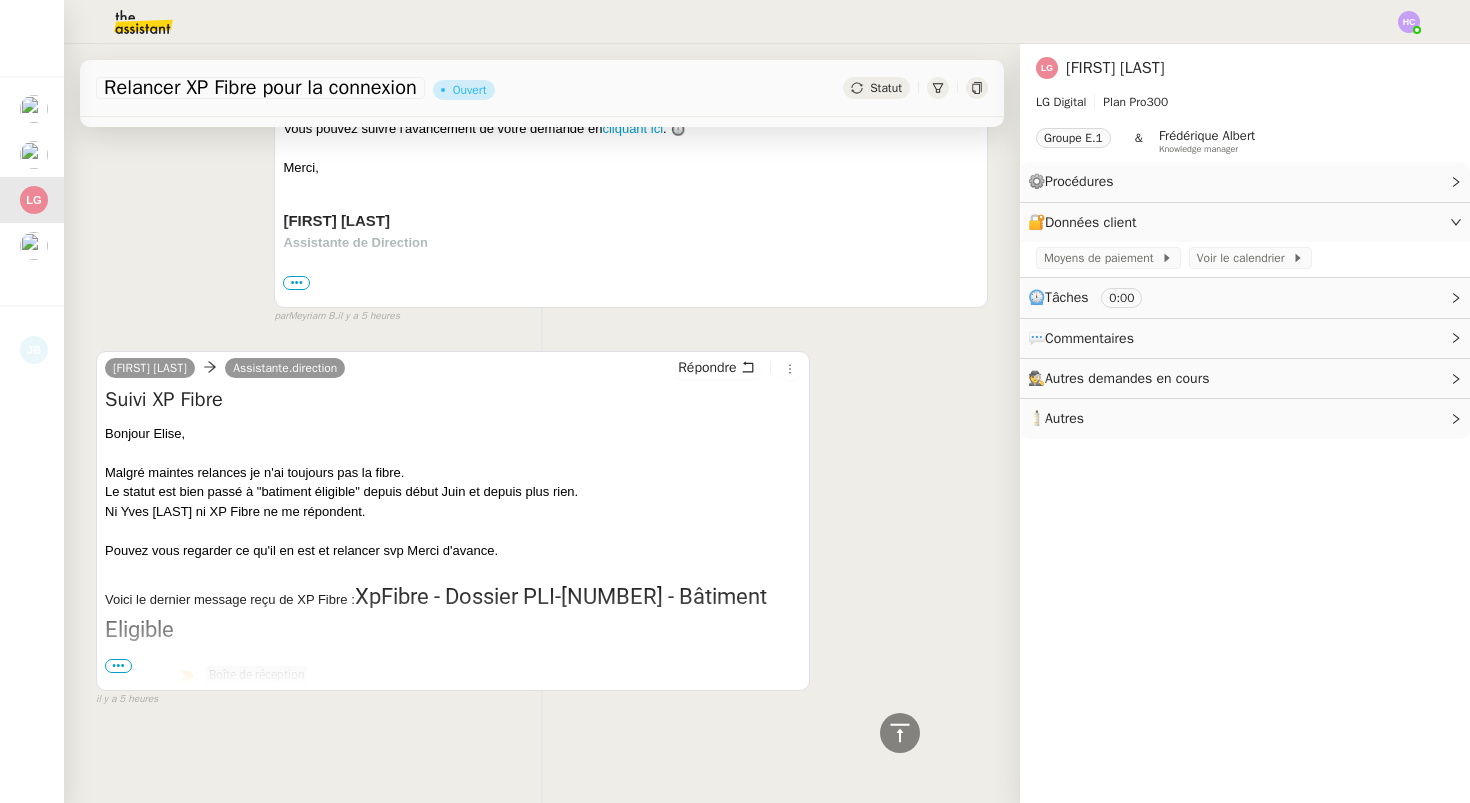 click on "•••" at bounding box center (118, 666) 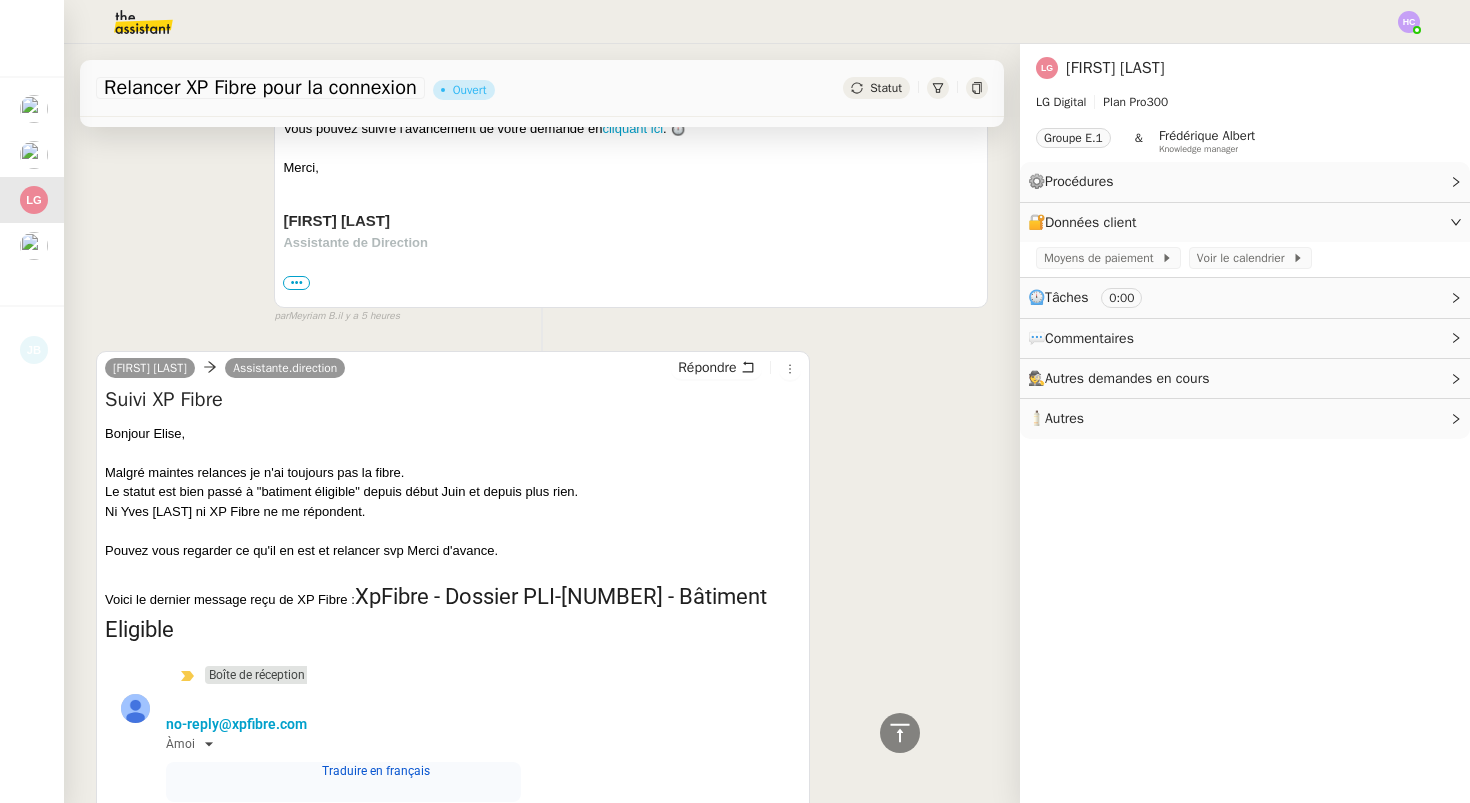 scroll, scrollTop: 0, scrollLeft: 0, axis: both 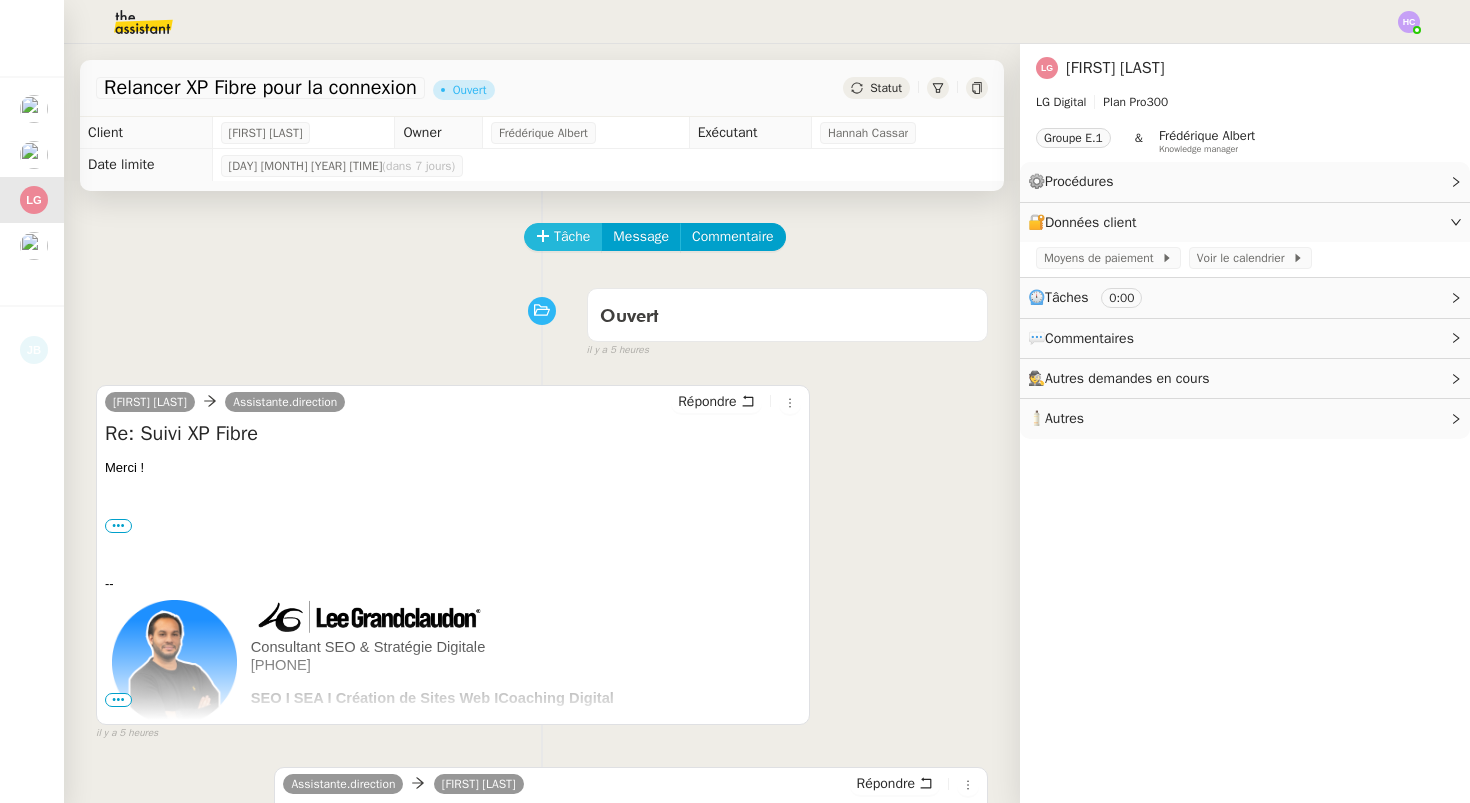 click on "Tâche" 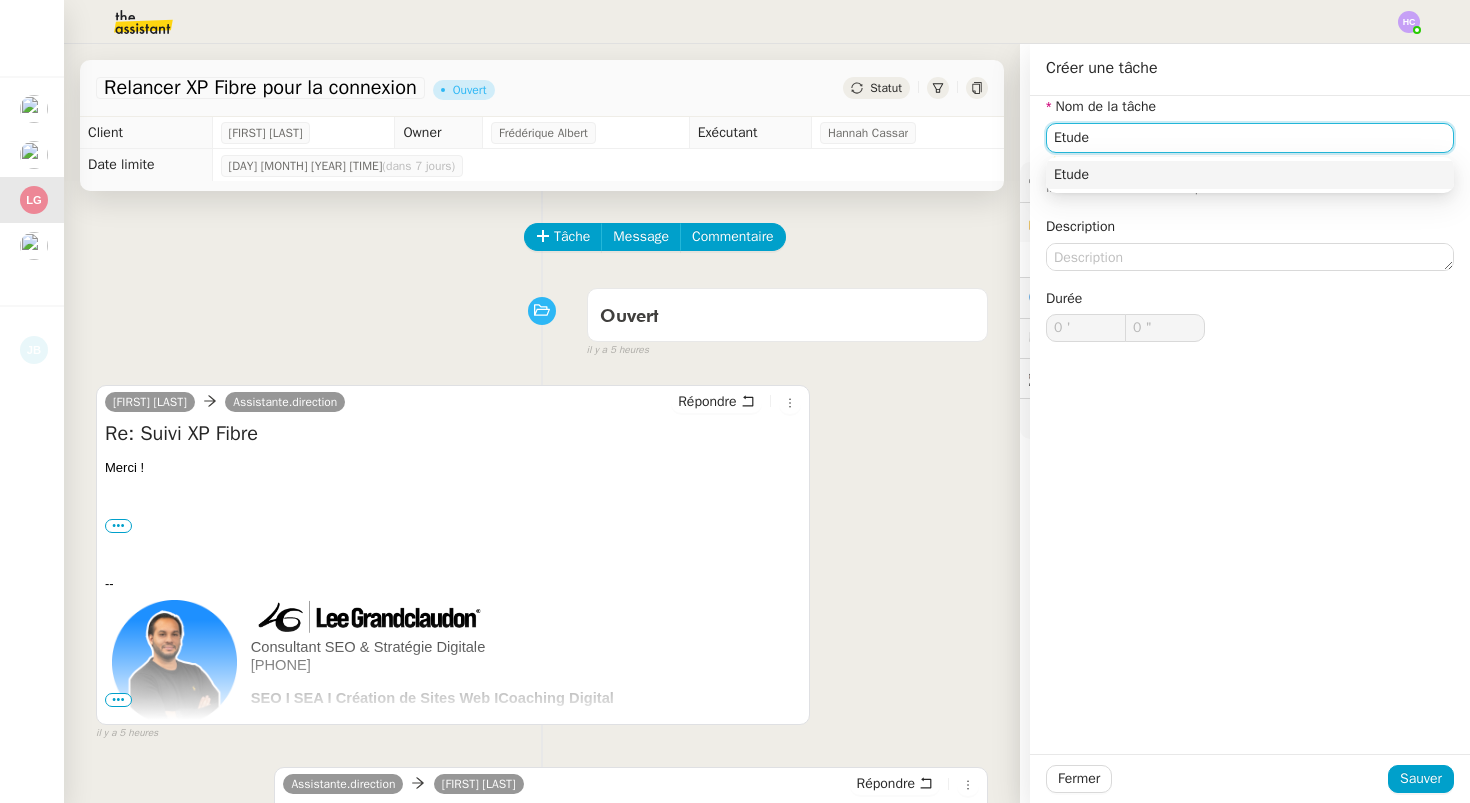 click on "Etude" at bounding box center (1250, 175) 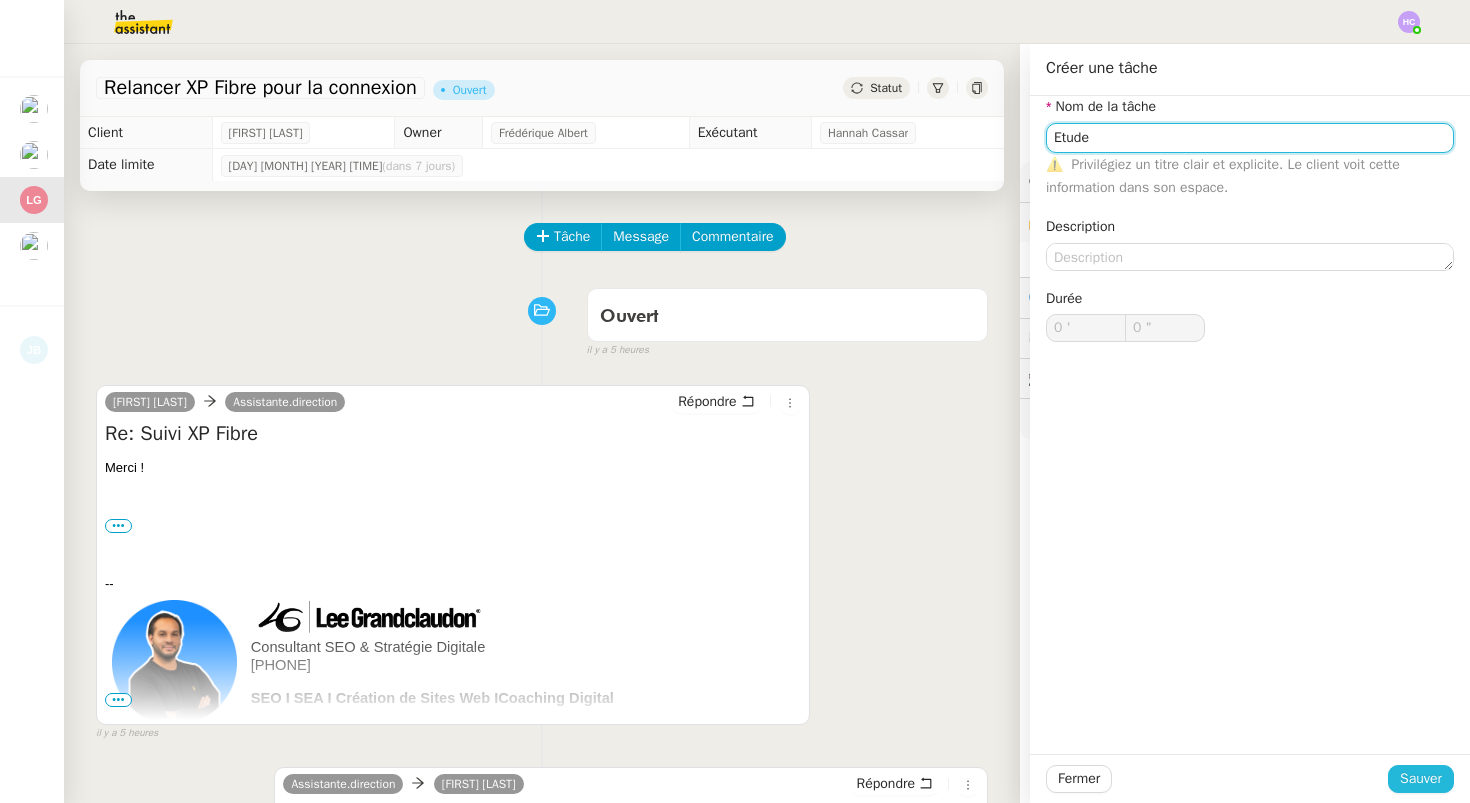 type on "Etude" 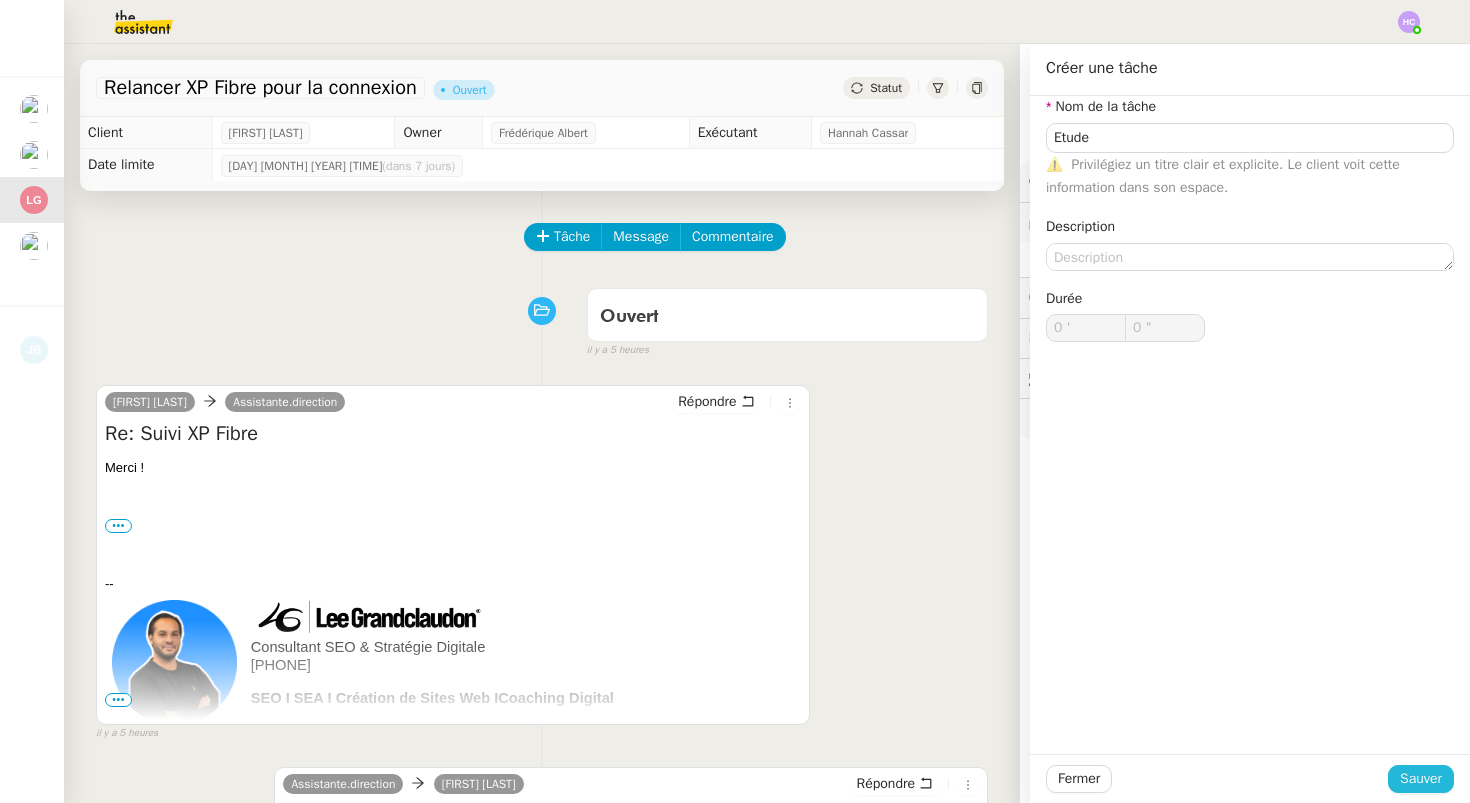 click on "Sauver" 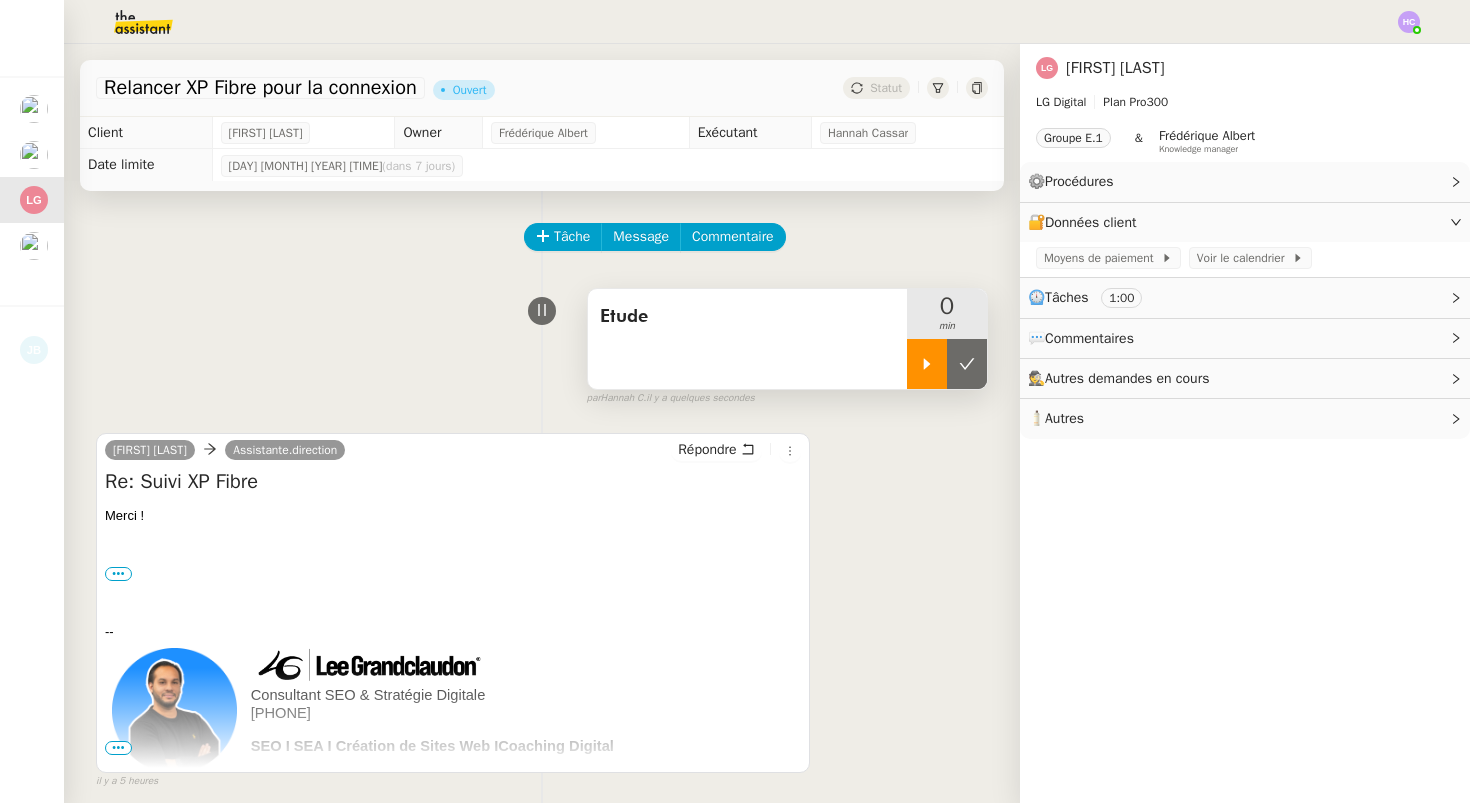 click at bounding box center (927, 364) 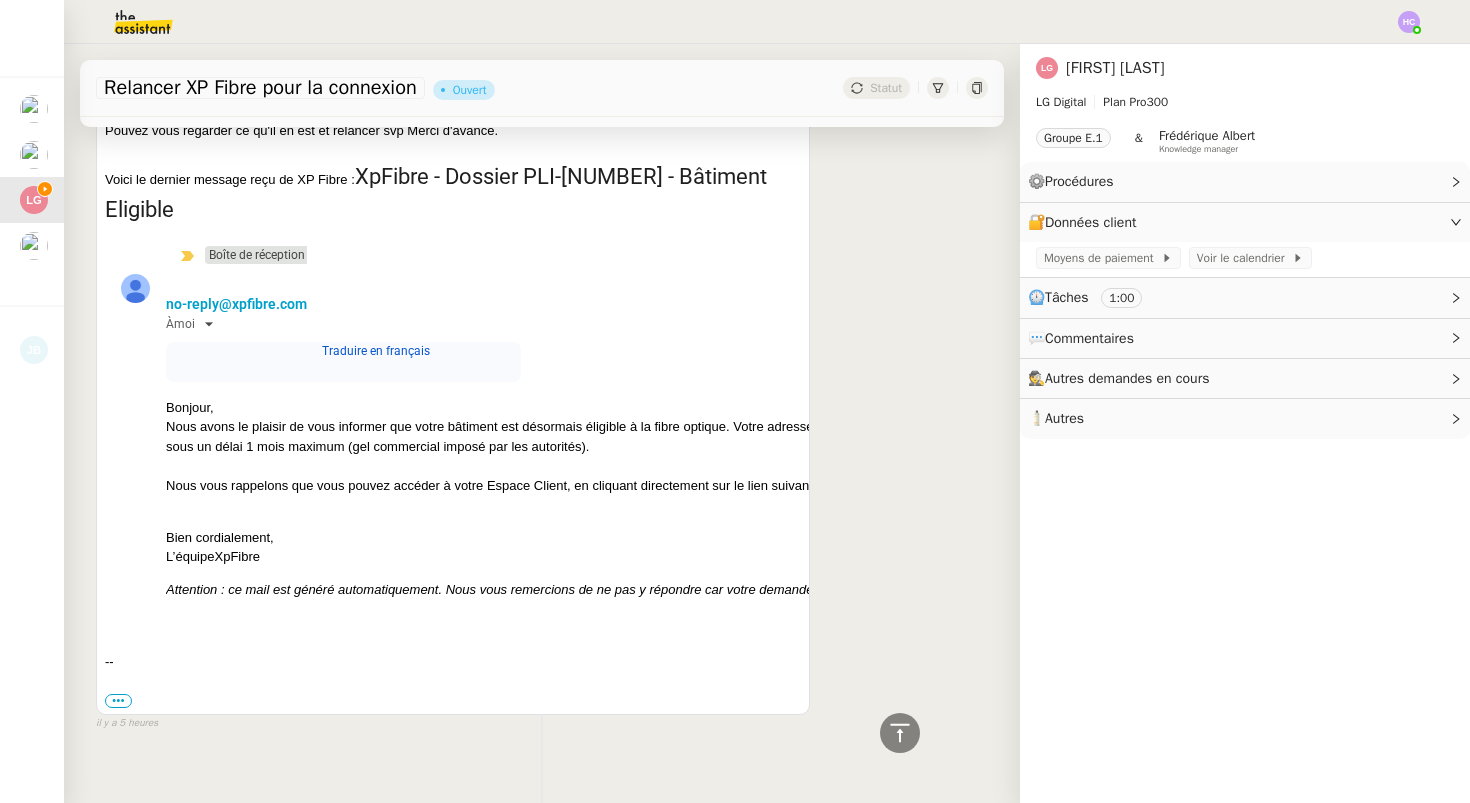 scroll, scrollTop: 1270, scrollLeft: 0, axis: vertical 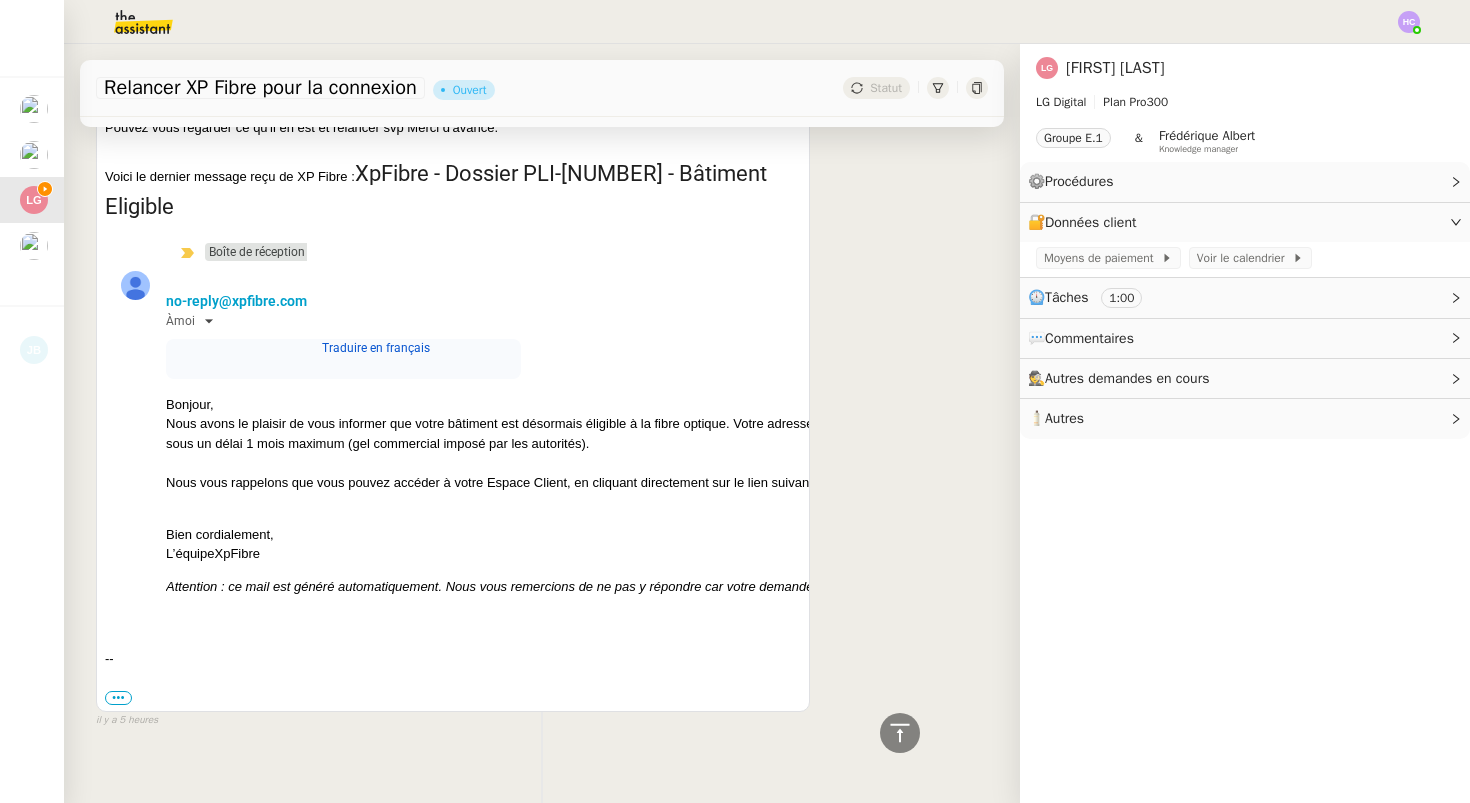 click on "Votre adresse sera ouverte commercialement auprès des fournisseurs d’accès internet (FAI) sous un délai 1 mois maximum (gel commercial imposé par les autorités). Nous vous rappelons que vous pouvez accéder à votre Espace Client, en cliquant directement sur le lien suivant :  https://oc3. xpfibre .com" at bounding box center [719, 453] 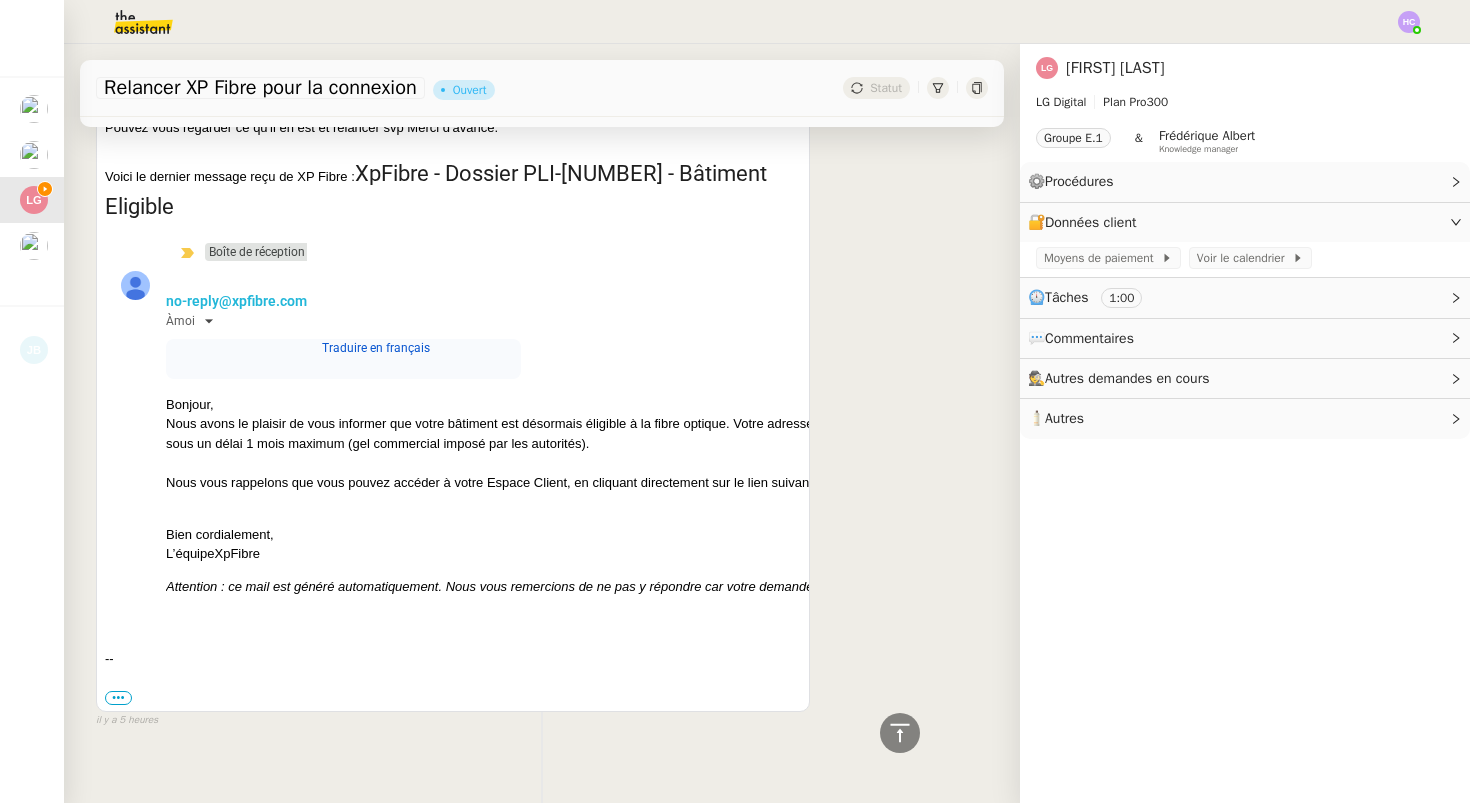 click on "no-reply@xpfibre.com" at bounding box center (236, 301) 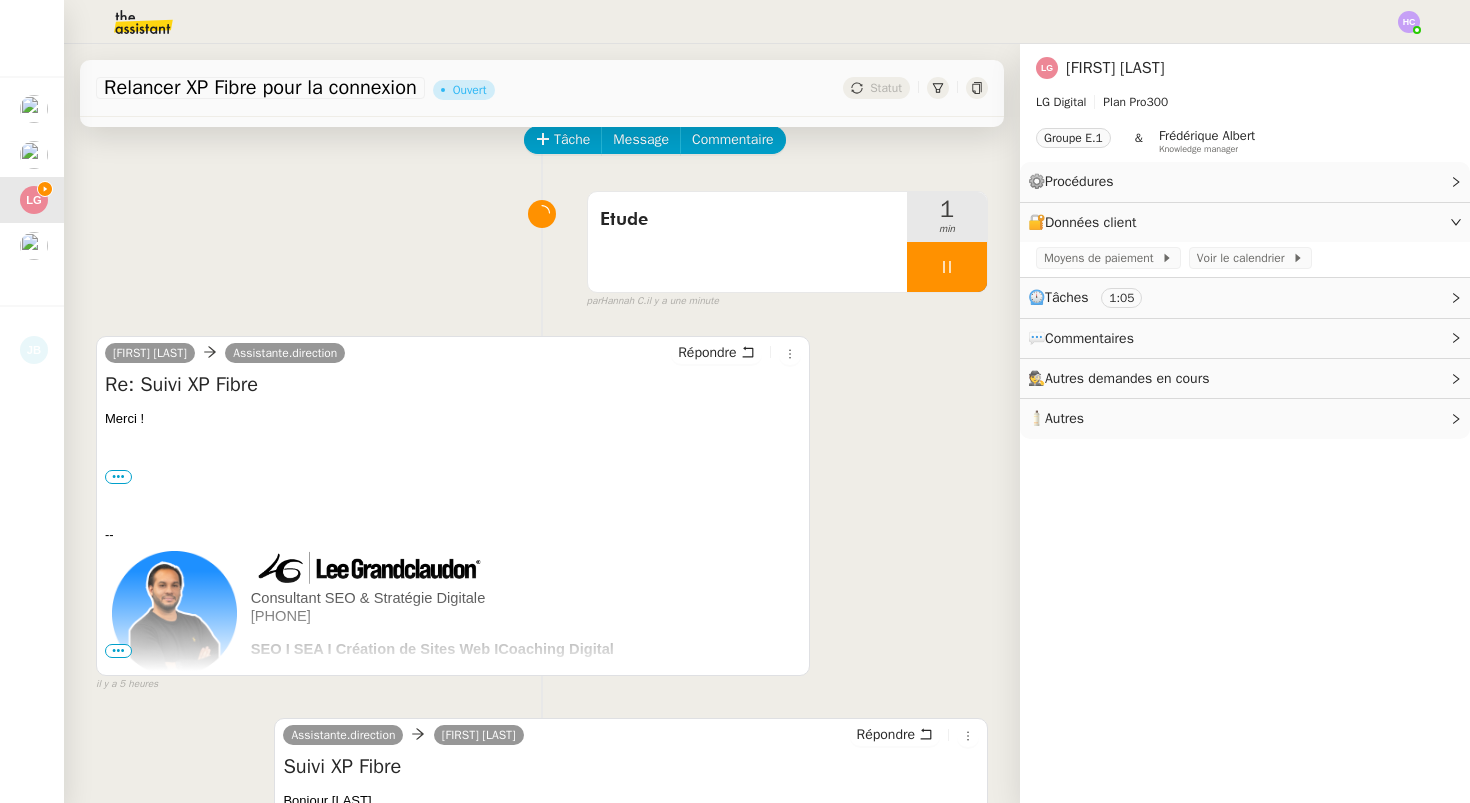 scroll, scrollTop: 0, scrollLeft: 0, axis: both 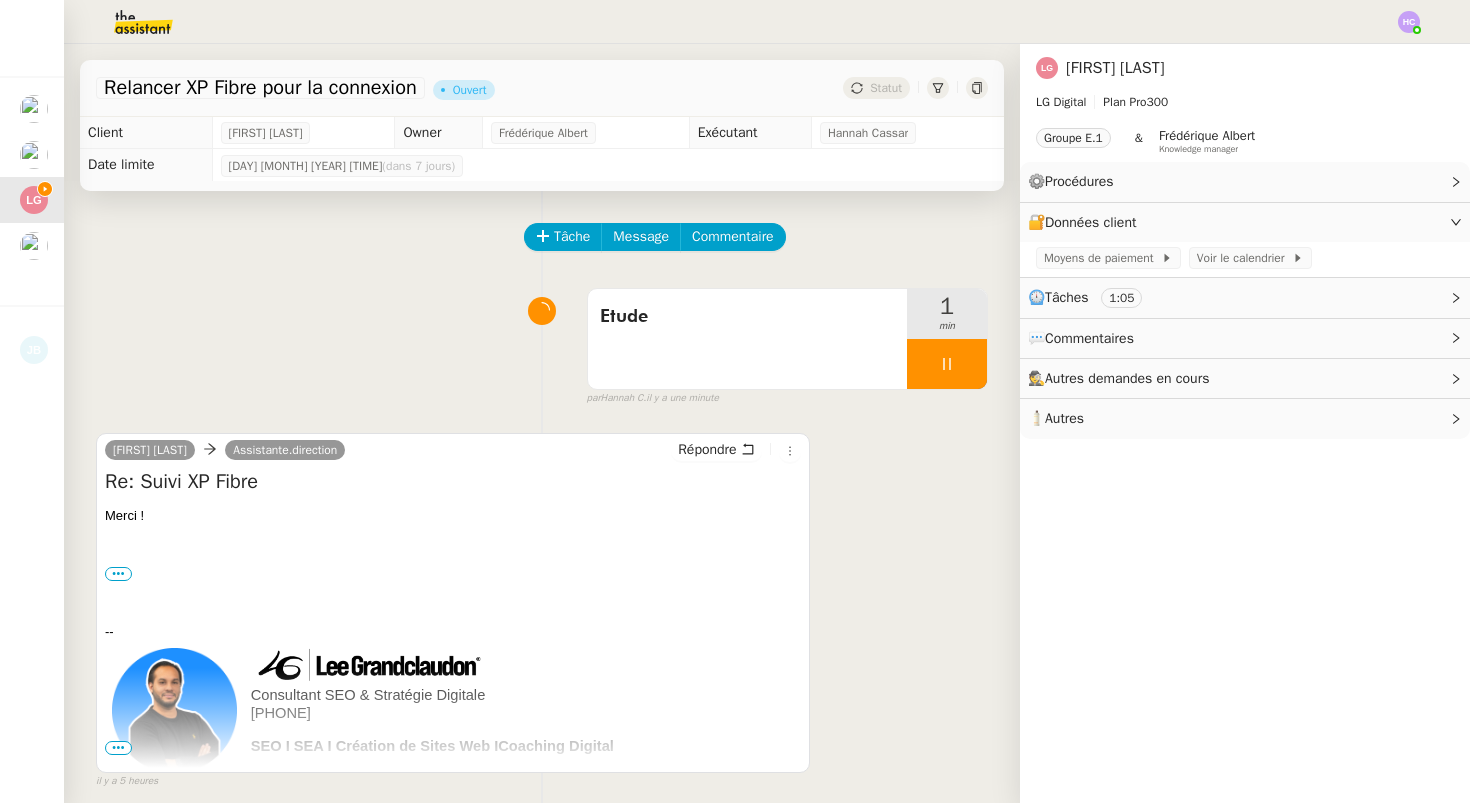click on "🧴  Autres" 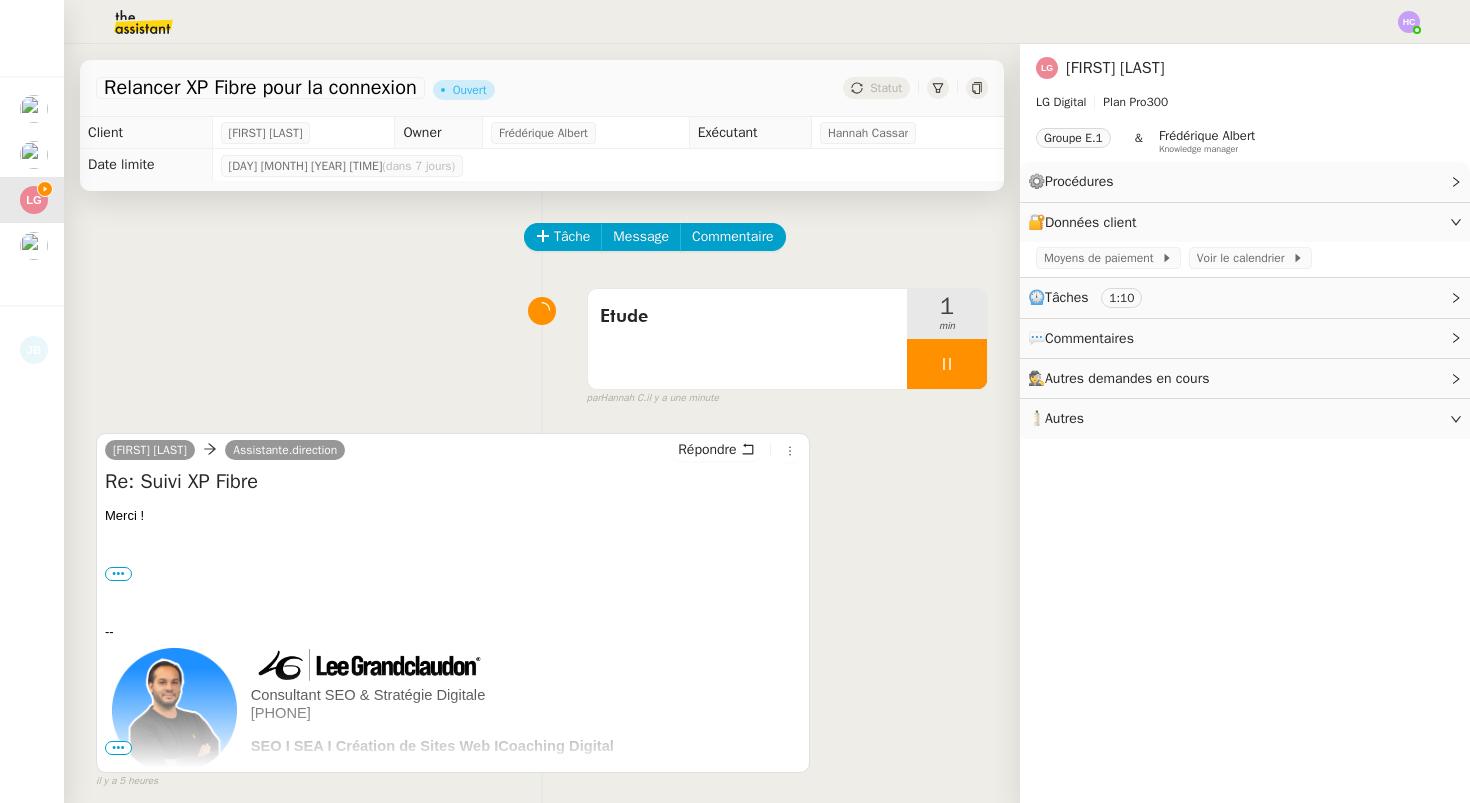 click on "Autres demandes en cours" 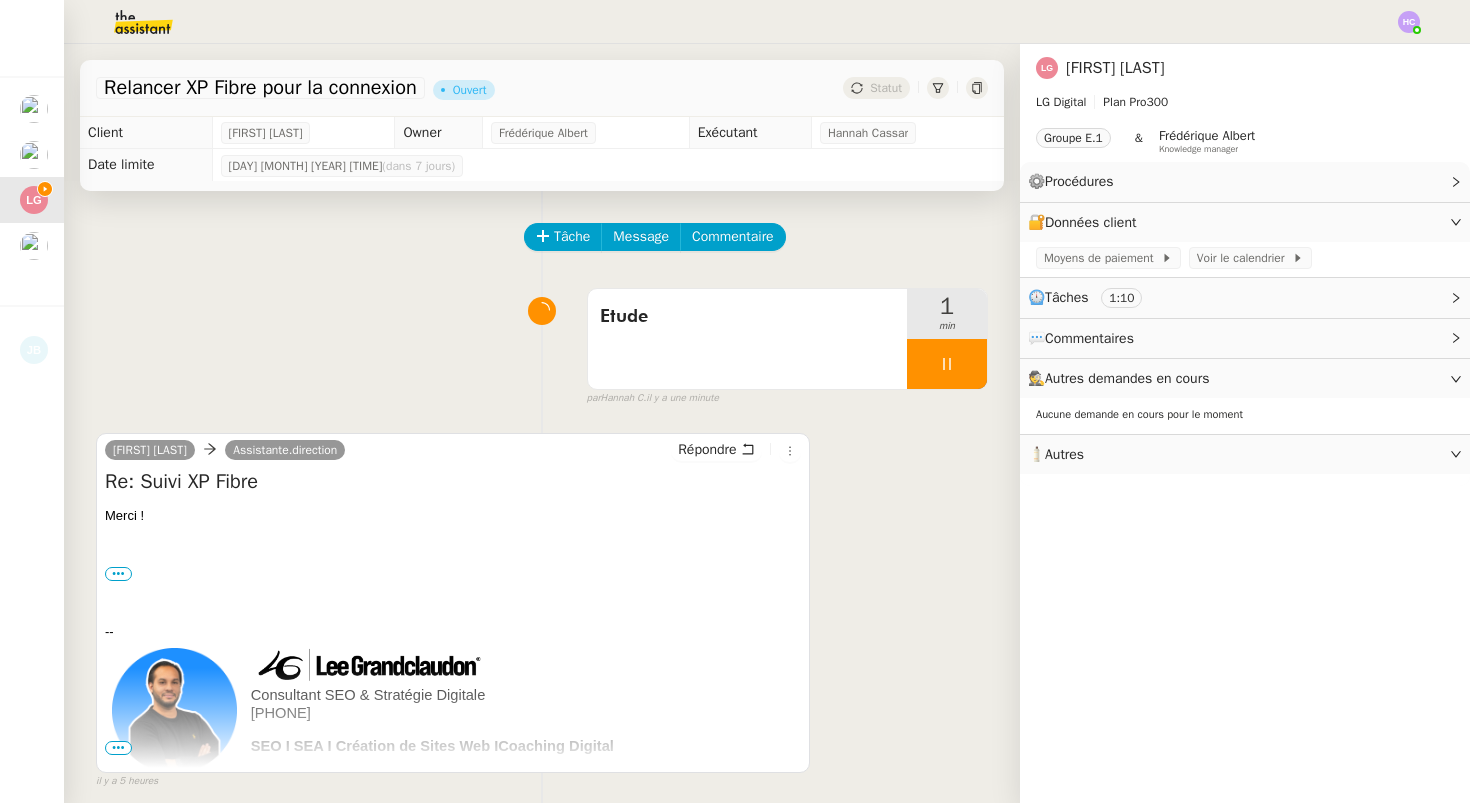 click on "Autres demandes en cours" 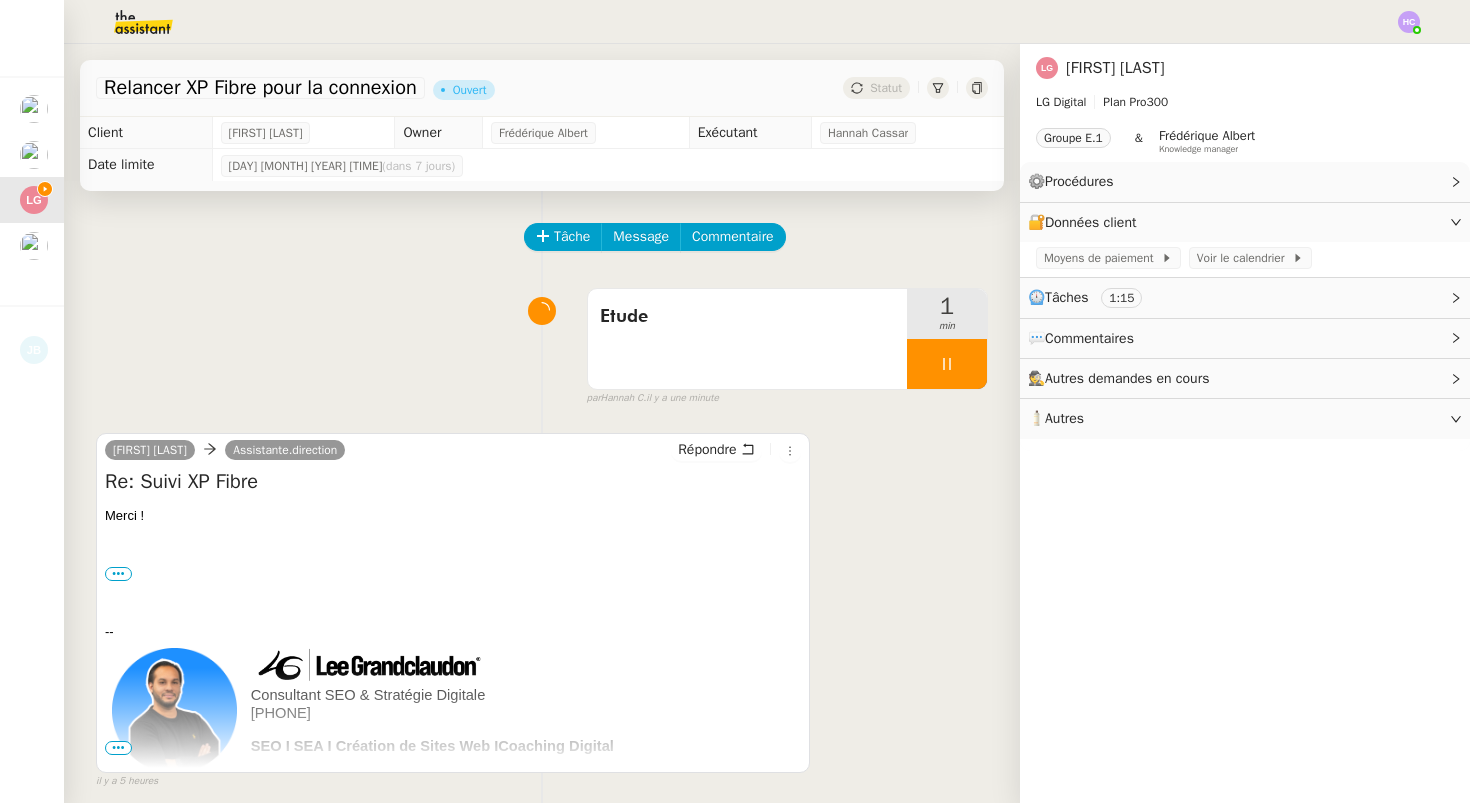 click on "🧴  Autres" 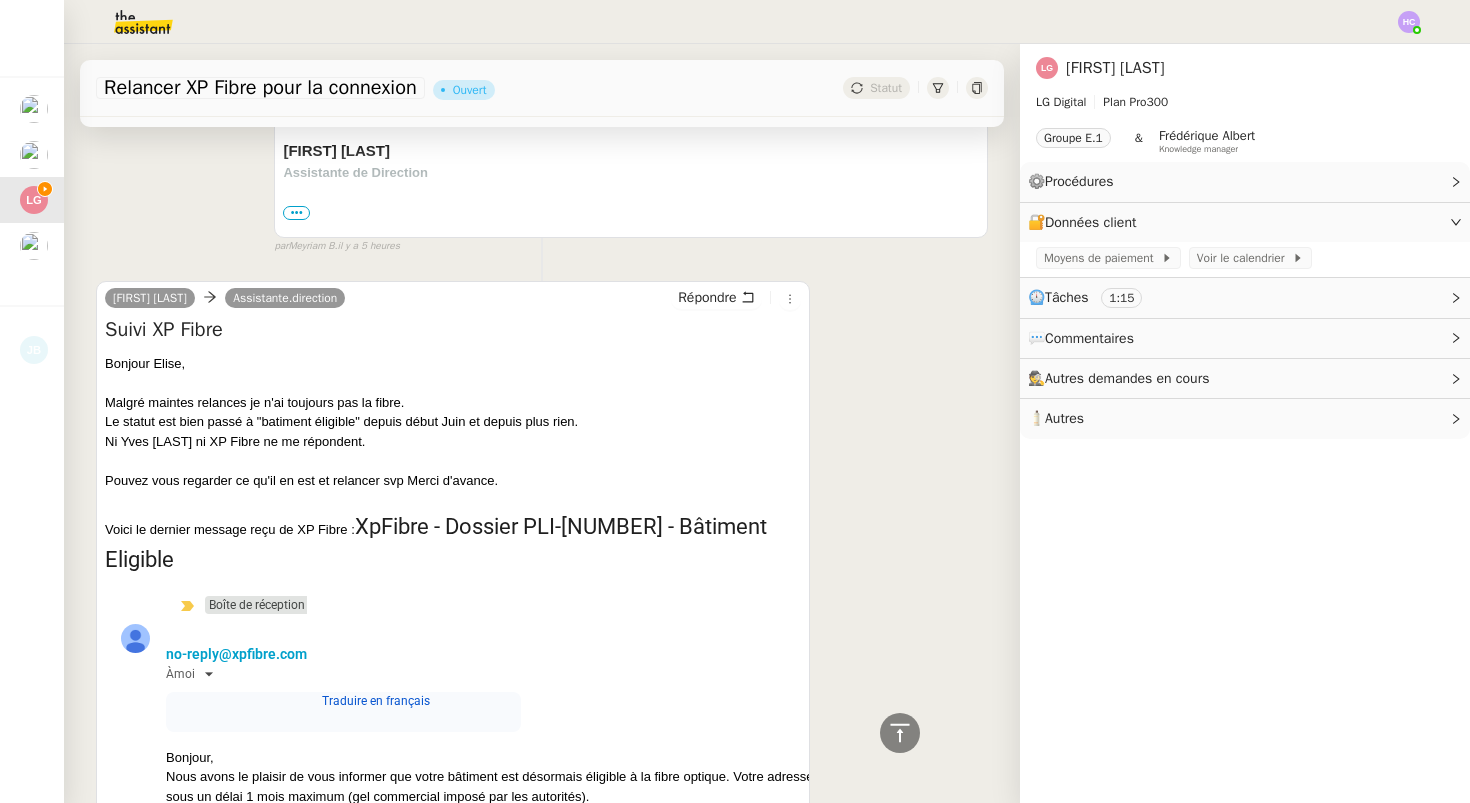 scroll, scrollTop: 925, scrollLeft: 0, axis: vertical 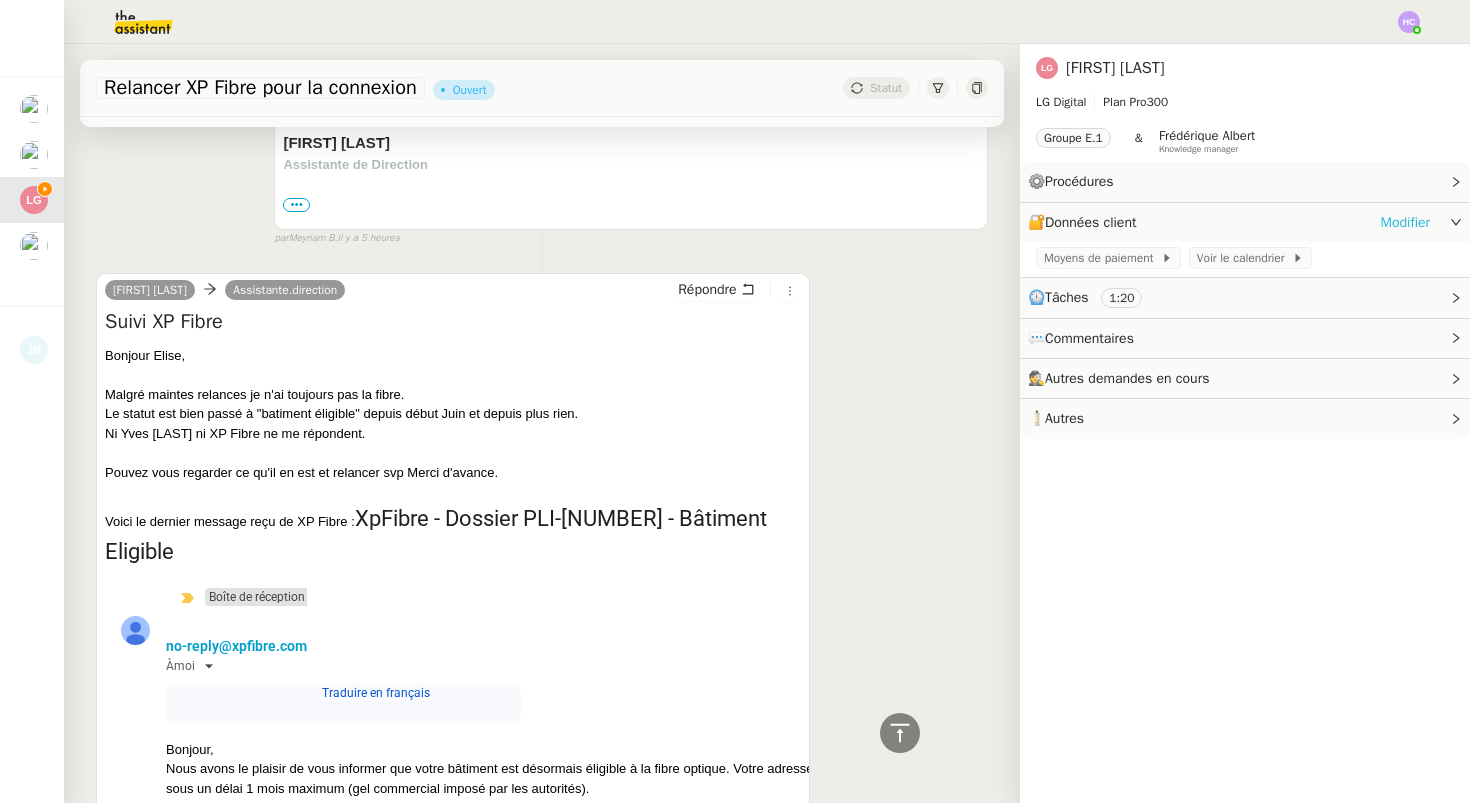 click on "Modifier" 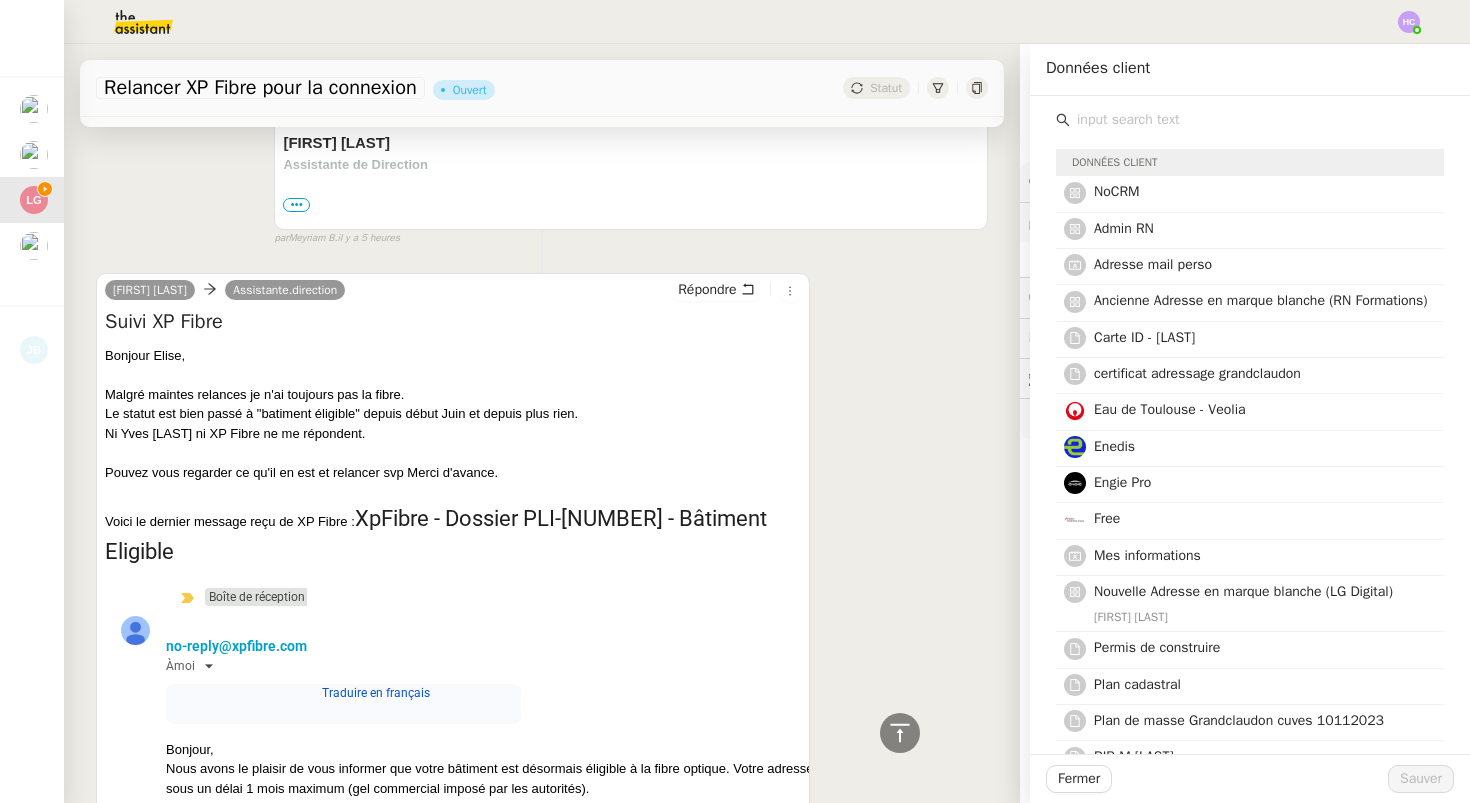 click 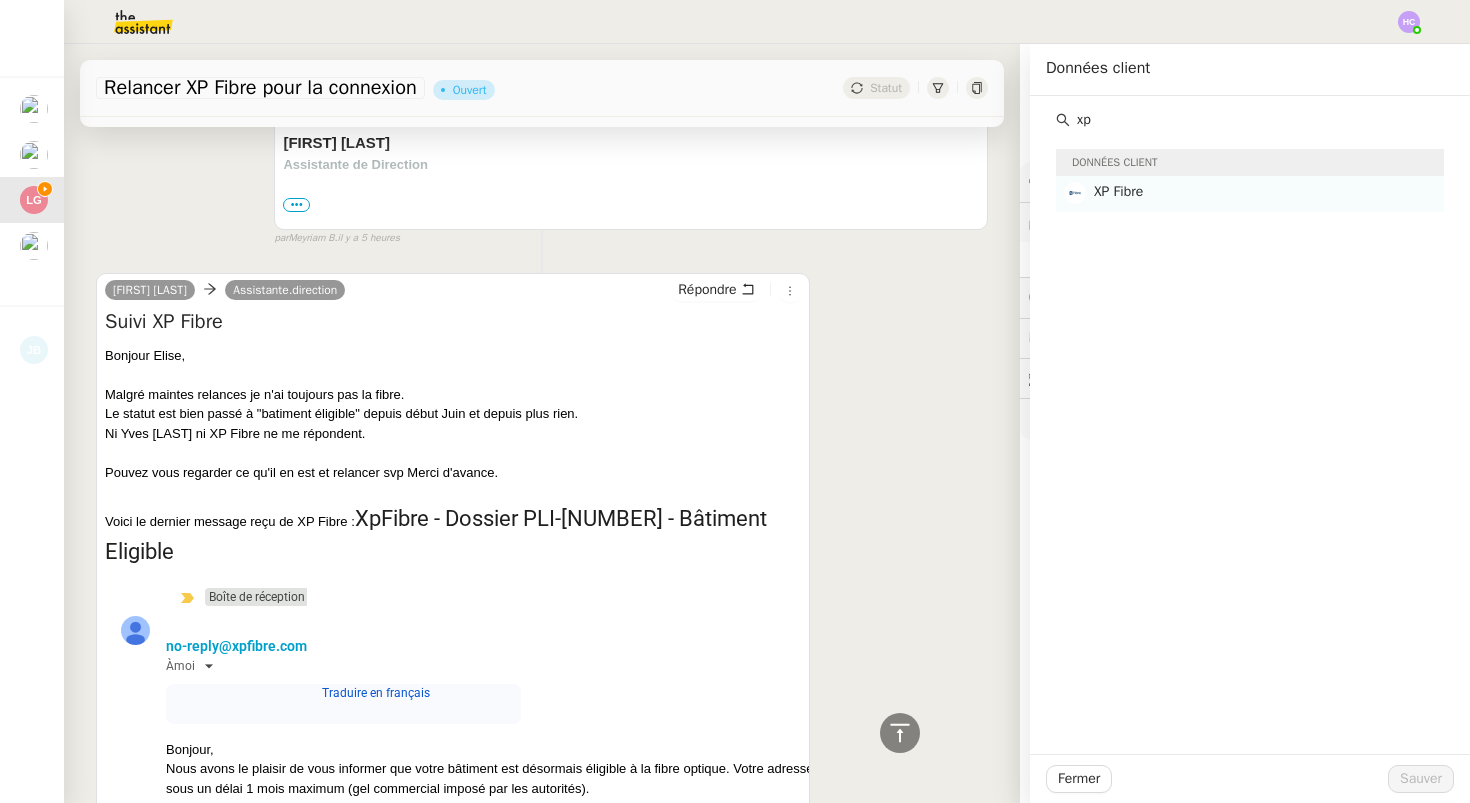 type on "xp" 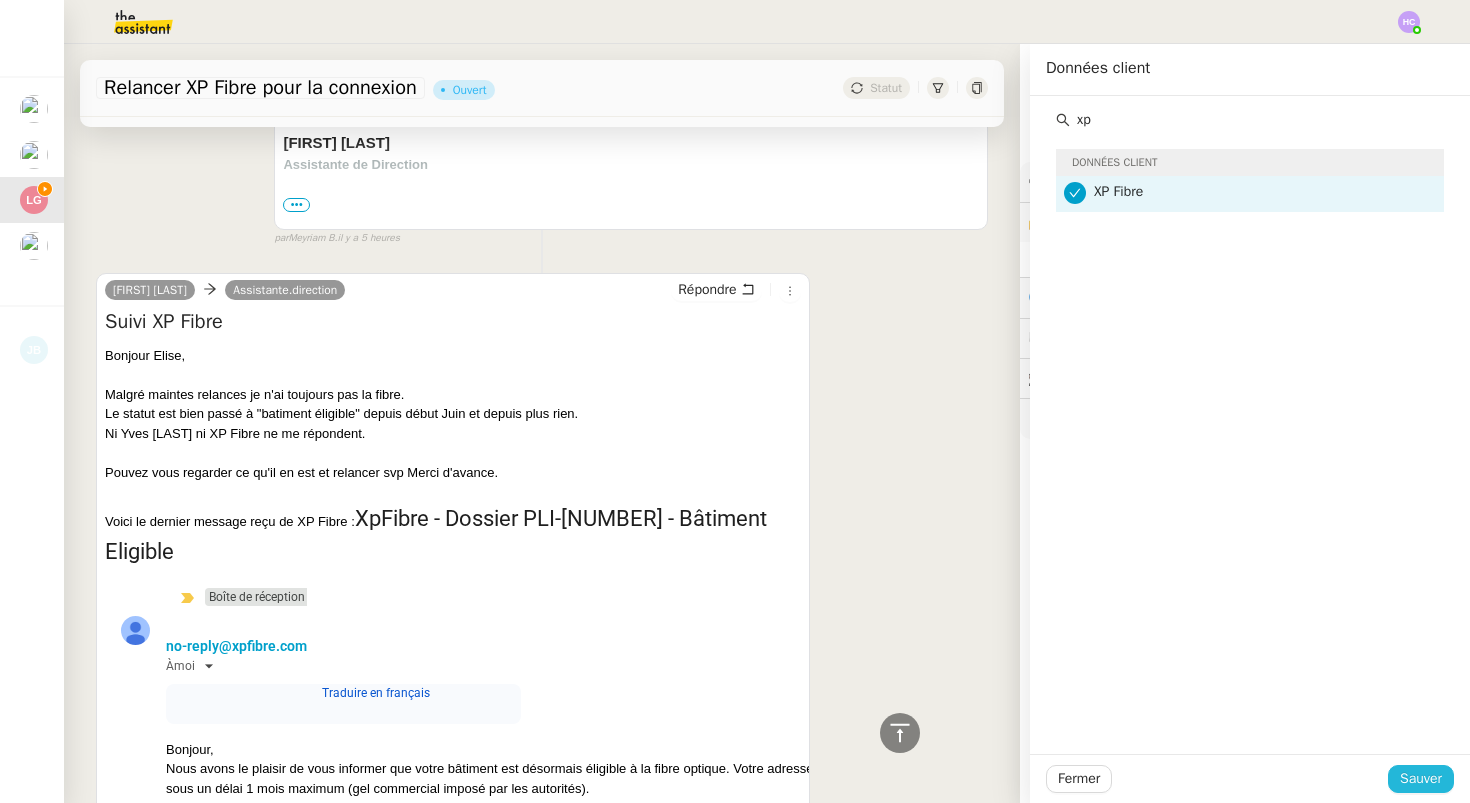 click on "Sauver" 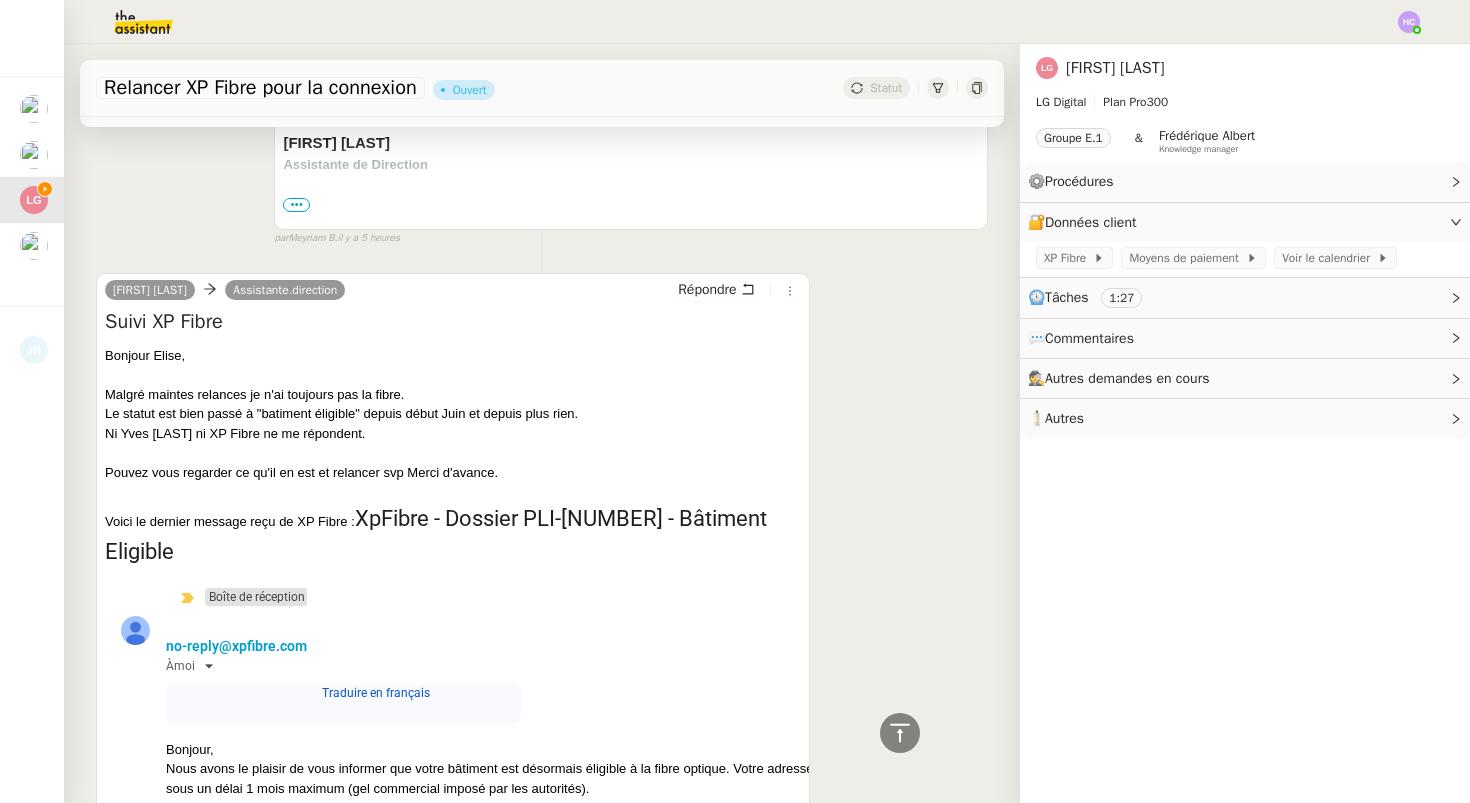 click on "Autres demandes en cours" 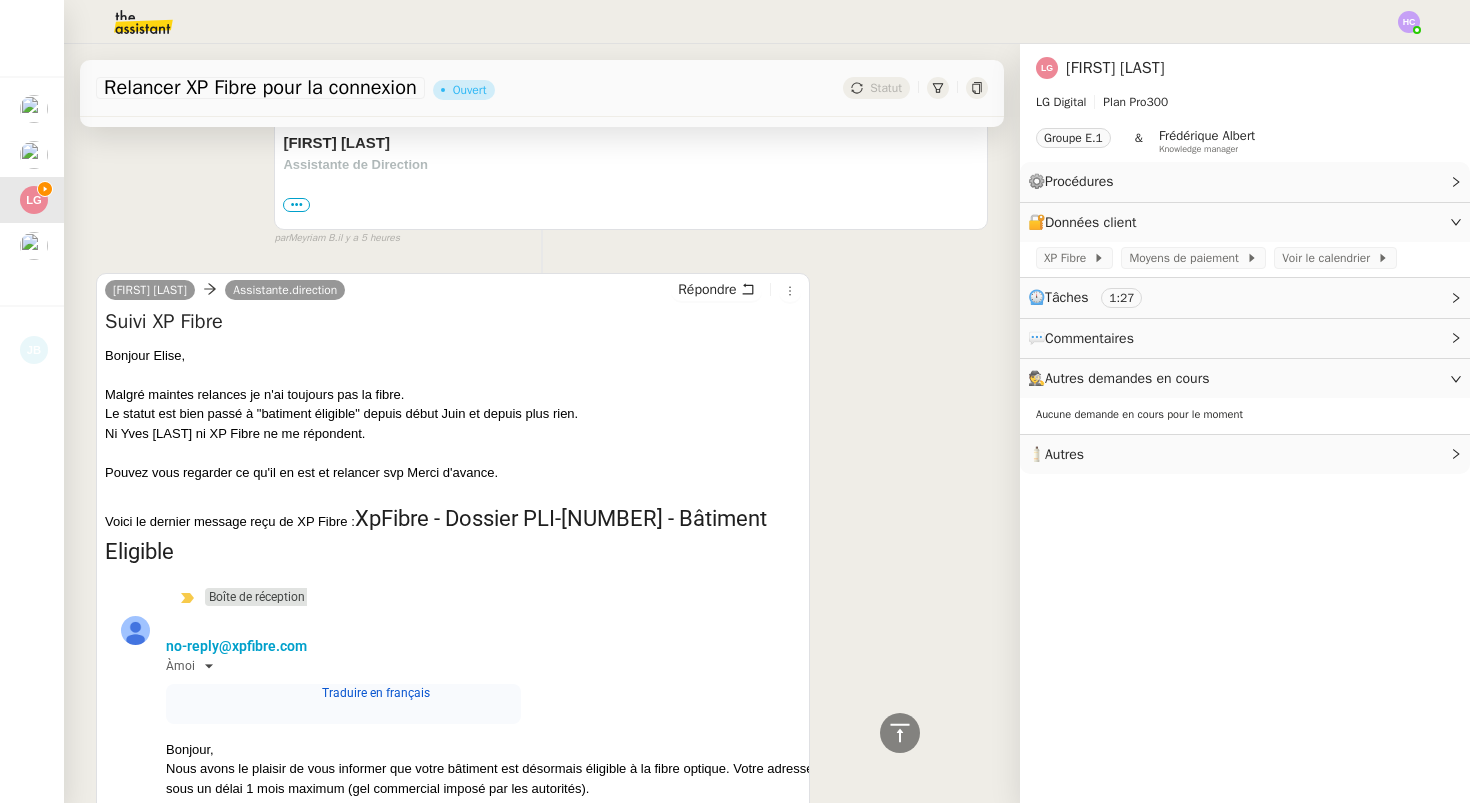 click on "Autres demandes en cours" 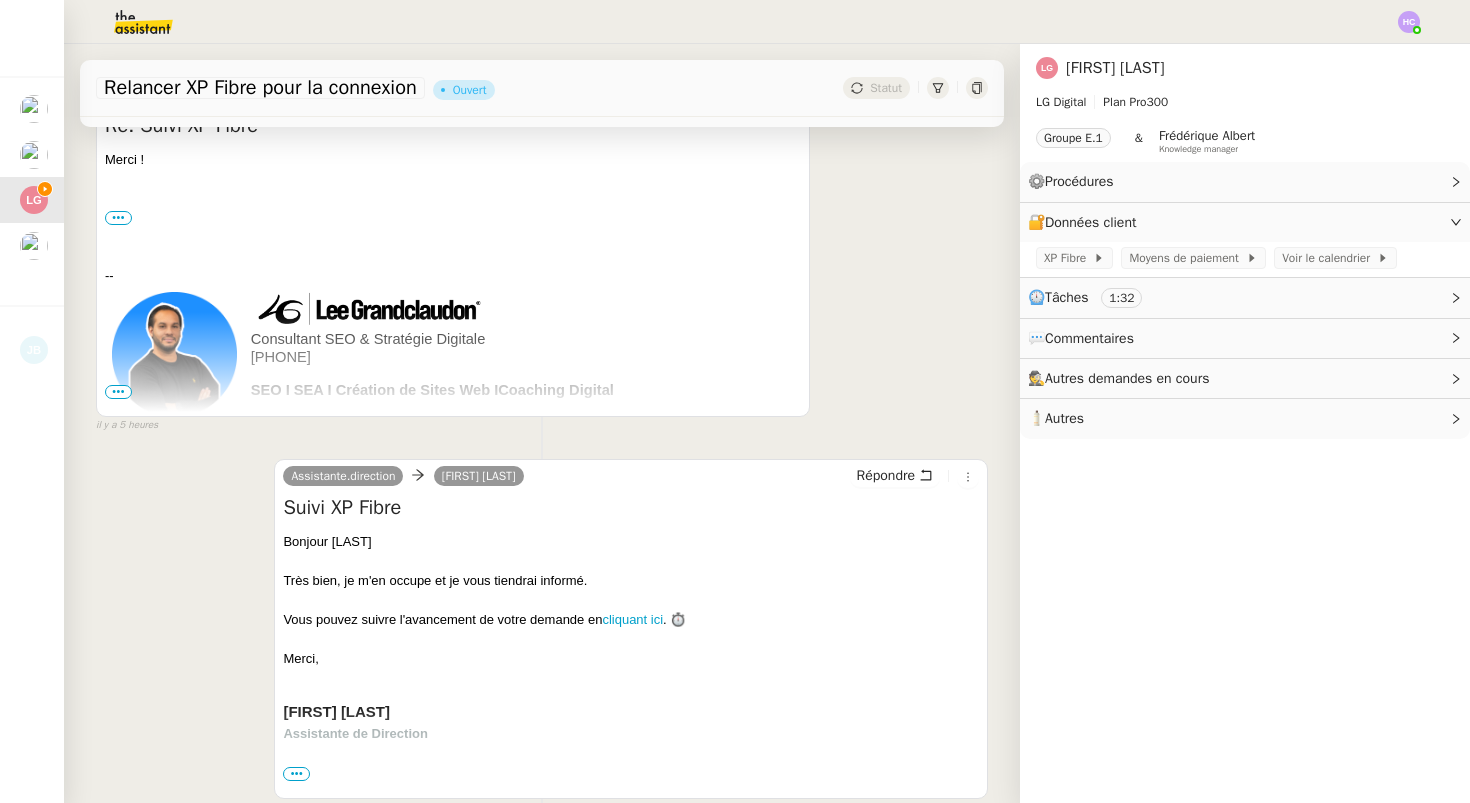 scroll, scrollTop: 247, scrollLeft: 0, axis: vertical 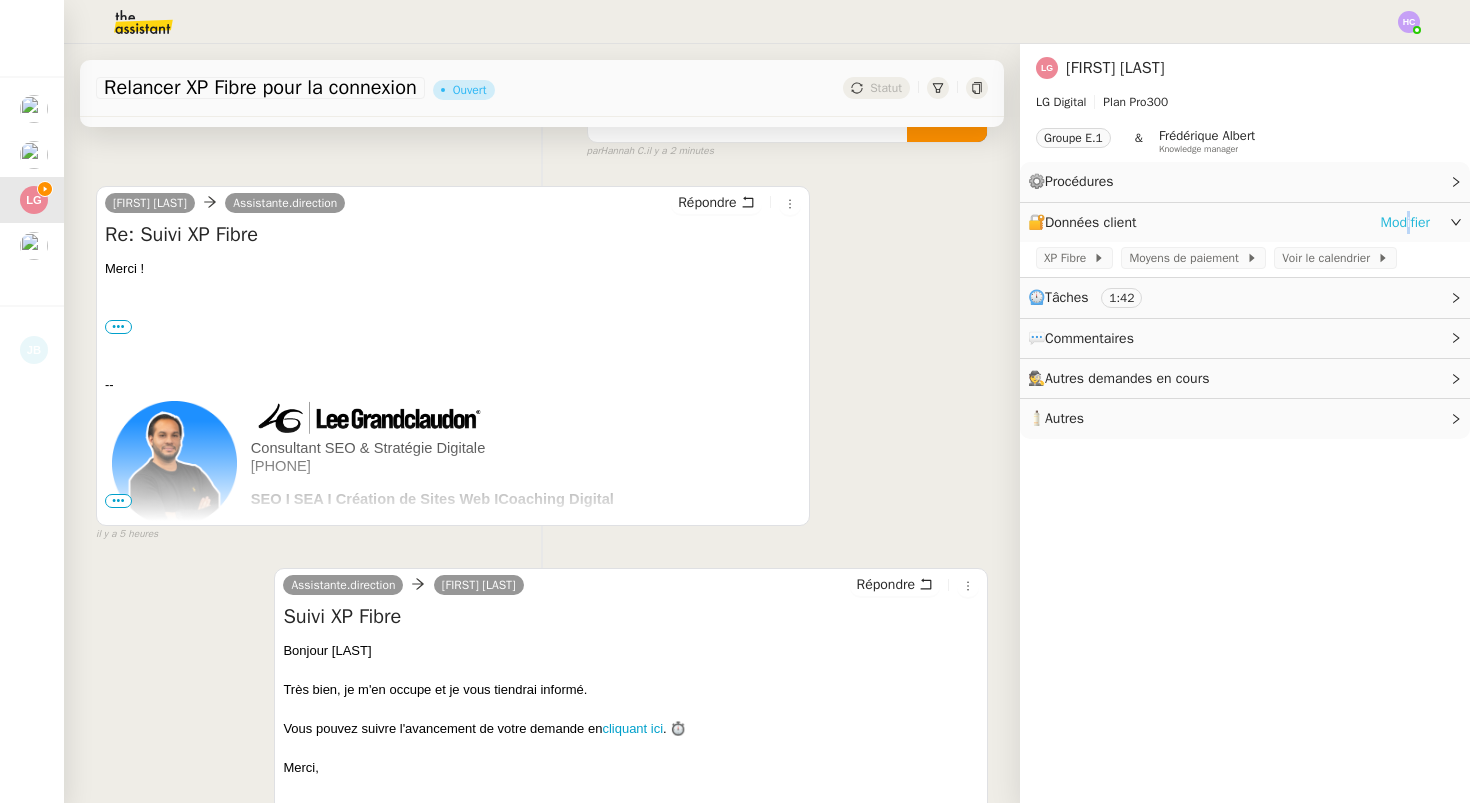 click on "Modifier" 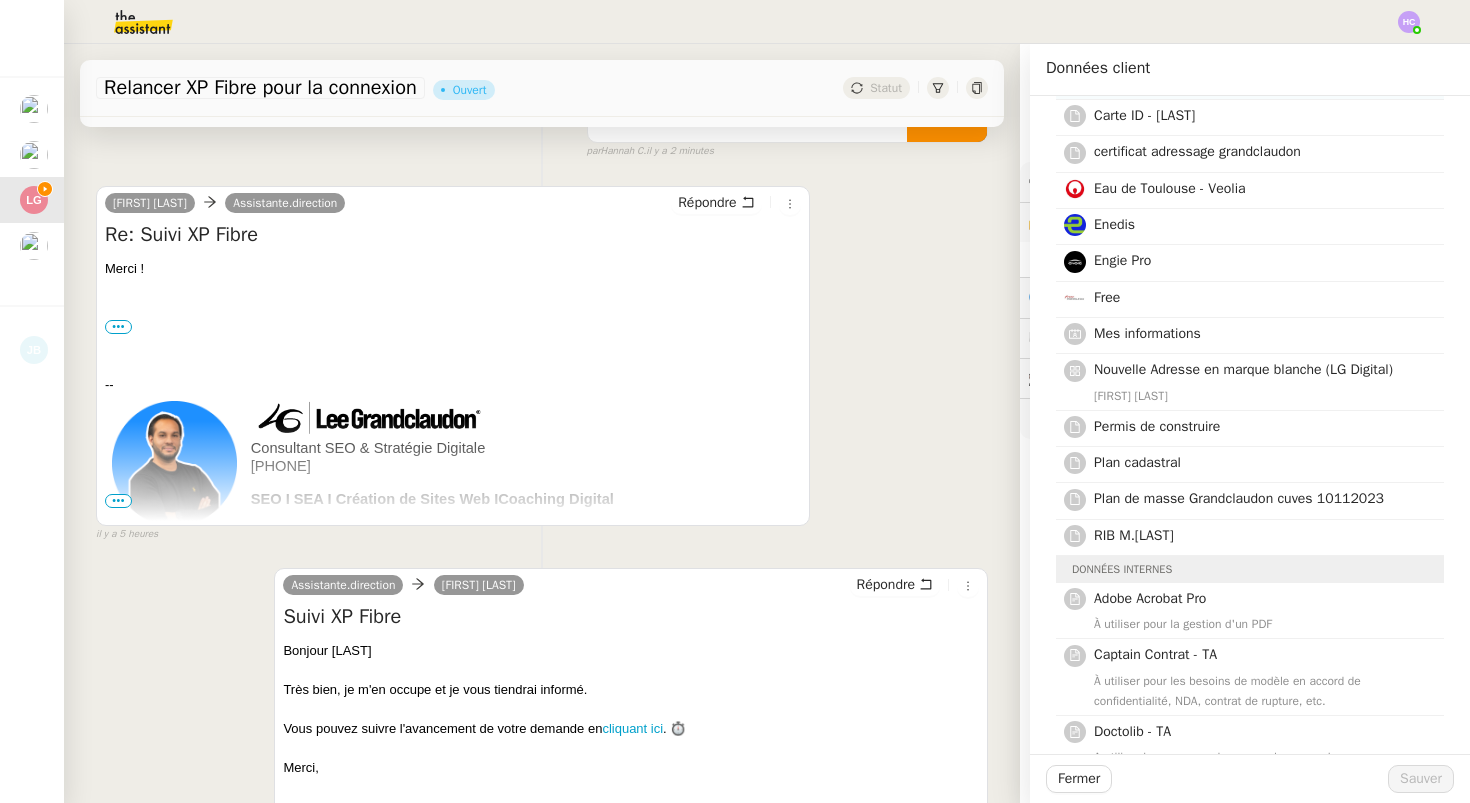 scroll, scrollTop: 0, scrollLeft: 0, axis: both 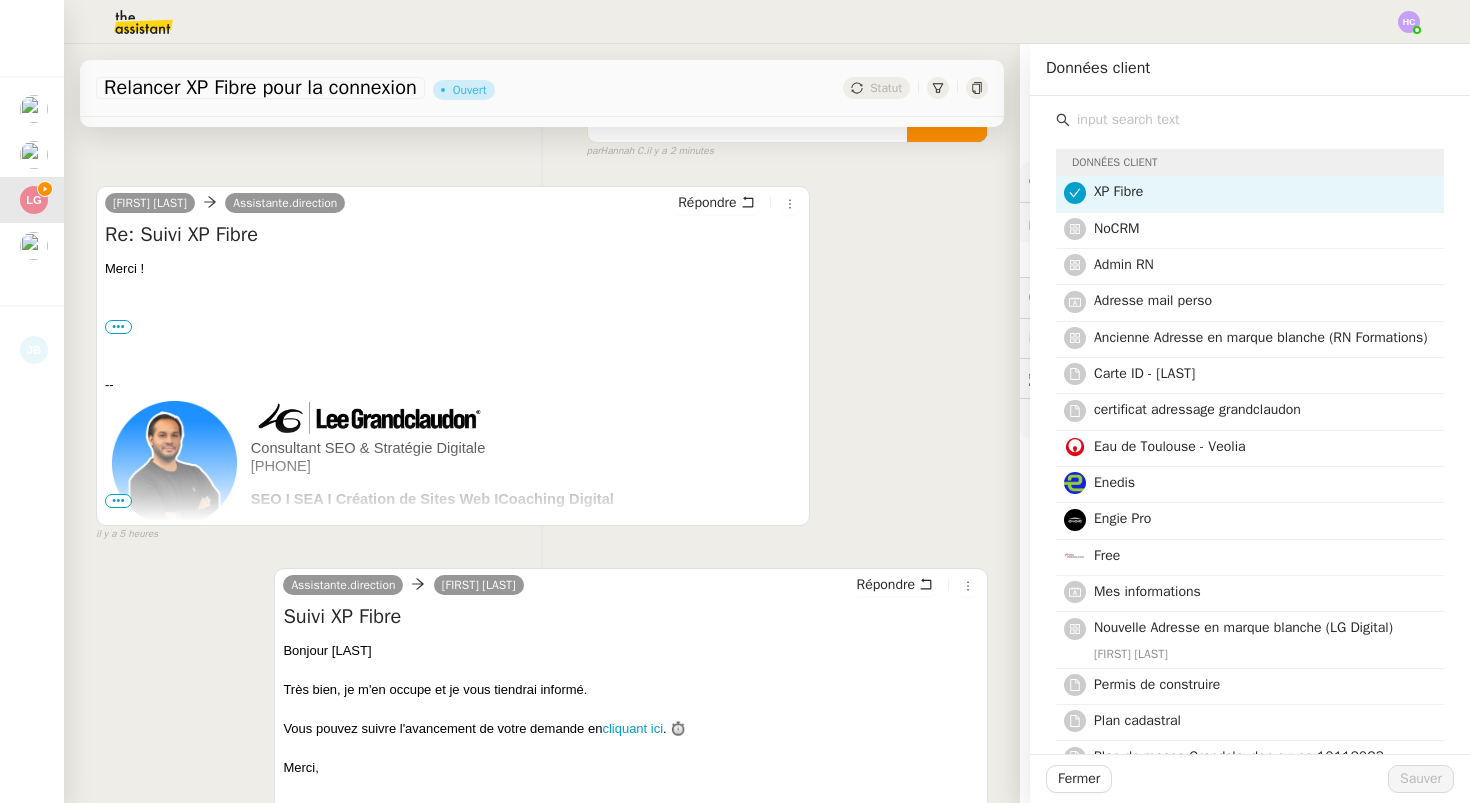 click on "[LAST] [LAST] Assistante.direction Répondre Re: Suivi XP Fibre Merci ! Le lun. 4 août 2025 à 11:59, Assistante.direction < assistante.direction@example.com > a écrit : Bonjour [LAST] Très bien, je m'en occupe et je vous tiendrai informé. Vous pouvez suivre l'avancement de votre demande en cliquant ici . ⏱️ Merci, Elise Delcourt Assistante de Direction Bonjour Elise, Malgré maintes relances je n'ai toujours pas la fibre. Le statut est bien passé à "batiment éligible" depuis début Juin et depuis plus rien. Ni Yves Caristan ni XP Fibre ne me répondent. Pouvez vous regarder ce qu'il en est et relancer svp Merci d'avance. Voici le dernier message reçu de XP Fibre : XpFibre - Dossier PLI-241203122808128 - Bâtiment Eligible Boîte de réception no-reply@example.com lun. 2 juin 10:31" at bounding box center [542, 355] 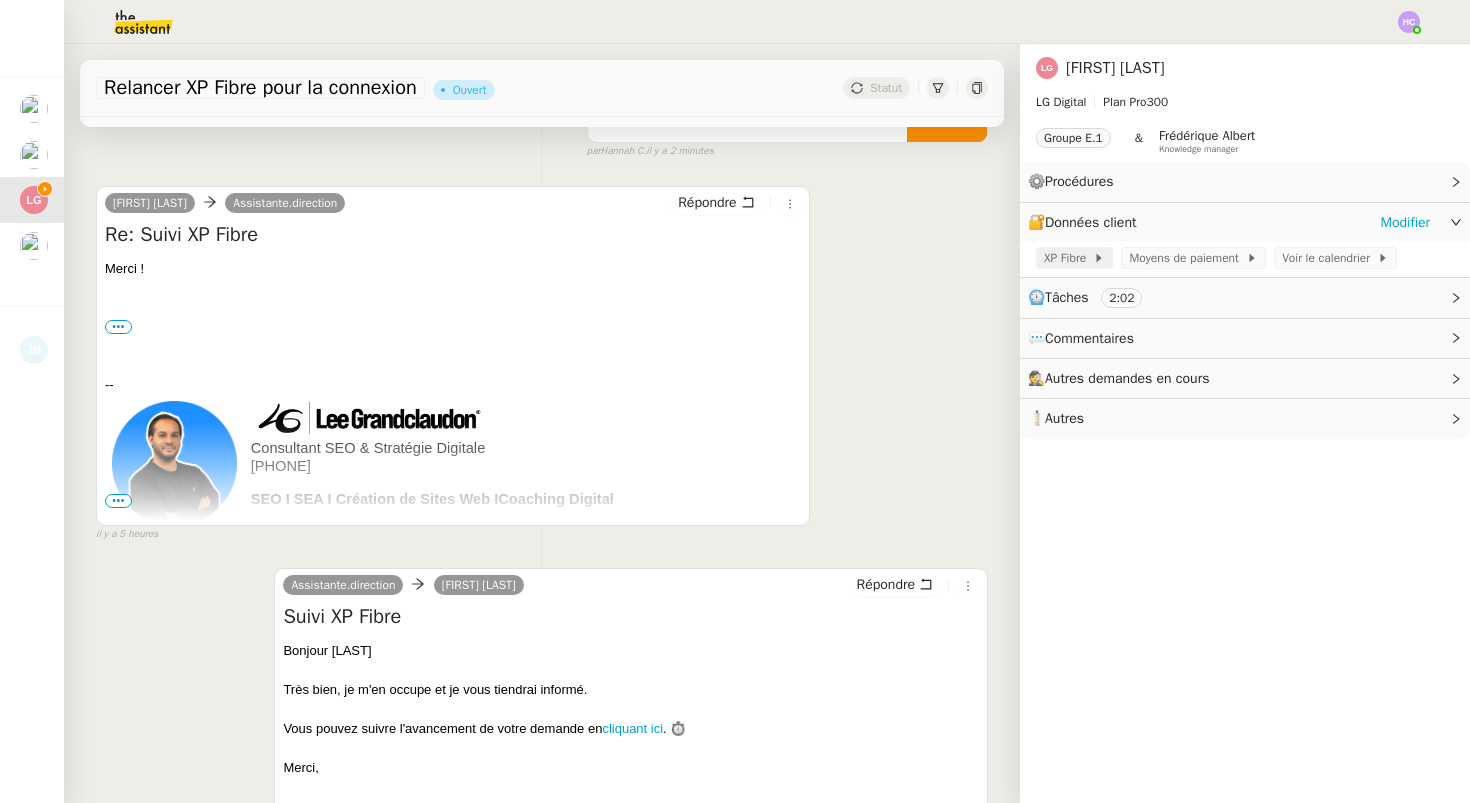 click on "XP Fibre" 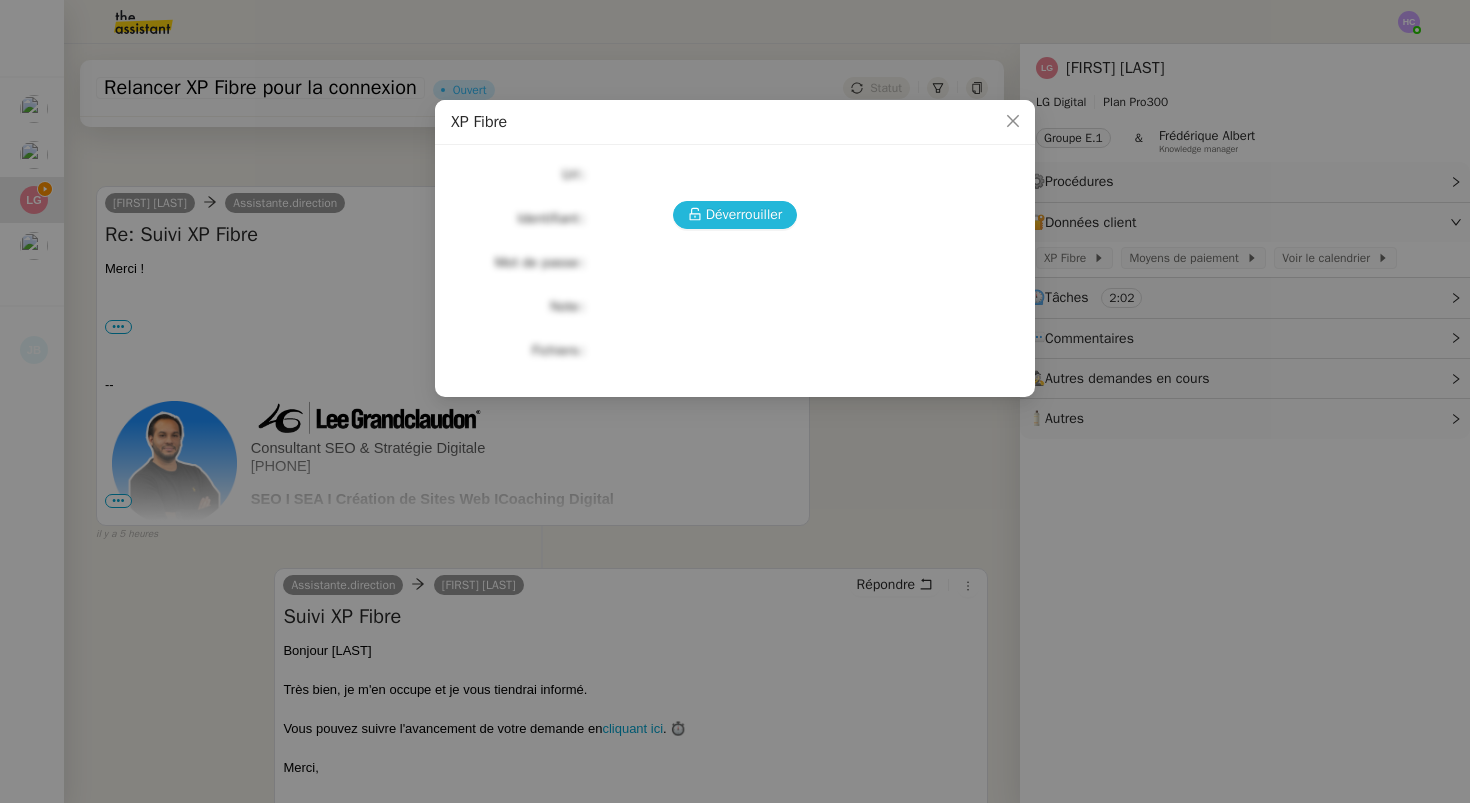 click on "Déverrouiller" at bounding box center [744, 214] 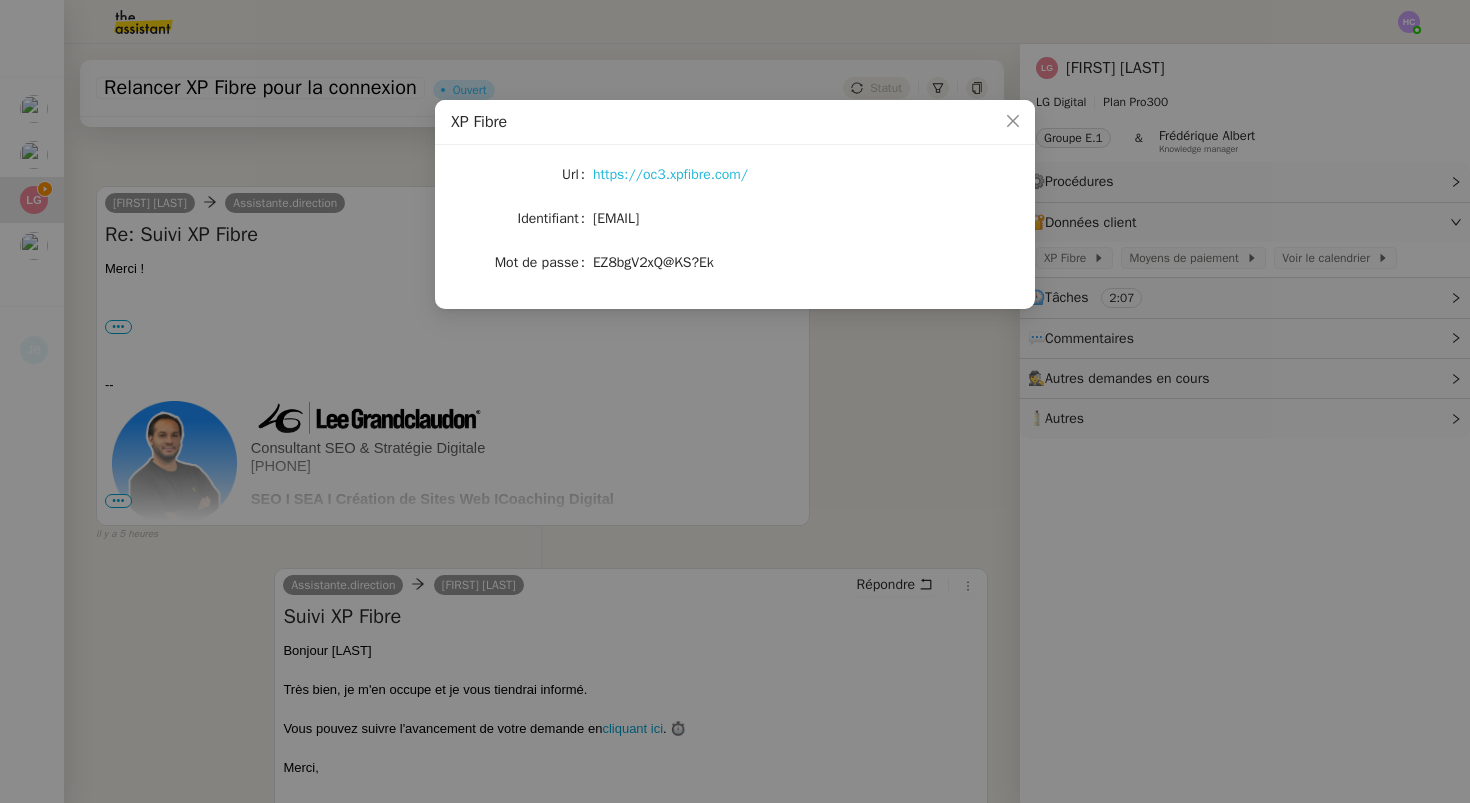 click on "https://oc3.xpfibre.com/" 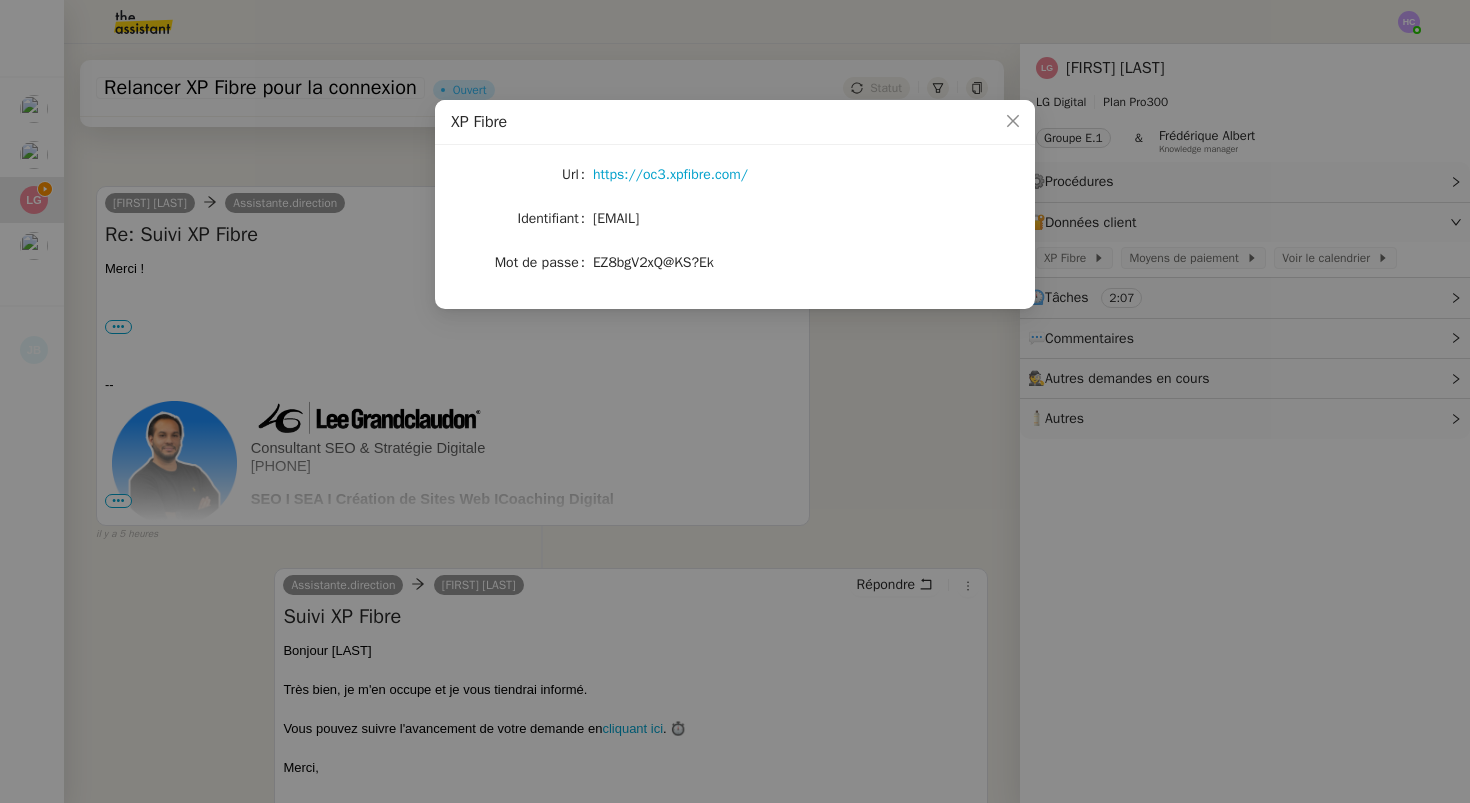 click on "[EMAIL]" 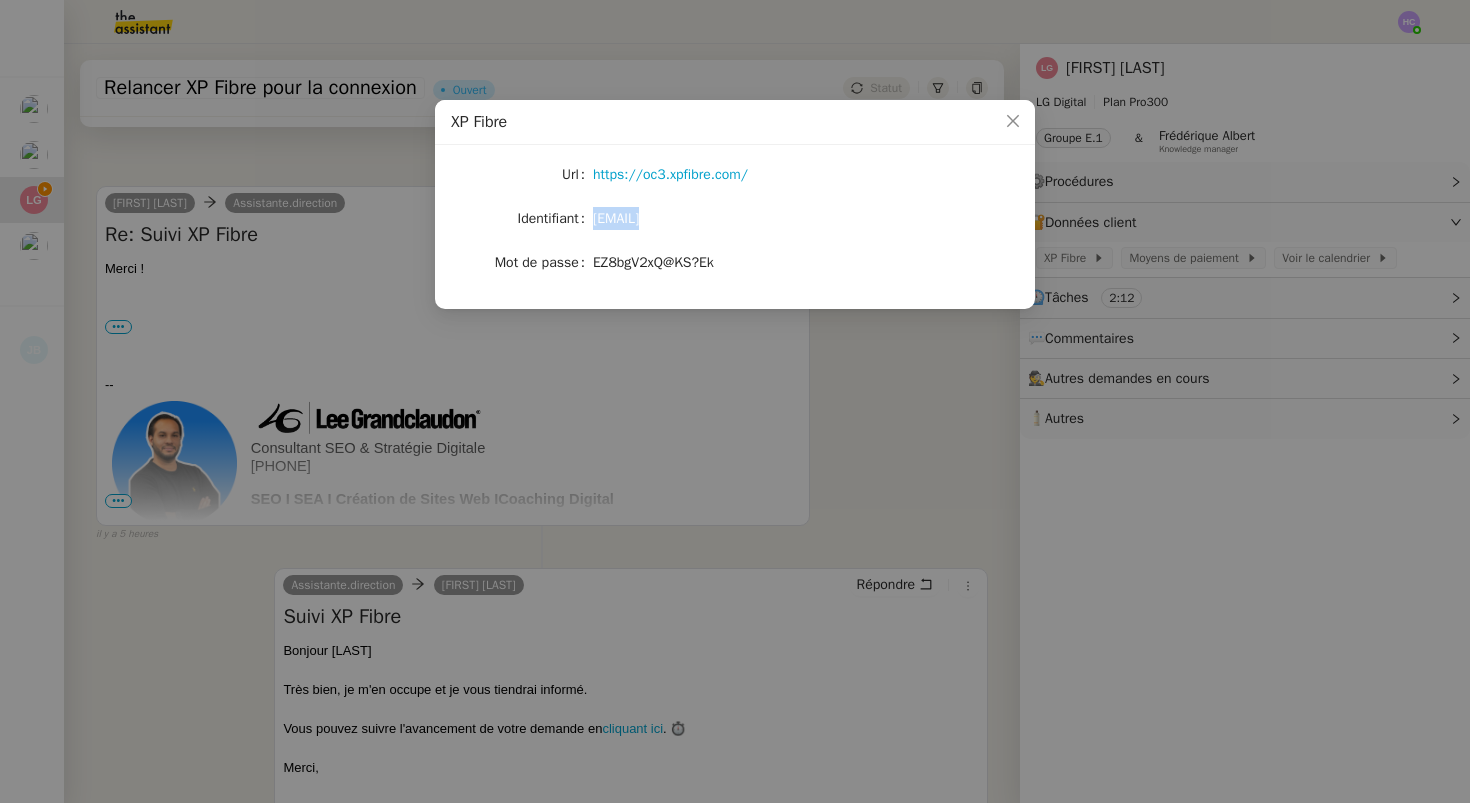 click on "[EMAIL]" 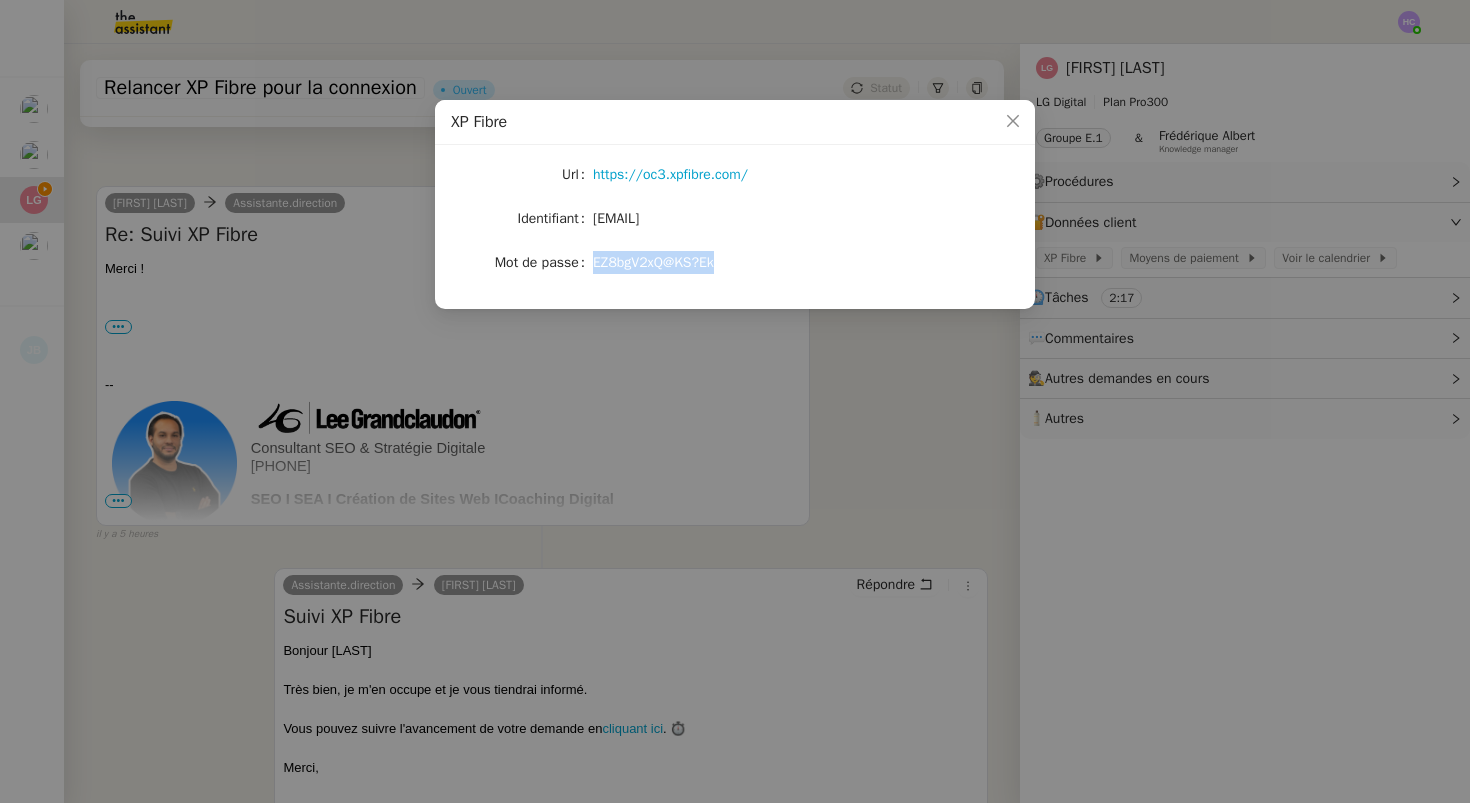 drag, startPoint x: 596, startPoint y: 264, endPoint x: 719, endPoint y: 270, distance: 123.146255 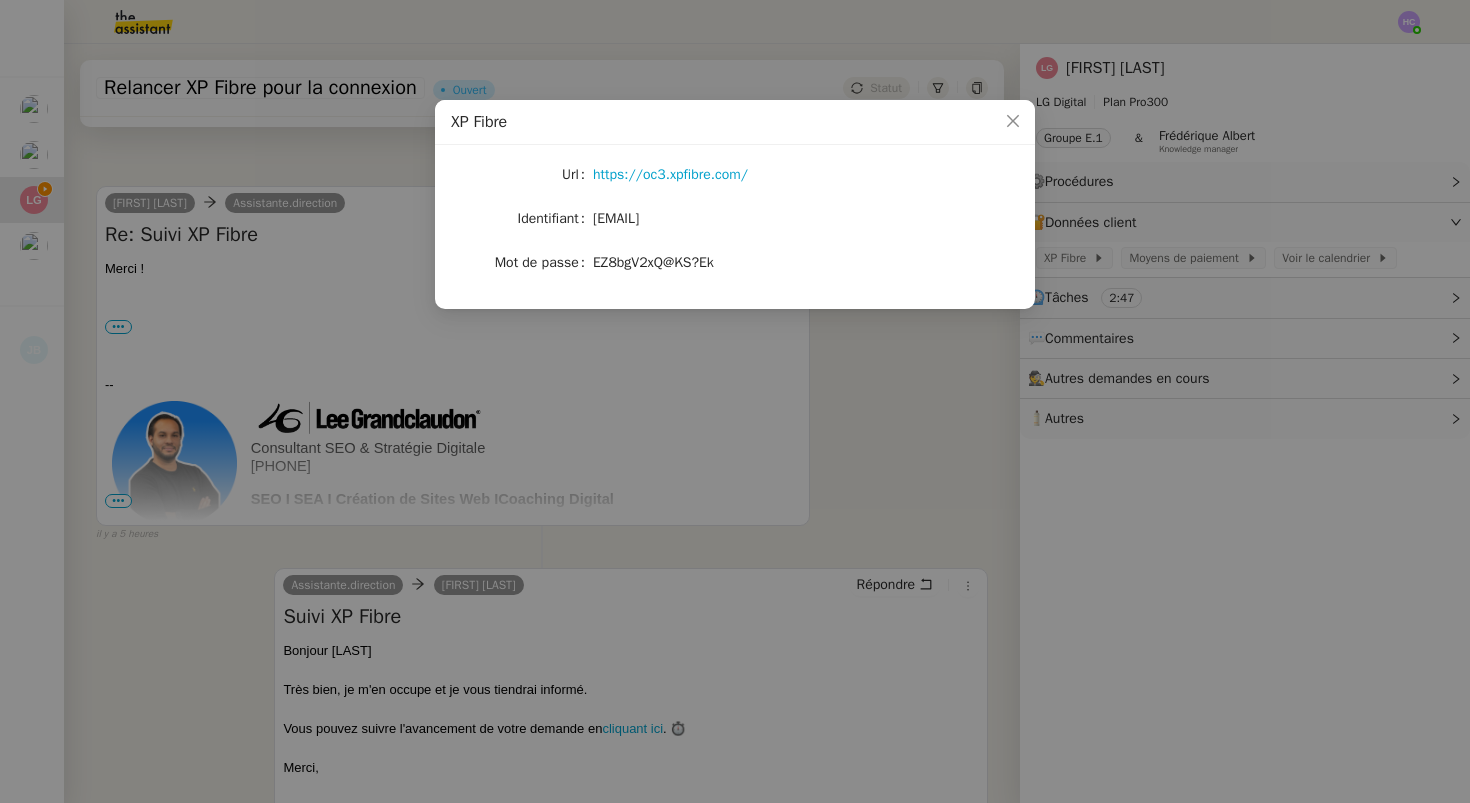 click on "XP Fibre Url https://oc3.xpfibre.com/ Identifiant [EMAIL] Mot de passe [PASSWORD]" at bounding box center (735, 401) 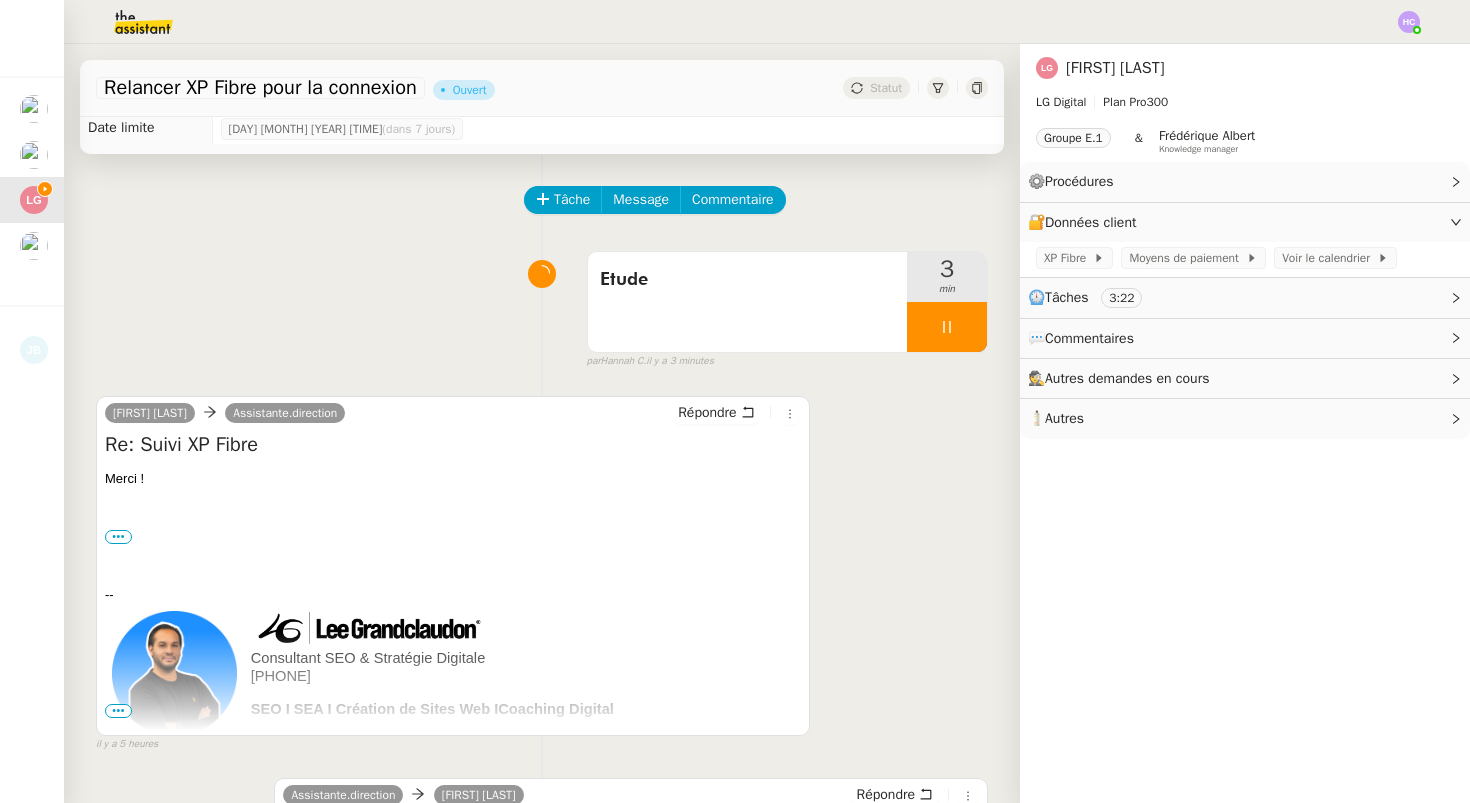 scroll, scrollTop: 42, scrollLeft: 0, axis: vertical 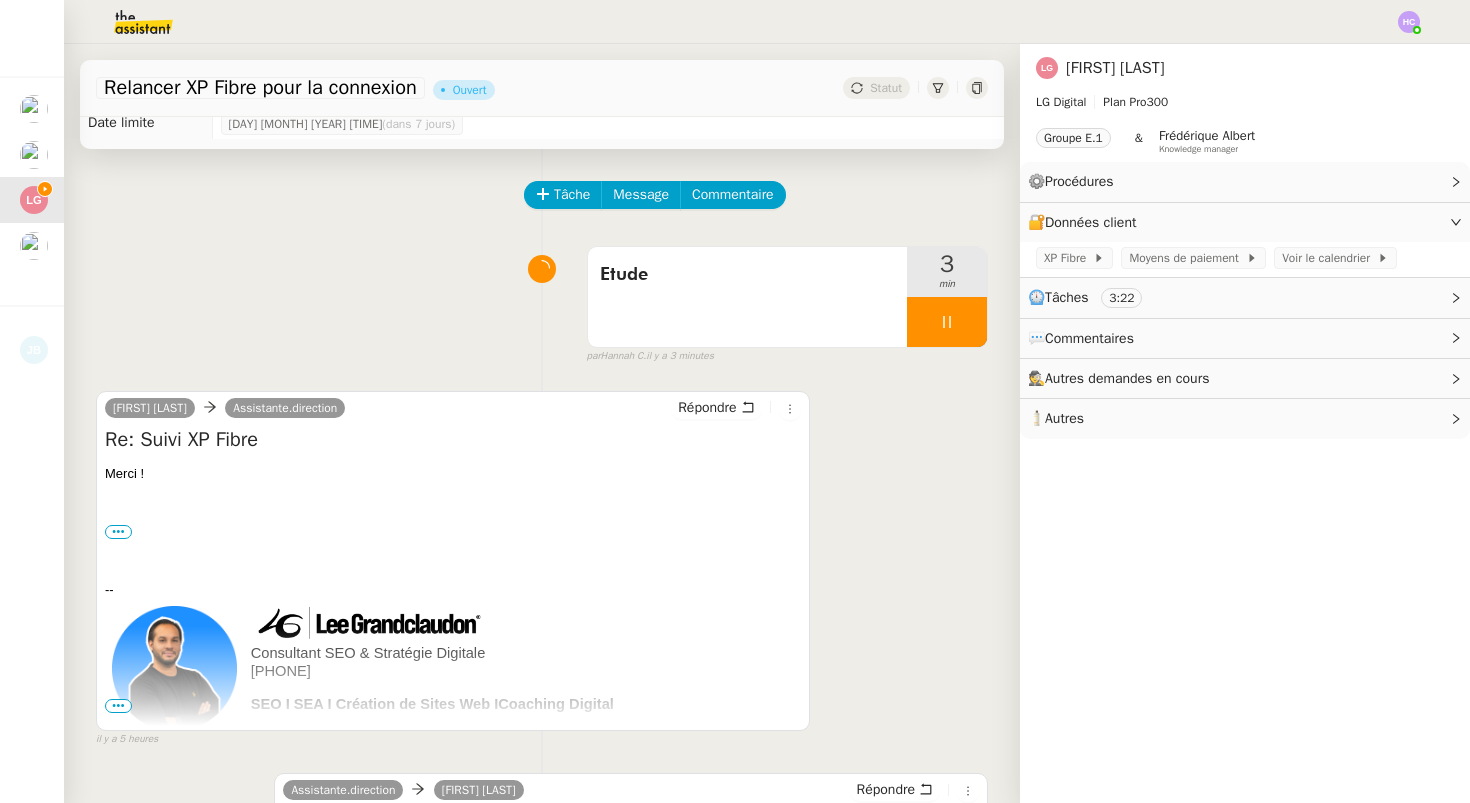 click on "Autres demandes en cours" 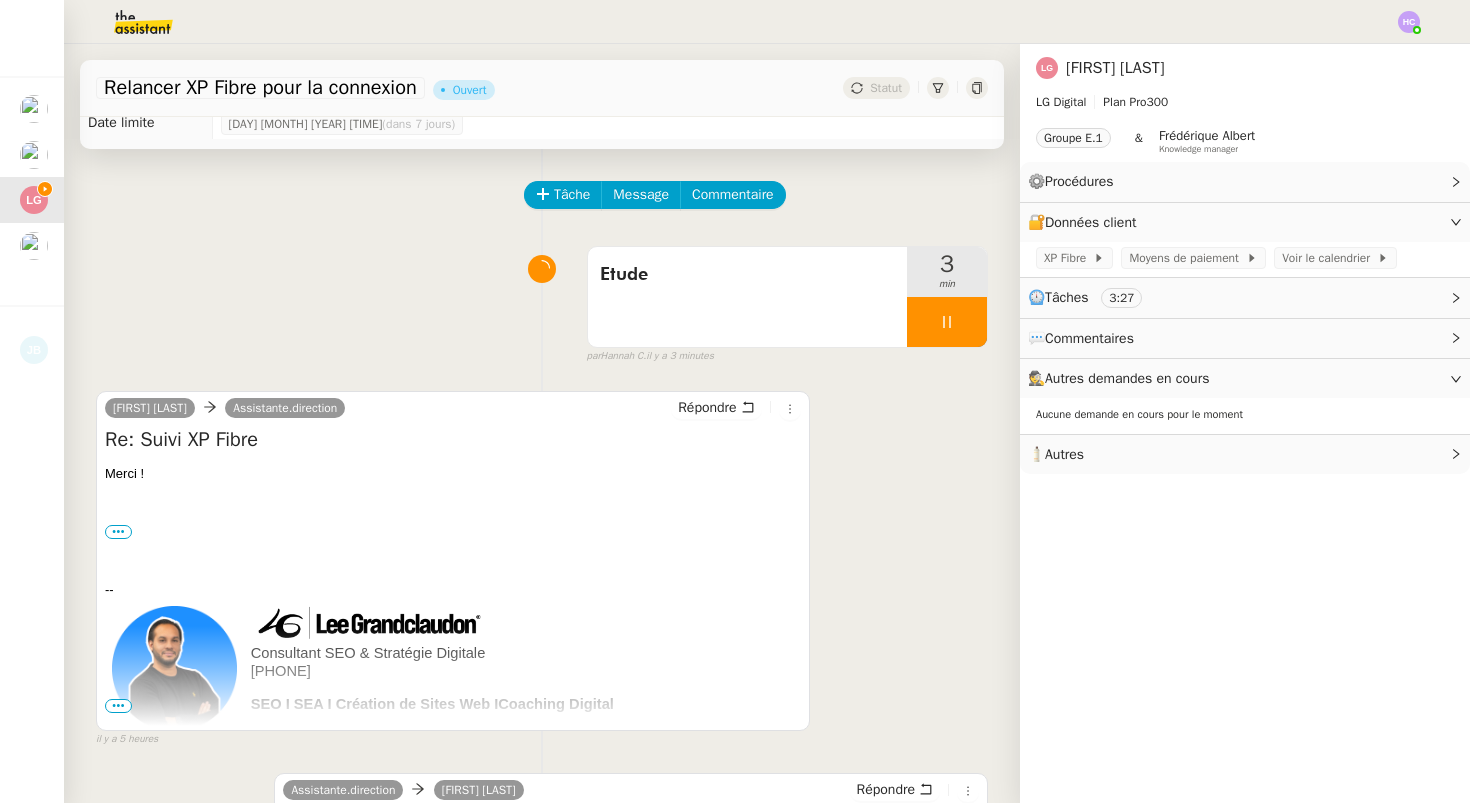 click on "Etude 3 min false par Hannah [LAST] il y a 3 minutes" at bounding box center [542, 301] 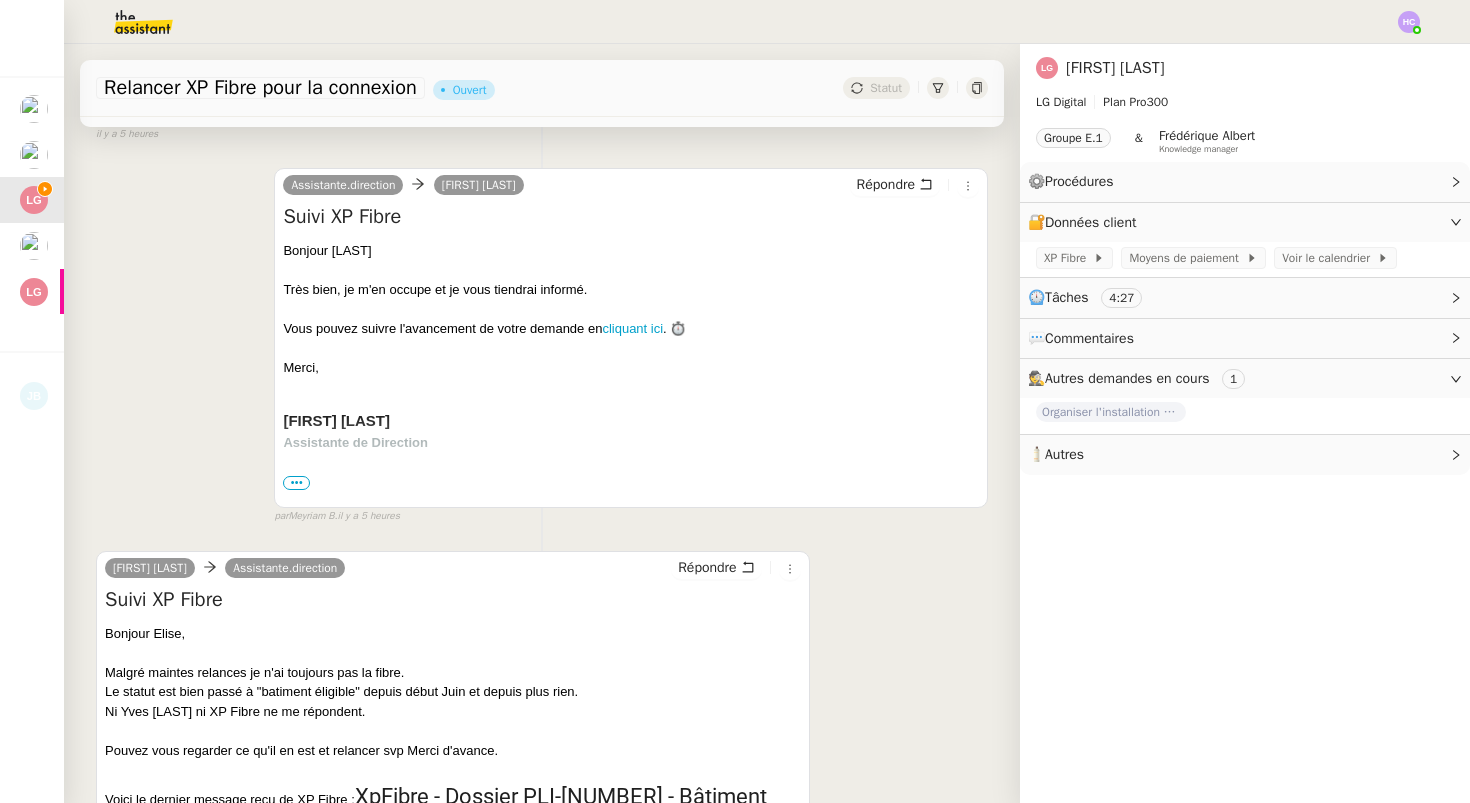 scroll, scrollTop: 649, scrollLeft: 0, axis: vertical 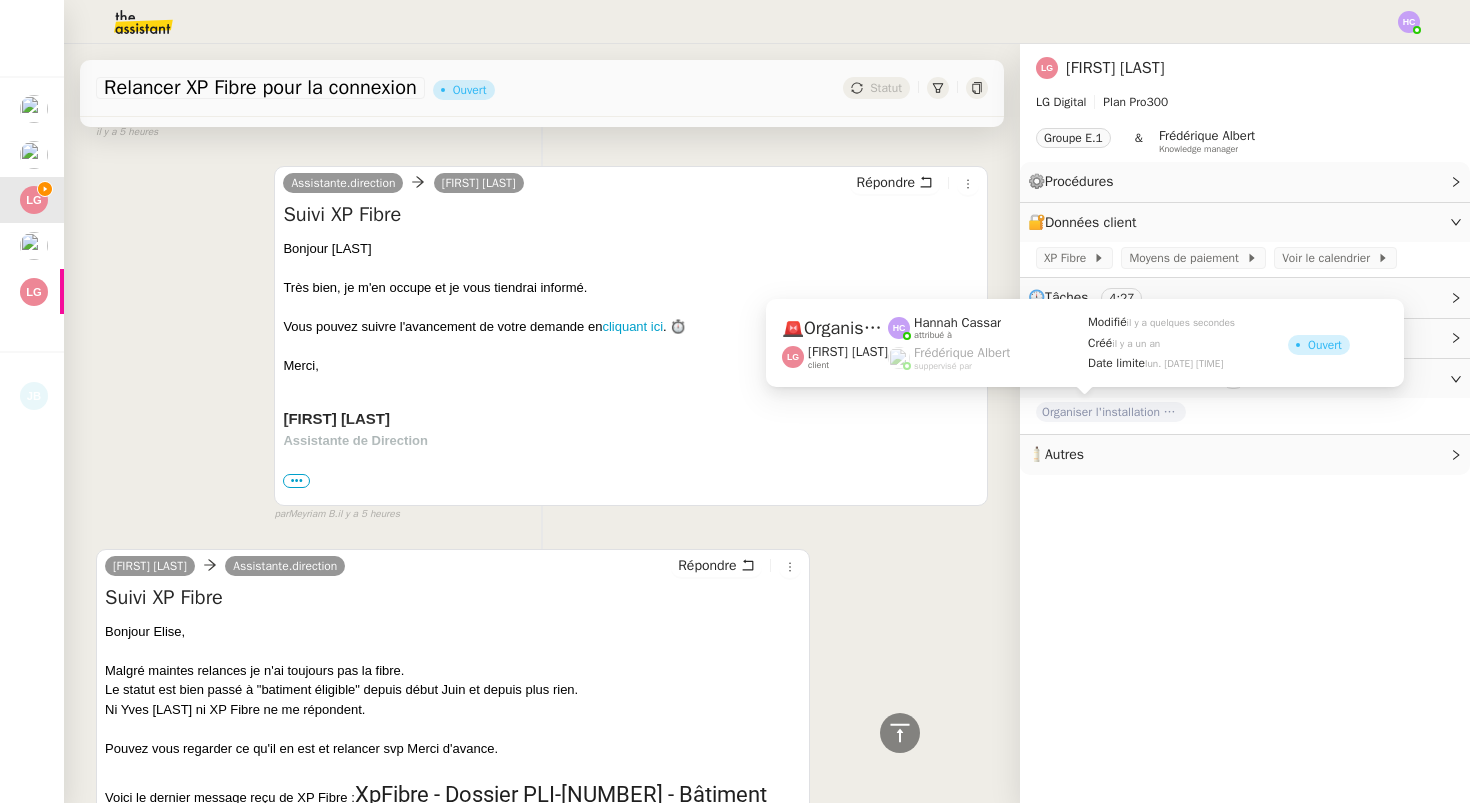 click on "Organiser l'installation de la fibre" 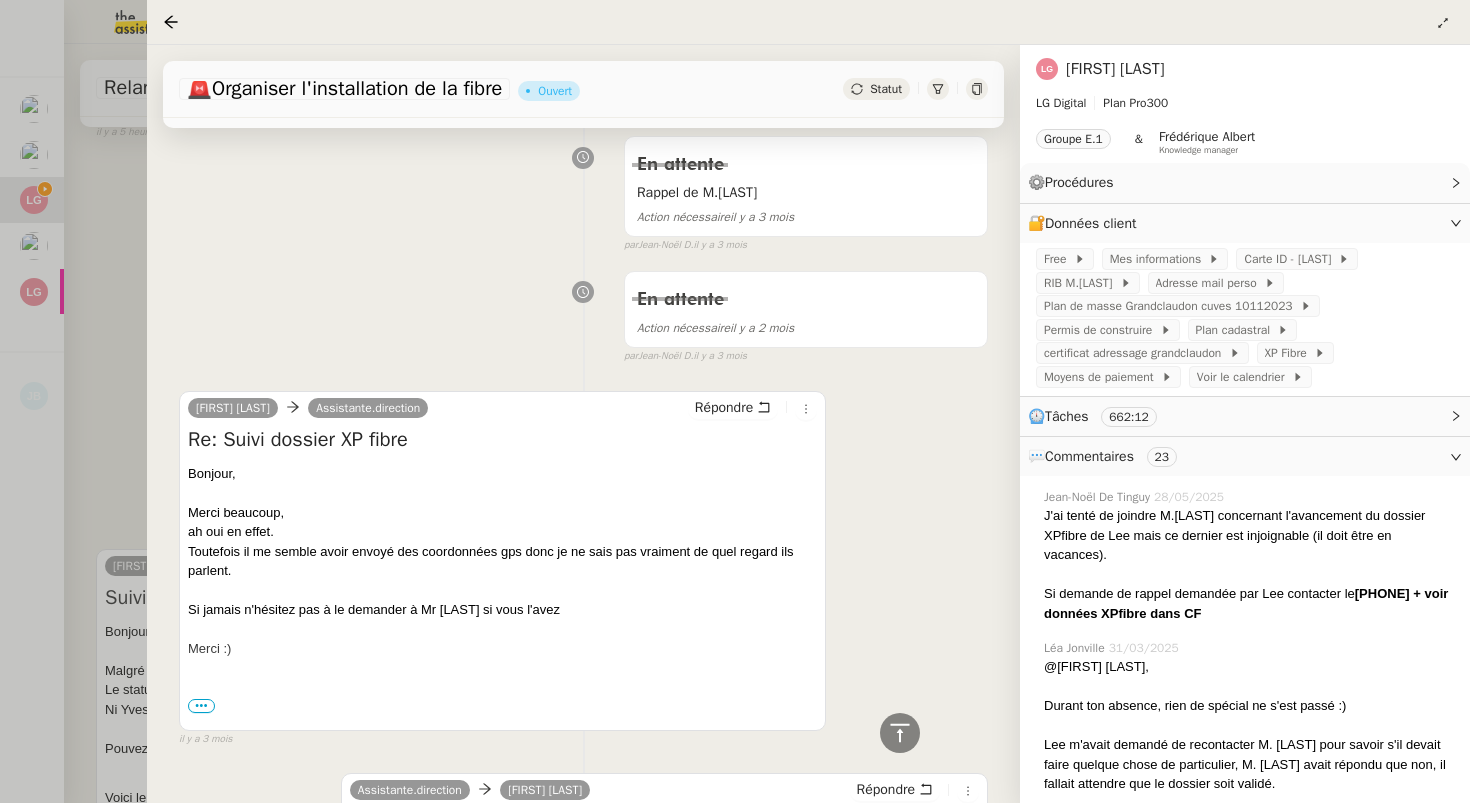 scroll, scrollTop: 4225, scrollLeft: 0, axis: vertical 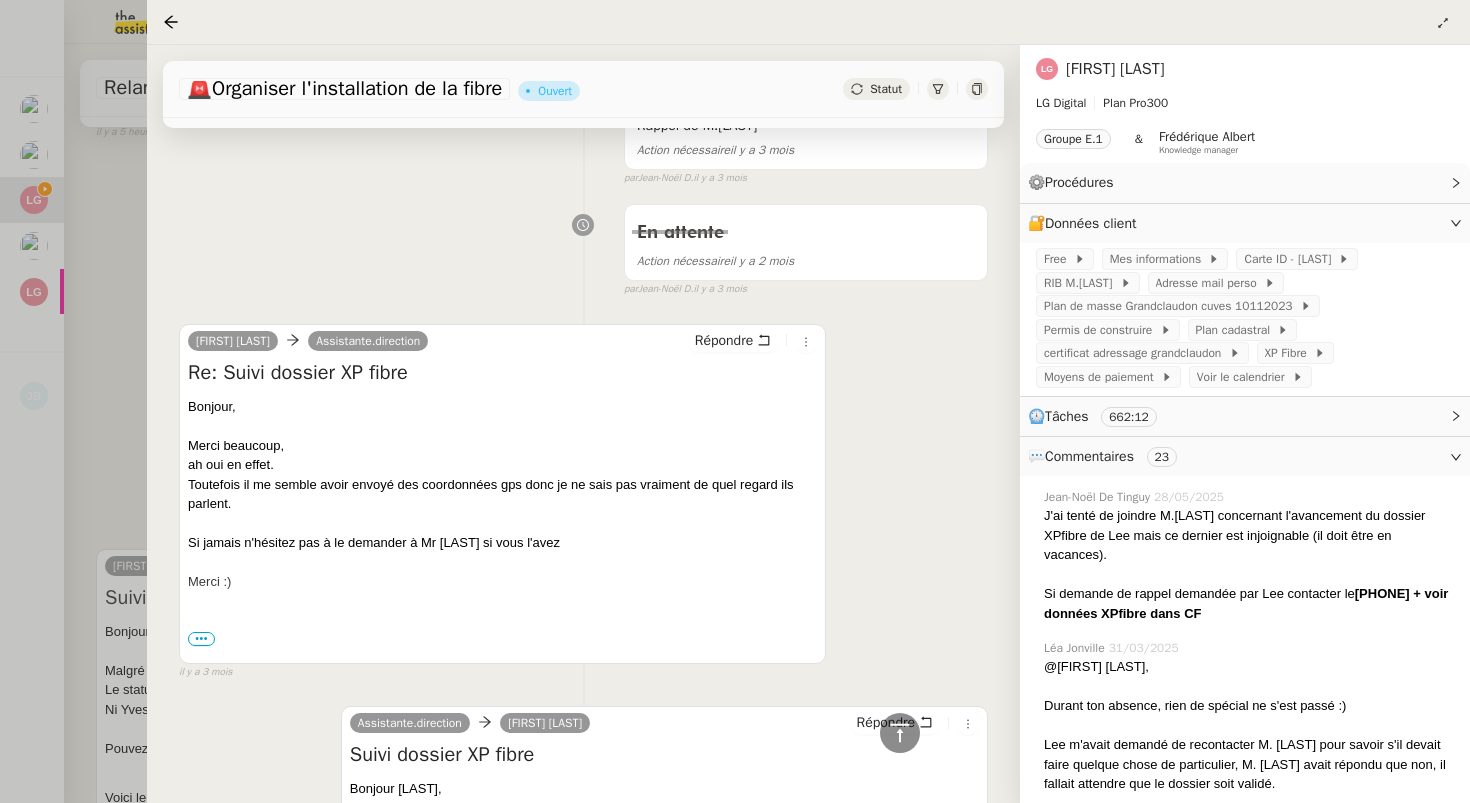 click at bounding box center [735, 401] 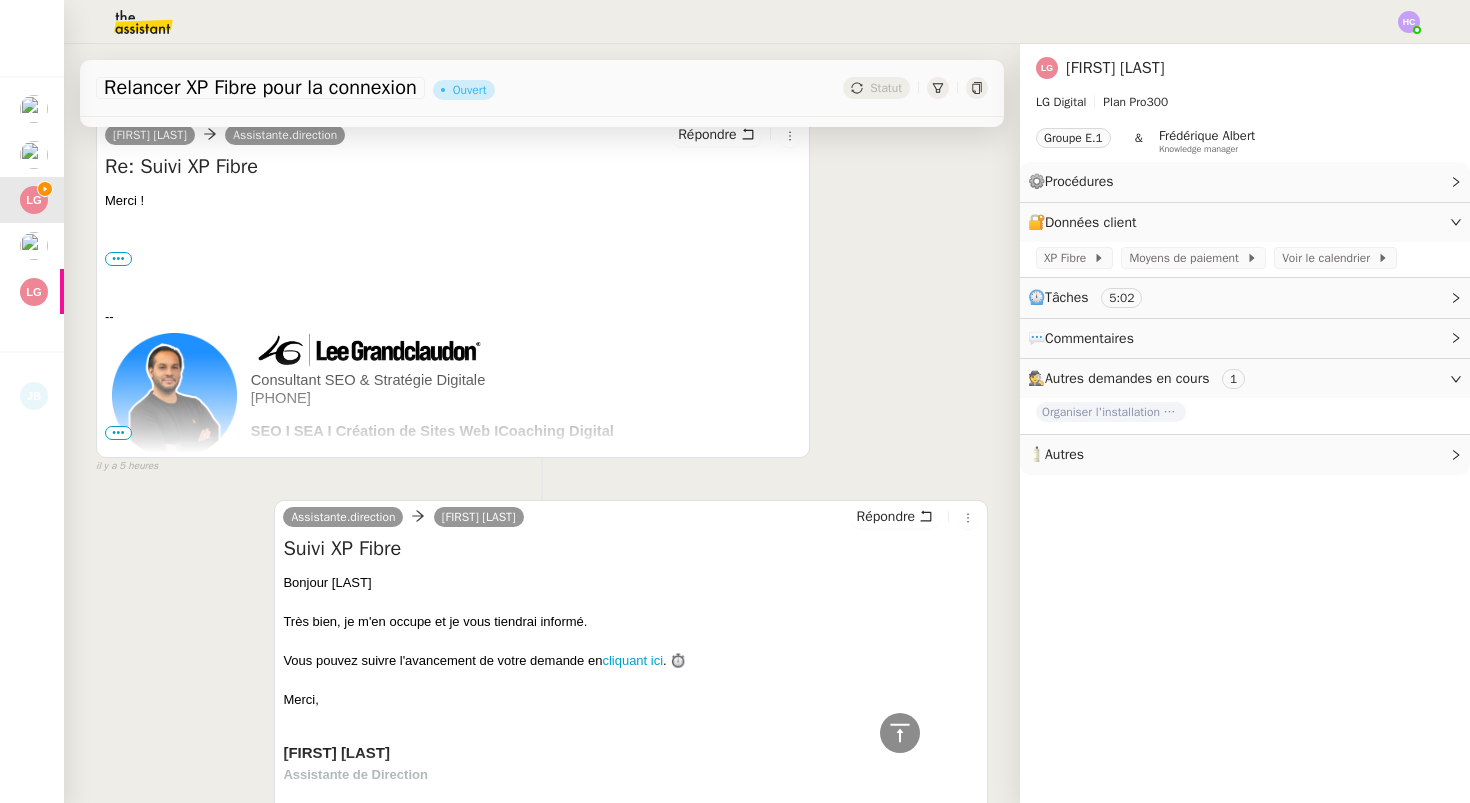 scroll, scrollTop: 0, scrollLeft: 0, axis: both 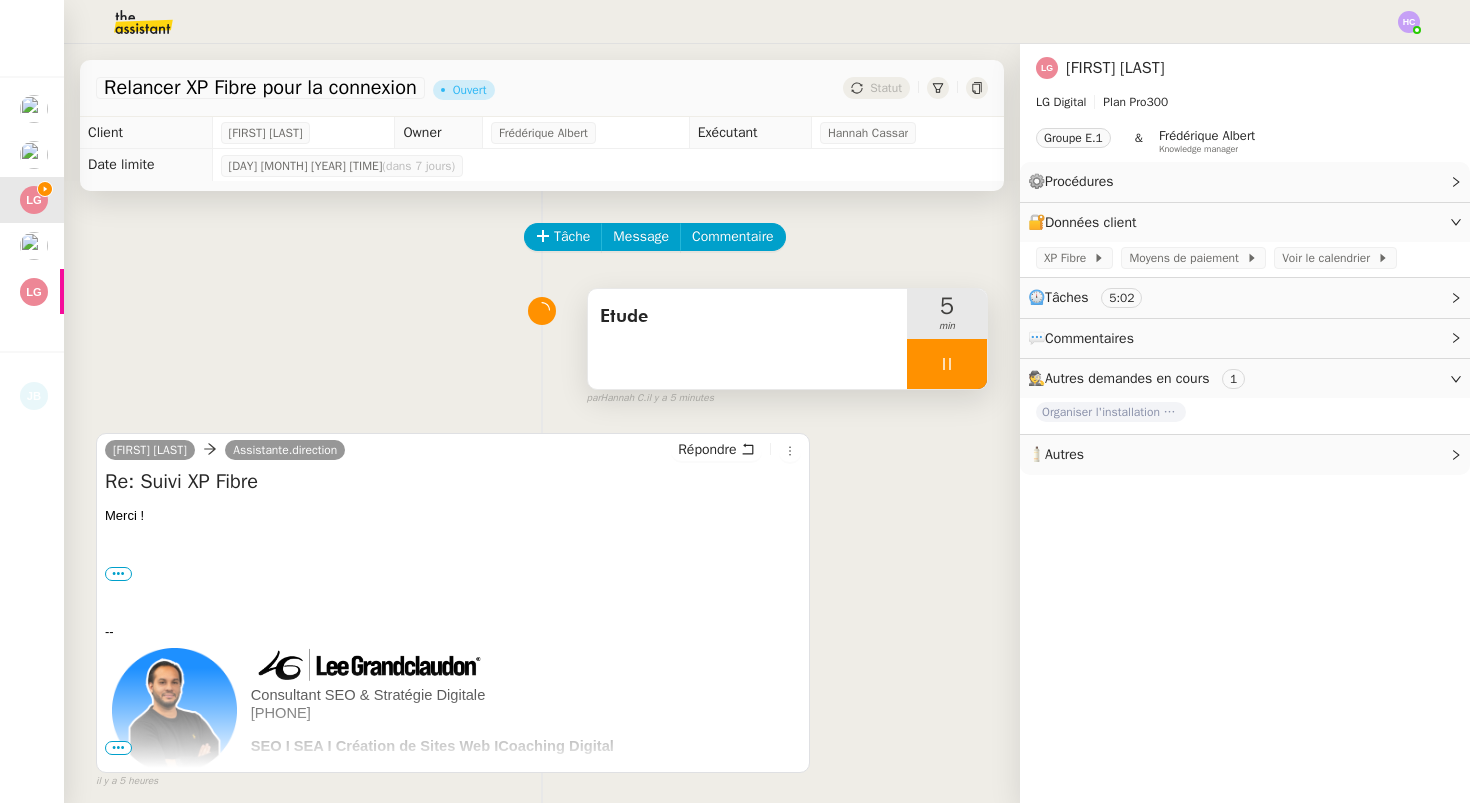 click on "Etude" at bounding box center [747, 317] 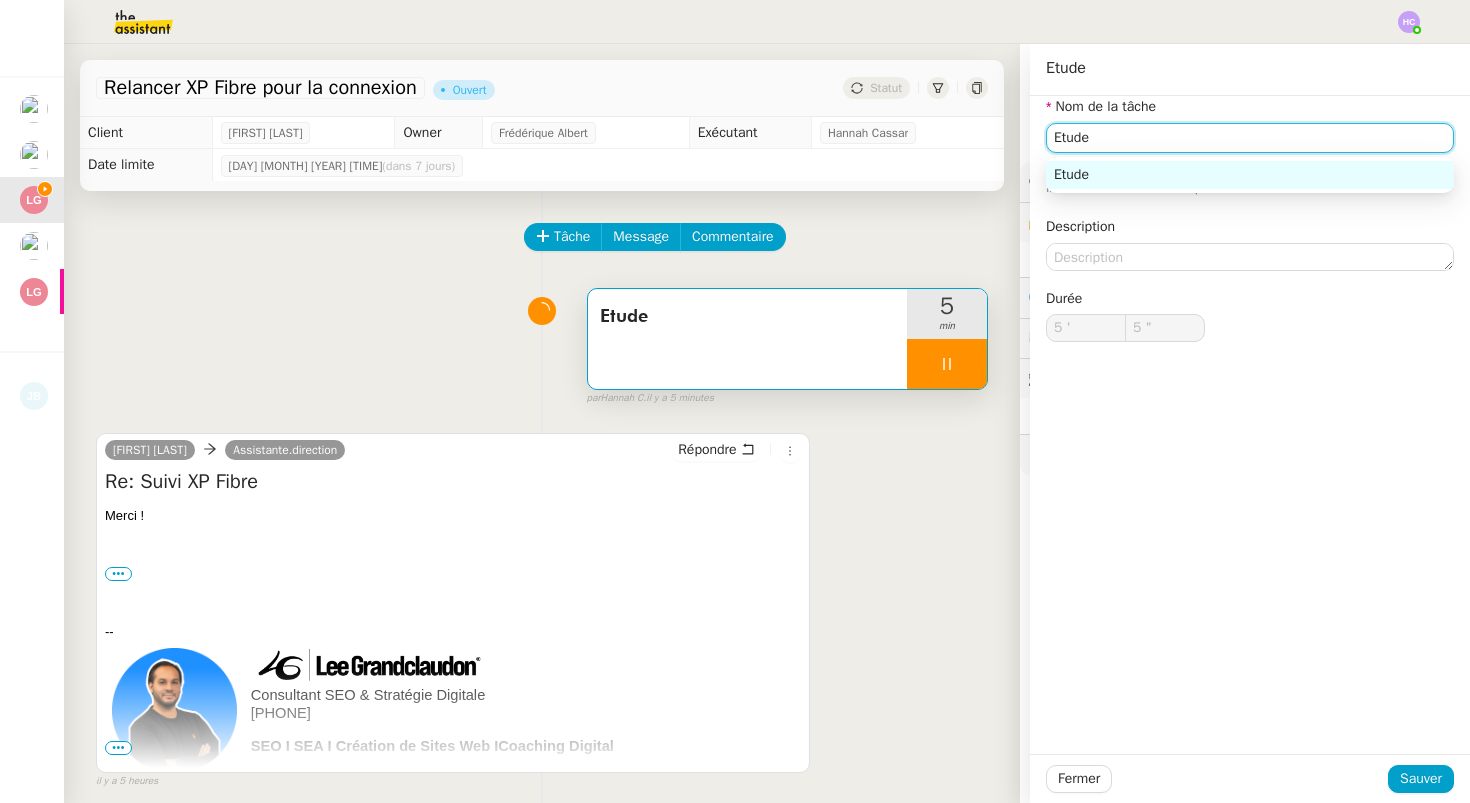 drag, startPoint x: 1148, startPoint y: 138, endPoint x: 922, endPoint y: 137, distance: 226.00221 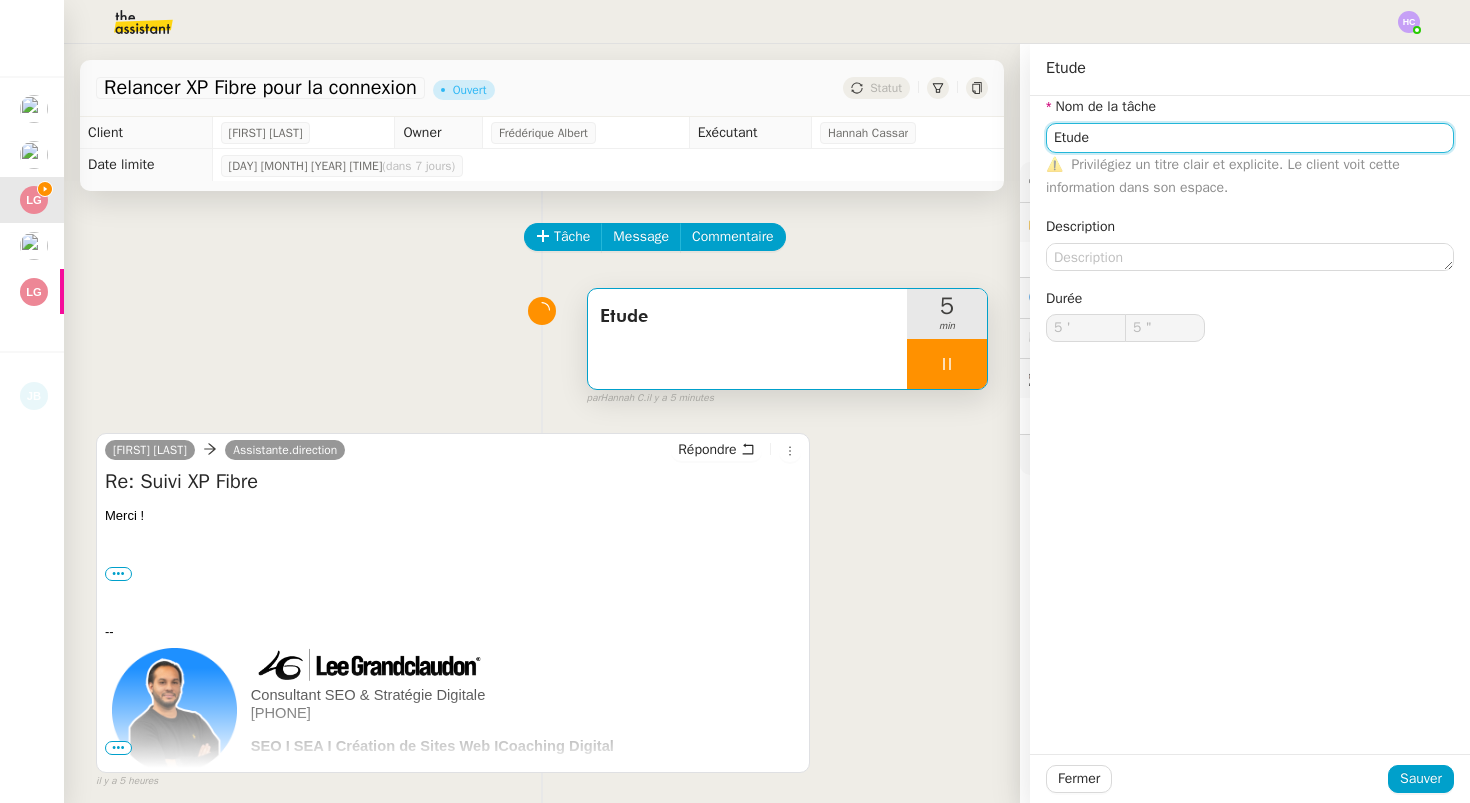 type on "6 "" 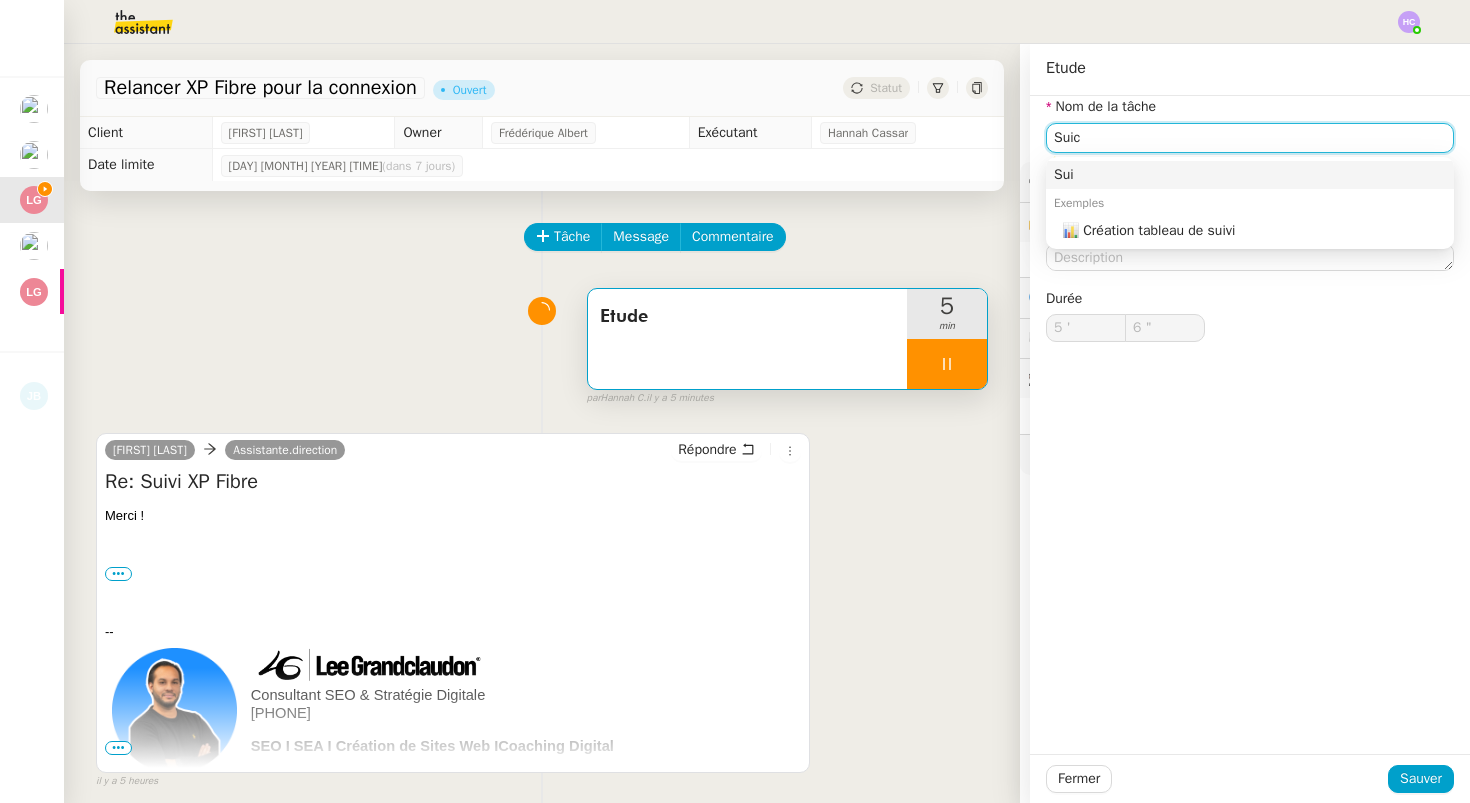 type on "Suici" 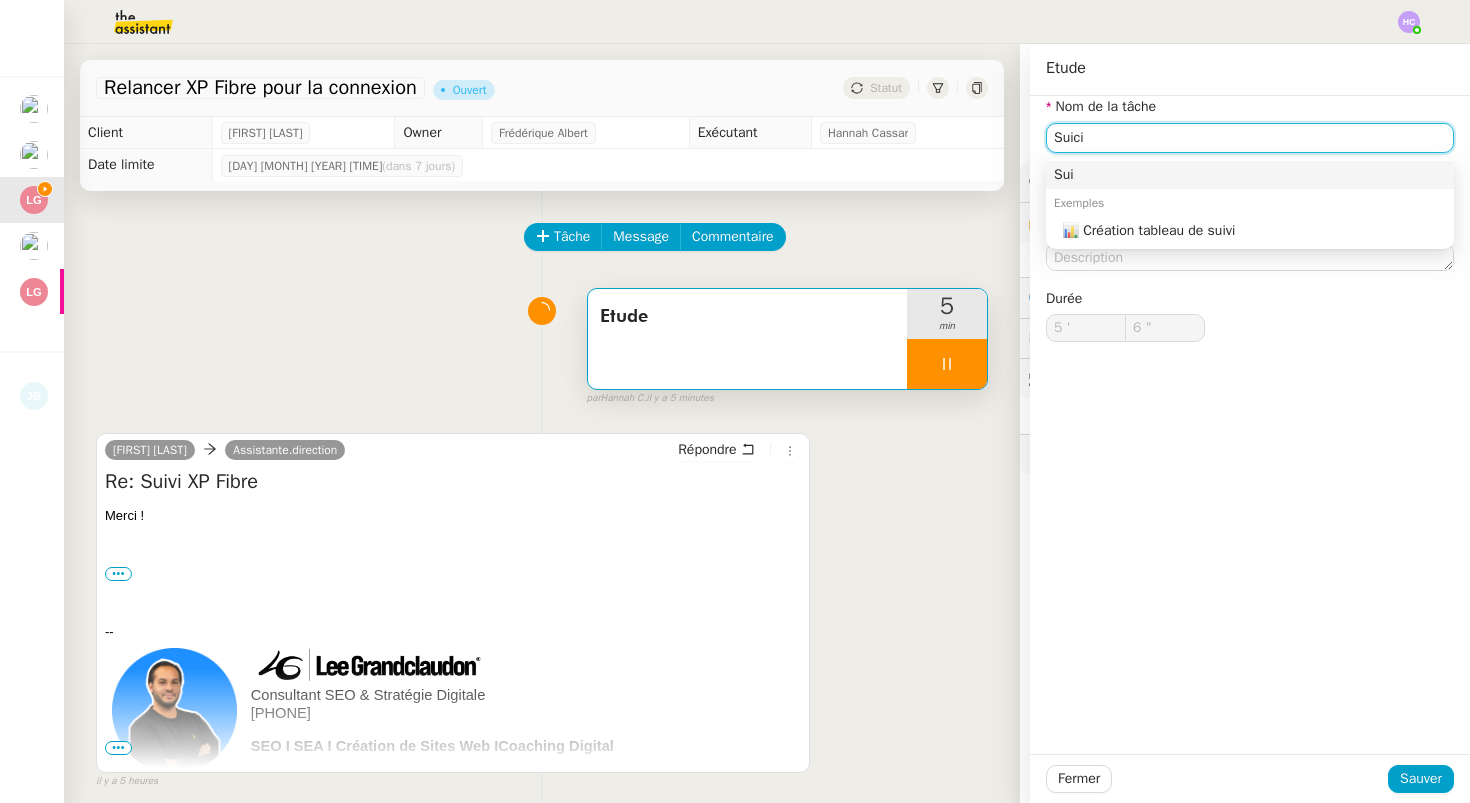 type on "7 "" 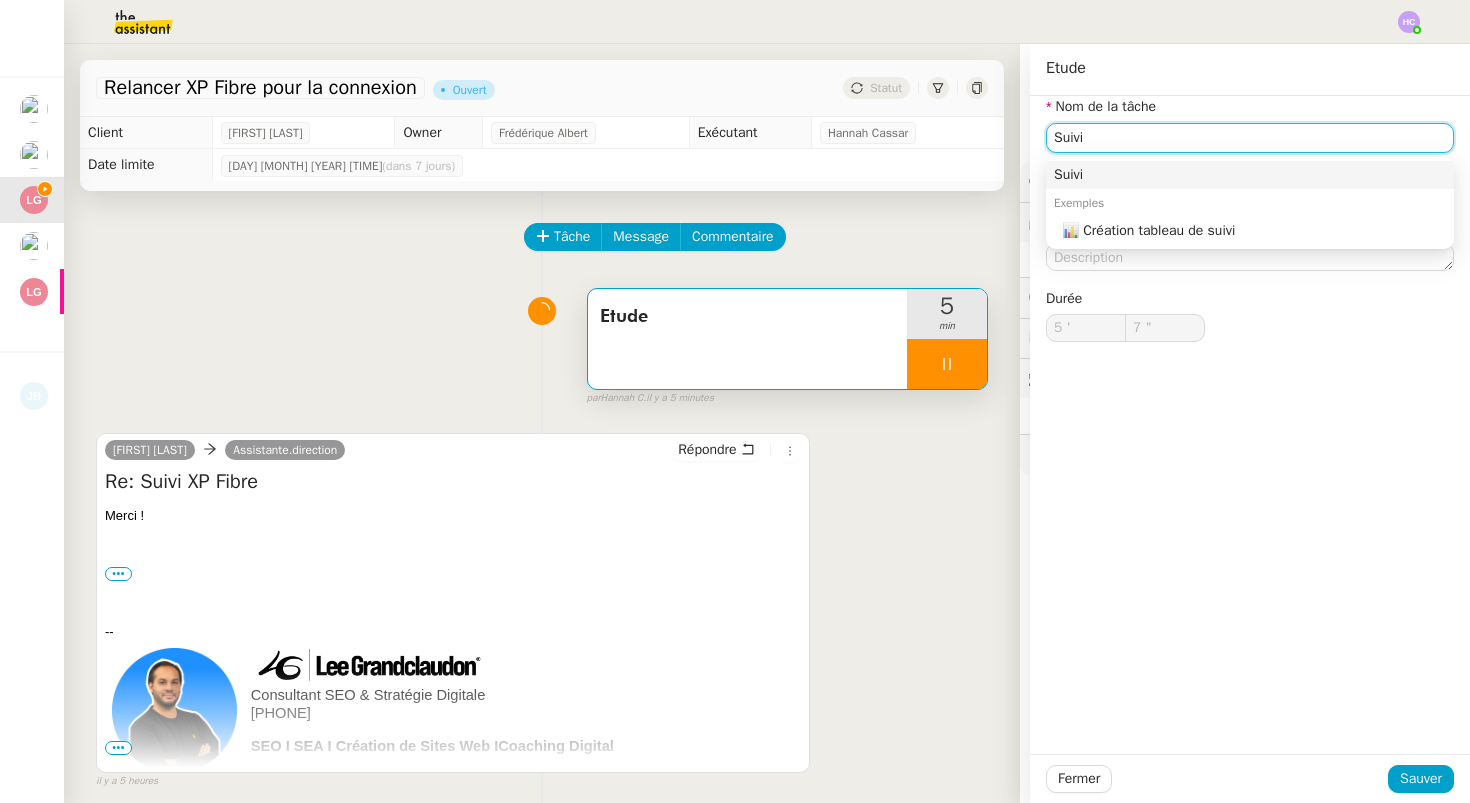 type on "Suivi" 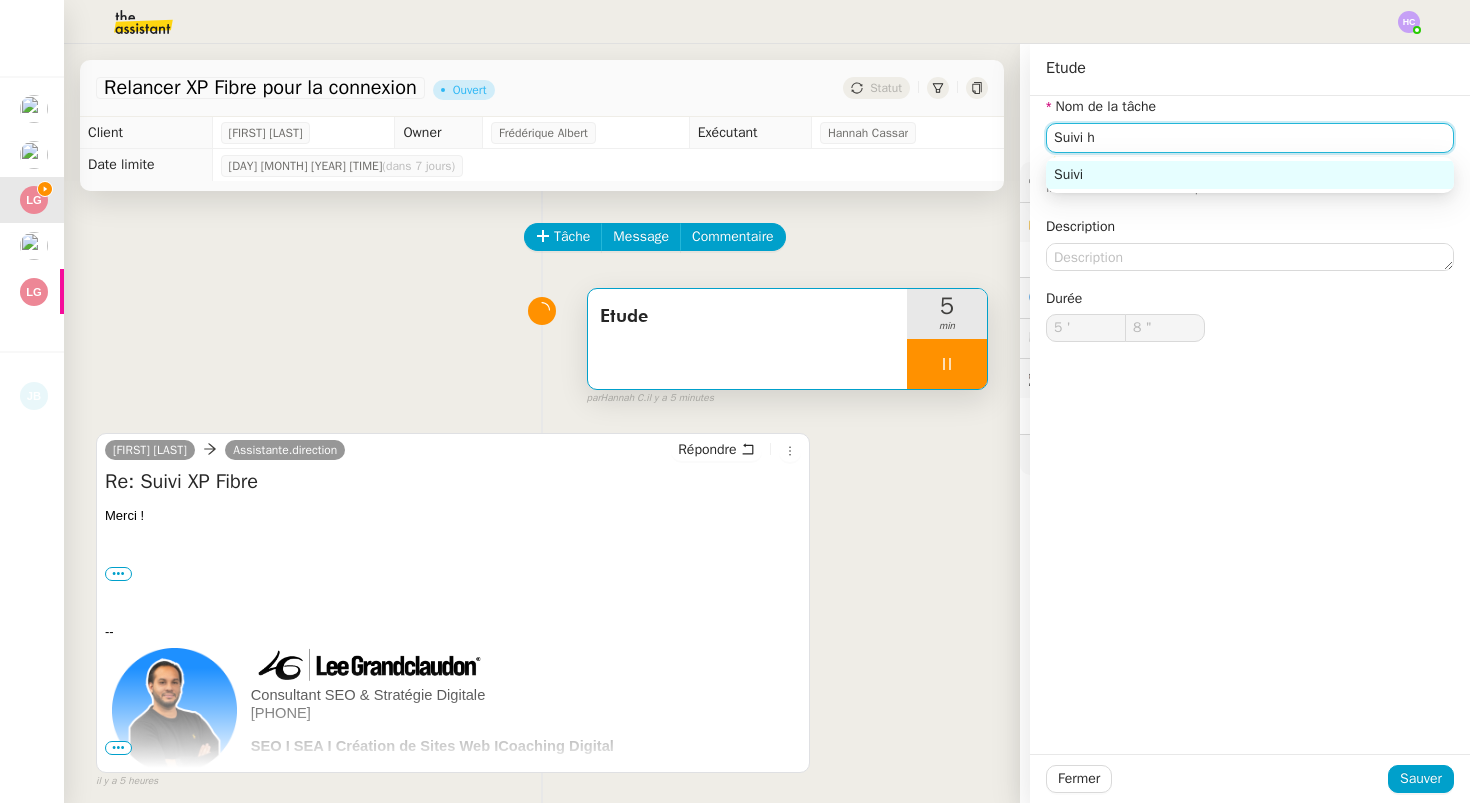 type on "Suivi hi" 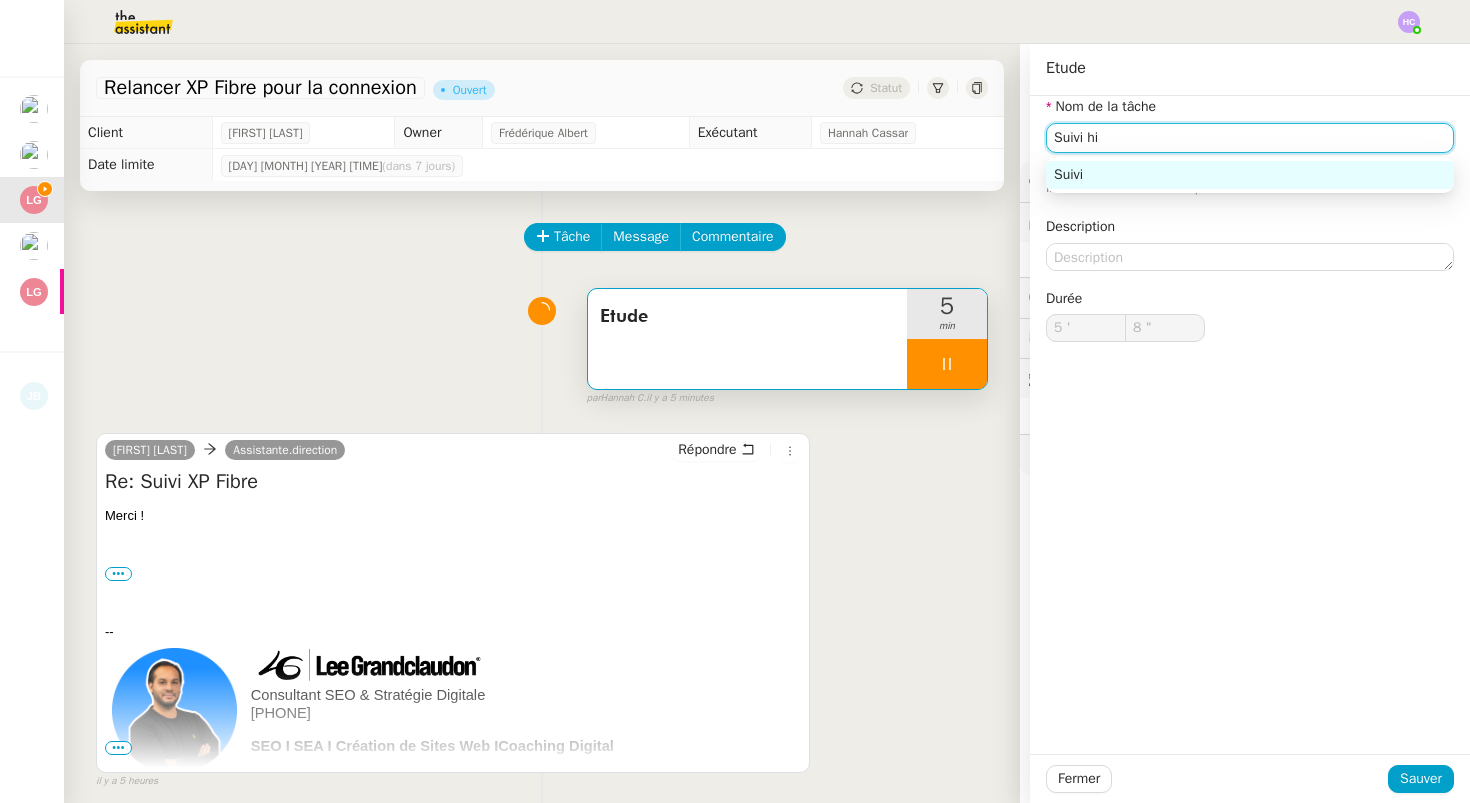 type on "9 "" 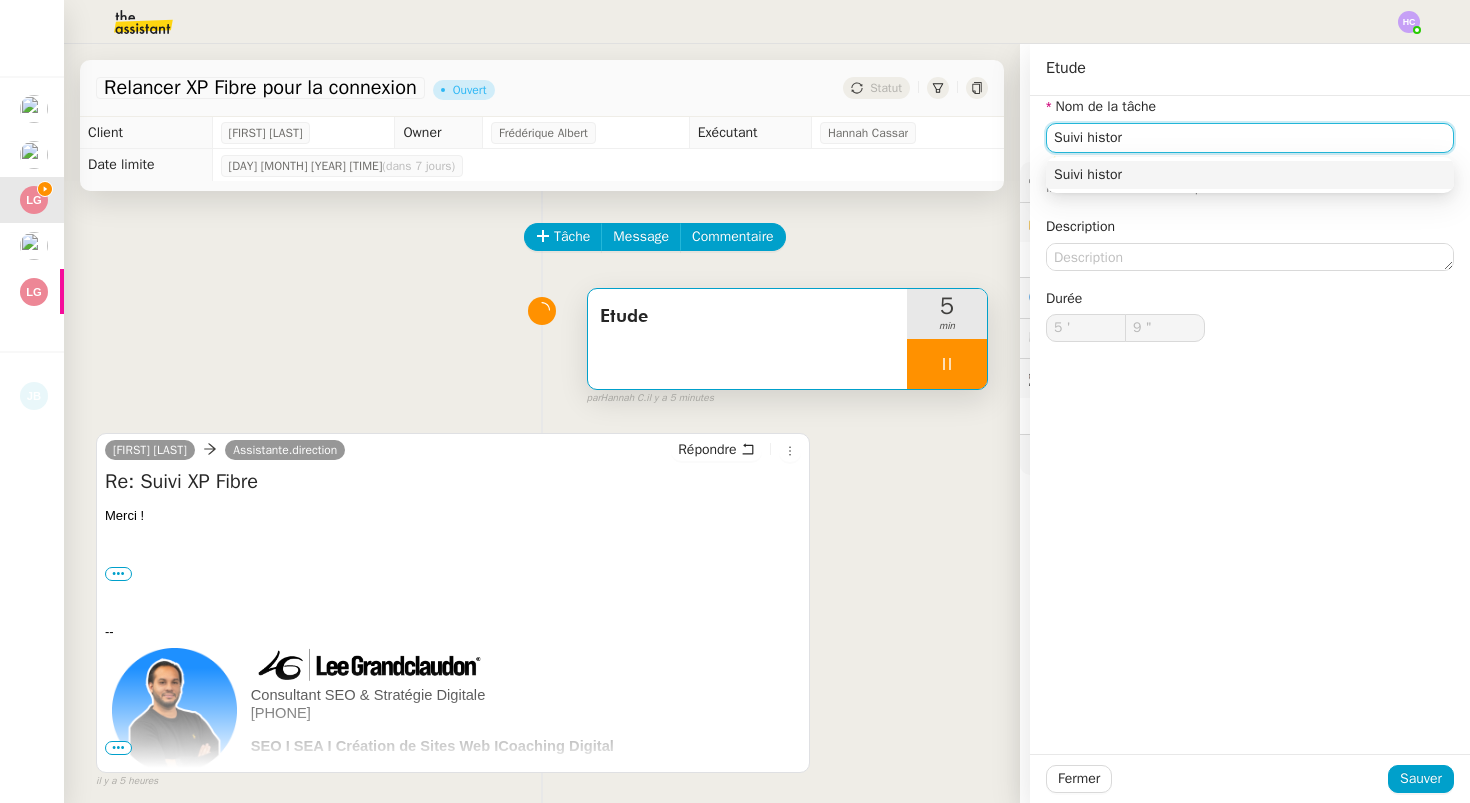 type on "Suivi histori" 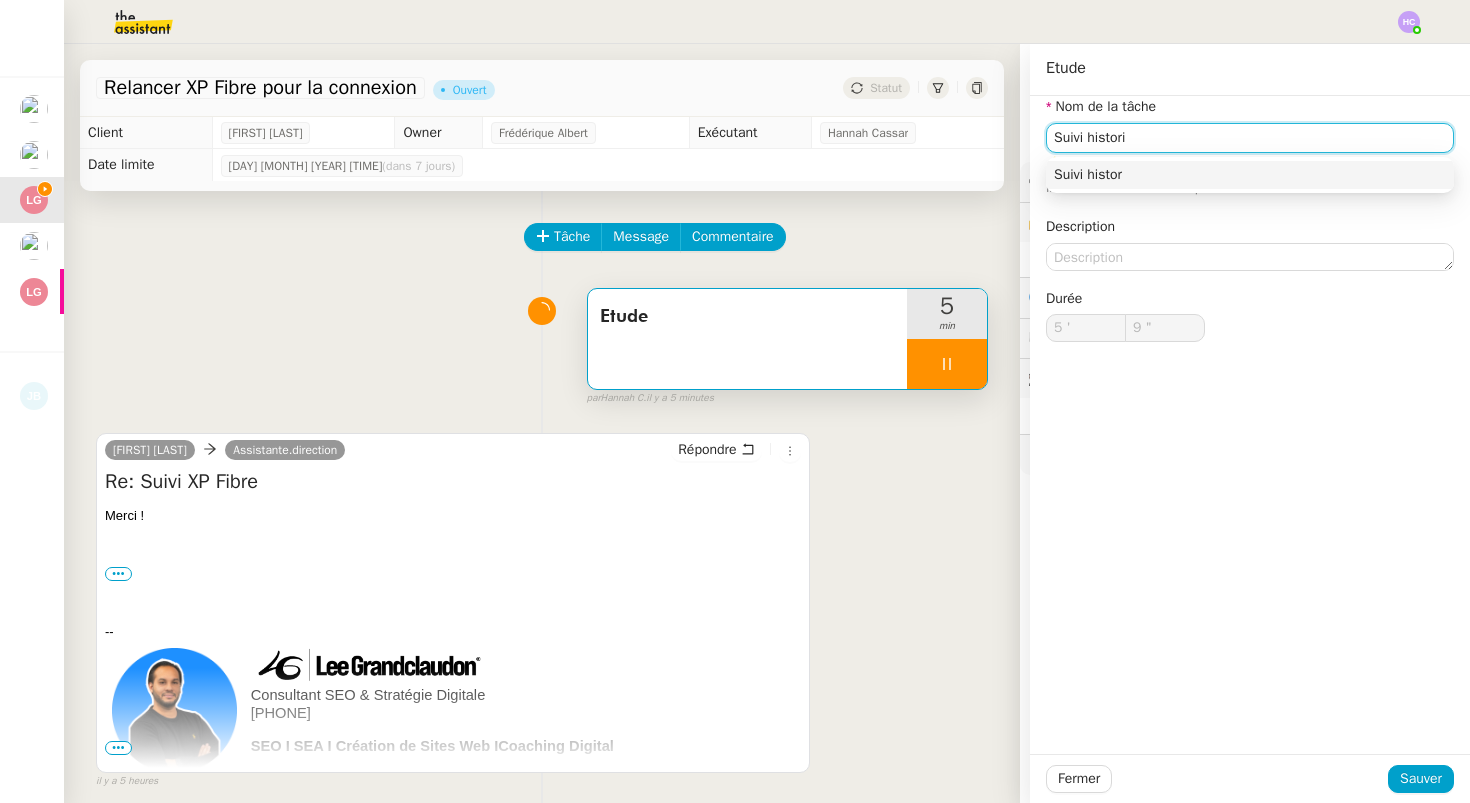 type on "10 "" 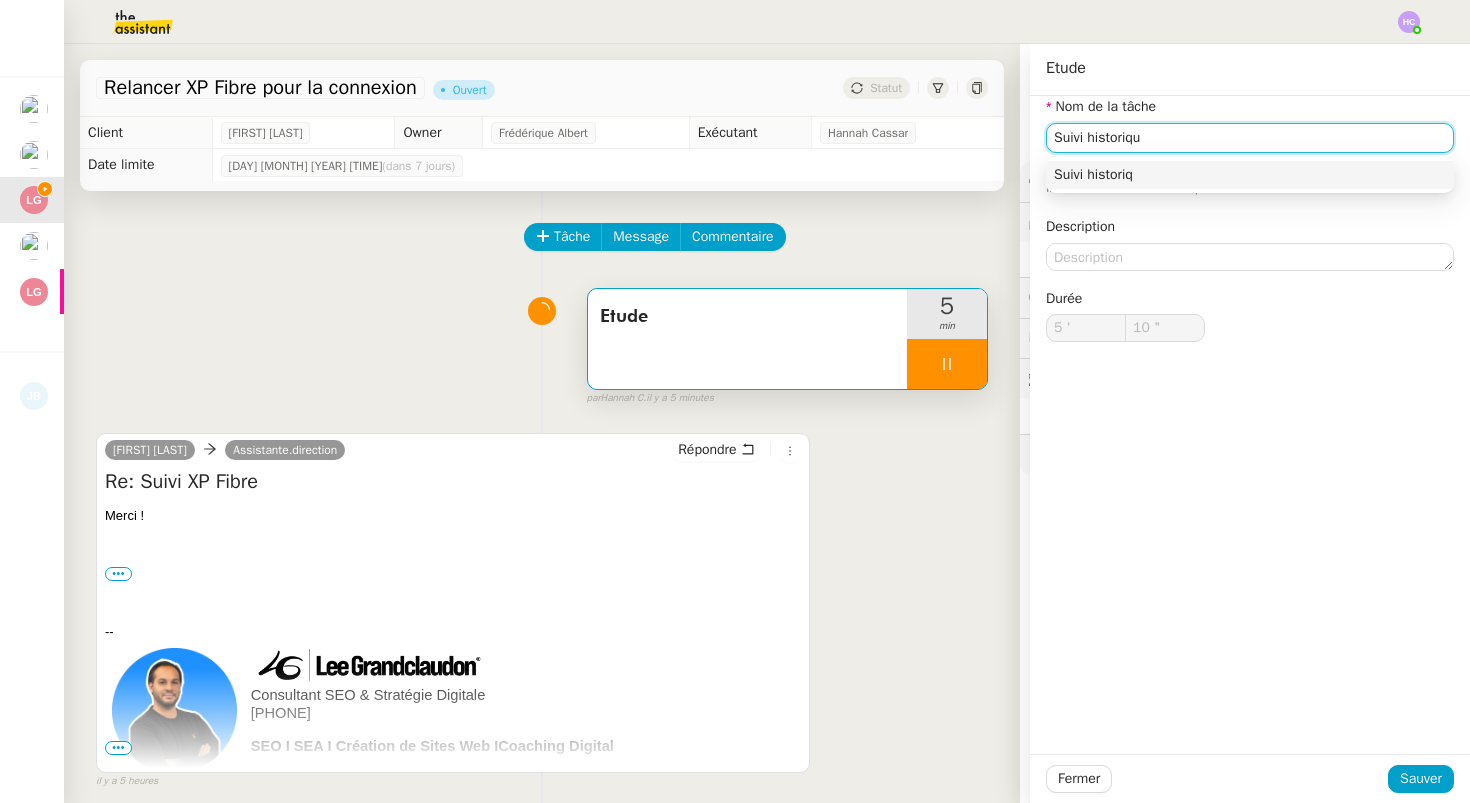 type on "Suivi historique" 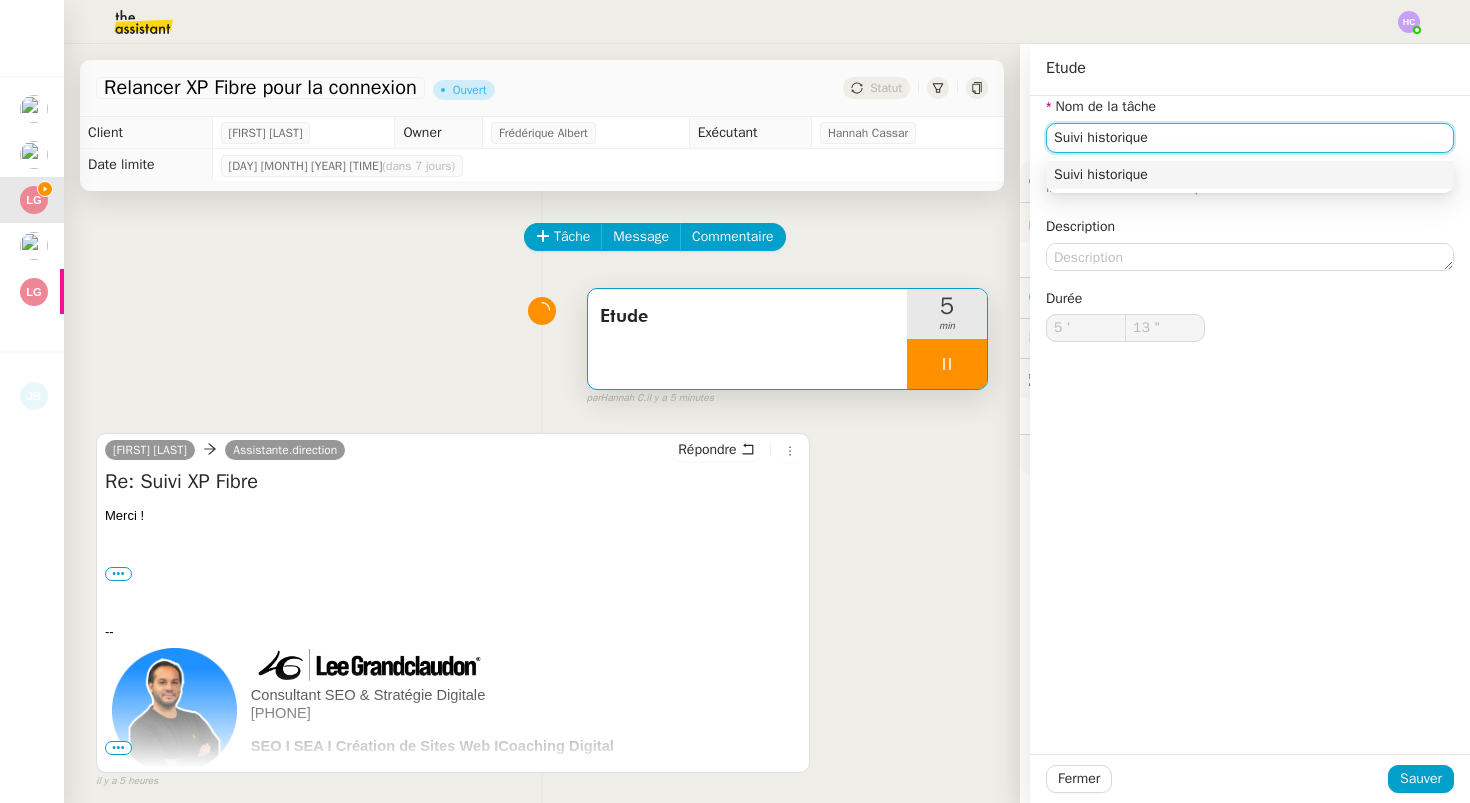 click on "Suivi historique" at bounding box center [1250, 175] 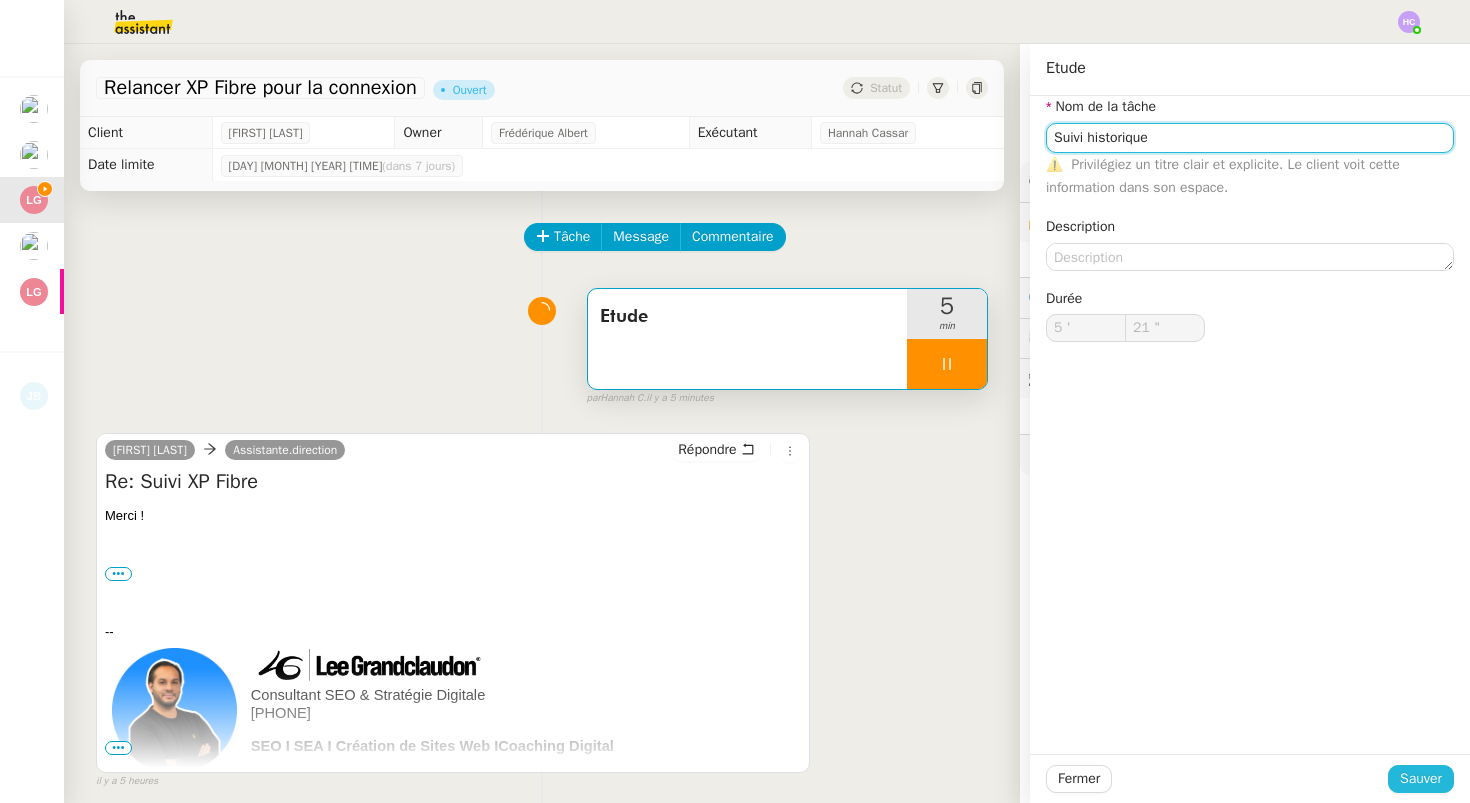 type on "22 "" 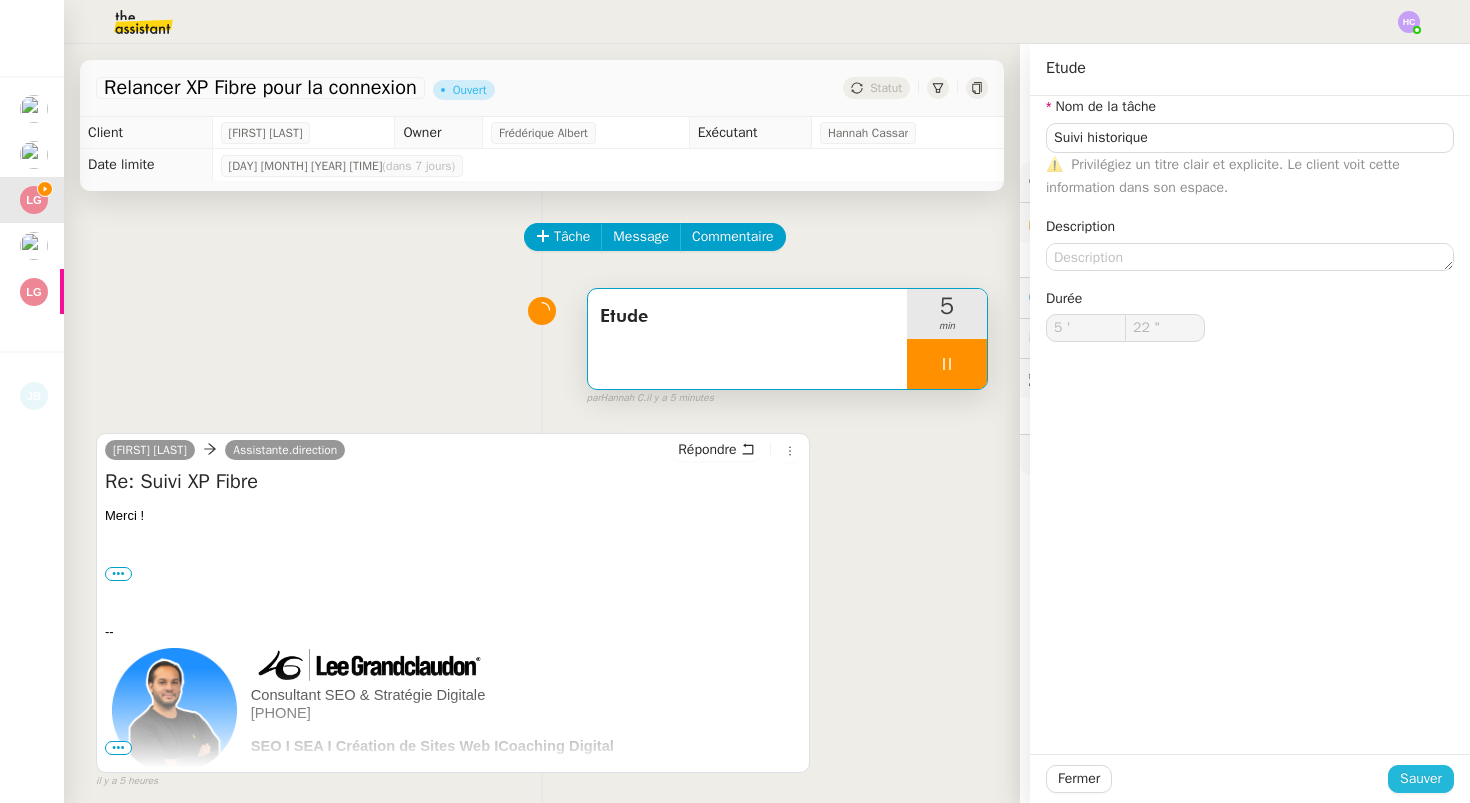 click on "Sauver" 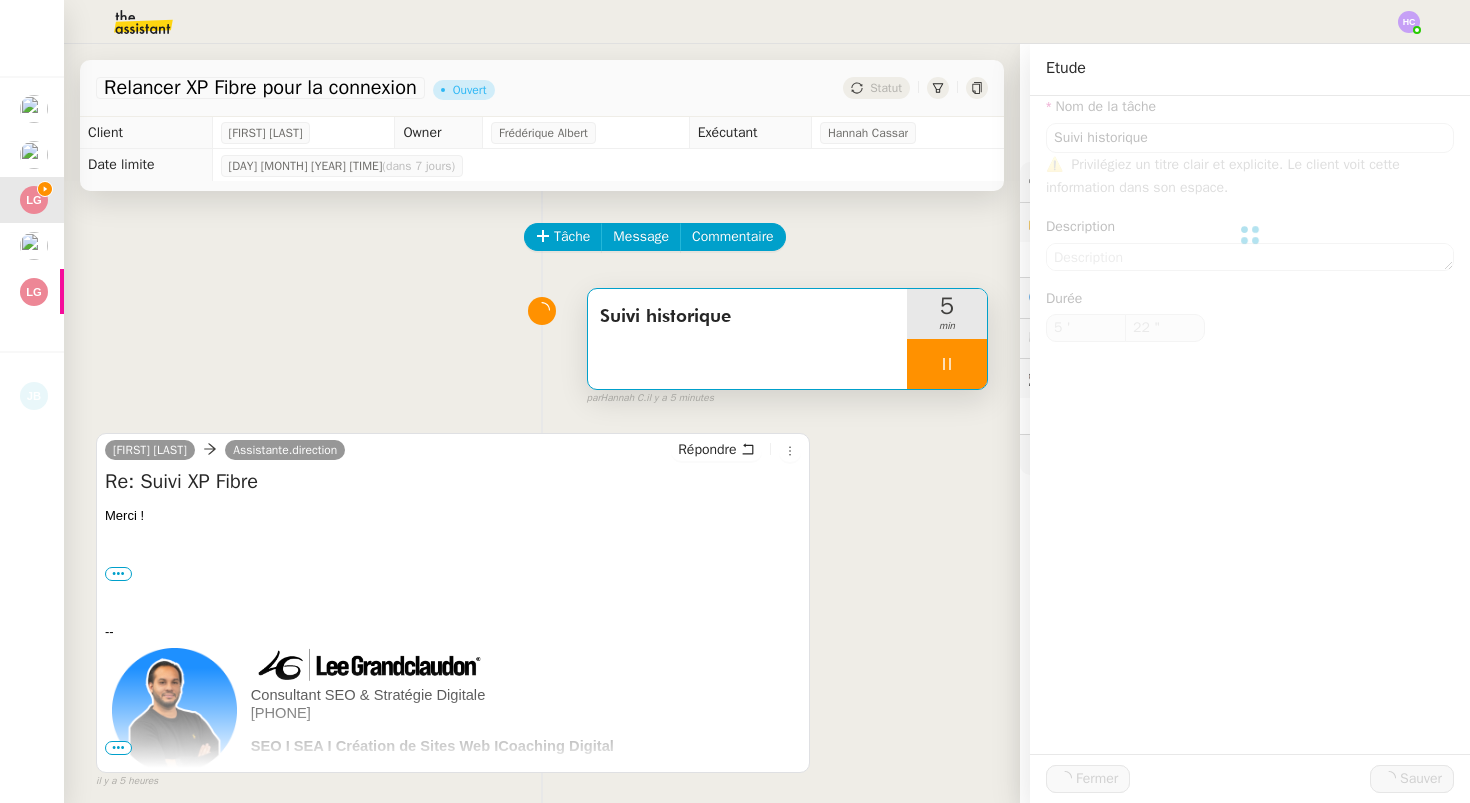 type on "Suivi historique" 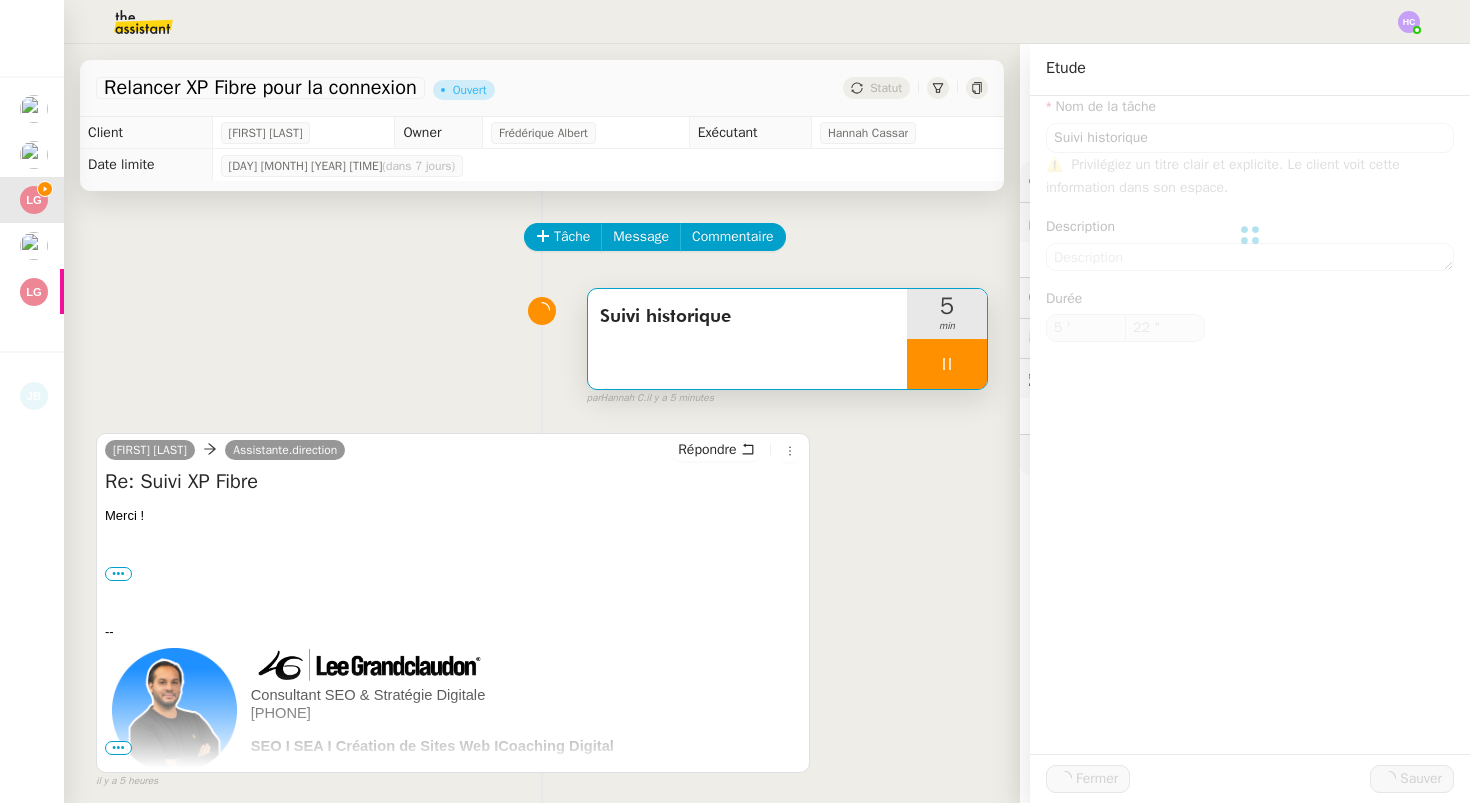 type on "5 '" 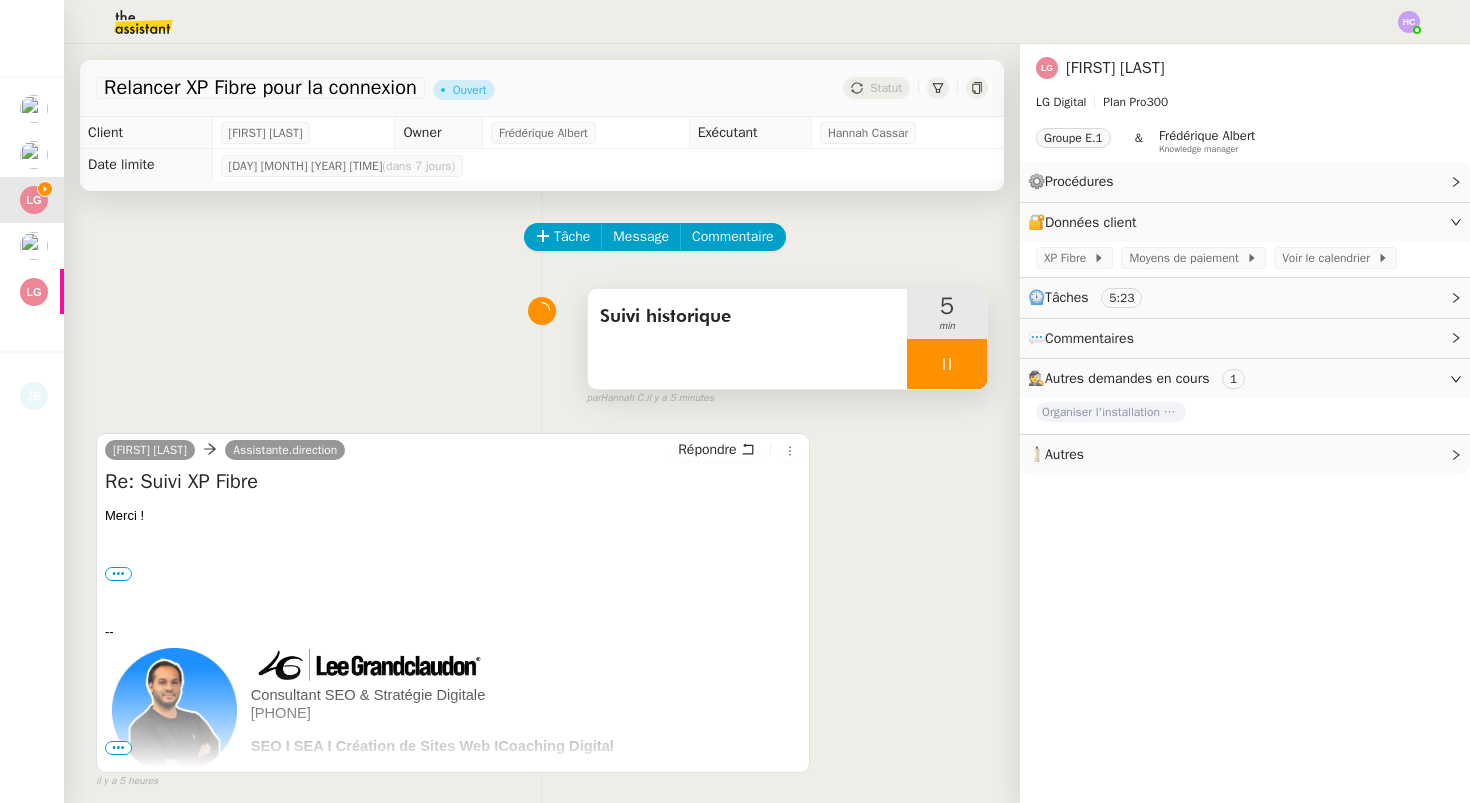 click at bounding box center (947, 364) 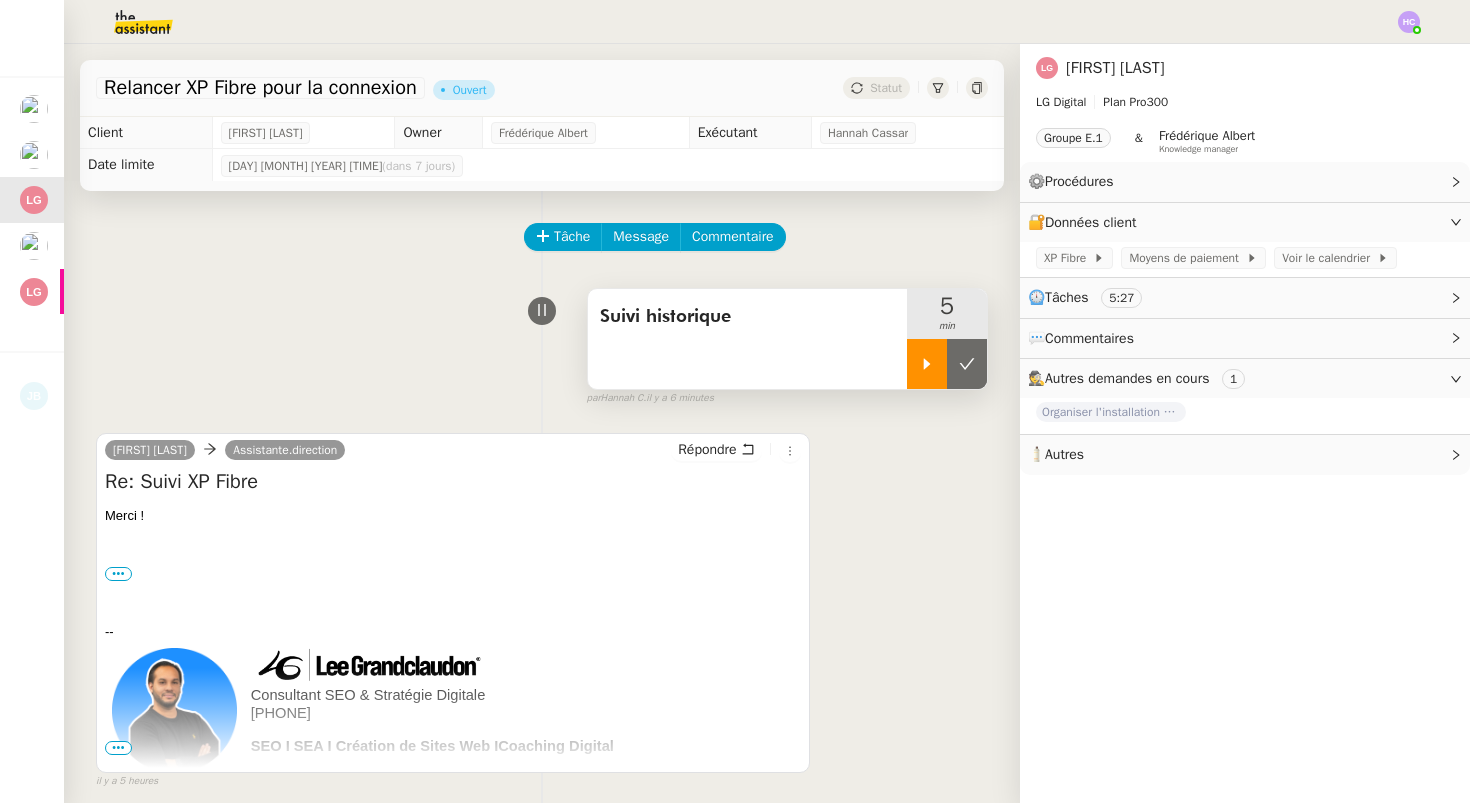 click 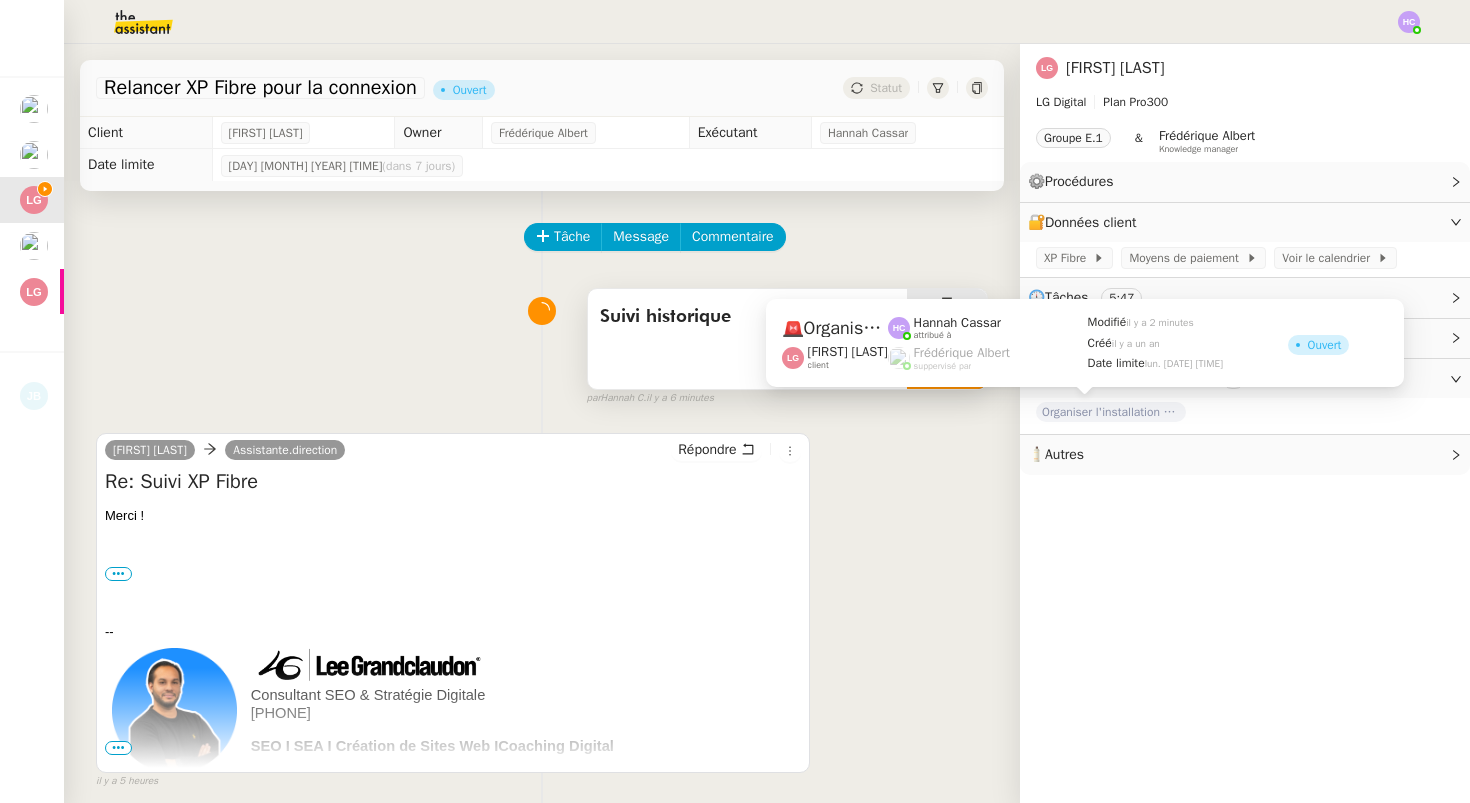 click on "Organiser l'installation de la fibre" 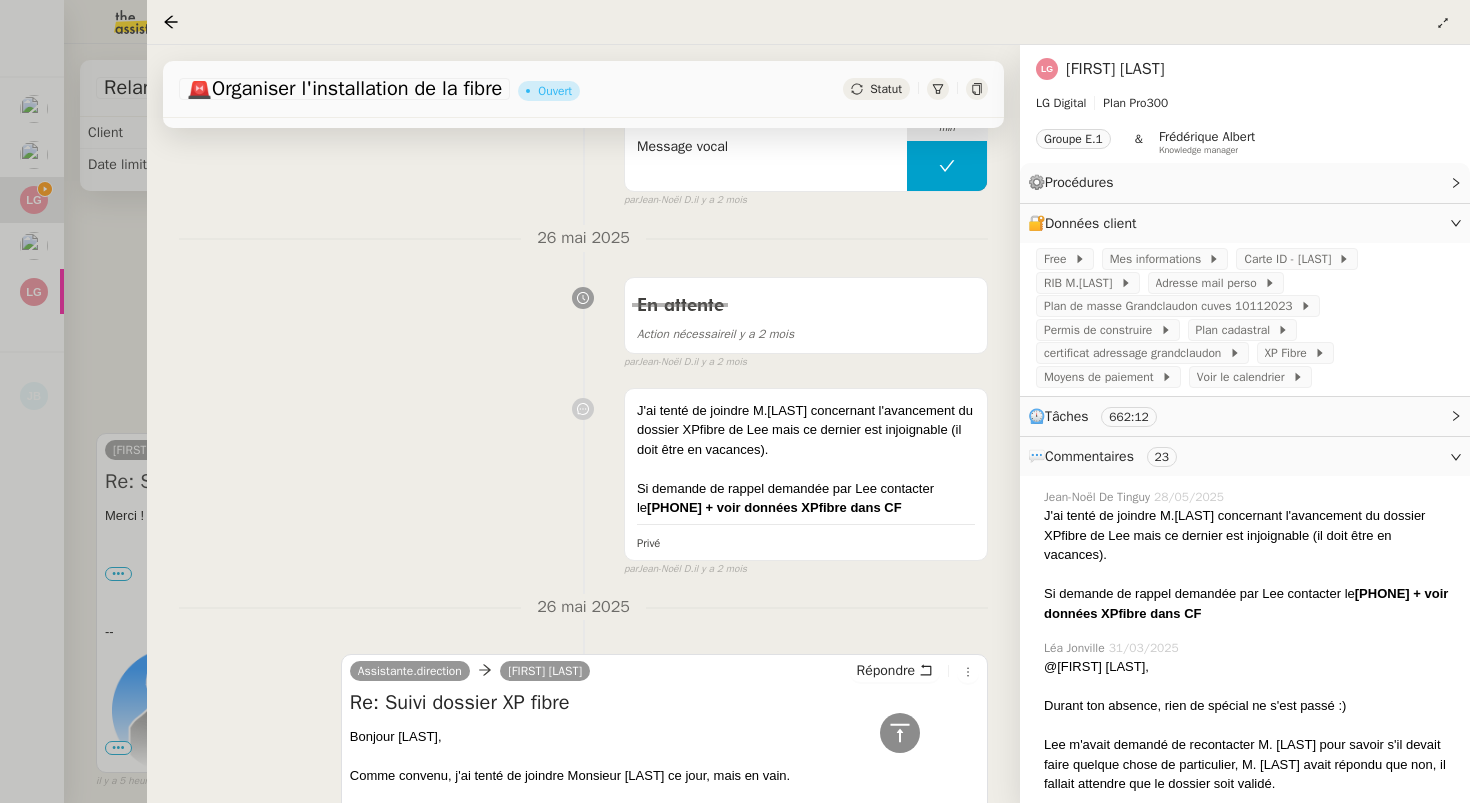 scroll, scrollTop: 2092, scrollLeft: 0, axis: vertical 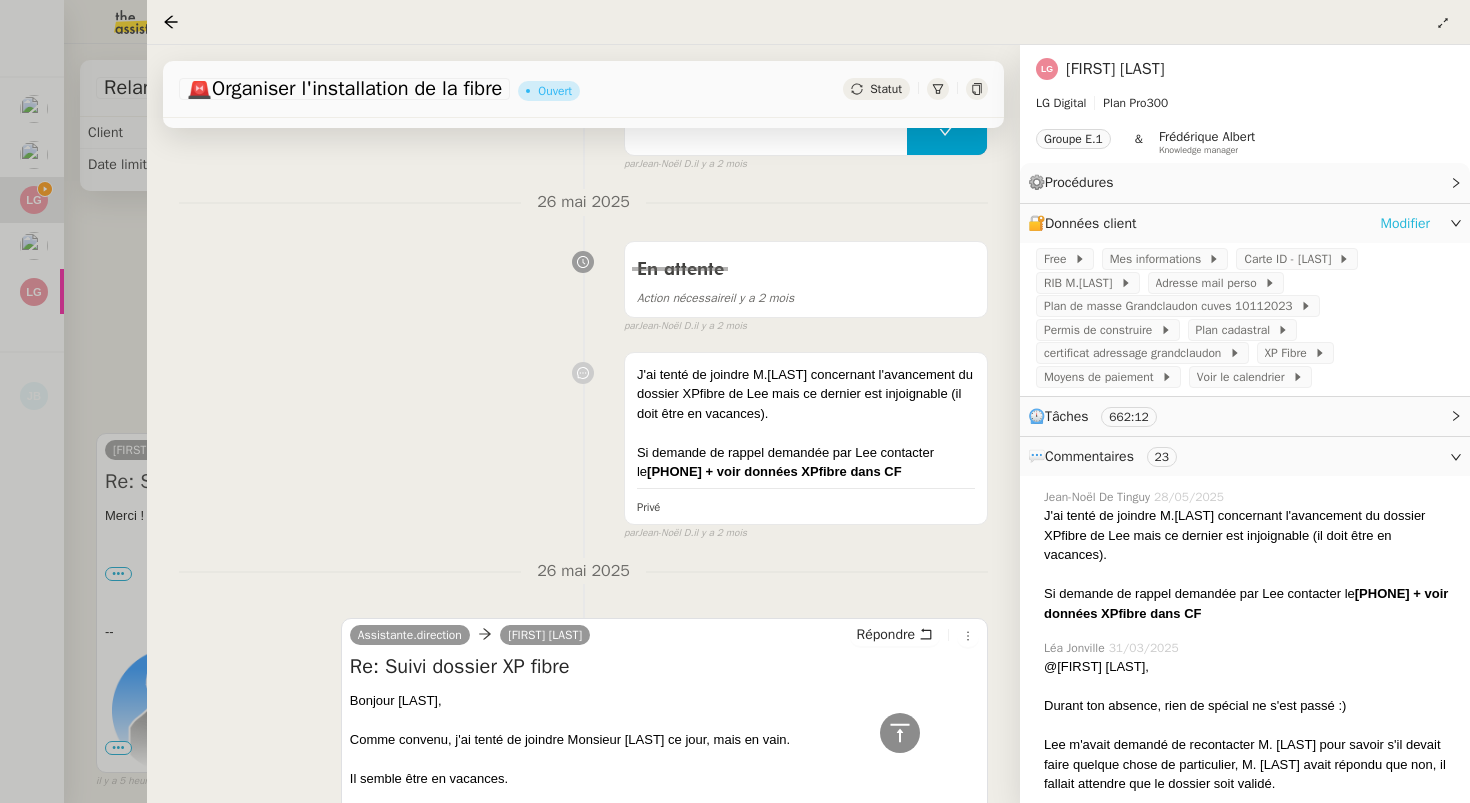 click on "Modifier" 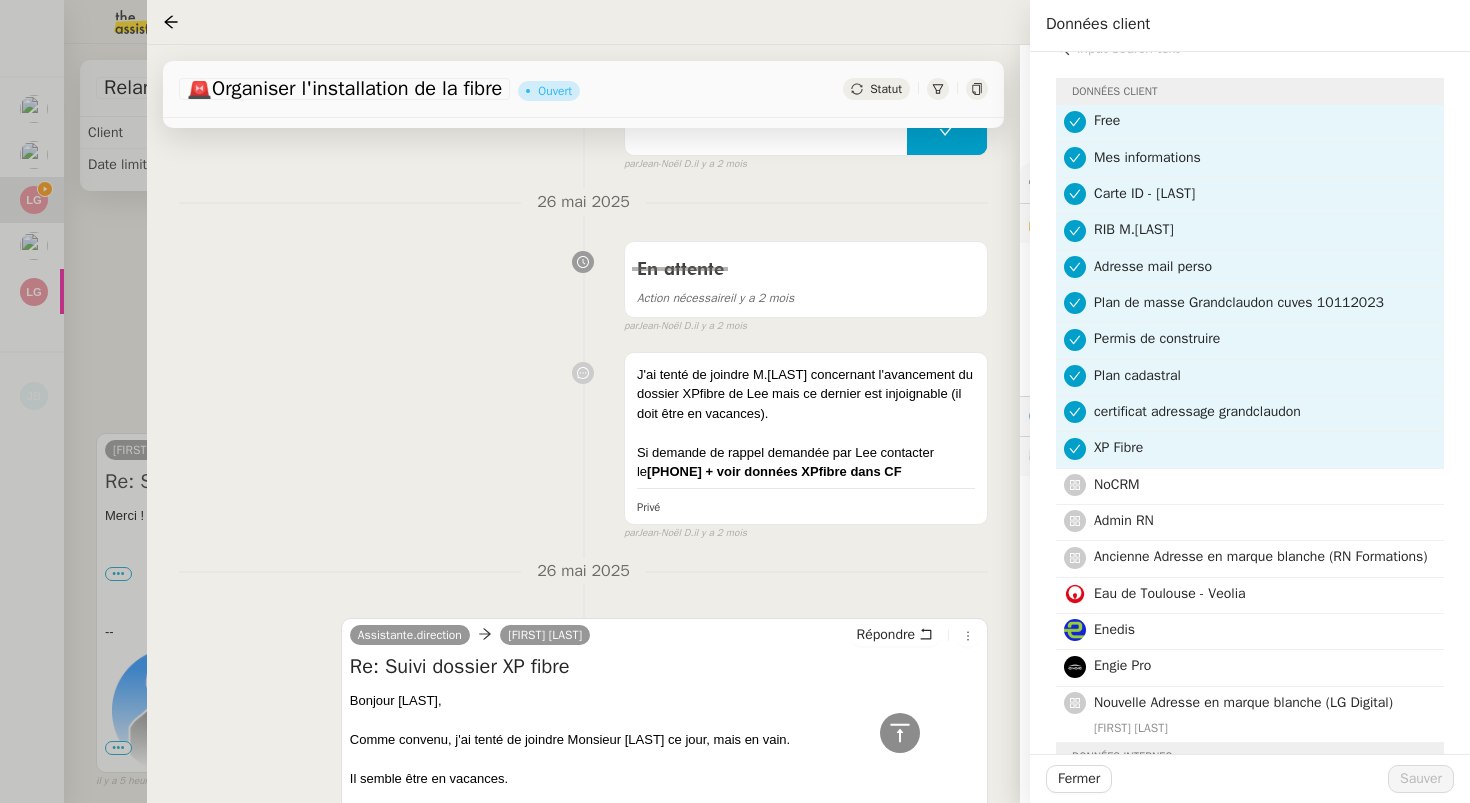 scroll, scrollTop: 29, scrollLeft: 0, axis: vertical 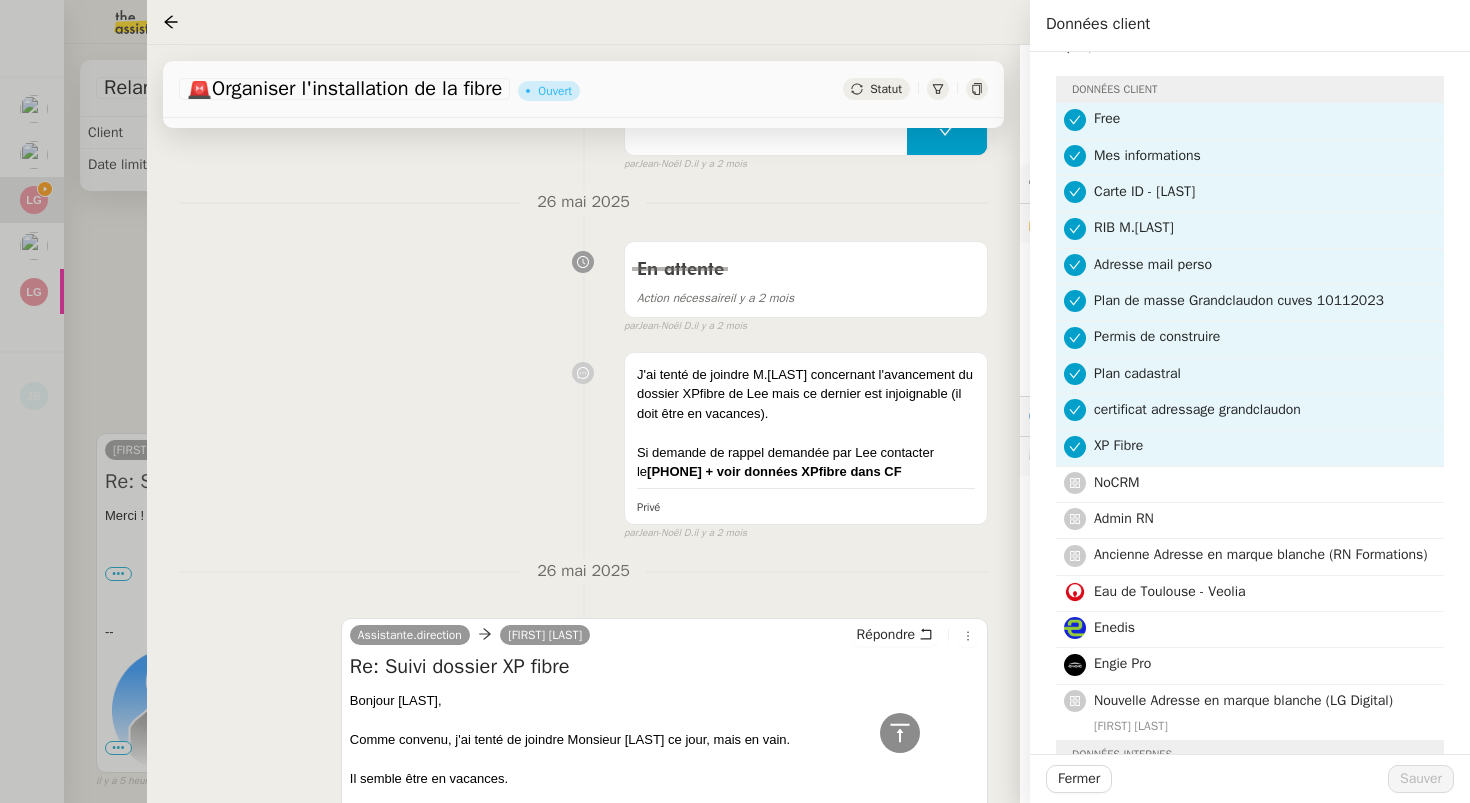 click on "Tâche Message Commentaire Veuillez patienter une erreur s'est produite 👌👌👌 message envoyé ✌️✌️✌️ Veuillez d'abord attribuer un client Une erreur s'est produite, veuillez réessayer Ouvert false par  Meyriam B.  il y a 5 minutes 👌👌👌 message envoyé ✌️✌️✌️ une erreur s'est produite 👌👌👌 message envoyé ✌️✌️✌️ Votre message va être revu ✌️✌️✌️ une erreur s'est produite La taille des fichiers doit être de 10Mb au maximum. 3 juin 2025 Terminé false par  Jean-Noël D.  il y a 2 mois 👌👌👌 message envoyé ✌️✌️✌️ une erreur s'est produite 👌👌👌 message envoyé ✌️✌️✌️ Votre message va être revu ✌️✌️✌️ une erreur s'est produite La taille des fichiers doit être de 10Mb au maximum.  Assistante.direction      Lee GRANDCLAUDON  Répondre Re: Suivi dossier XP fibre
Bonjour Lee, Je suis ravie pour vous d'apprendre cette confirmation d'éligibilité. cliquant ici . ⏱️" 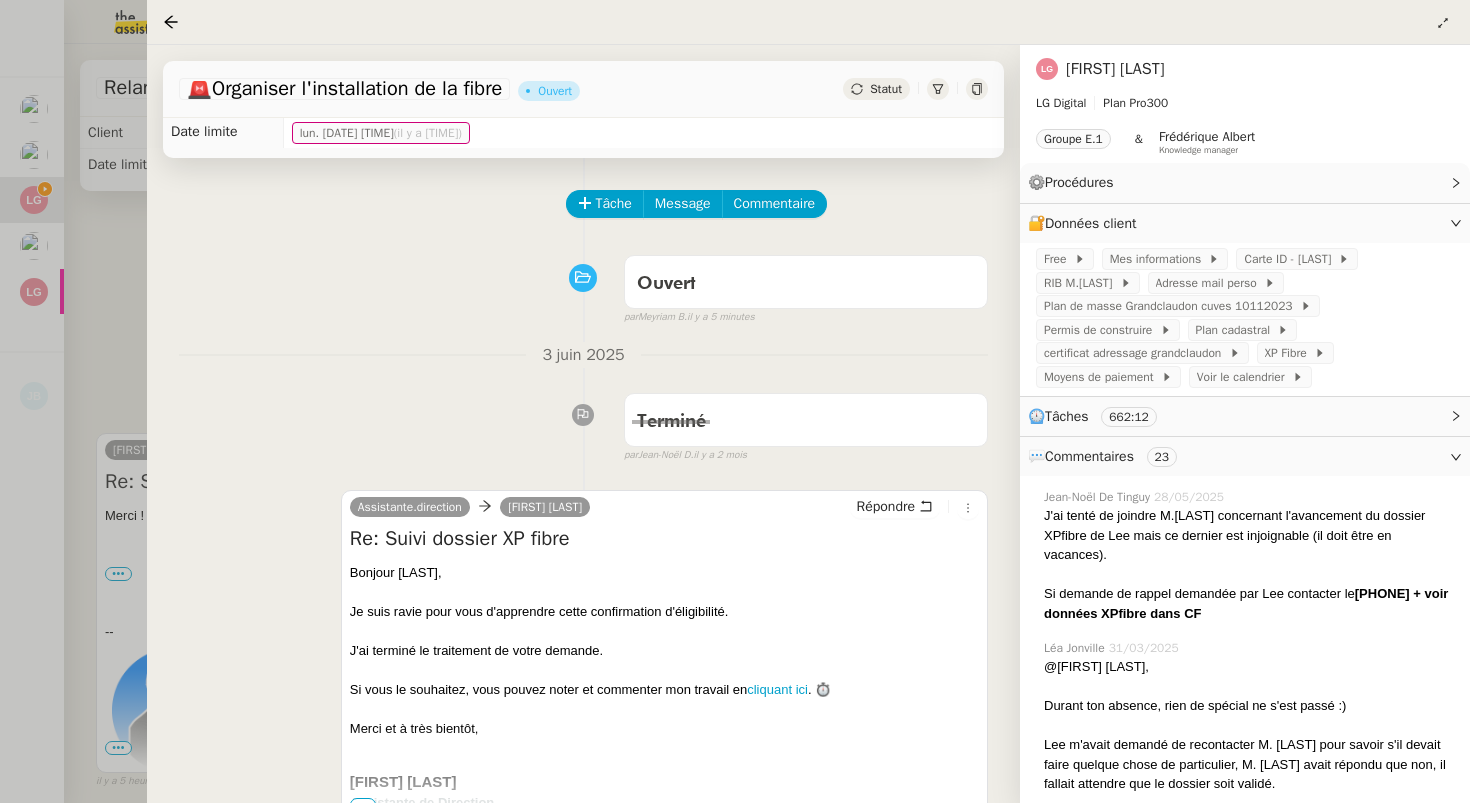 scroll, scrollTop: 0, scrollLeft: 0, axis: both 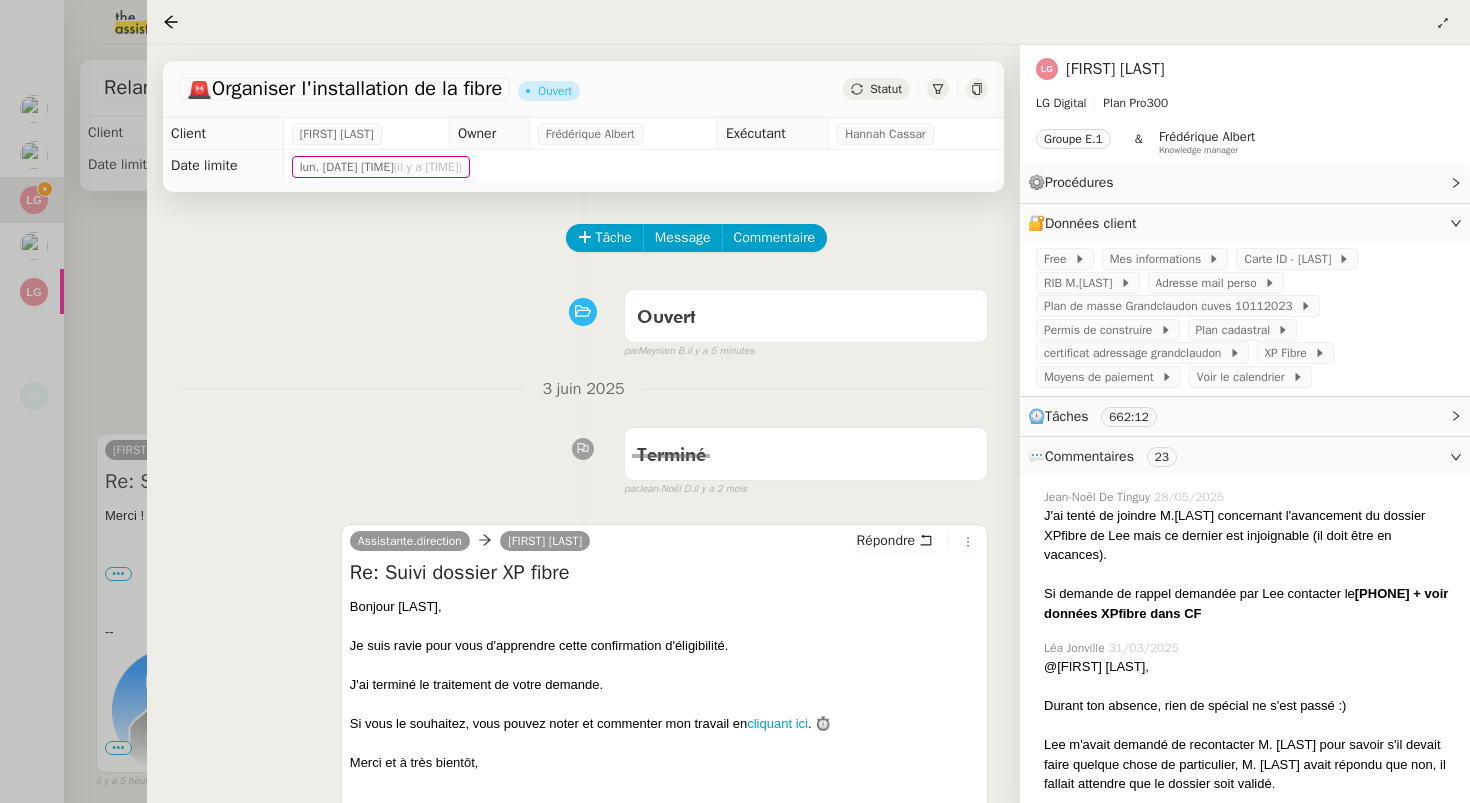 click at bounding box center (735, 401) 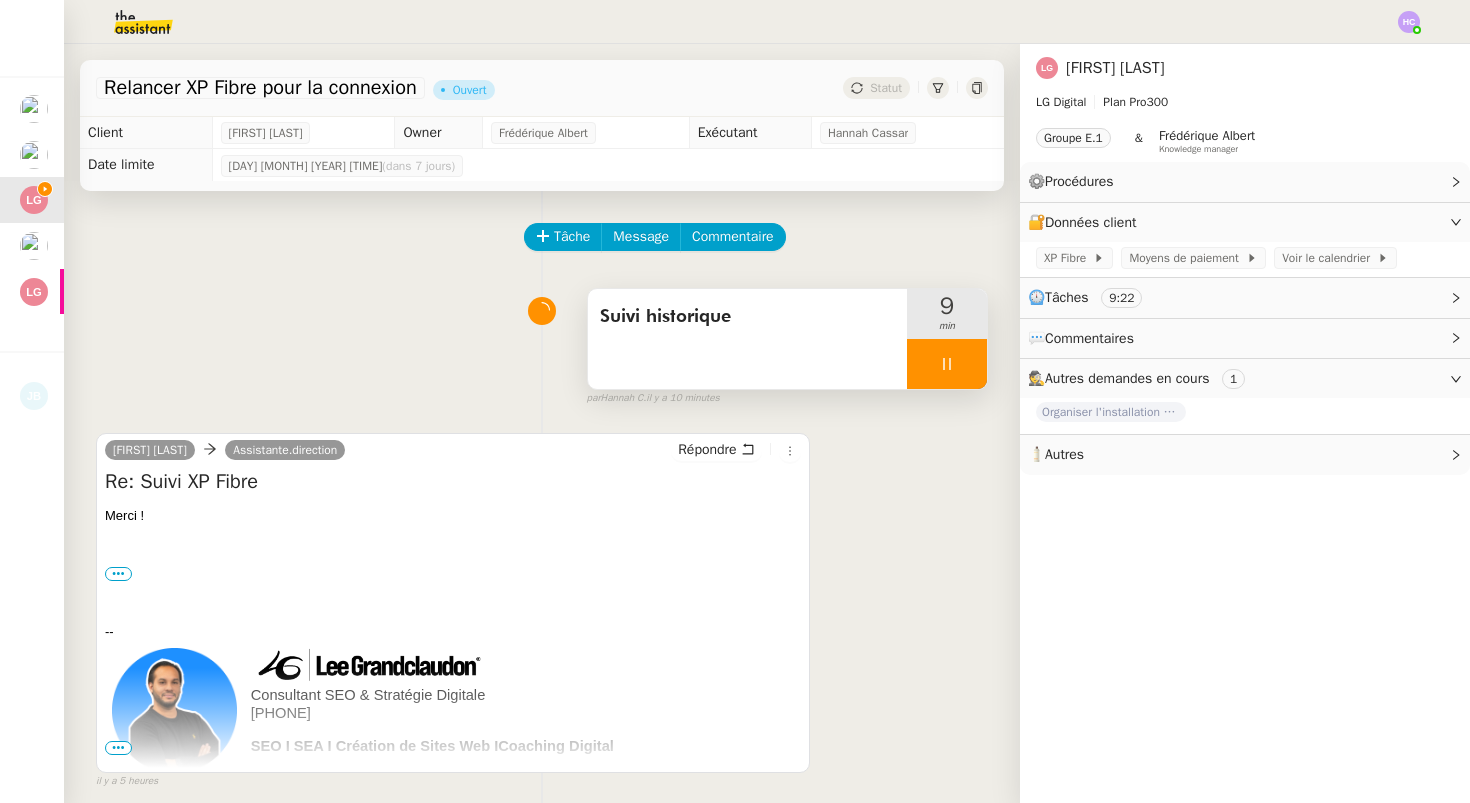 click 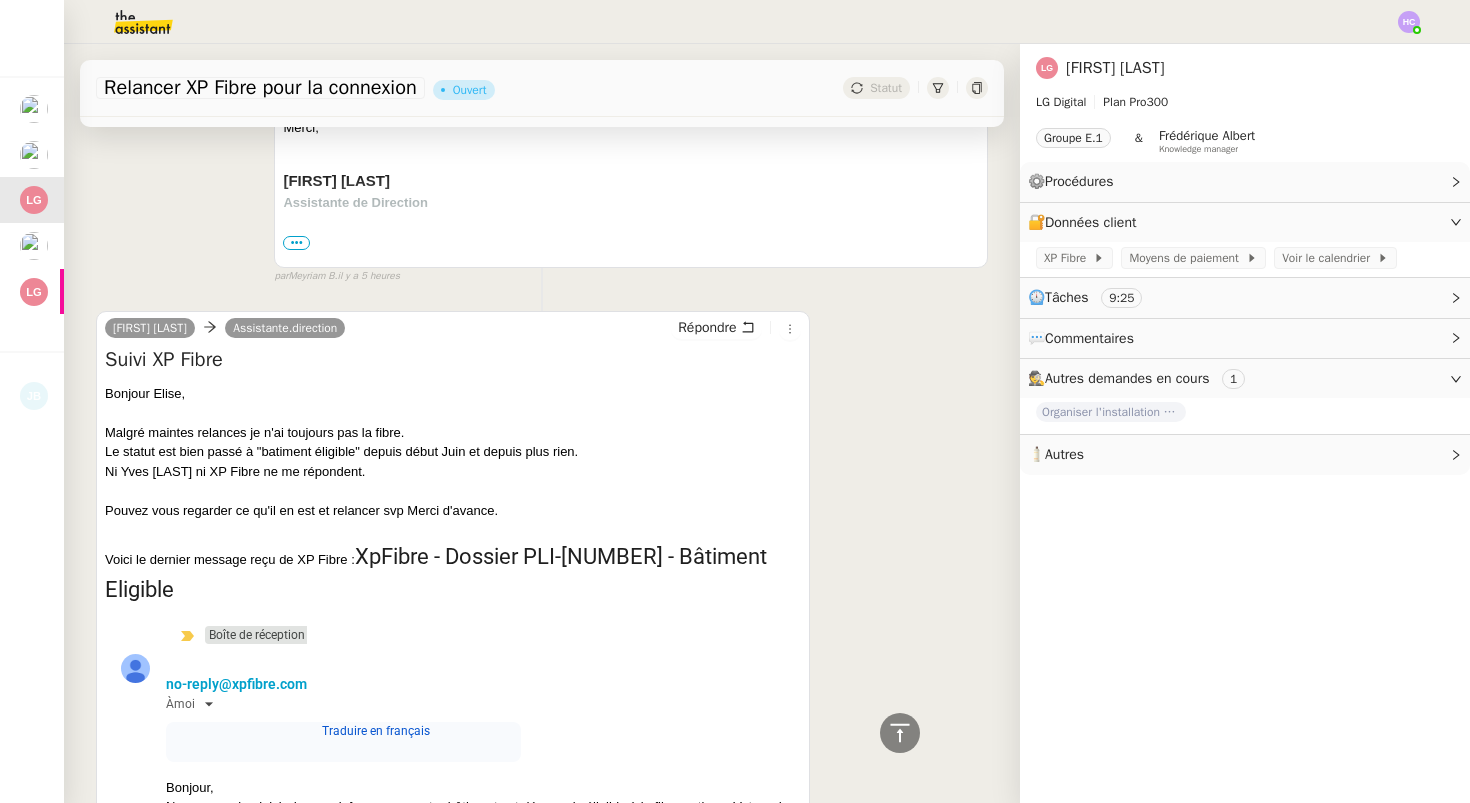 scroll, scrollTop: 891, scrollLeft: 0, axis: vertical 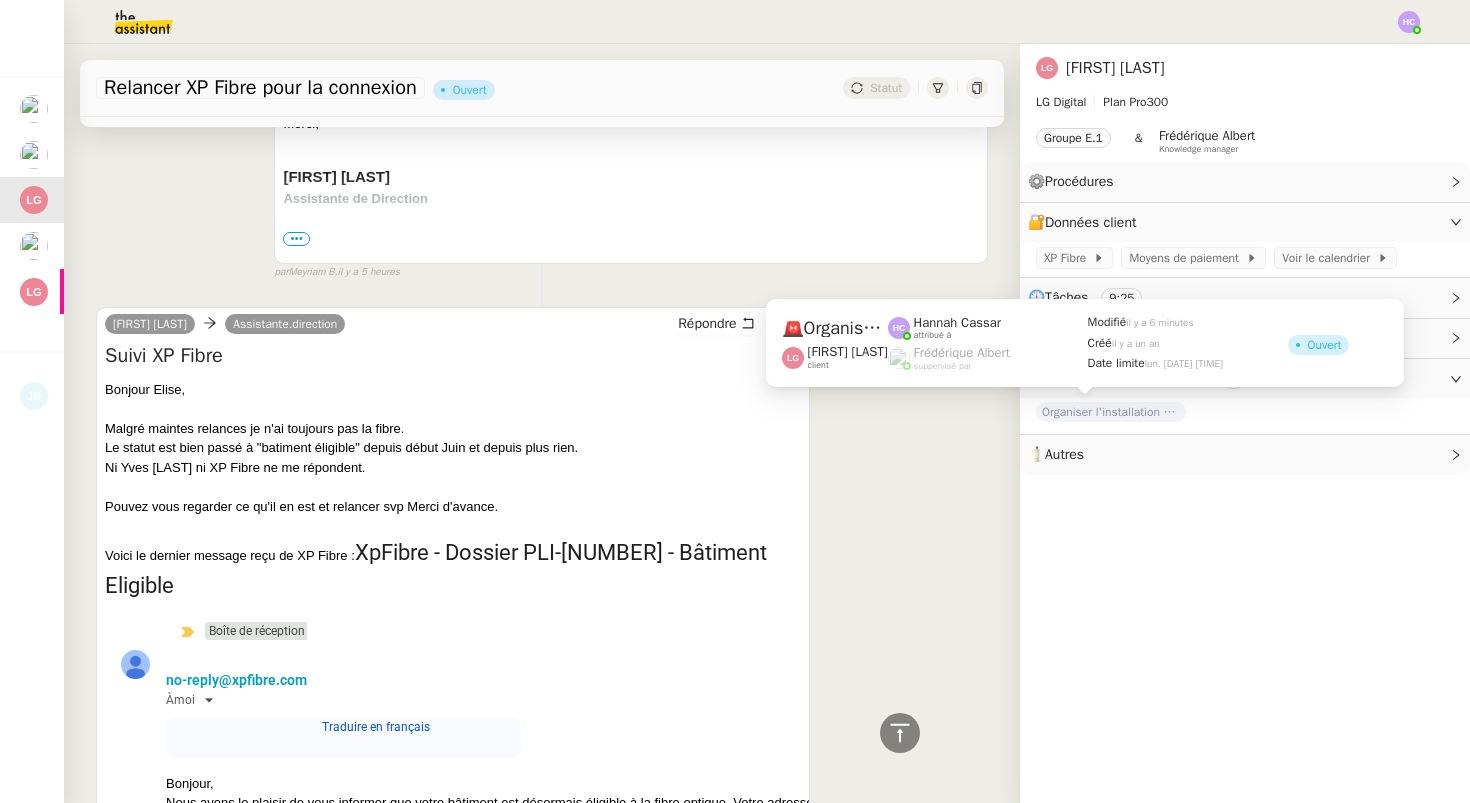 click on "Organiser l'installation de la fibre" 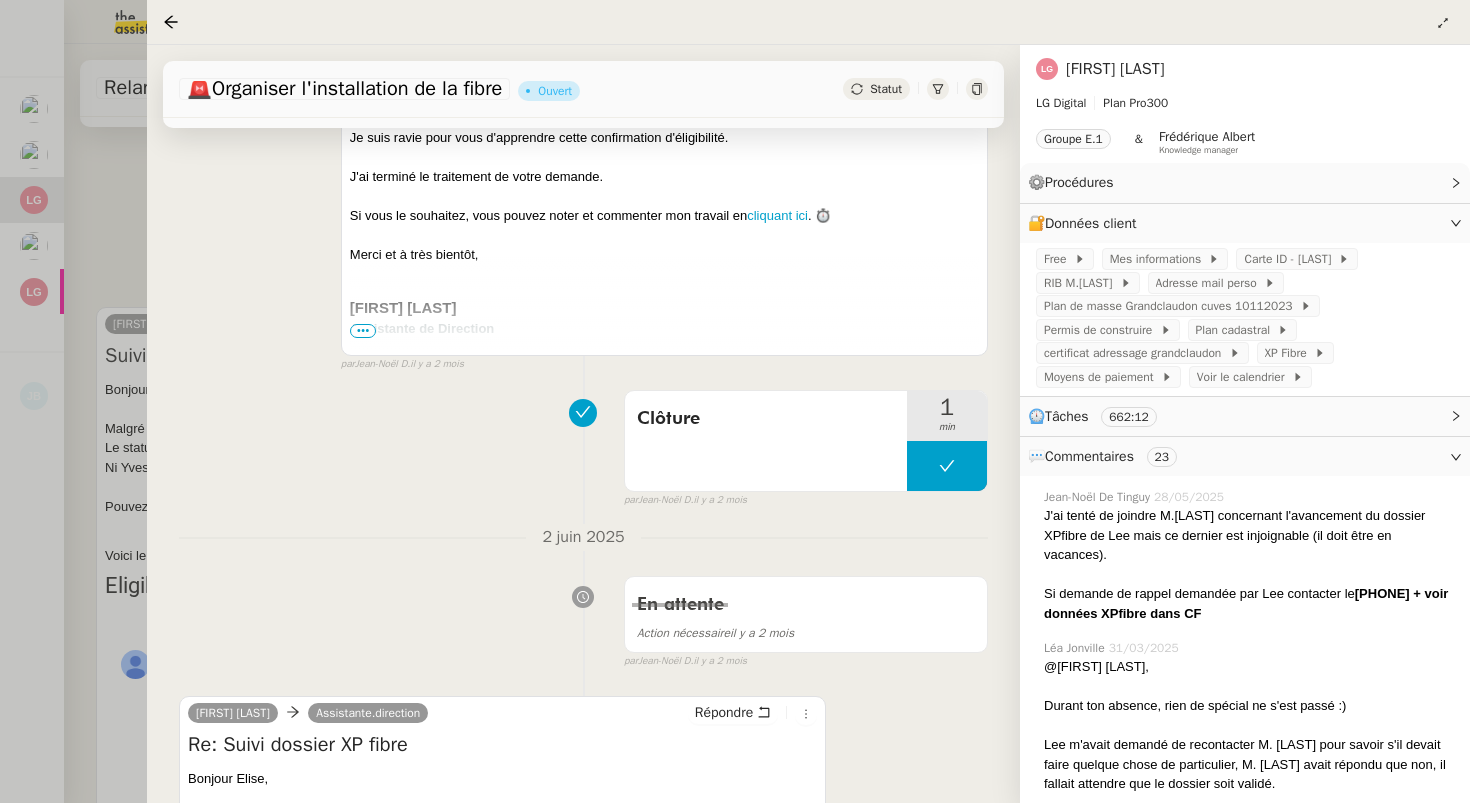 scroll, scrollTop: 946, scrollLeft: 0, axis: vertical 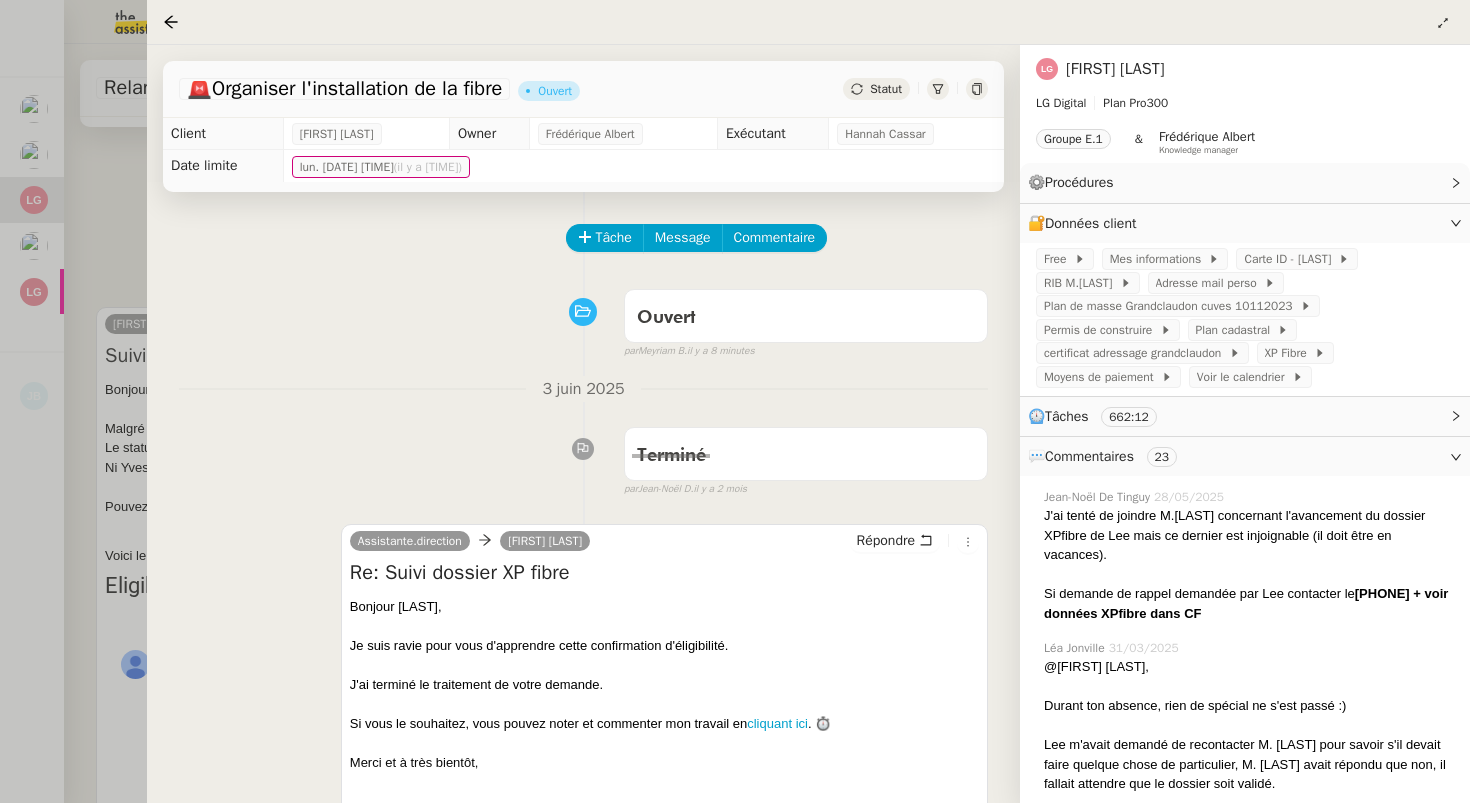 click at bounding box center (735, 401) 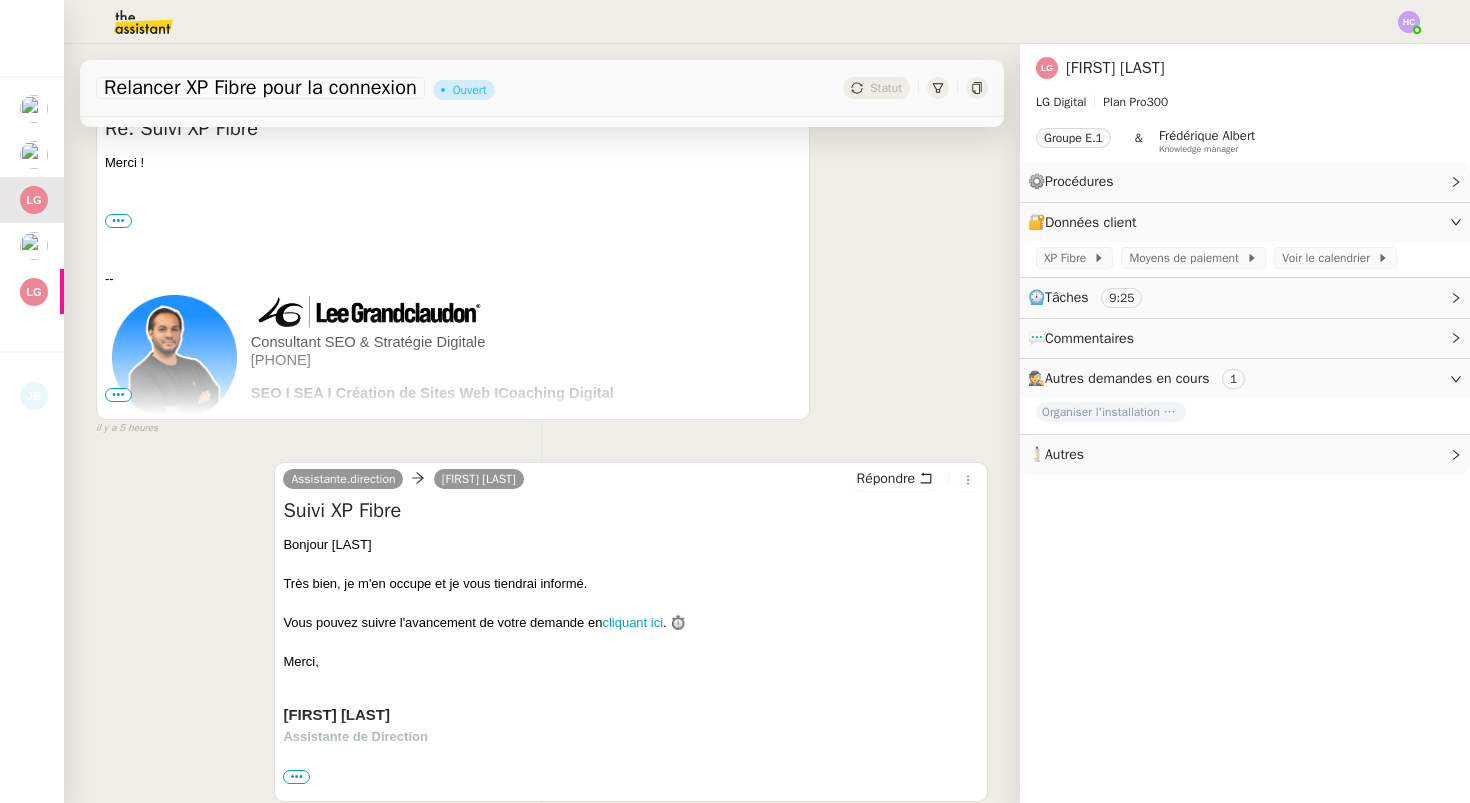 scroll, scrollTop: 0, scrollLeft: 0, axis: both 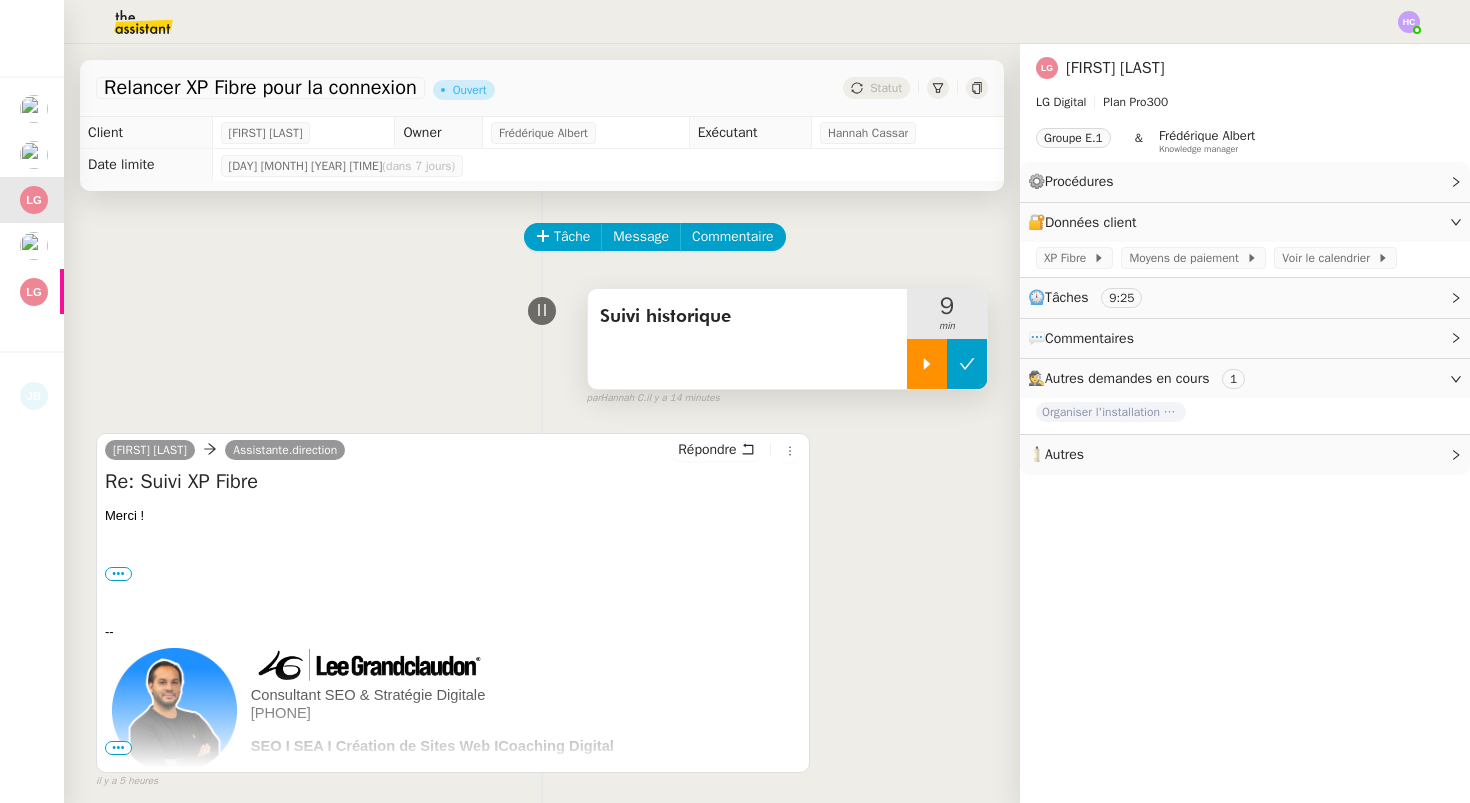 click 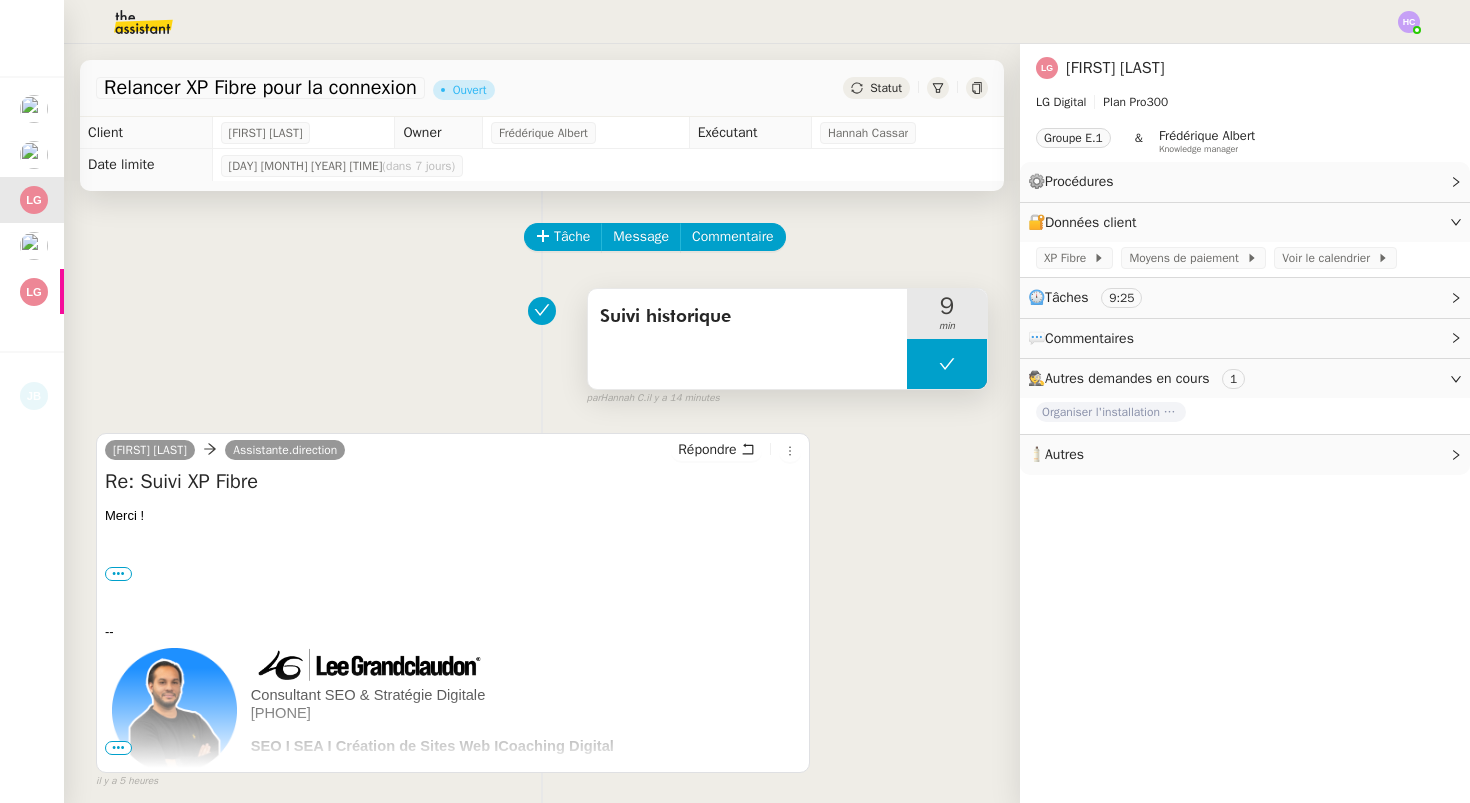 click 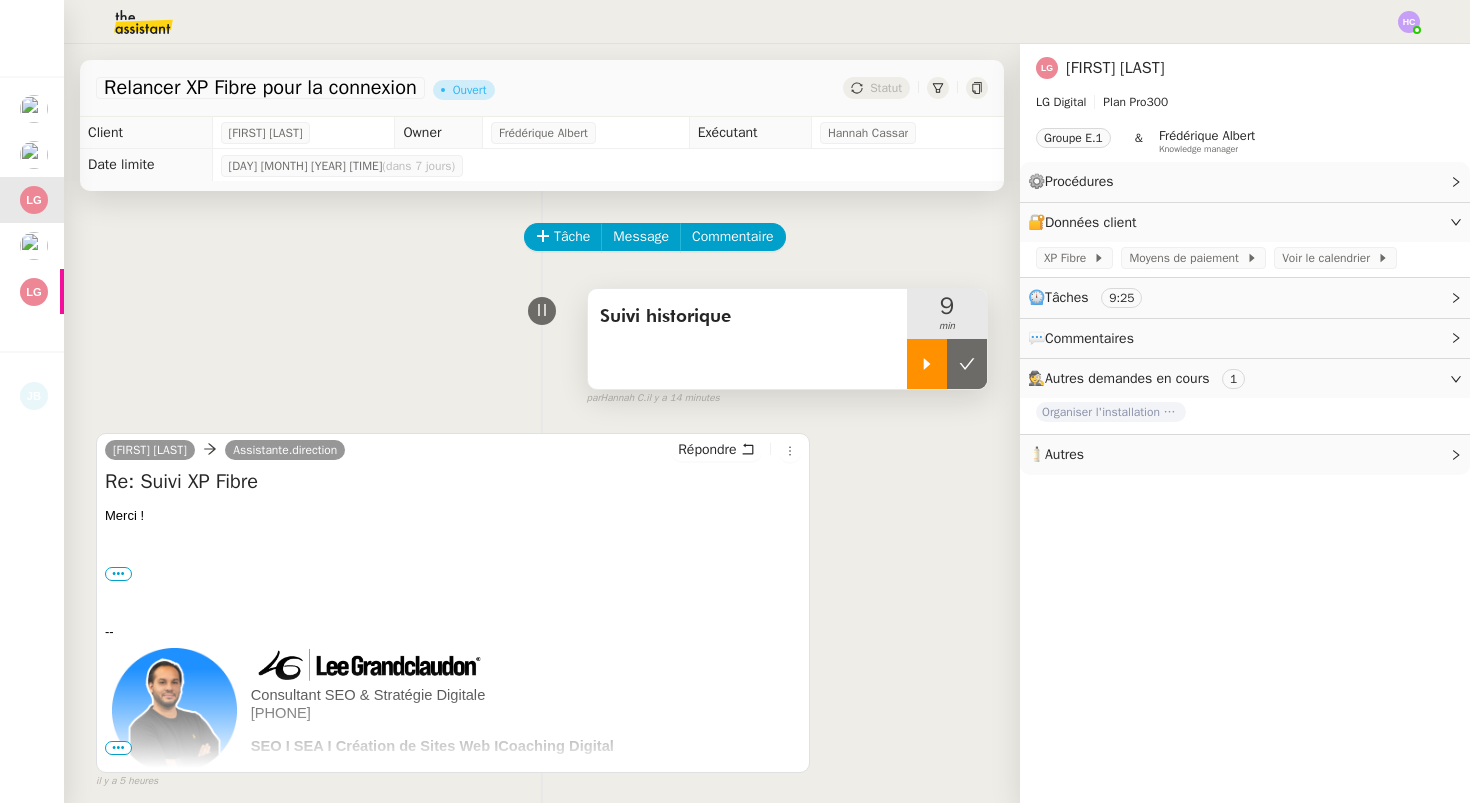 click on "Suivi historique" at bounding box center (747, 317) 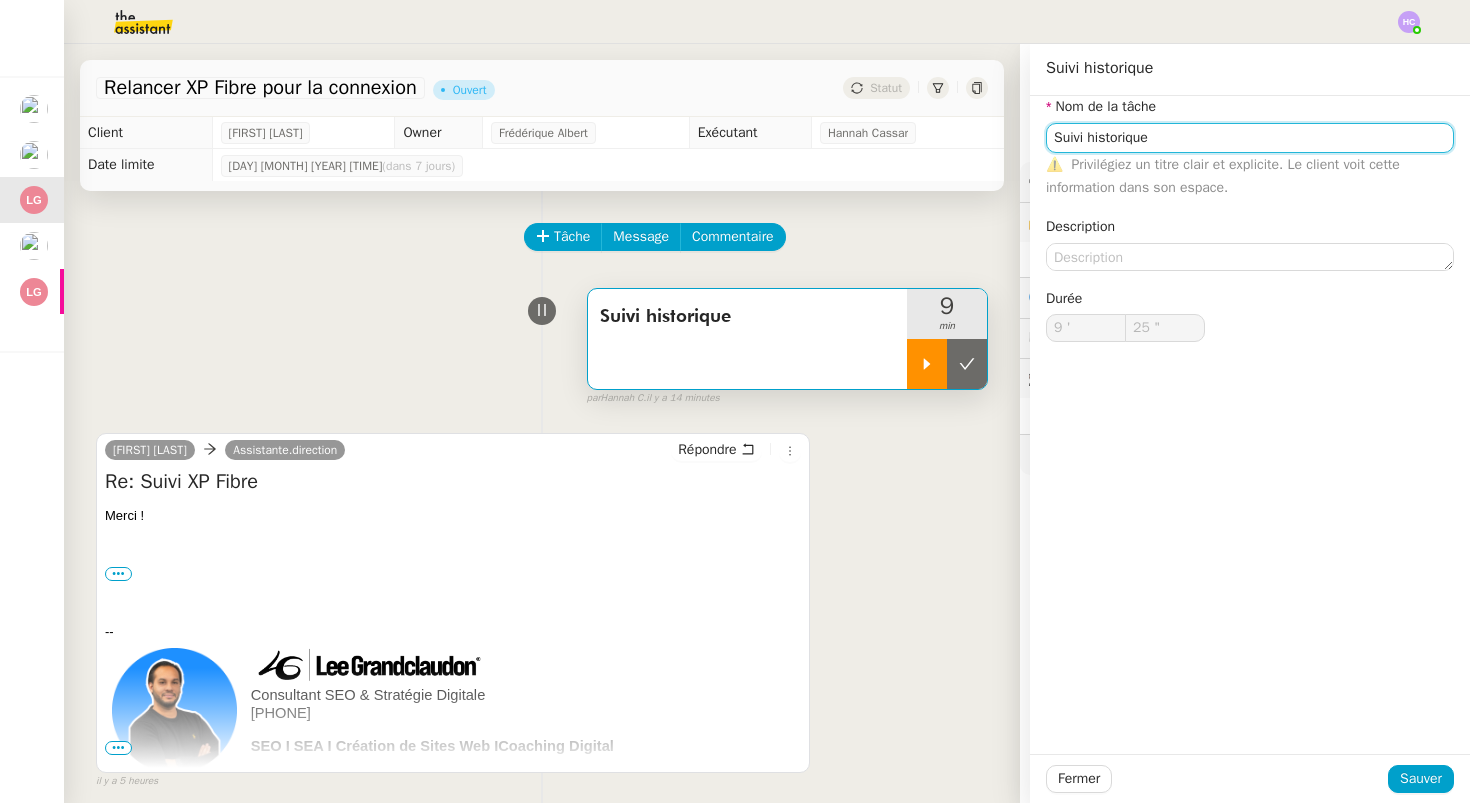 click on "Suivi historique" 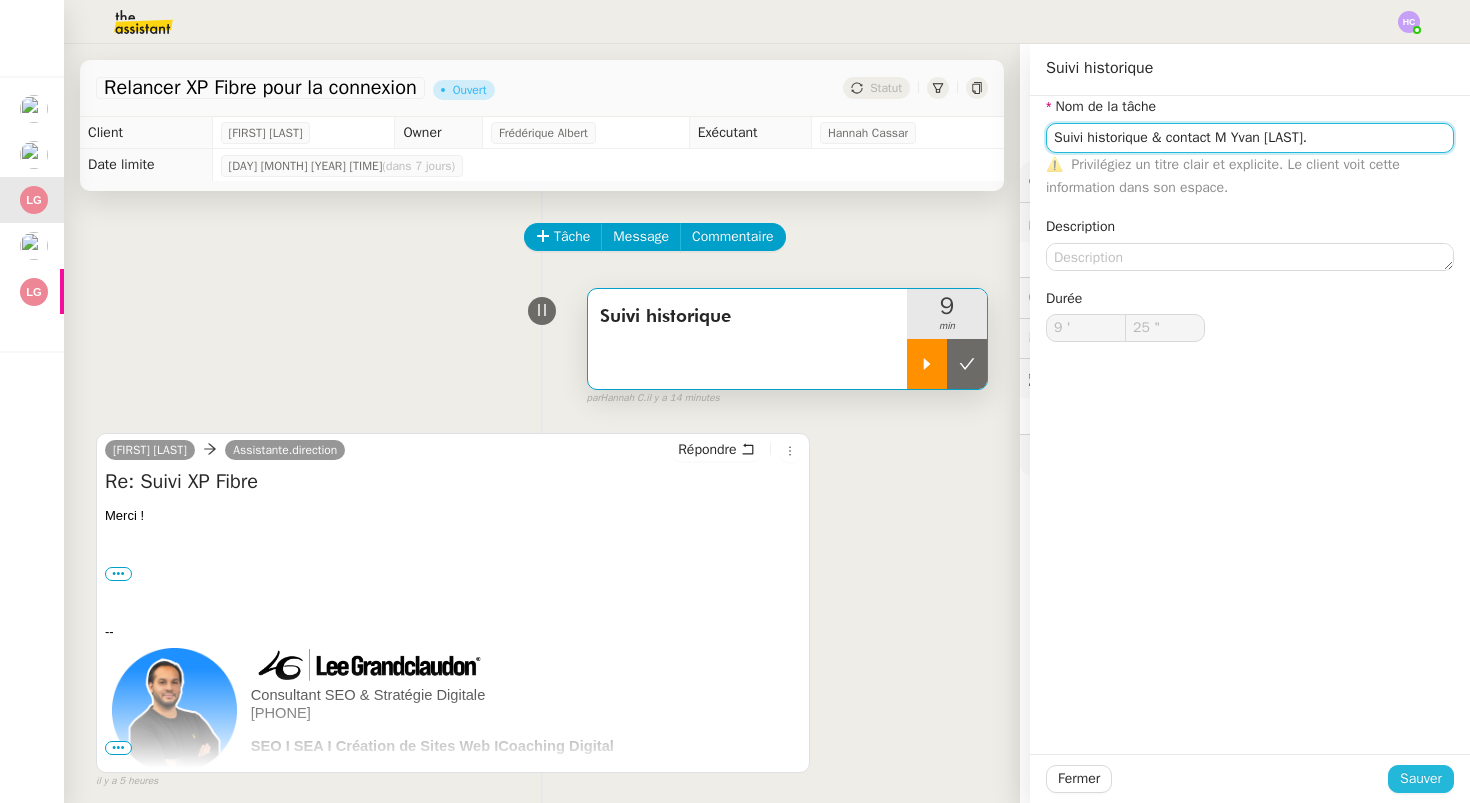 type on "Suivi historique & contact M Yvan [LAST]." 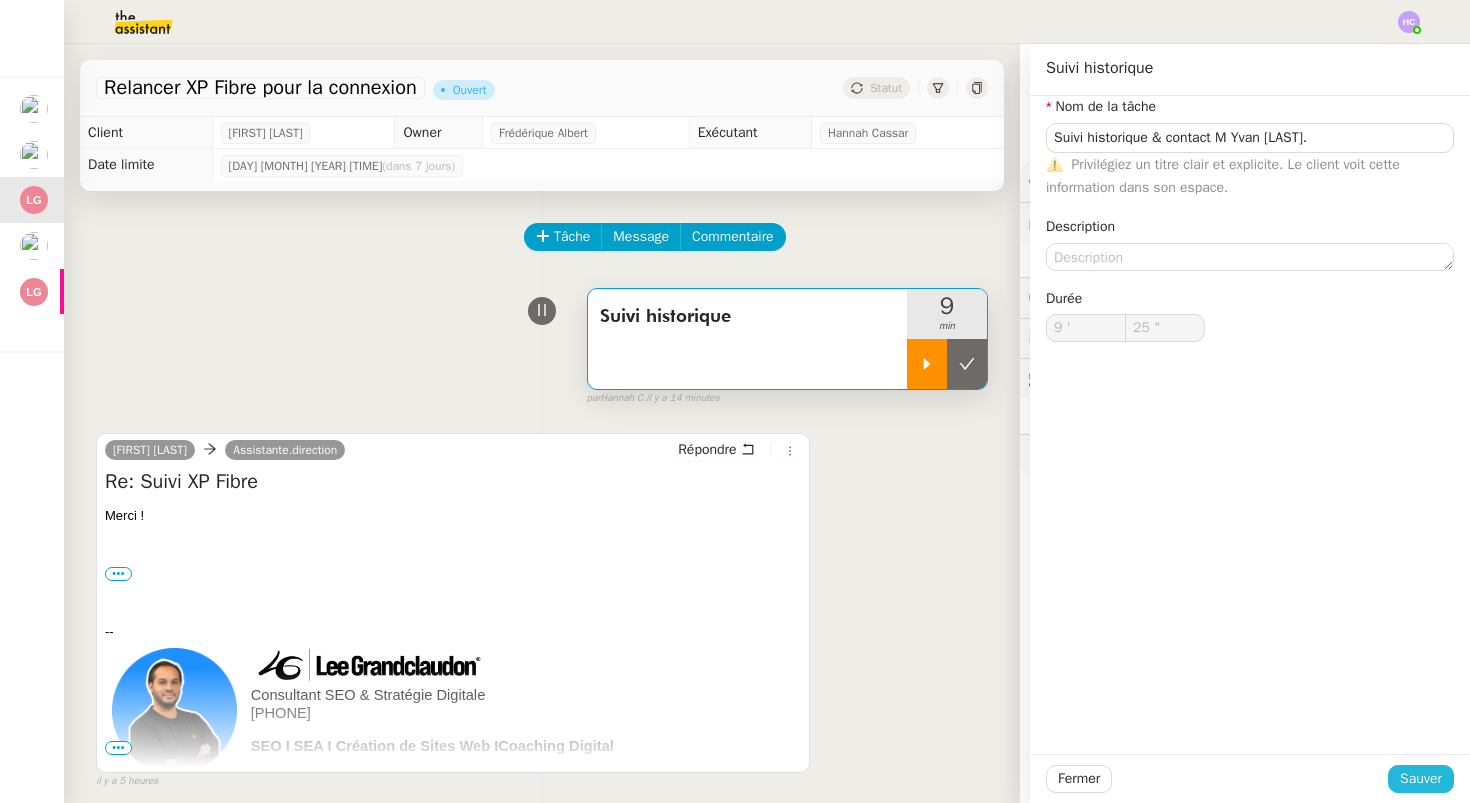click on "Sauver" 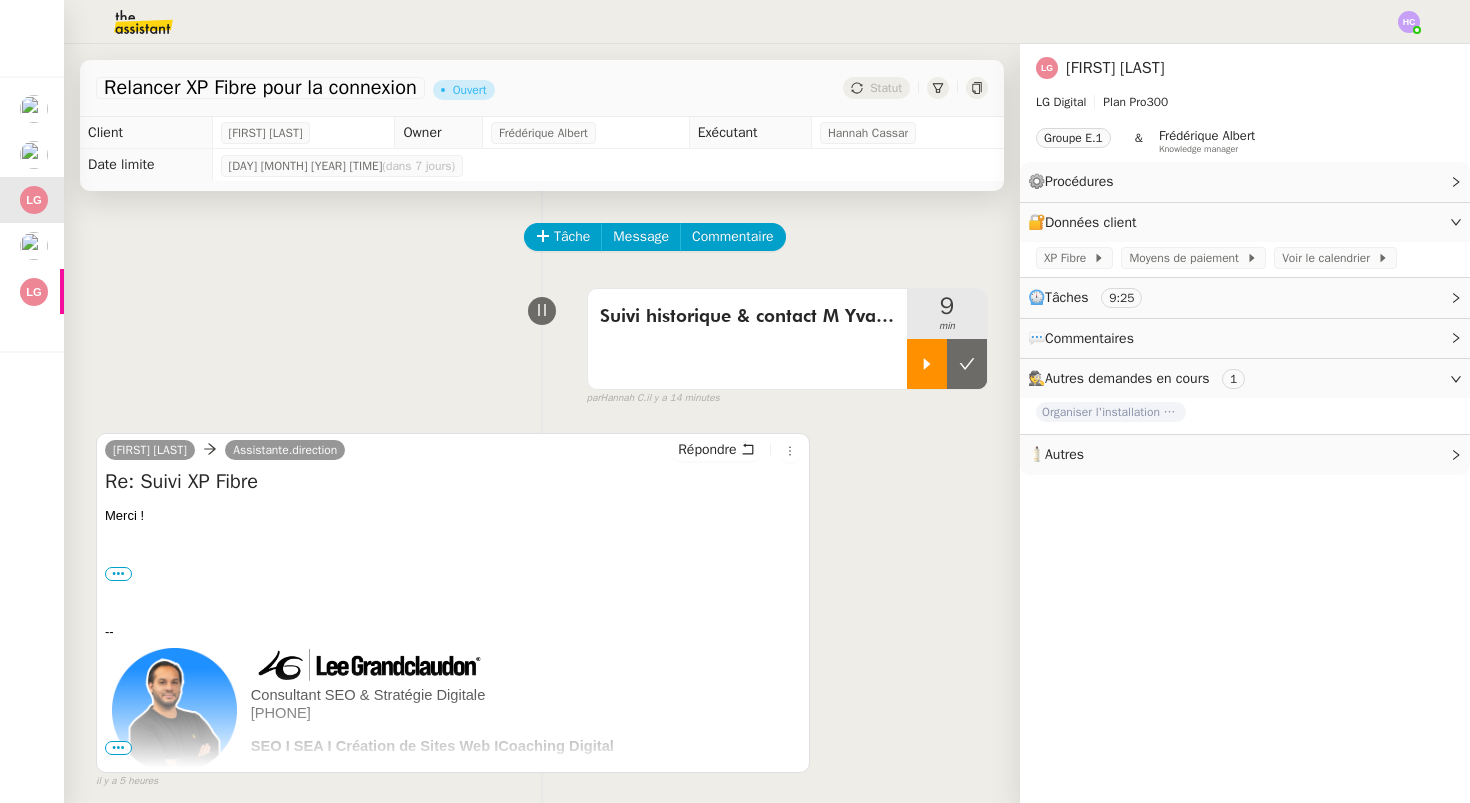 click on "Organiser l'installation de la fibre" 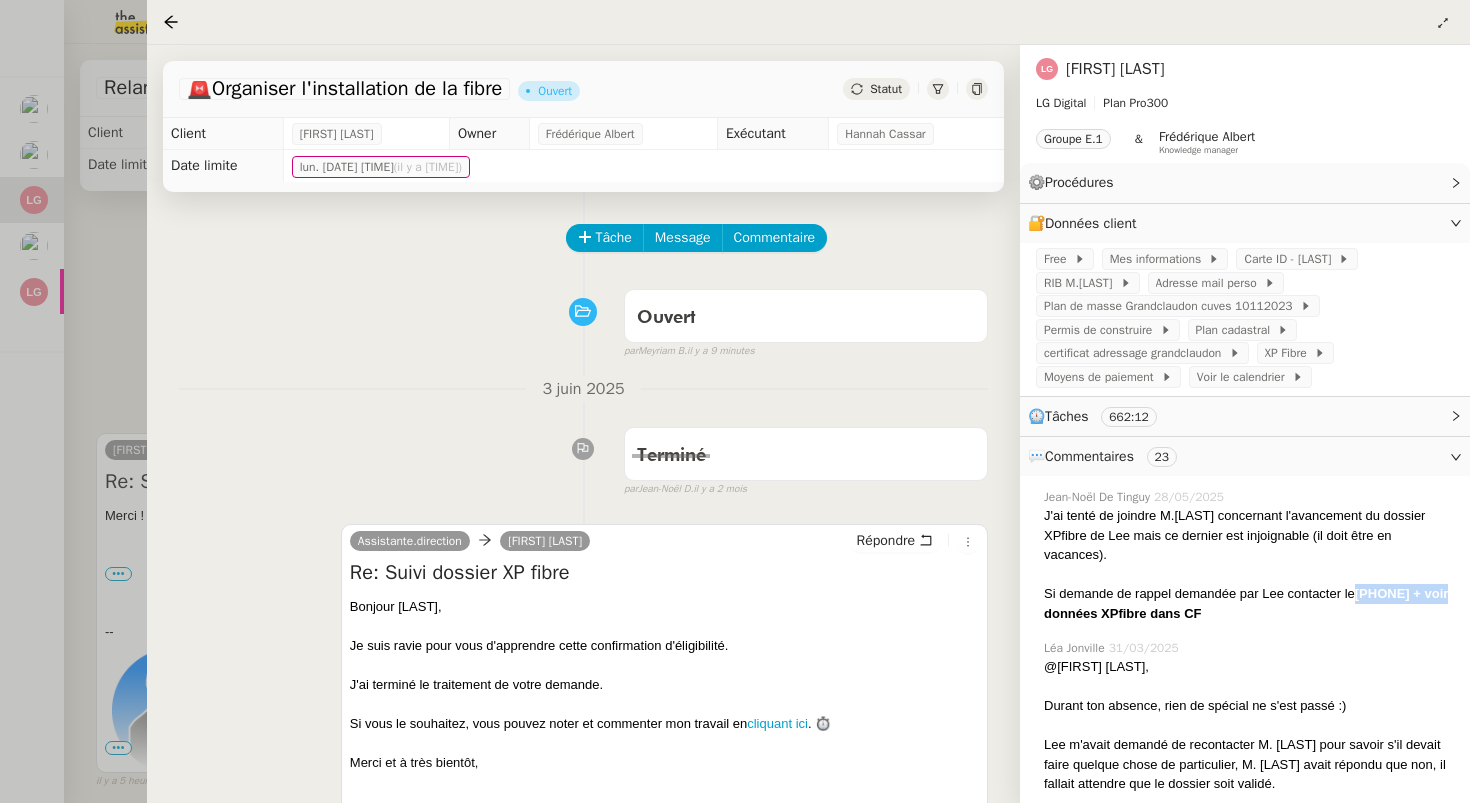 drag, startPoint x: 1359, startPoint y: 620, endPoint x: 1454, endPoint y: 620, distance: 95 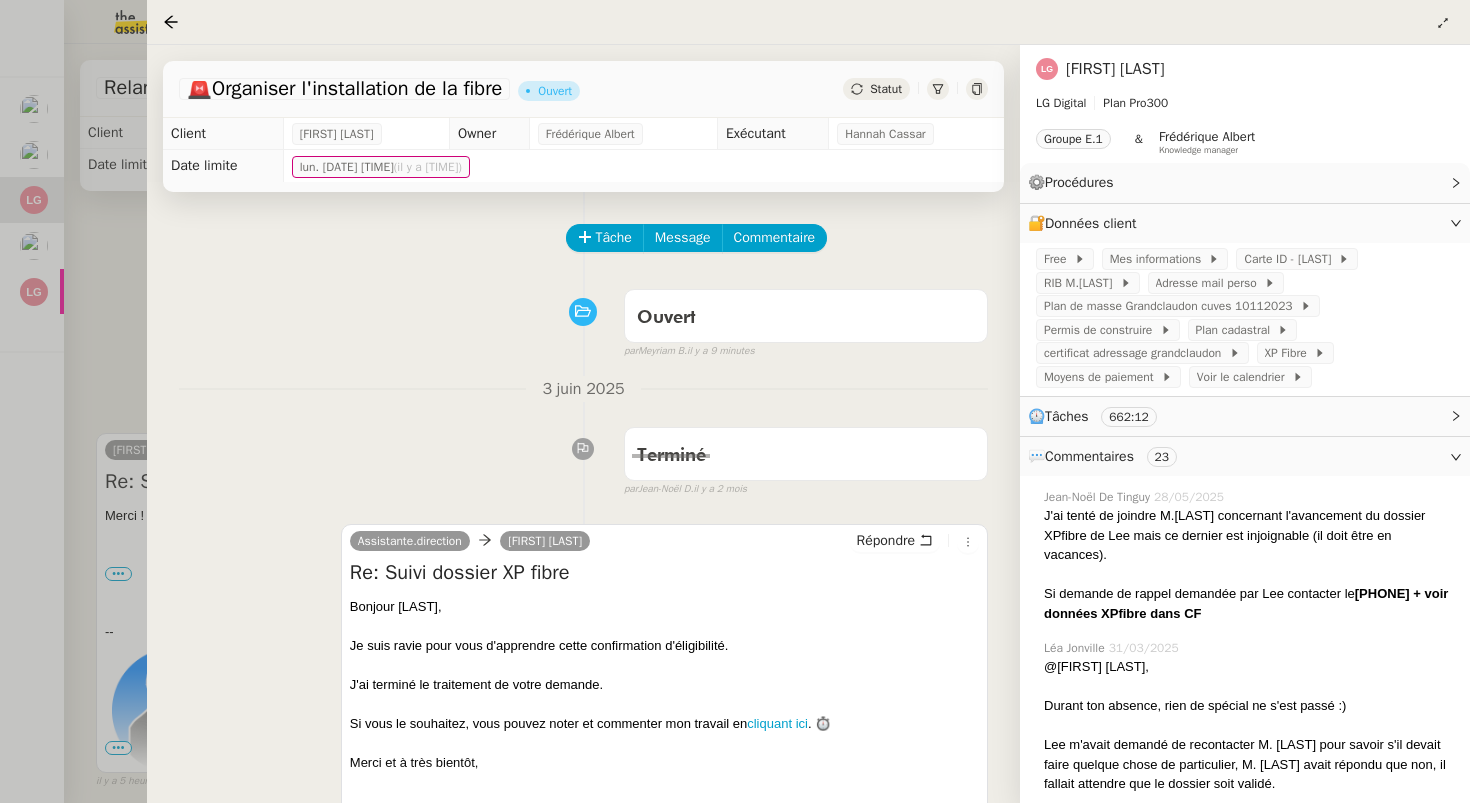 click at bounding box center [735, 401] 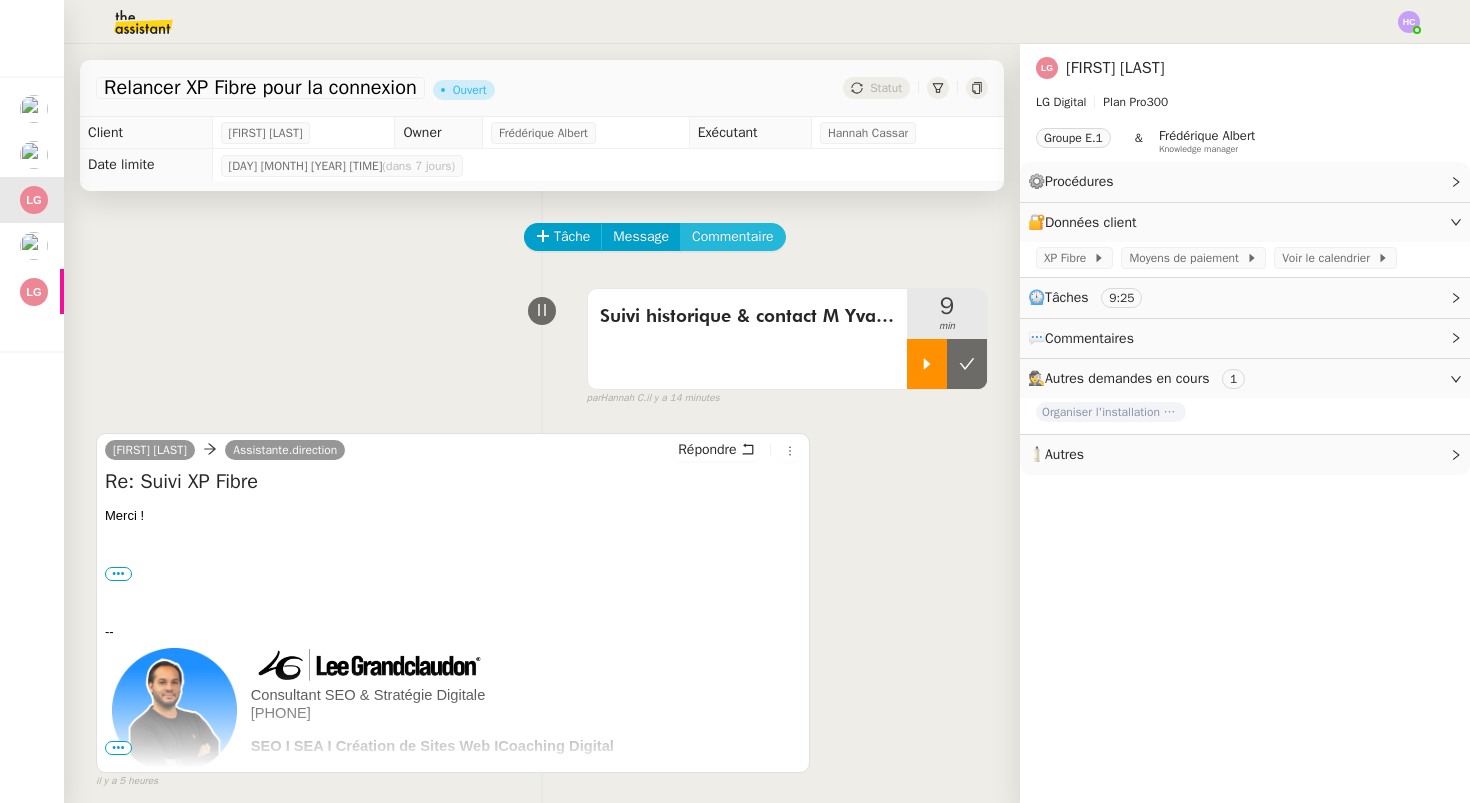 click on "Commentaire" 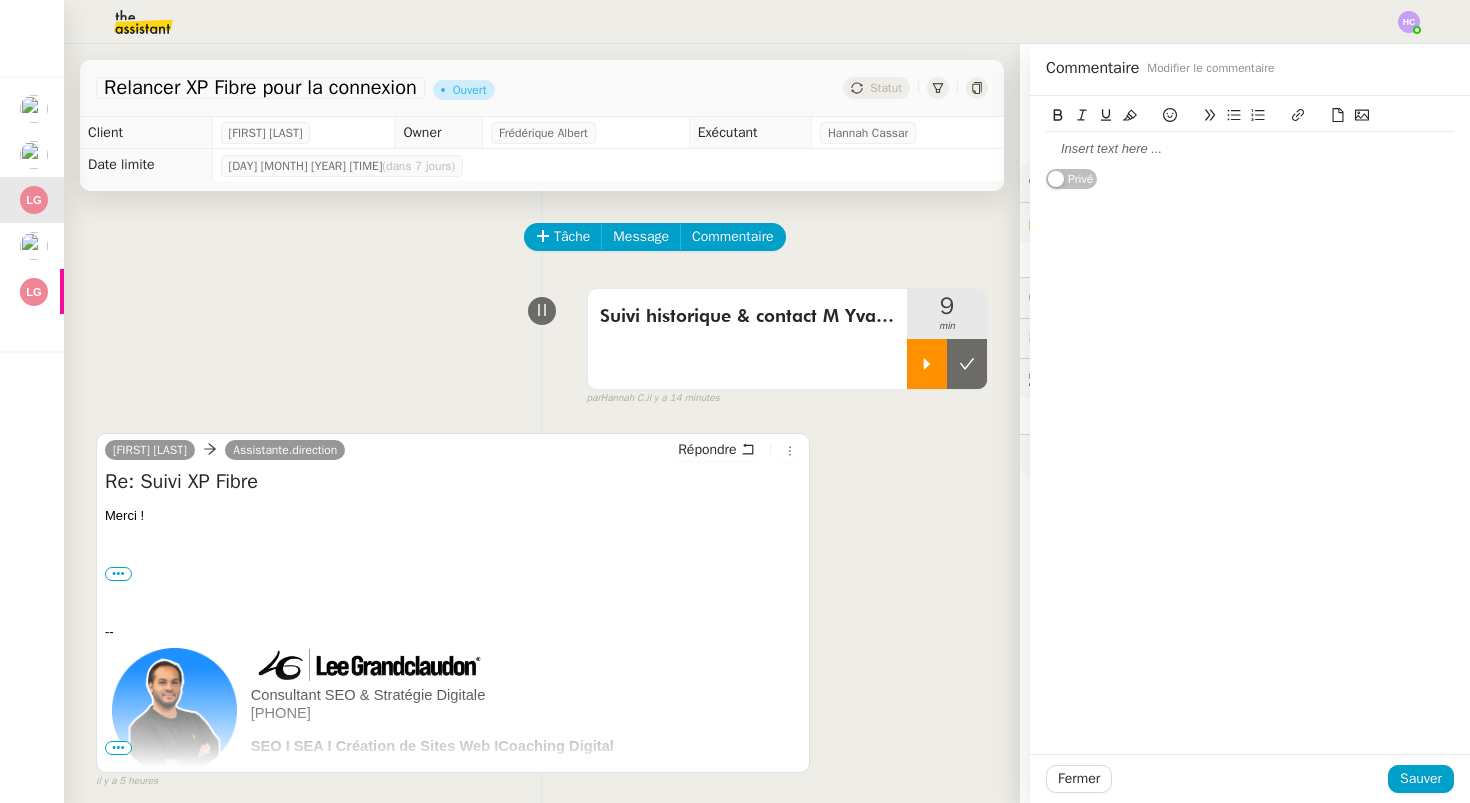 click on "Suivi historique & contact M [LAST] [FIRST].      9 min false par   [LAST] [FIRST]   il y a 14 minutes" at bounding box center (542, 343) 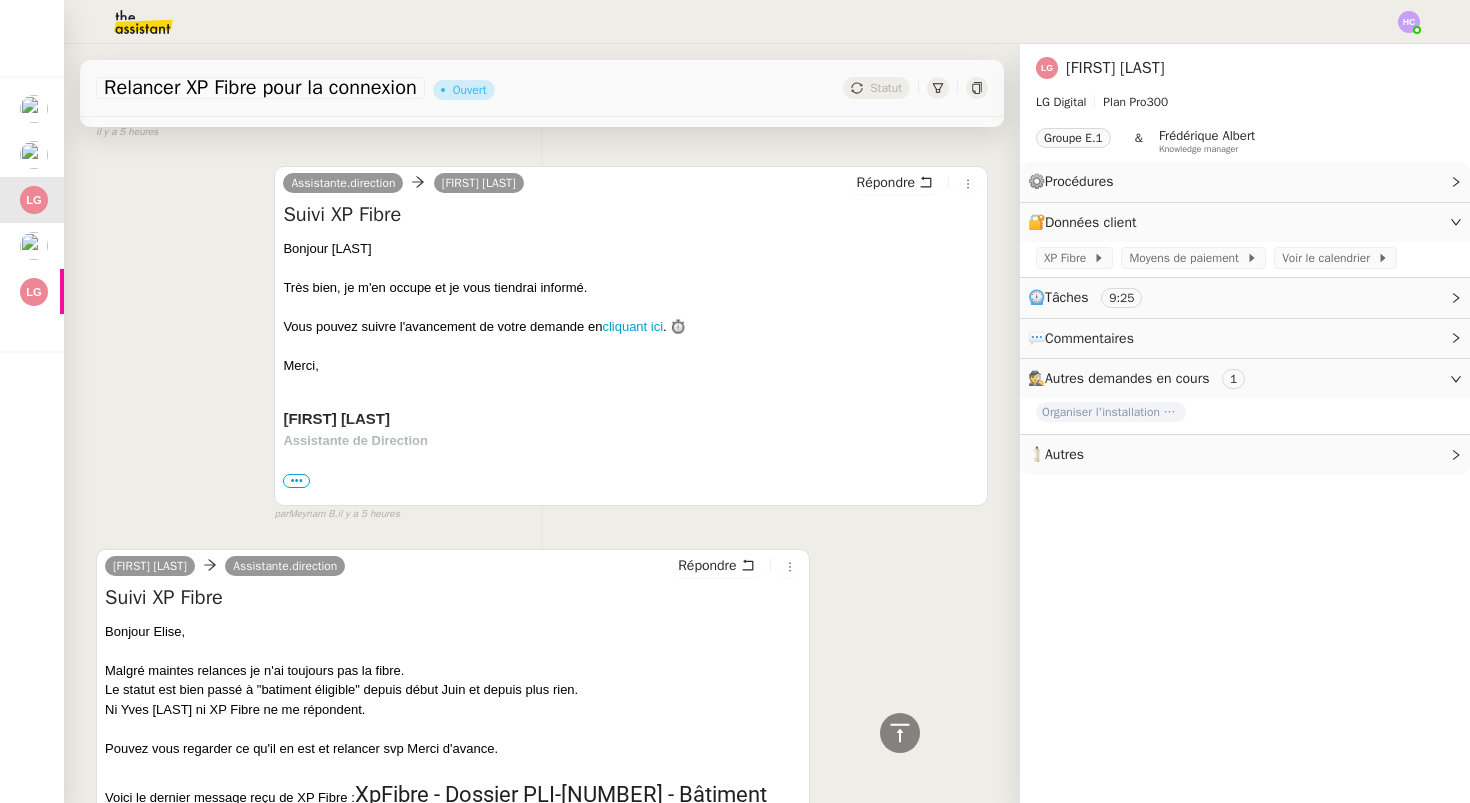 scroll, scrollTop: 680, scrollLeft: 0, axis: vertical 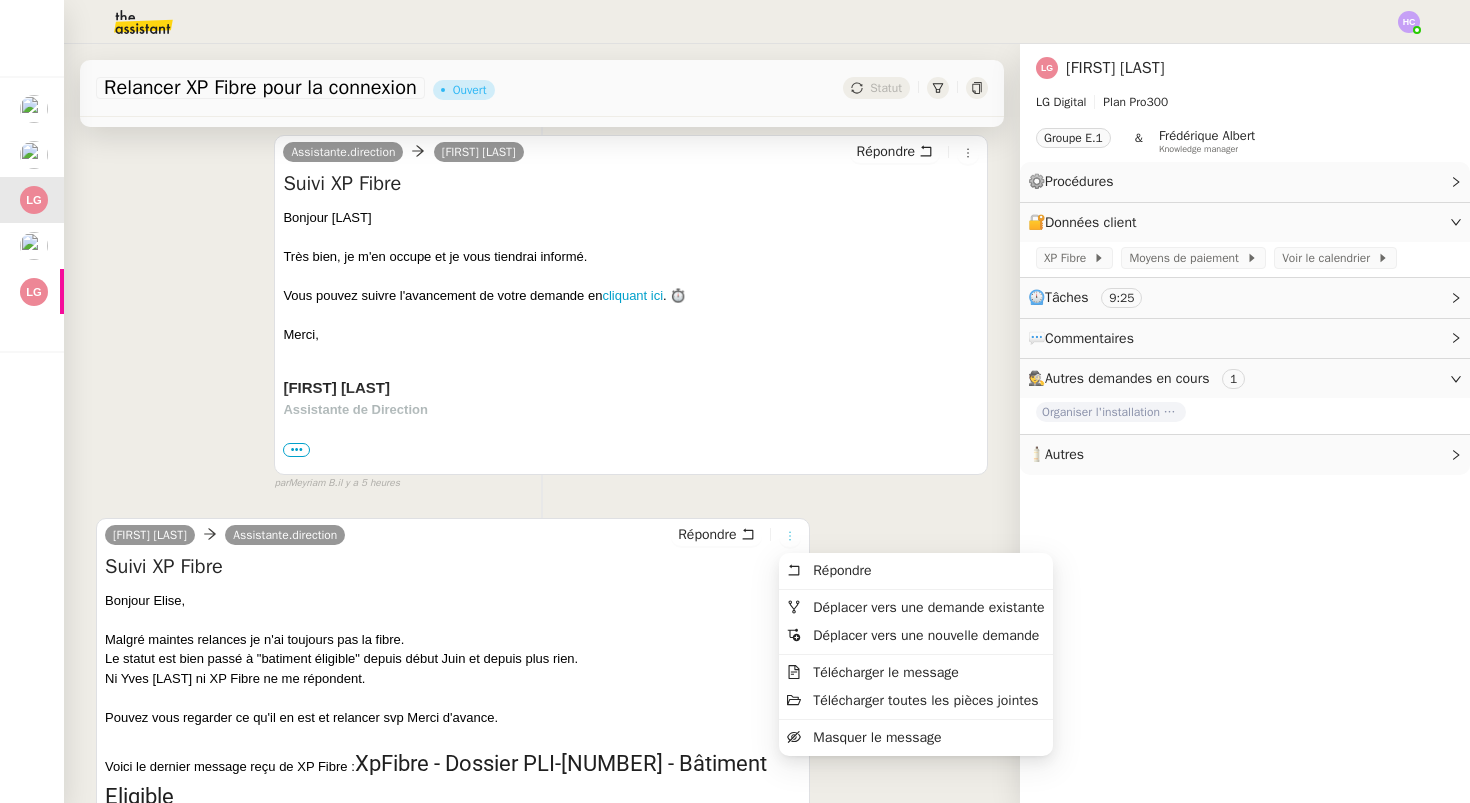 click 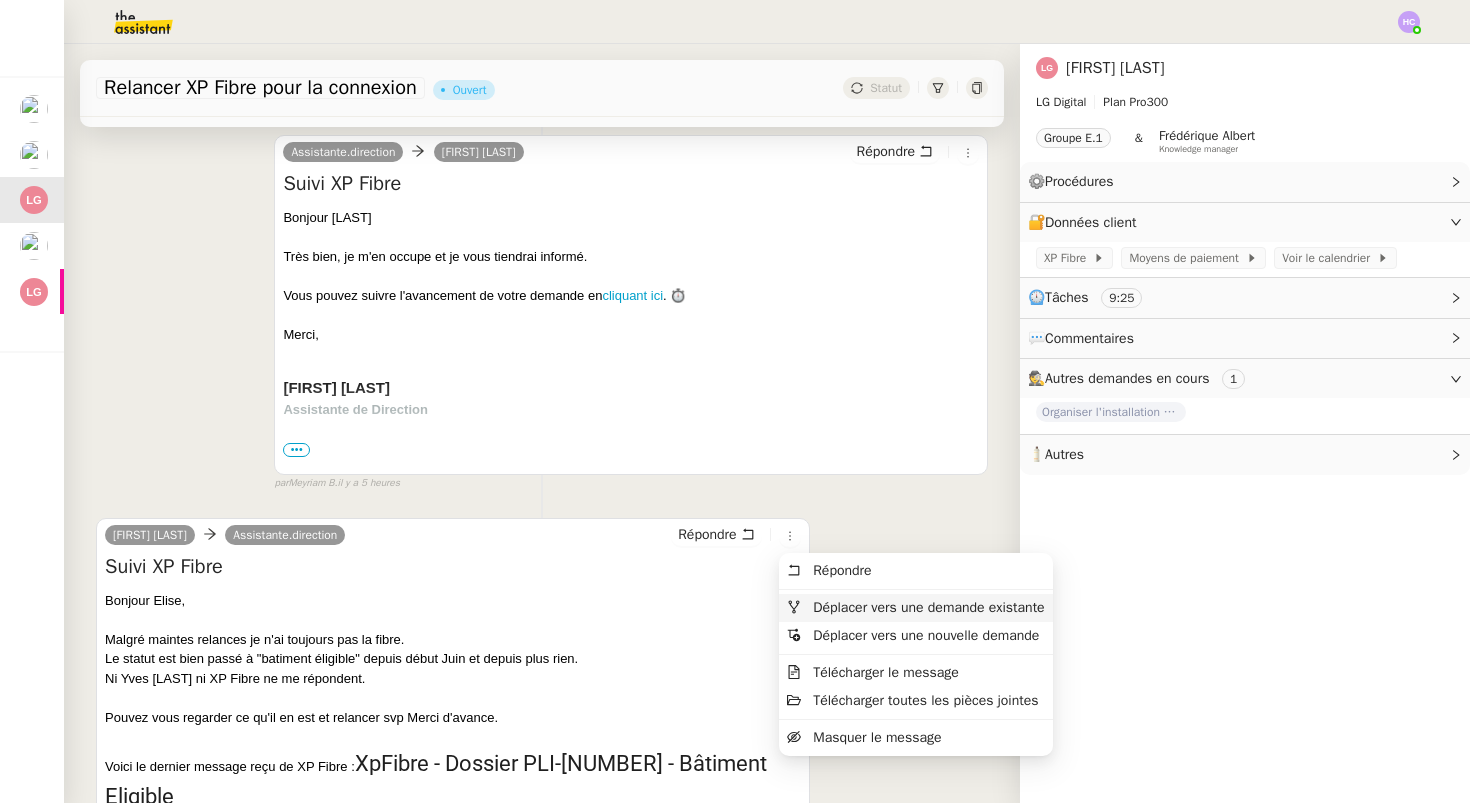 click on "Déplacer vers une demande existante" at bounding box center [928, 607] 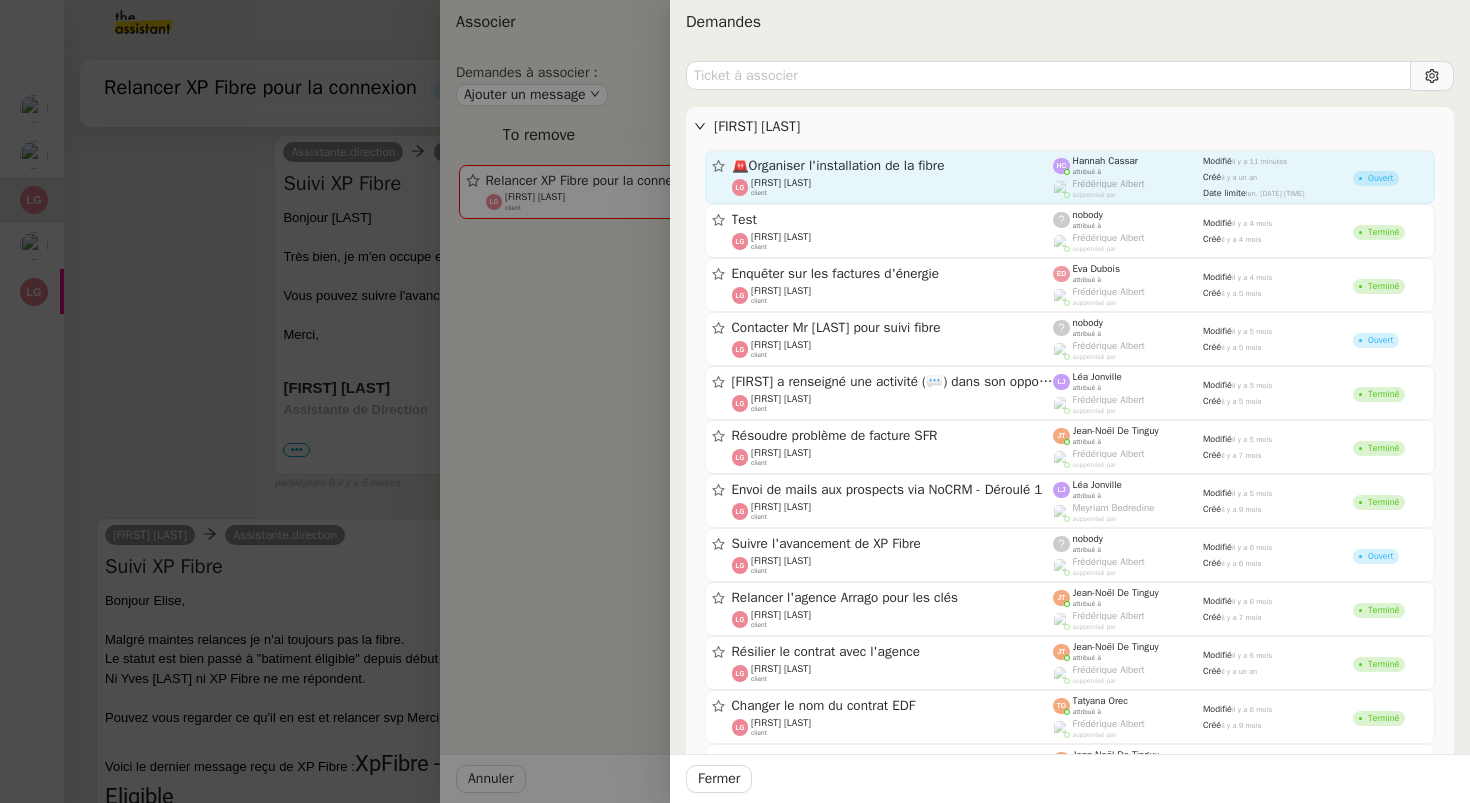 click on "🚨   Organiser l'installation de la fibre" 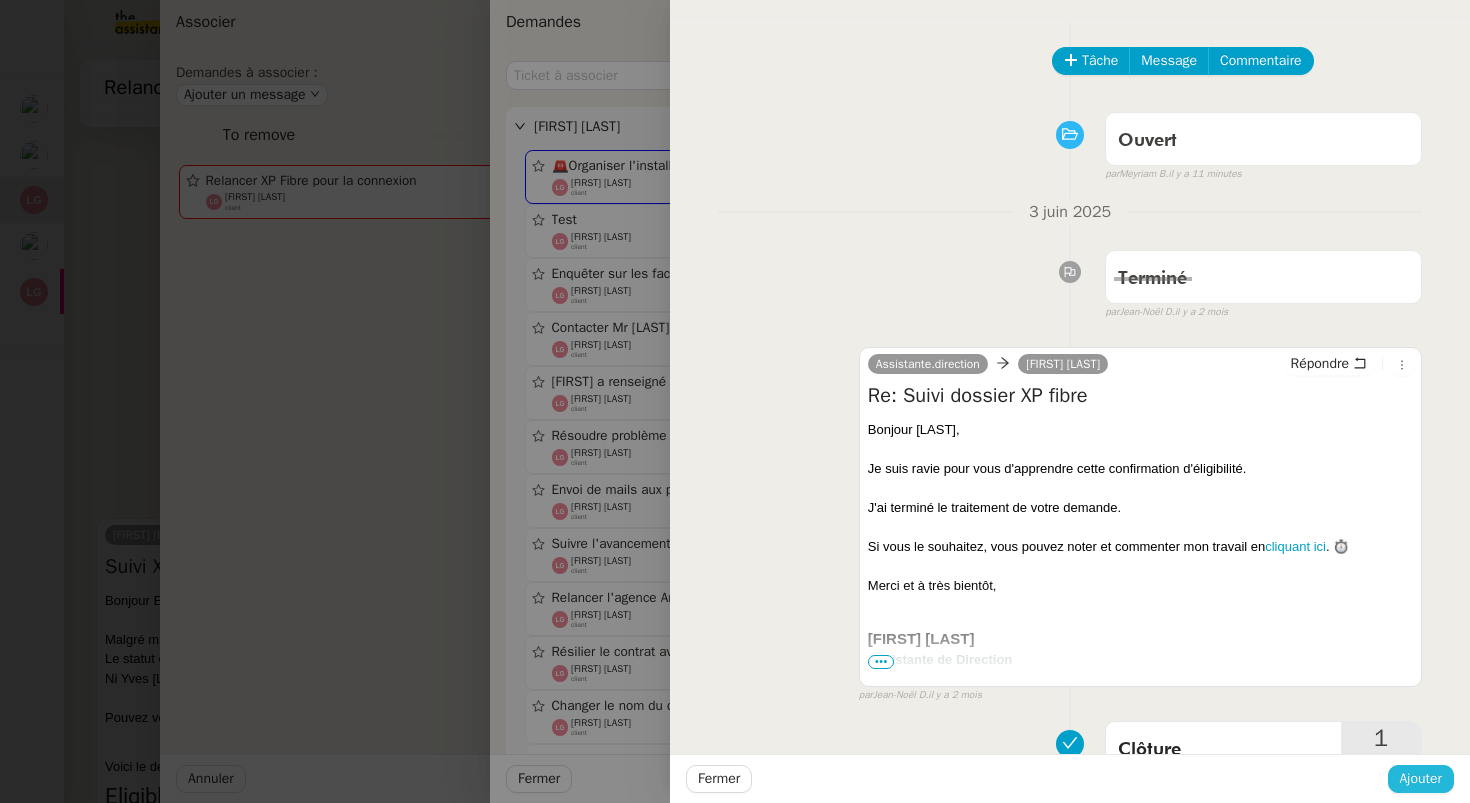 click on "Ajouter" at bounding box center [1421, 778] 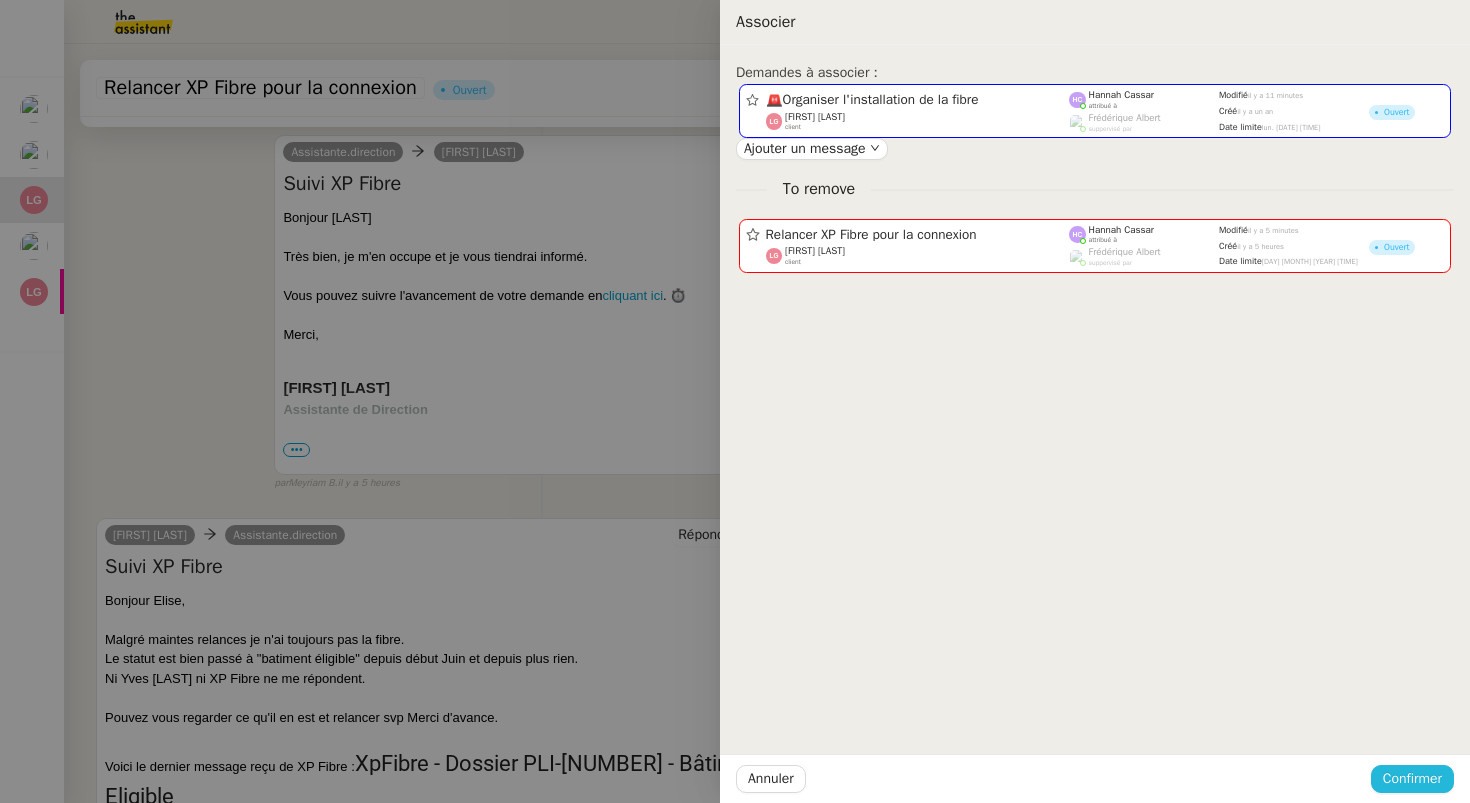 click on "Confirmer" at bounding box center (1412, 778) 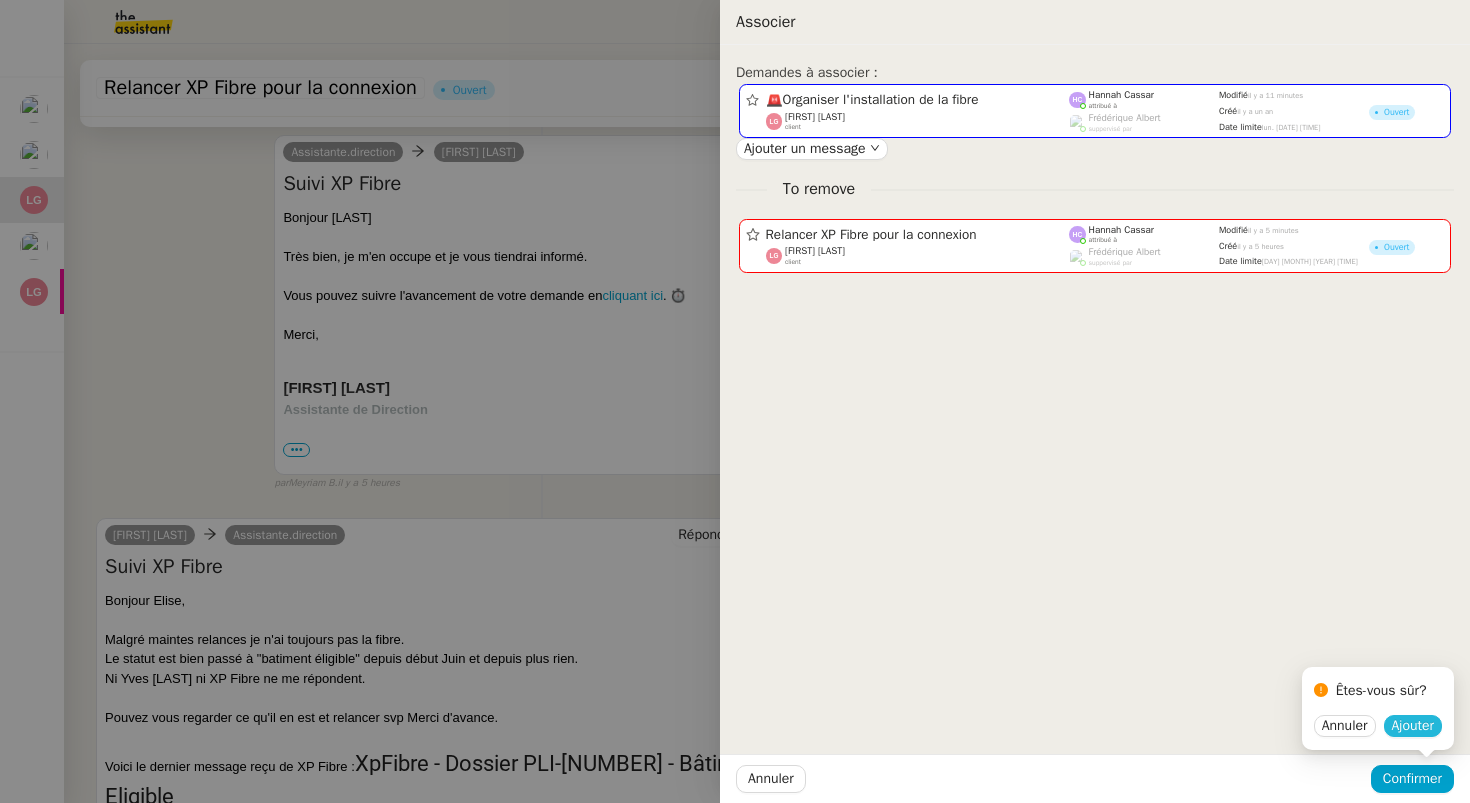 click on "Ajouter" at bounding box center (1413, 726) 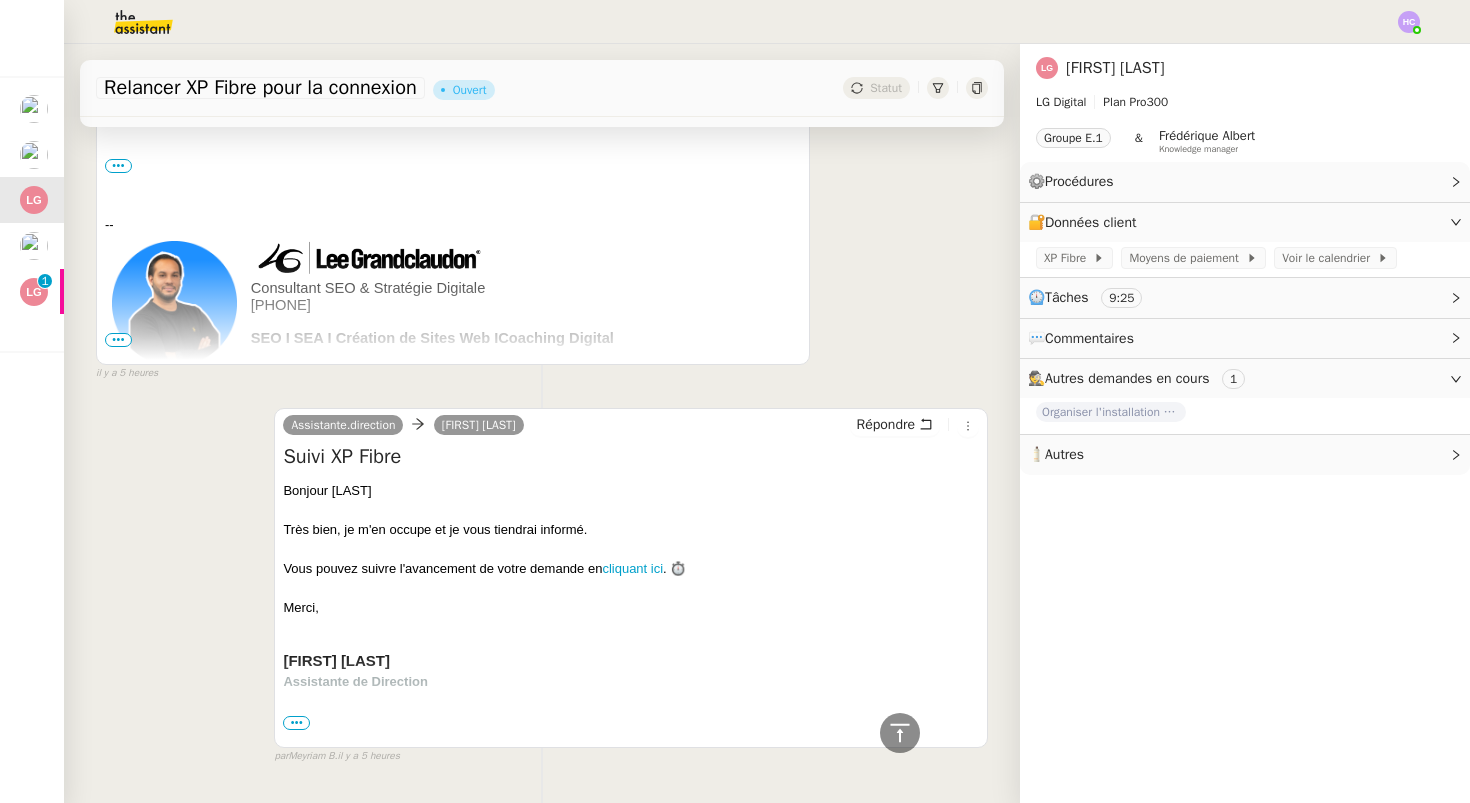 scroll, scrollTop: 456, scrollLeft: 0, axis: vertical 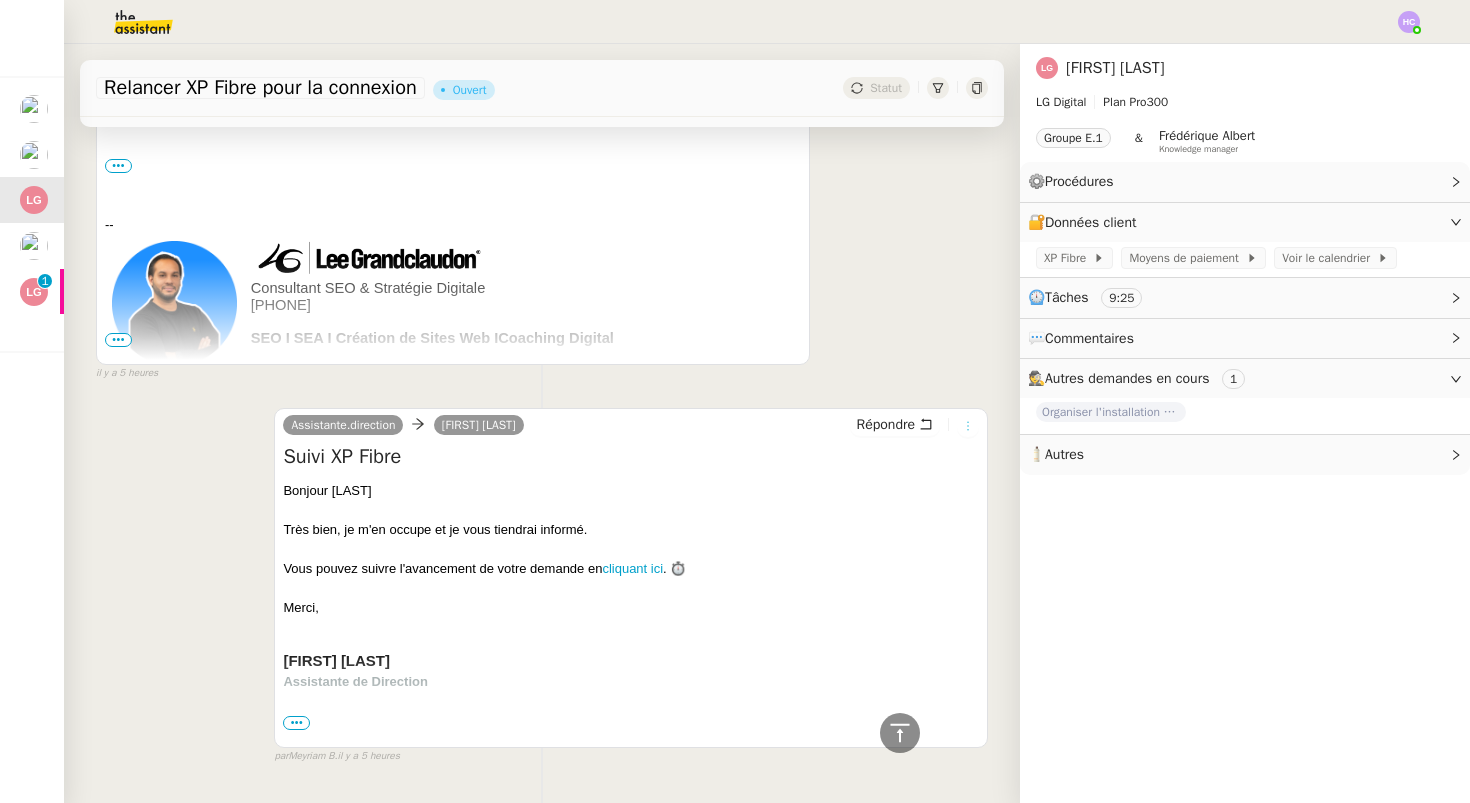click 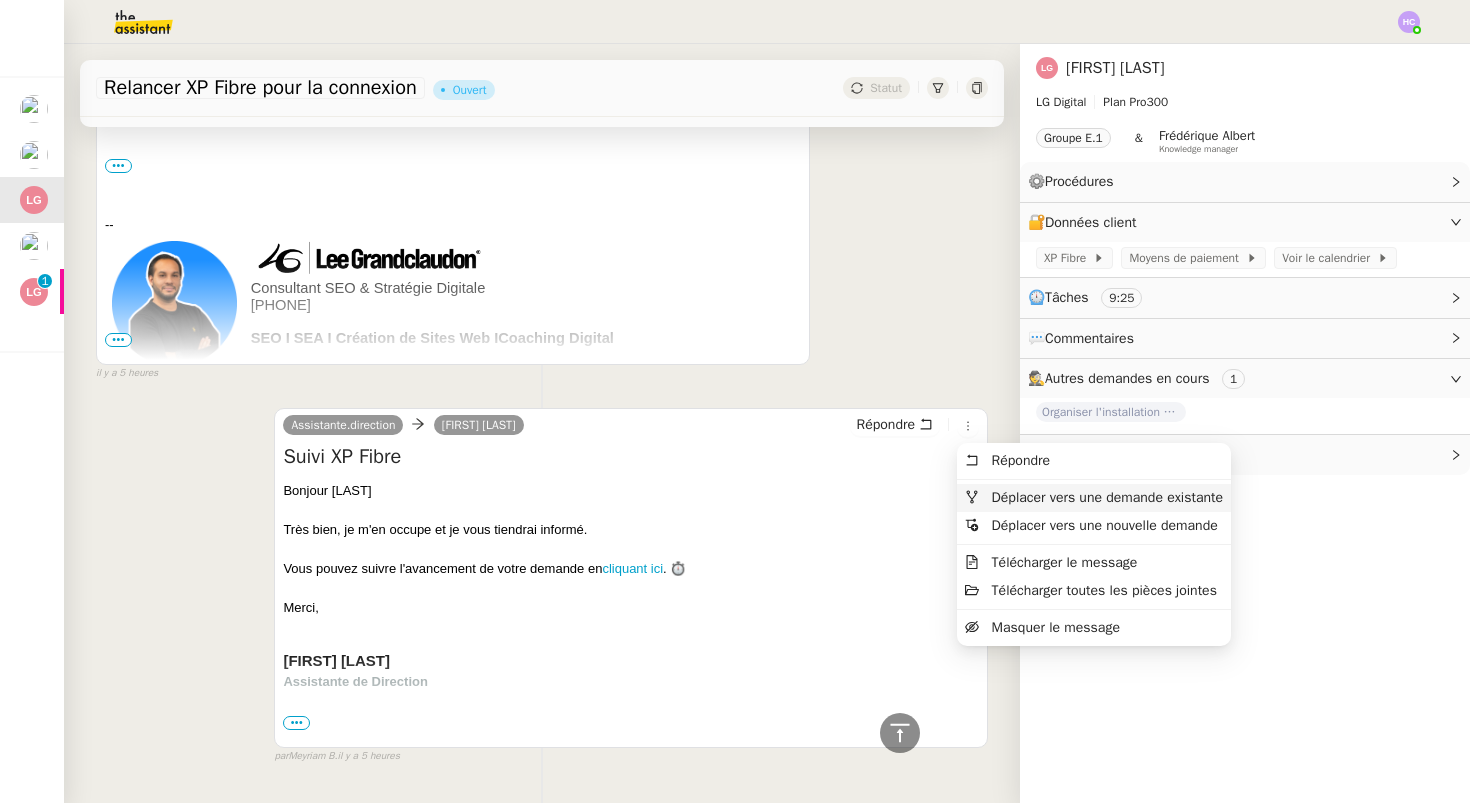 click on "Déplacer vers une demande existante" at bounding box center [1107, 497] 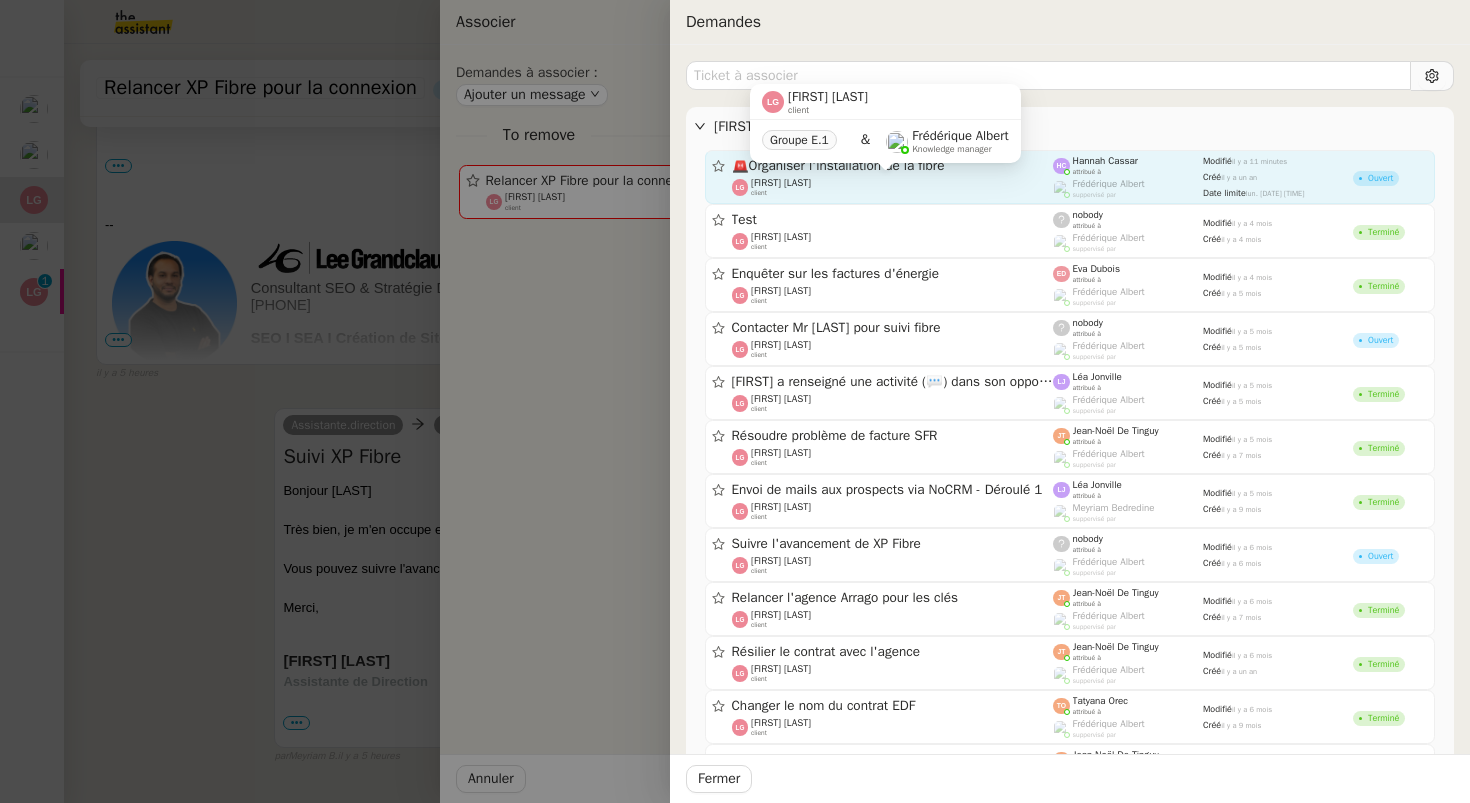 click on "[LAST] [LAST]    client" 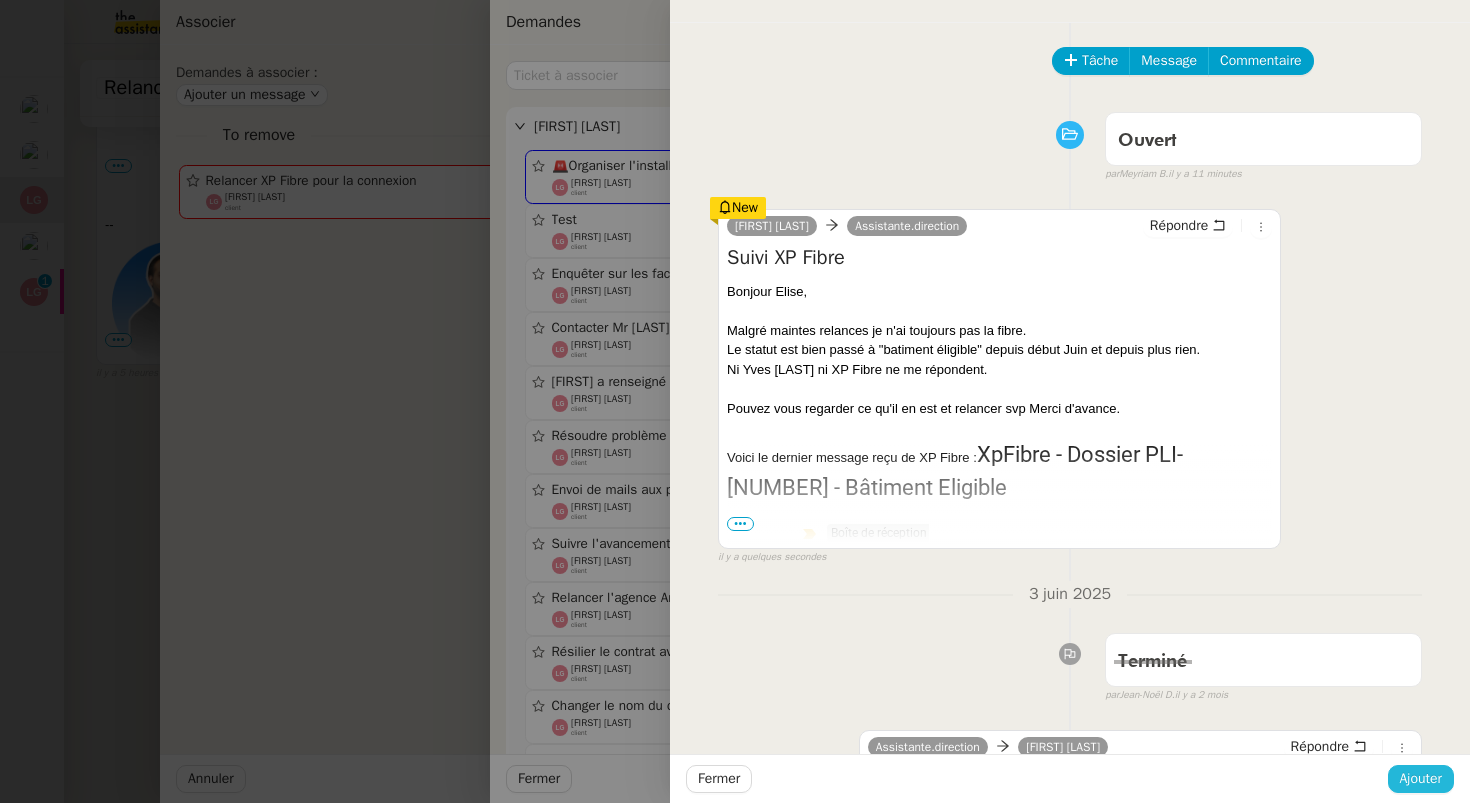 click on "Ajouter" at bounding box center (1421, 778) 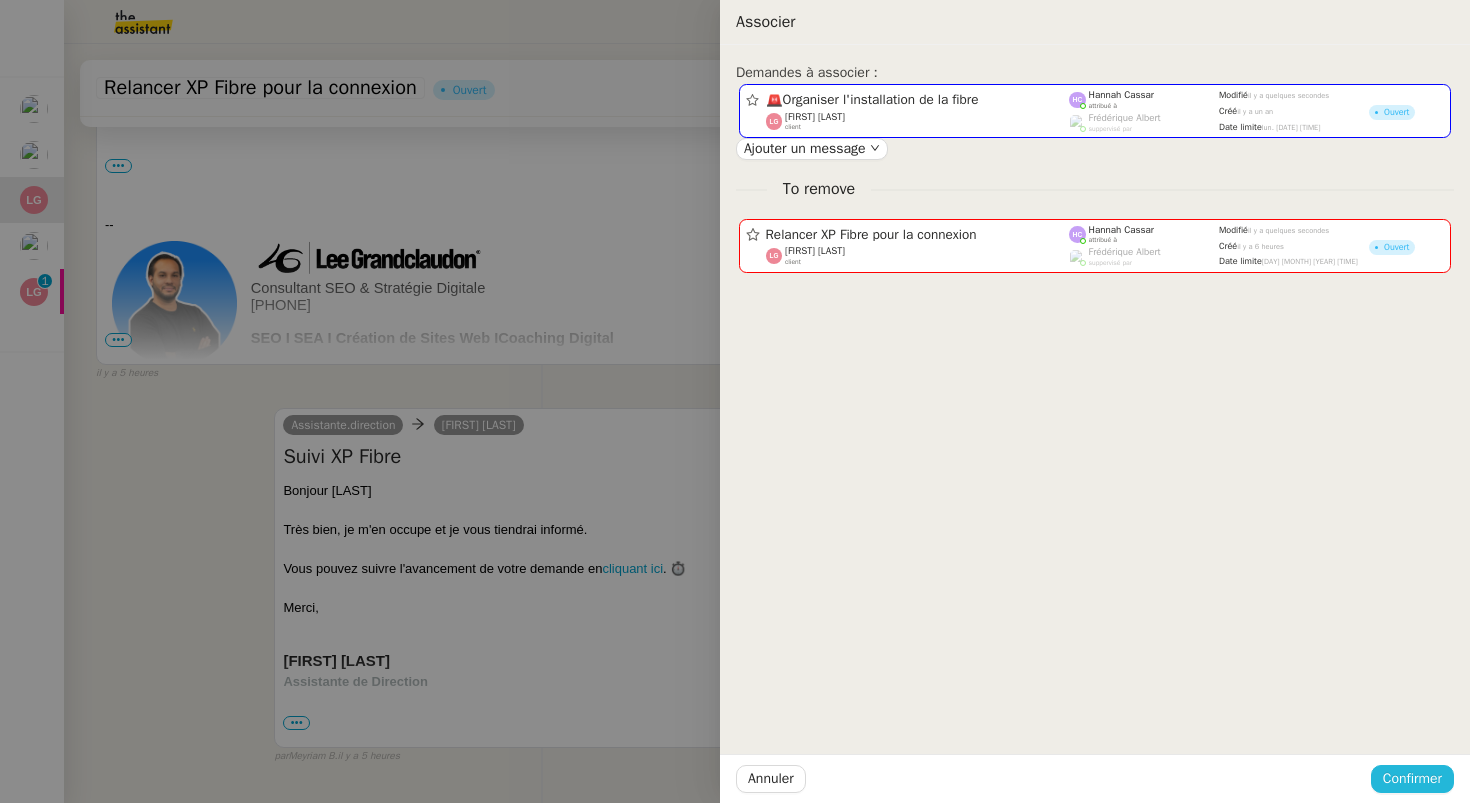click on "Confirmer" at bounding box center (1412, 778) 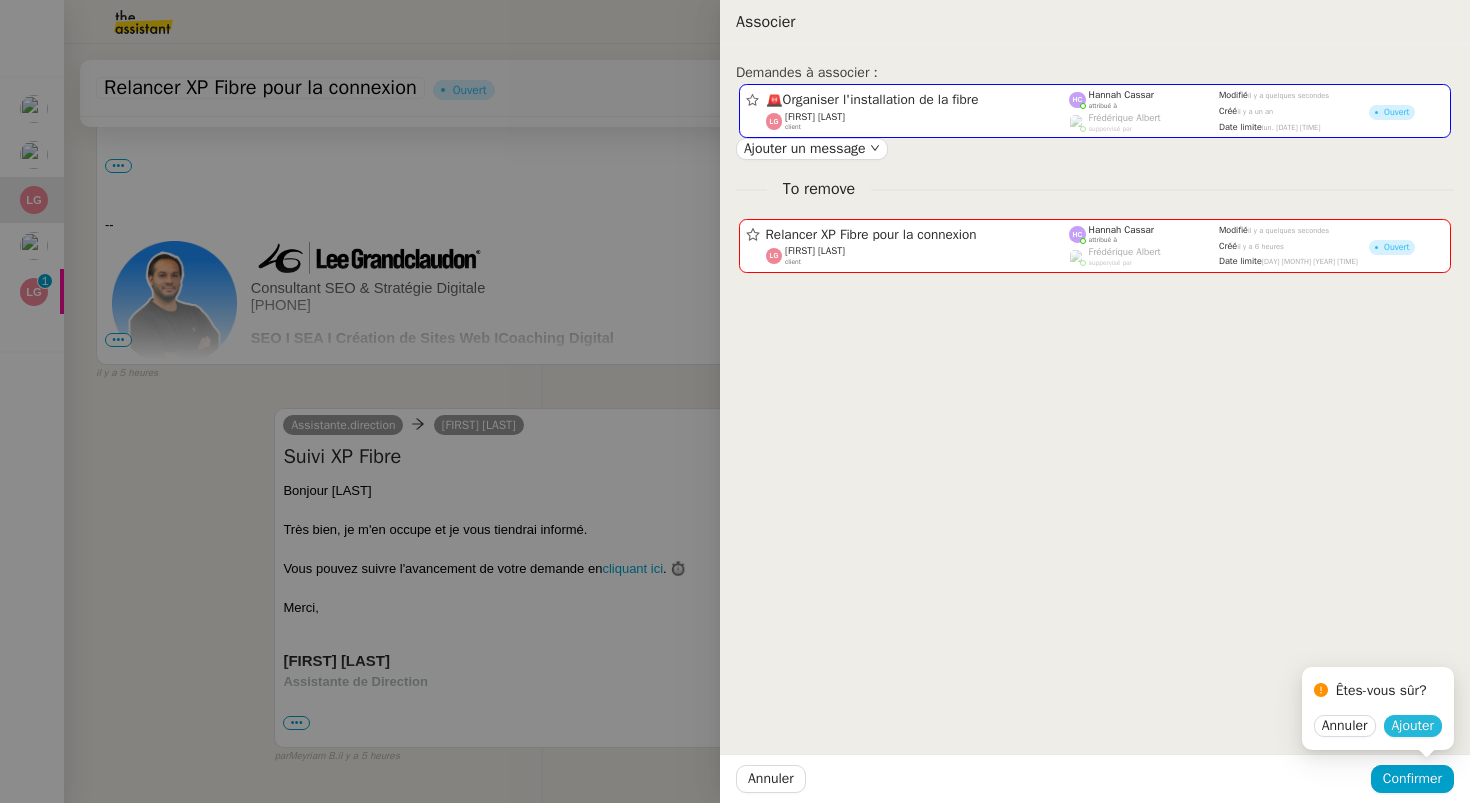 click on "Ajouter" at bounding box center [1413, 726] 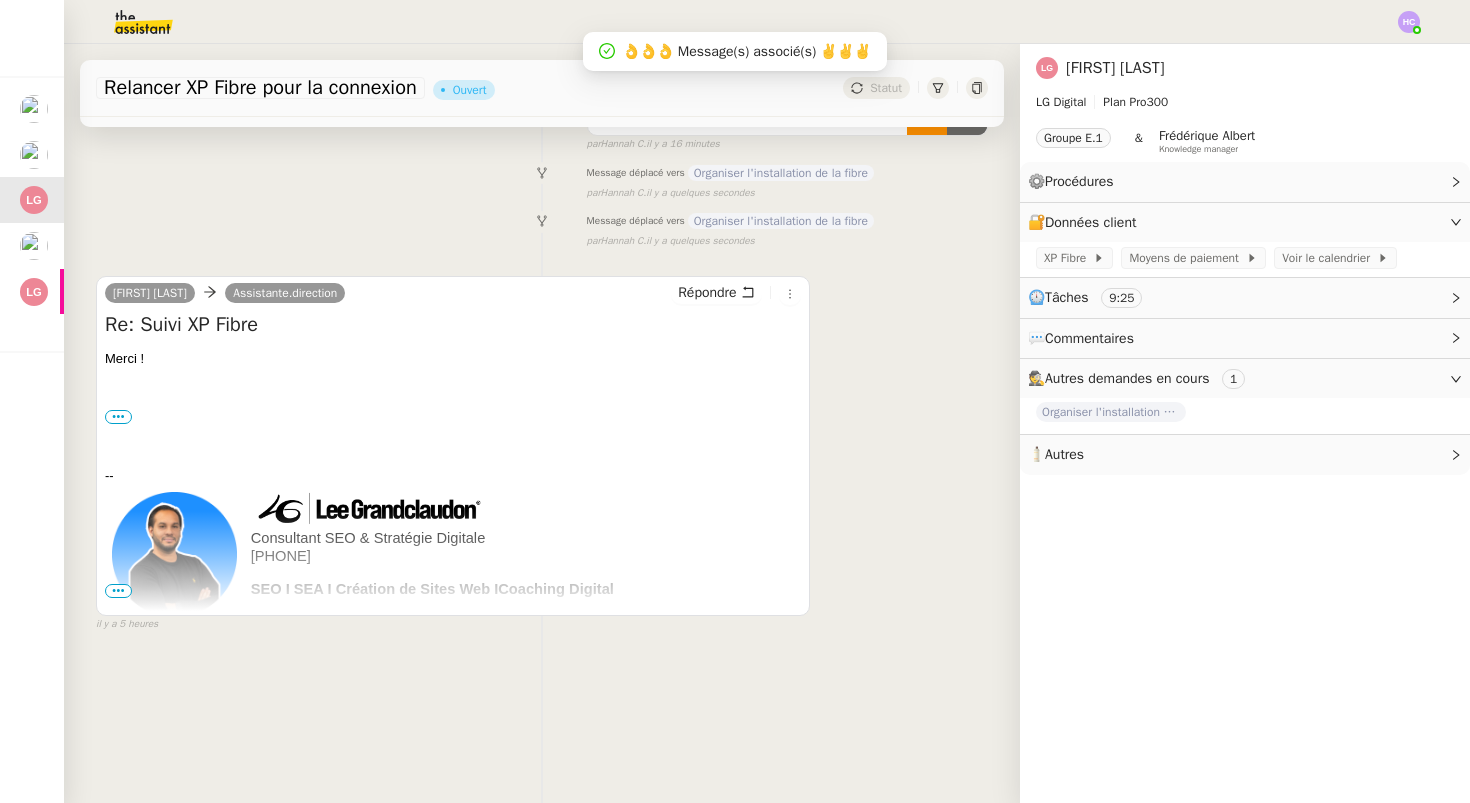 scroll, scrollTop: 221, scrollLeft: 0, axis: vertical 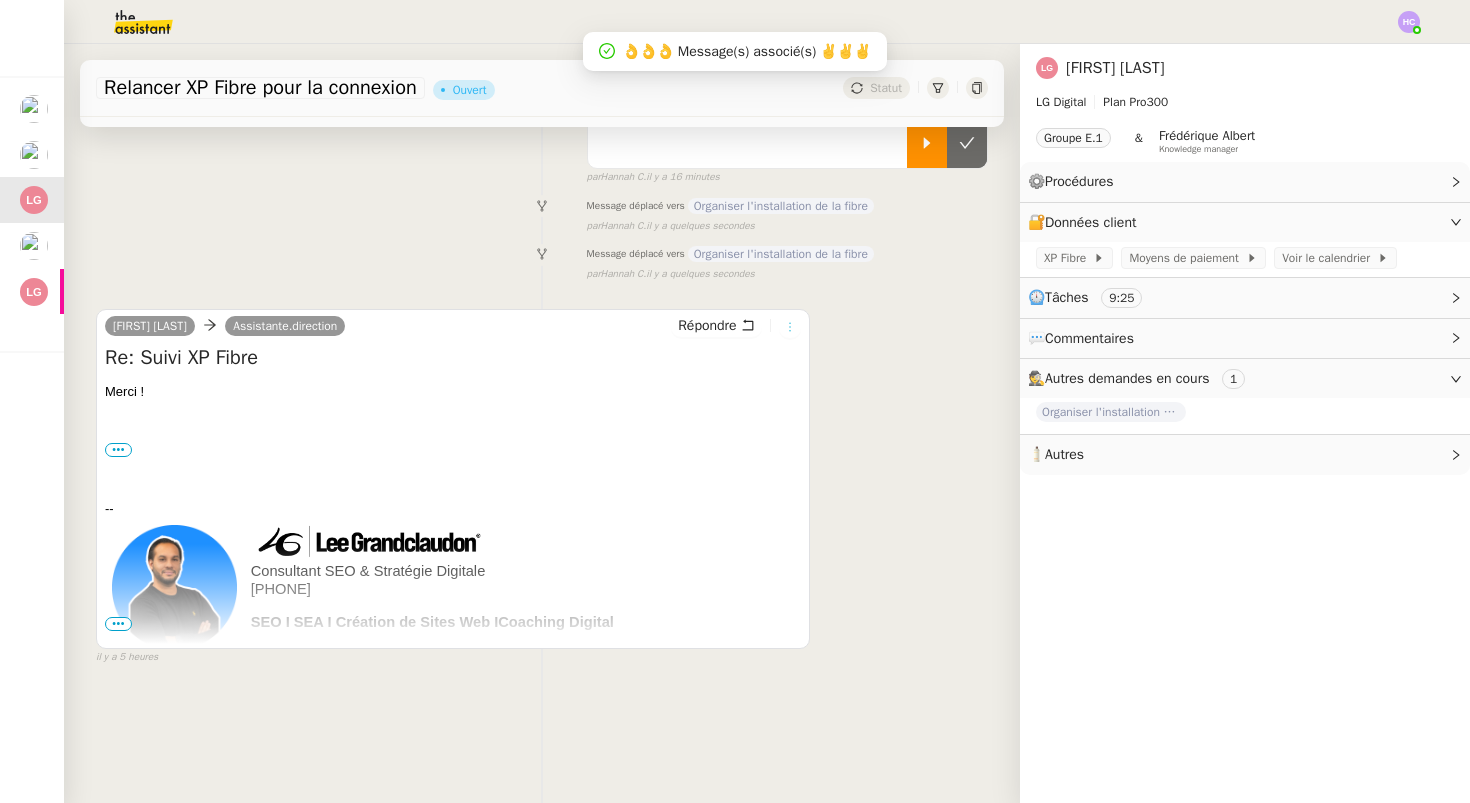 click at bounding box center [790, 327] 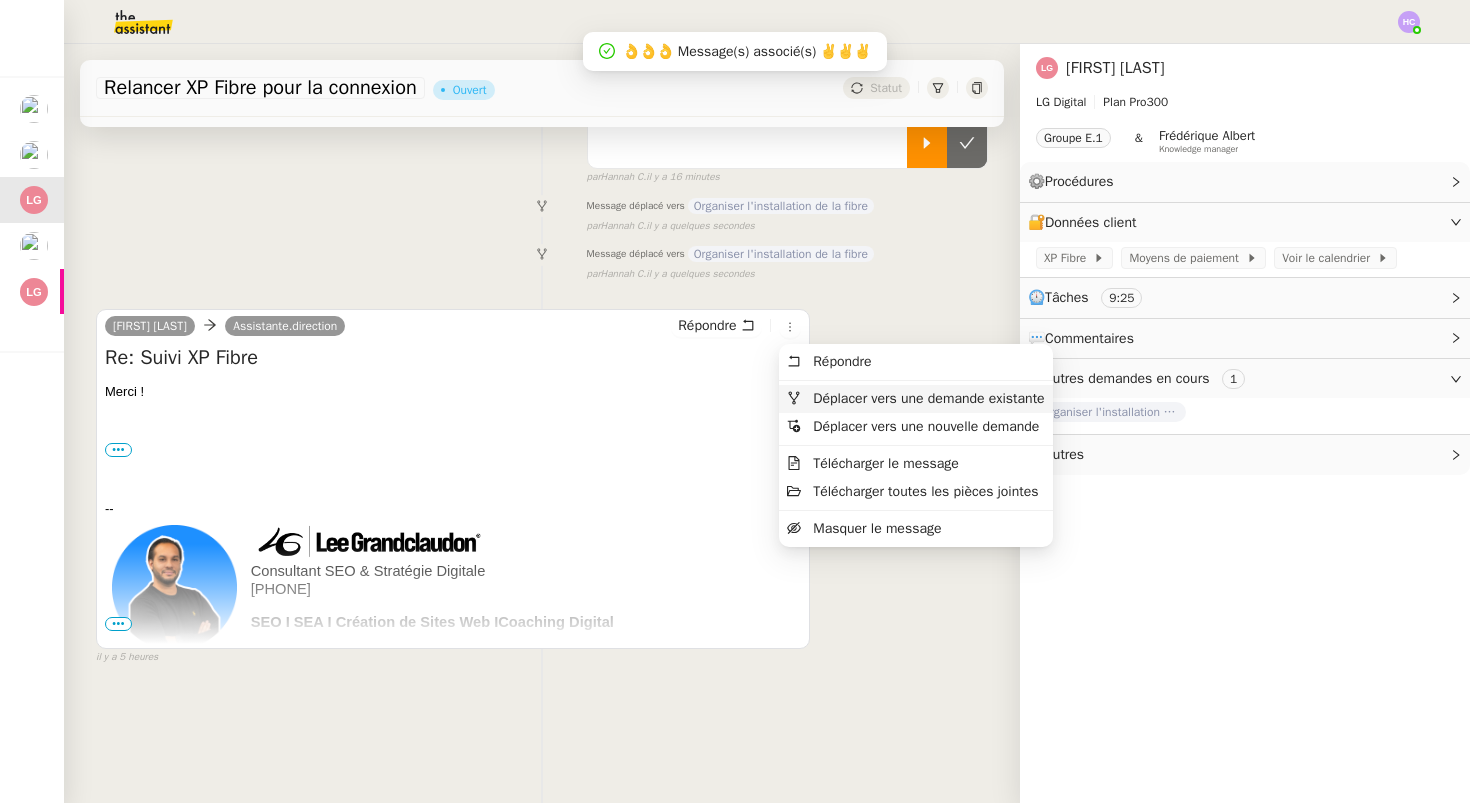 click on "Déplacer vers une demande existante" at bounding box center (928, 398) 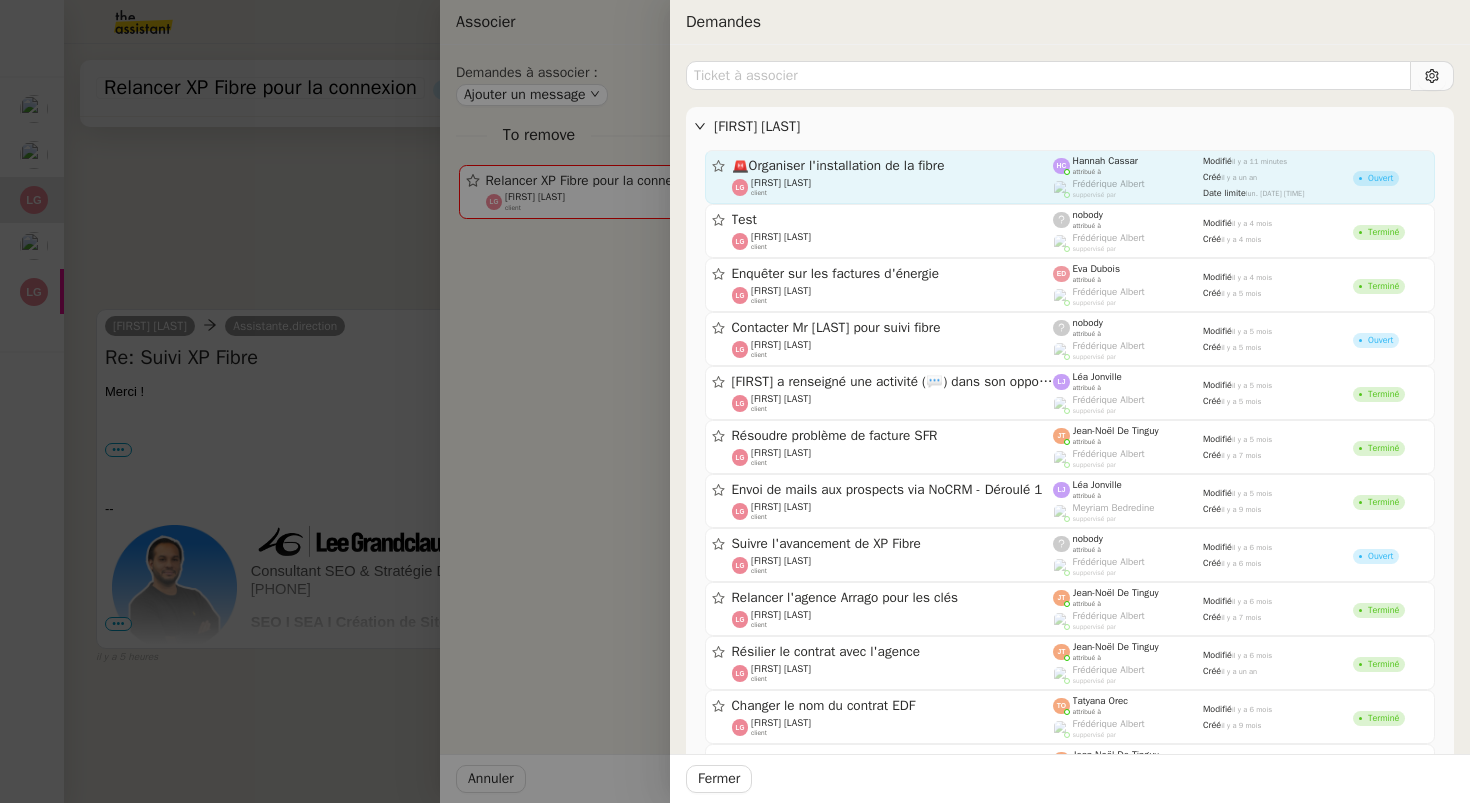 click on "[LAST] [LAST]    client" 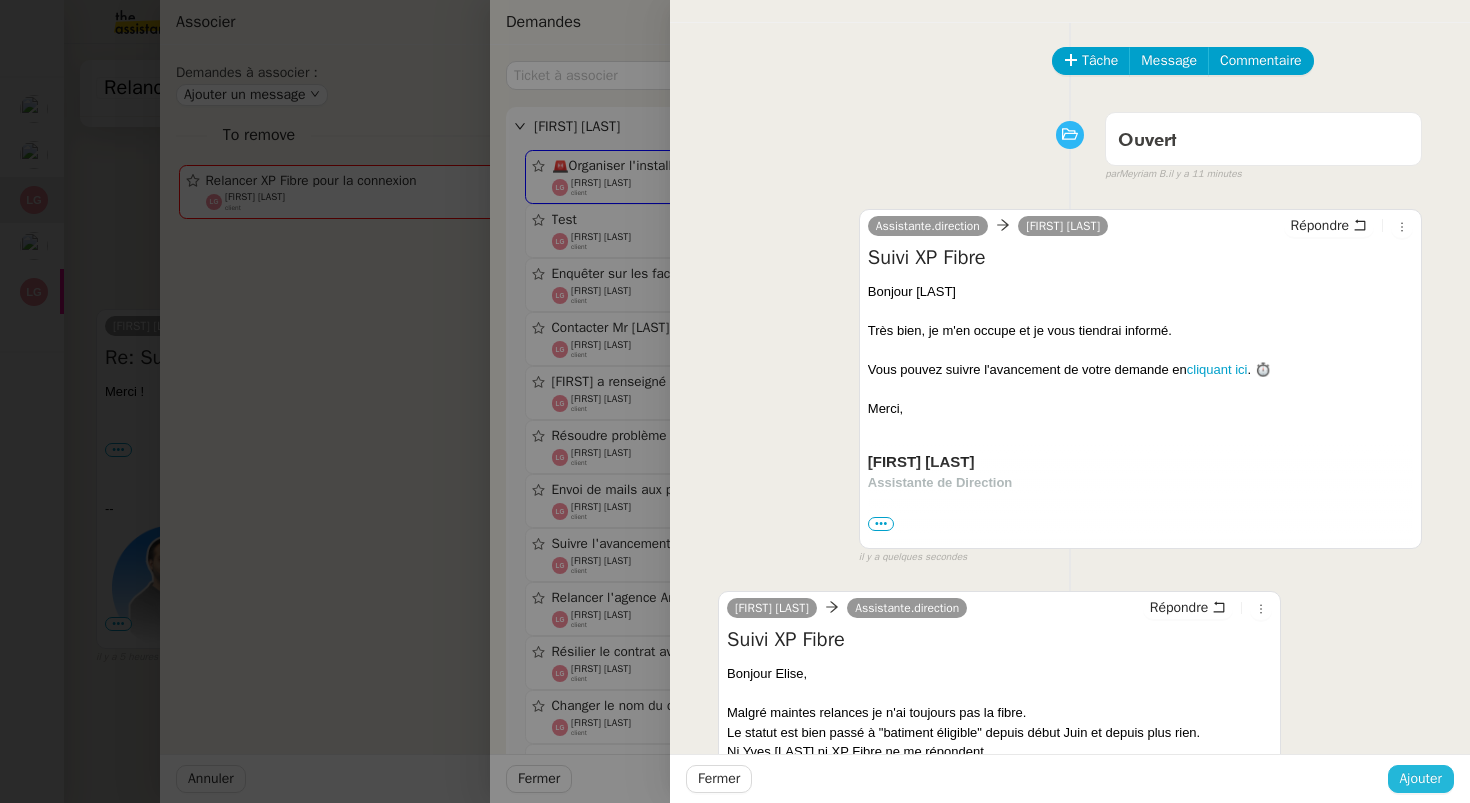 click on "Ajouter" at bounding box center (1421, 778) 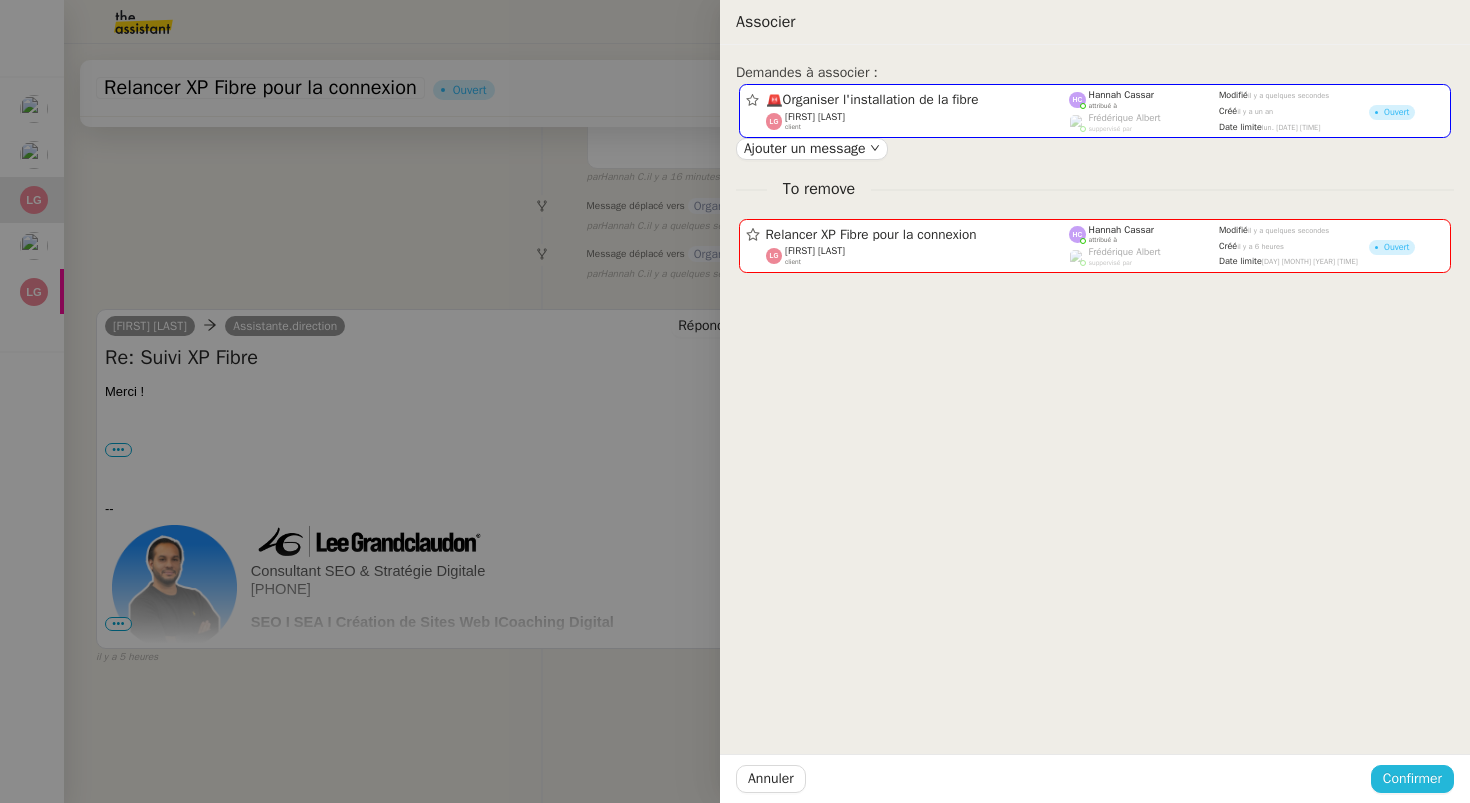 click on "Confirmer" at bounding box center [1412, 778] 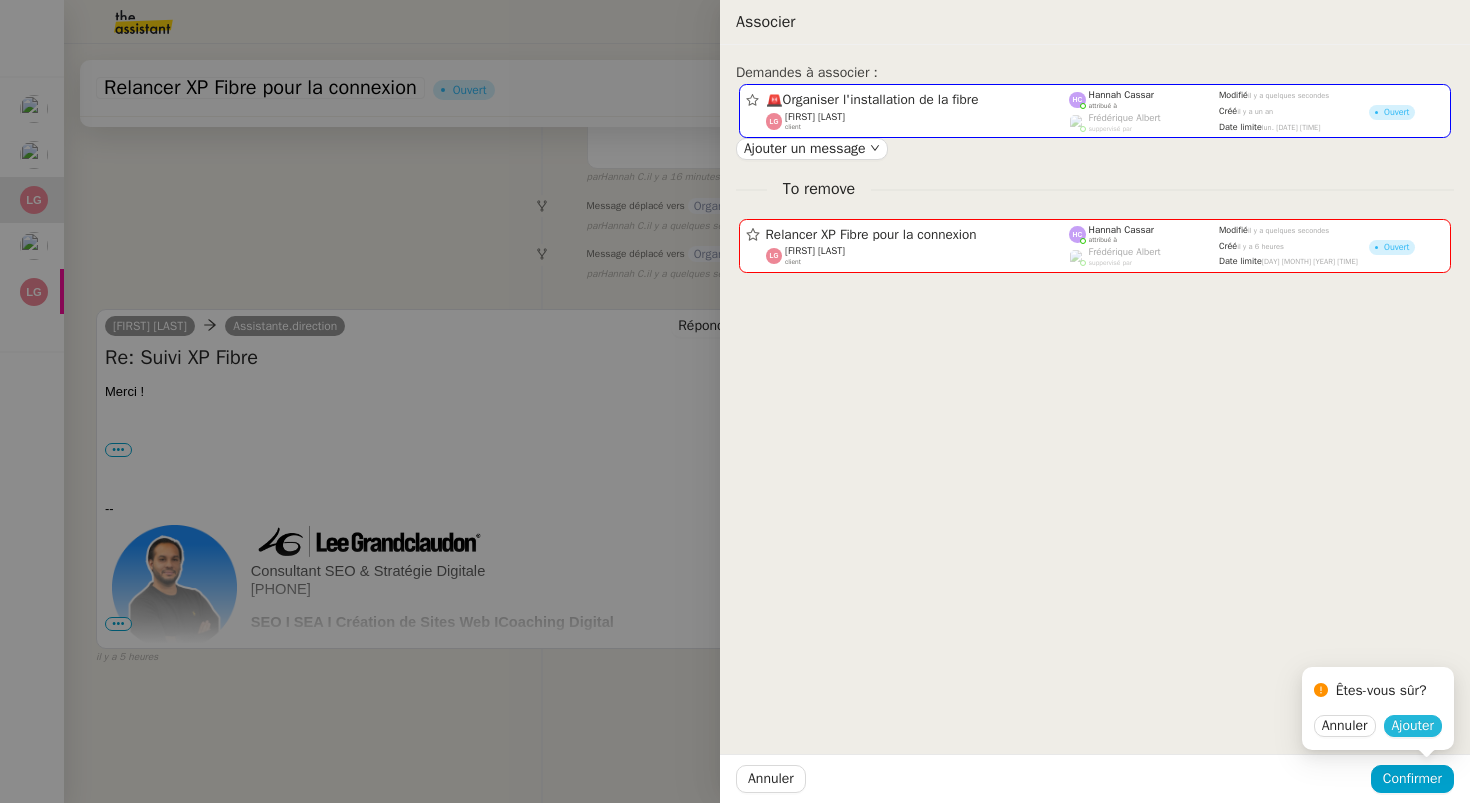 click on "Ajouter" at bounding box center (1413, 726) 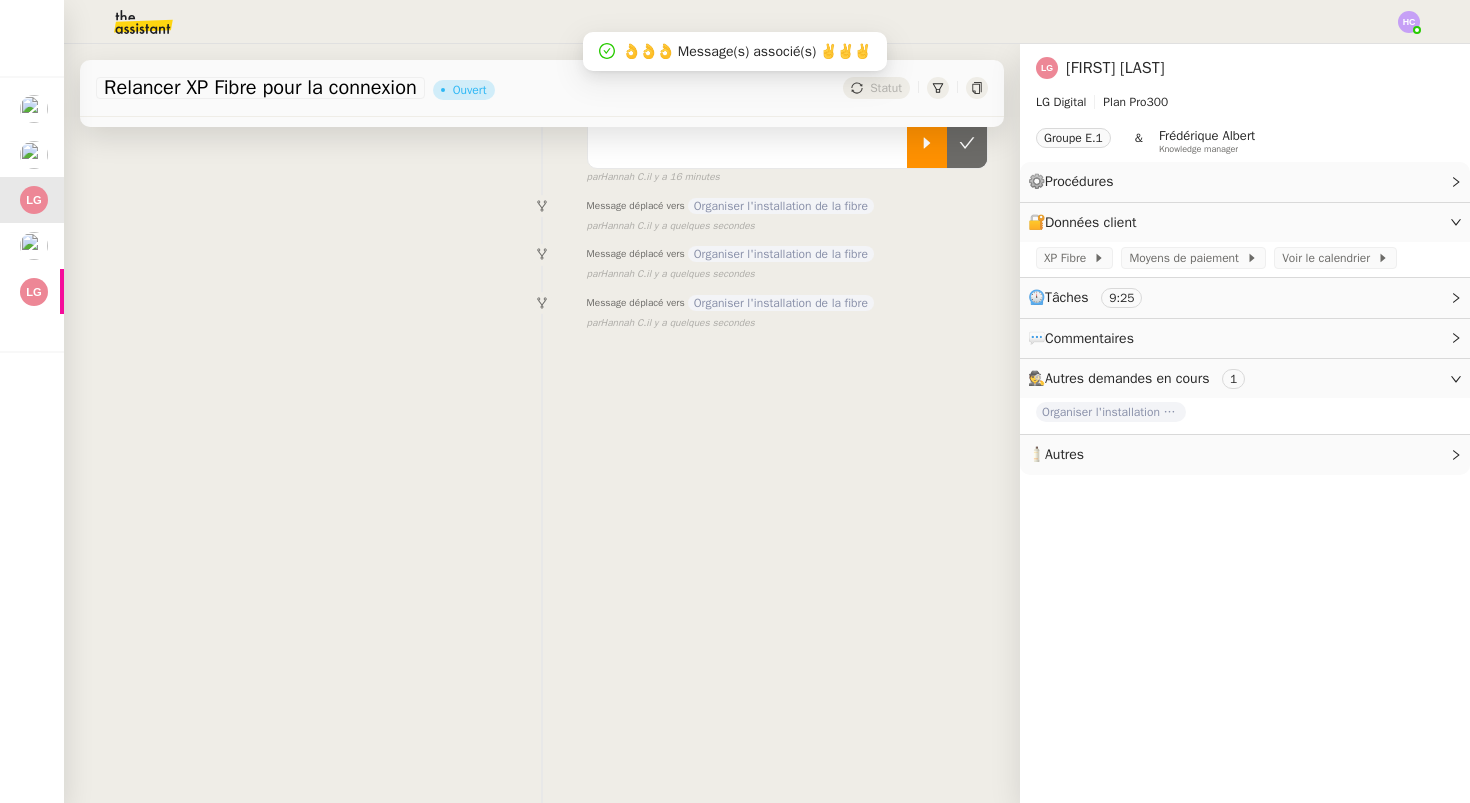 scroll, scrollTop: 0, scrollLeft: 0, axis: both 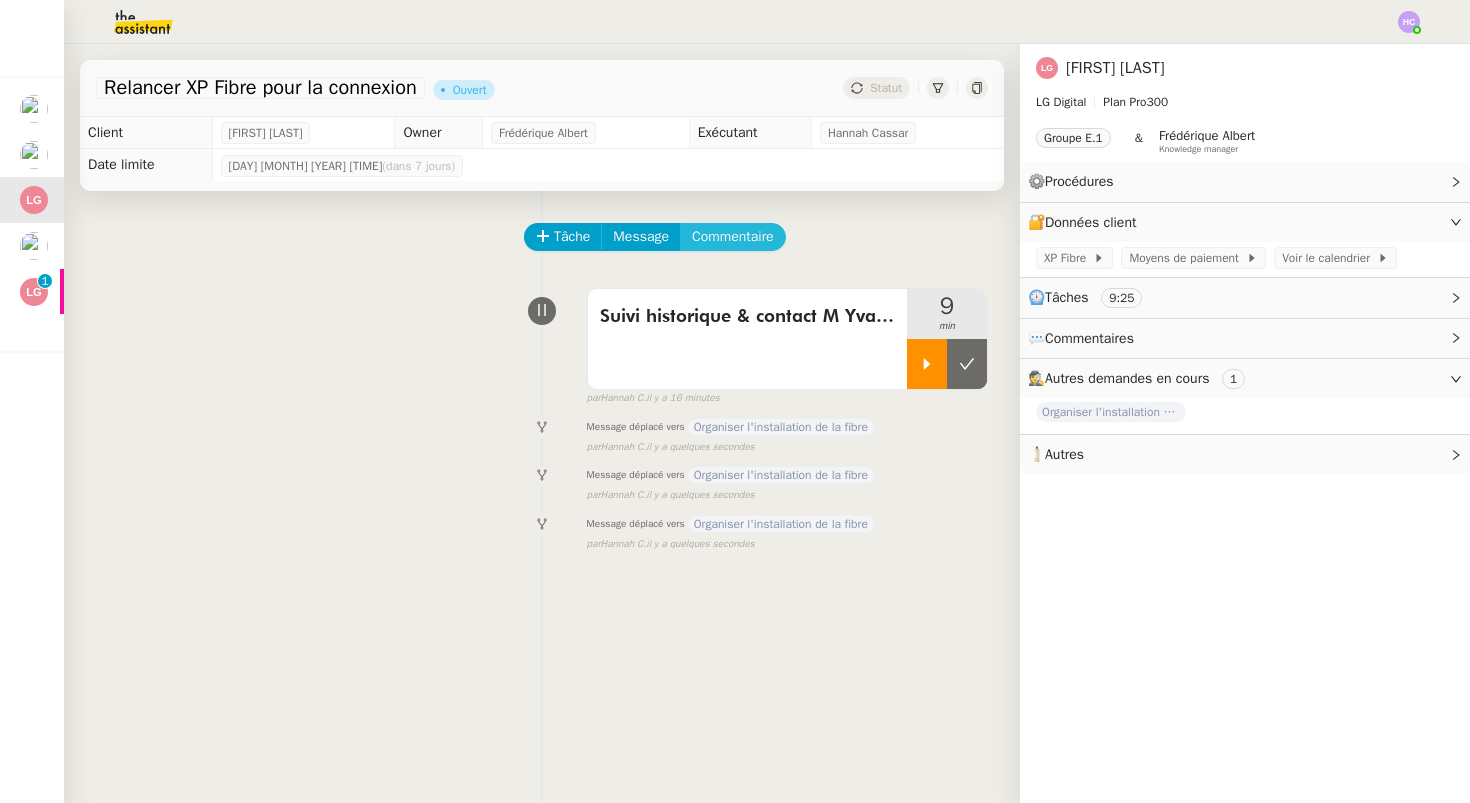 click on "Commentaire" 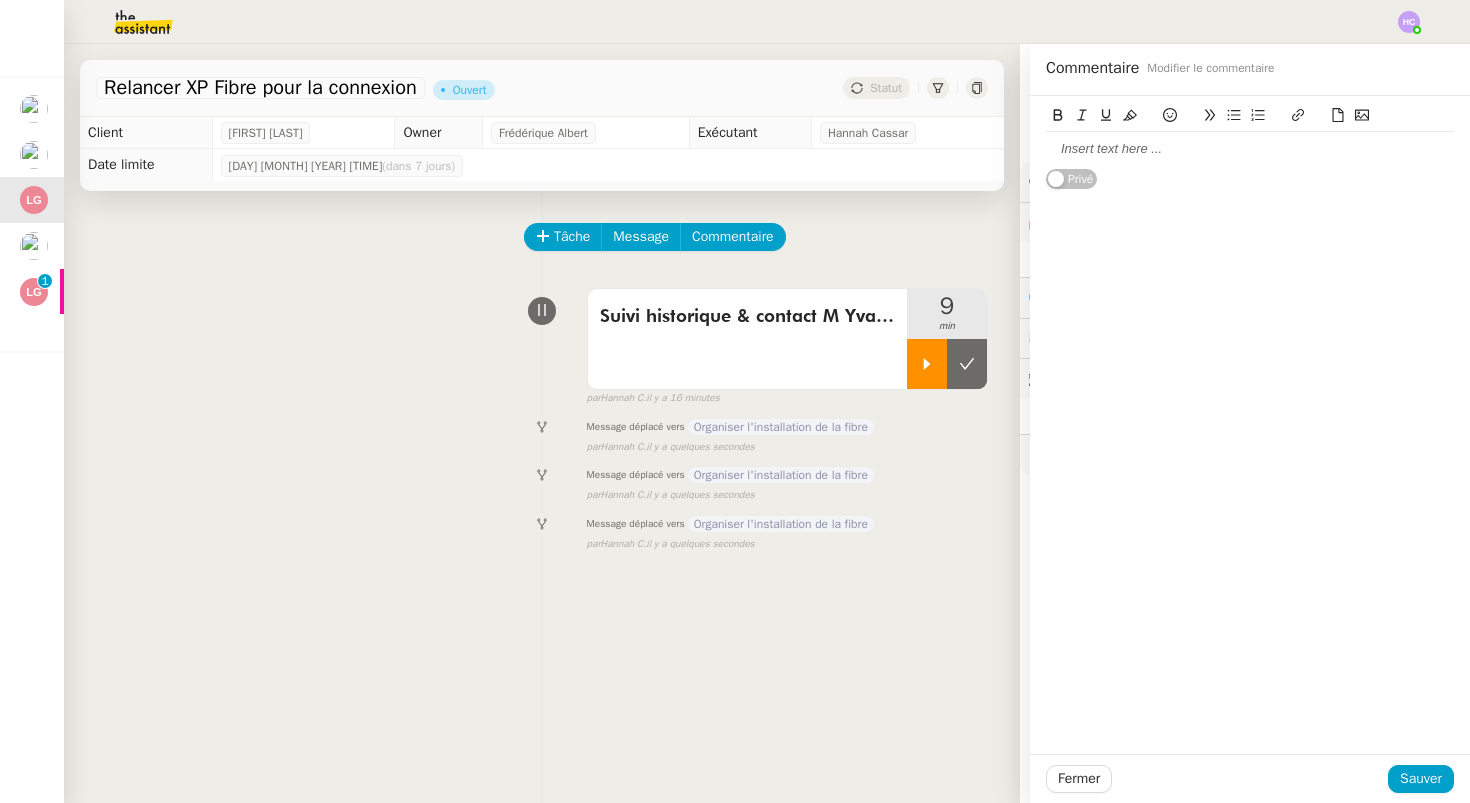 type 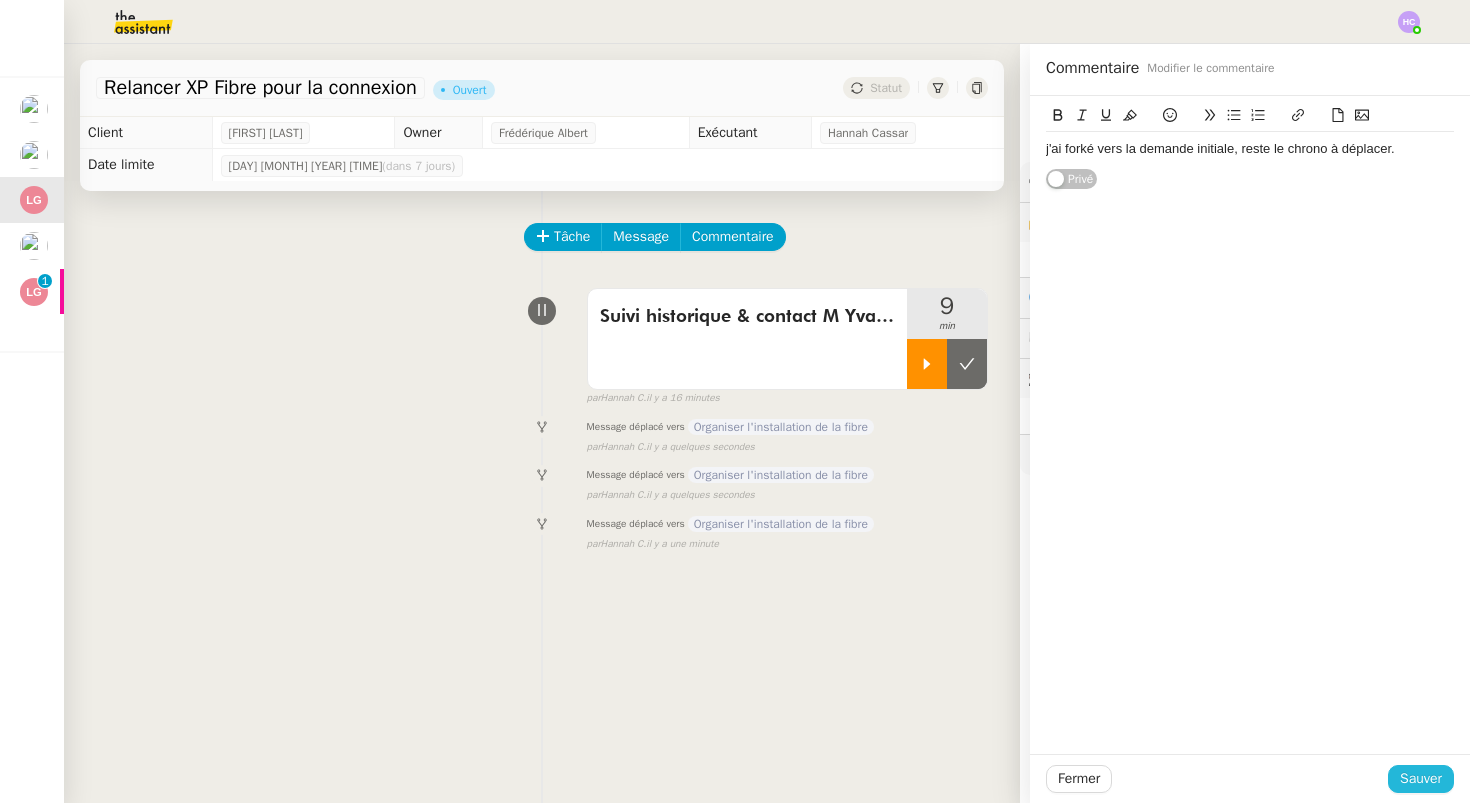 click on "Sauver" 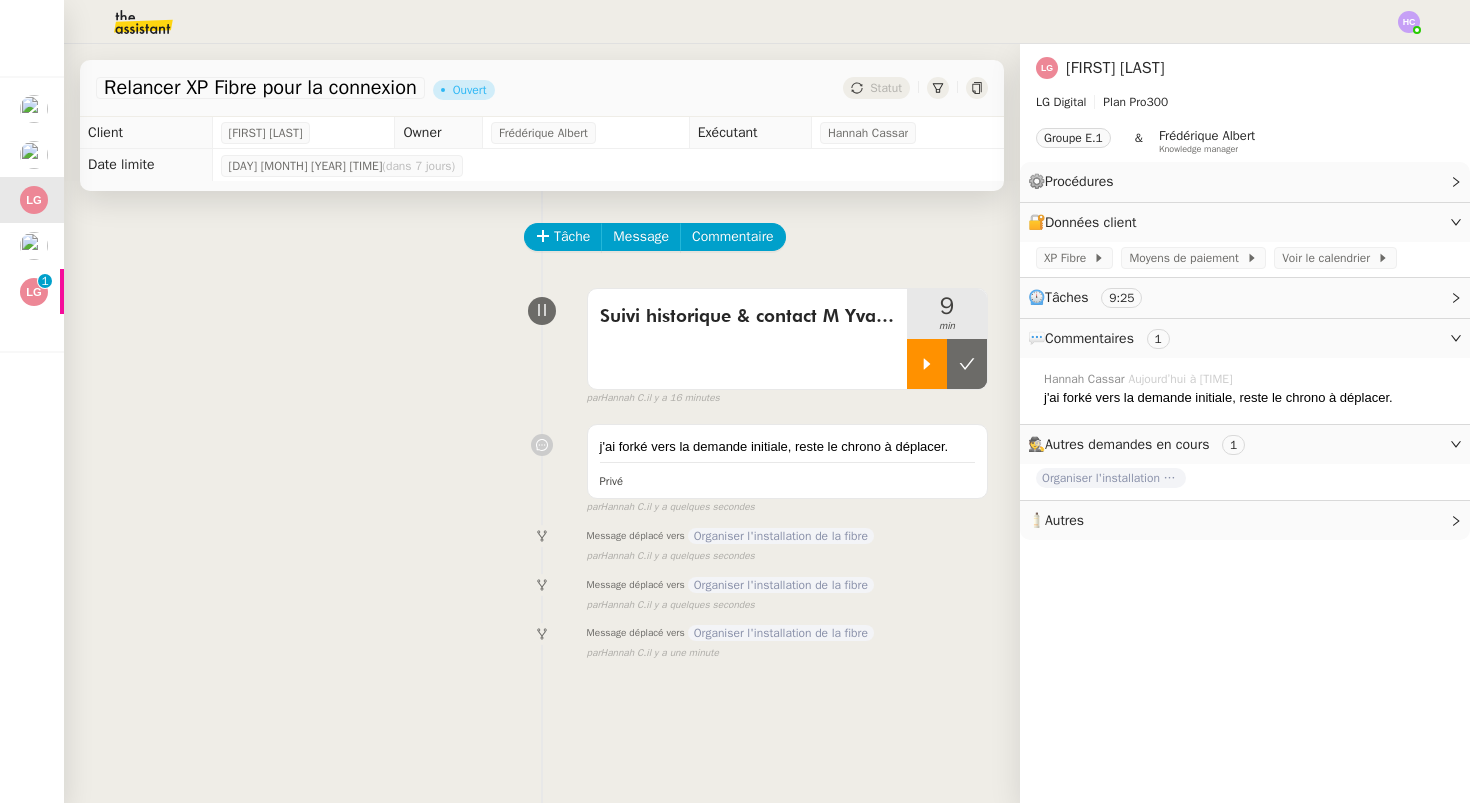 click on "Organiser l'installation de la fibre" 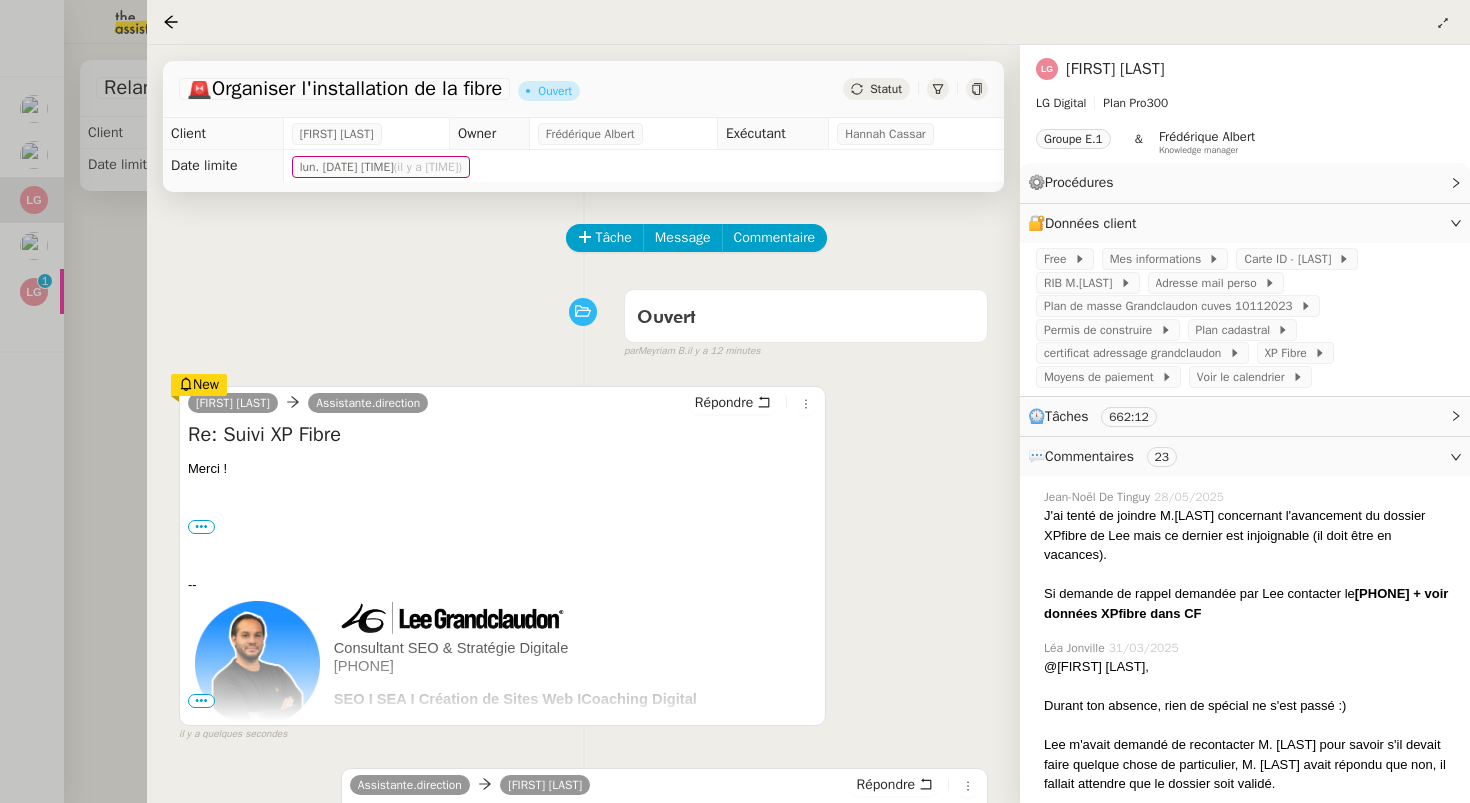click 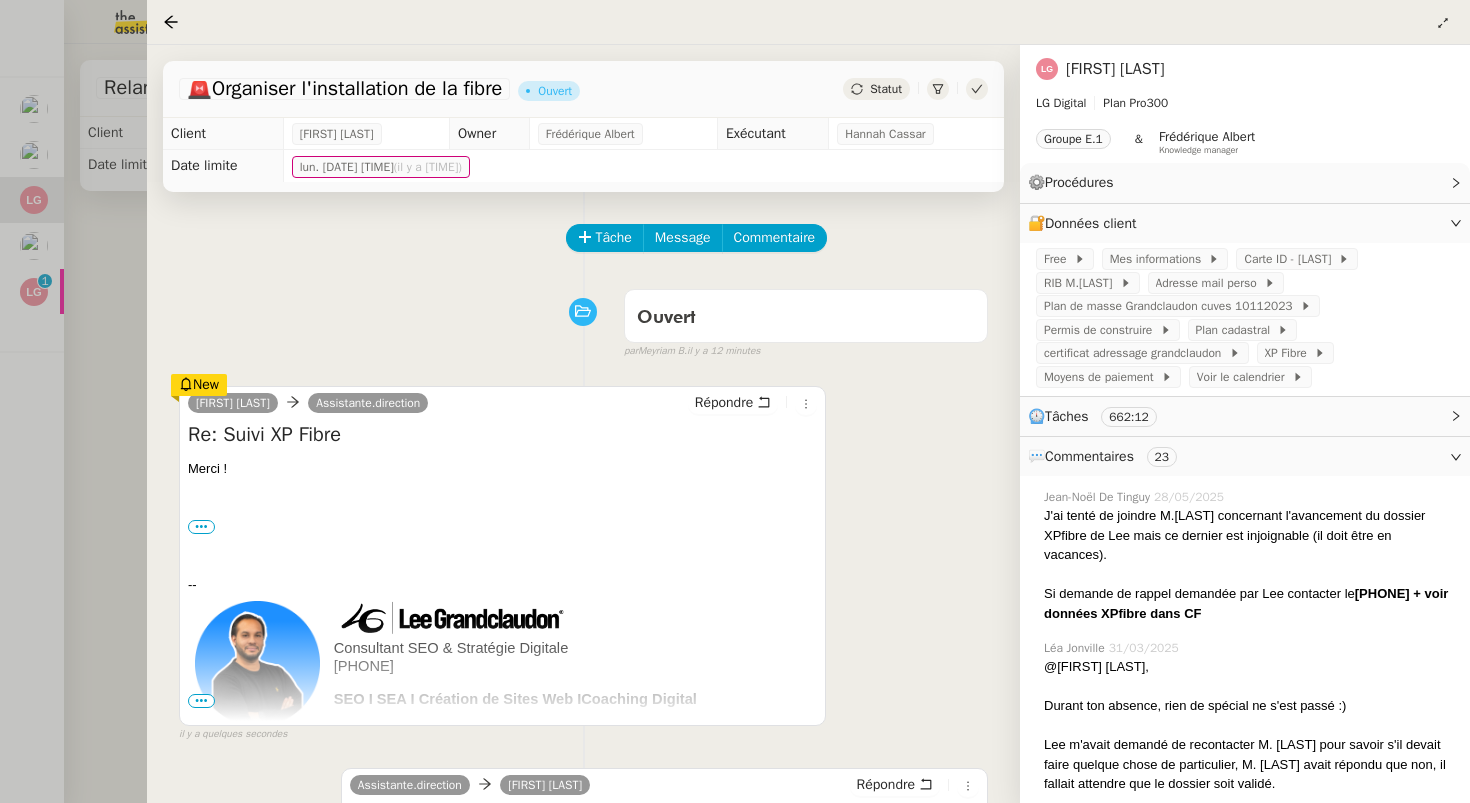 click at bounding box center [735, 401] 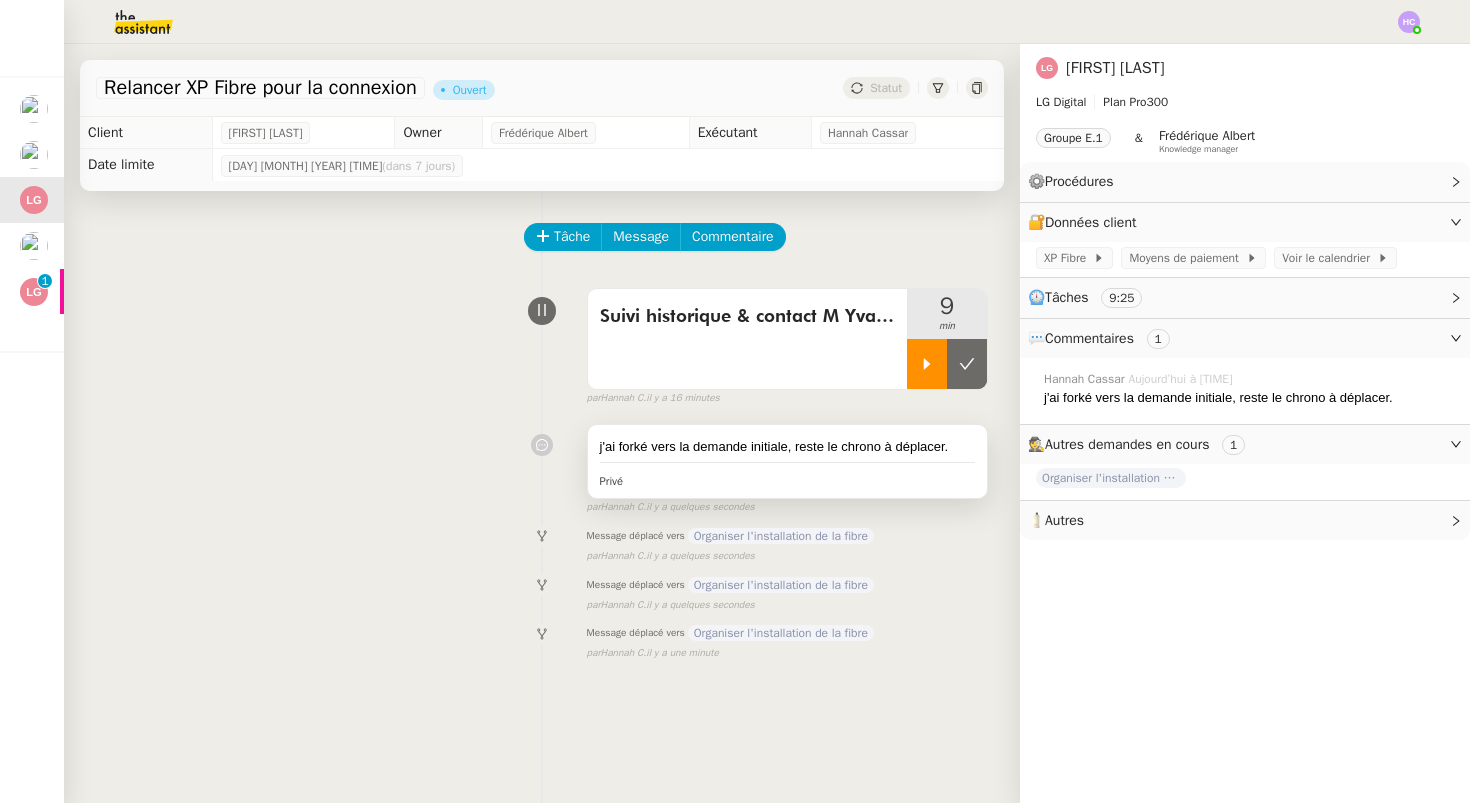 click on "j'ai forké vers la demande initiale, reste le chrono à déplacer." at bounding box center [787, 447] 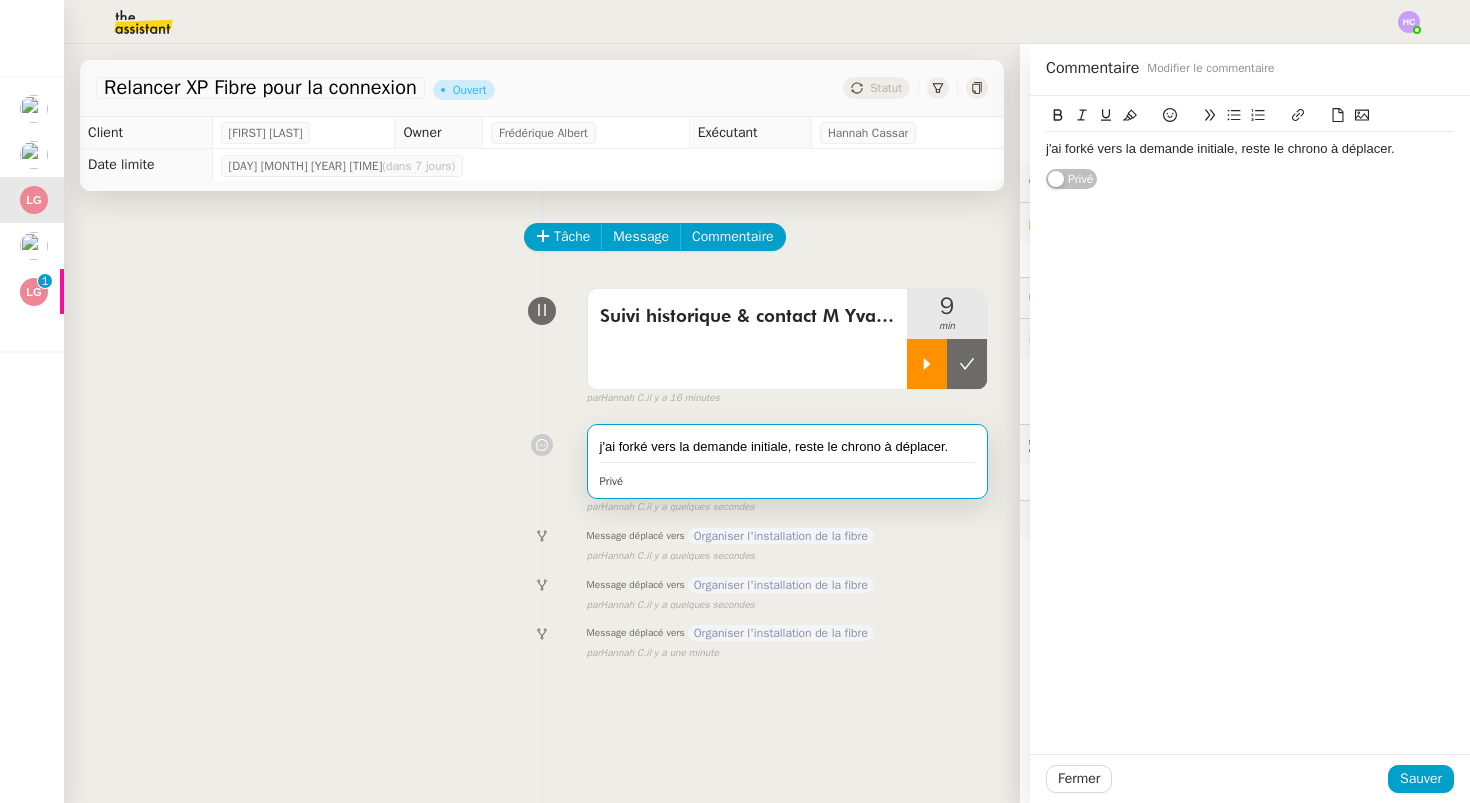 click on "j'ai forké vers la demande initiale, reste le chrono à déplacer." 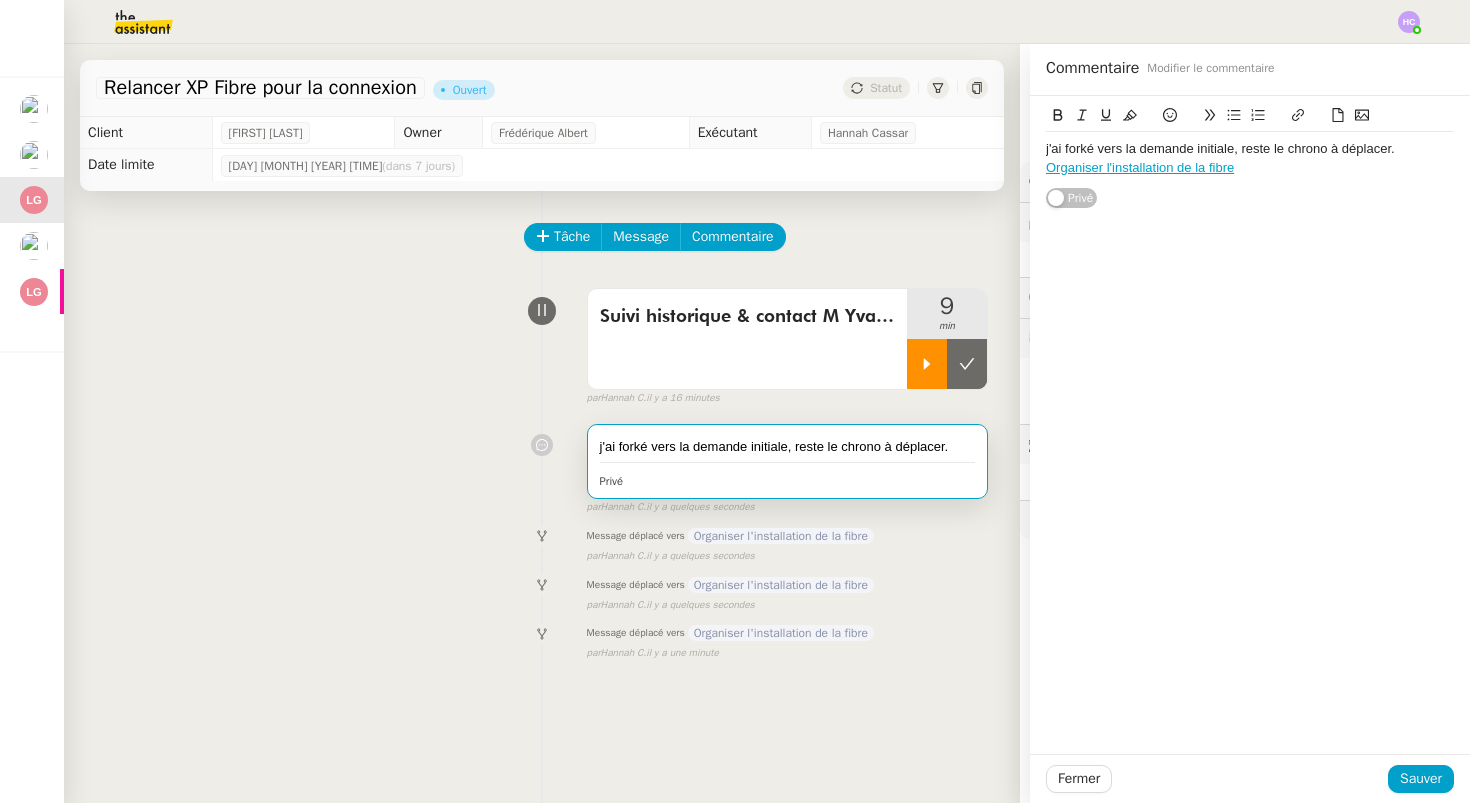 scroll, scrollTop: 0, scrollLeft: 0, axis: both 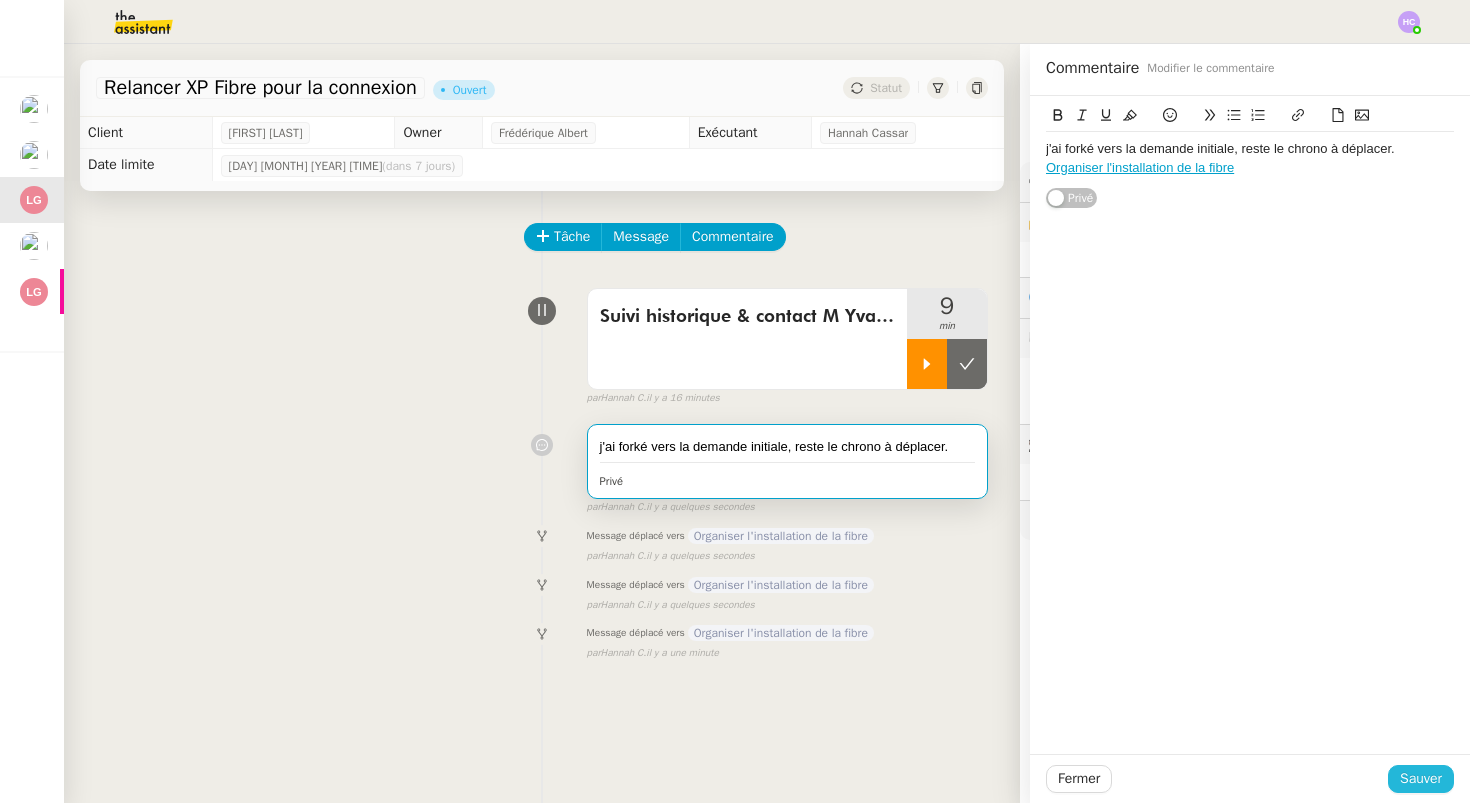 click on "Sauver" 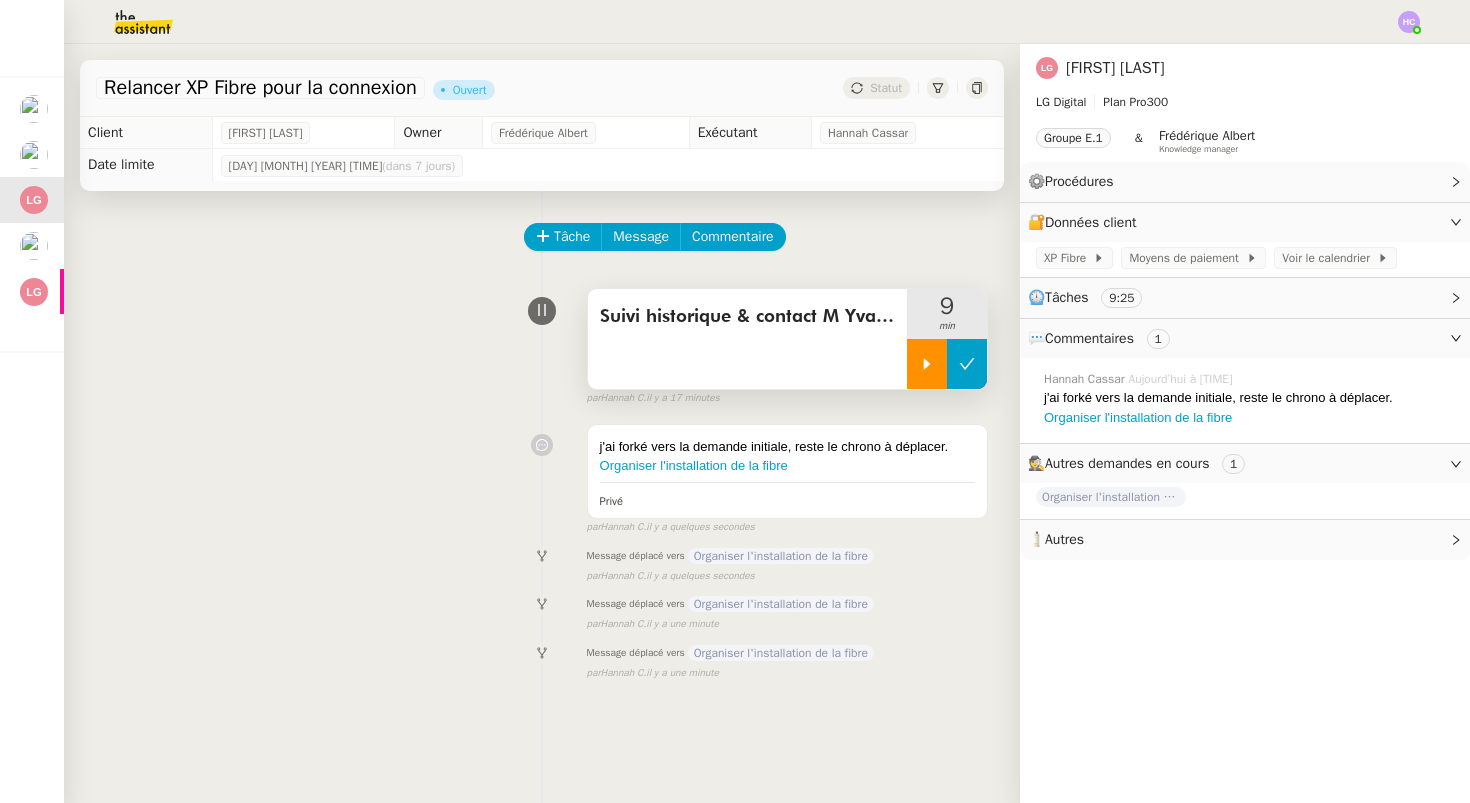 click at bounding box center (967, 364) 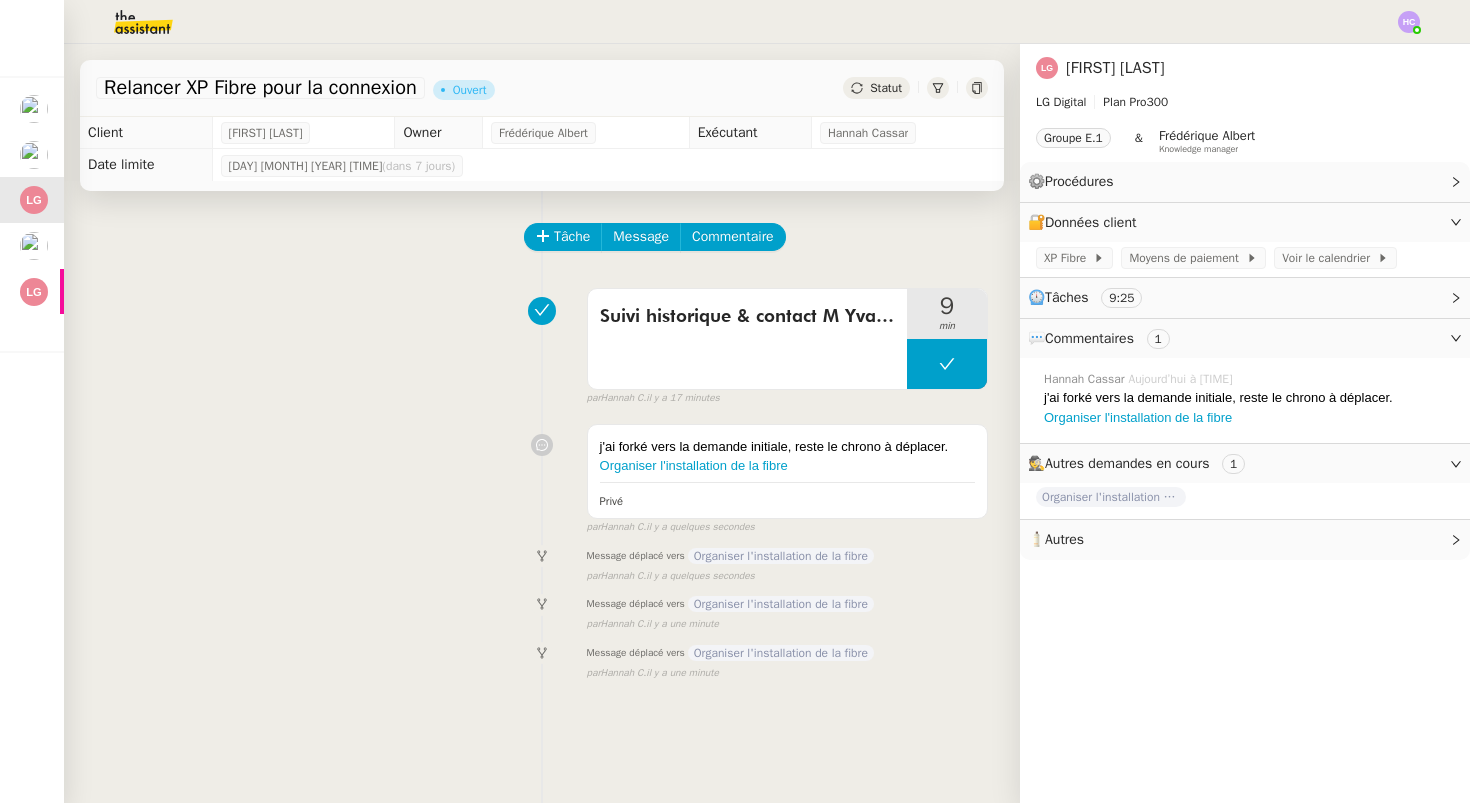 click 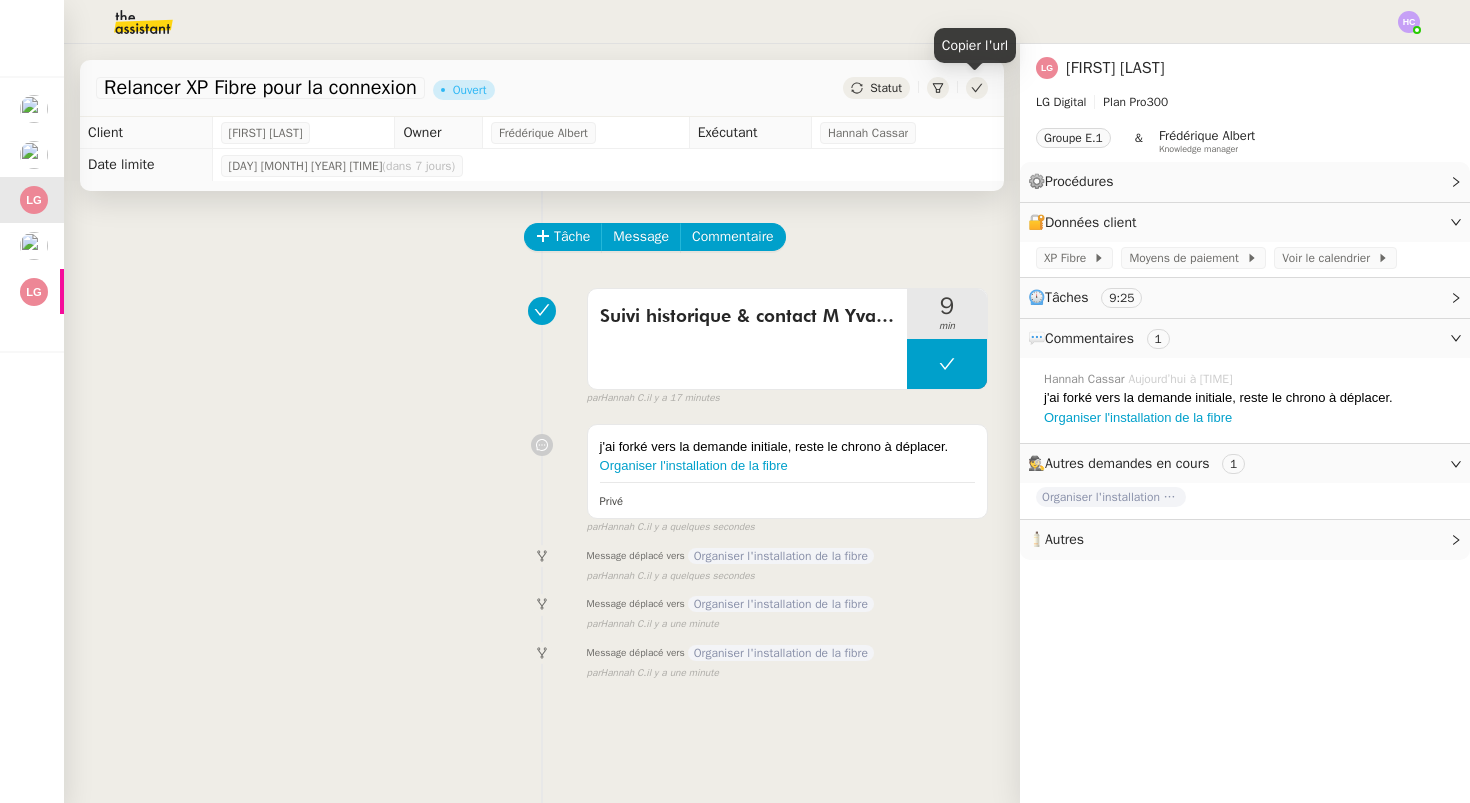 click on "Statut" 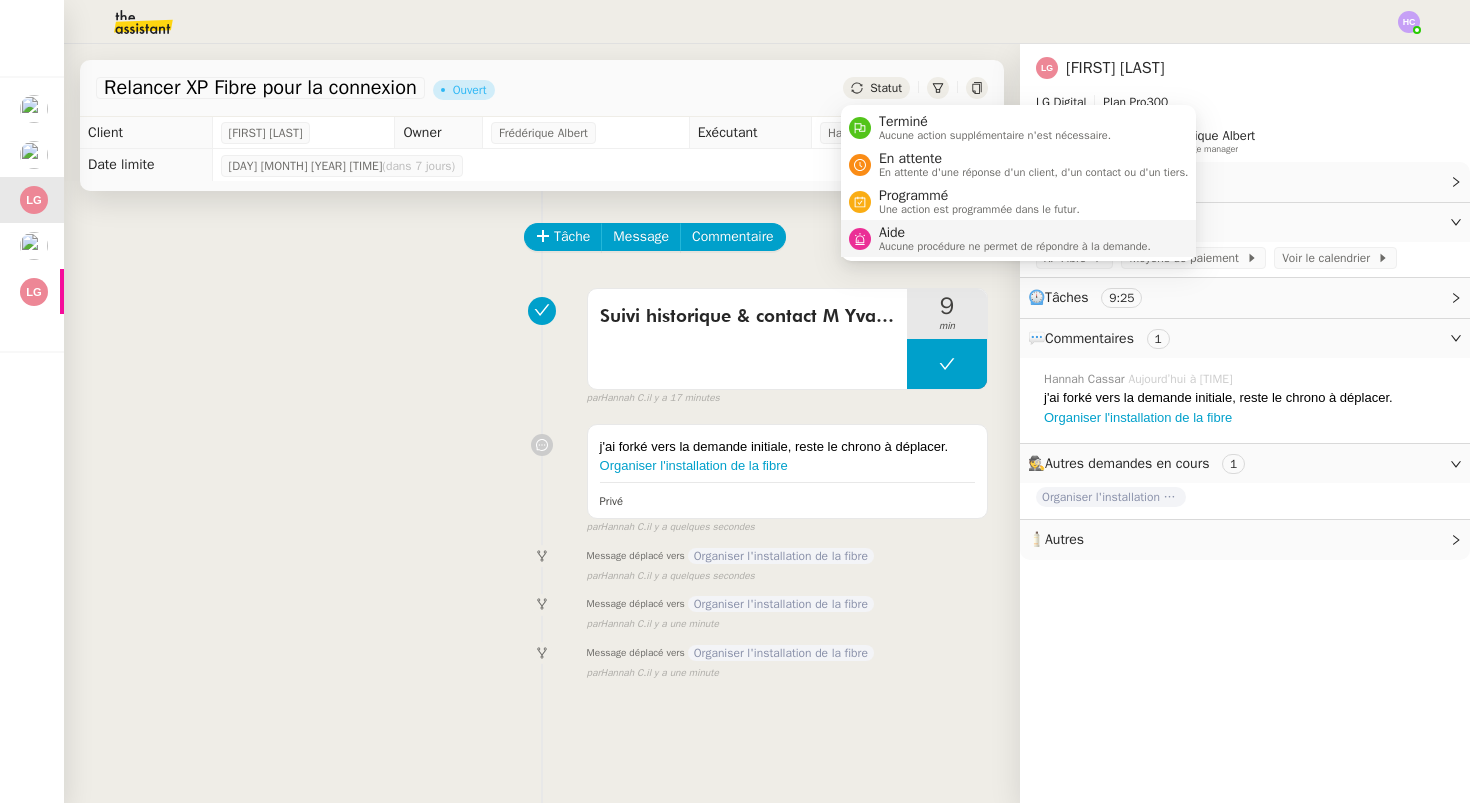click on "Aucune procédure ne permet de répondre à la demande." at bounding box center (1015, 246) 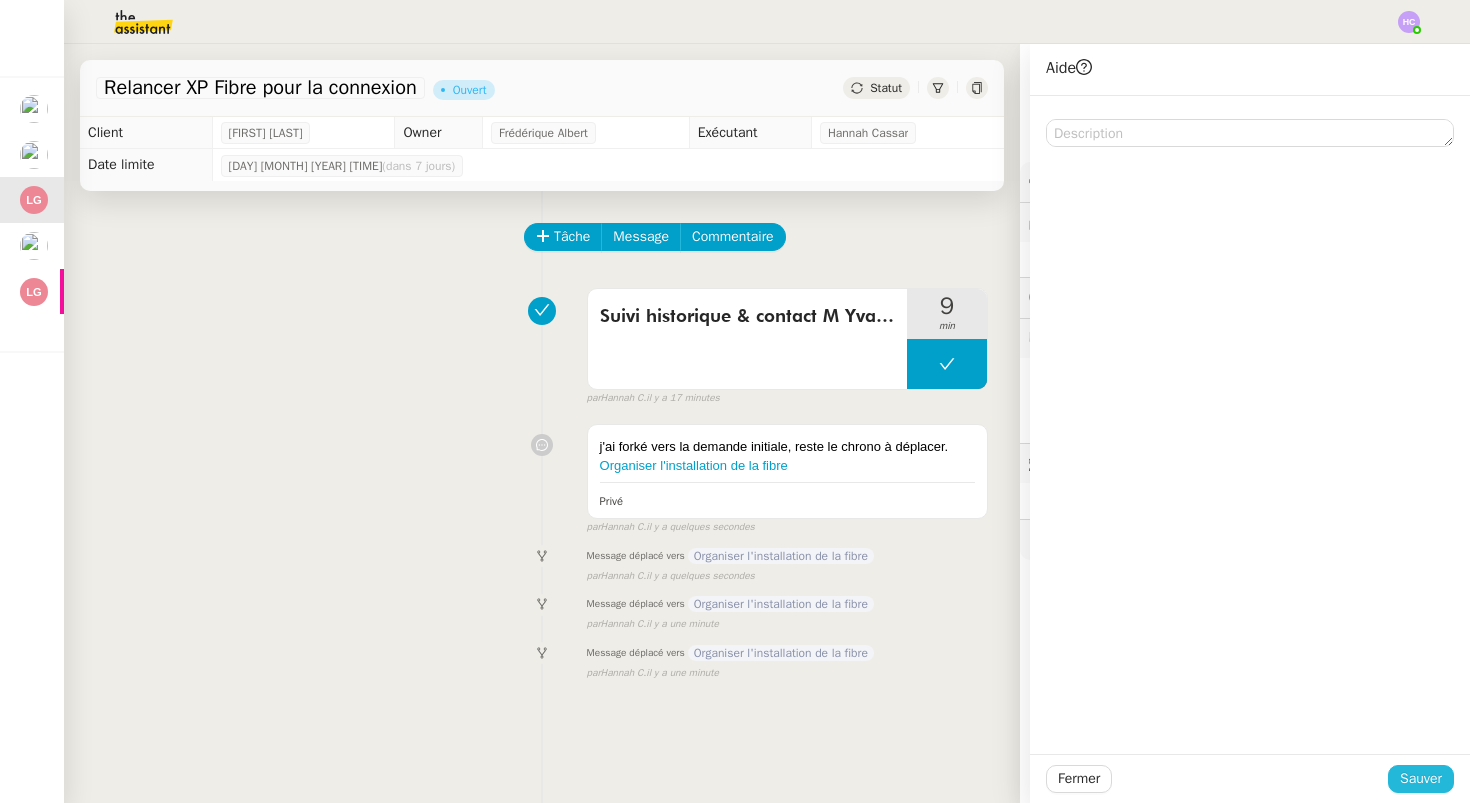 click on "Sauver" 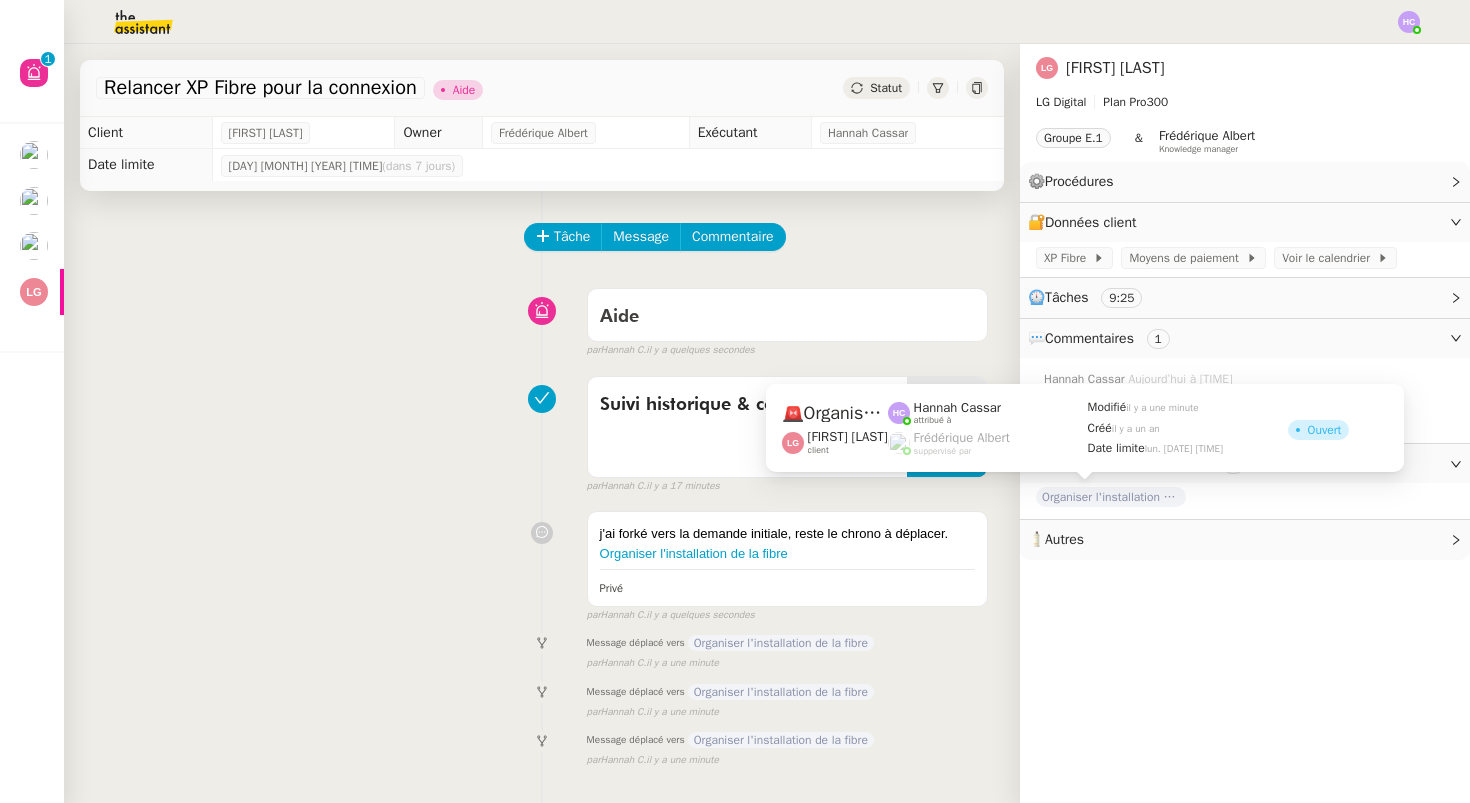 click on "Organiser l'installation de la fibre" 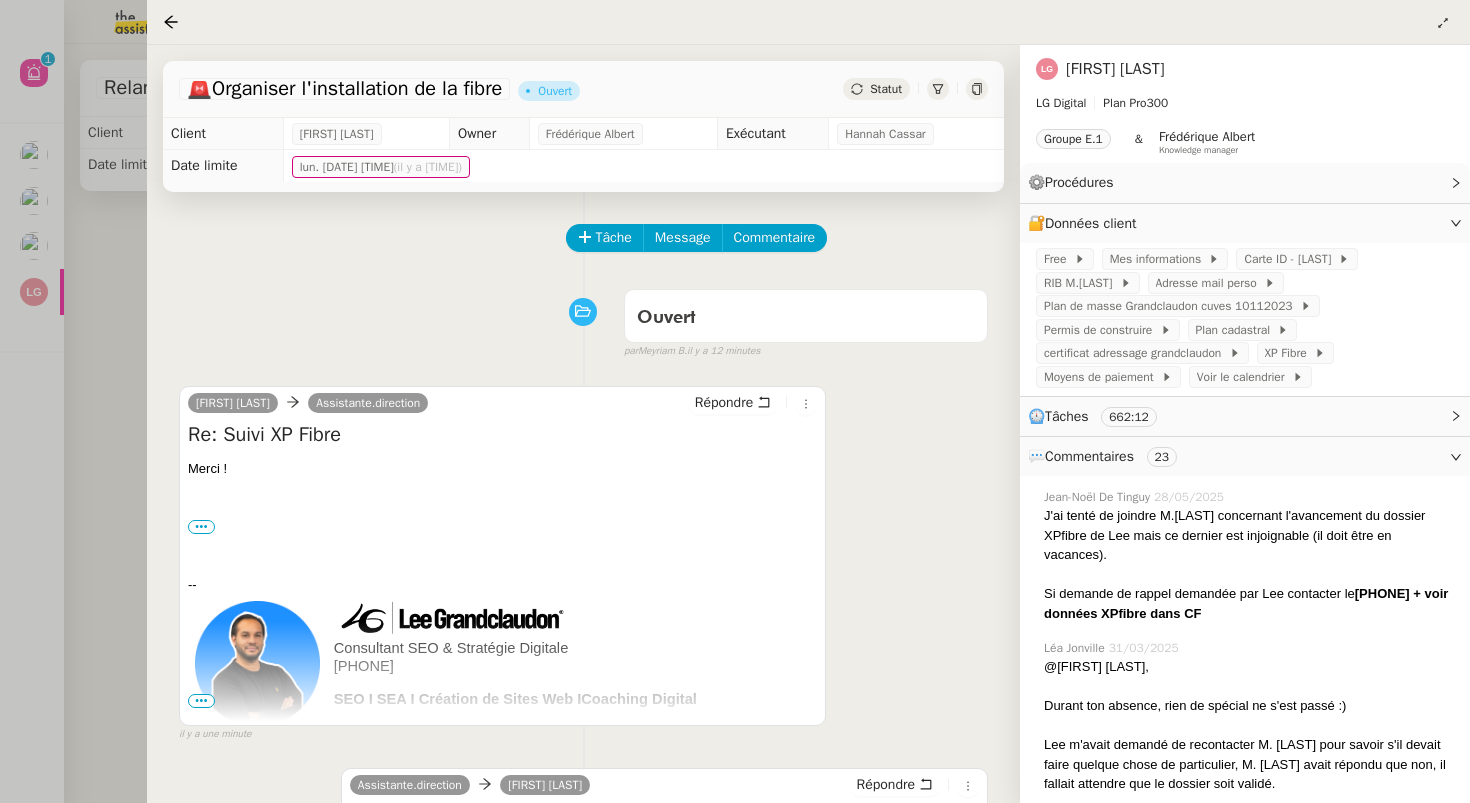 click at bounding box center (735, 401) 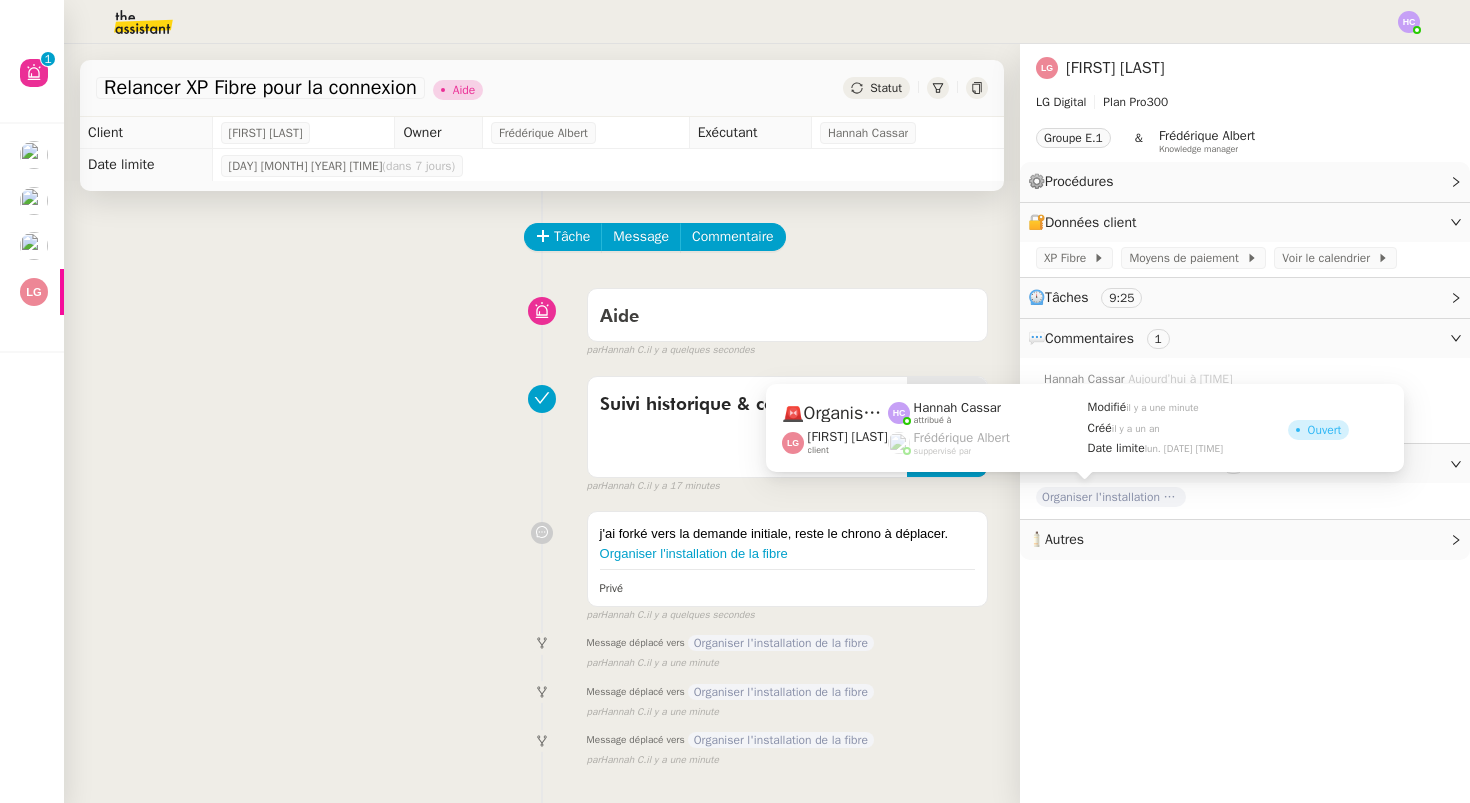 click on "Organiser l'installation de la fibre" 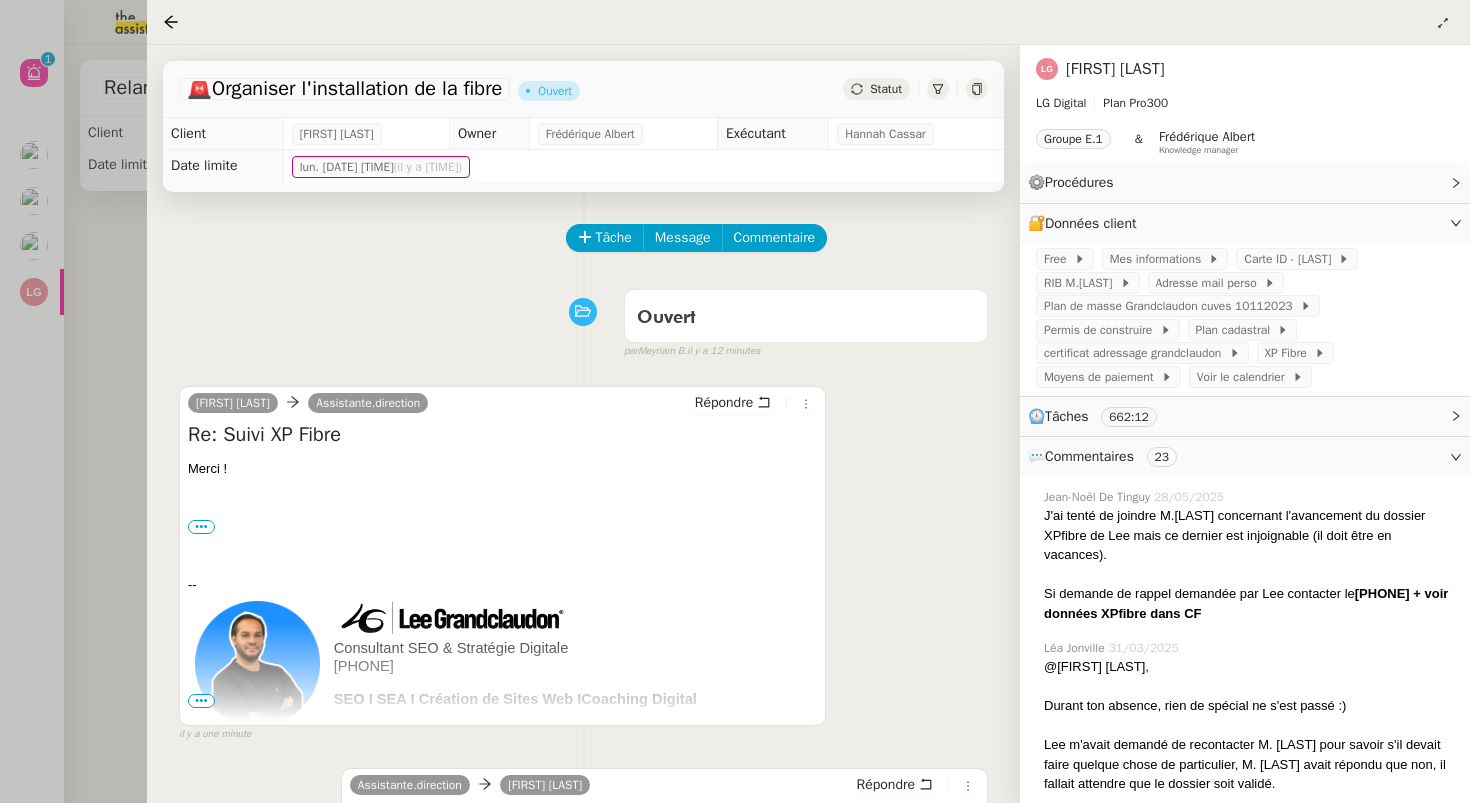 click at bounding box center [735, 401] 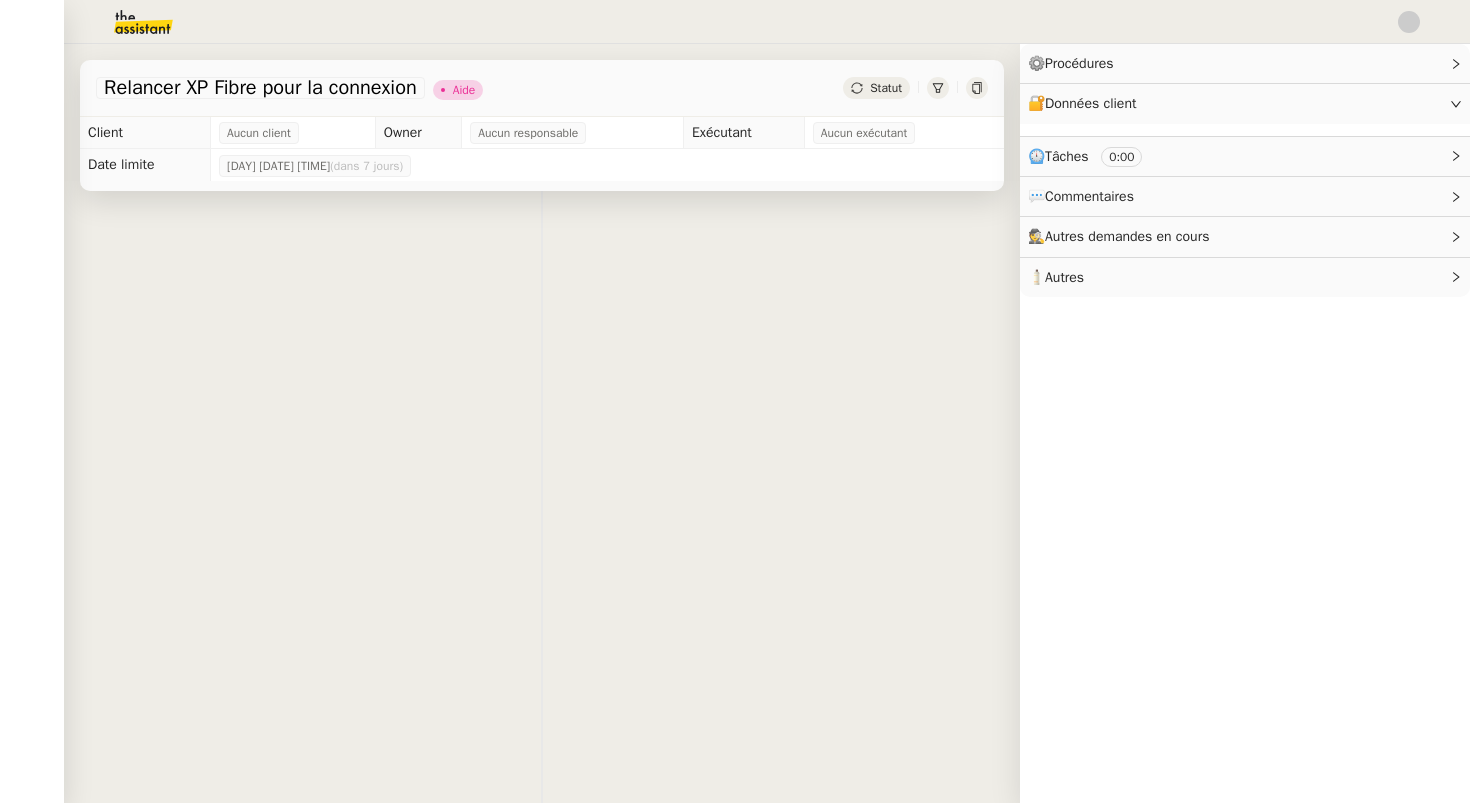 scroll, scrollTop: 0, scrollLeft: 0, axis: both 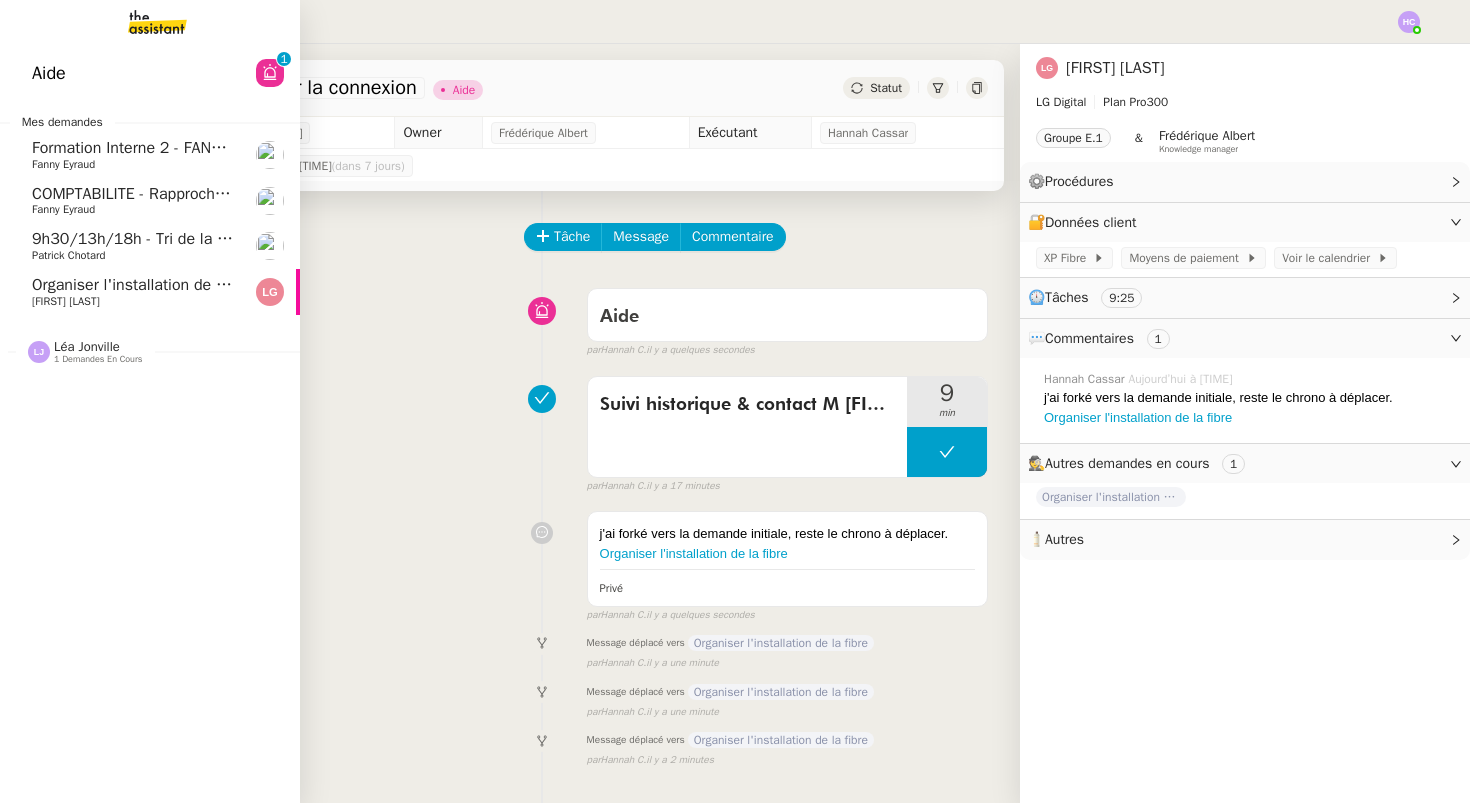 click on "[FIRST] [LAST]" 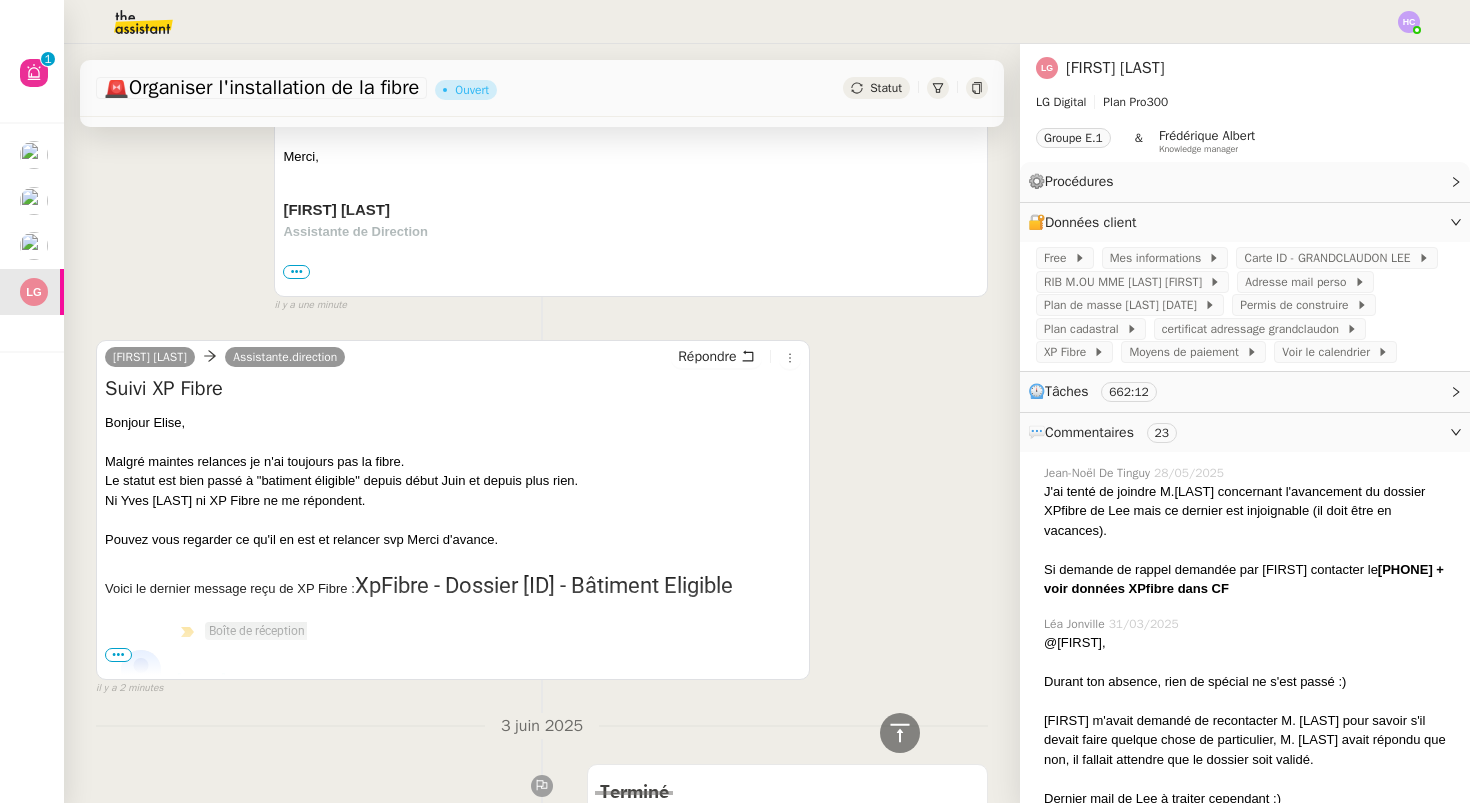 scroll, scrollTop: 812, scrollLeft: 0, axis: vertical 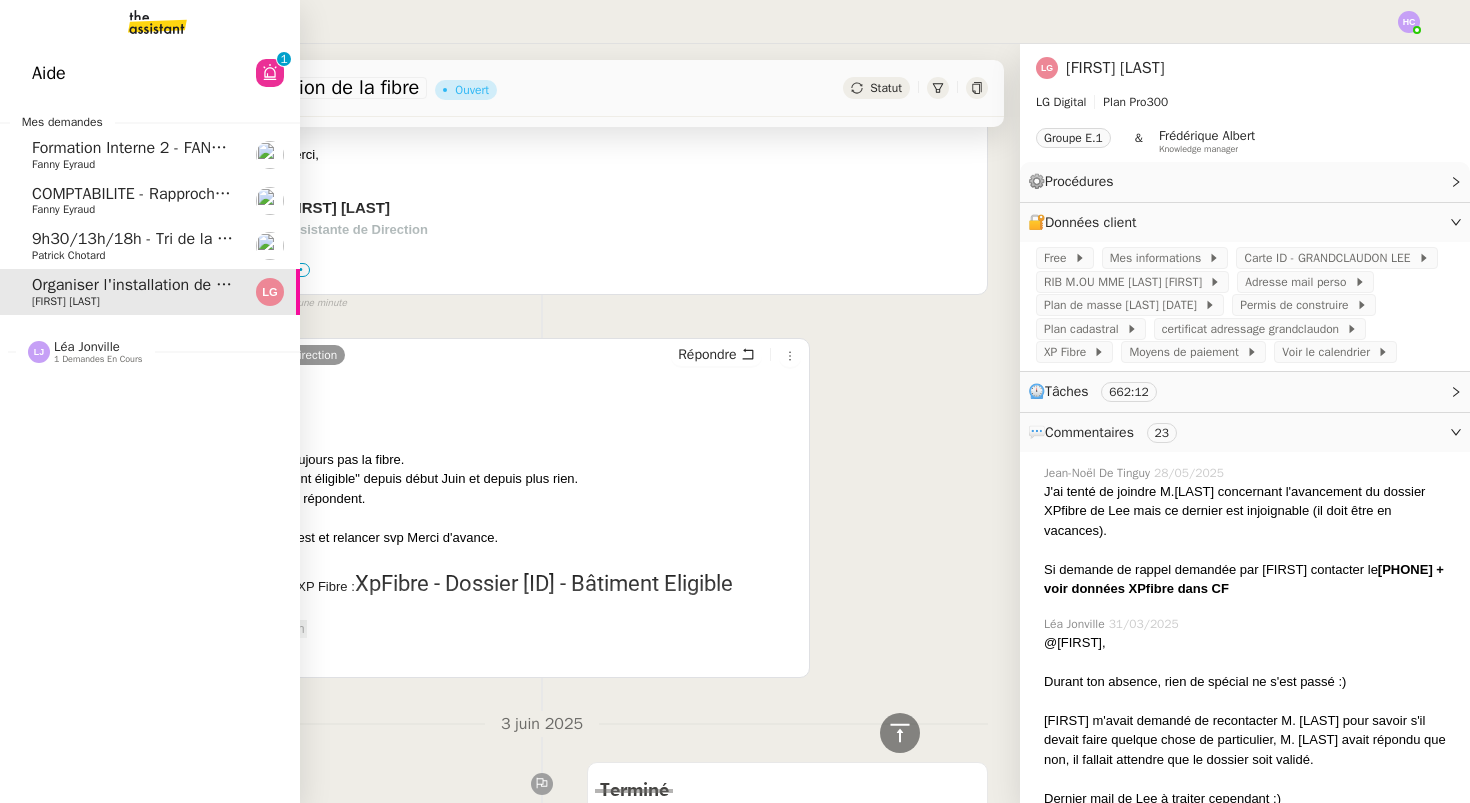 click on "COMPTABILITE - Rapprochement bancaire - [DATE]" 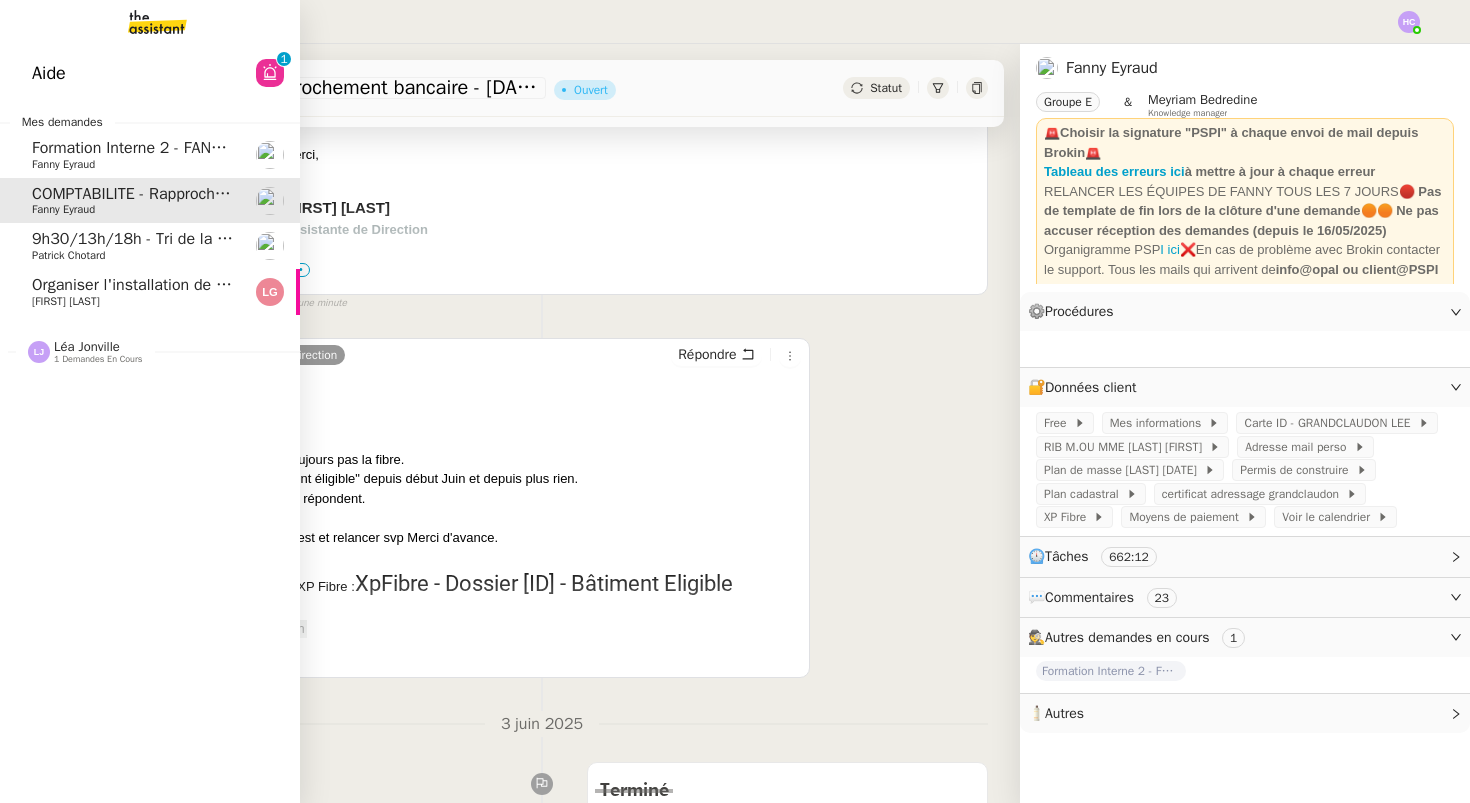 scroll, scrollTop: 254, scrollLeft: 0, axis: vertical 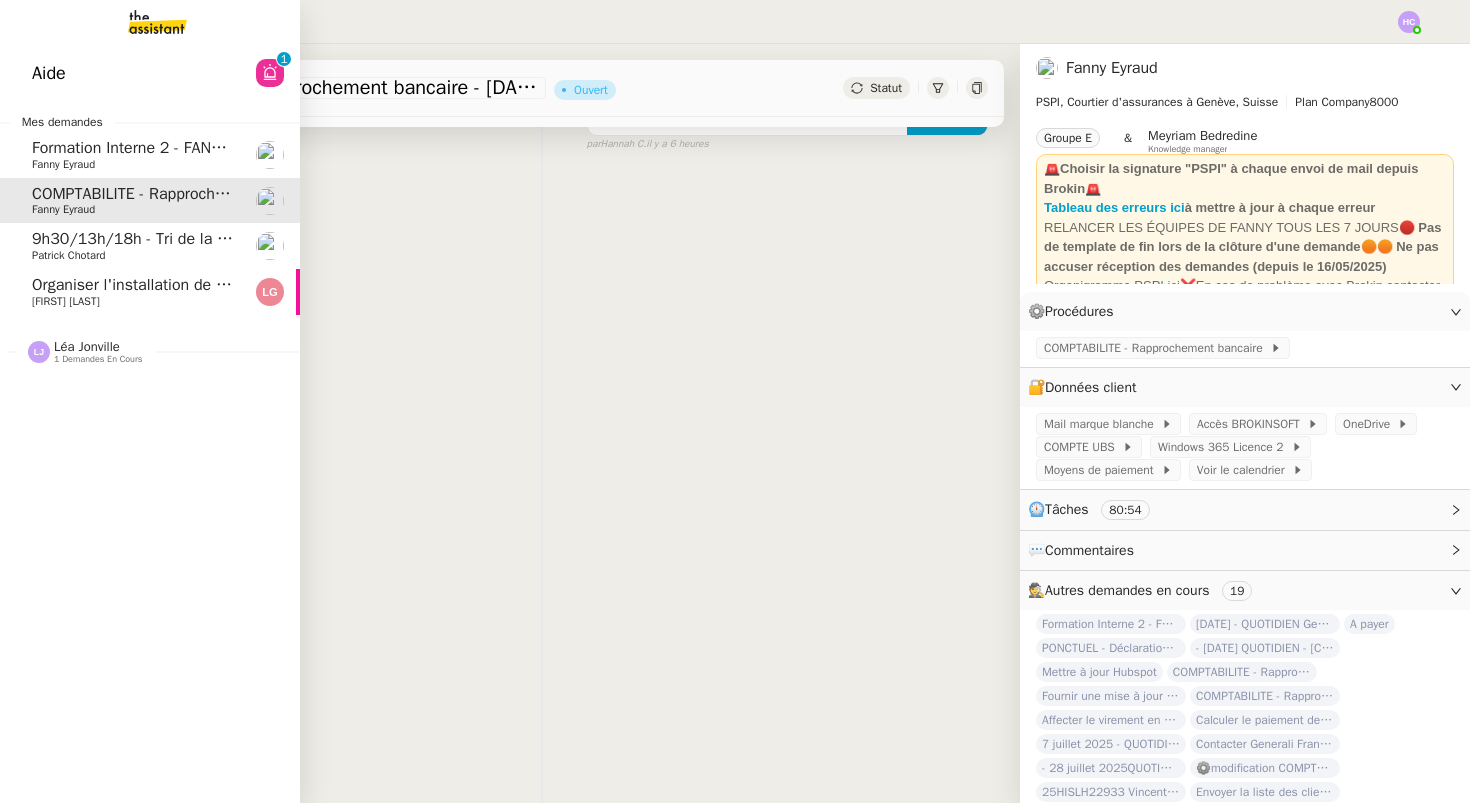 click on "9h30/13h/18h - Tri de la boite mail PRO - 1 août 2025" 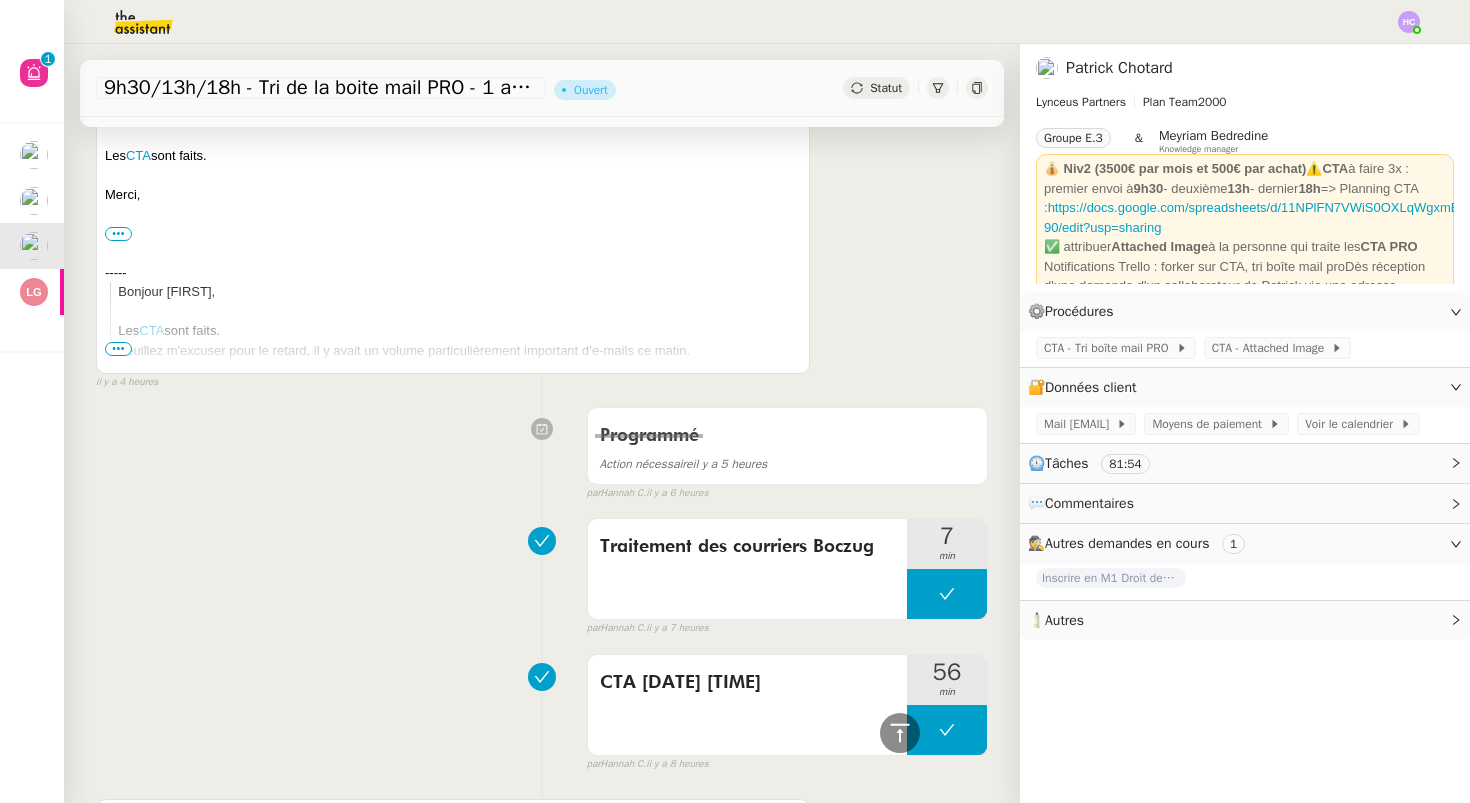 scroll, scrollTop: 1015, scrollLeft: 0, axis: vertical 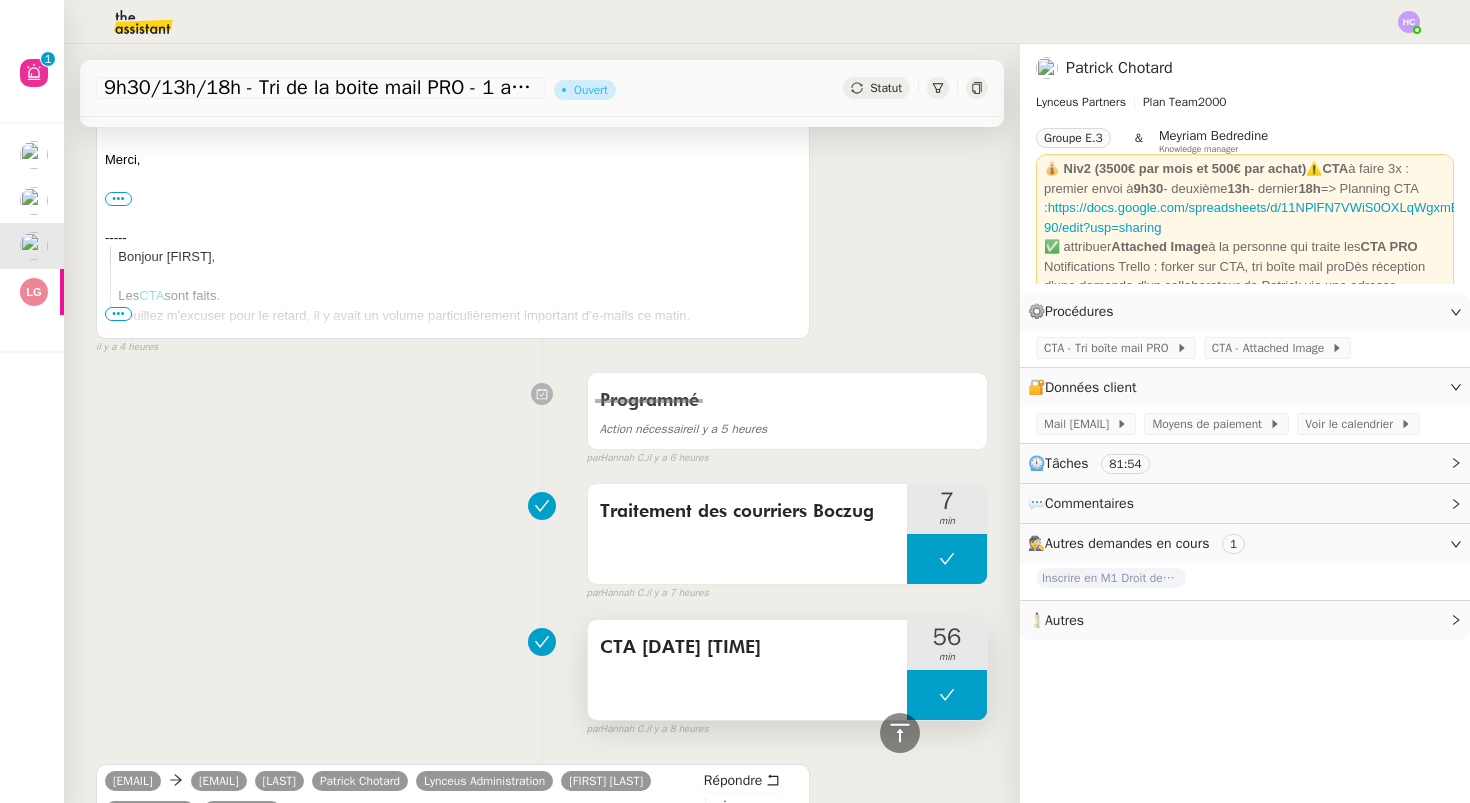 click on "CTA [DATE] [TIME]" at bounding box center [747, 648] 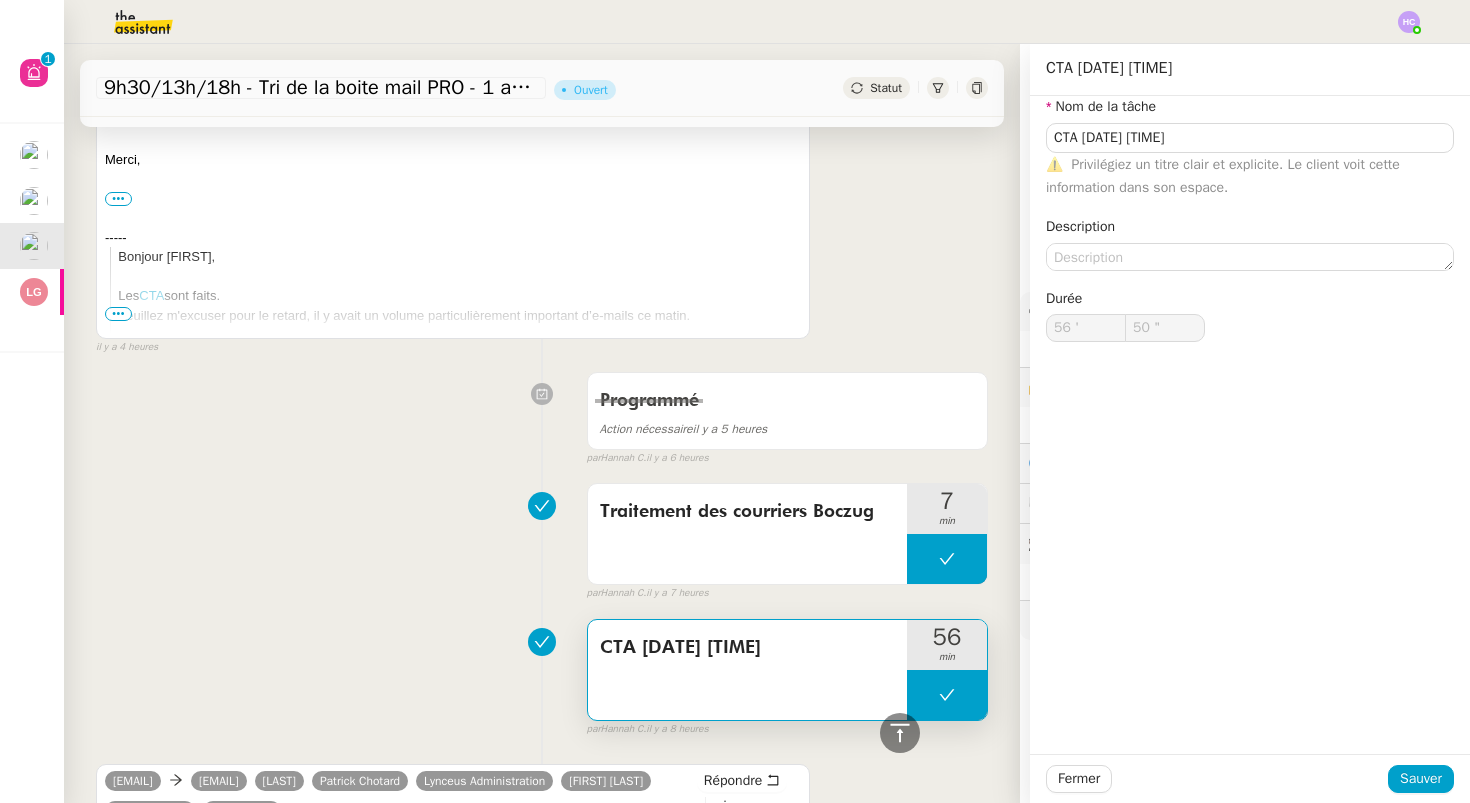 click on "Traitement des courriers Boczug 7 min false par [FIRST] [LAST] il y a 7 heures" at bounding box center (542, 538) 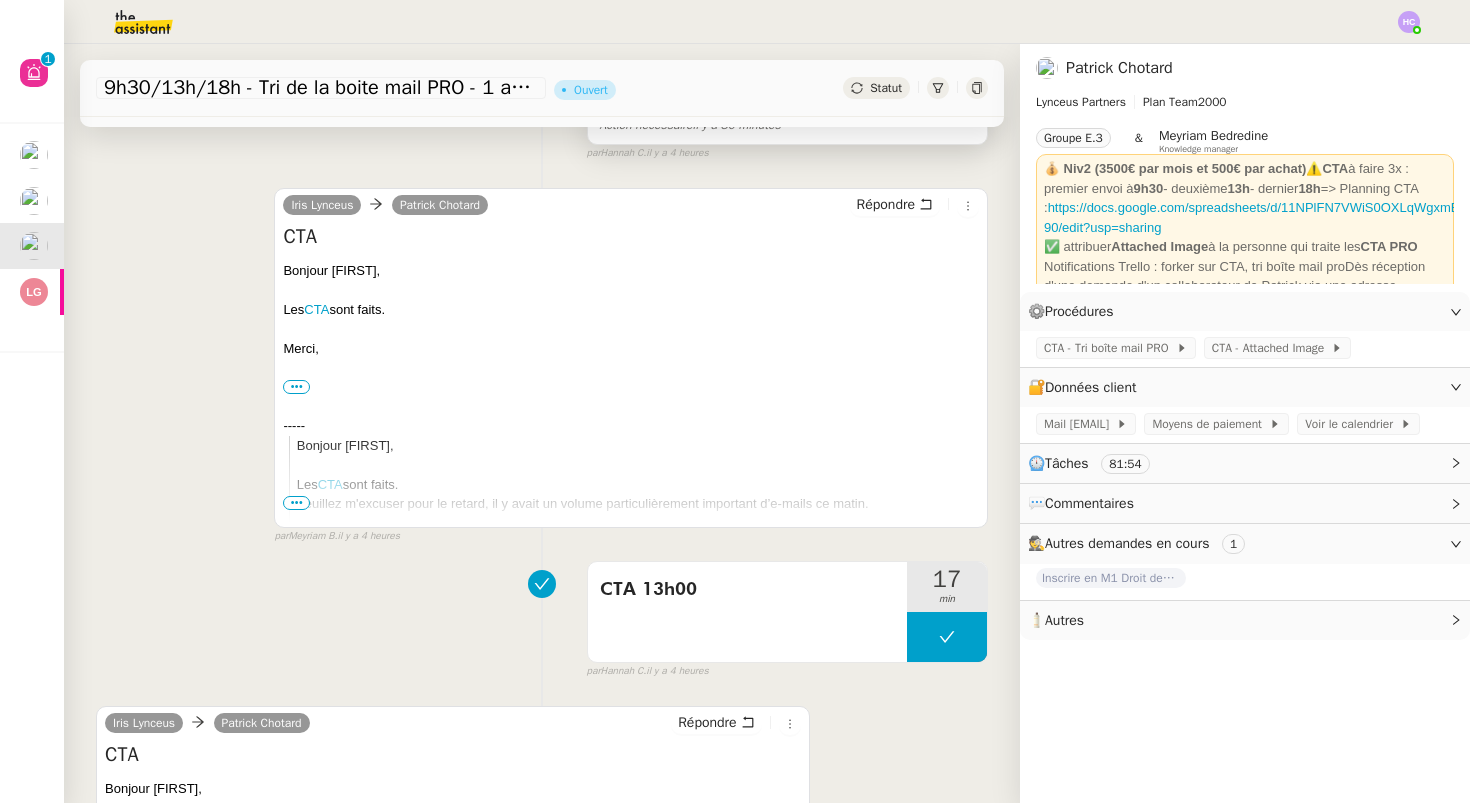 scroll, scrollTop: 309, scrollLeft: 0, axis: vertical 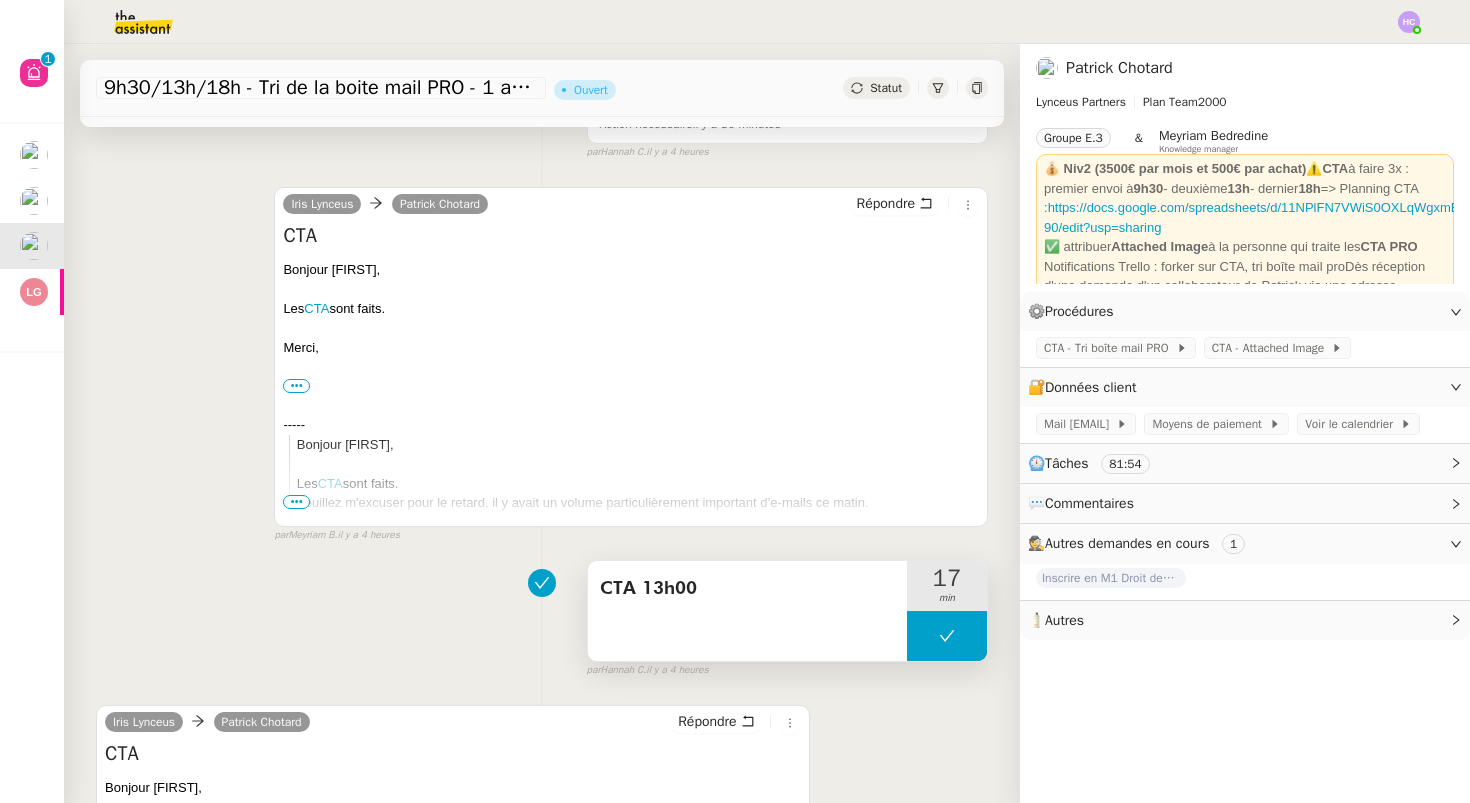 click on "CTA 13h00" at bounding box center [747, 589] 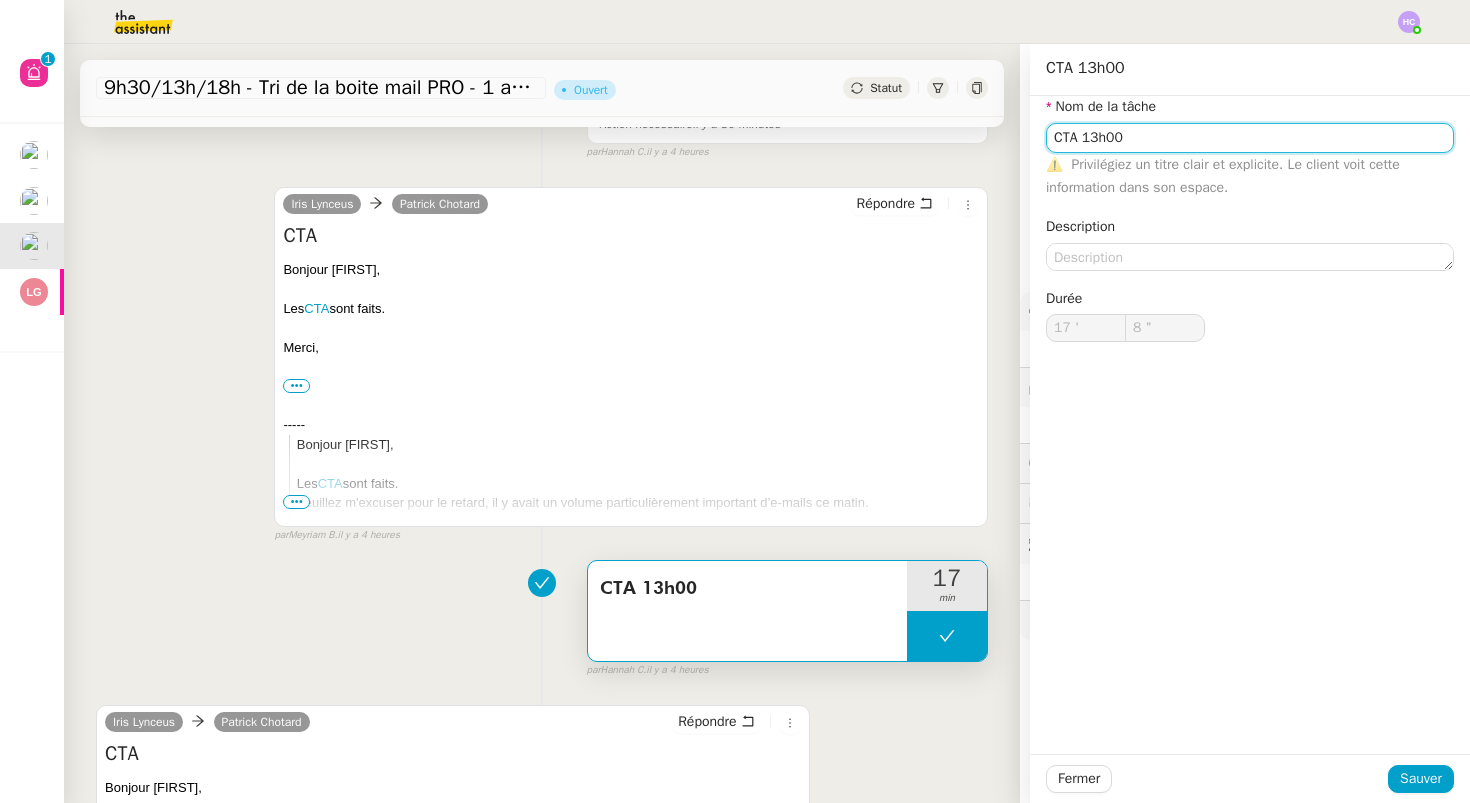 click on "CTA 13h00" 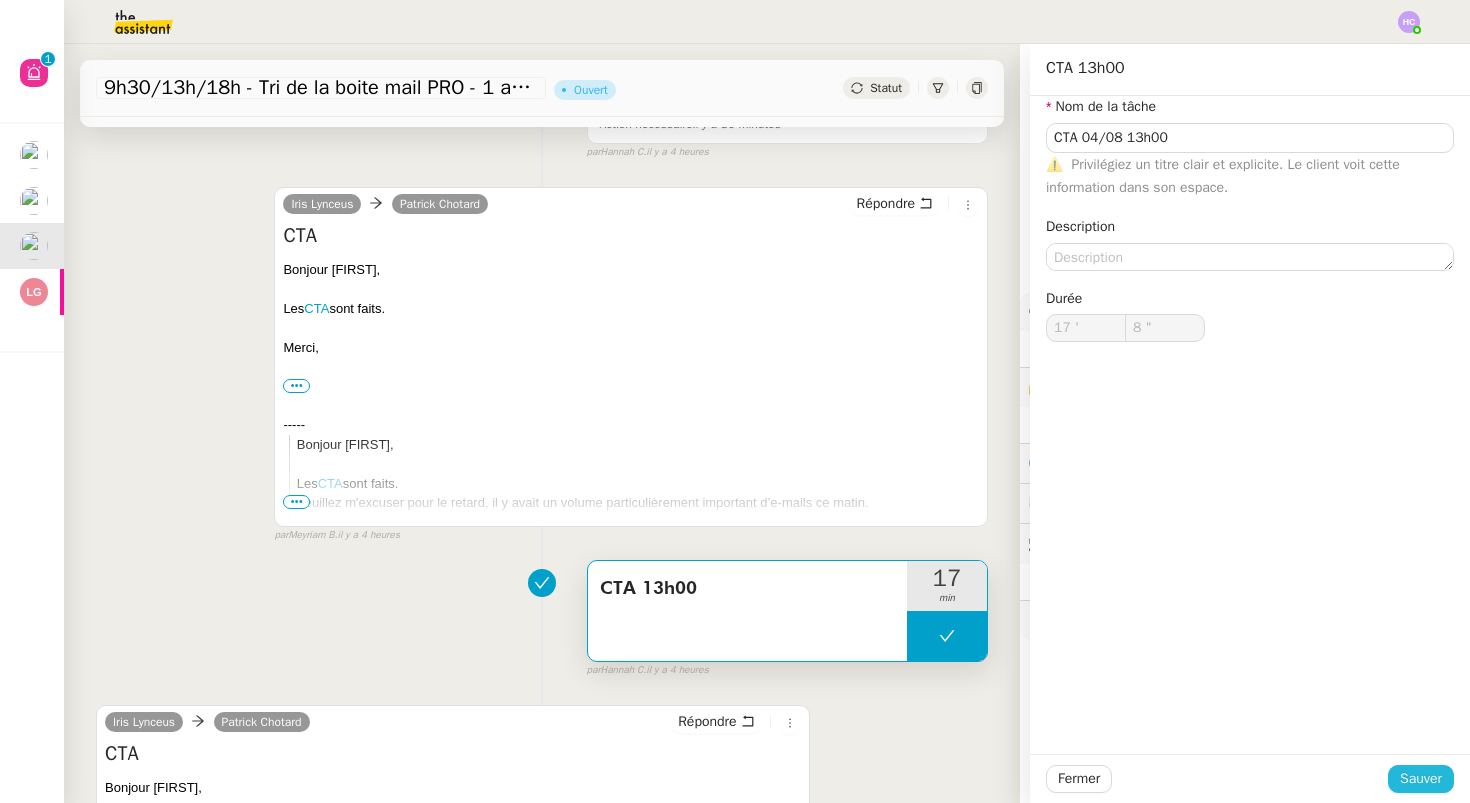 click on "Sauver" 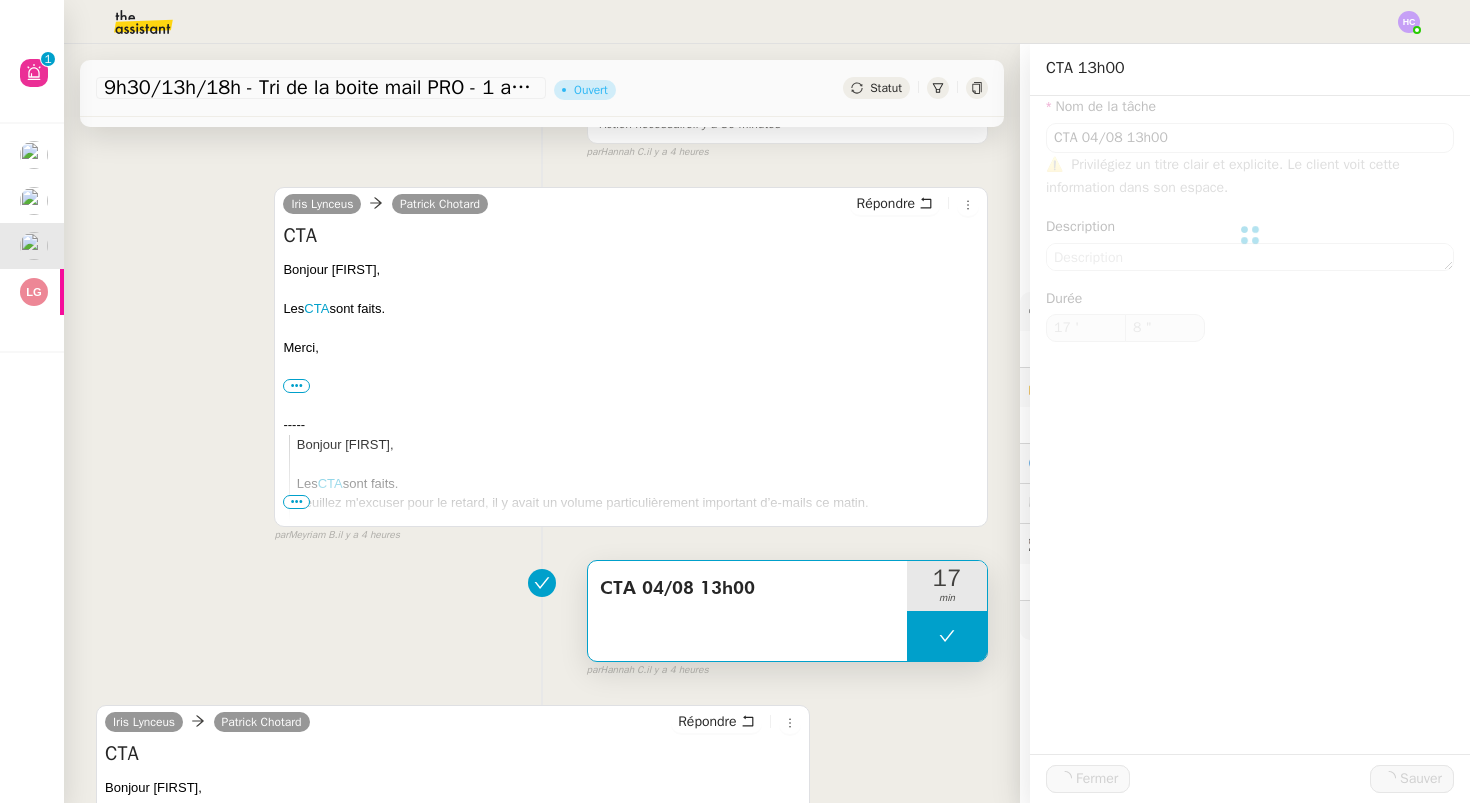 type on "CTA 04/08 13h00" 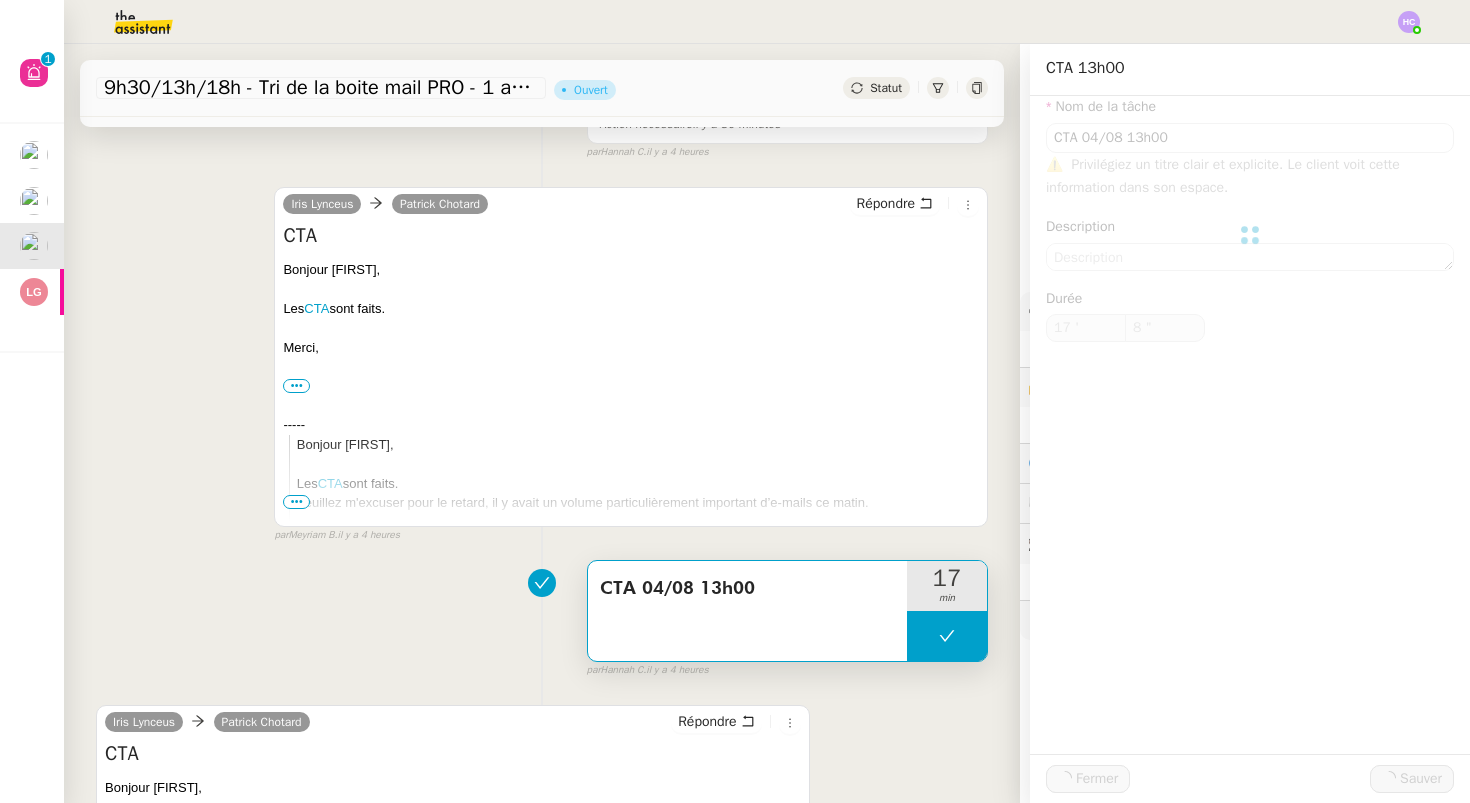 type on "17 '" 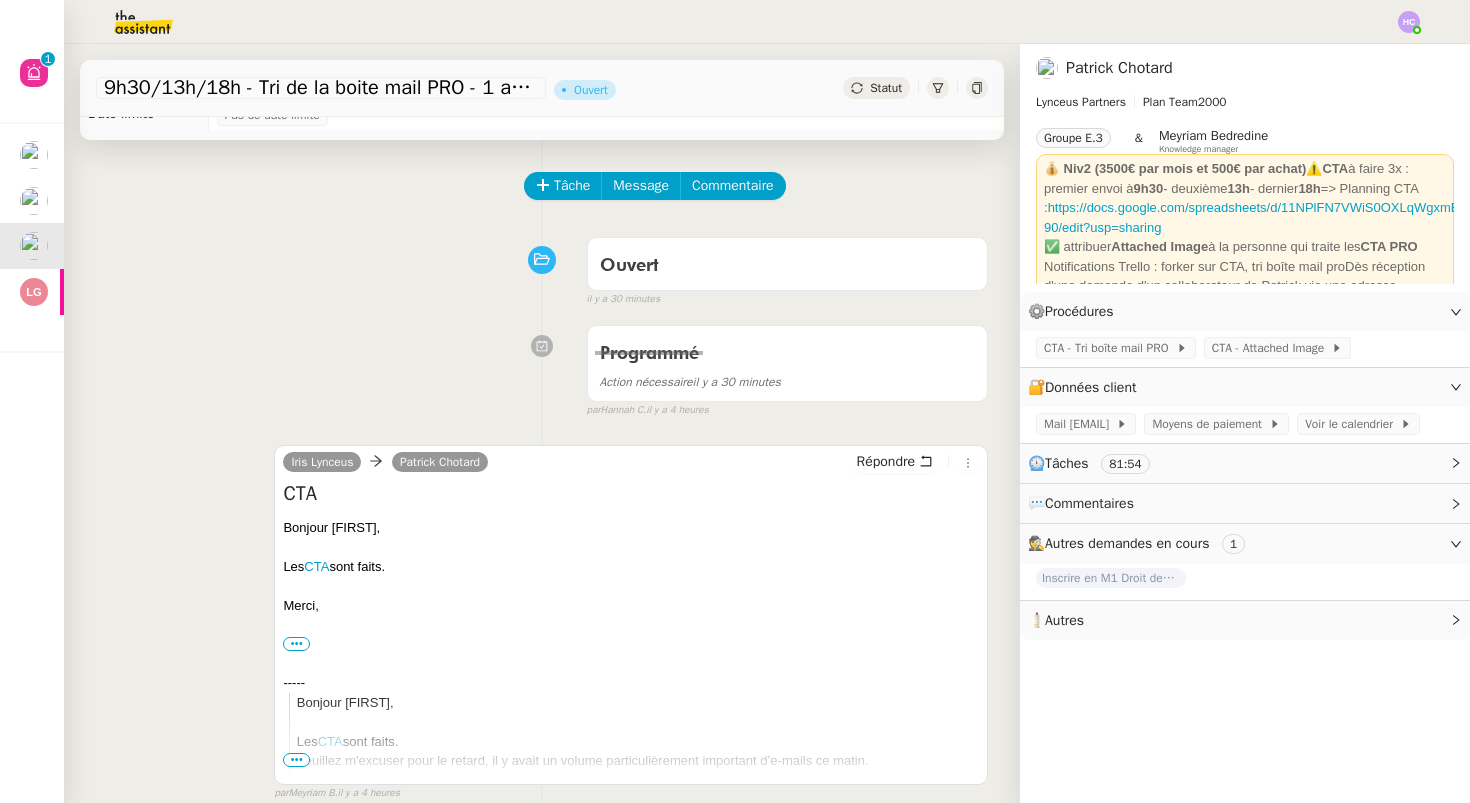 scroll, scrollTop: 0, scrollLeft: 0, axis: both 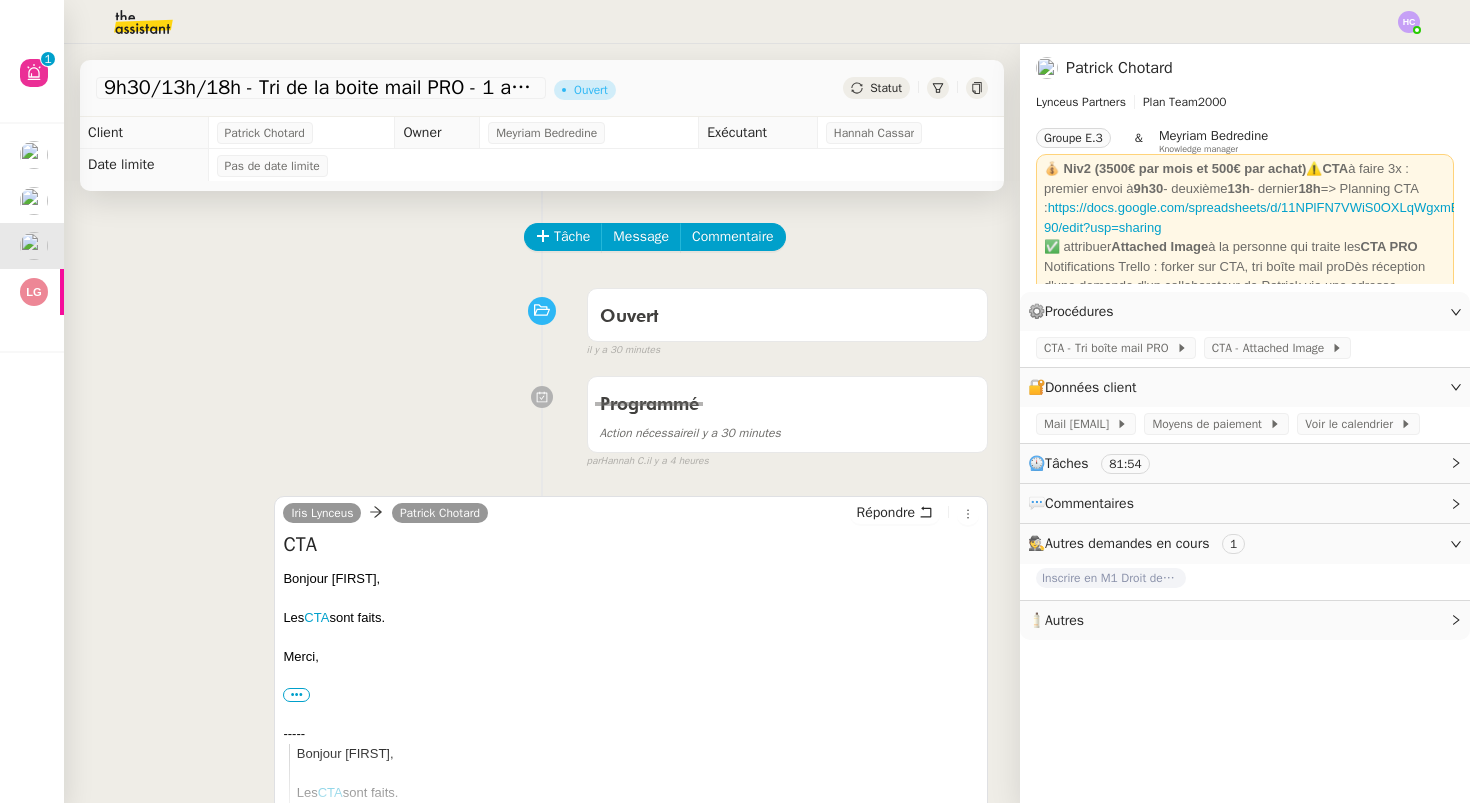 click on "Tâche Message Commentaire Veuillez patienter une erreur s'est produite 👌👌👌 message envoyé ✌️✌️✌️ Veuillez d'abord attribuer un client Une erreur s'est produite, veuillez réessayer Ouvert false il y a 30 minutes 👌👌👌 message envoyé ✌️✌️✌️ une erreur s'est produite 👌👌👌 message envoyé ✌️✌️✌️ Votre message va être revu ✌️✌️✌️ une erreur s'est produite La taille des fichiers doit être de 10Mb au maximum. Programmé Action nécessaire  il y a 30 minutes  false par   Hannah C.   il y a 4 heures 👌👌👌 message envoyé ✌️✌️✌️ une erreur s'est produite 👌👌👌 message envoyé ✌️✌️✌️ Votre message va être revu ✌️✌️✌️ une erreur s'est produite La taille des fichiers doit être de 10Mb au maximum.  Iris  Lynceus      Patrick Chotard  Répondre CTA
Bonjour Patrick, Les  CTA  sont faits. Merci,
•••" 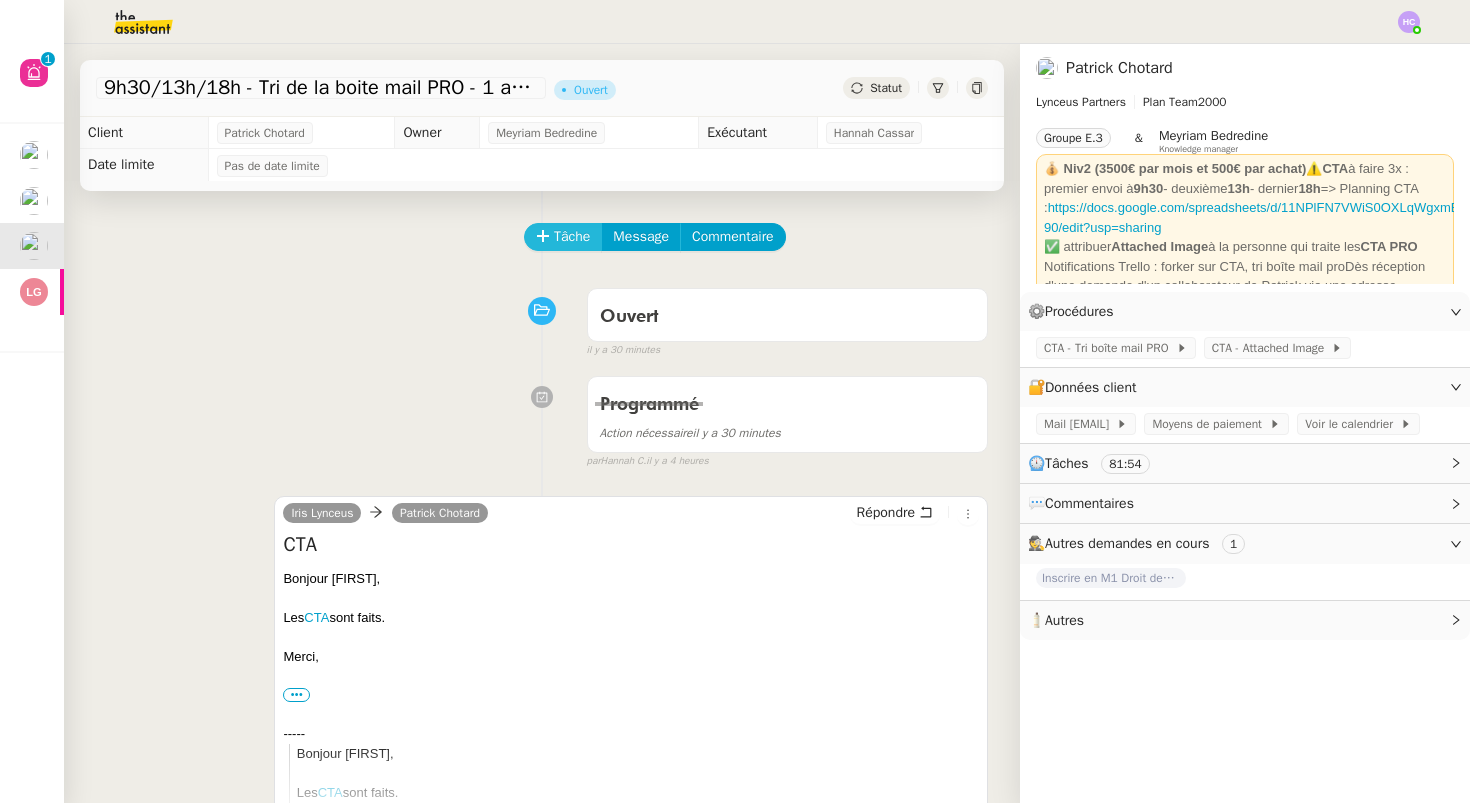 click on "Tâche" 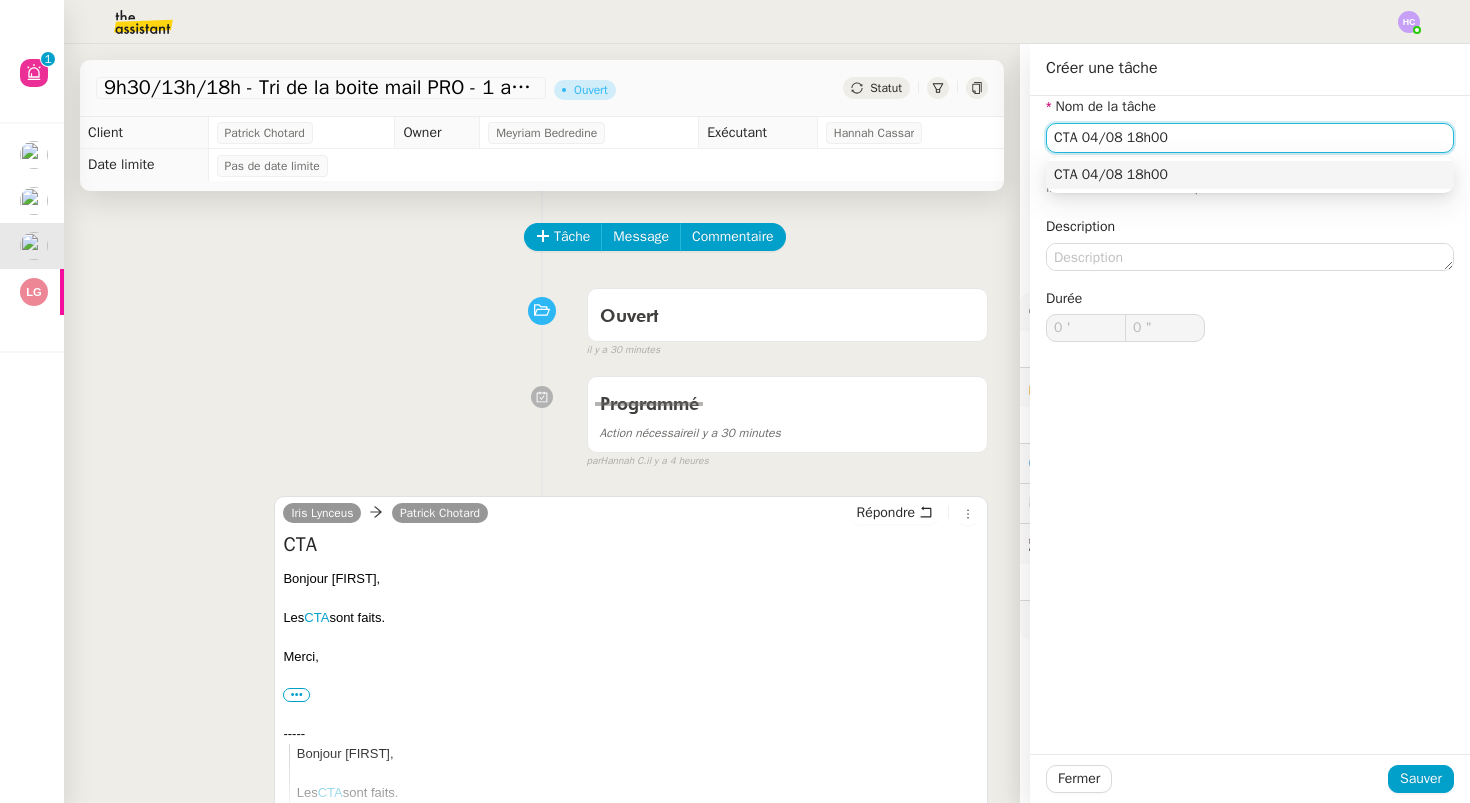 click on "CTA 04/08 18h00" at bounding box center (1250, 175) 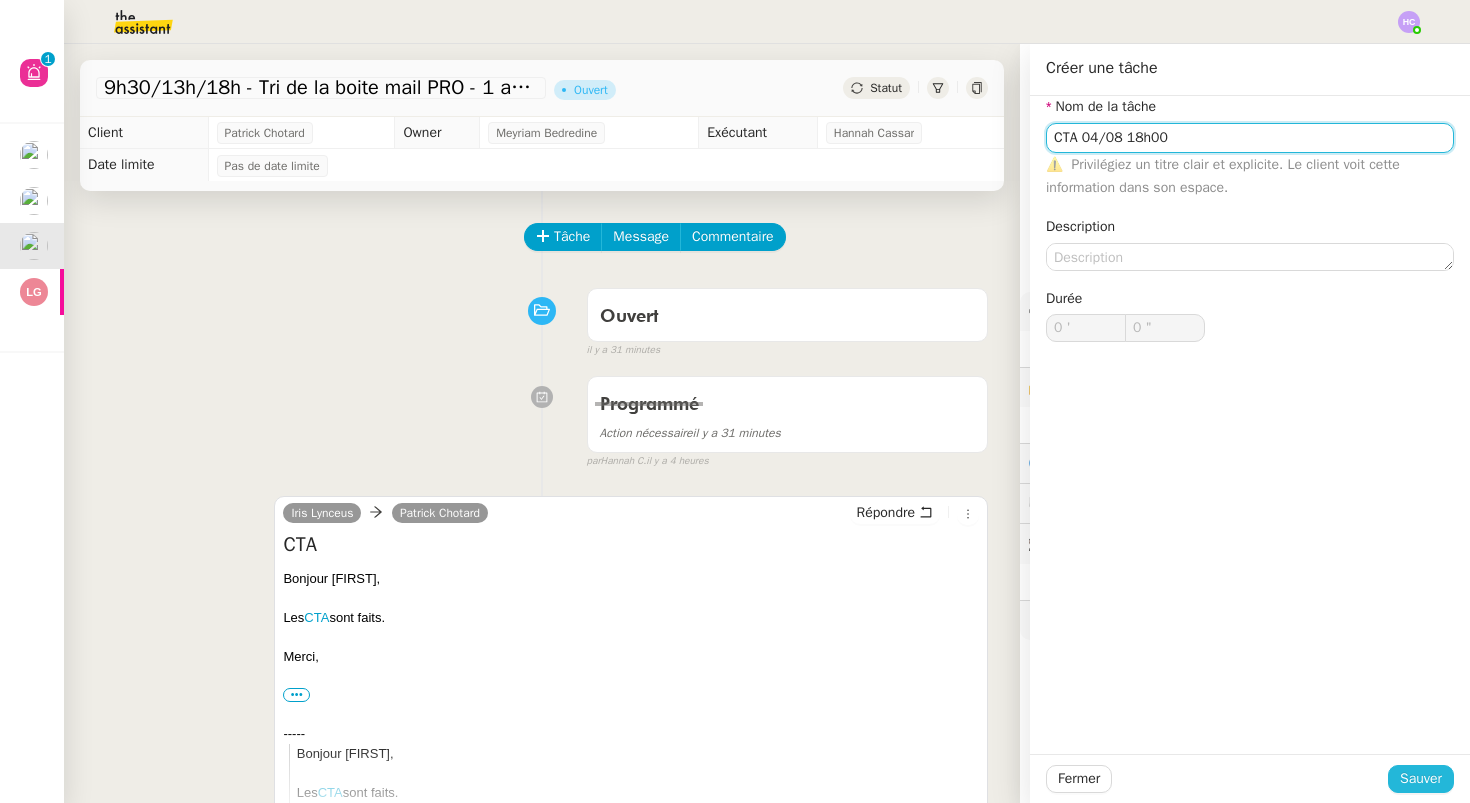 type on "CTA 04/08 18h00" 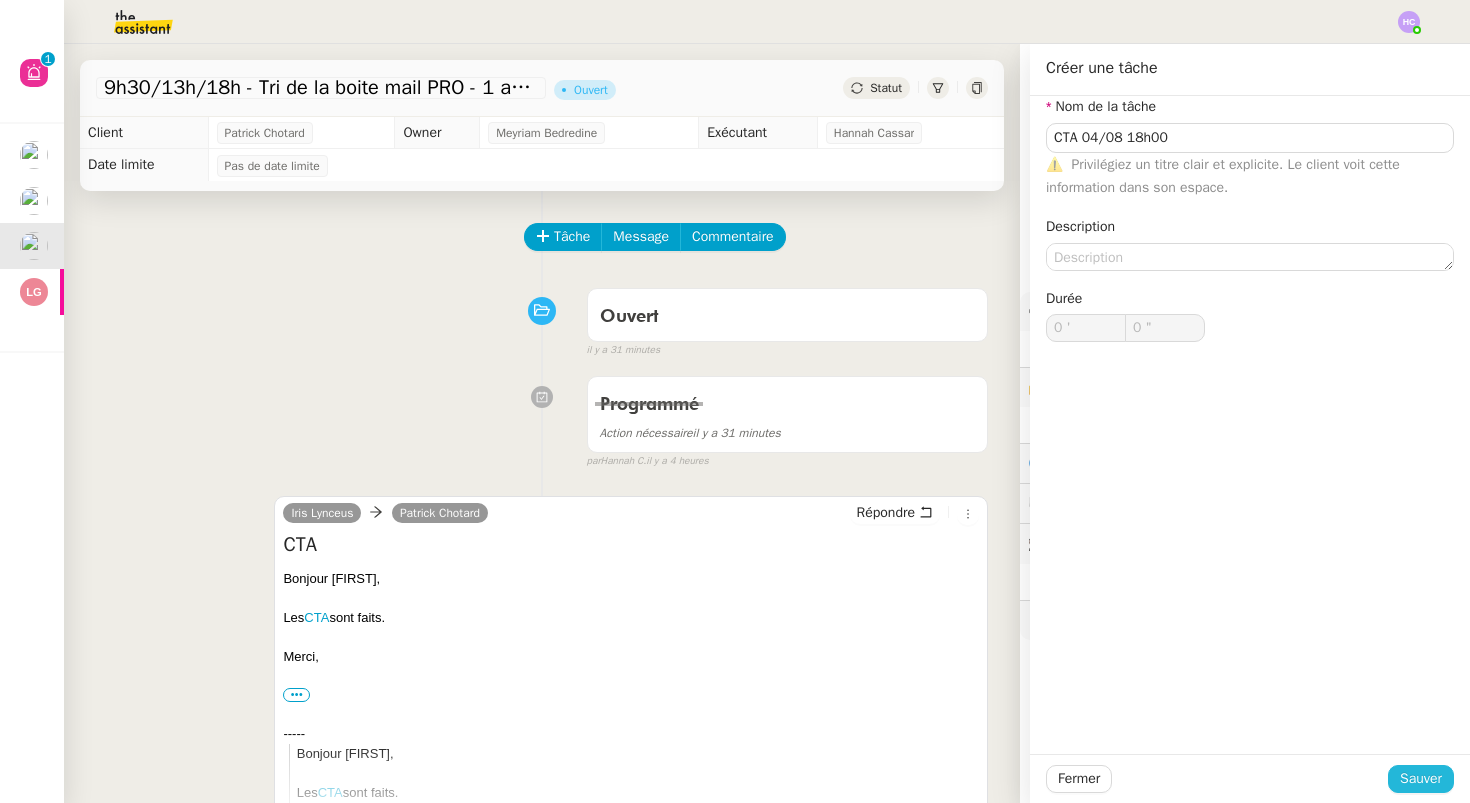 click on "Sauver" 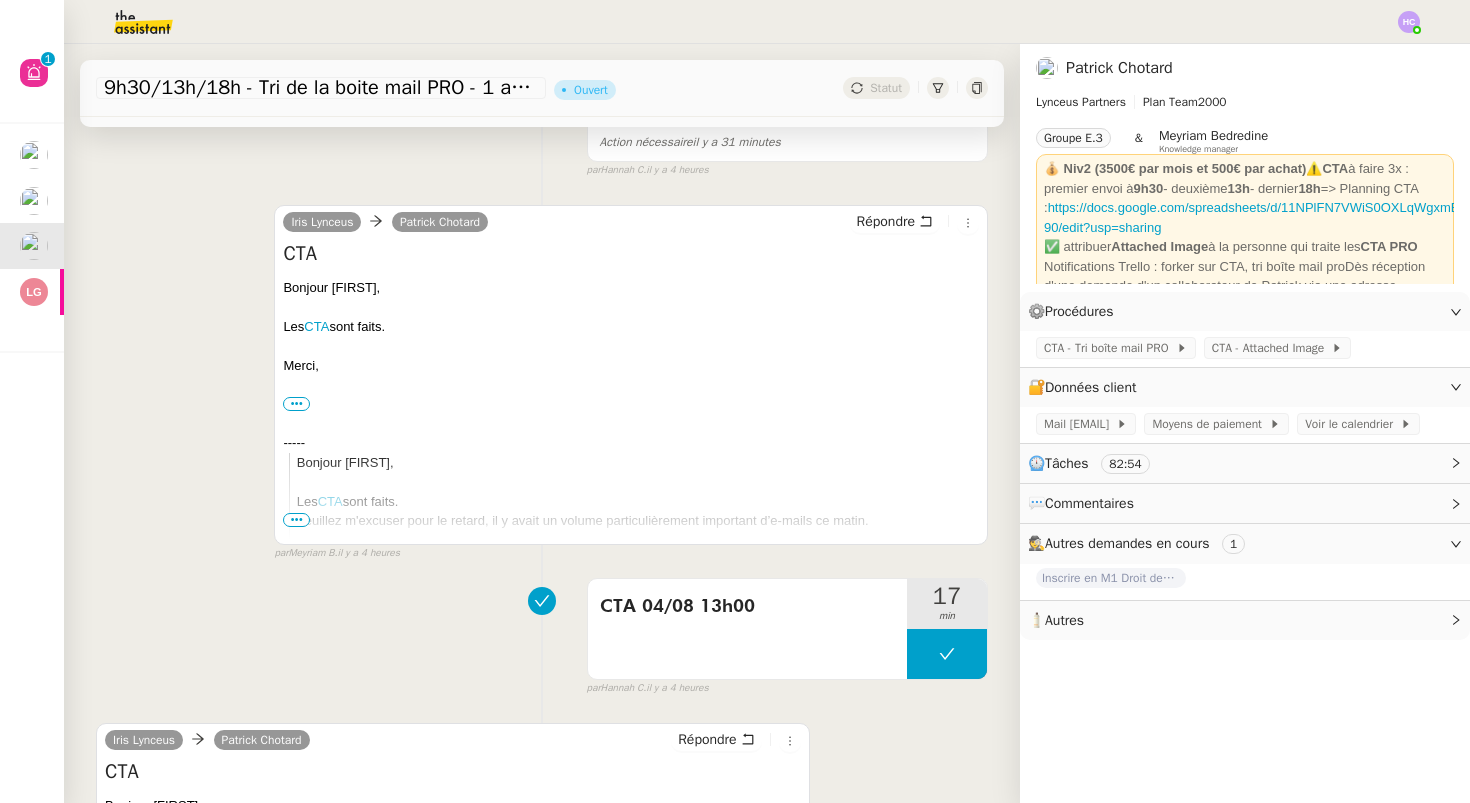 scroll, scrollTop: 0, scrollLeft: 0, axis: both 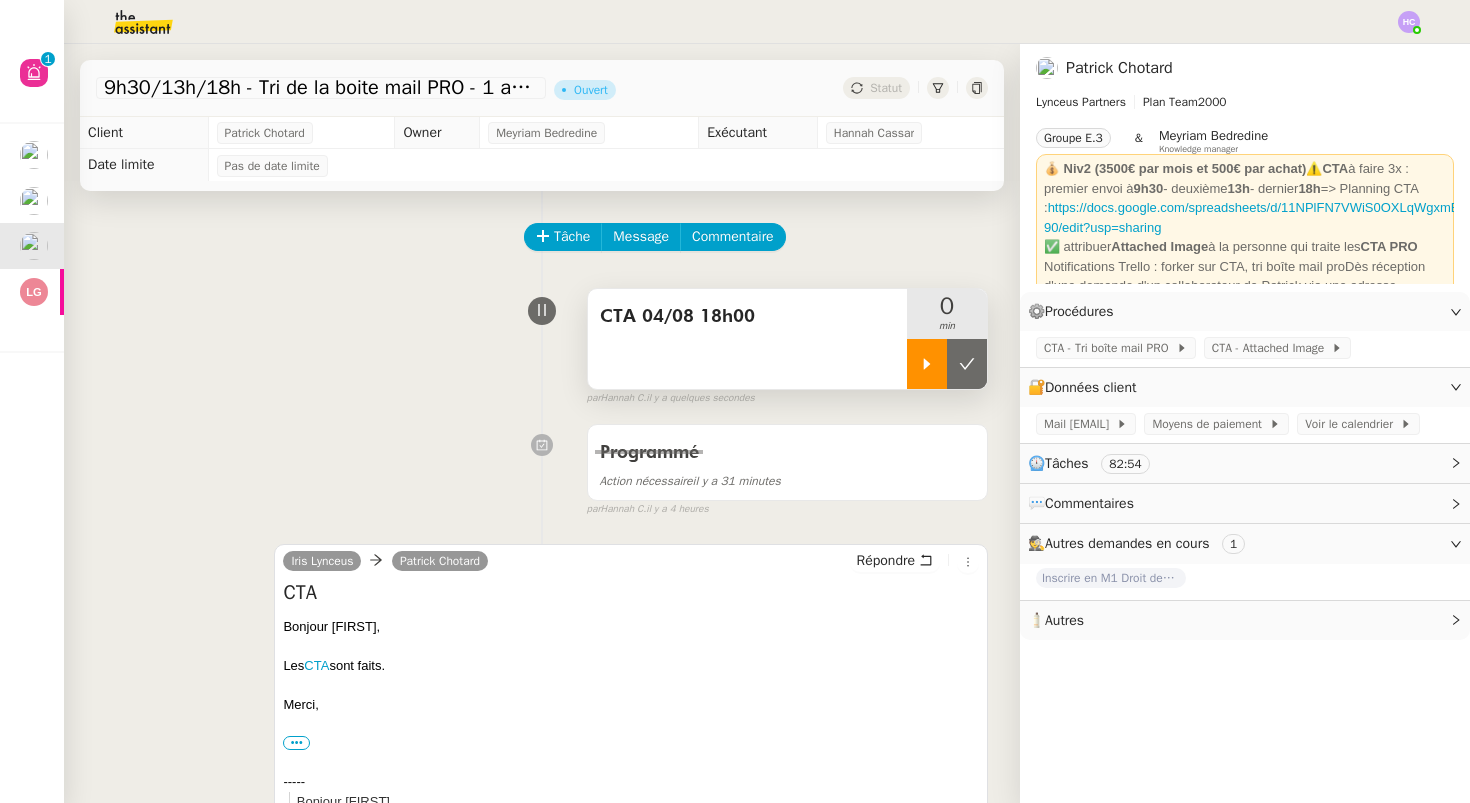 click 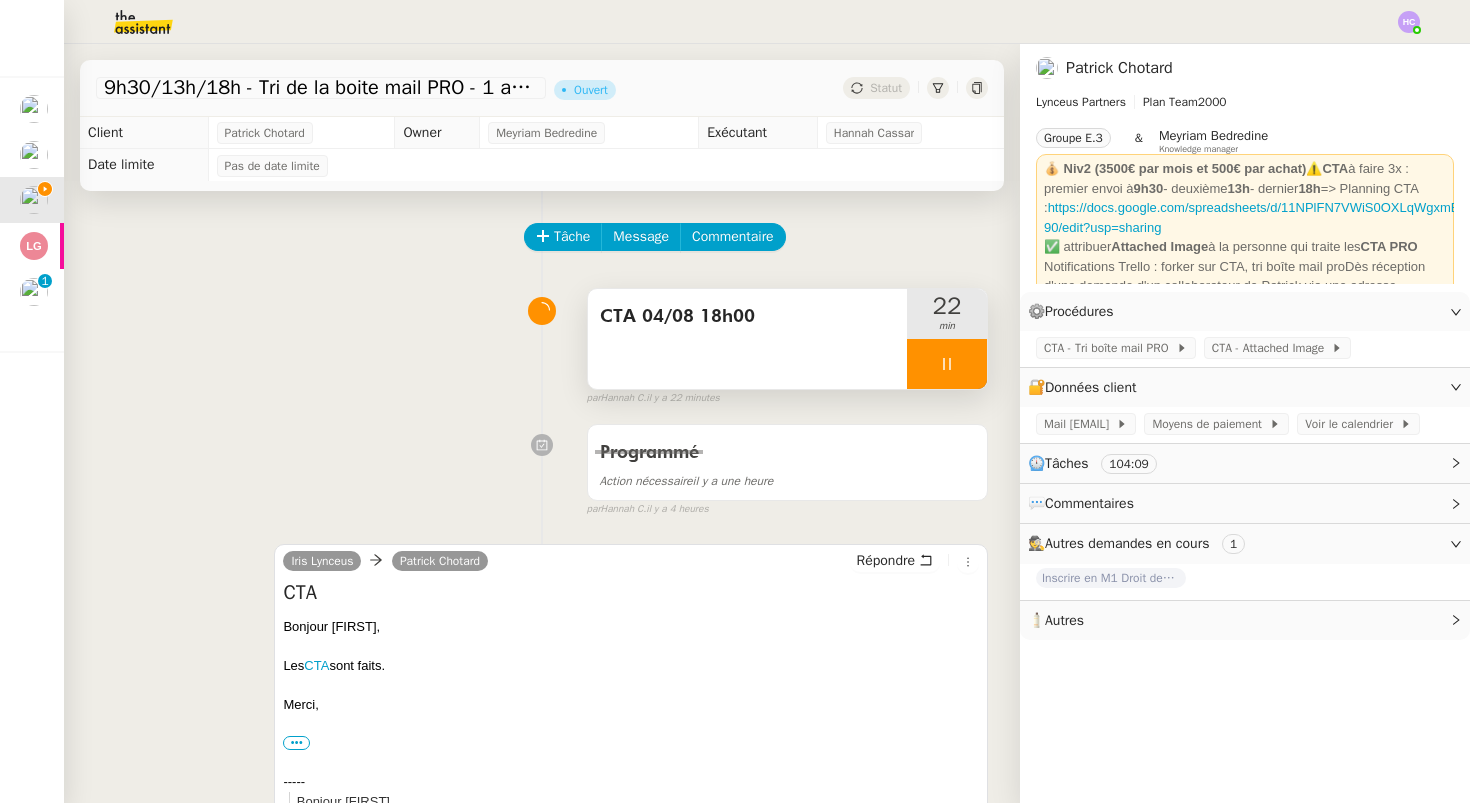 scroll, scrollTop: 127, scrollLeft: 0, axis: vertical 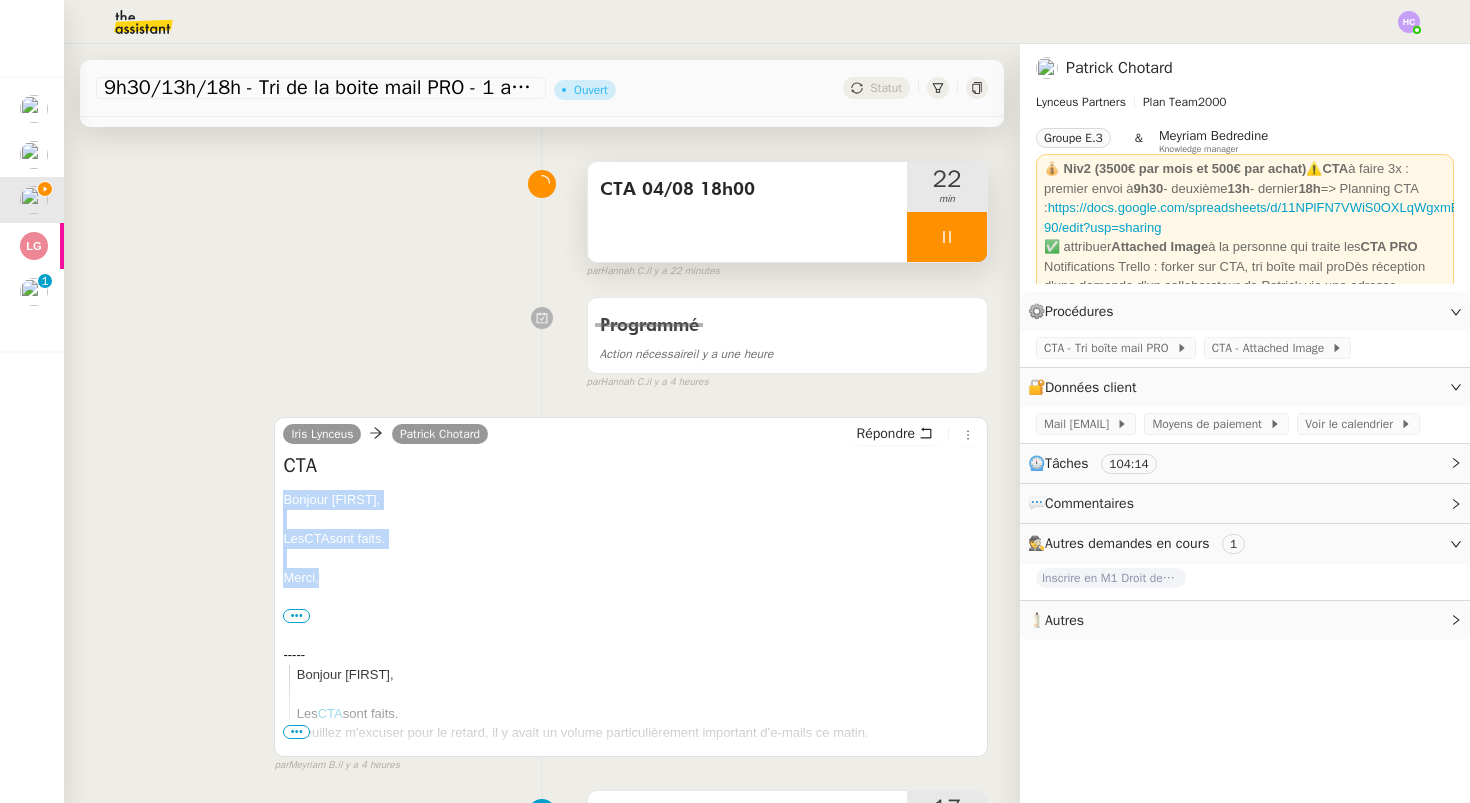 drag, startPoint x: 321, startPoint y: 572, endPoint x: 256, endPoint y: 491, distance: 103.85567 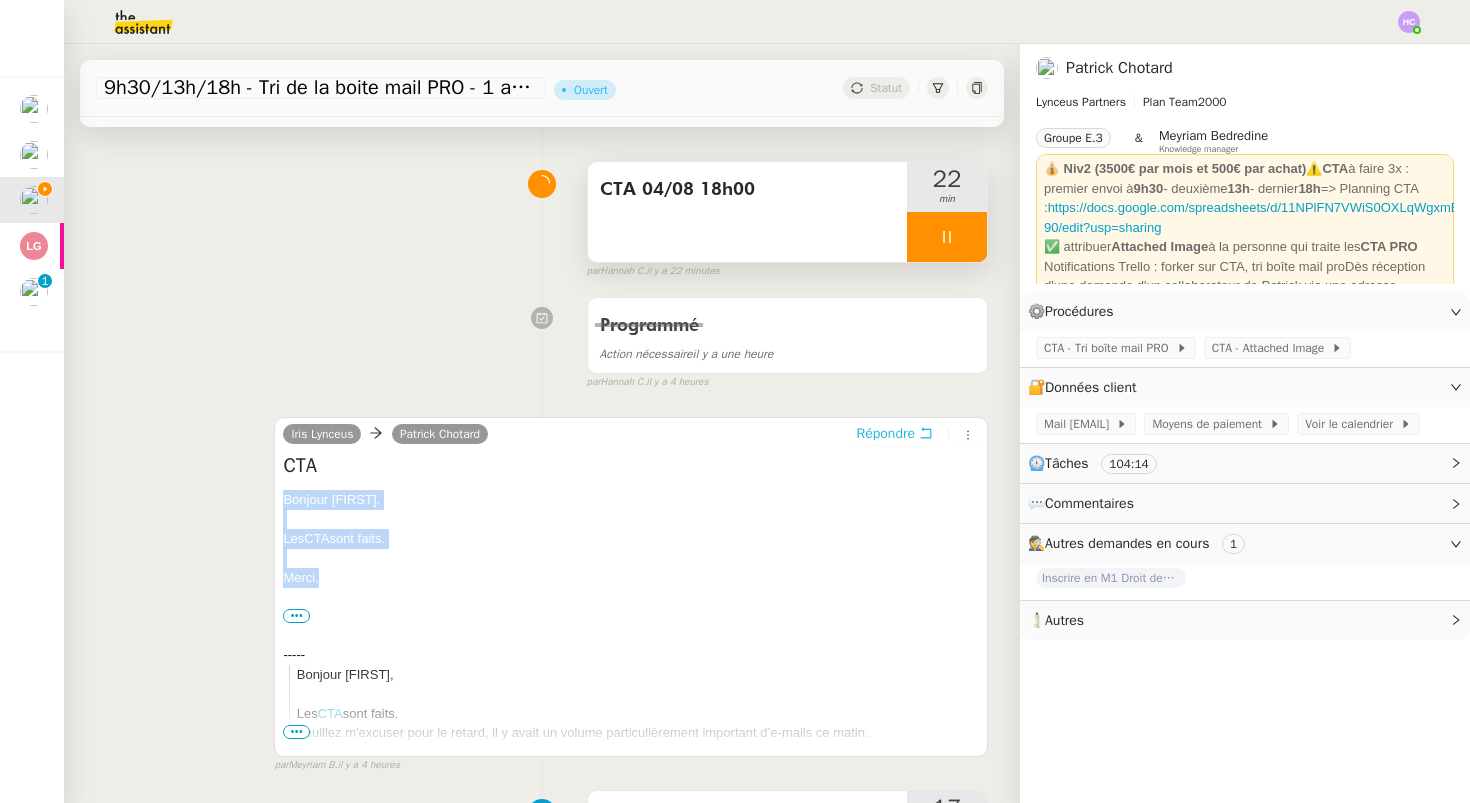 click on "Répondre" at bounding box center [886, 434] 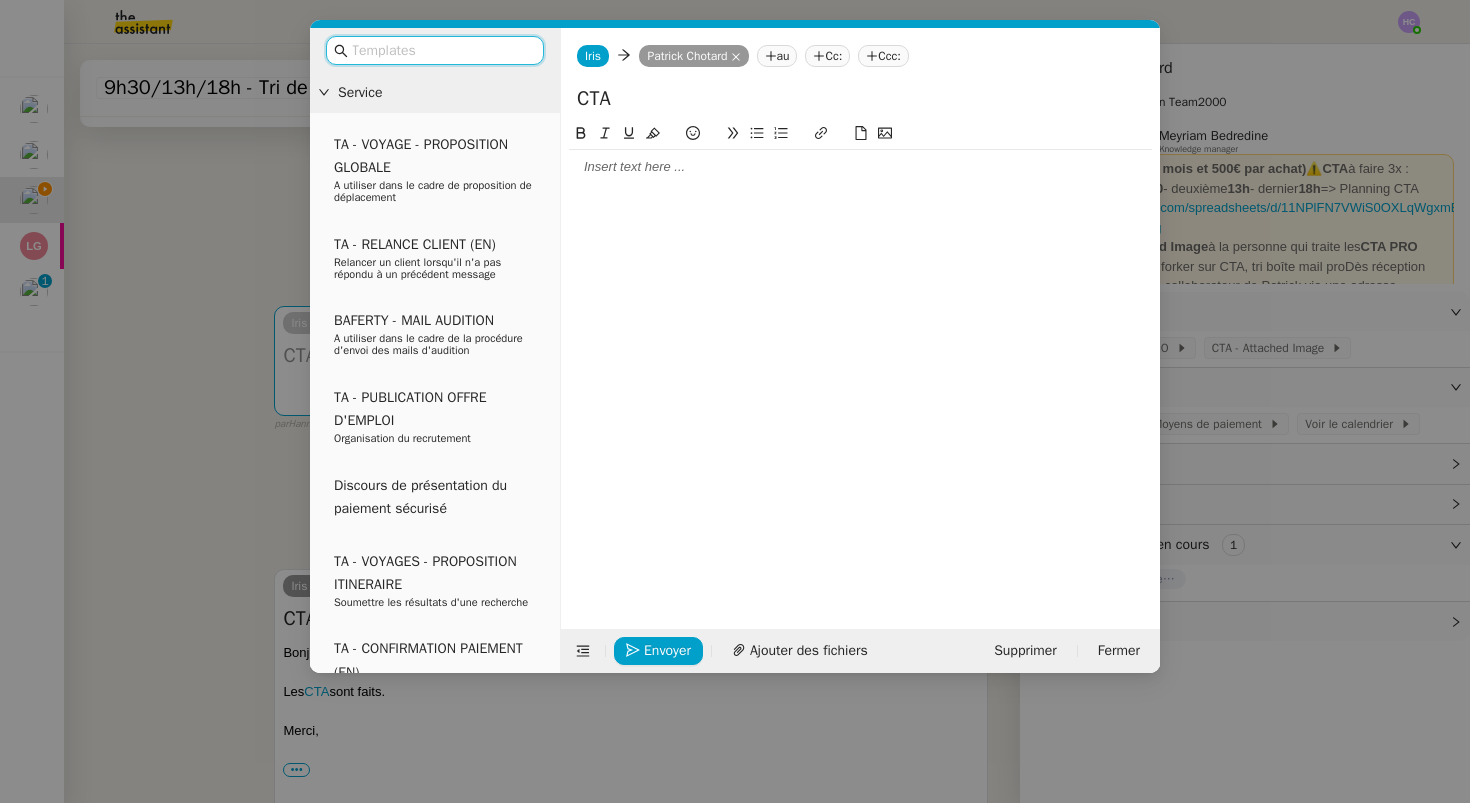 click 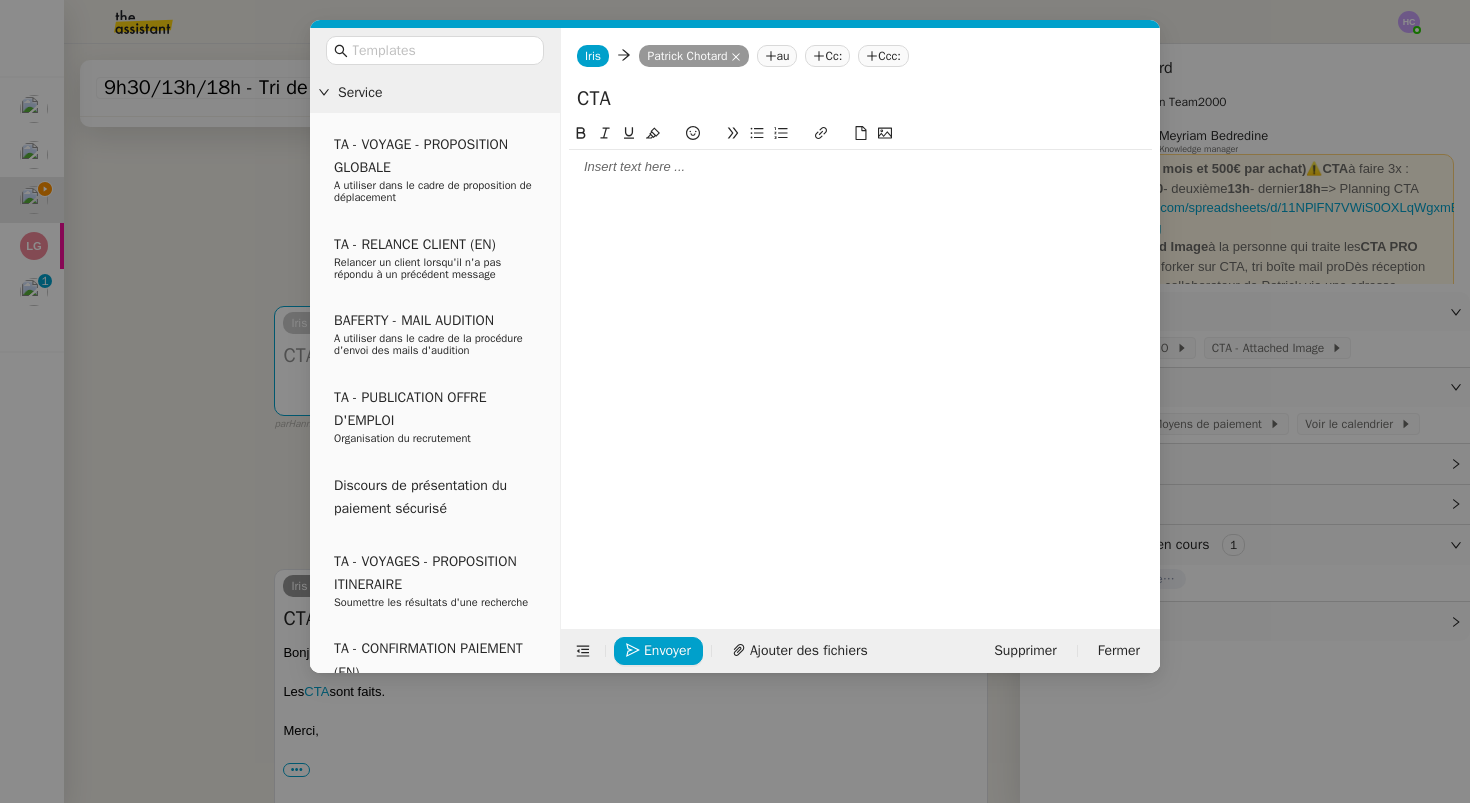 scroll, scrollTop: 0, scrollLeft: 0, axis: both 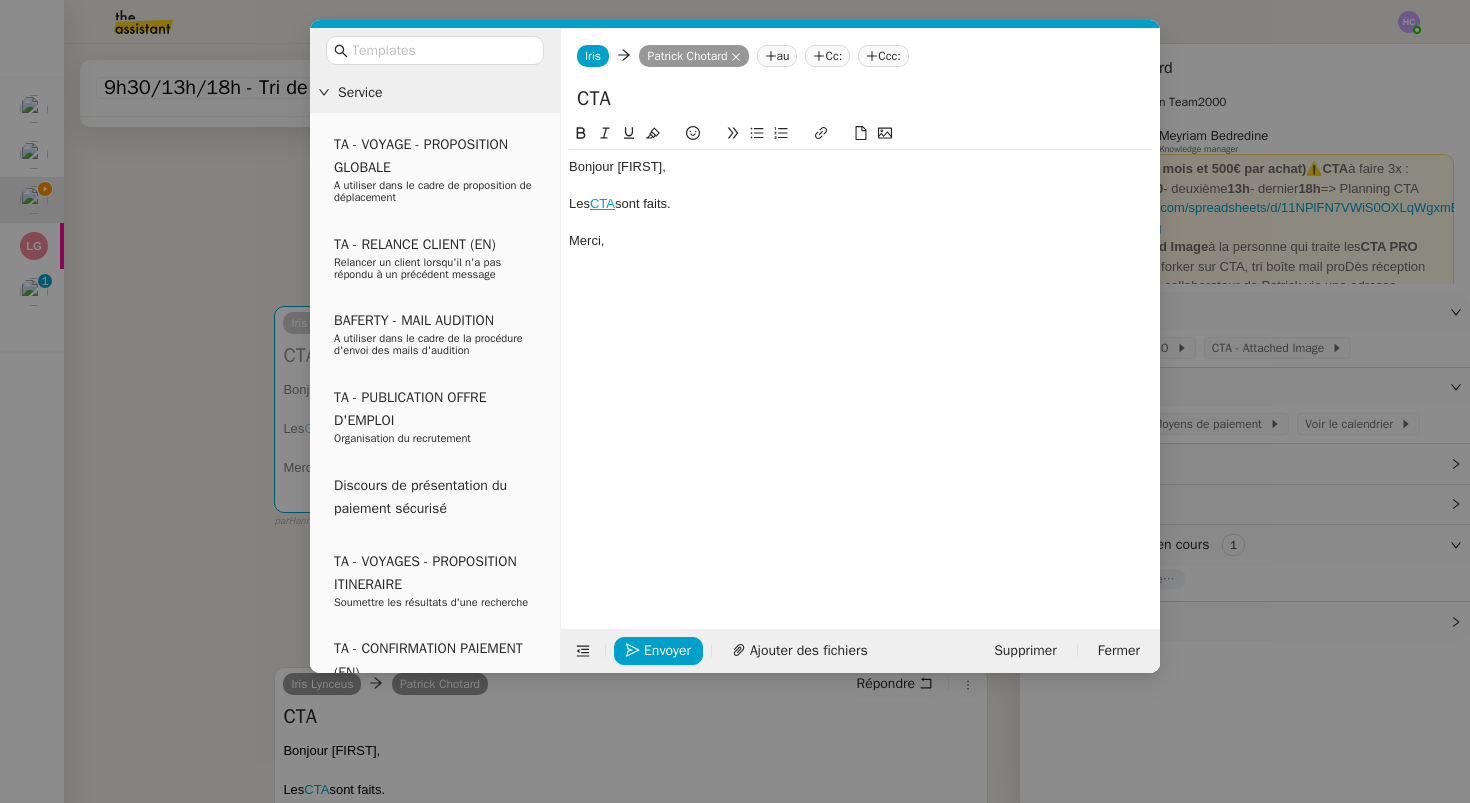 click on "Service TA - VOYAGE - PROPOSITION GLOBALE    A utiliser dans le cadre de proposition de déplacement TA - RELANCE CLIENT (EN)    Relancer un client lorsqu'il n'a pas répondu à un précédent message BAFERTY - MAIL AUDITION    A utiliser dans le cadre de la procédure d'envoi des mails d'audition TA - PUBLICATION OFFRE D'EMPLOI     Organisation du recrutement Discours de présentation du paiement sécurisé    TA - VOYAGES - PROPOSITION ITINERAIRE    Soumettre les résultats d'une recherche TA - CONFIRMATION PAIEMENT (EN)    Confirmer avec le client de modèle de transaction - Attention Plan Pro nécessaire. TA - COURRIER EXPEDIE (recommandé)    A utiliser dans le cadre de l'envoi d'un courrier recommandé TA - PARTAGE DE CALENDRIER (EN)    A utiliser pour demander au client de partager son calendrier afin de faciliter l'accès et la gestion PSPI - Appel de fonds MJL    A utiliser dans le cadre de la procédure d'appel de fonds MJL TA - RELANCE CLIENT    TA - AR PROCEDURES        21 YIELD" at bounding box center (735, 401) 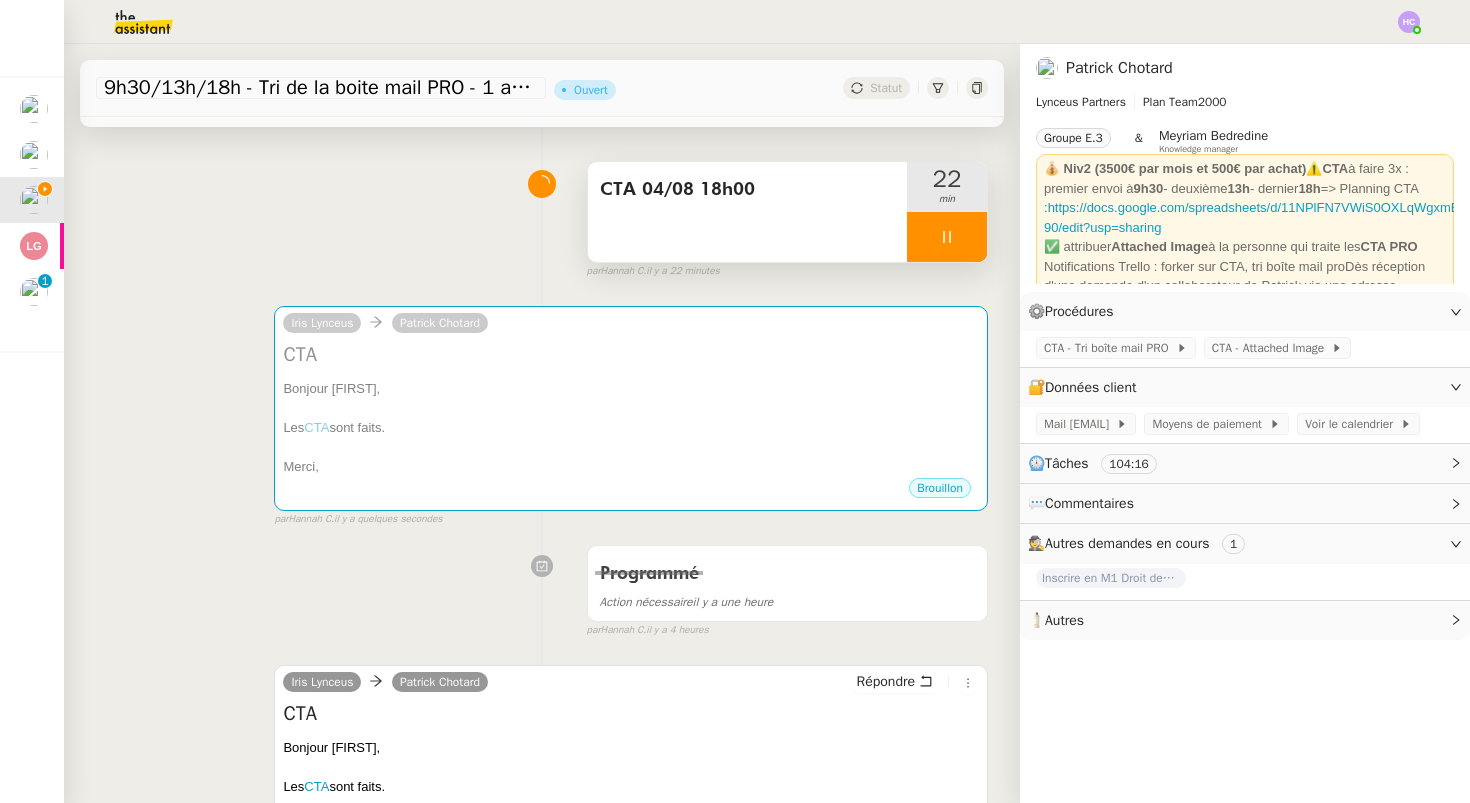 click at bounding box center (947, 237) 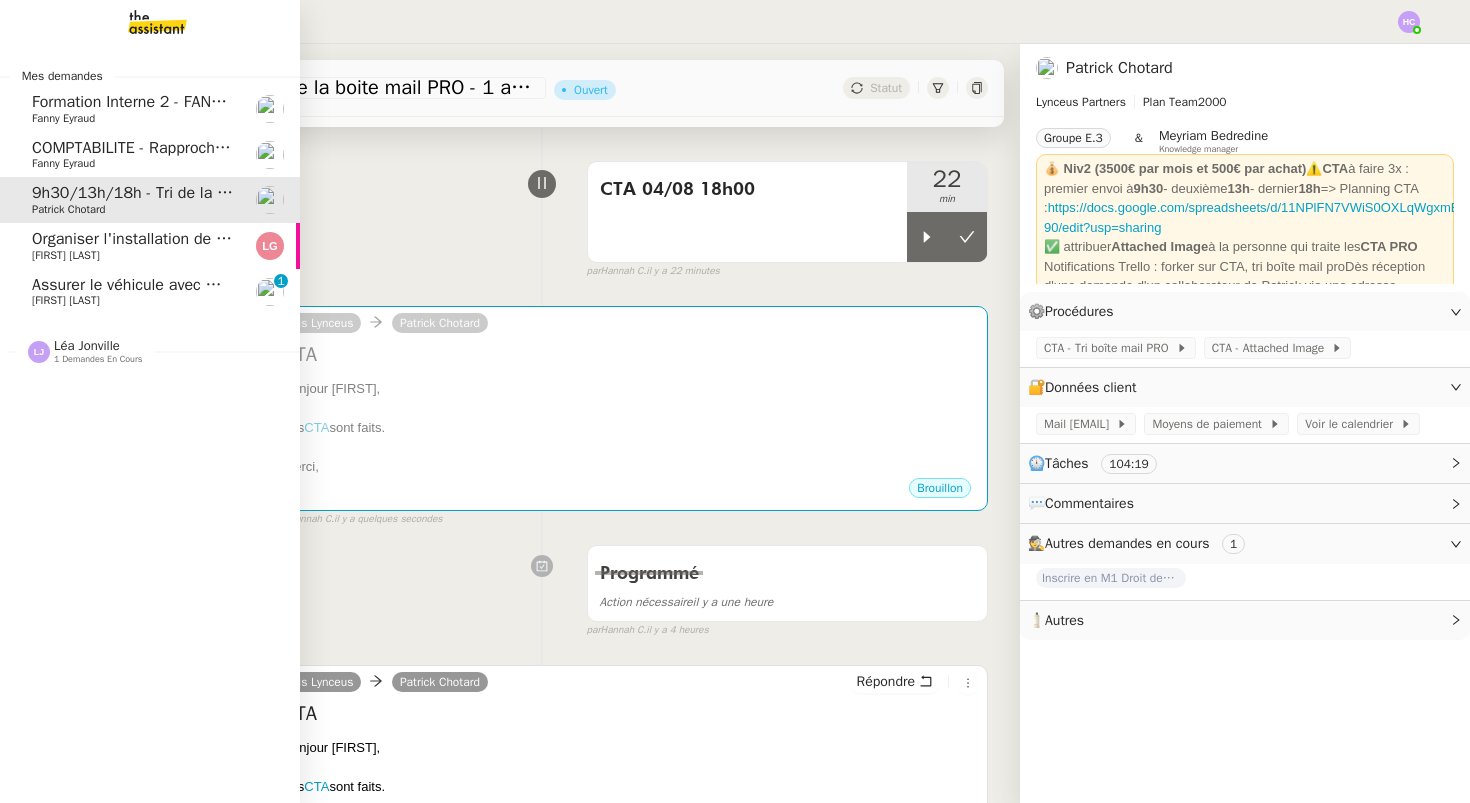click on "Assurer le véhicule avec Matmut" 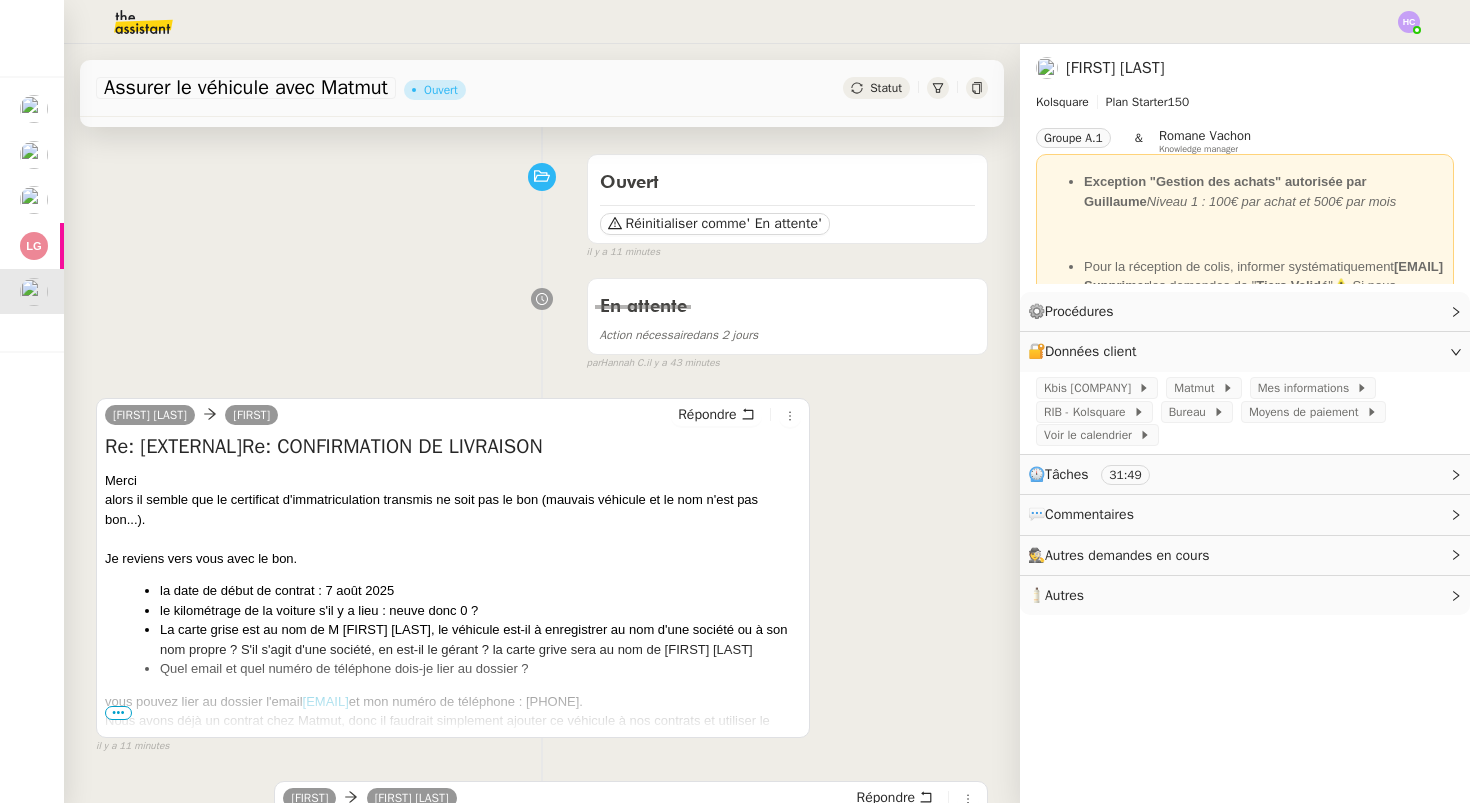 scroll, scrollTop: 24, scrollLeft: 0, axis: vertical 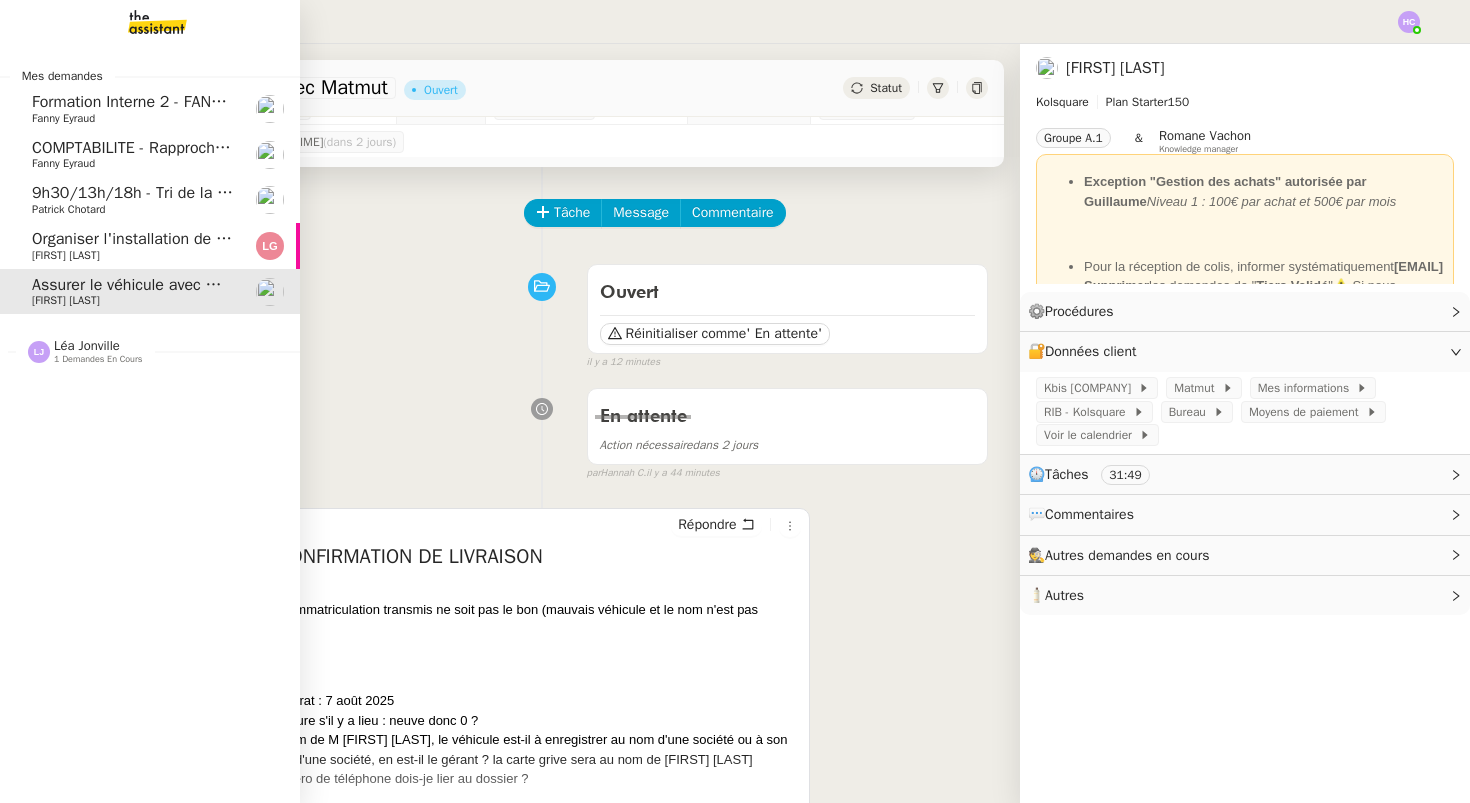 click on "9h30/13h/18h - Tri de la boite mail PRO - 1 août 2025    Patrick Chotard" 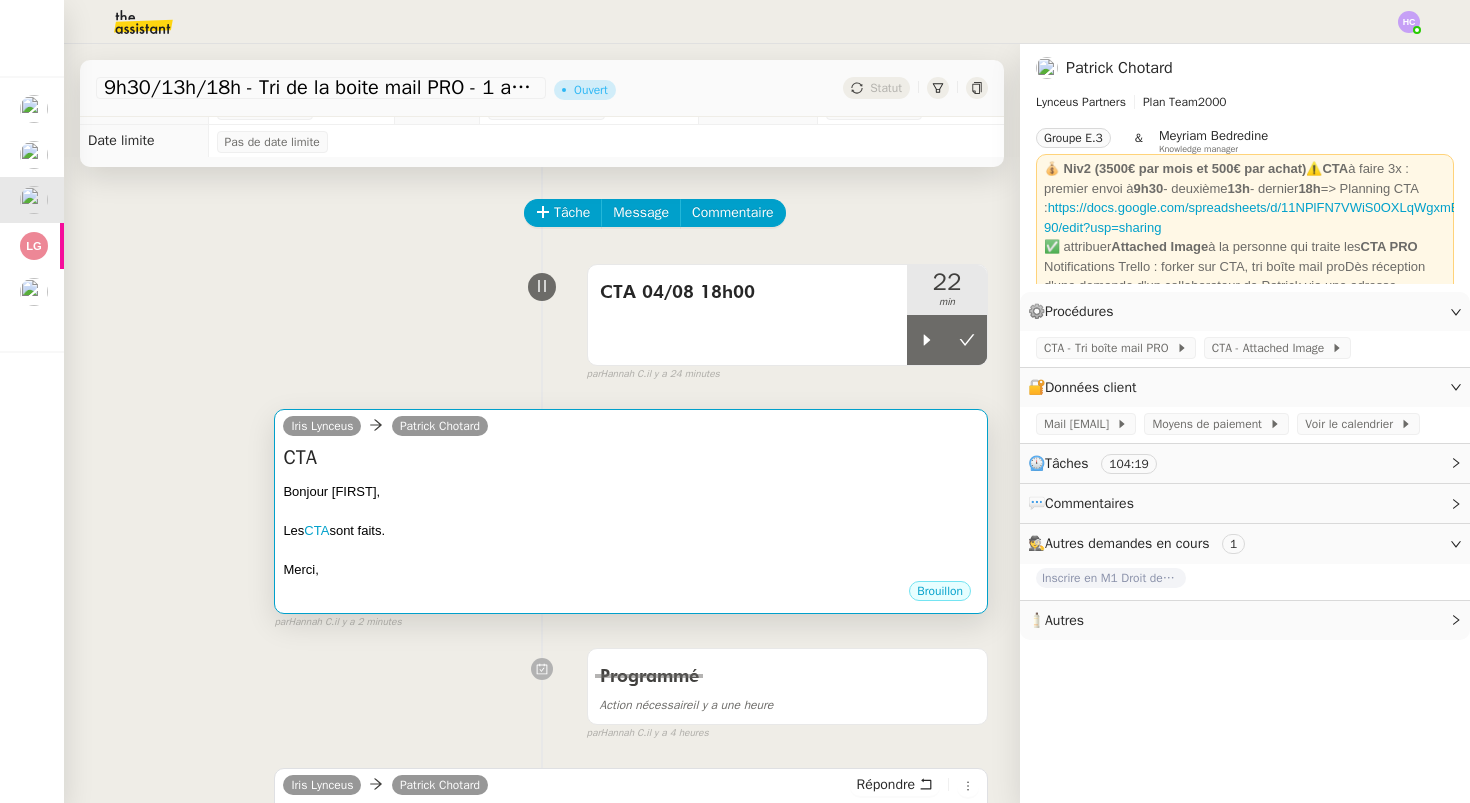 click on "CTA
Bonjour Patrick, Les  CTA  sont faits. Merci, •••" at bounding box center (631, 512) 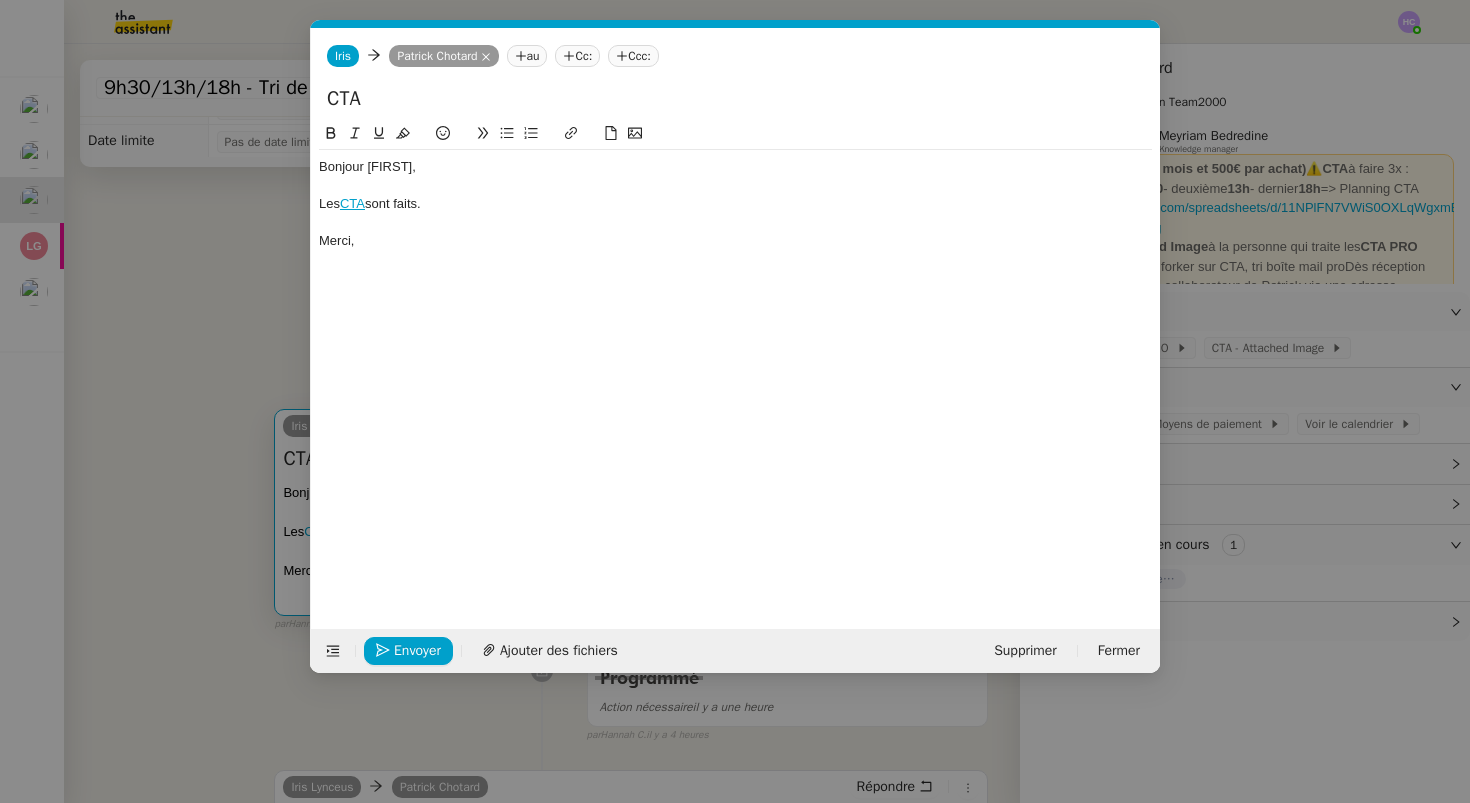 scroll, scrollTop: 0, scrollLeft: 42, axis: horizontal 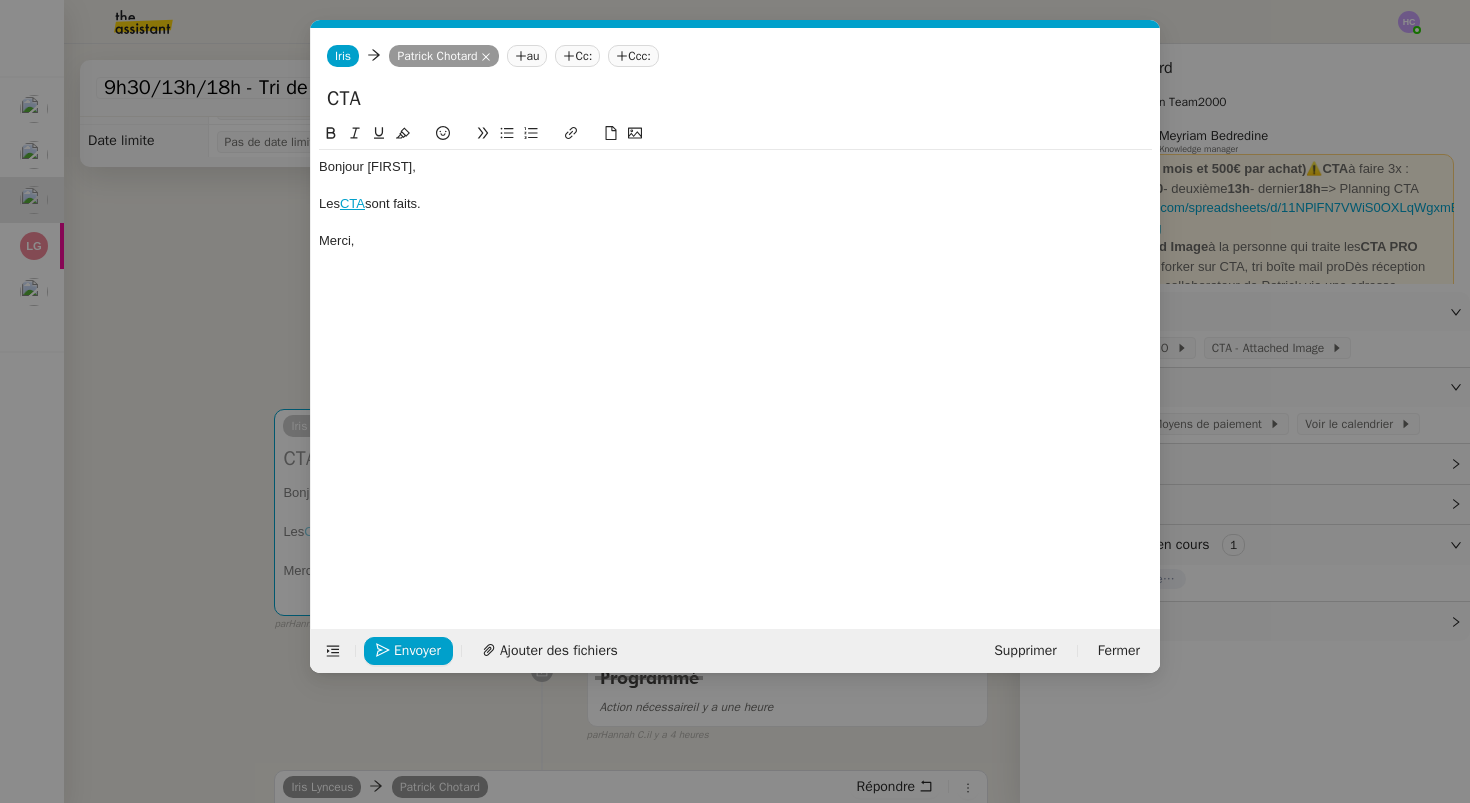 click on "Bonjour [FIRST]," 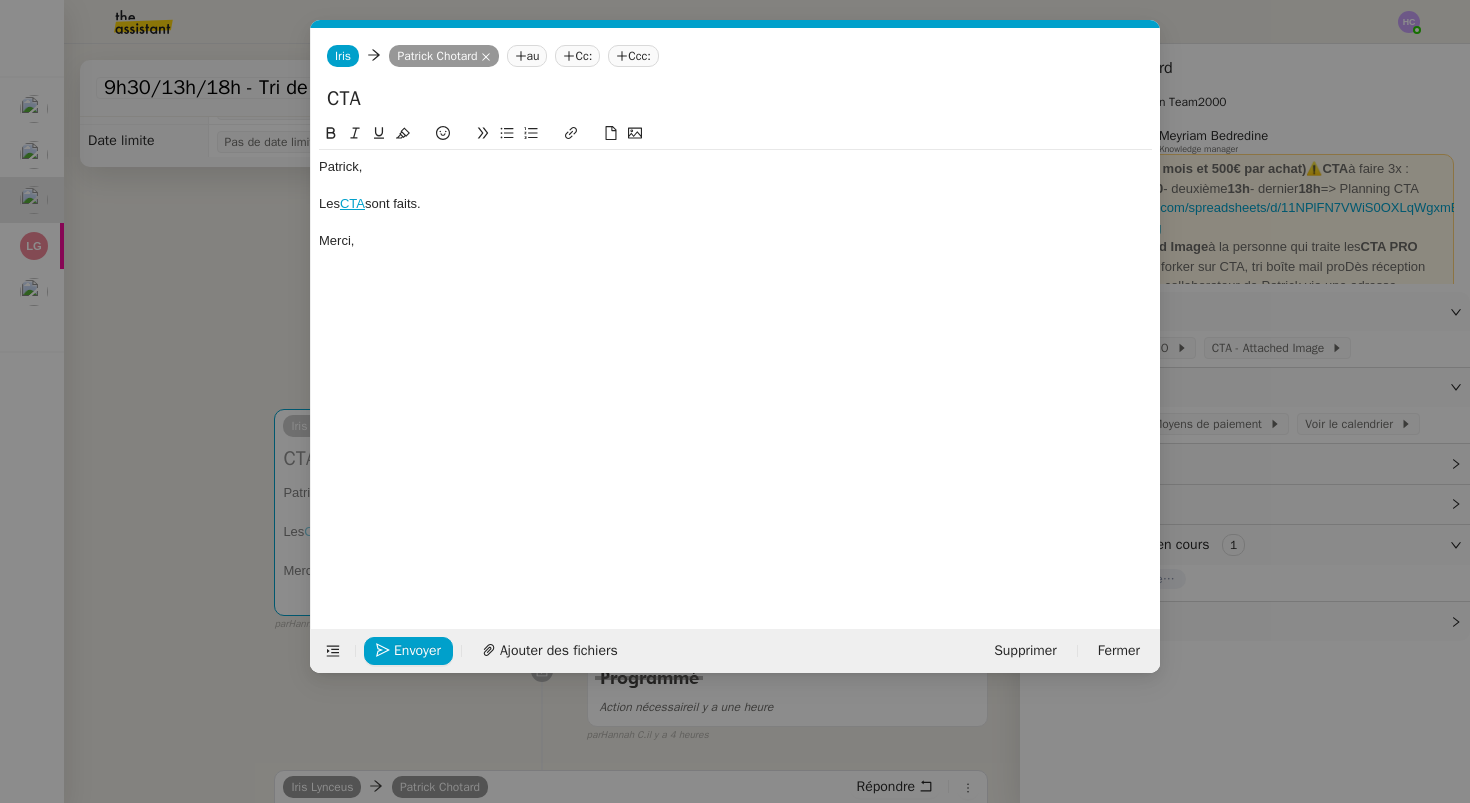 click on "Service TA - VOYAGE - PROPOSITION GLOBALE    A utiliser dans le cadre de proposition de déplacement TA - RELANCE CLIENT (EN)    Relancer un client lorsqu'il n'a pas répondu à un précédent message BAFERTY - MAIL AUDITION    A utiliser dans le cadre de la procédure d'envoi des mails d'audition TA - PUBLICATION OFFRE D'EMPLOI     Organisation du recrutement Discours de présentation du paiement sécurisé    TA - VOYAGES - PROPOSITION ITINERAIRE    Soumettre les résultats d'une recherche TA - CONFIRMATION PAIEMENT (EN)    Confirmer avec le client de modèle de transaction - Attention Plan Pro nécessaire. TA - COURRIER EXPEDIE (recommandé)    A utiliser dans le cadre de l'envoi d'un courrier recommandé TA - PARTAGE DE CALENDRIER (EN)    A utiliser pour demander au client de partager son calendrier afin de faciliter l'accès et la gestion PSPI - Appel de fonds MJL    A utiliser dans le cadre de la procédure d'appel de fonds MJL TA - RELANCE CLIENT    TA - AR PROCEDURES        21 YIELD" at bounding box center (735, 401) 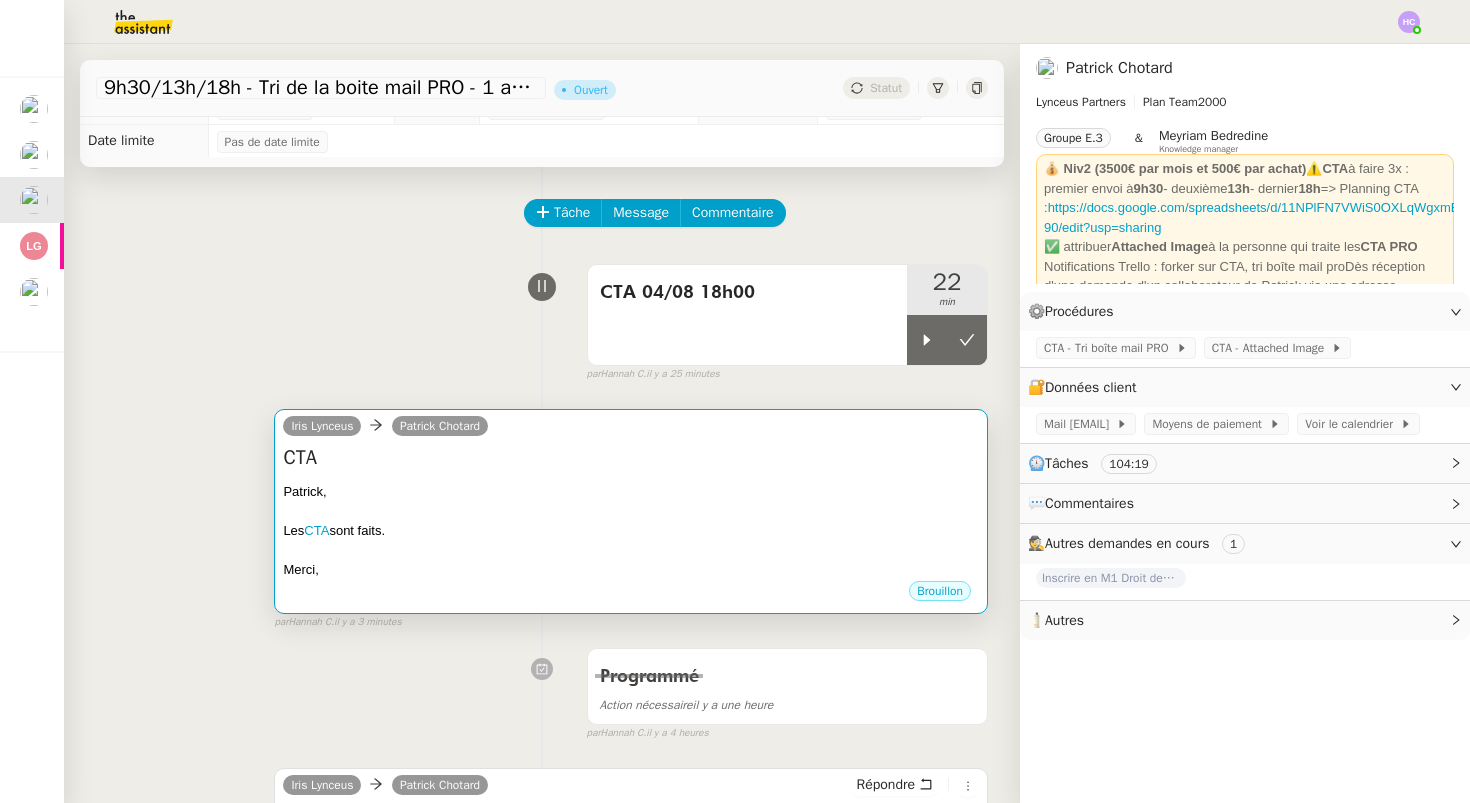 click on "CTA" at bounding box center [631, 458] 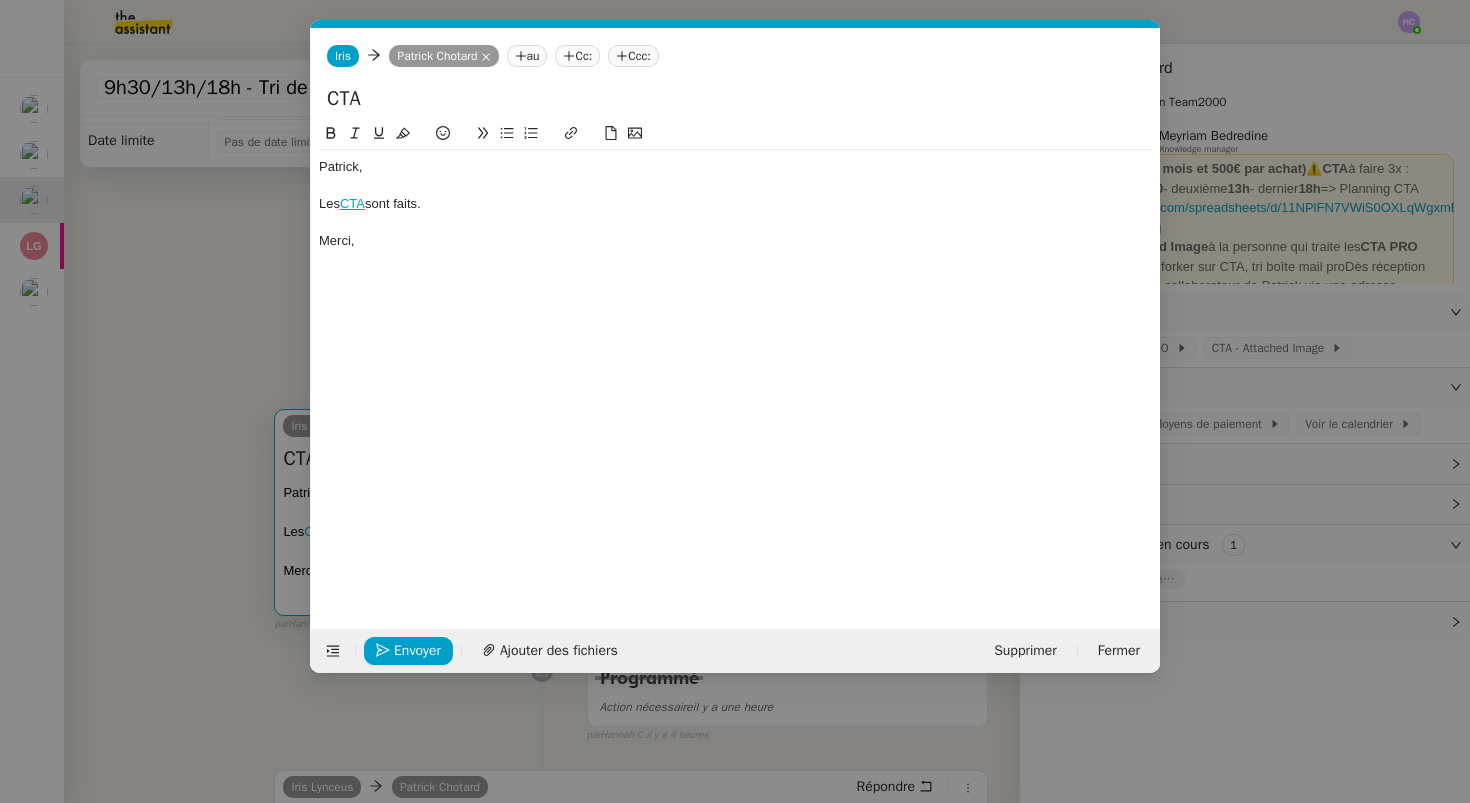 scroll, scrollTop: 0, scrollLeft: 42, axis: horizontal 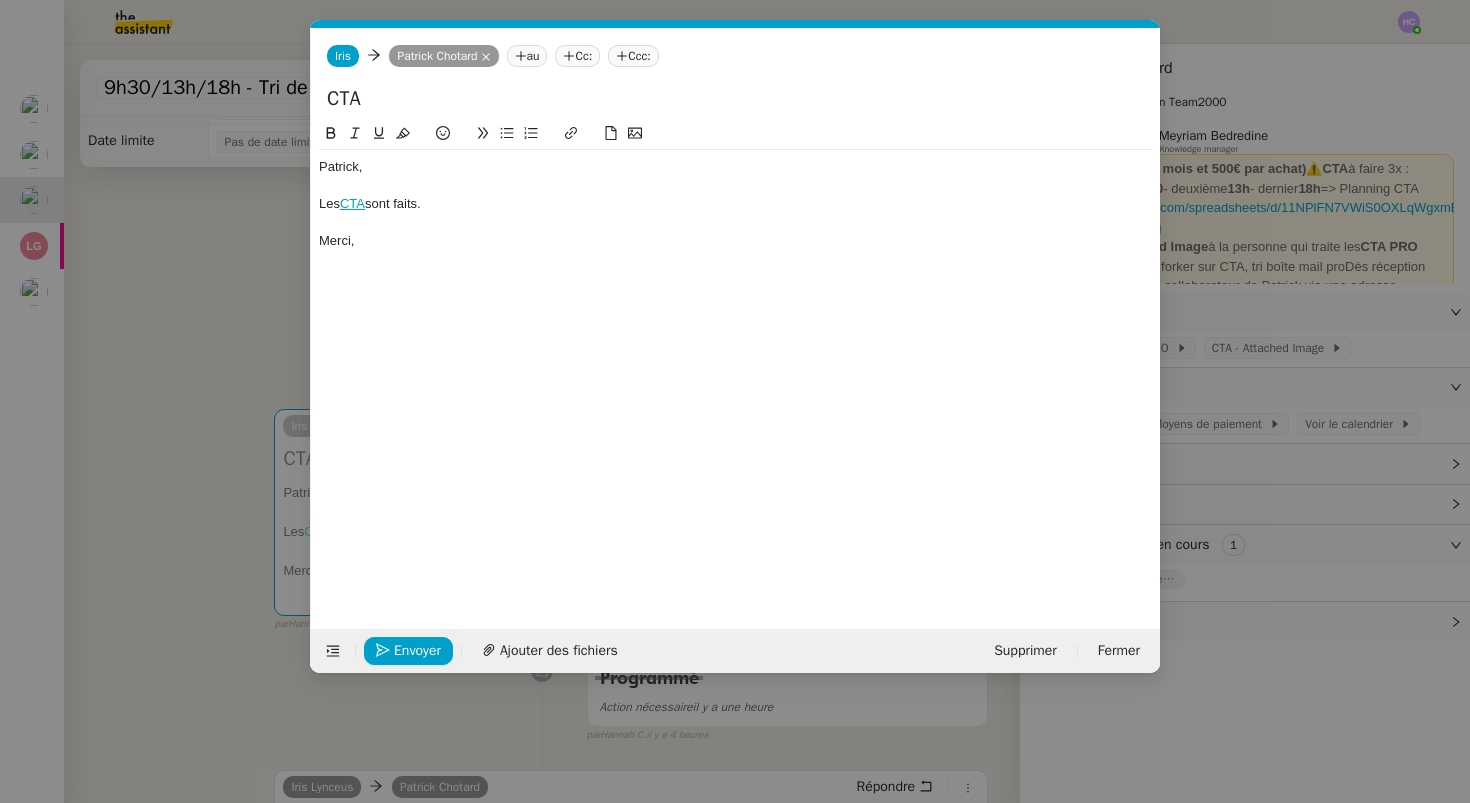 click on "Service TA - VOYAGE - PROPOSITION GLOBALE    A utiliser dans le cadre de proposition de déplacement TA - RELANCE CLIENT (EN)    Relancer un client lorsqu'il n'a pas répondu à un précédent message BAFERTY - MAIL AUDITION    A utiliser dans le cadre de la procédure d'envoi des mails d'audition TA - PUBLICATION OFFRE D'EMPLOI     Organisation du recrutement Discours de présentation du paiement sécurisé    TA - VOYAGES - PROPOSITION ITINERAIRE    Soumettre les résultats d'une recherche TA - CONFIRMATION PAIEMENT (EN)    Confirmer avec le client de modèle de transaction - Attention Plan Pro nécessaire. TA - COURRIER EXPEDIE (recommandé)    A utiliser dans le cadre de l'envoi d'un courrier recommandé TA - PARTAGE DE CALENDRIER (EN)    A utiliser pour demander au client de partager son calendrier afin de faciliter l'accès et la gestion PSPI - Appel de fonds MJL    A utiliser dans le cadre de la procédure d'appel de fonds MJL TA - RELANCE CLIENT    TA - AR PROCEDURES        21 YIELD" at bounding box center (735, 401) 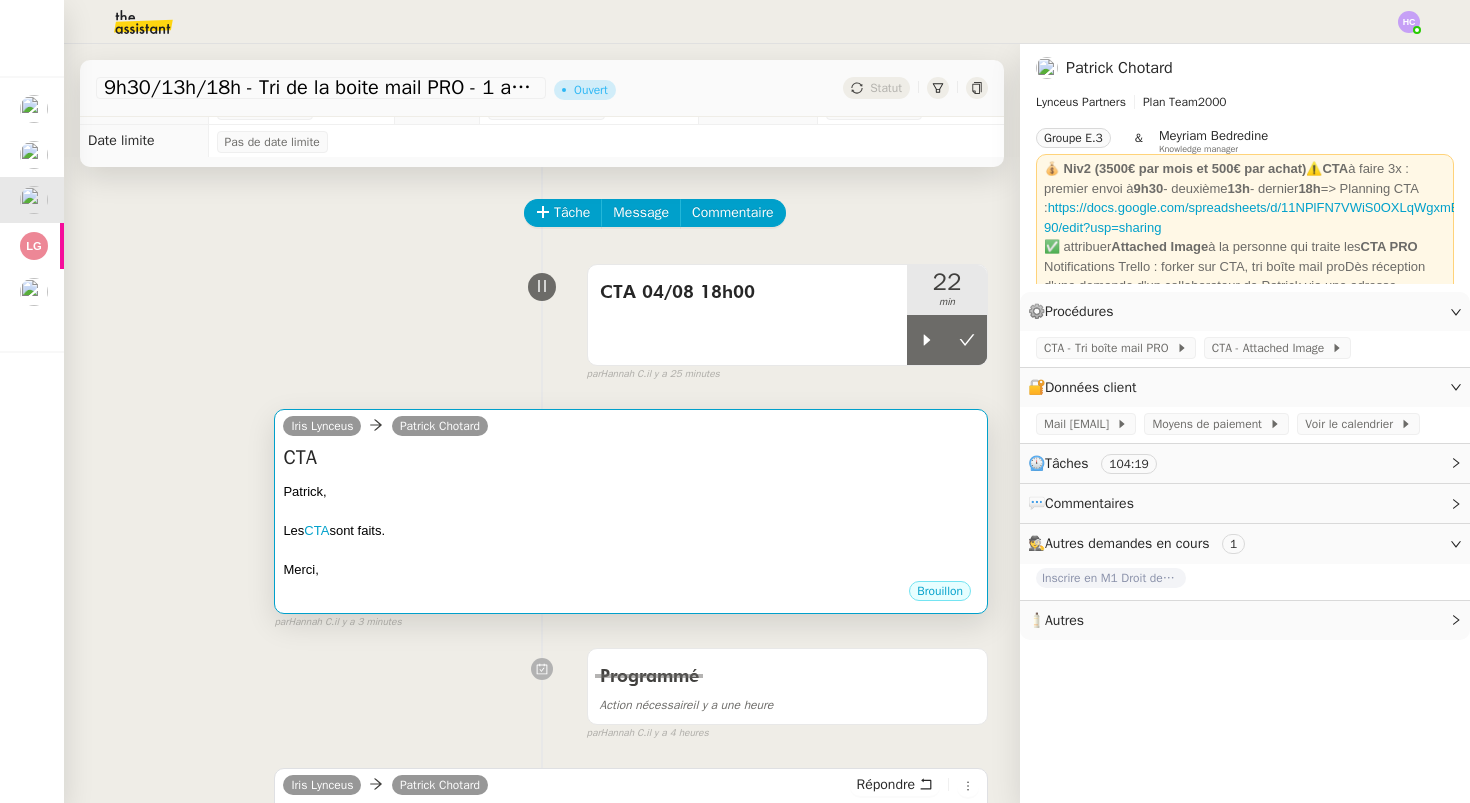 click on "CTA" at bounding box center (631, 458) 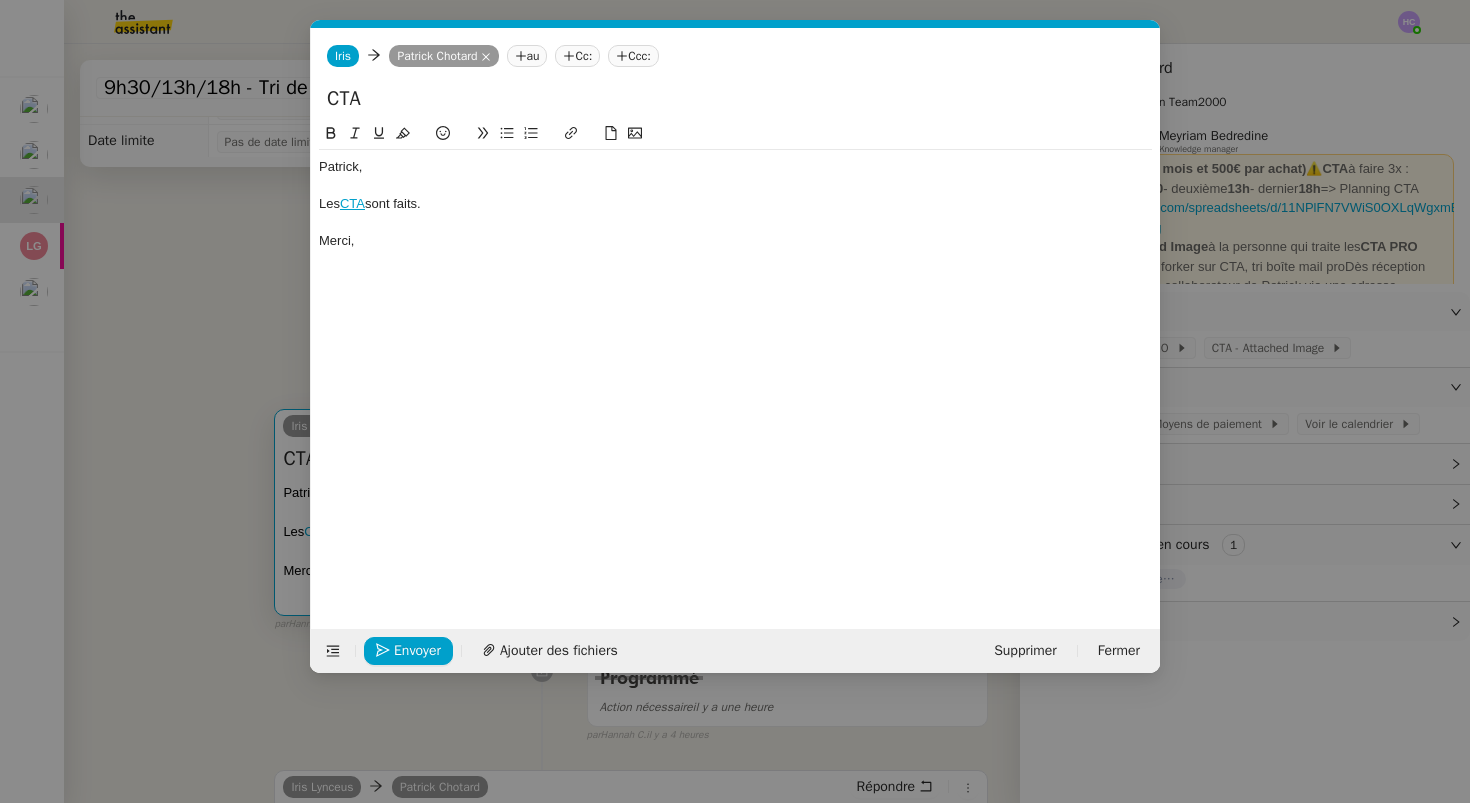 scroll, scrollTop: 0, scrollLeft: 42, axis: horizontal 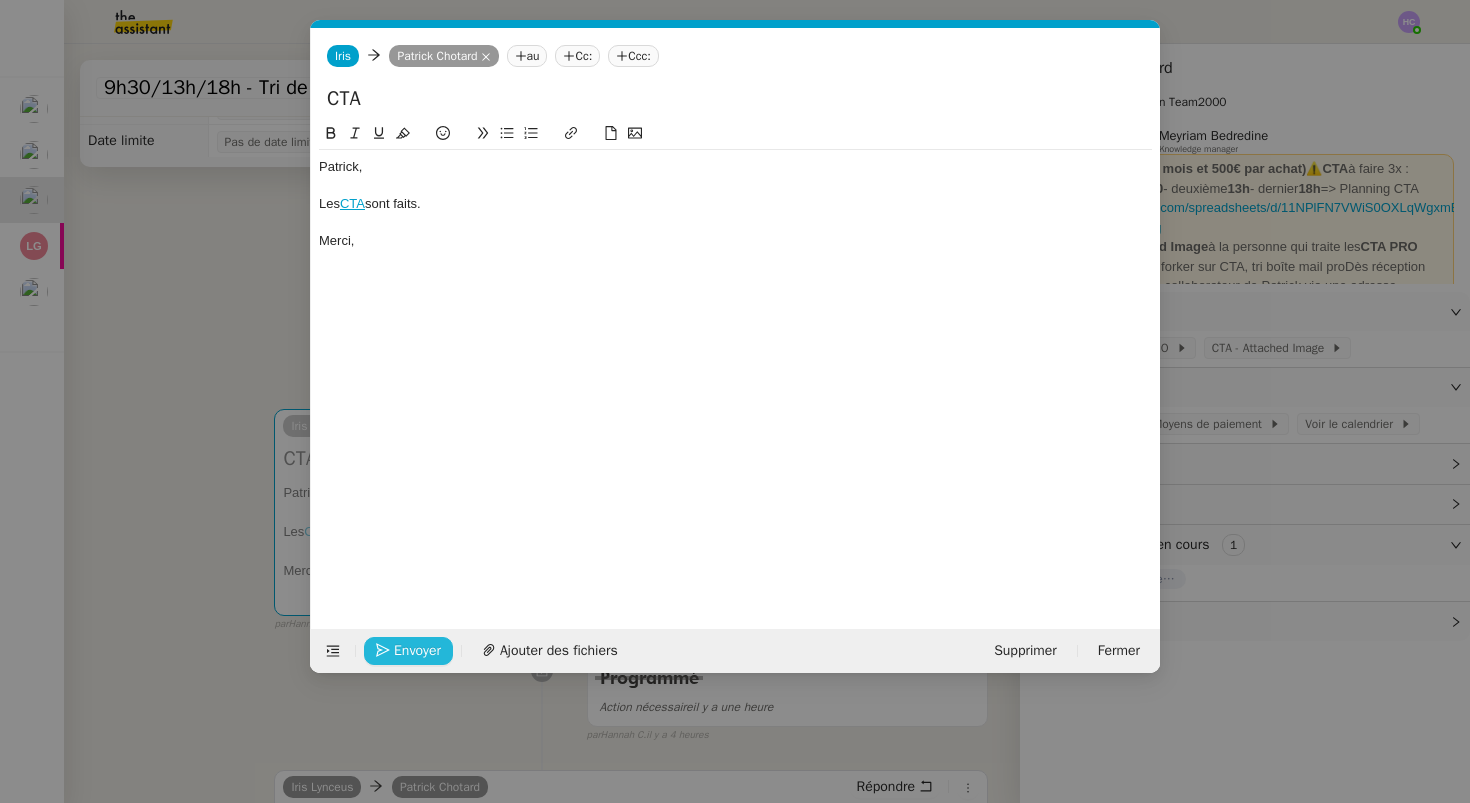 click on "Envoyer" 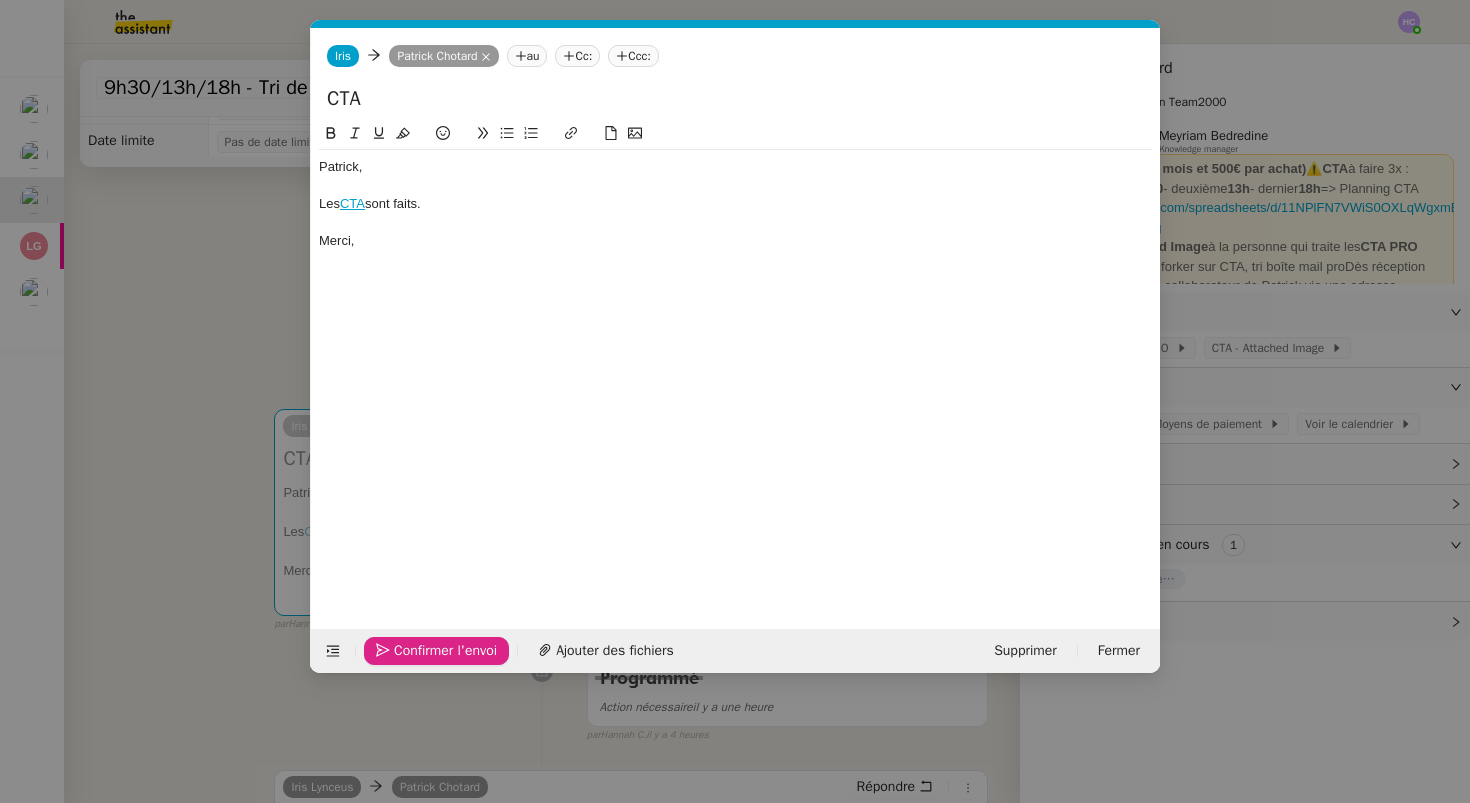 click on "Confirmer l'envoi" 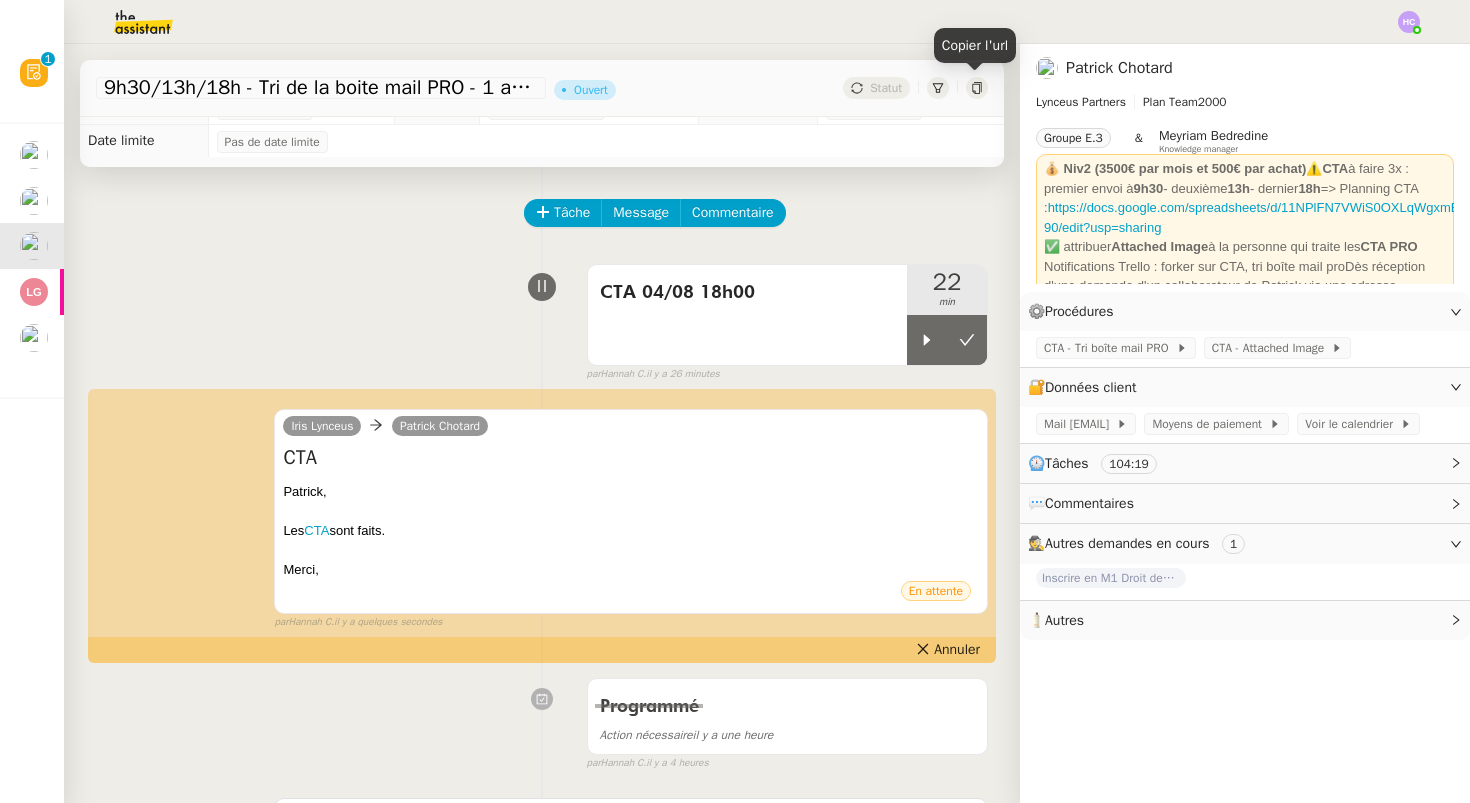 click 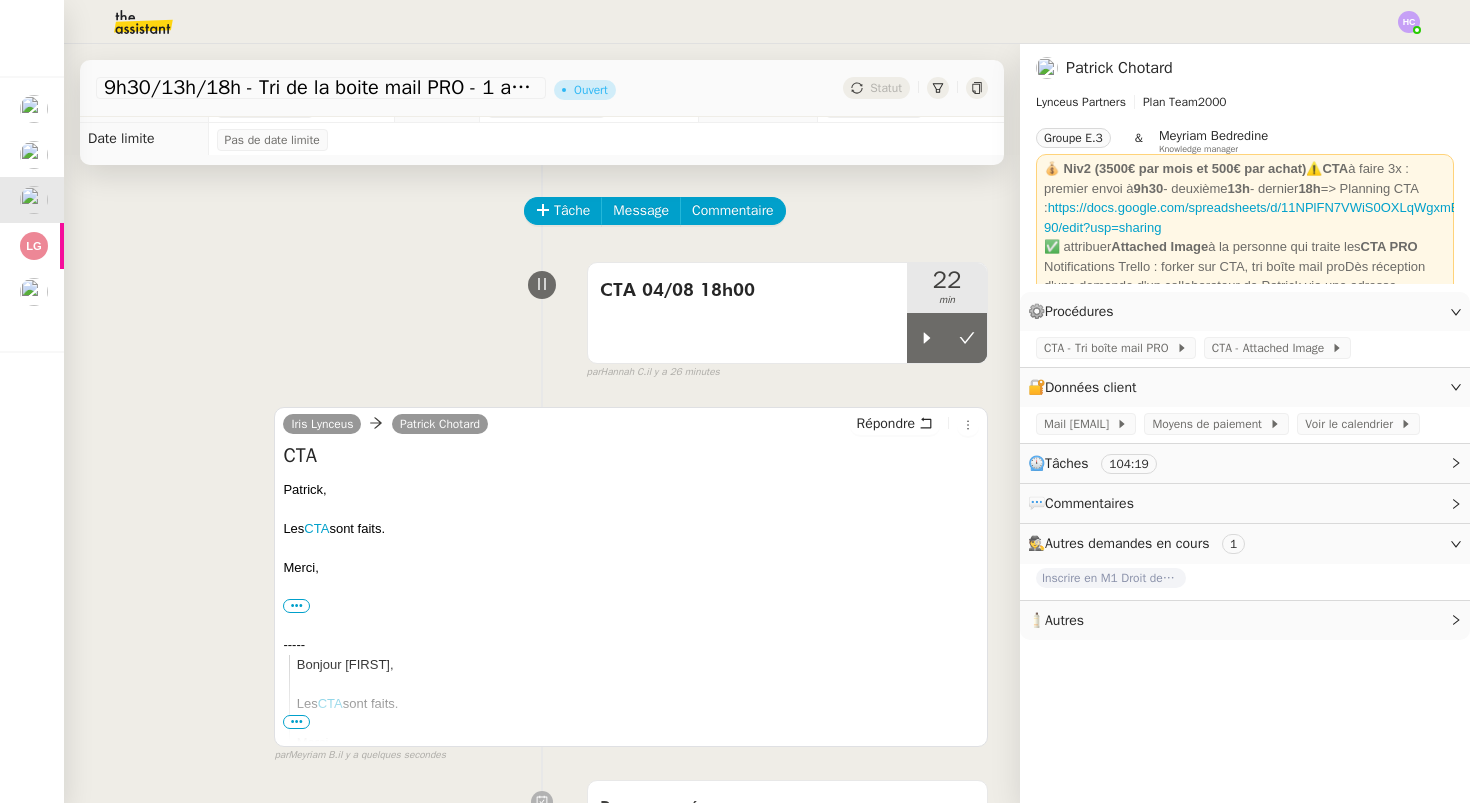 scroll, scrollTop: 0, scrollLeft: 0, axis: both 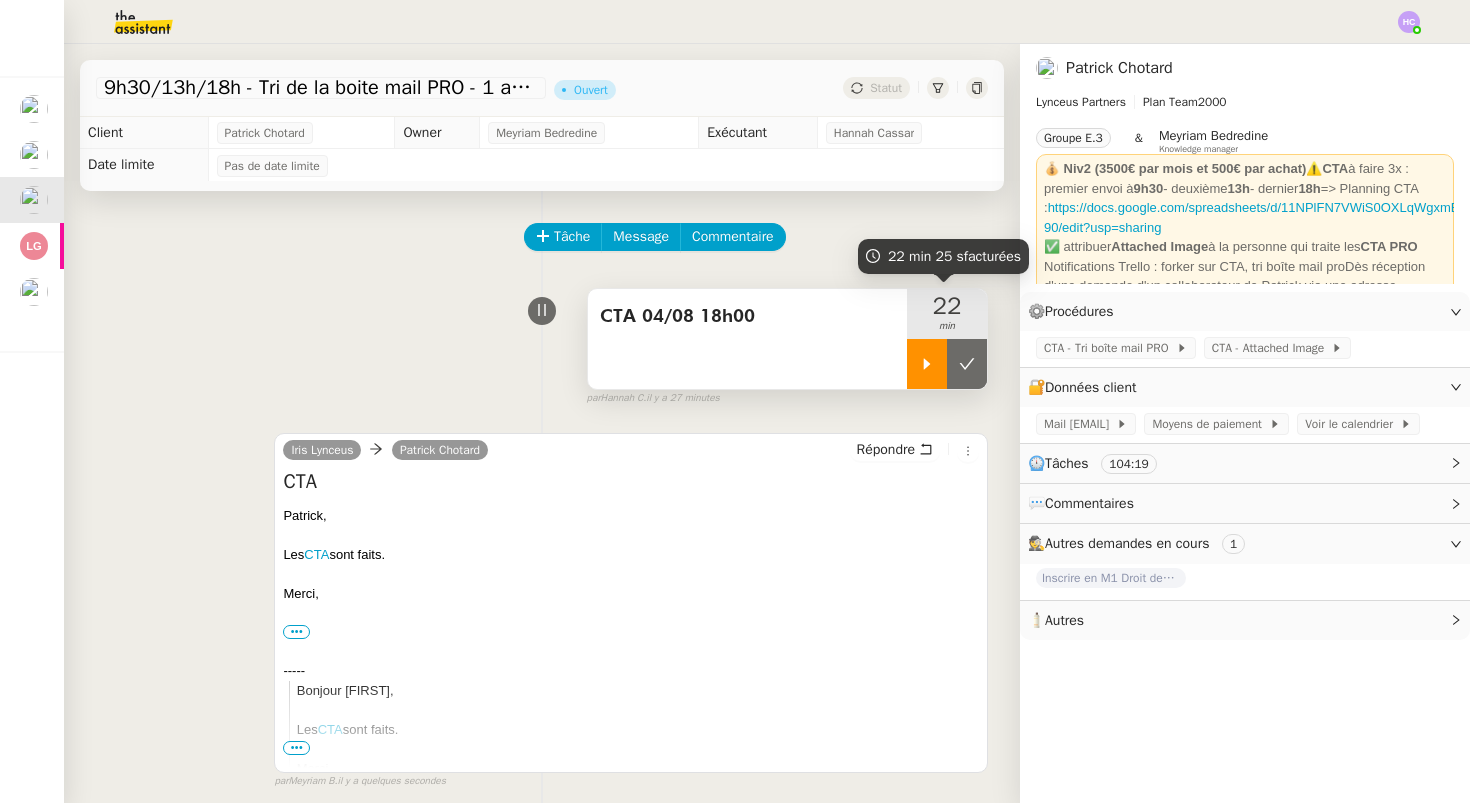 click at bounding box center [927, 364] 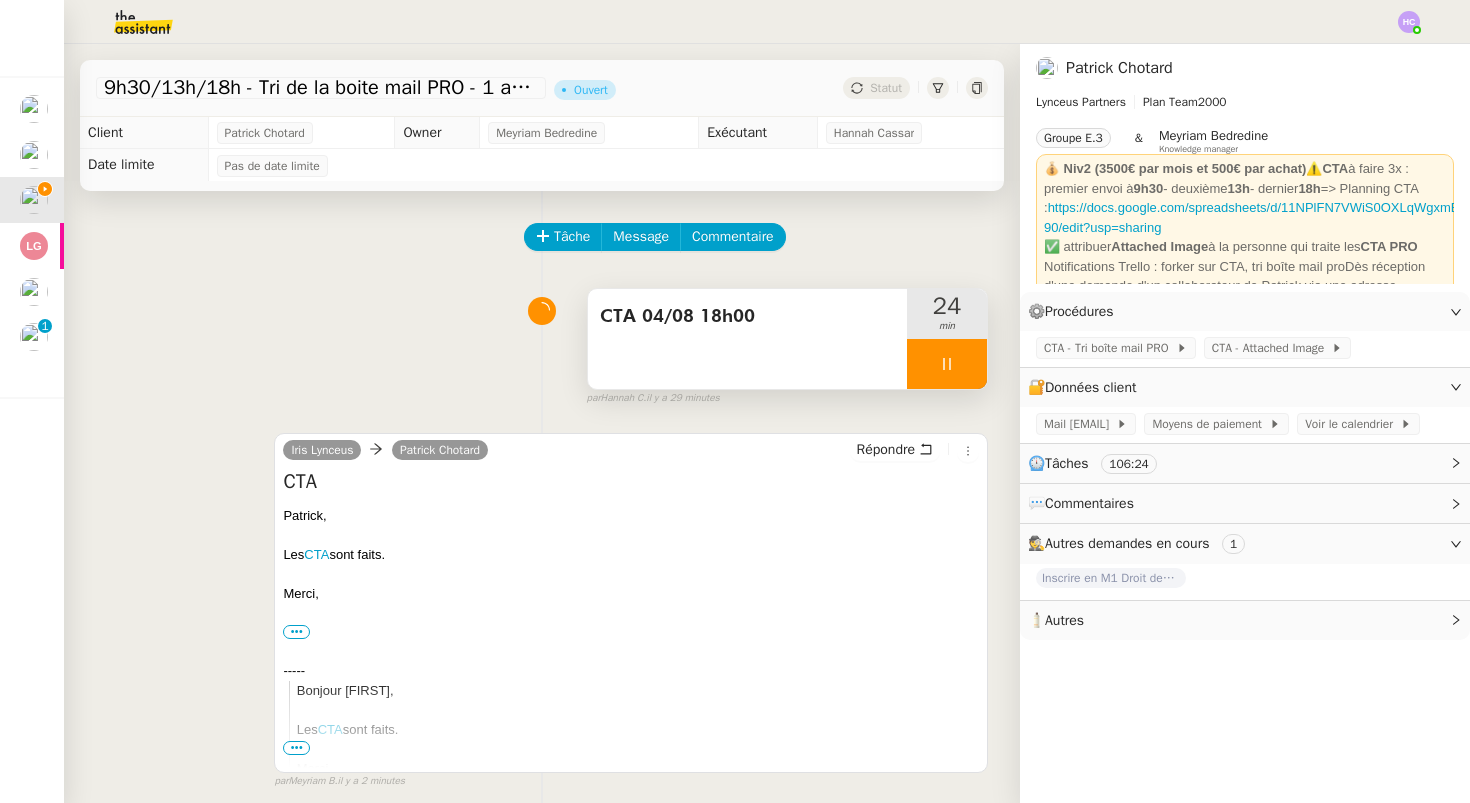 click at bounding box center (947, 364) 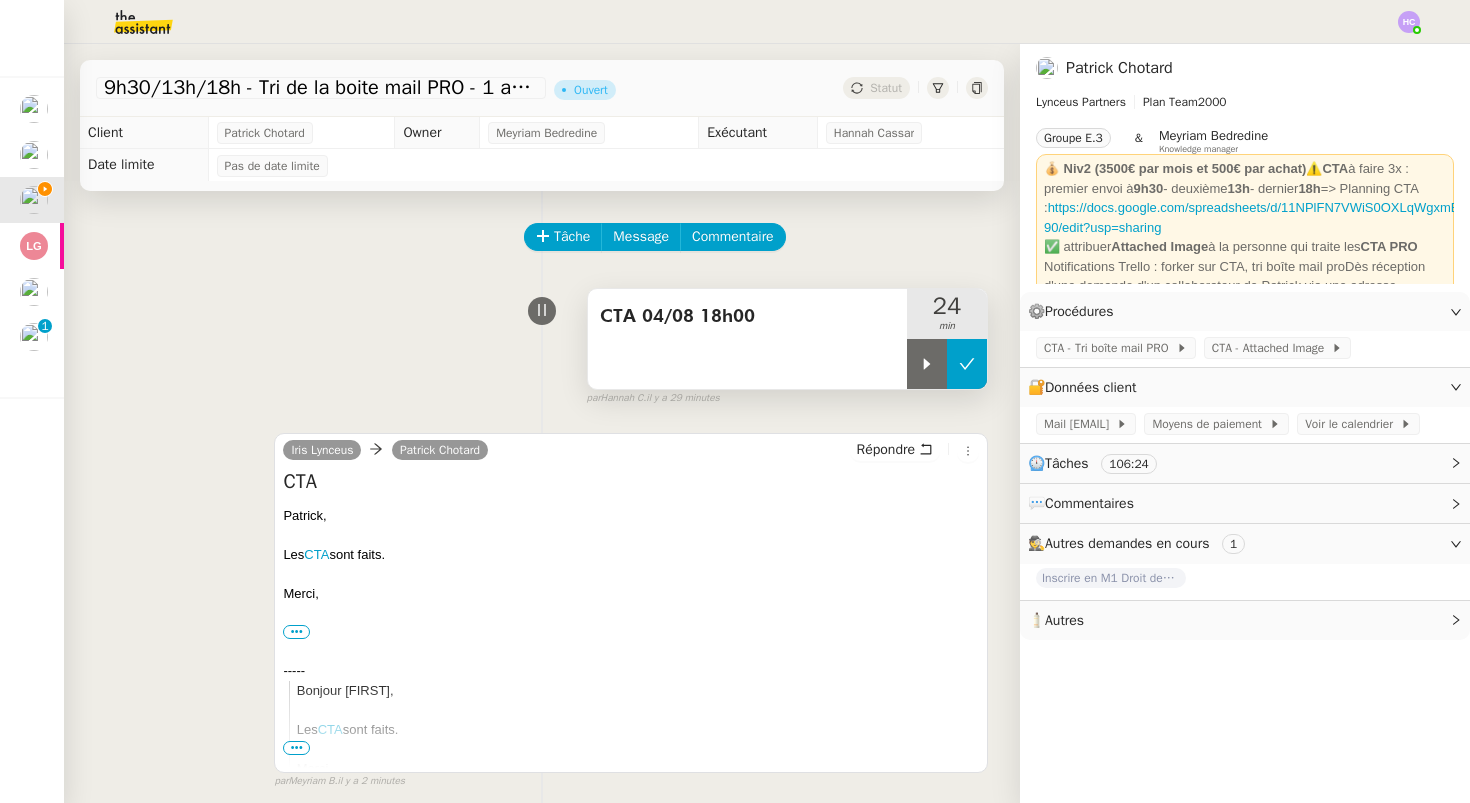 click 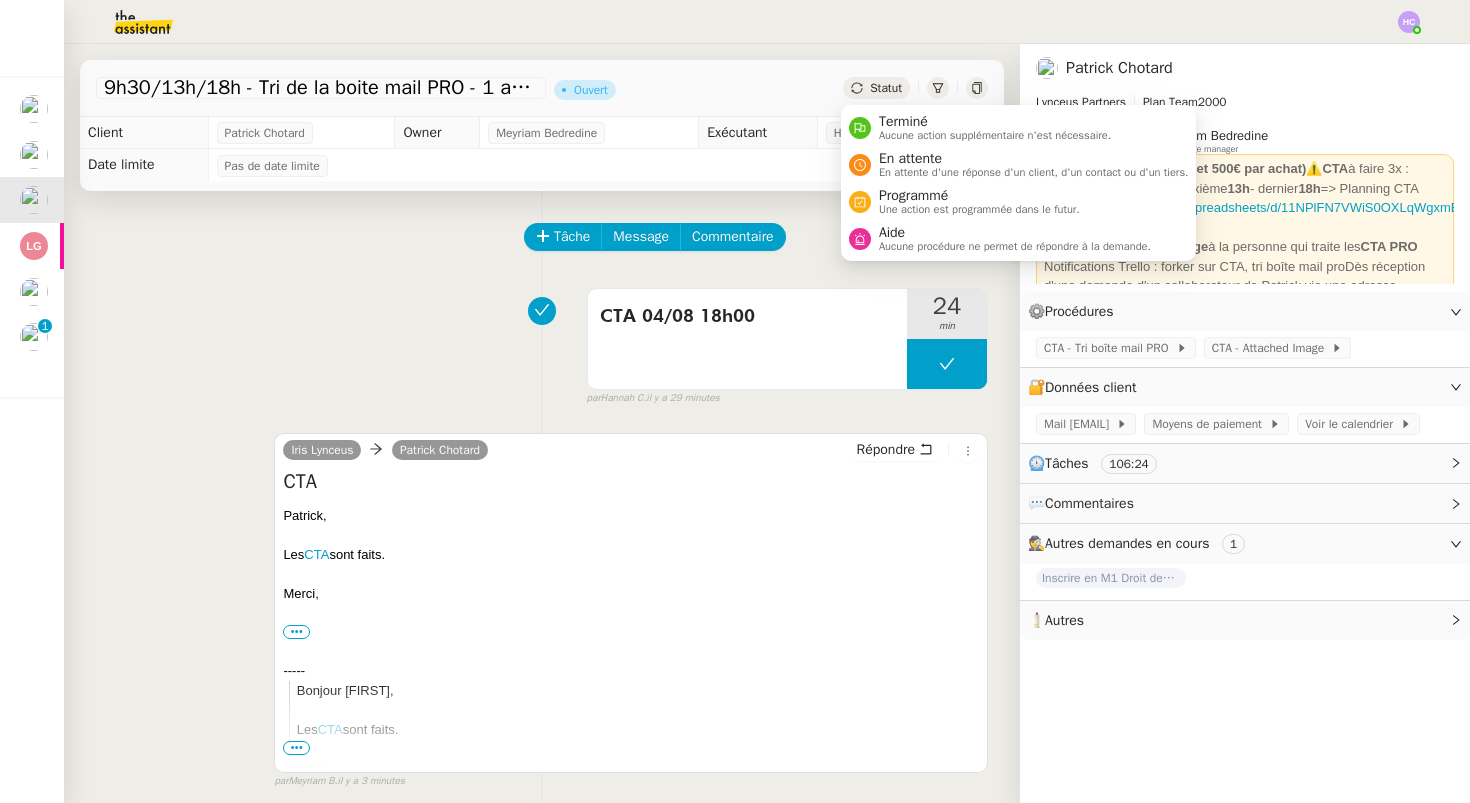 click on "Statut" 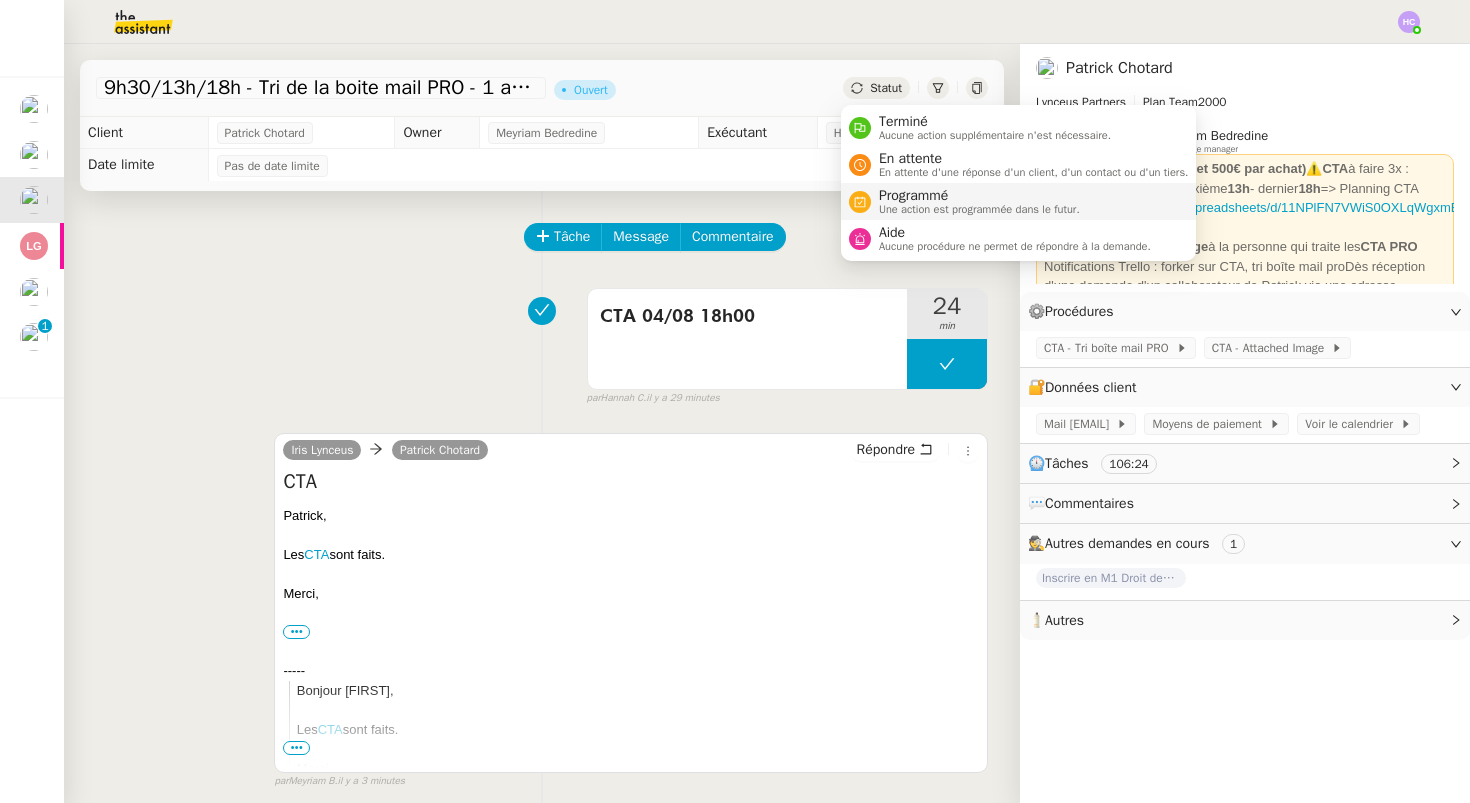 click on "Programmé" at bounding box center (979, 196) 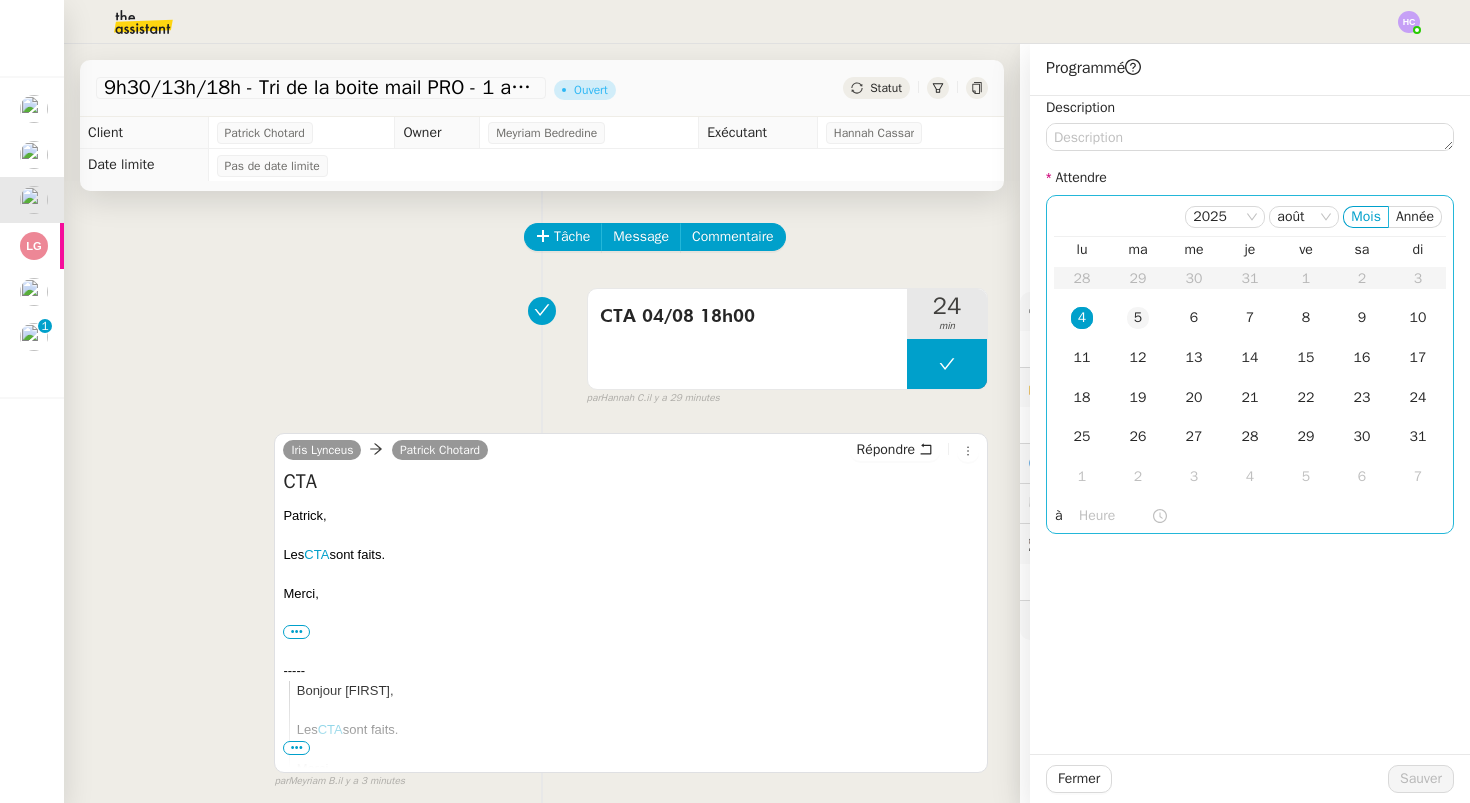 click on "5" 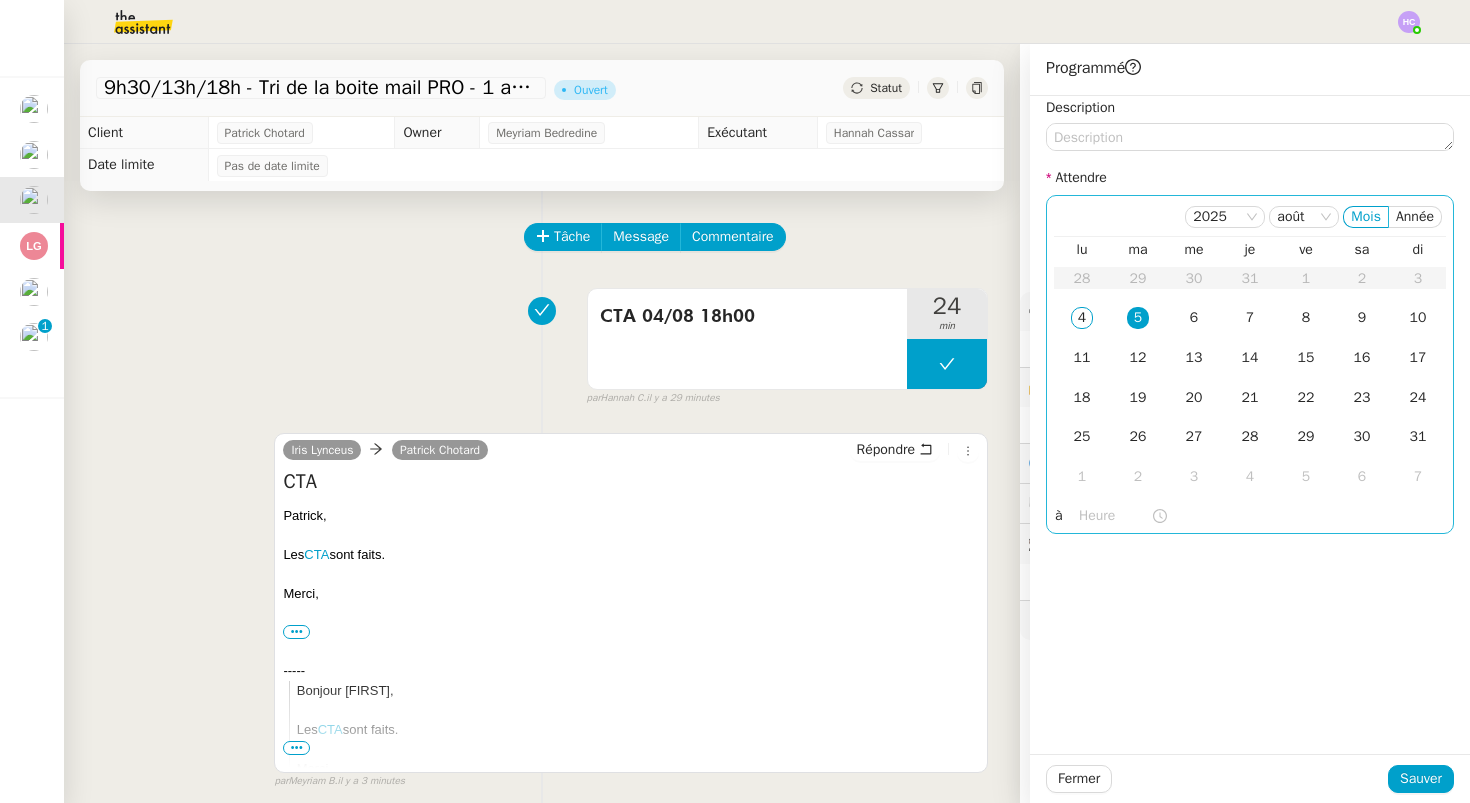 click on "5" 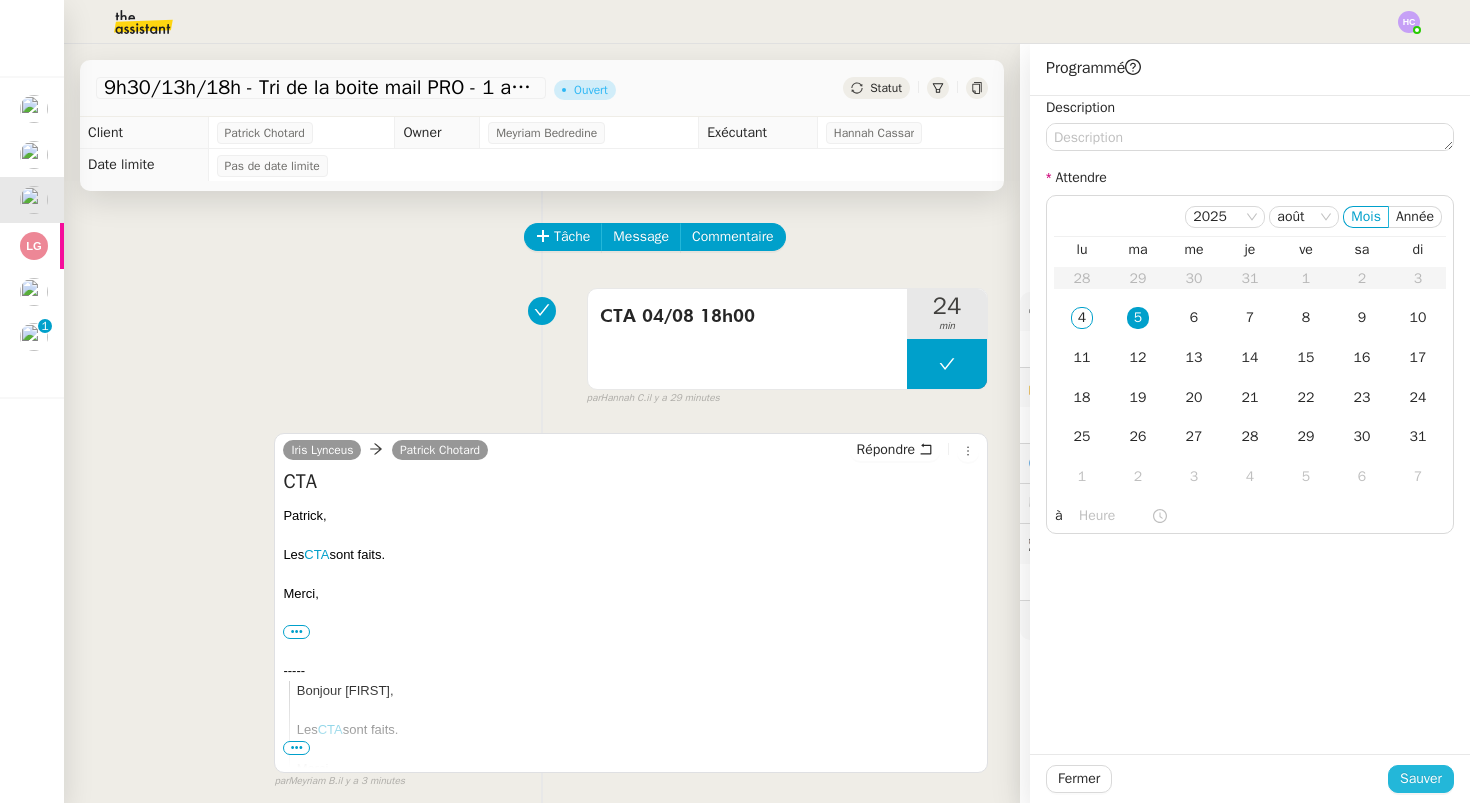 click on "Sauver" 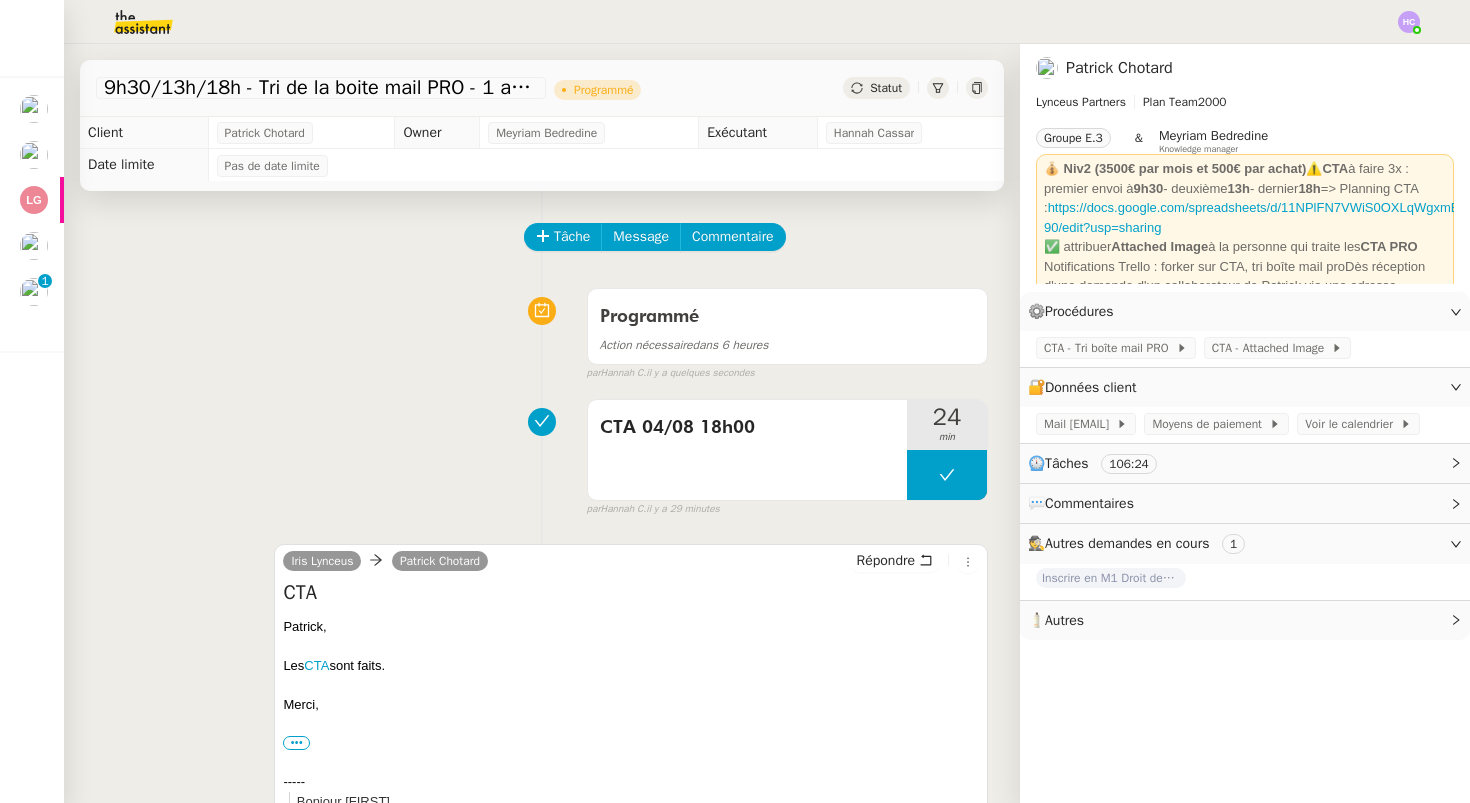 click on "Programmé" 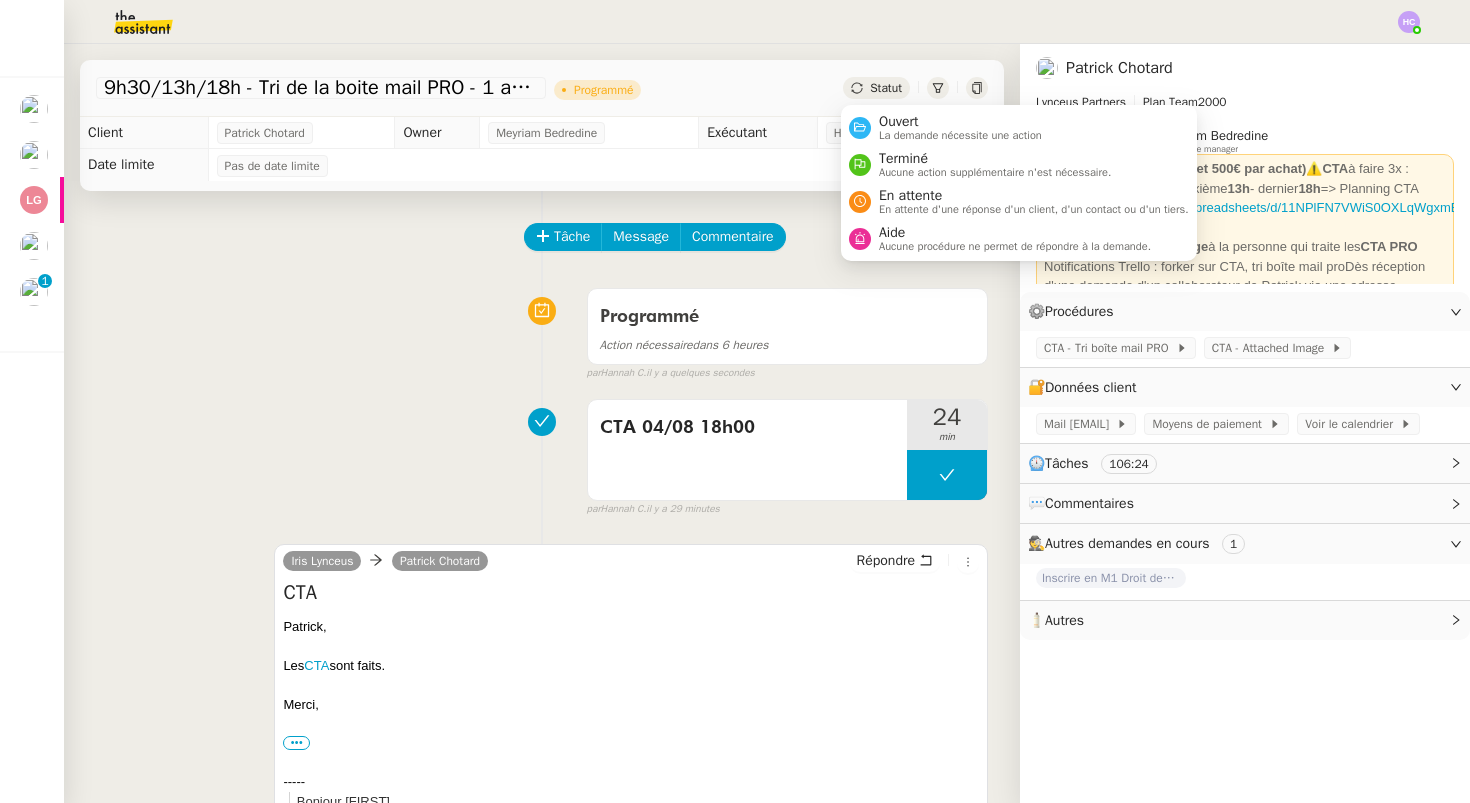 click on "Statut" 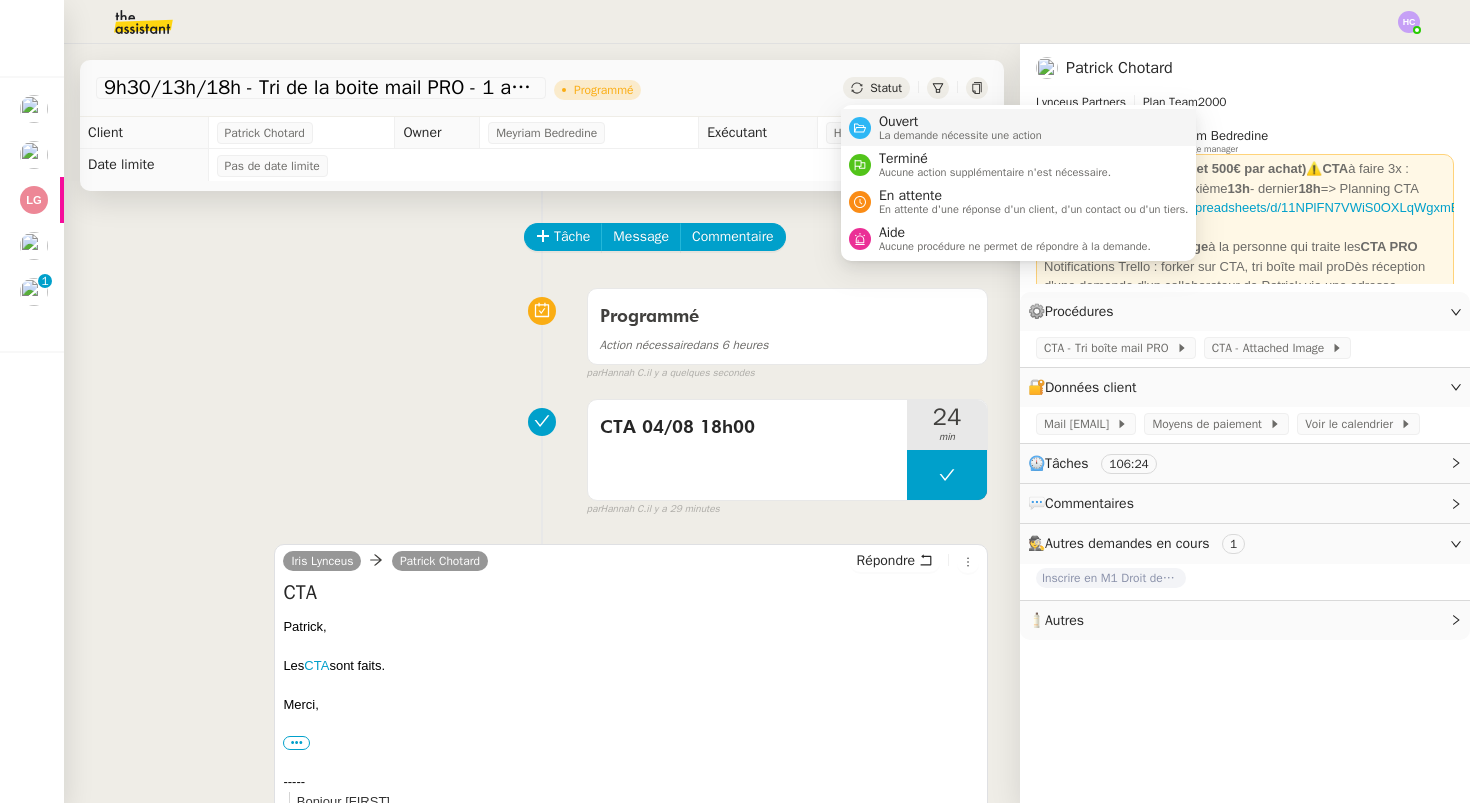 click on "Ouvert" at bounding box center (960, 122) 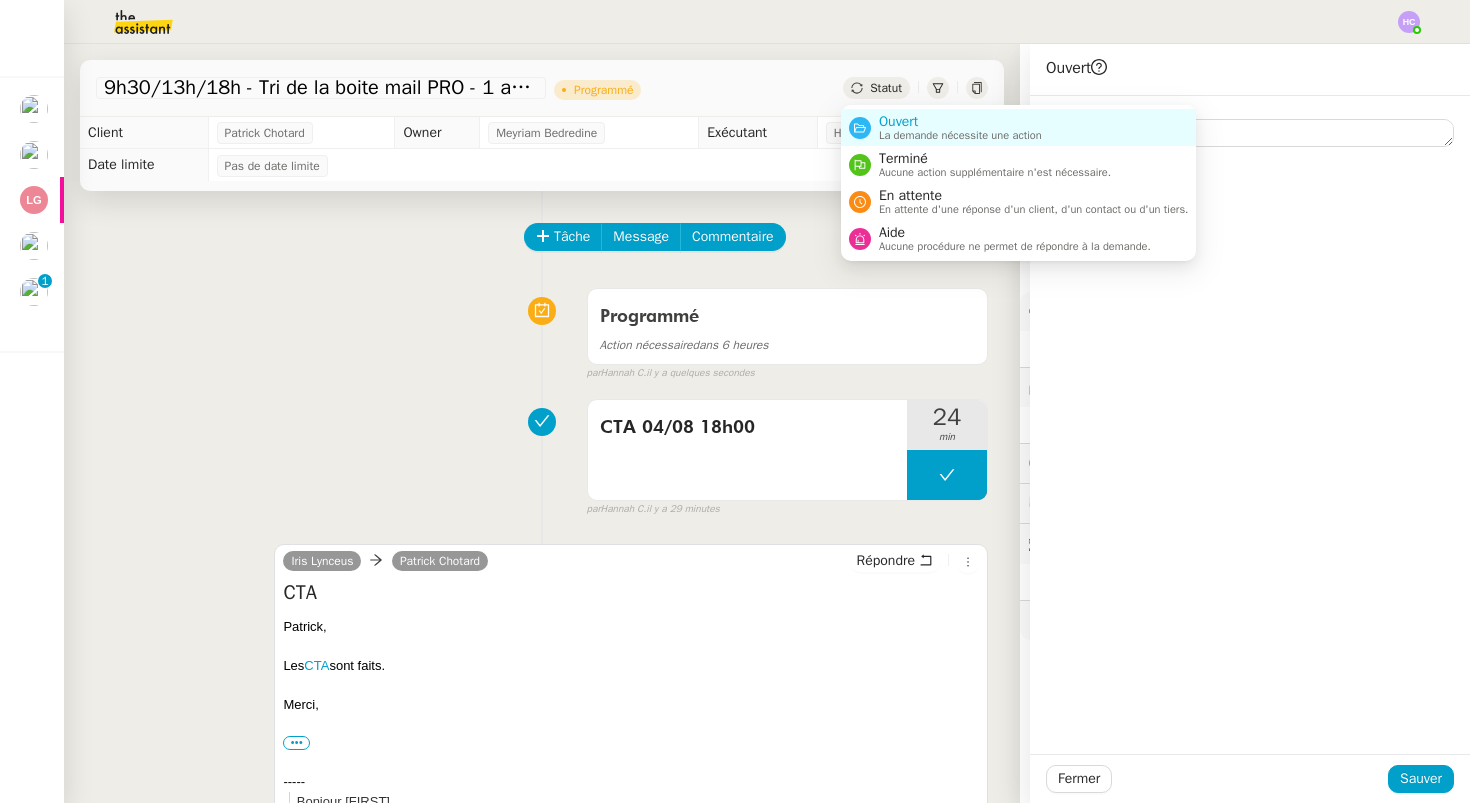 click on "Statut" 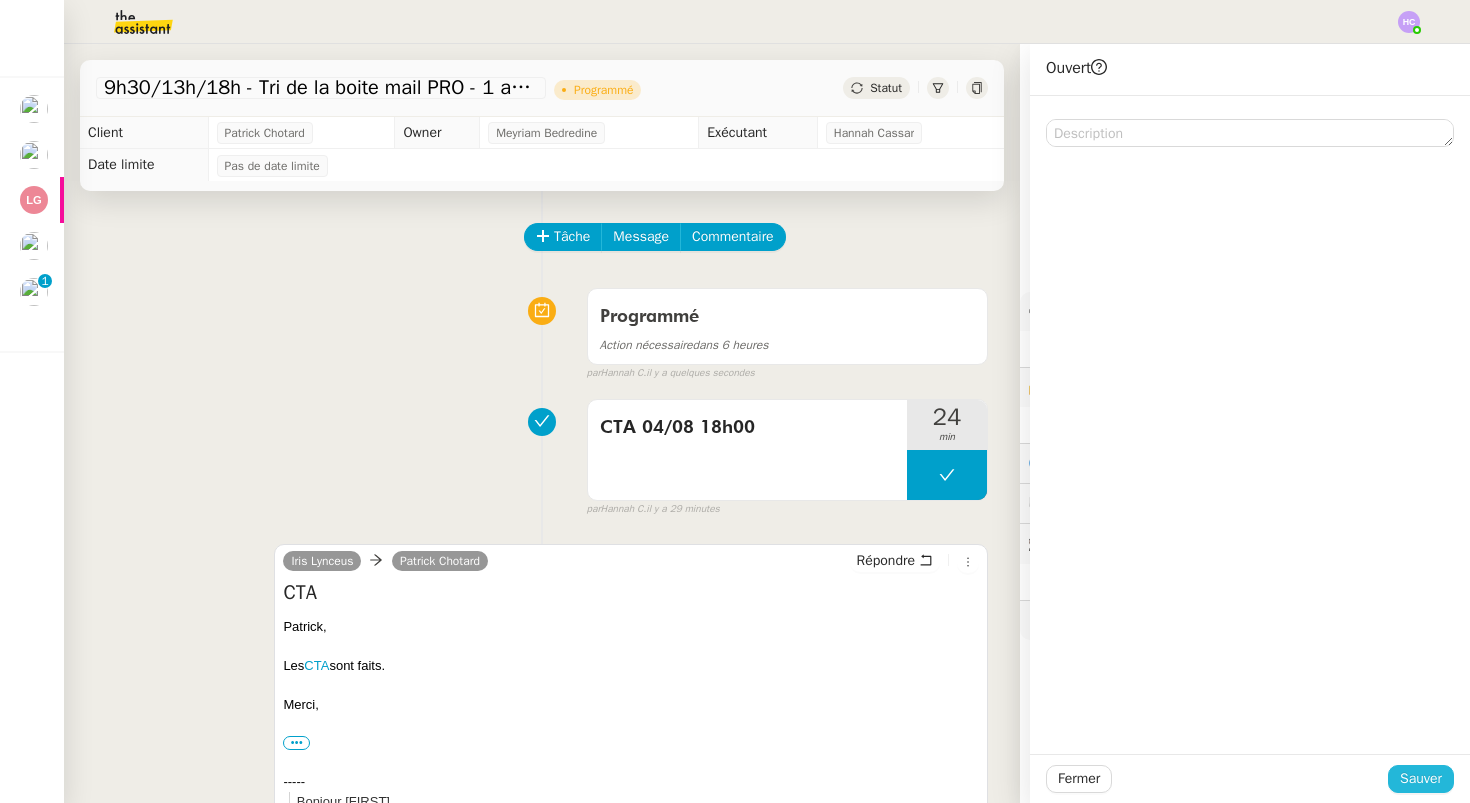 click on "Sauver" 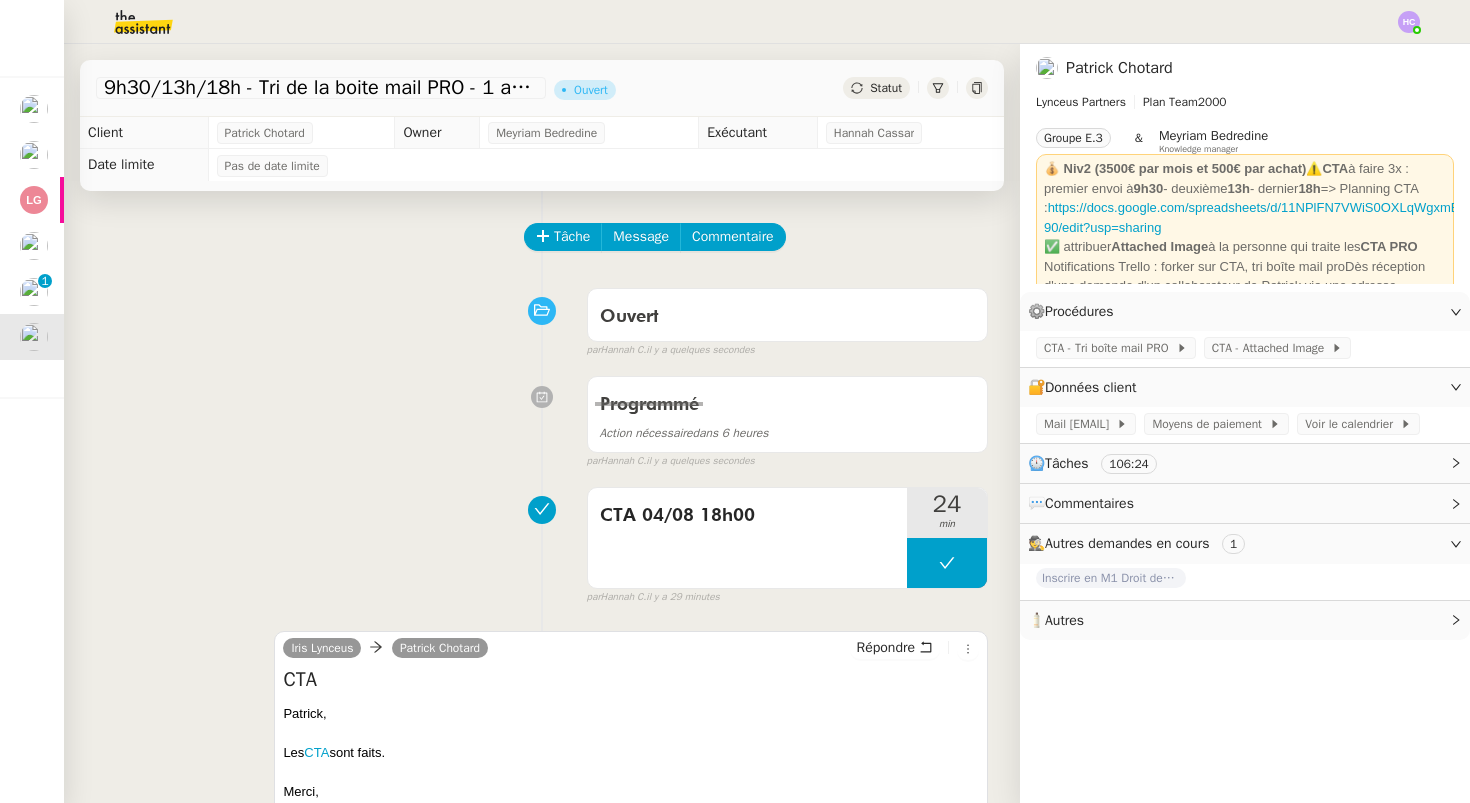 click on "Statut" 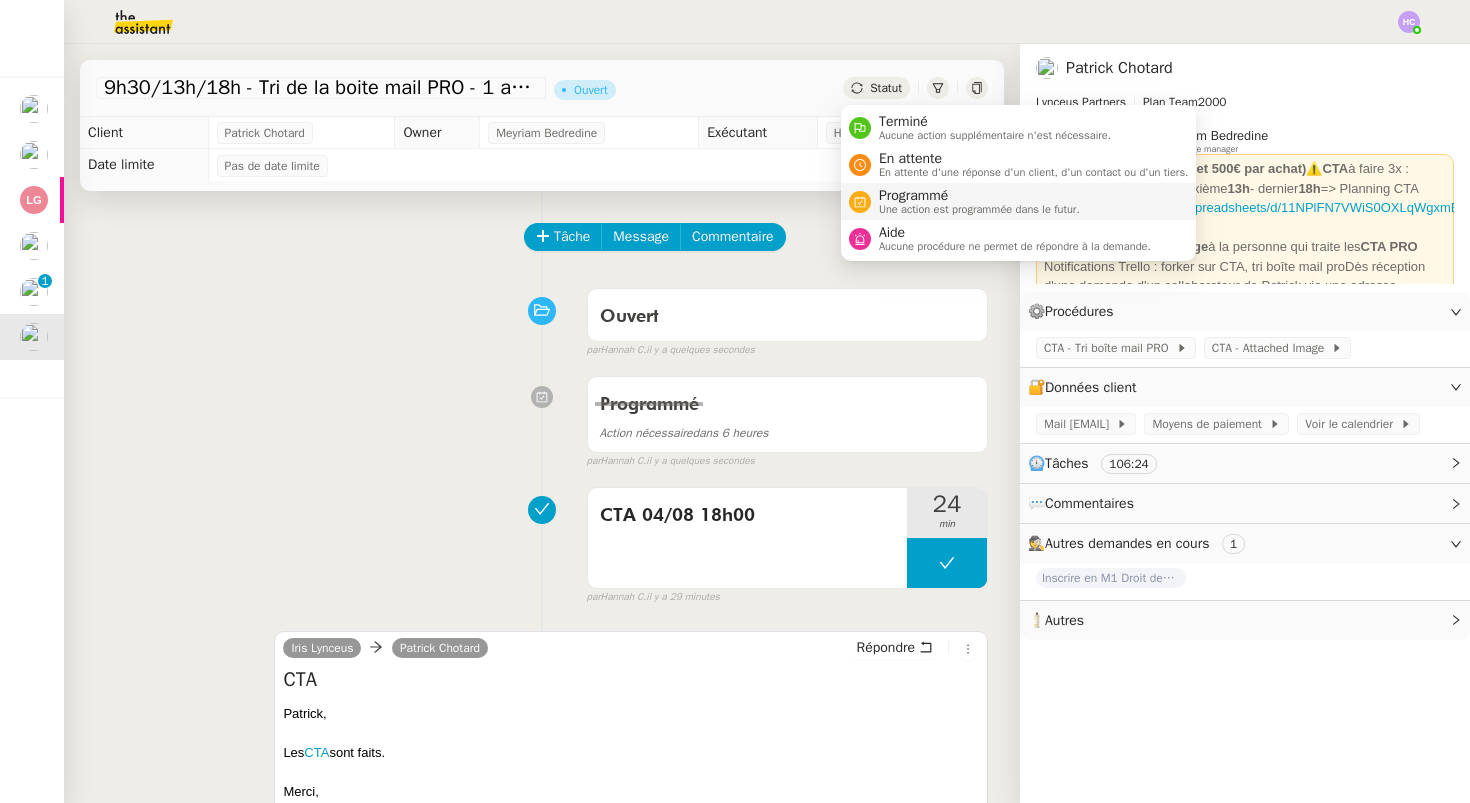 click on "Programmé" at bounding box center [979, 196] 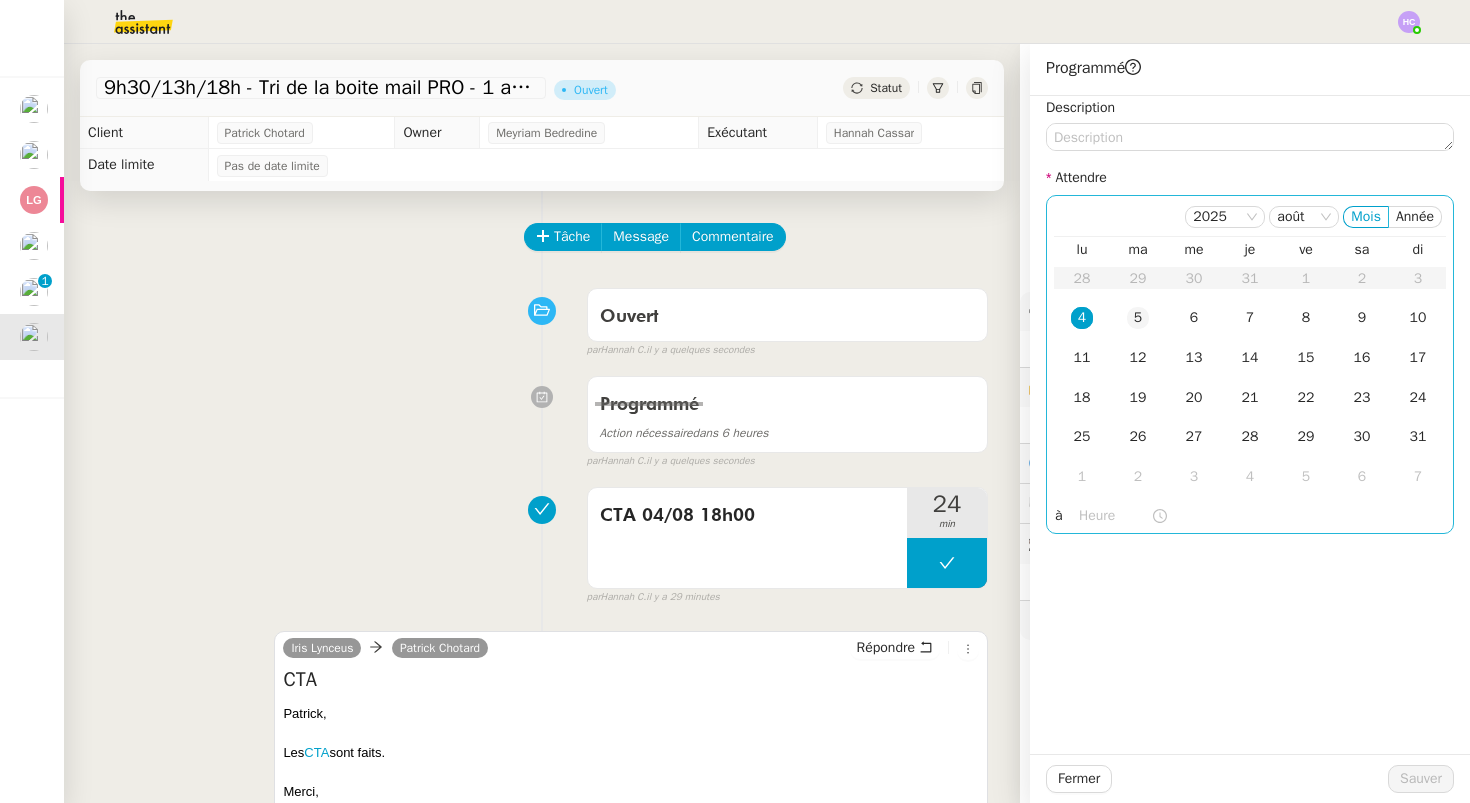 click on "5" 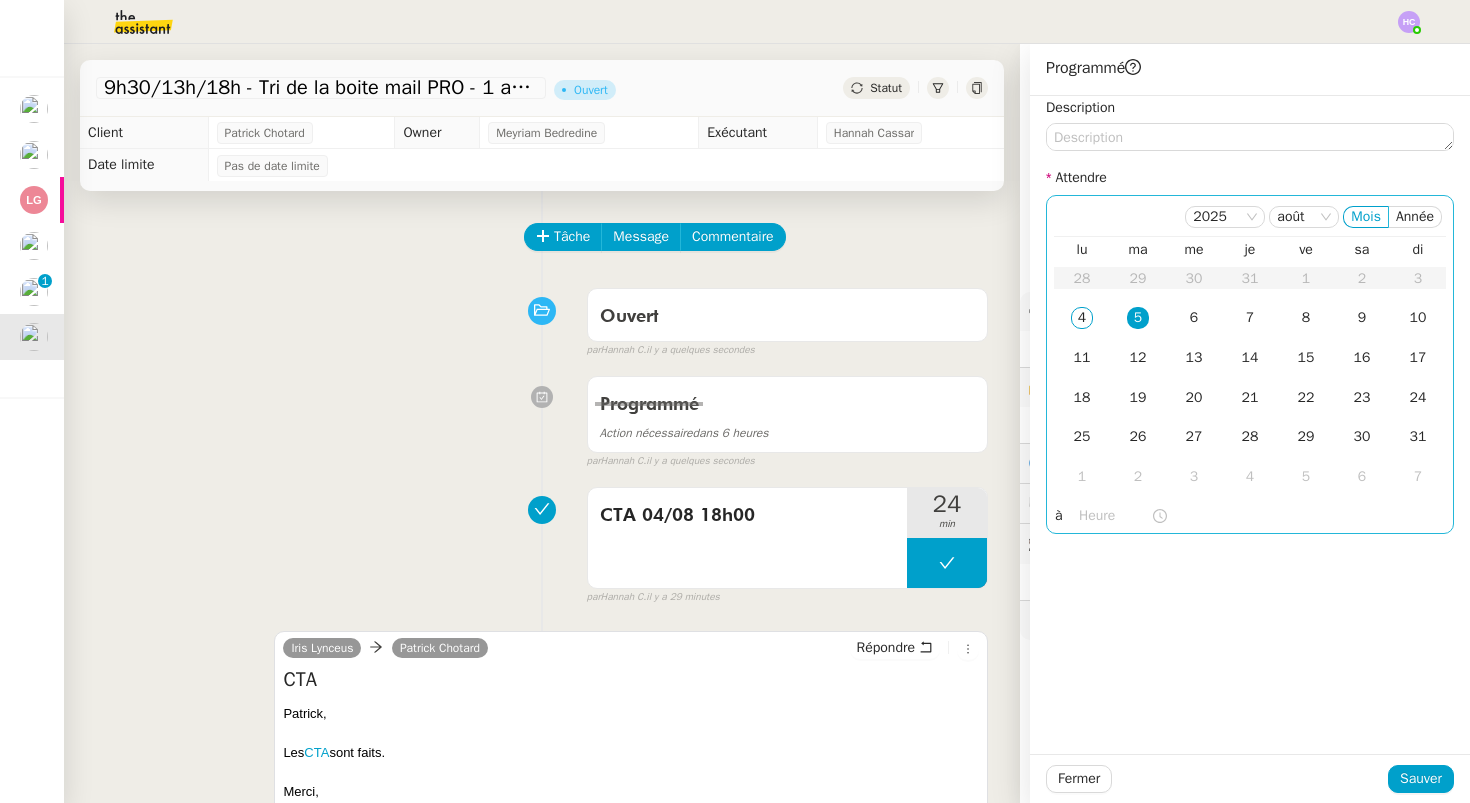 click 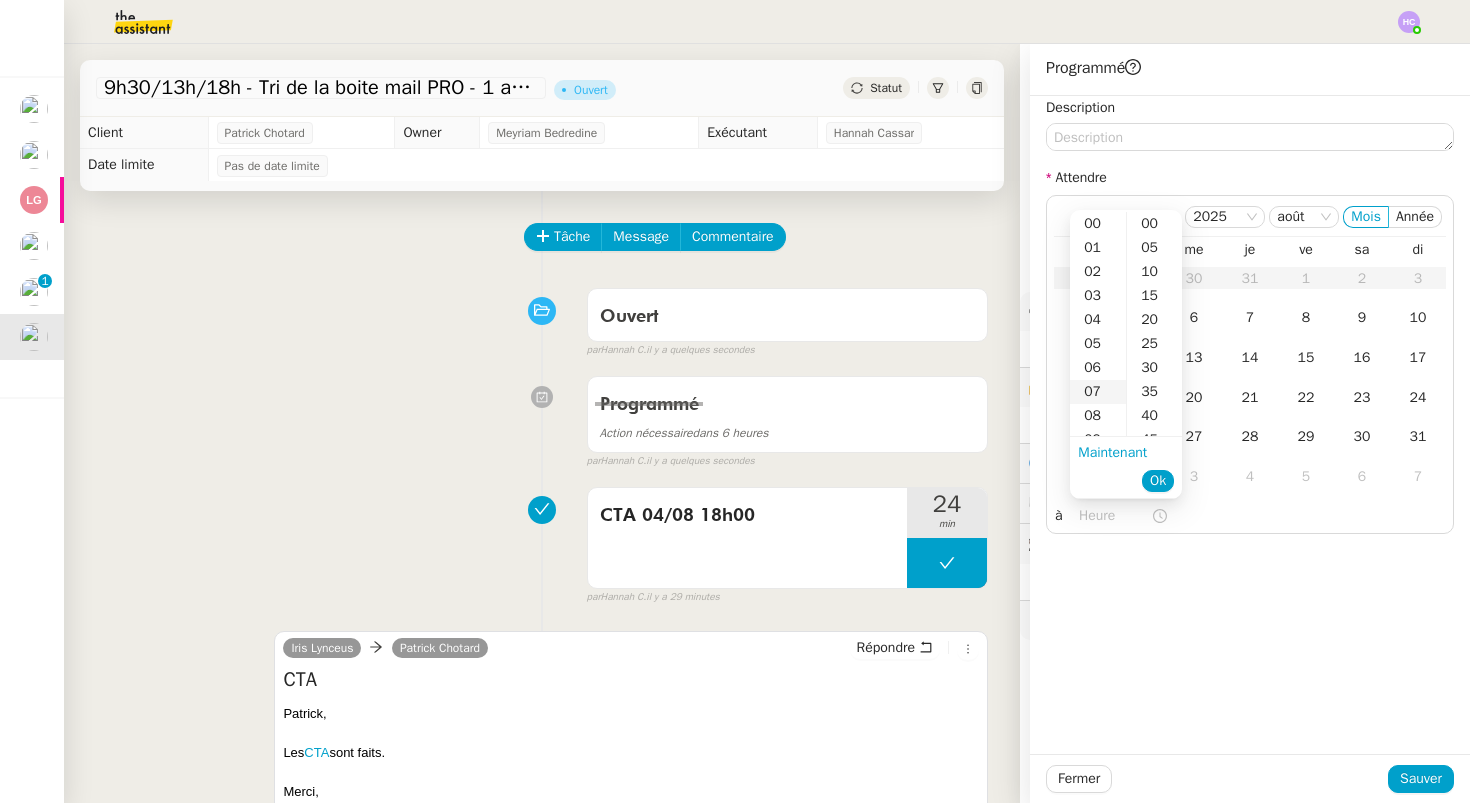 click on "07" at bounding box center [1098, 392] 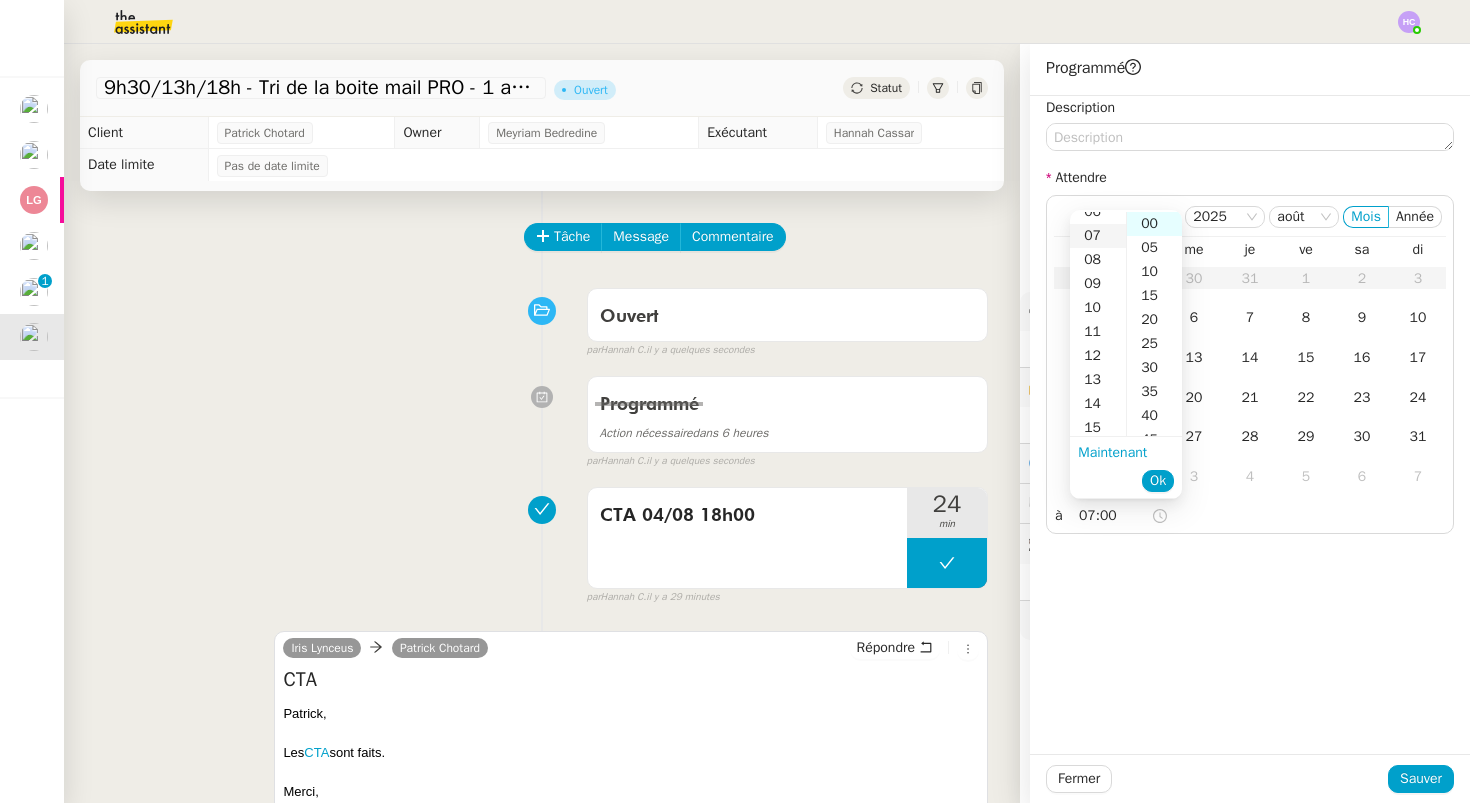 scroll, scrollTop: 168, scrollLeft: 0, axis: vertical 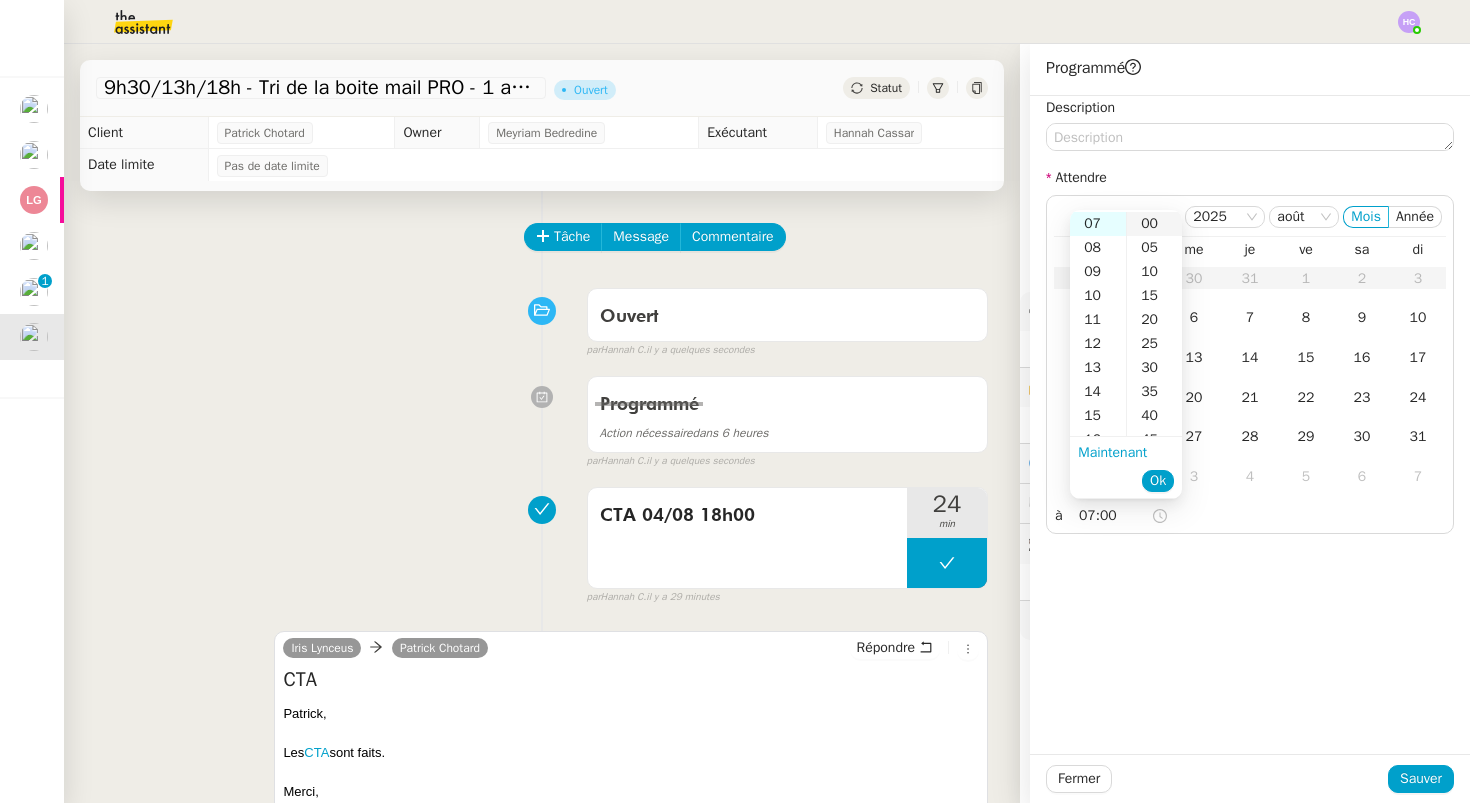 click on "00" at bounding box center [1154, 224] 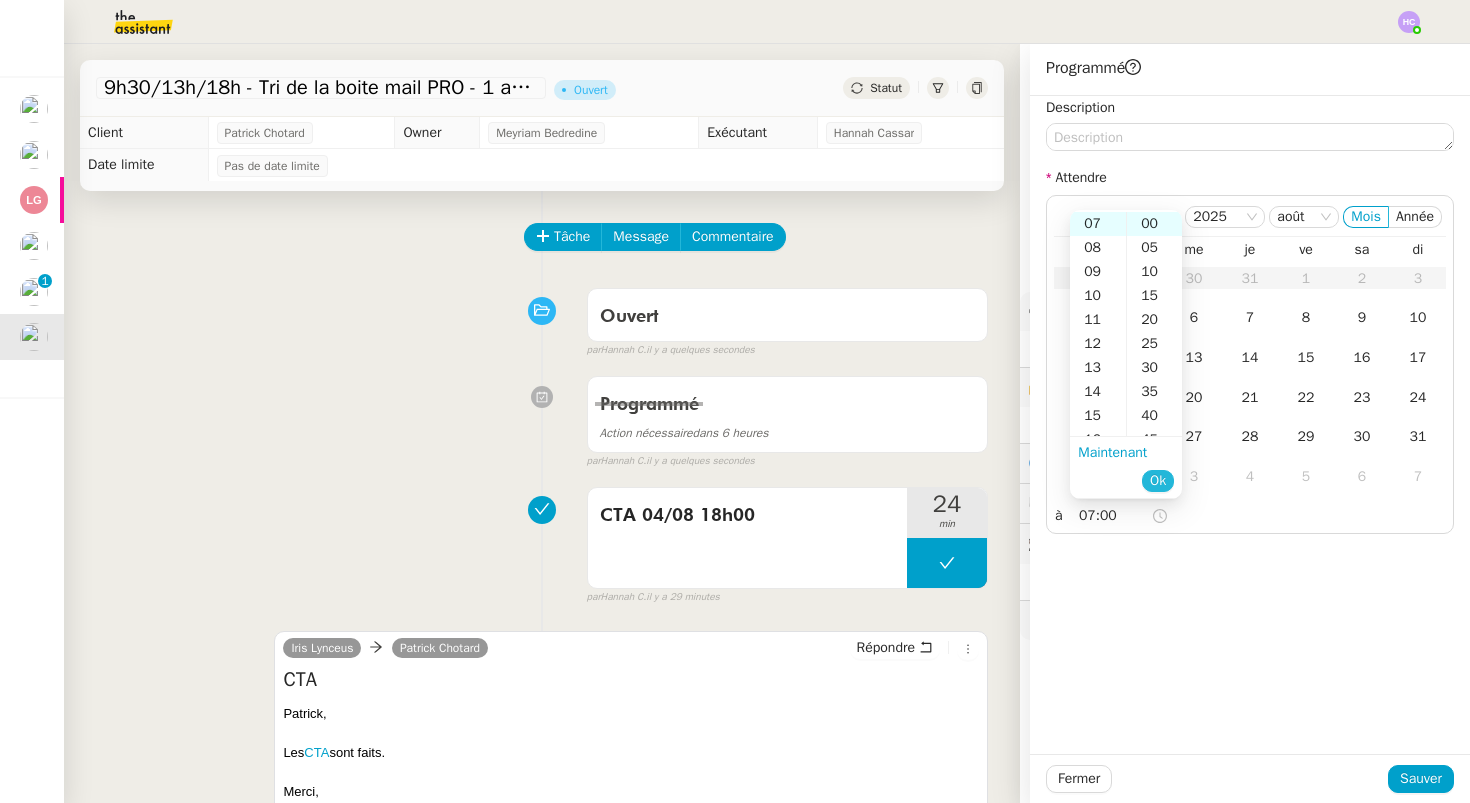 click on "Ok" at bounding box center [1158, 481] 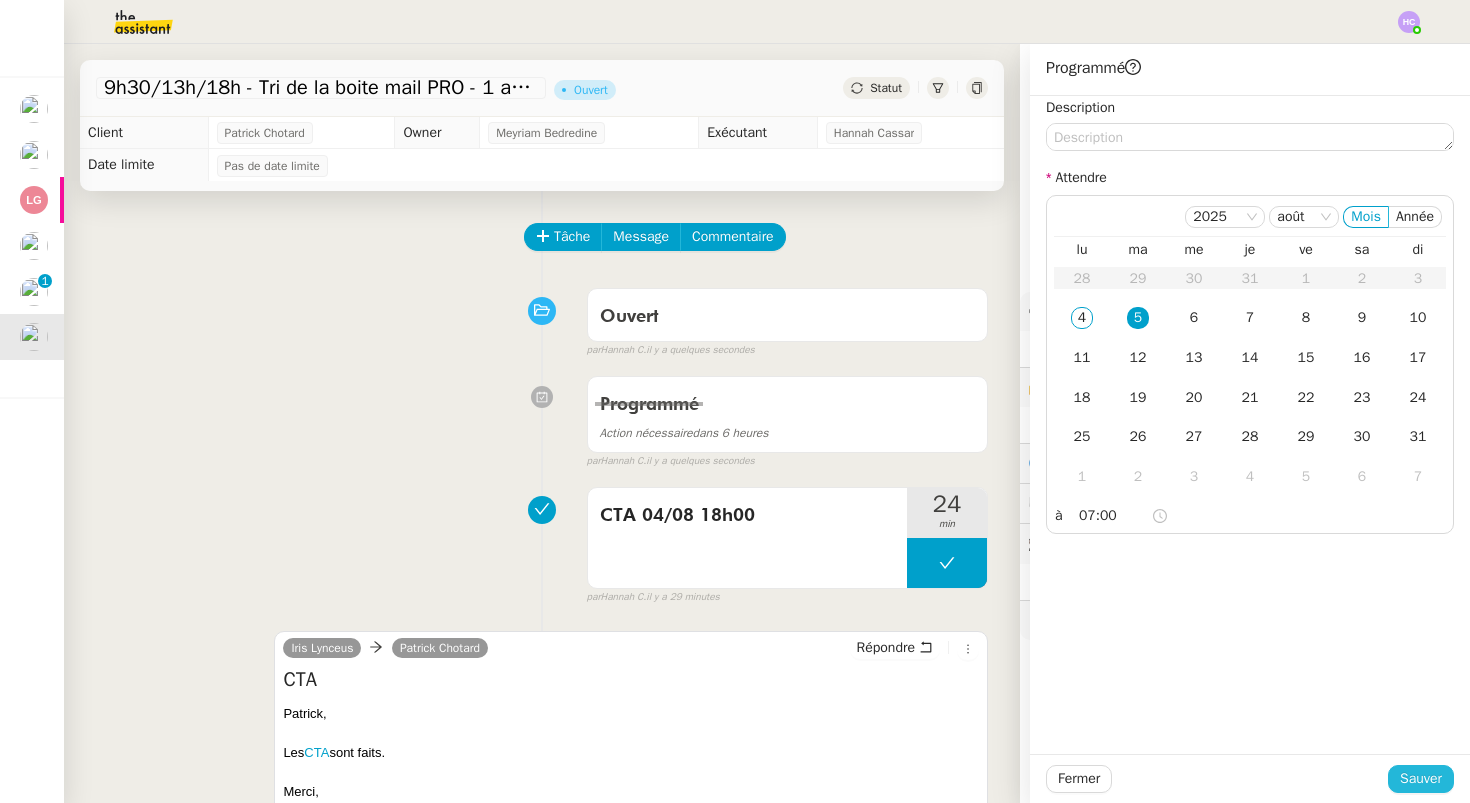 click on "Sauver" 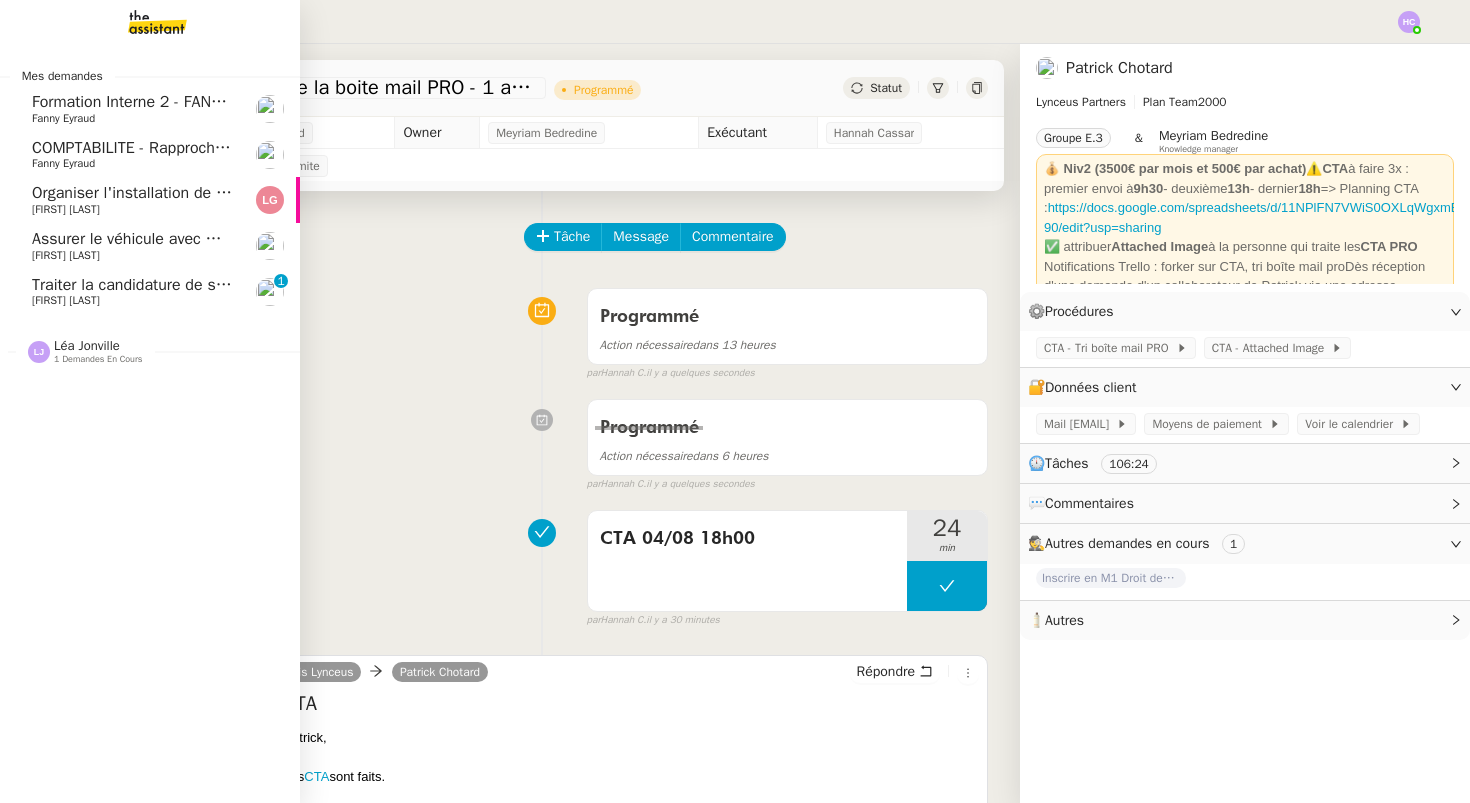 click on "Assurer le véhicule avec Matmut [FIRST] [LAST]" 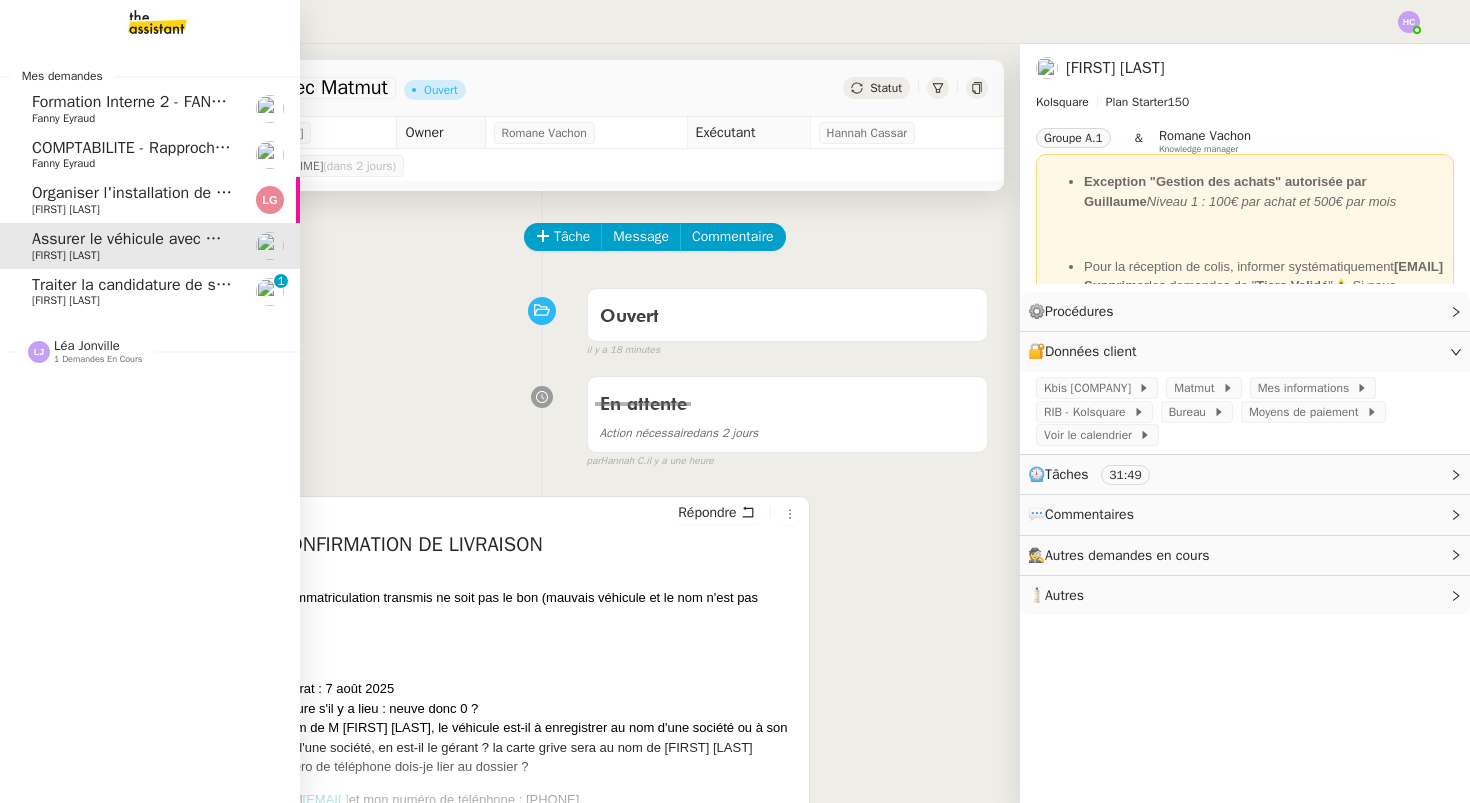 click on "Marine RAULT" 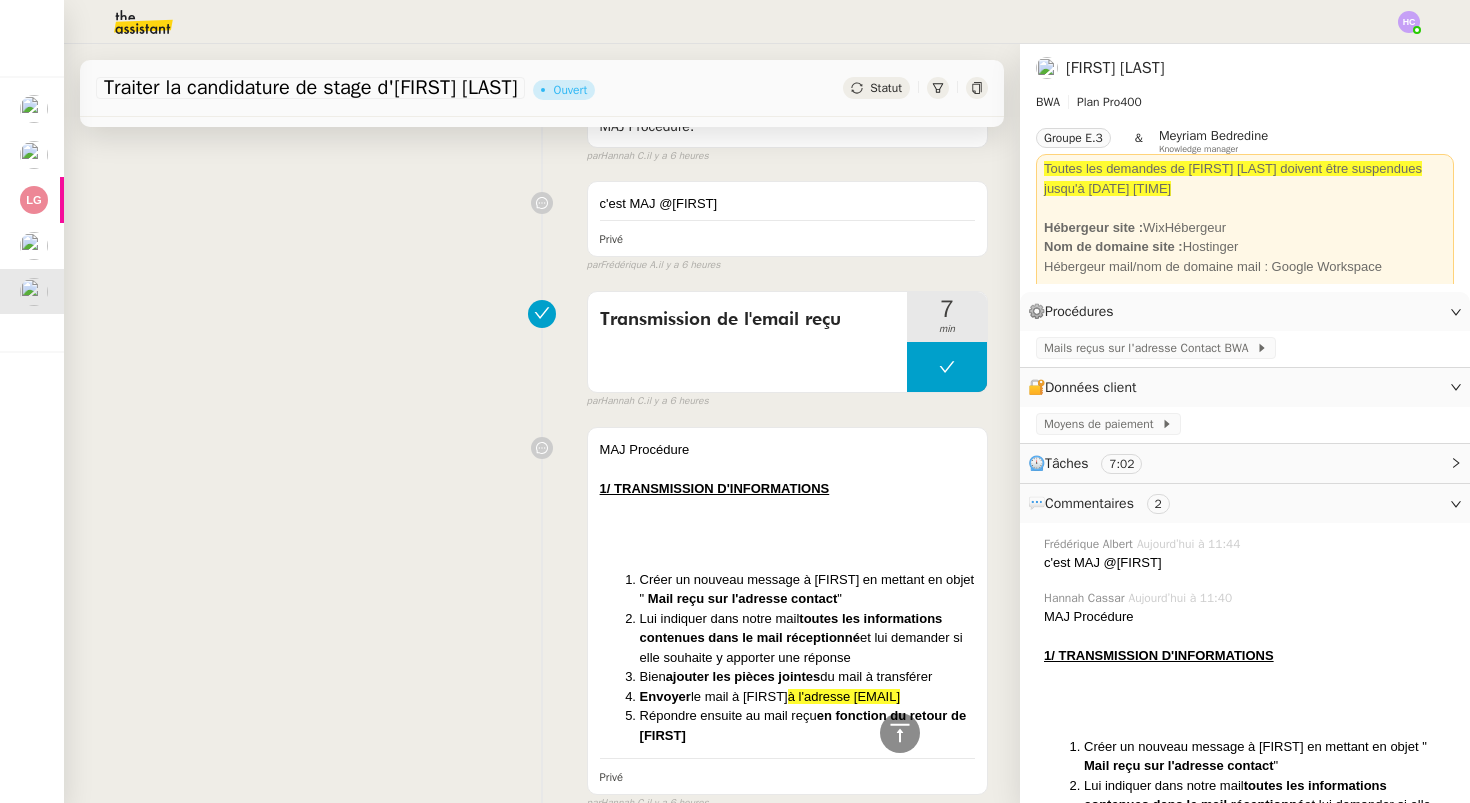 scroll, scrollTop: 0, scrollLeft: 0, axis: both 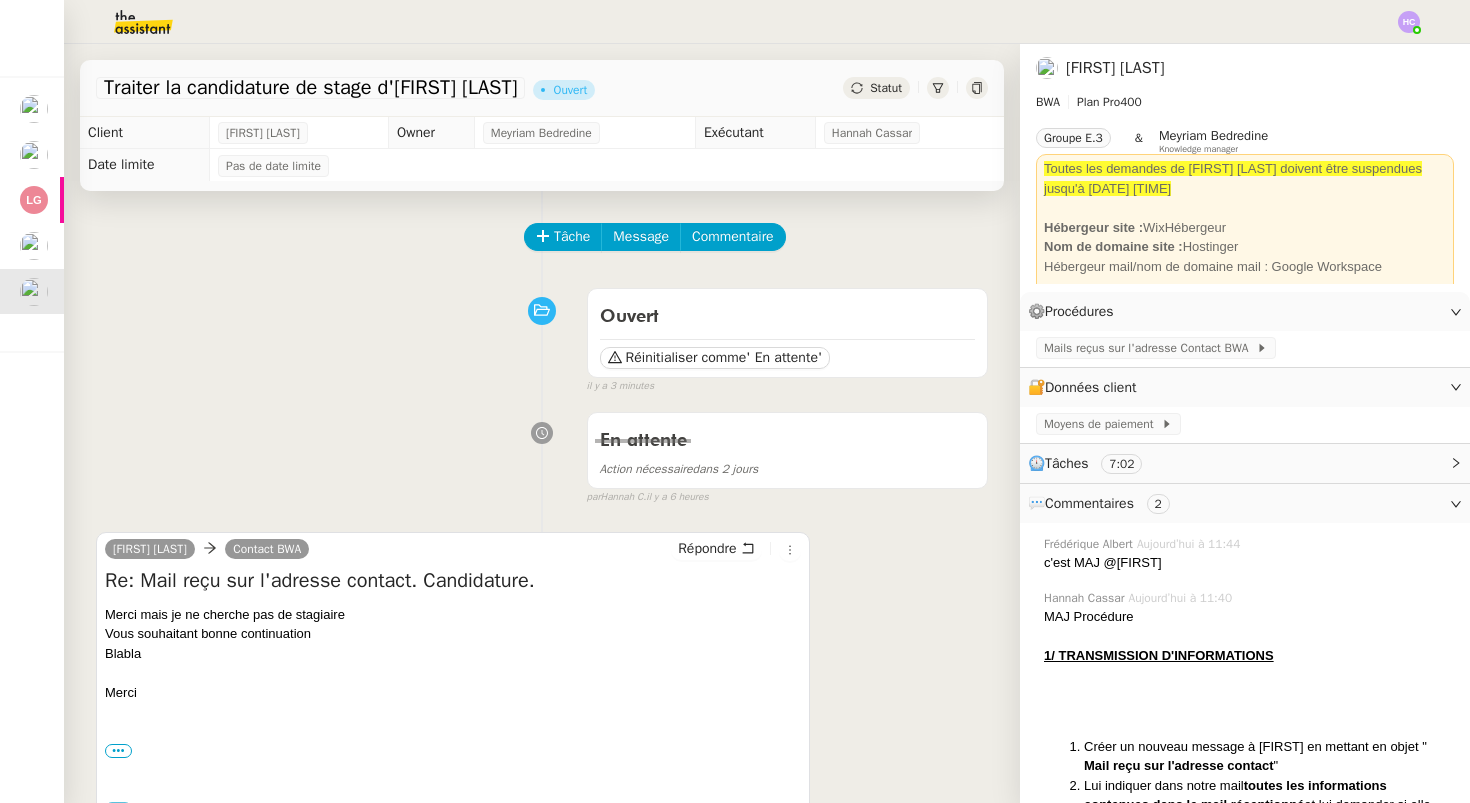 drag, startPoint x: 350, startPoint y: 619, endPoint x: 103, endPoint y: 619, distance: 247 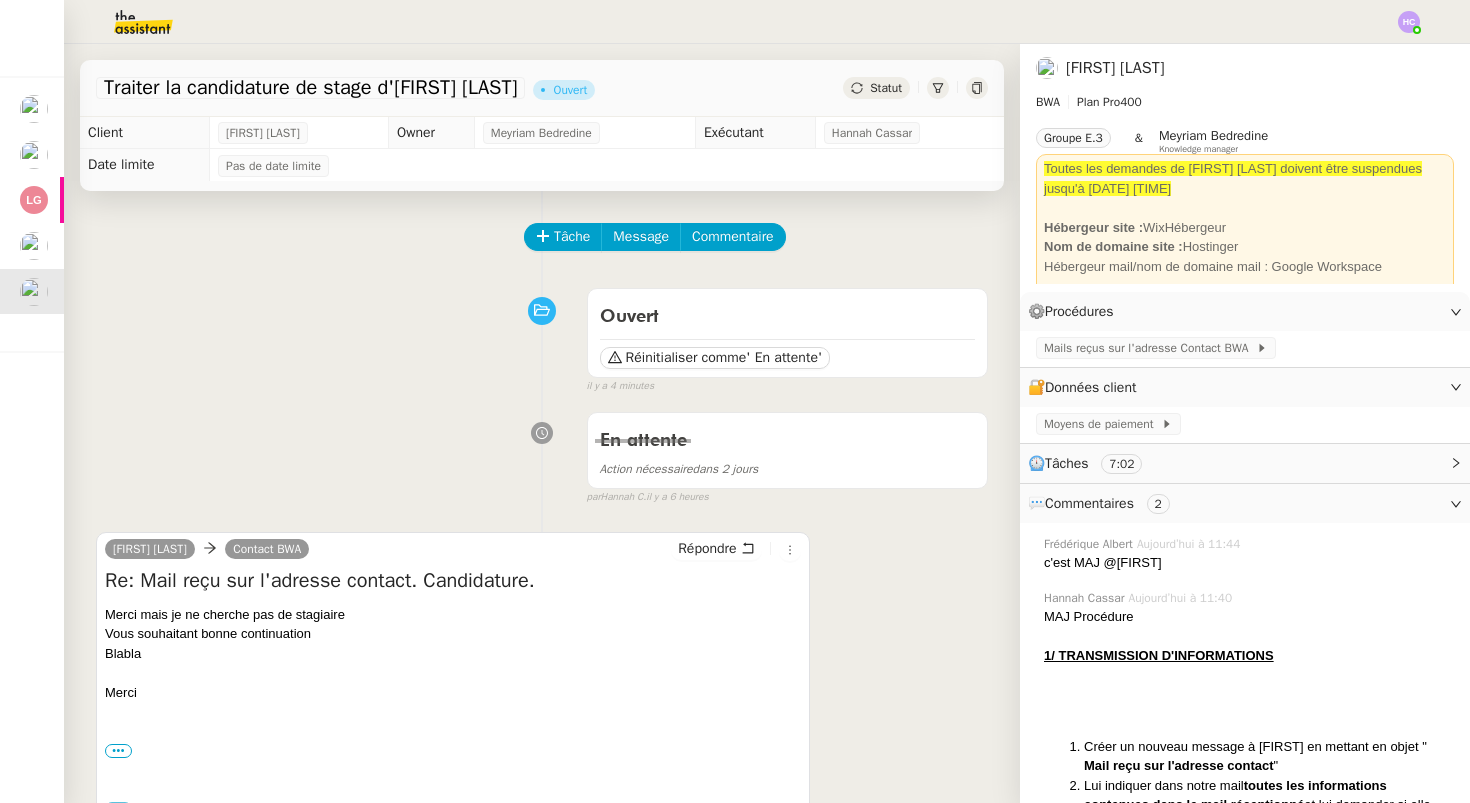 click on "Merci mais je ne cherche pas de stagiaire" at bounding box center [453, 615] 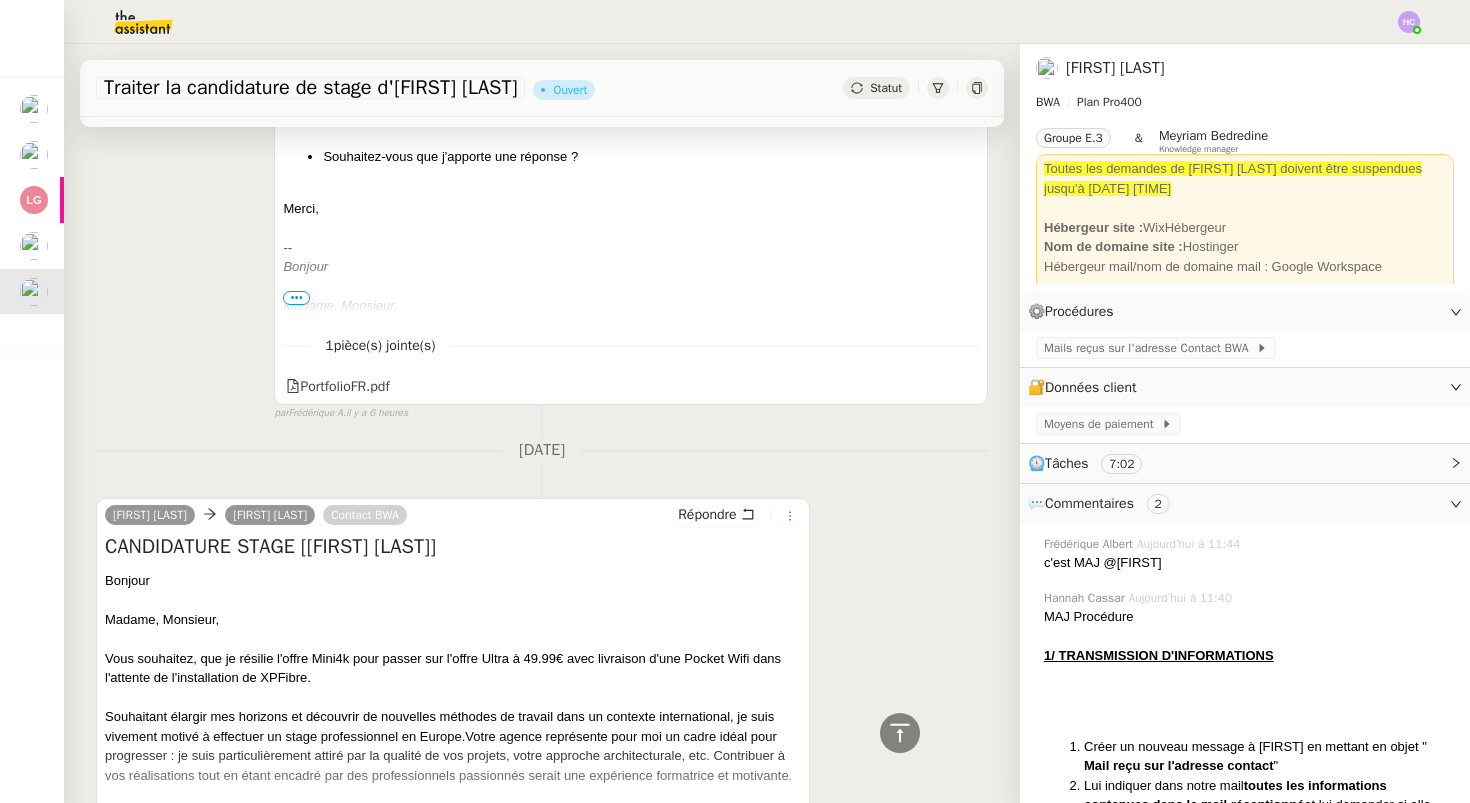 scroll, scrollTop: 1825, scrollLeft: 0, axis: vertical 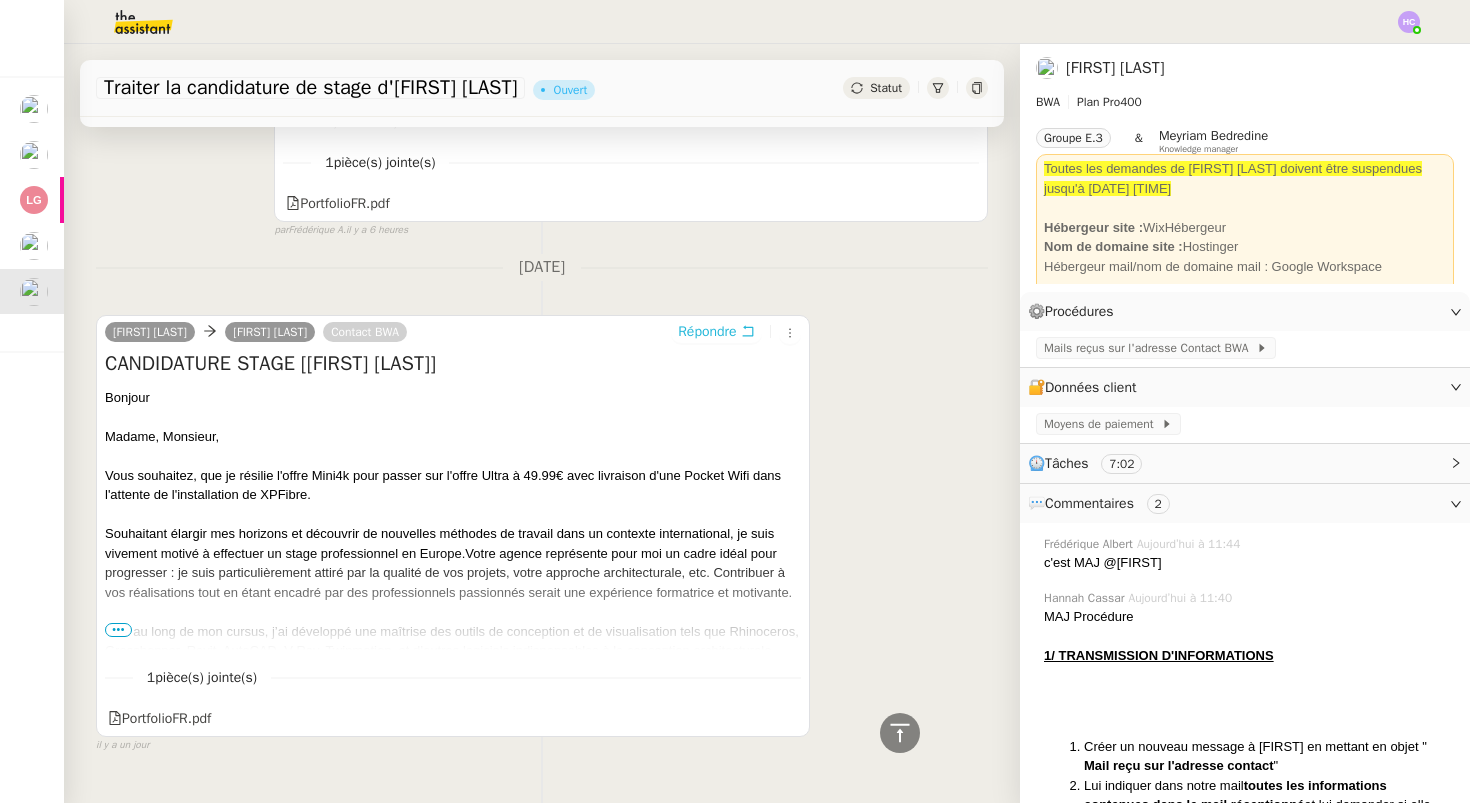 click on "Répondre" at bounding box center (707, 332) 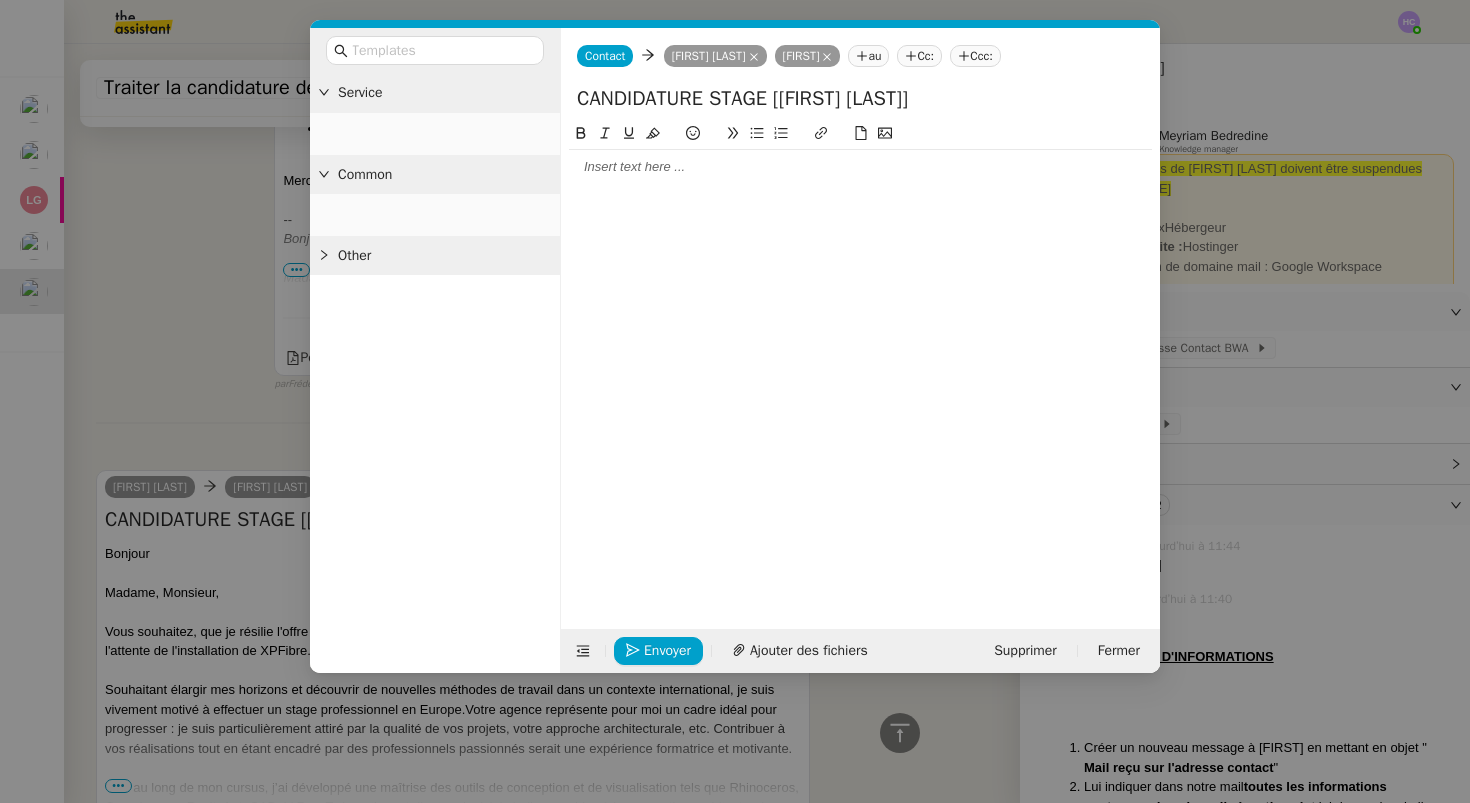 scroll, scrollTop: 1979, scrollLeft: 0, axis: vertical 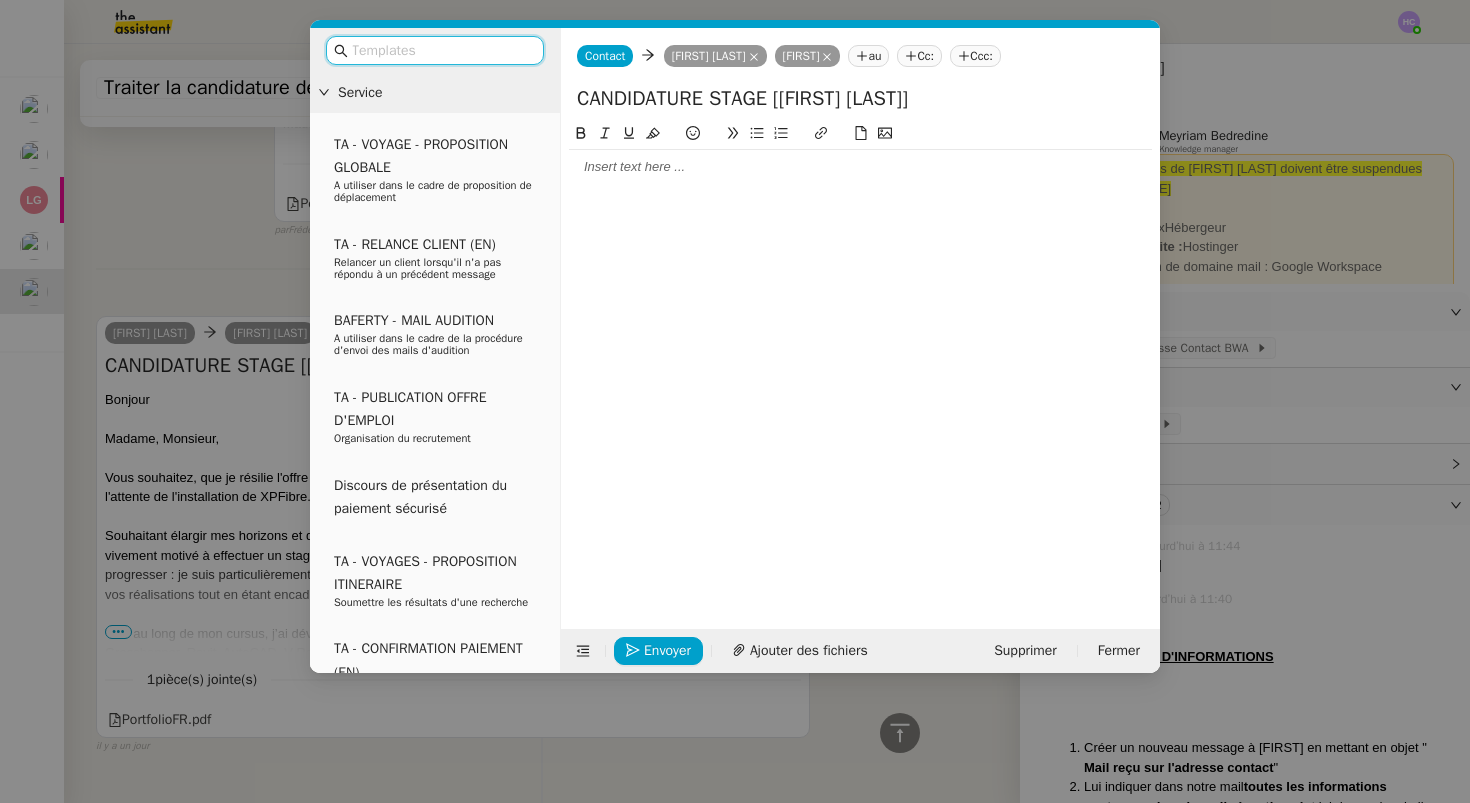 click 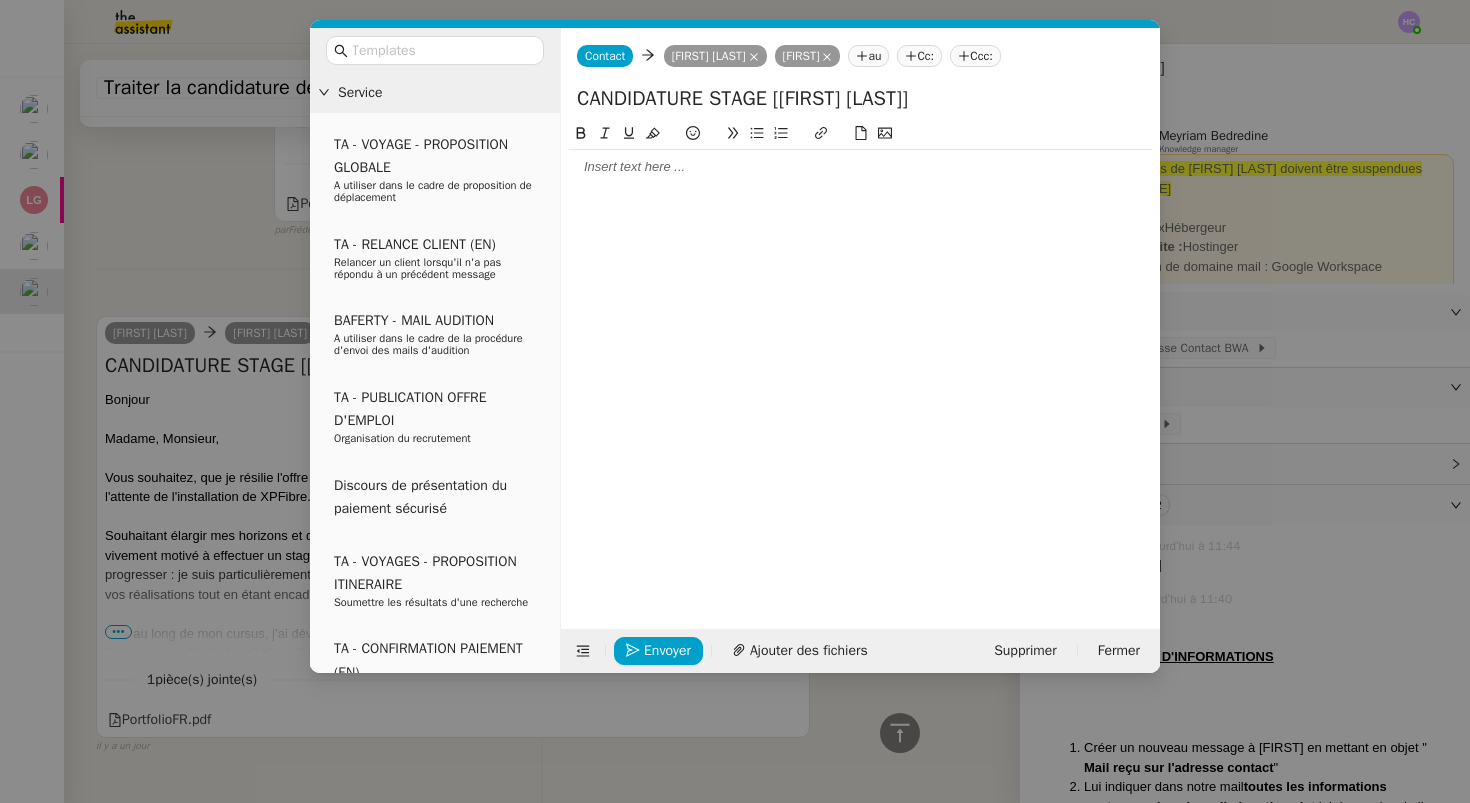 scroll, scrollTop: 0, scrollLeft: 0, axis: both 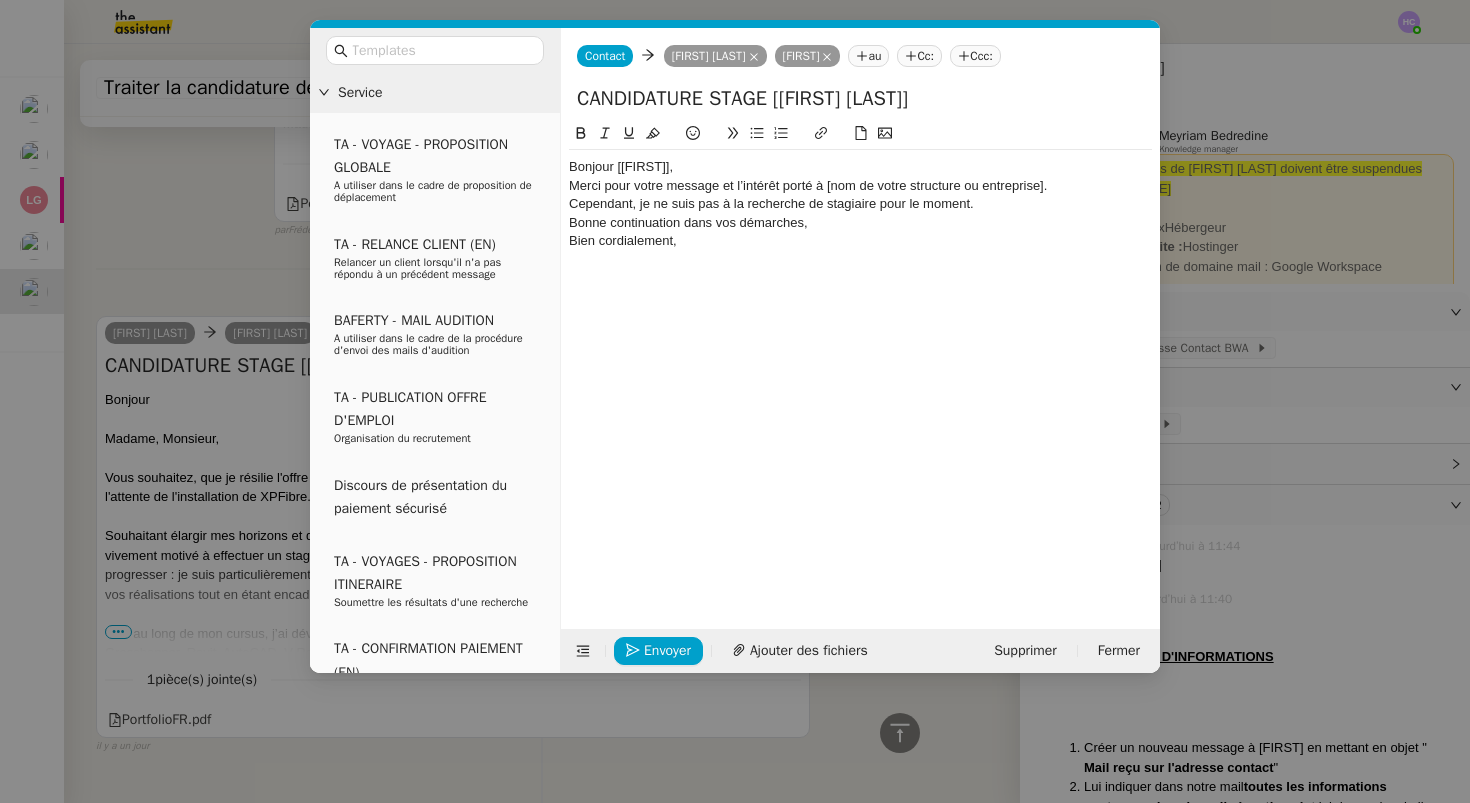 click on "Bonjour [Prénom]," 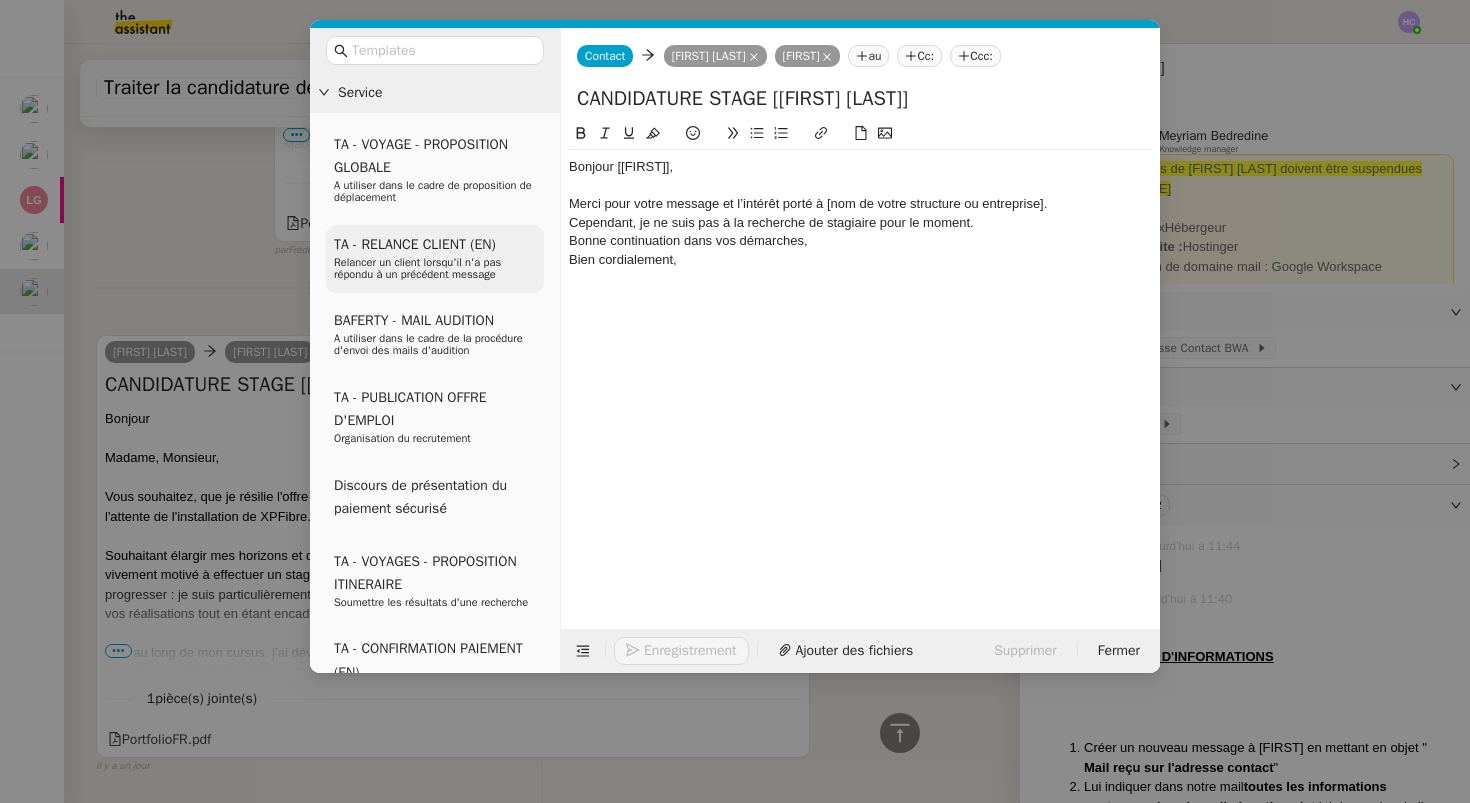 scroll, scrollTop: 2116, scrollLeft: 0, axis: vertical 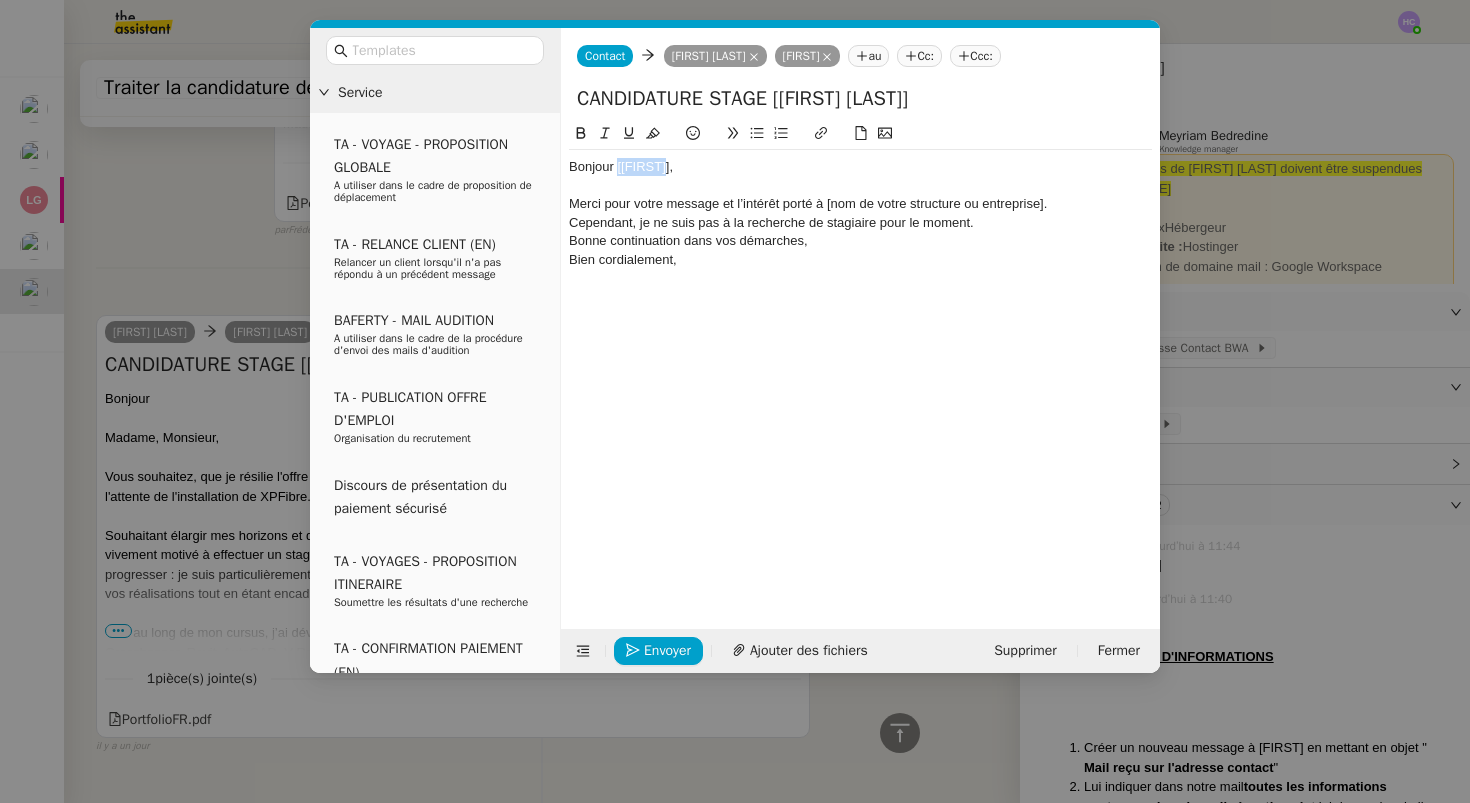 drag, startPoint x: 670, startPoint y: 170, endPoint x: 617, endPoint y: 168, distance: 53.037724 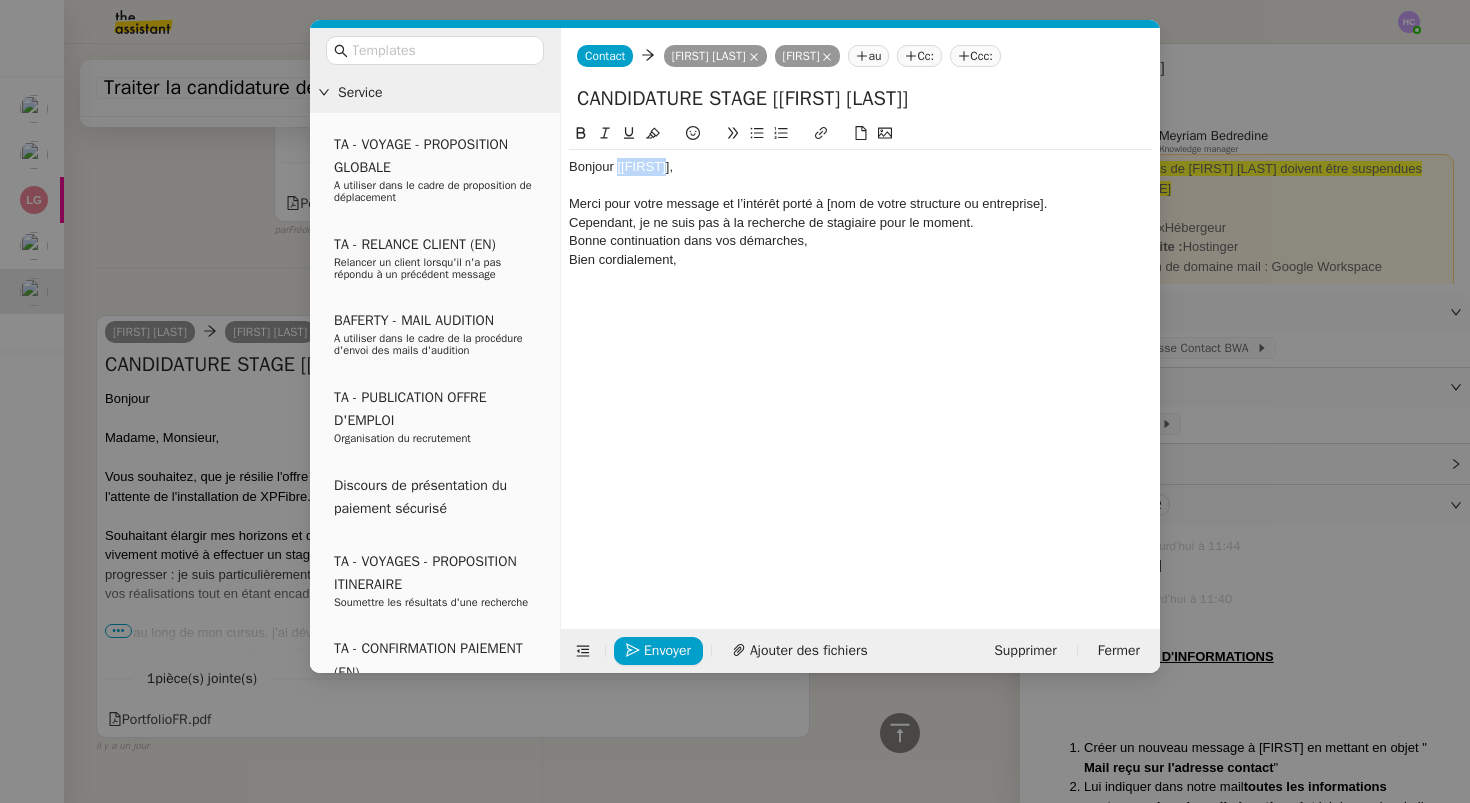 click on "Bonjour [Prénom]," 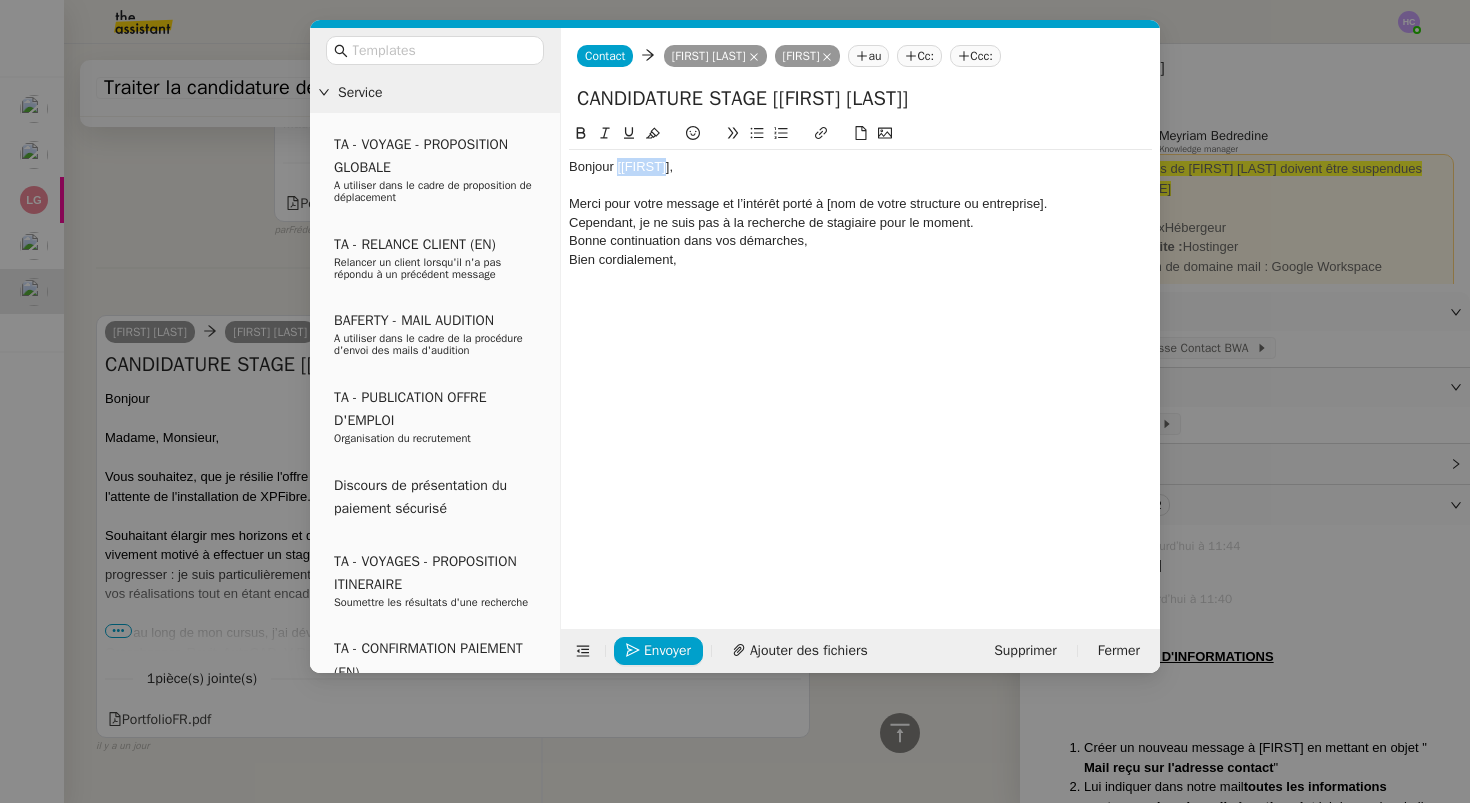 type 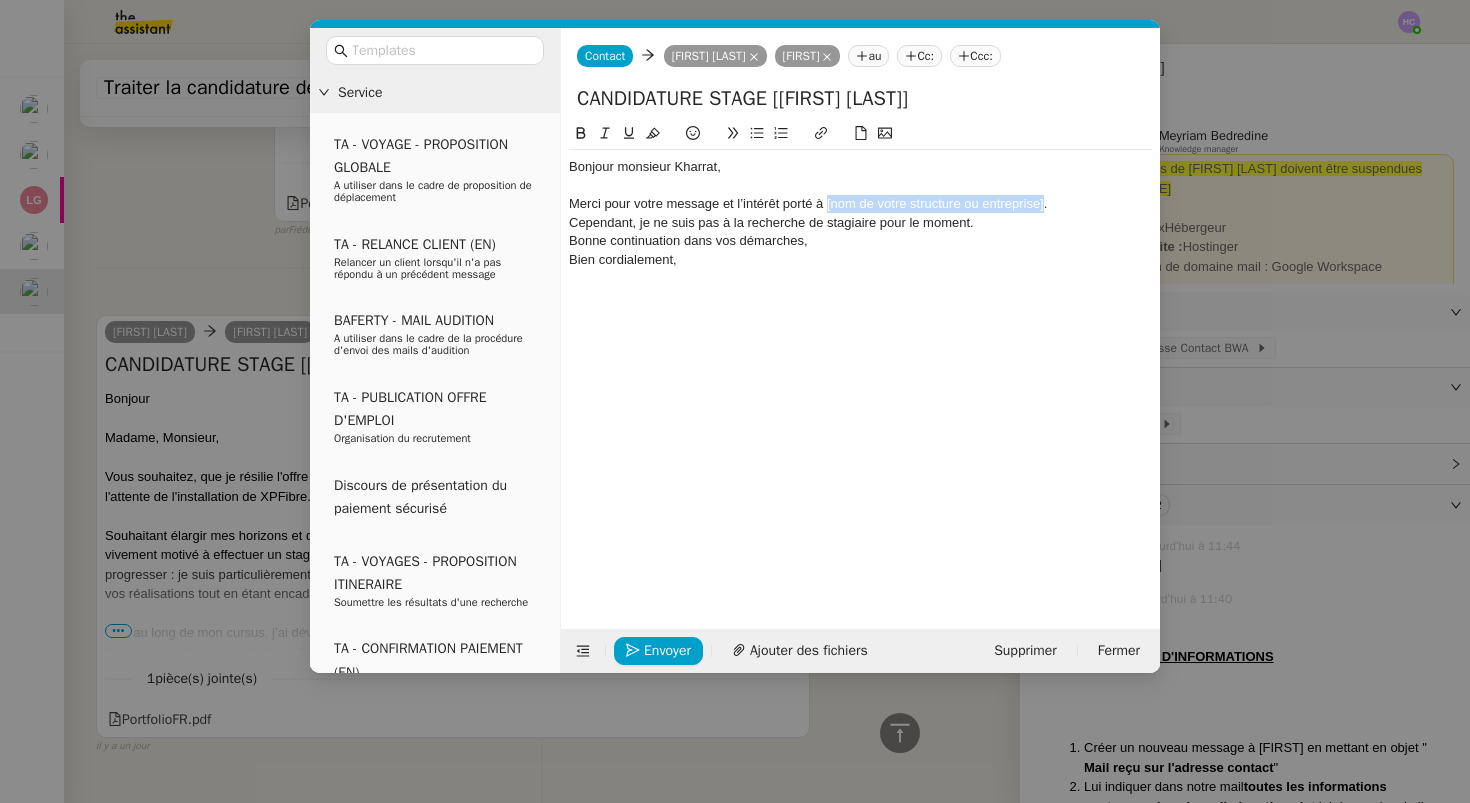 drag, startPoint x: 1045, startPoint y: 209, endPoint x: 826, endPoint y: 212, distance: 219.02055 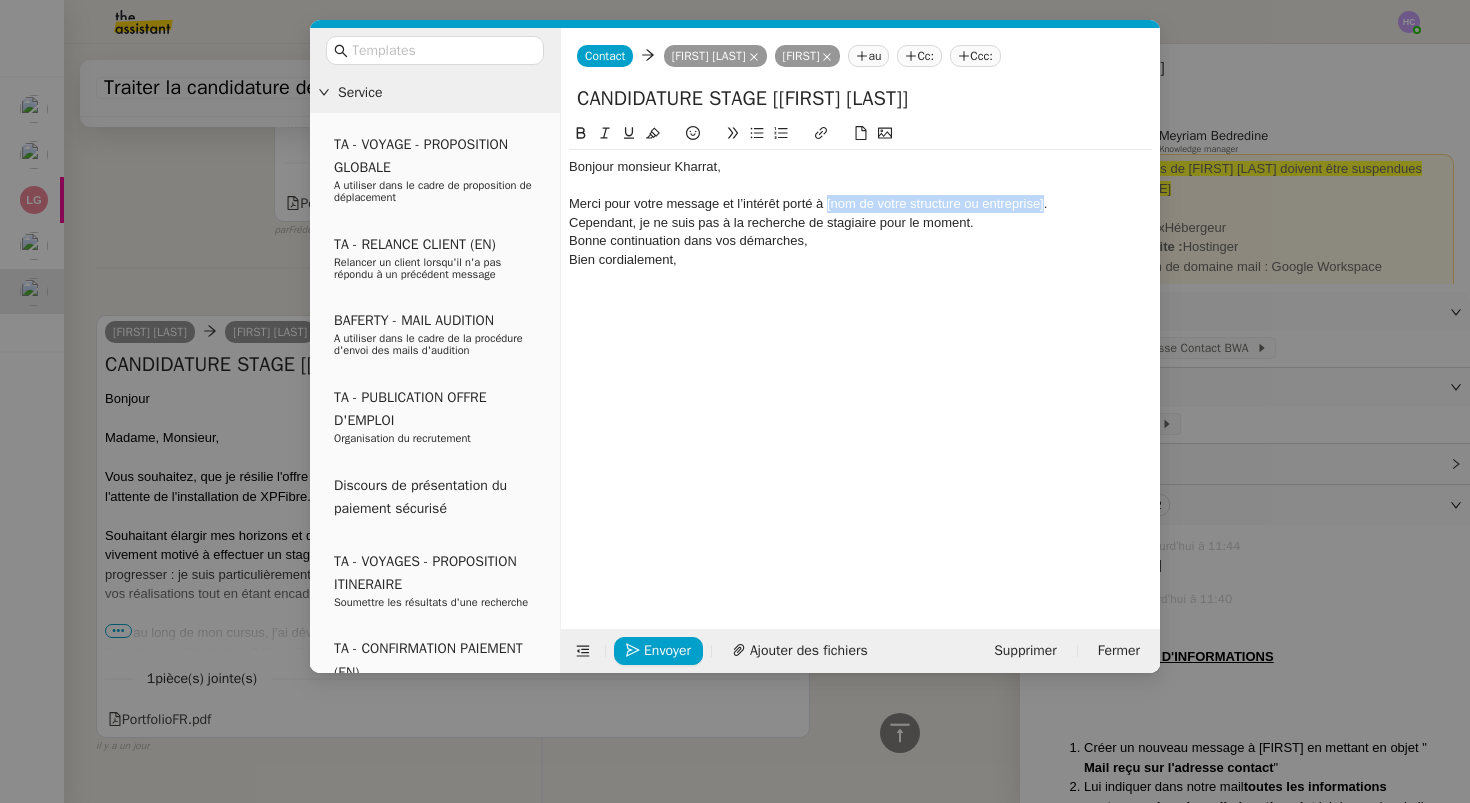 click on "Merci pour votre message et l’intérêt porté à [nom de votre structure ou entreprise]." 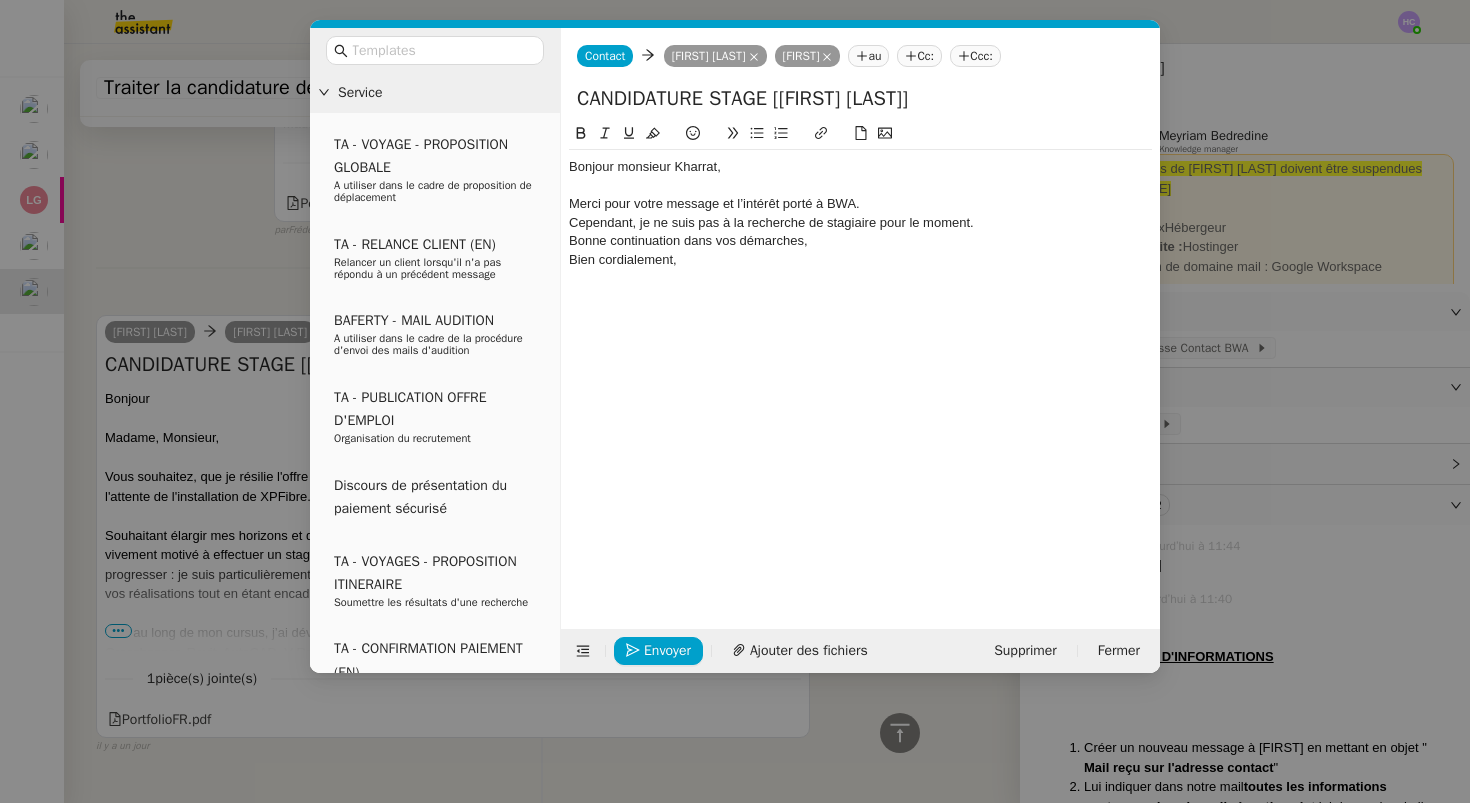 click on "Cependant, je ne suis pas à la recherche de stagiaire pour le moment." 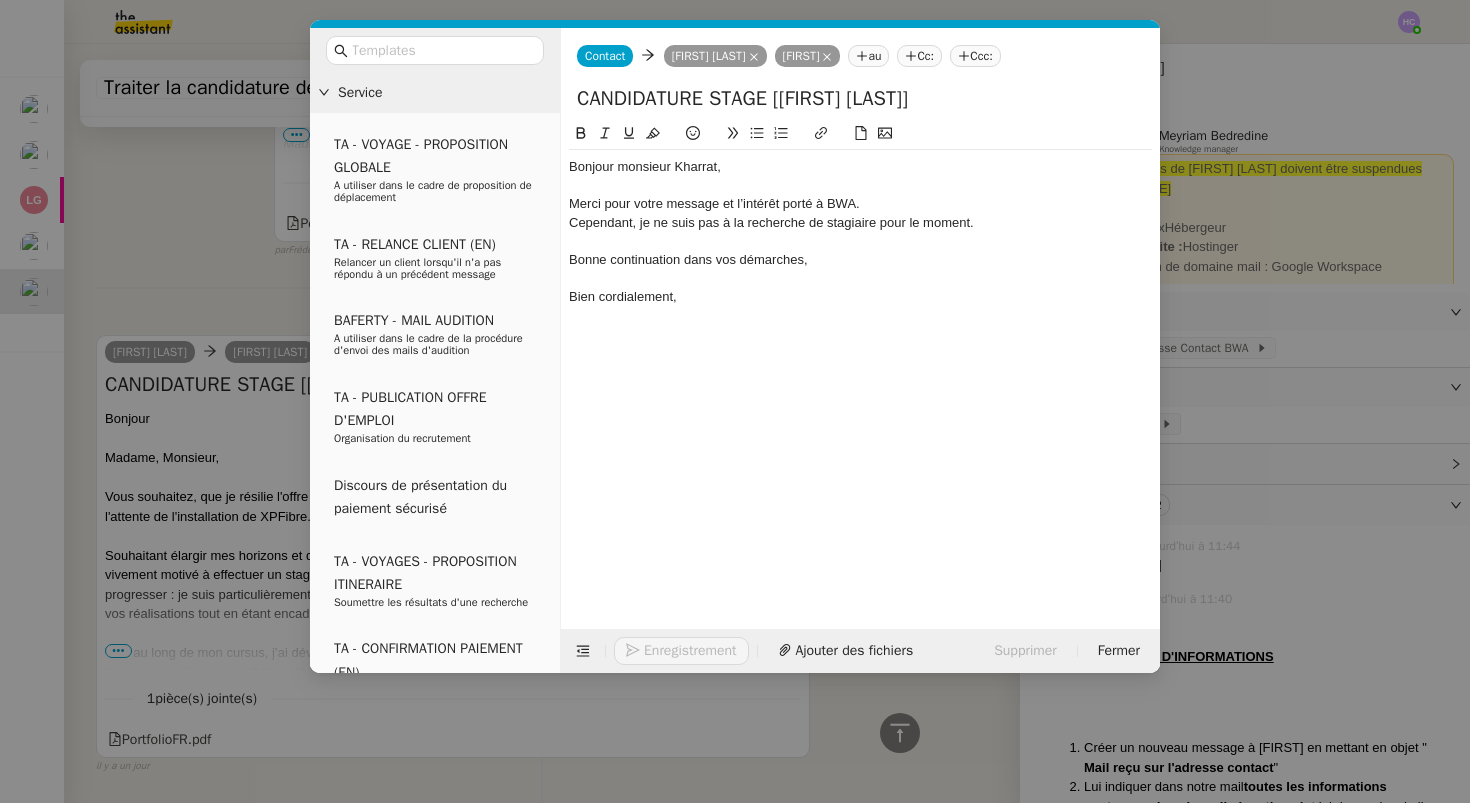scroll, scrollTop: 2155, scrollLeft: 0, axis: vertical 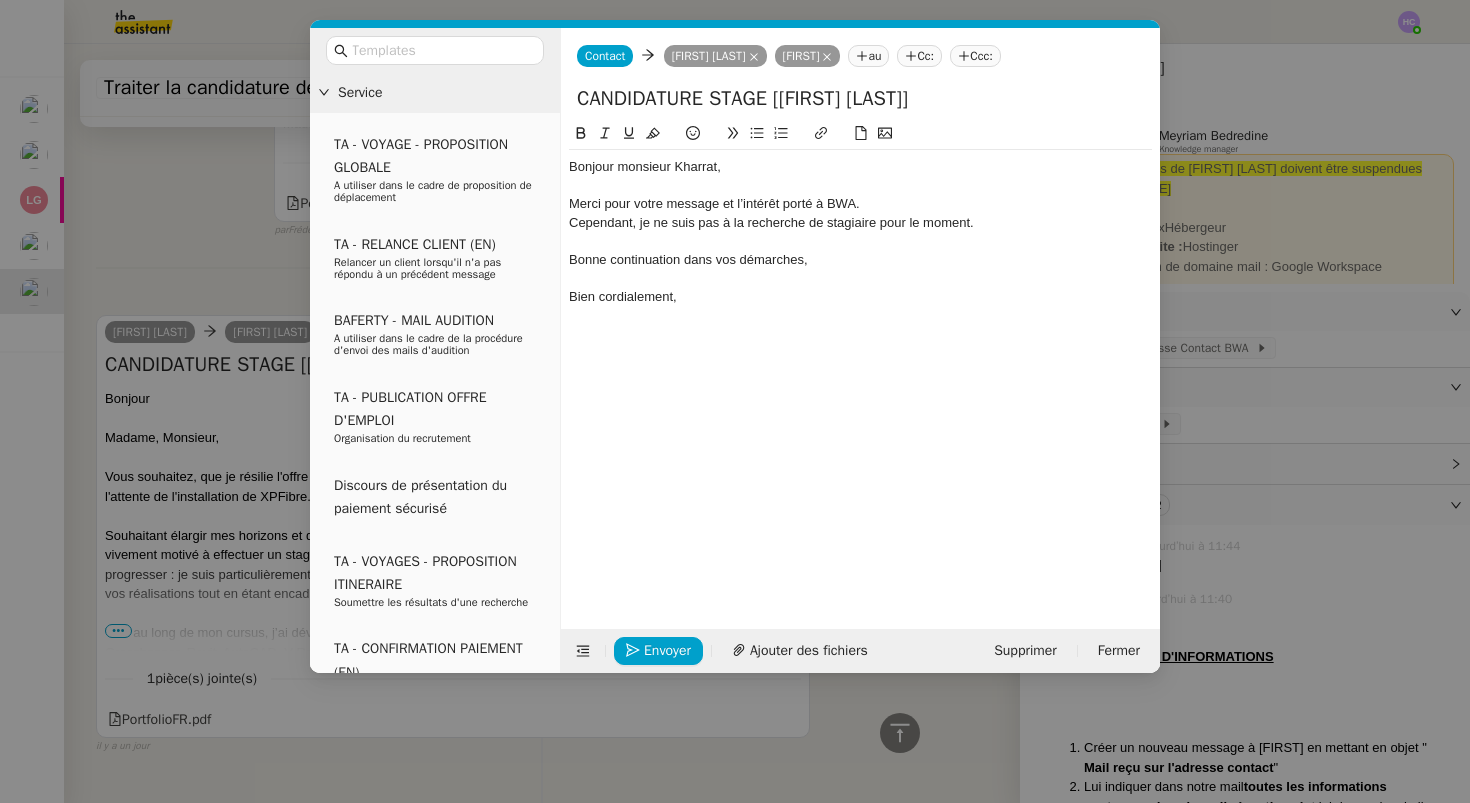 click on "Bonjour monsieur Kharrat," 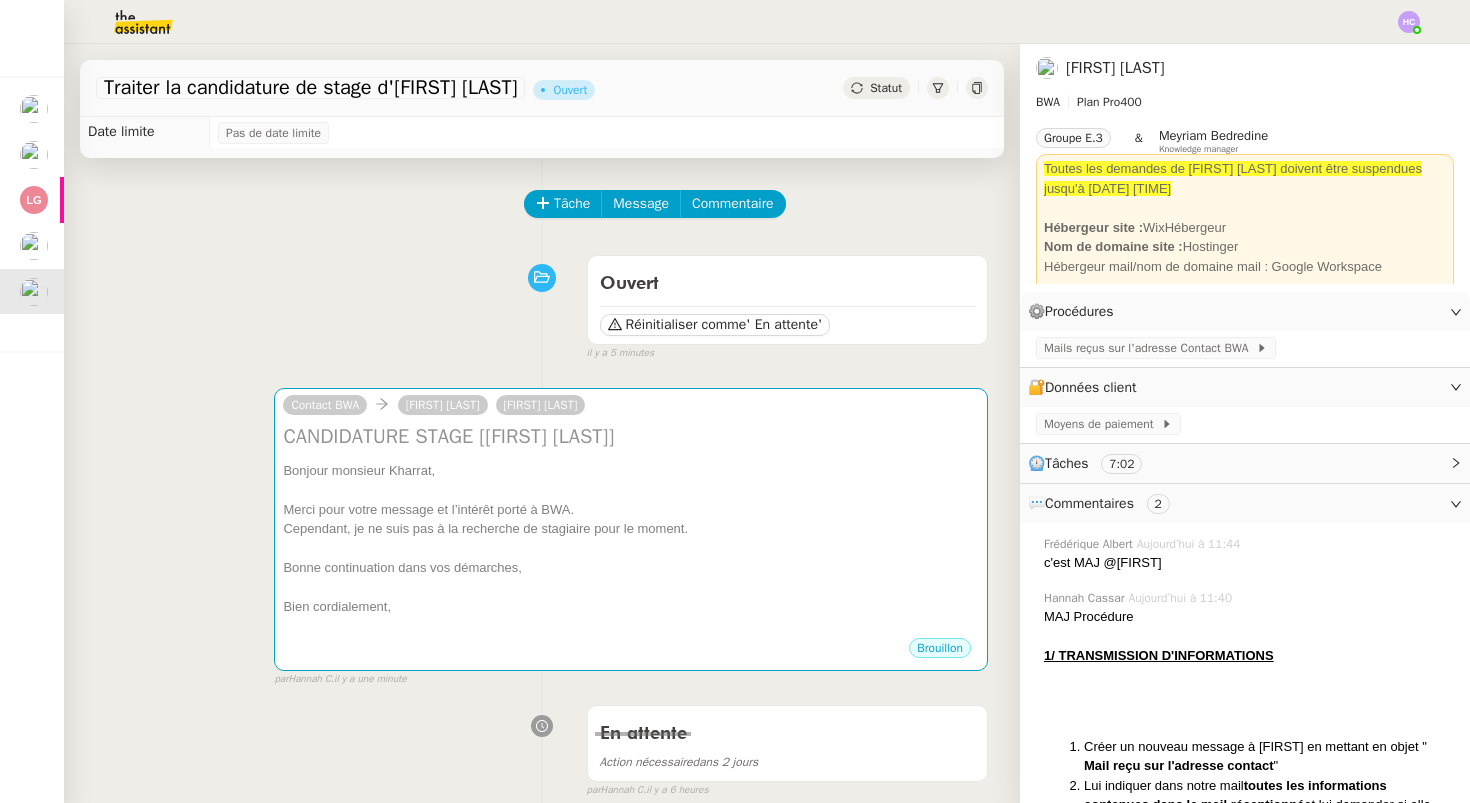 scroll, scrollTop: 0, scrollLeft: 0, axis: both 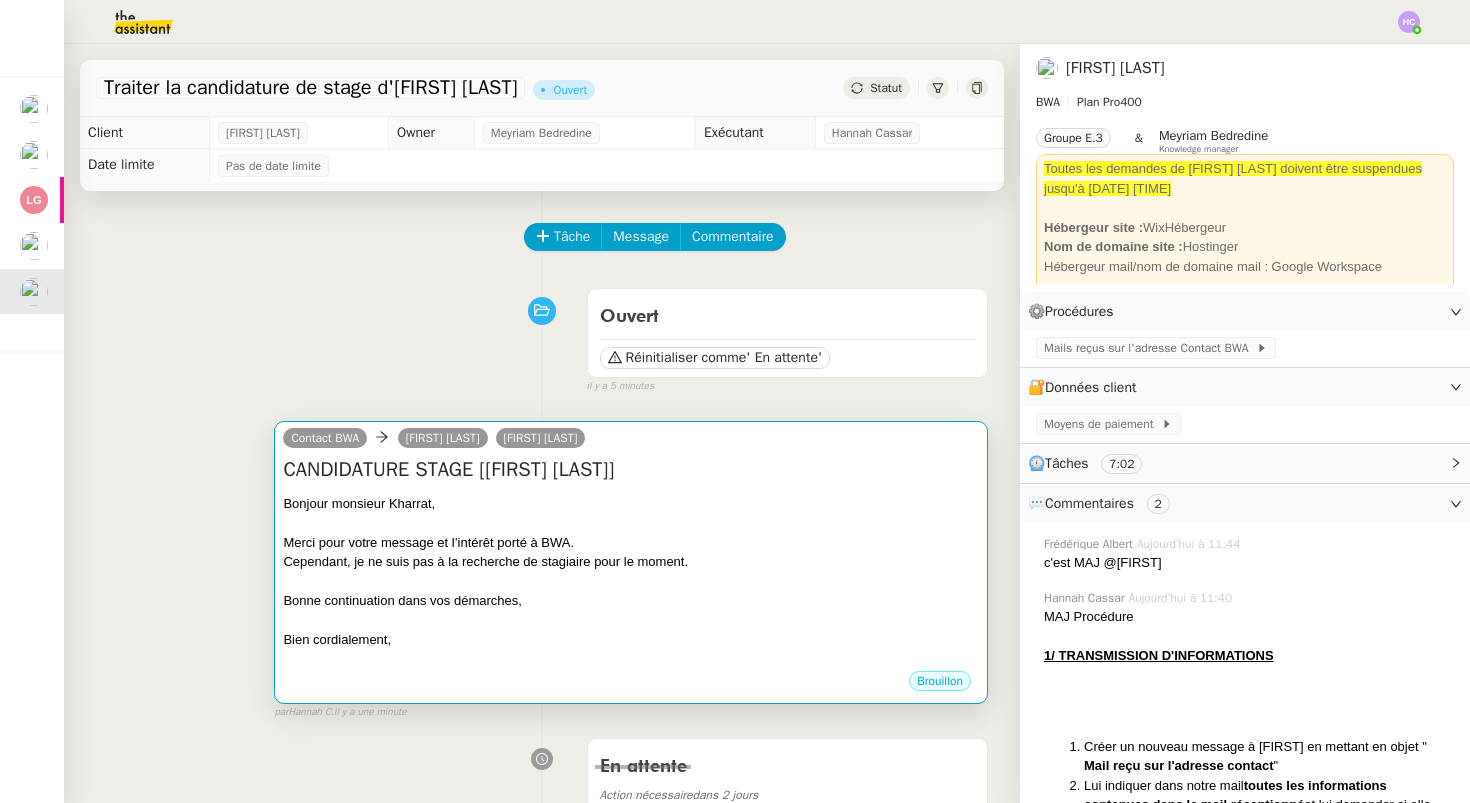 click on "Bonjour monsieur Kharrat," at bounding box center [631, 504] 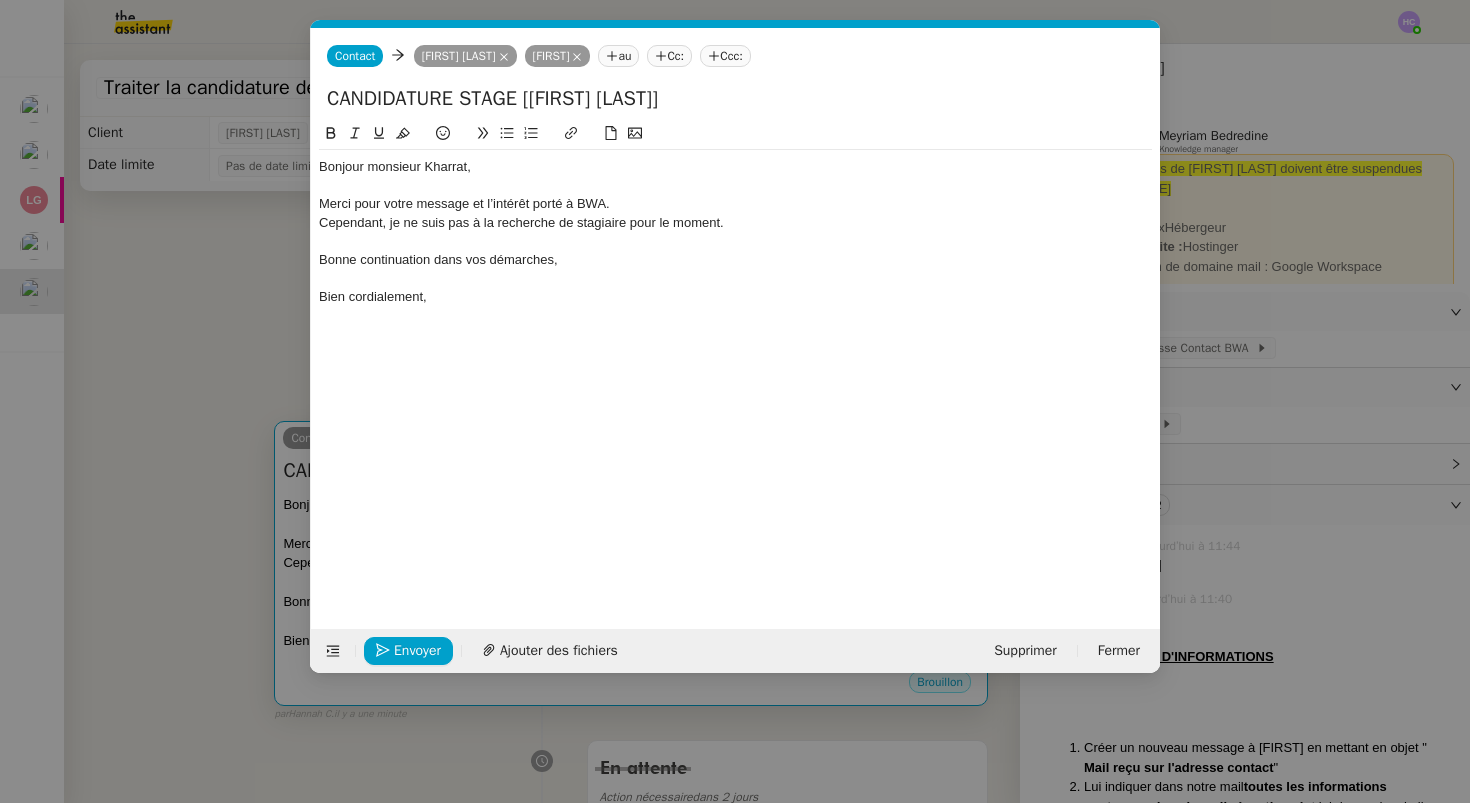 scroll, scrollTop: 0, scrollLeft: 42, axis: horizontal 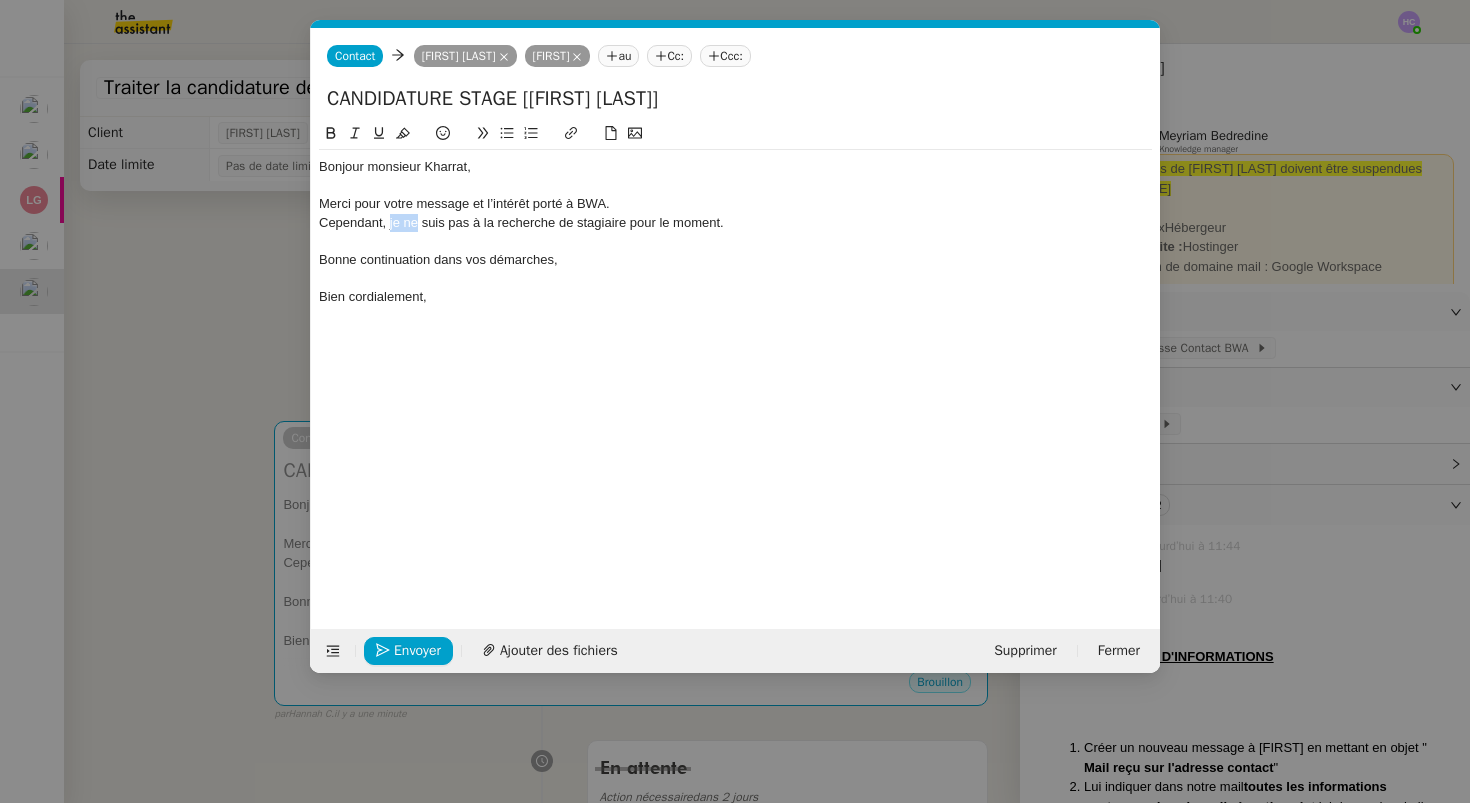 drag, startPoint x: 416, startPoint y: 224, endPoint x: 389, endPoint y: 223, distance: 27.018513 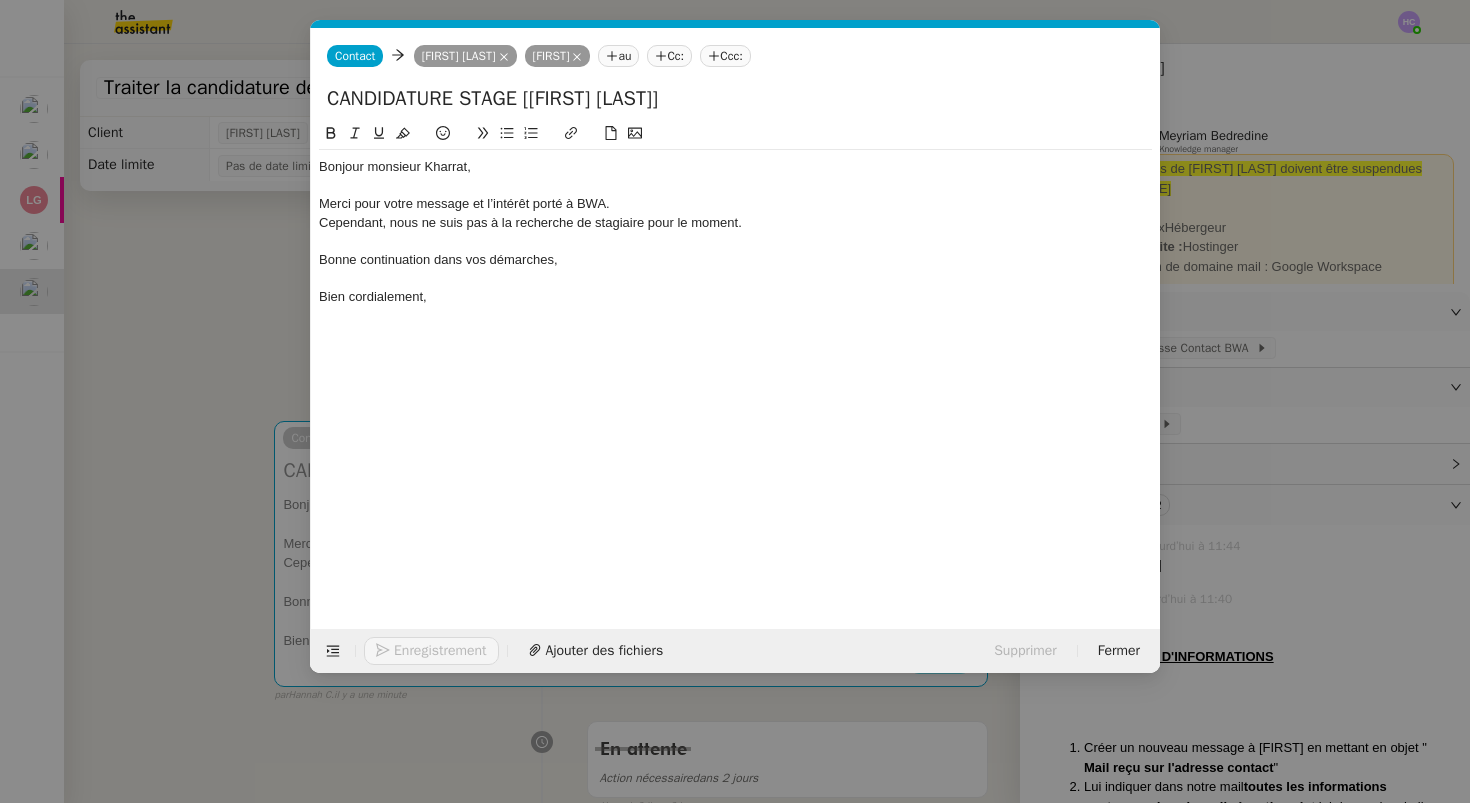 click on "Cependant, nous ne suis pas à la recherche de stagiaire pour le moment." 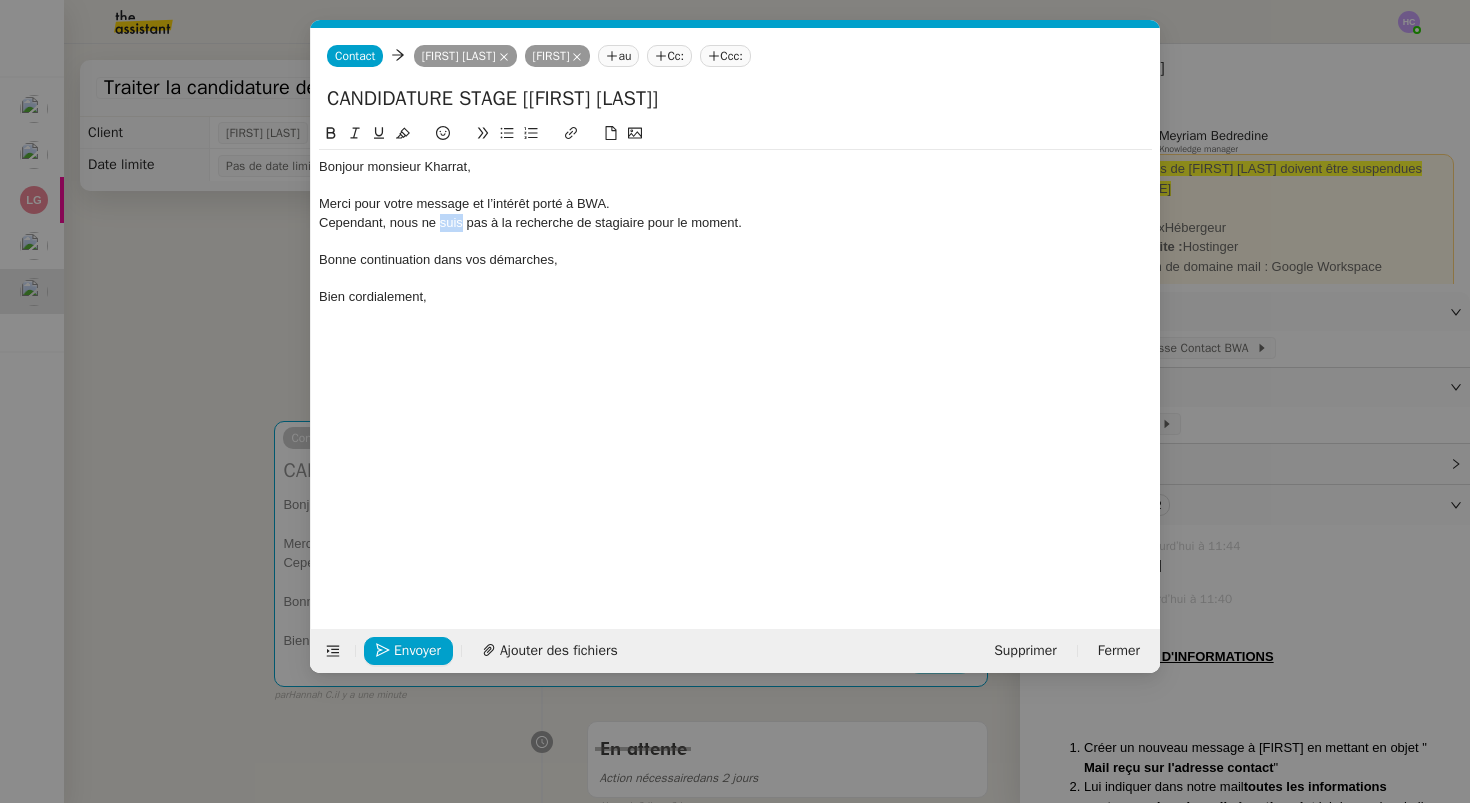 click on "Cependant, nous ne suis pas à la recherche de stagiaire pour le moment." 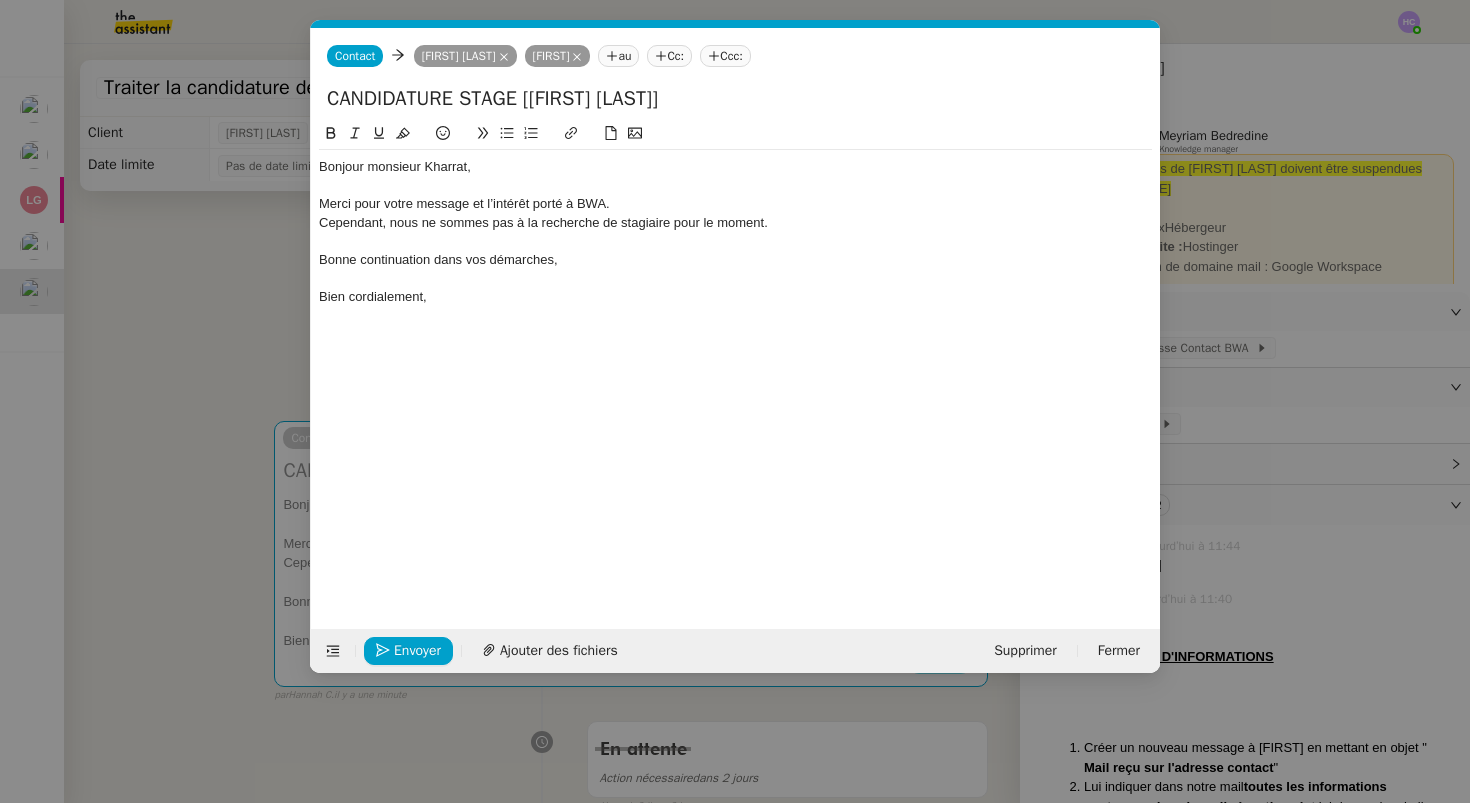 click on "Cependant, nous ne sommes pas à la recherche de stagiaire pour le moment." 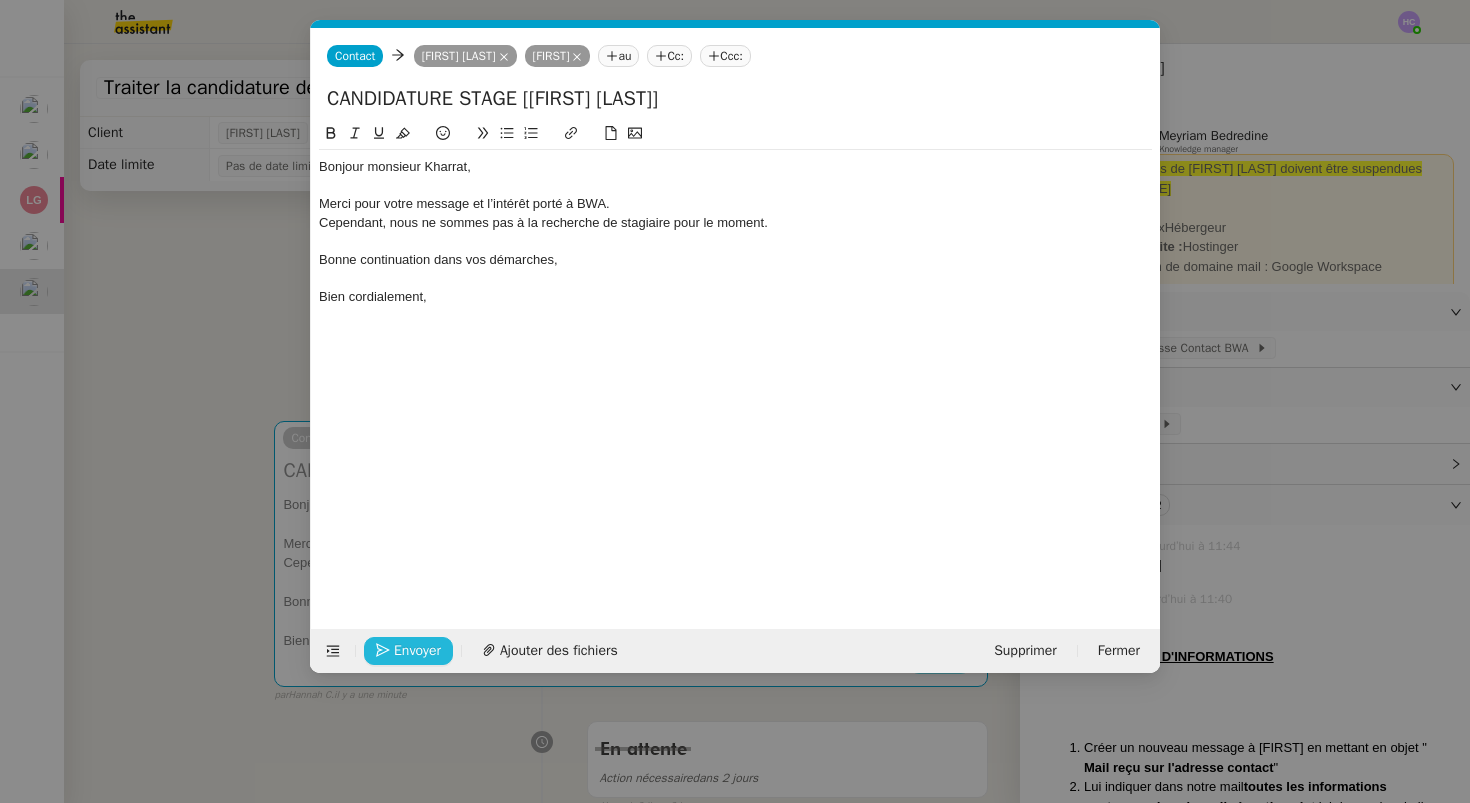 click on "Envoyer" 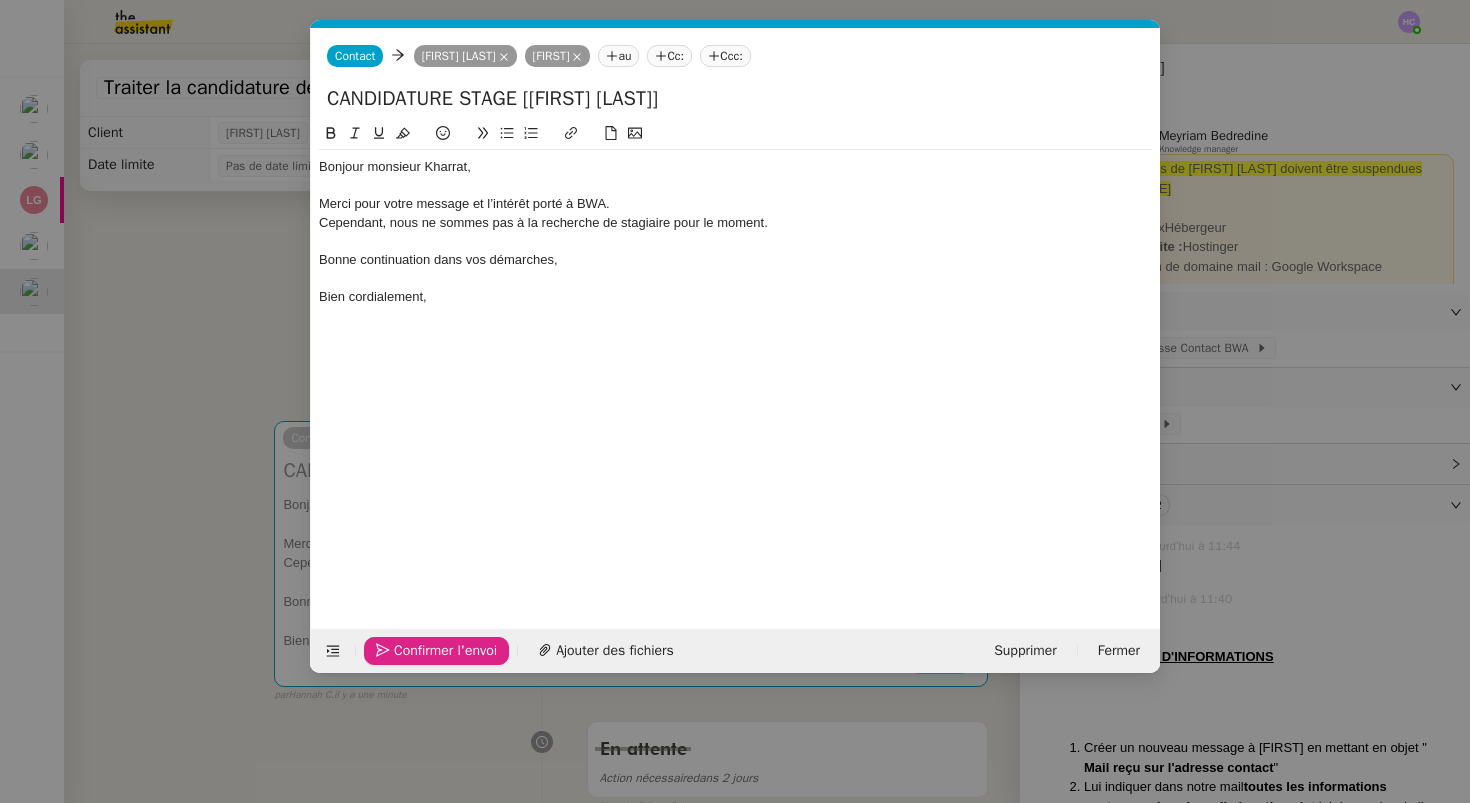 click on "Service TA - VOYAGE - PROPOSITION GLOBALE    A utiliser dans le cadre de proposition de déplacement TA - RELANCE CLIENT (EN)    Relancer un client lorsqu'il n'a pas répondu à un précédent message BAFERTY - MAIL AUDITION    A utiliser dans le cadre de la procédure d'envoi des mails d'audition TA - PUBLICATION OFFRE D'EMPLOI     Organisation du recrutement Discours de présentation du paiement sécurisé    TA - VOYAGES - PROPOSITION ITINERAIRE    Soumettre les résultats d'une recherche TA - CONFIRMATION PAIEMENT (EN)    Confirmer avec le client de modèle de transaction - Attention Plan Pro nécessaire. TA - COURRIER EXPEDIE (recommandé)    A utiliser dans le cadre de l'envoi d'un courrier recommandé TA - PARTAGE DE CALENDRIER (EN)    A utiliser pour demander au client de partager son calendrier afin de faciliter l'accès et la gestion PSPI - Appel de fonds MJL    A utiliser dans le cadre de la procédure d'appel de fonds MJL TA - RELANCE CLIENT    TA - AR PROCEDURES        21 YIELD" at bounding box center [735, 401] 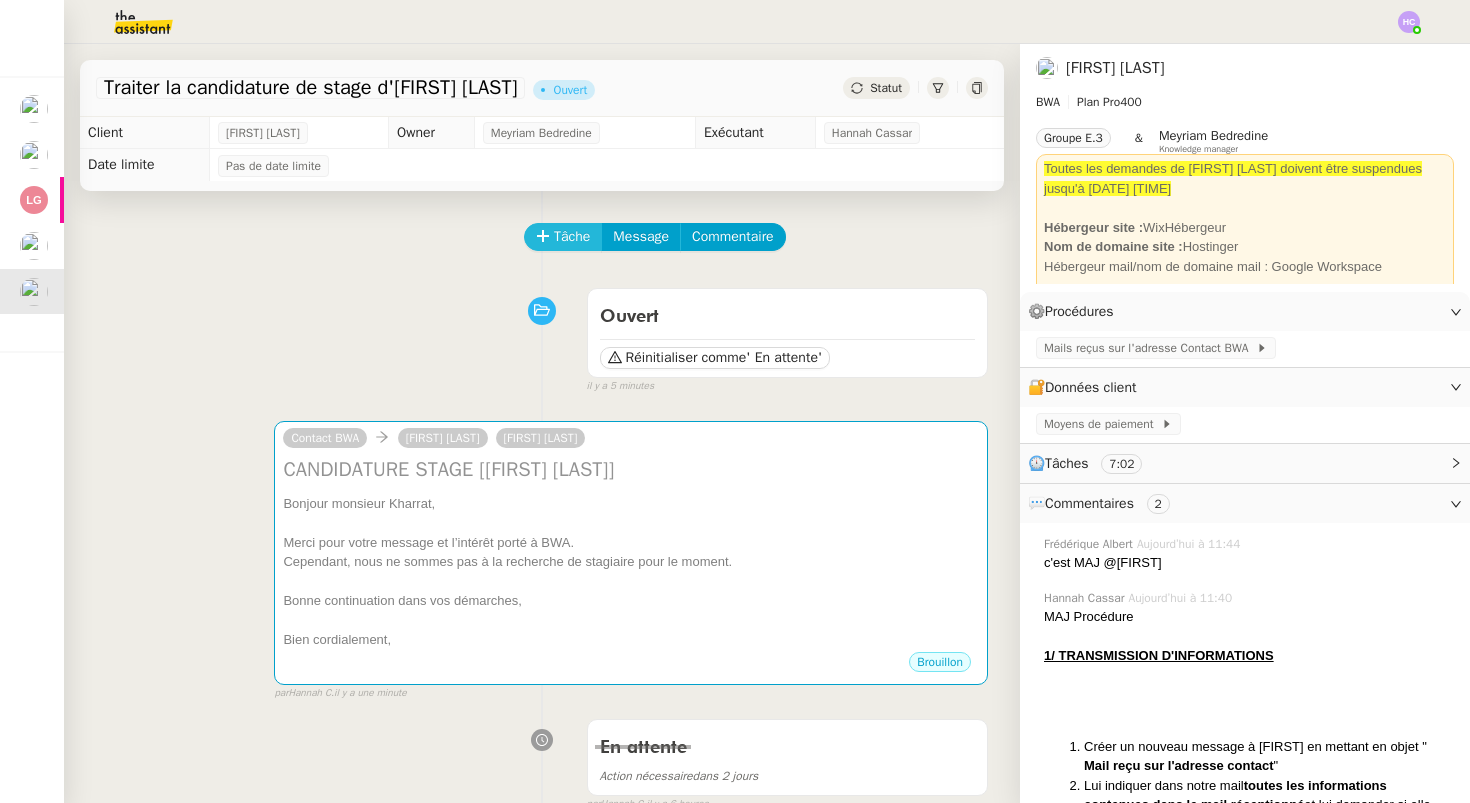 click on "Tâche" 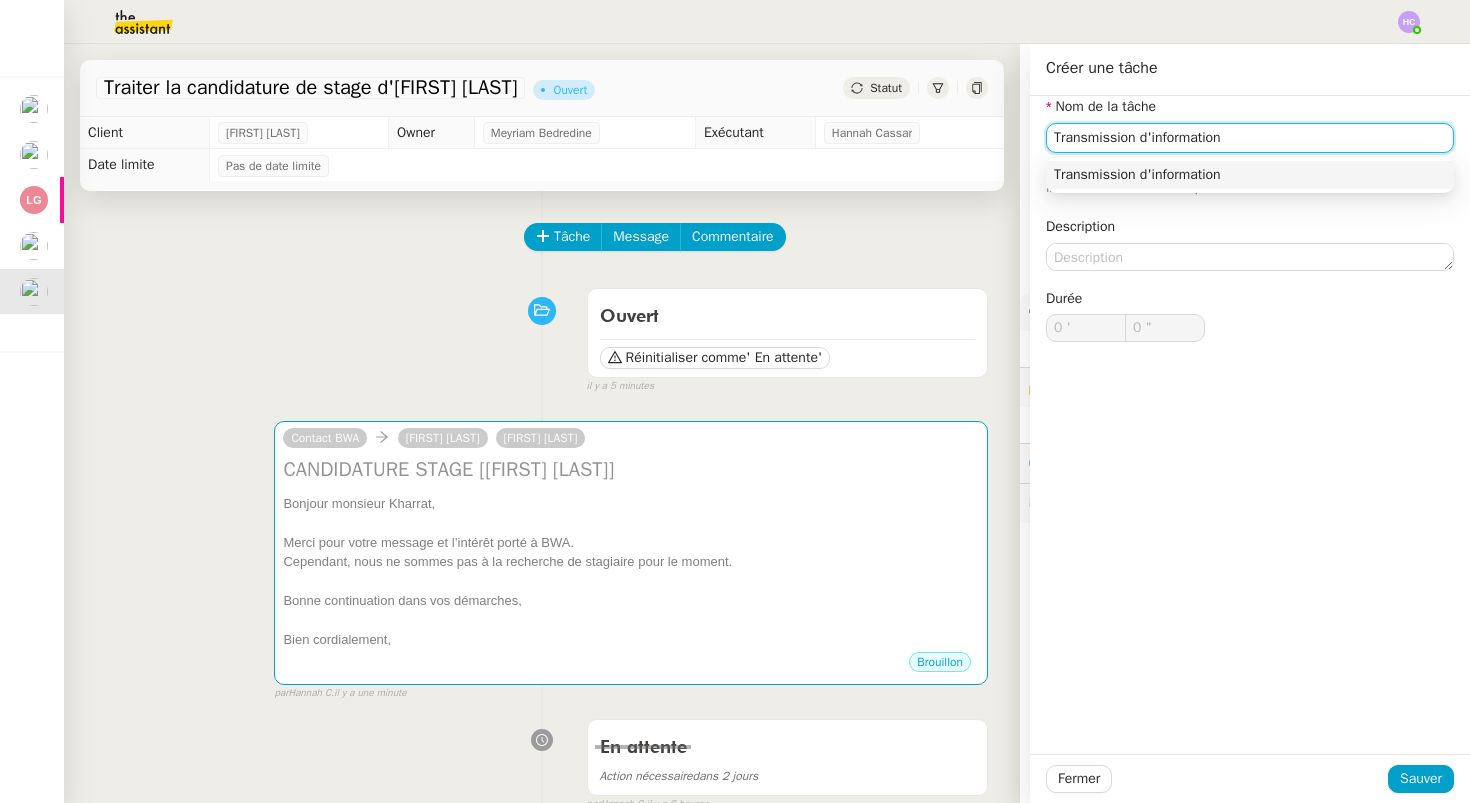 click on "Transmission d'information" at bounding box center (1250, 175) 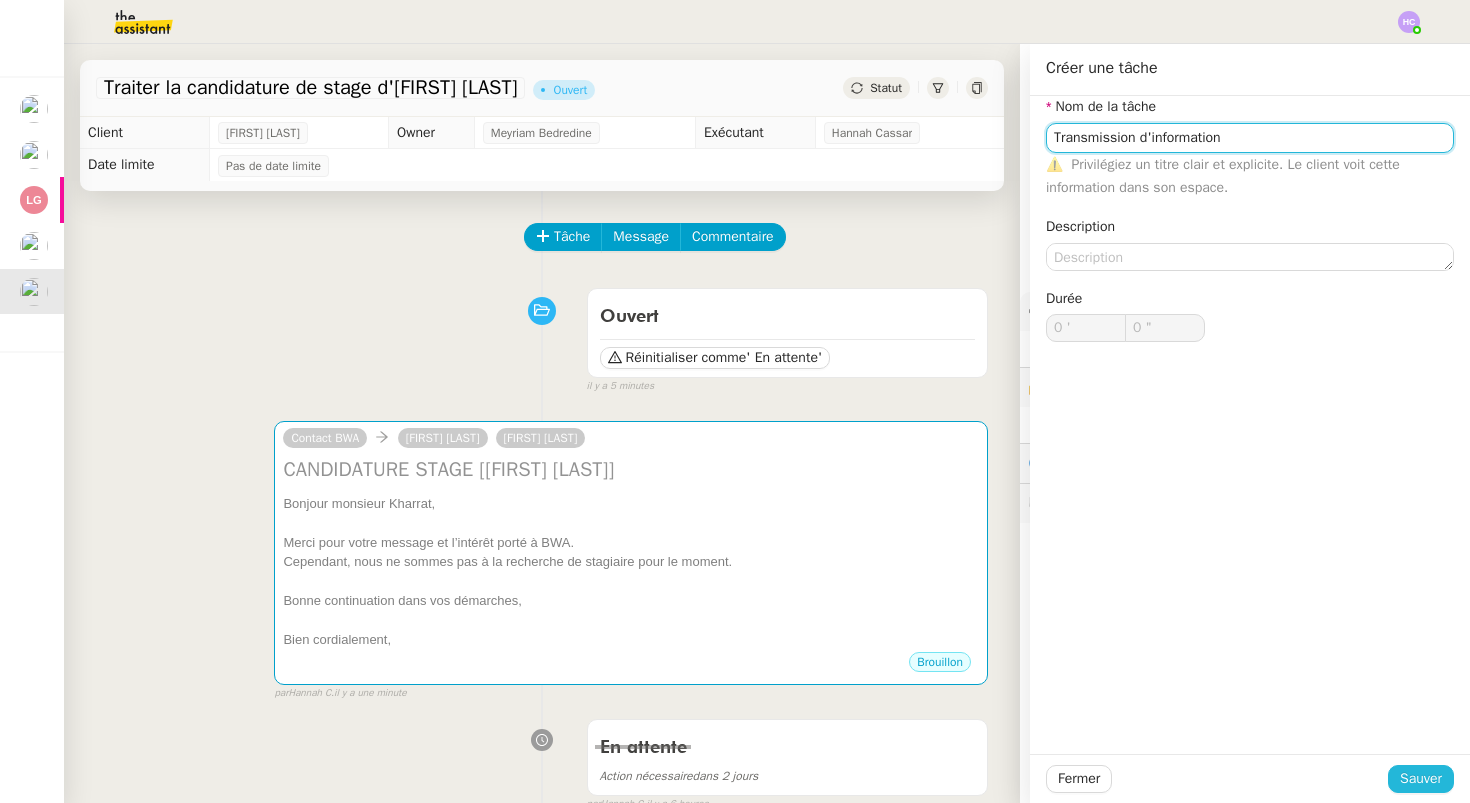 type on "Transmission d'information" 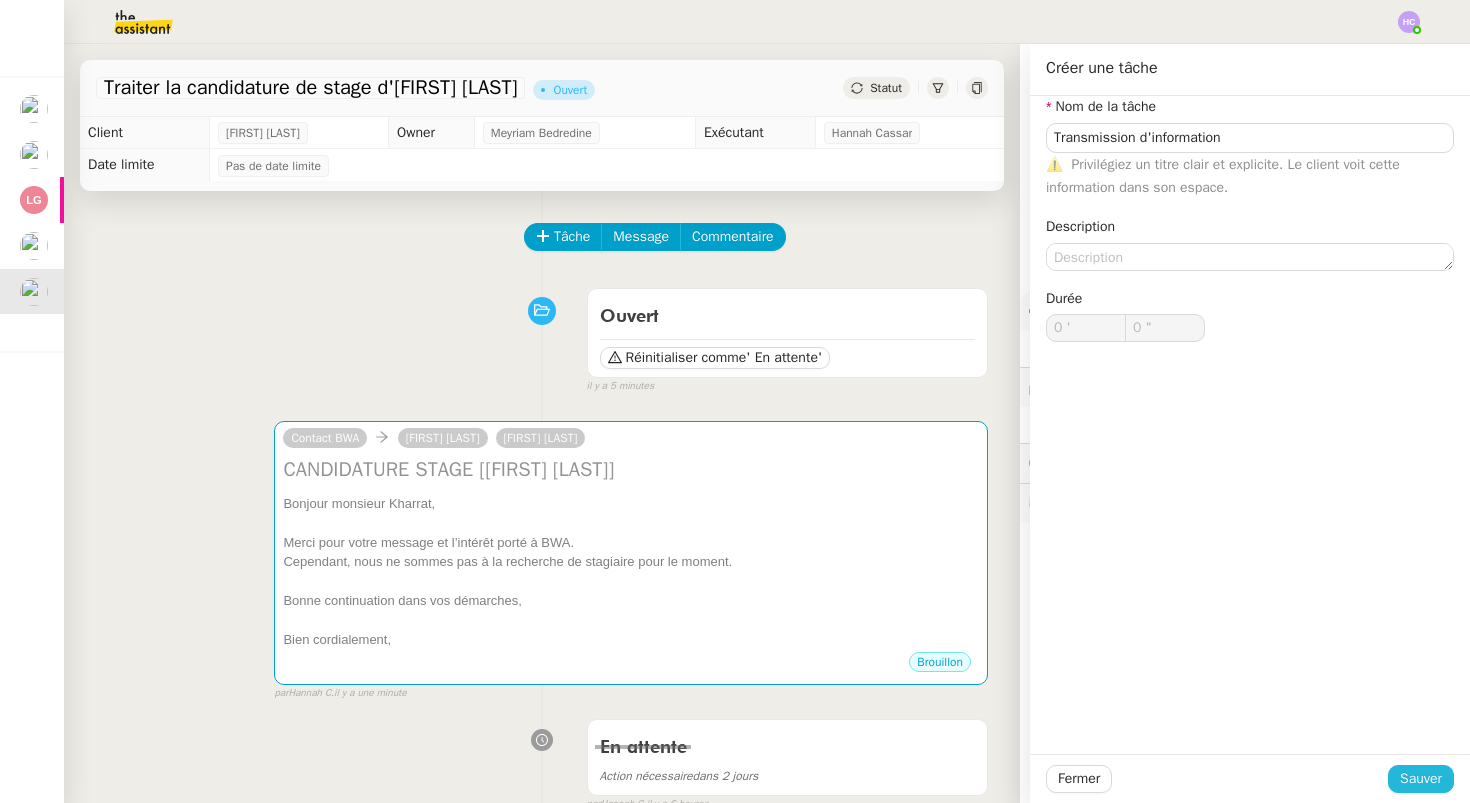 click on "Sauver" 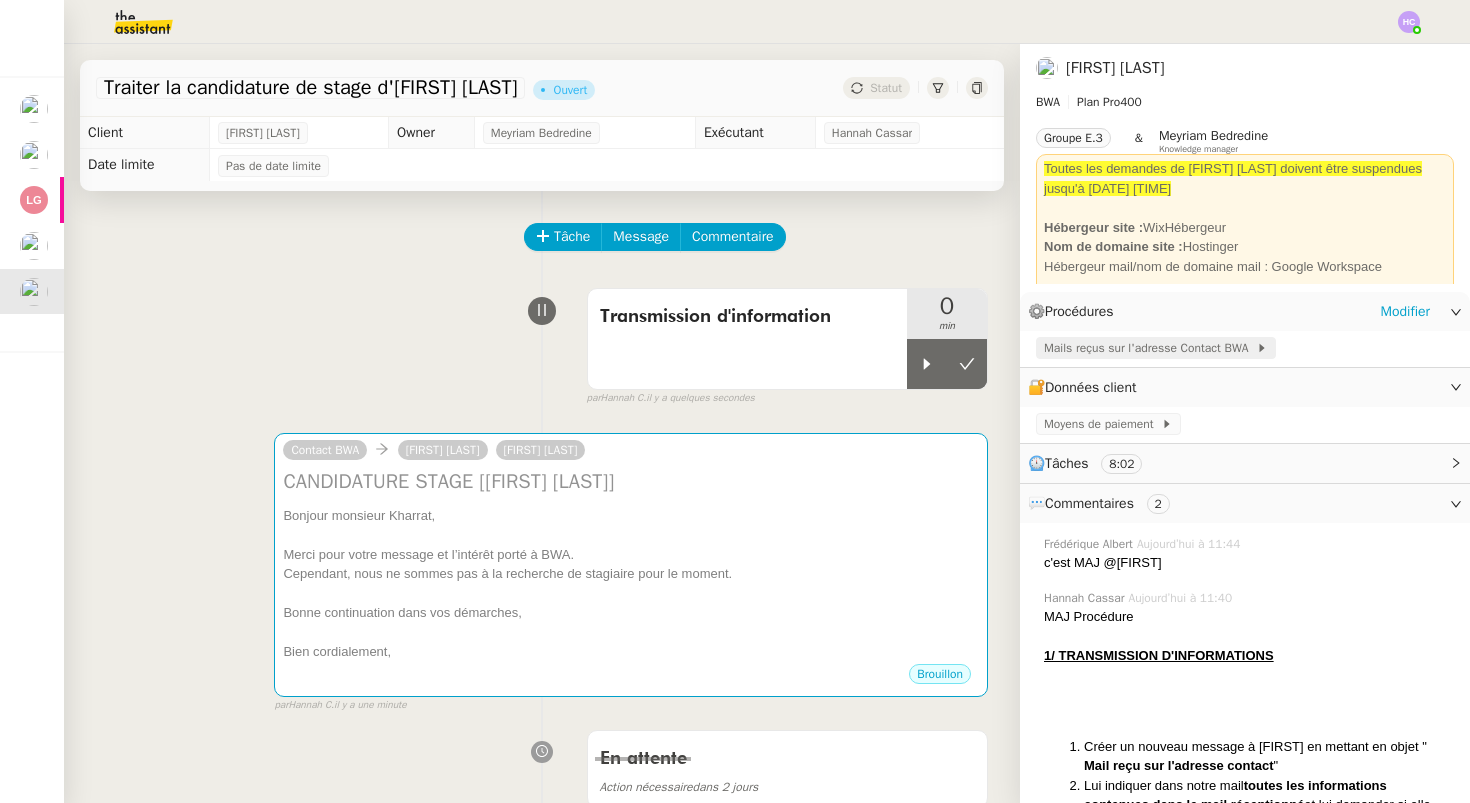 click on "Mails reçus sur l'adresse Contact BWA" 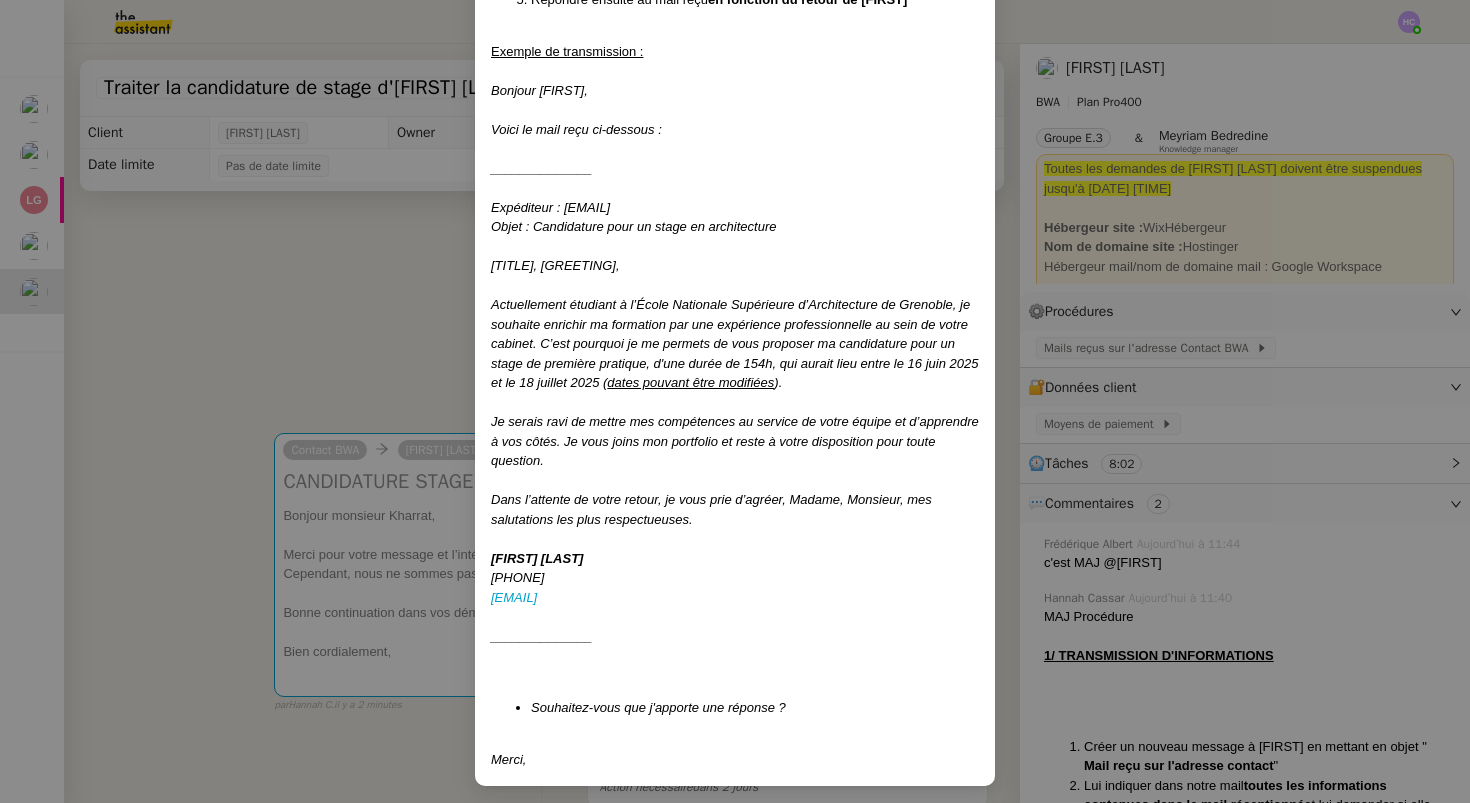 scroll, scrollTop: 555, scrollLeft: 0, axis: vertical 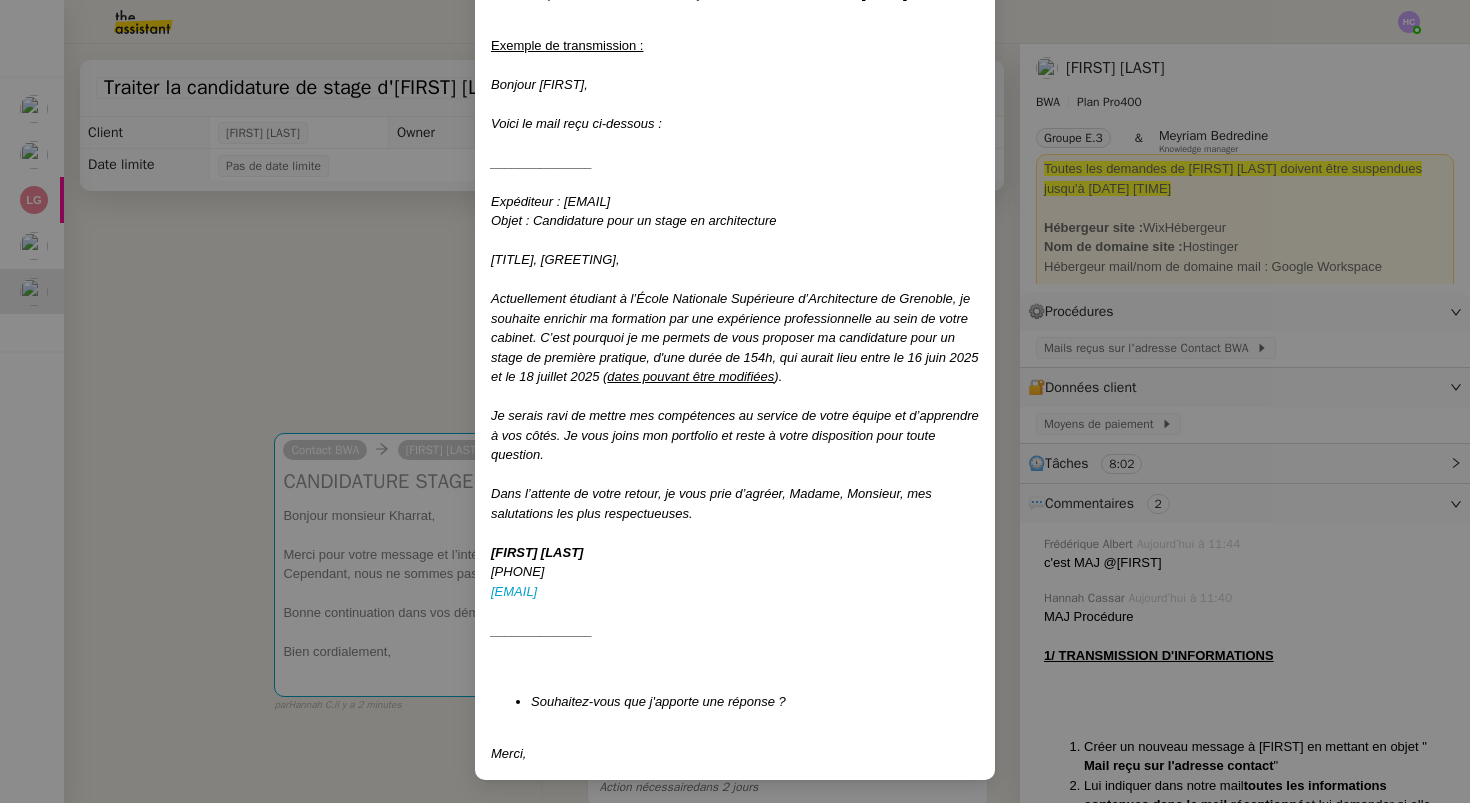 click on "Créée le 20/05/25  MAJ le 04/08/25 Contexte  : Nous recevons de temps en temps des mails extérieurs sur l'adresse contact@bwa-archi.com, sans antécédents (démarchage, candidature...). Dans ce cas, nous devons les transférer à Marine pour qu'elle ait l'information. Déclenchement  : A réception d'un mail d'une personne extérieure sur l'adresse contact@bwa-archi.com PROCEDURE 1/ TRANSMISSION D'INFORMATIONS Créer un nouveau message à Marine en mettant en objet " Mail reçu sur l'adresse contact " Lui indiquer dans notre mail  toutes les informations contenues dans le mail réceptionné  et lui demander si elle souhaite y apporter une réponse Bien  ajouter les pièces jointes  du mail à transférer Envoyer  le mail à Marine à l'adresse bwa.archi@gmail.com Répondre ensuite au mail reçu  en fonction du retour de Marine Exemple de transmission : Bonjour Marine, Voici le mail reçu ci-dessous : ______________ Expéditeur : rayene.chennouf213@gmail.com Madame, Monsieur, Bonjour, ). Merci," at bounding box center (735, 401) 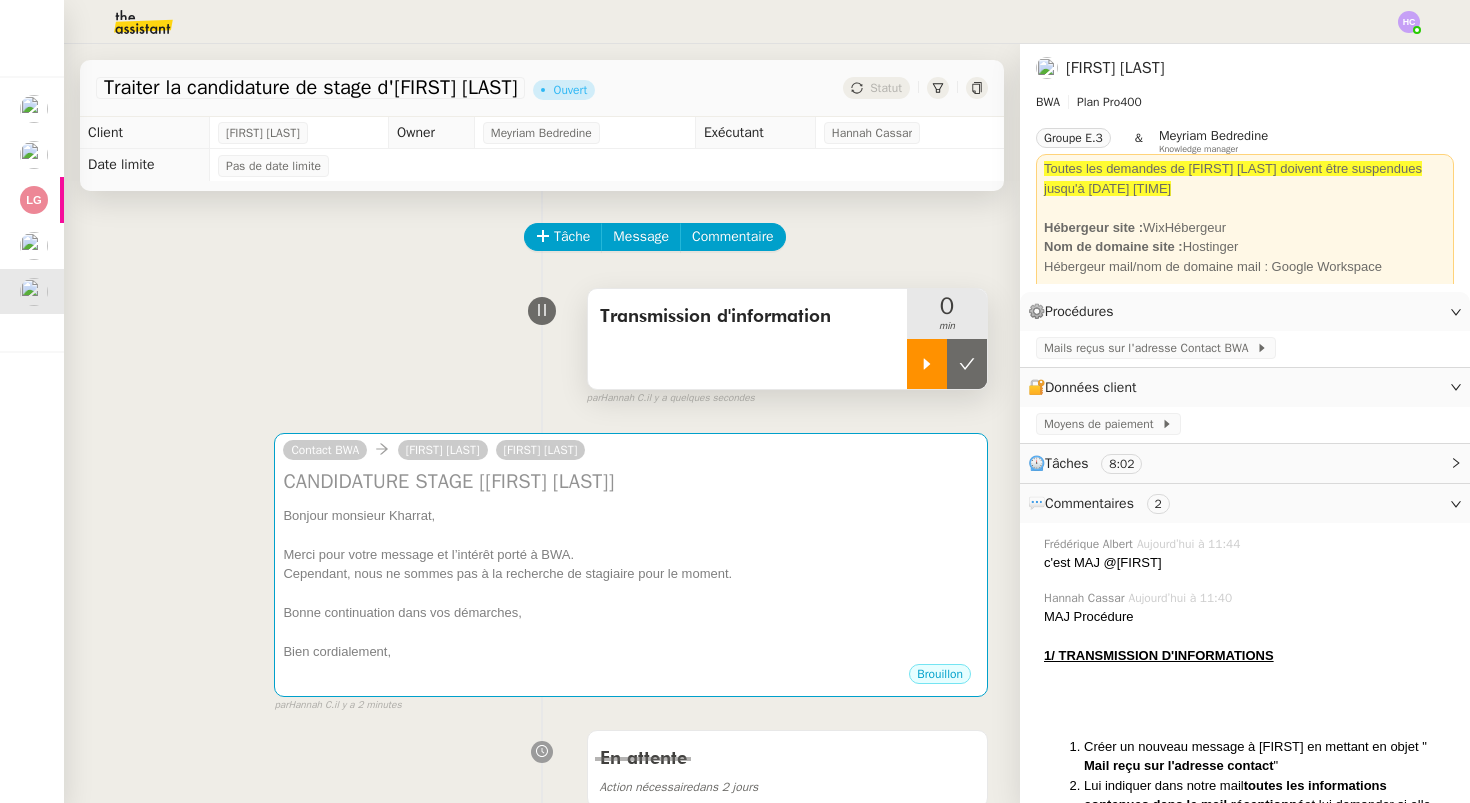 click at bounding box center [927, 364] 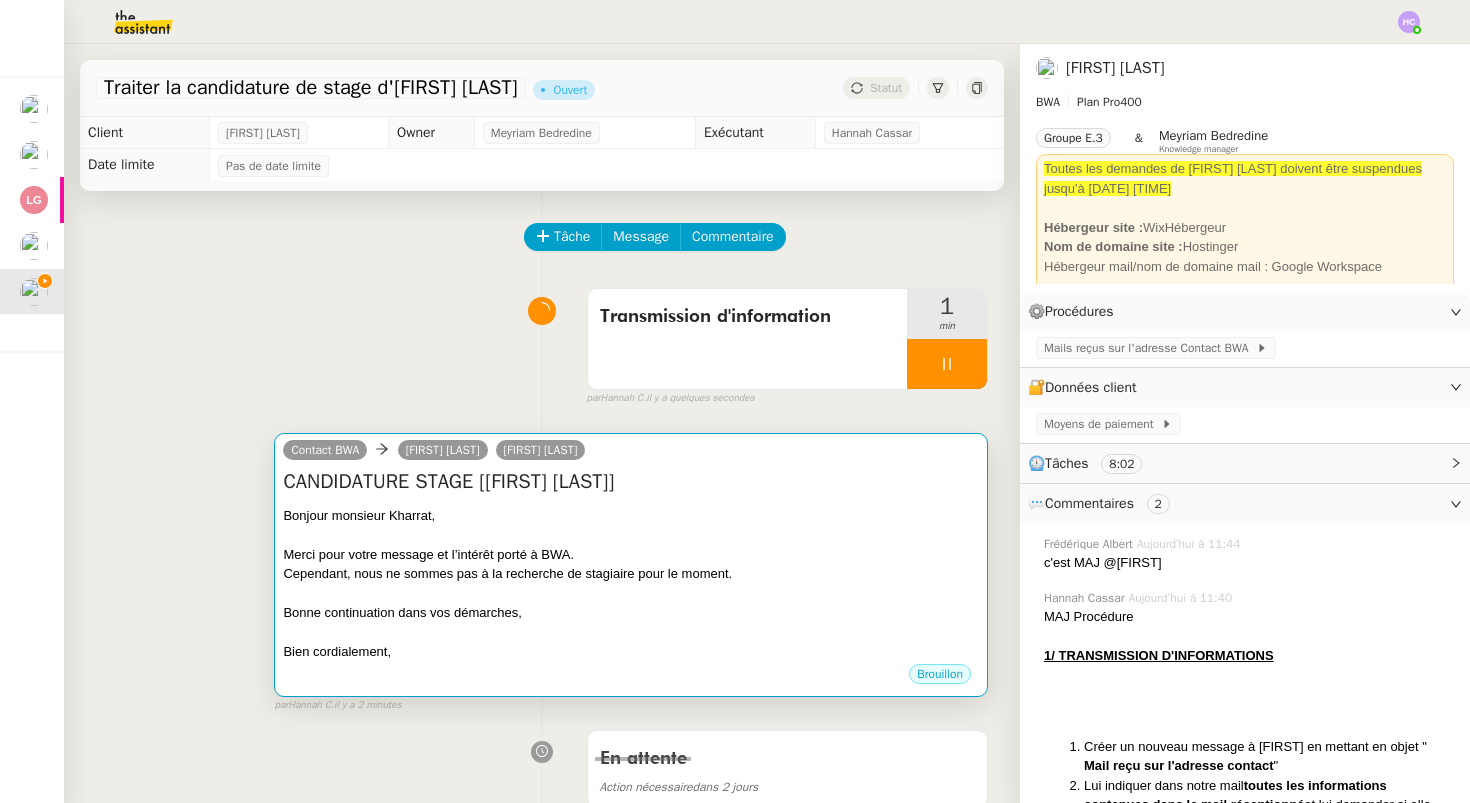 click on "Cependant, nous ne sommes pas à la recherche de stagiaire pour le moment." at bounding box center [631, 574] 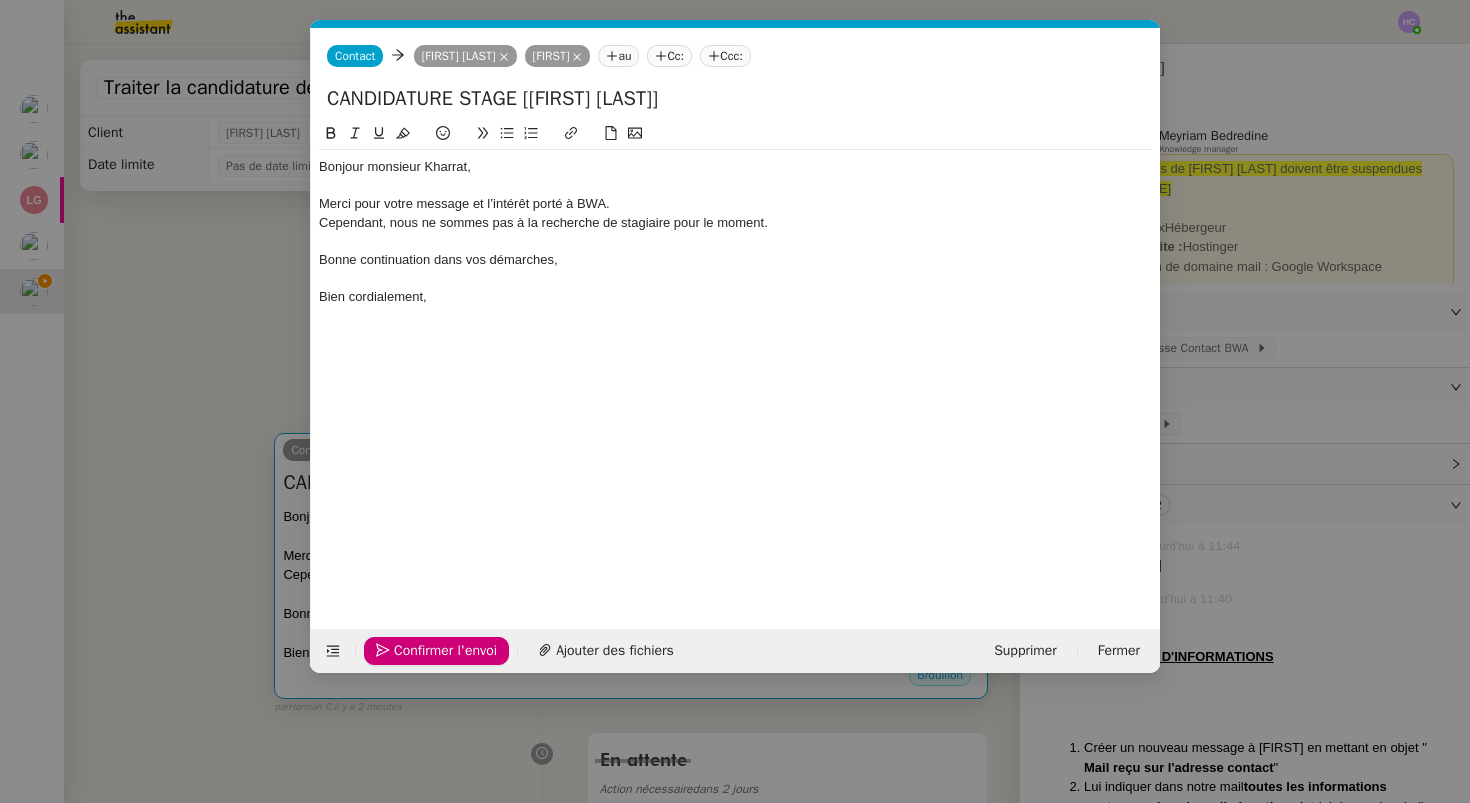 scroll, scrollTop: 0, scrollLeft: 42, axis: horizontal 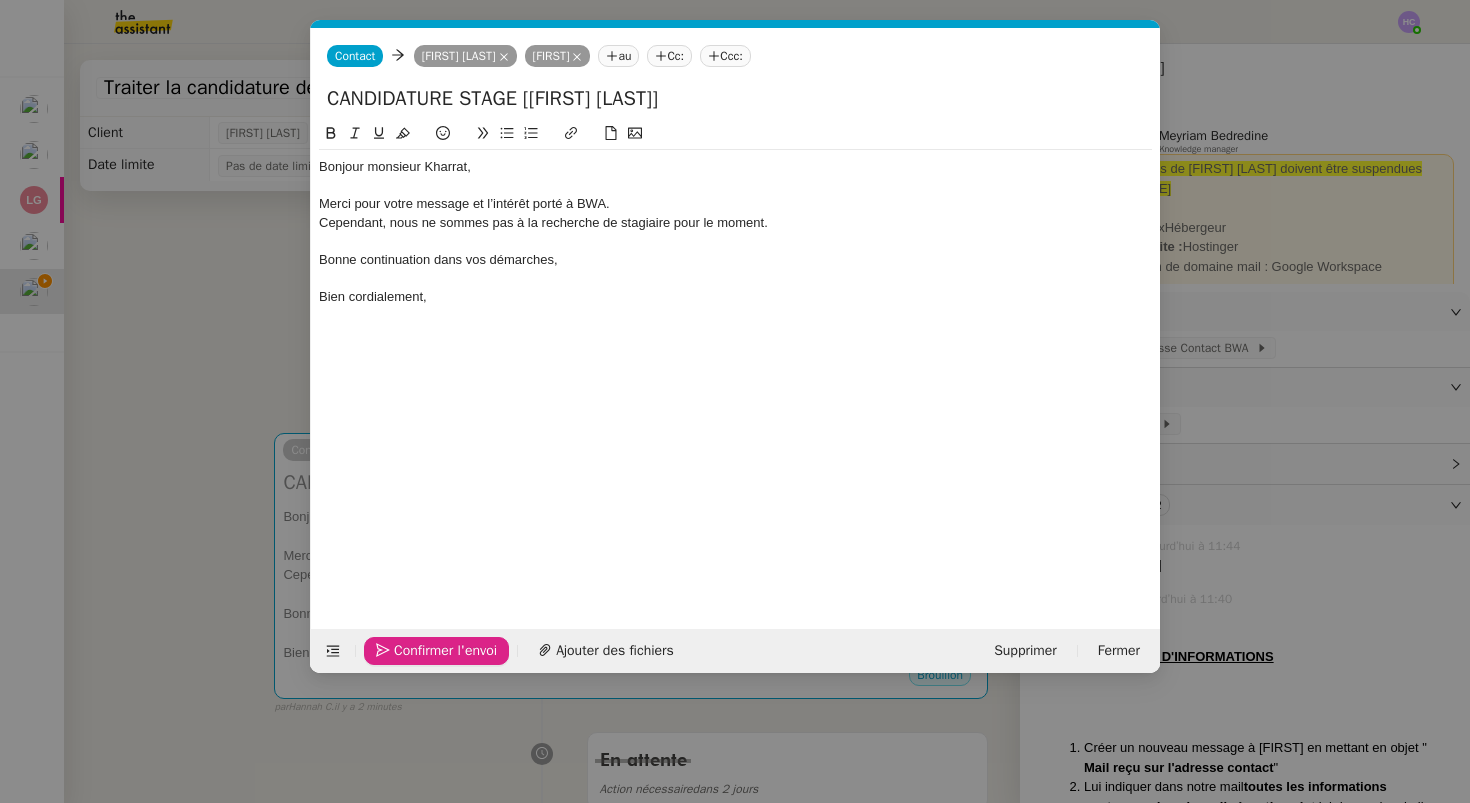 click 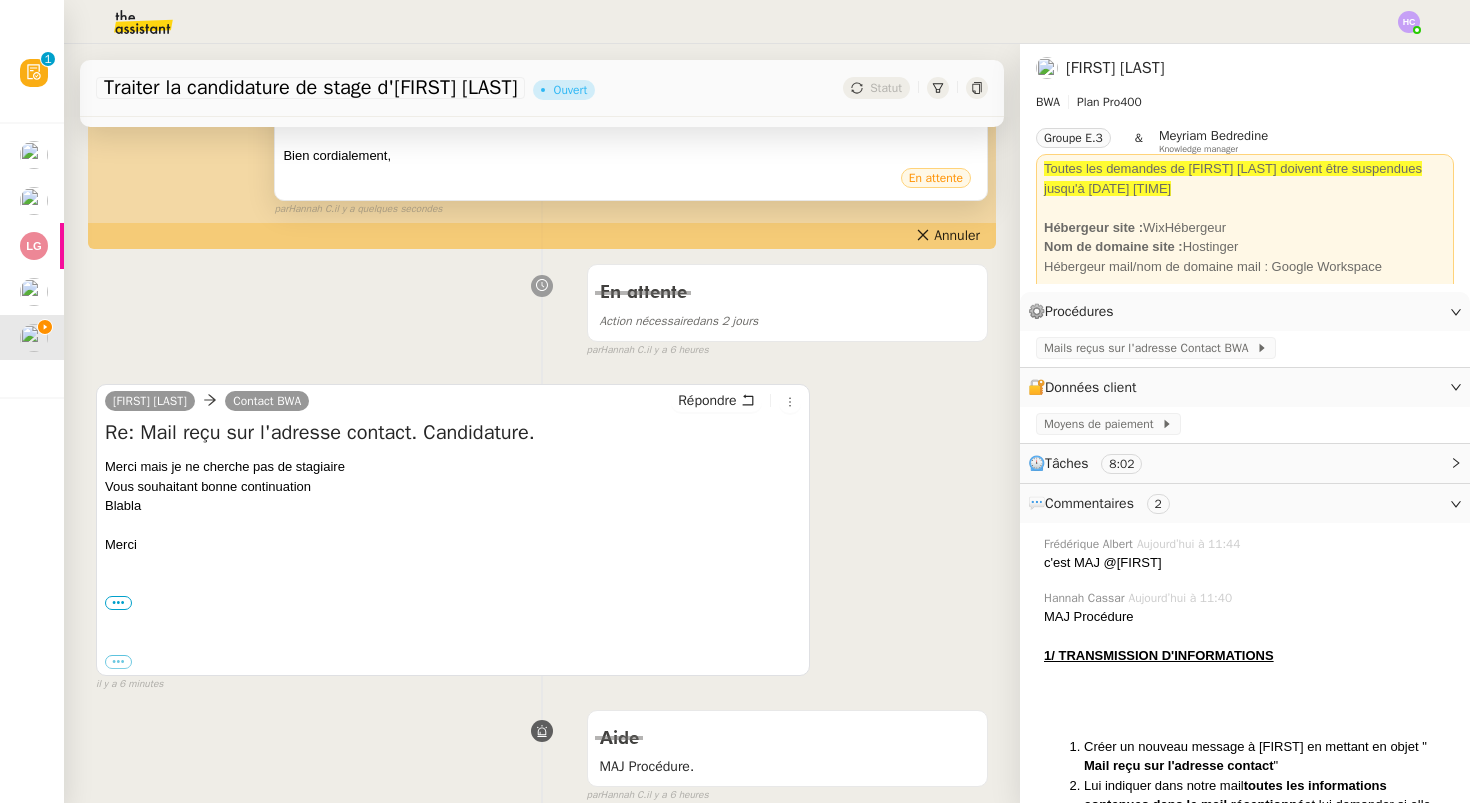 scroll, scrollTop: 500, scrollLeft: 0, axis: vertical 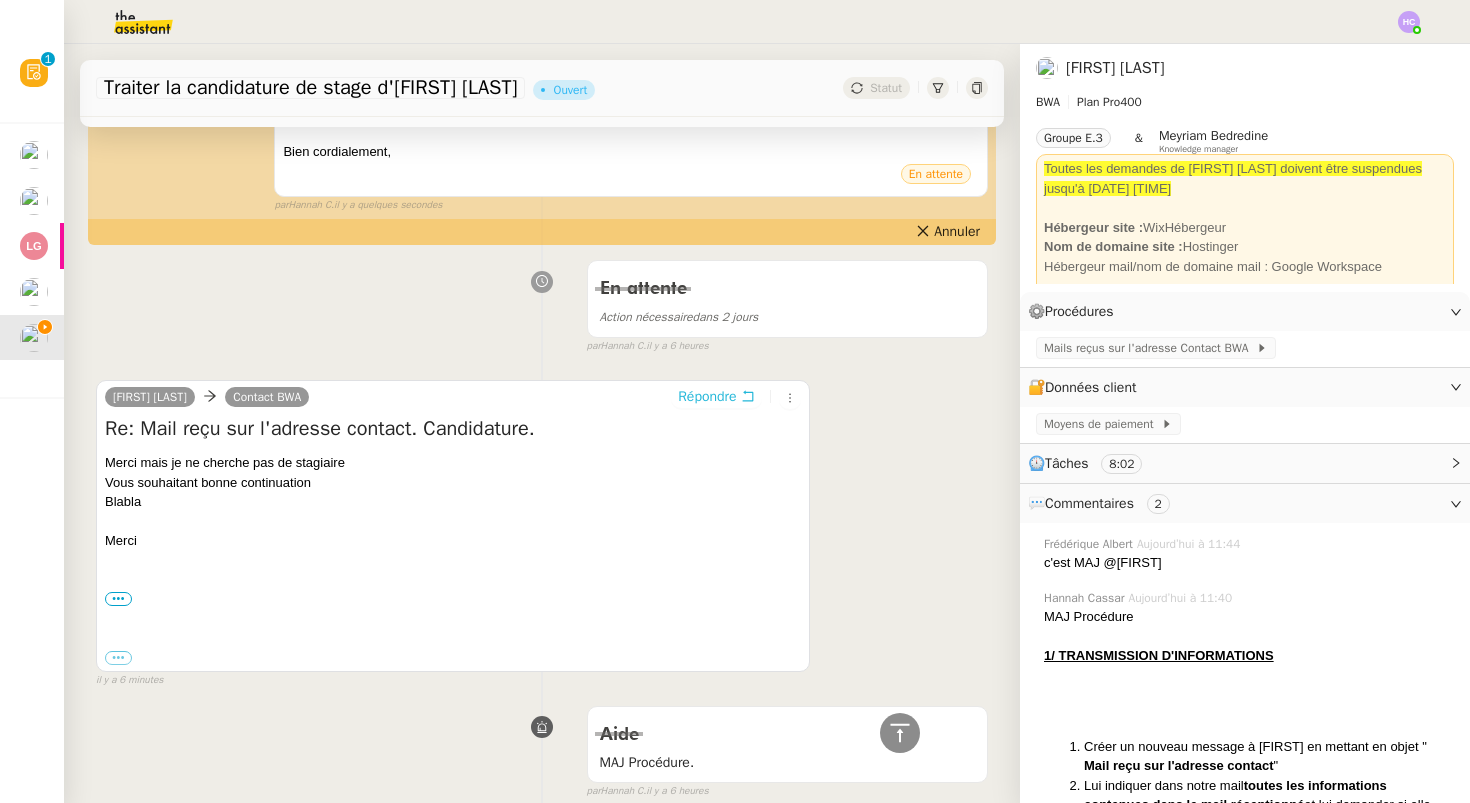 click on "Répondre" at bounding box center (707, 397) 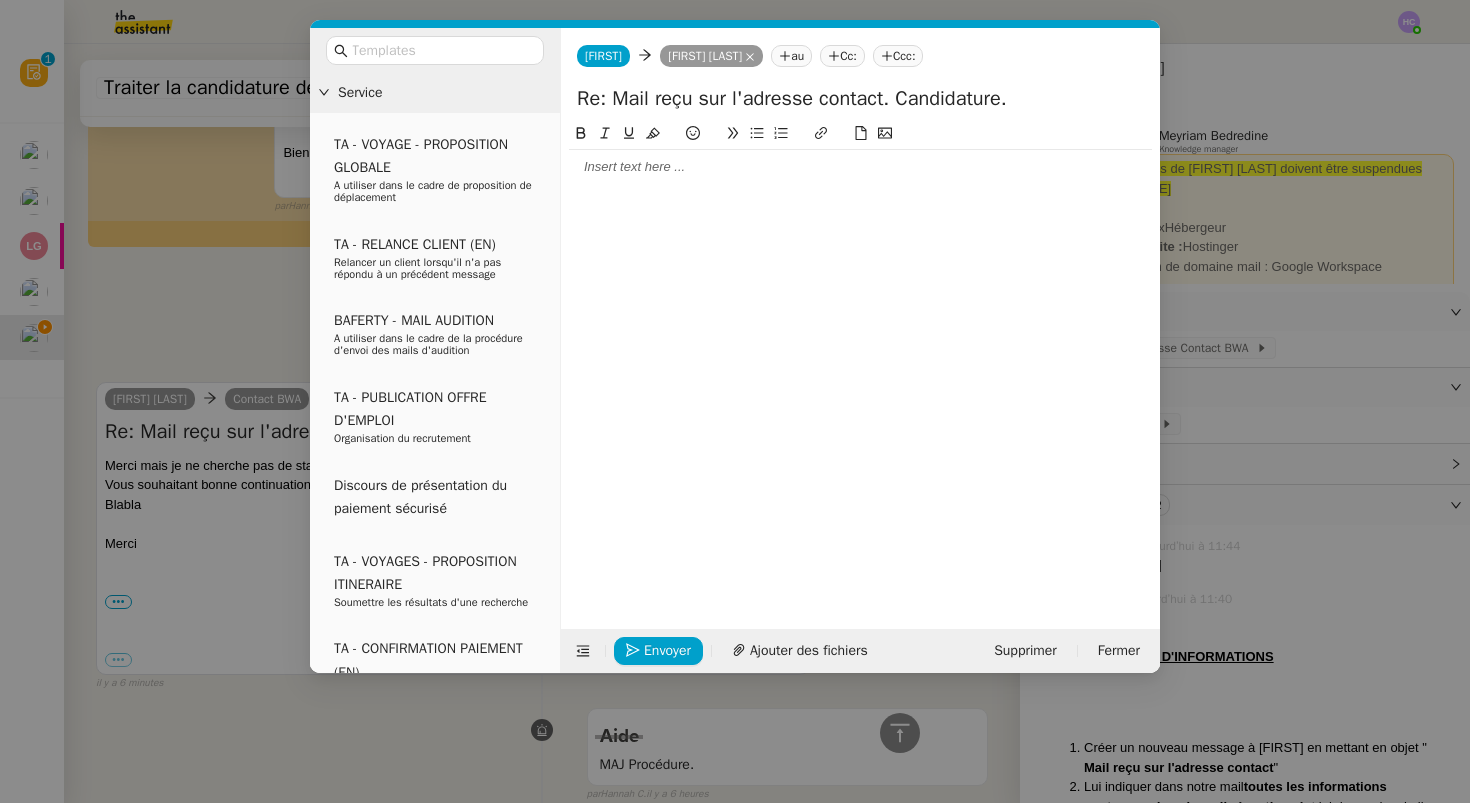 scroll, scrollTop: 653, scrollLeft: 0, axis: vertical 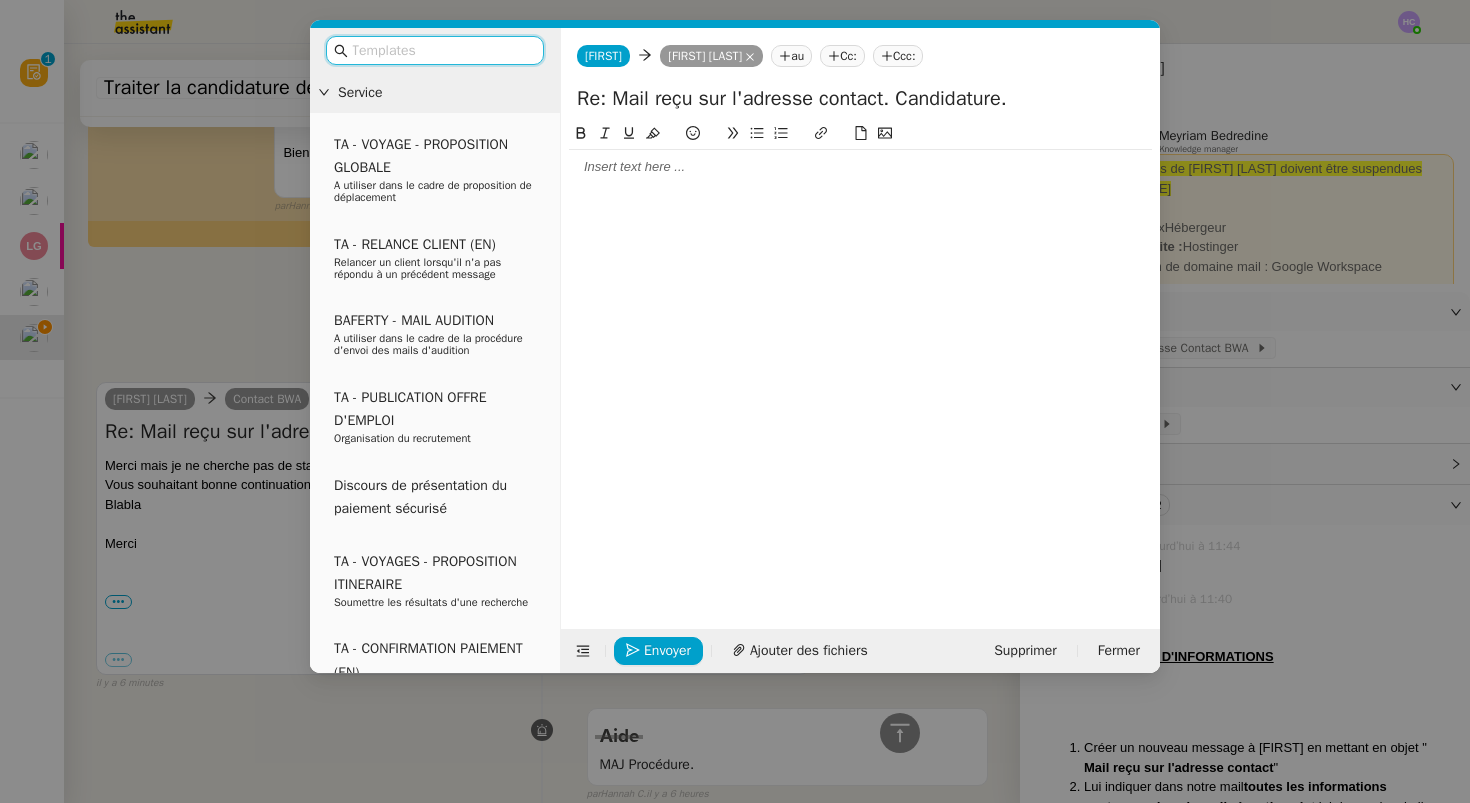 click at bounding box center [442, 50] 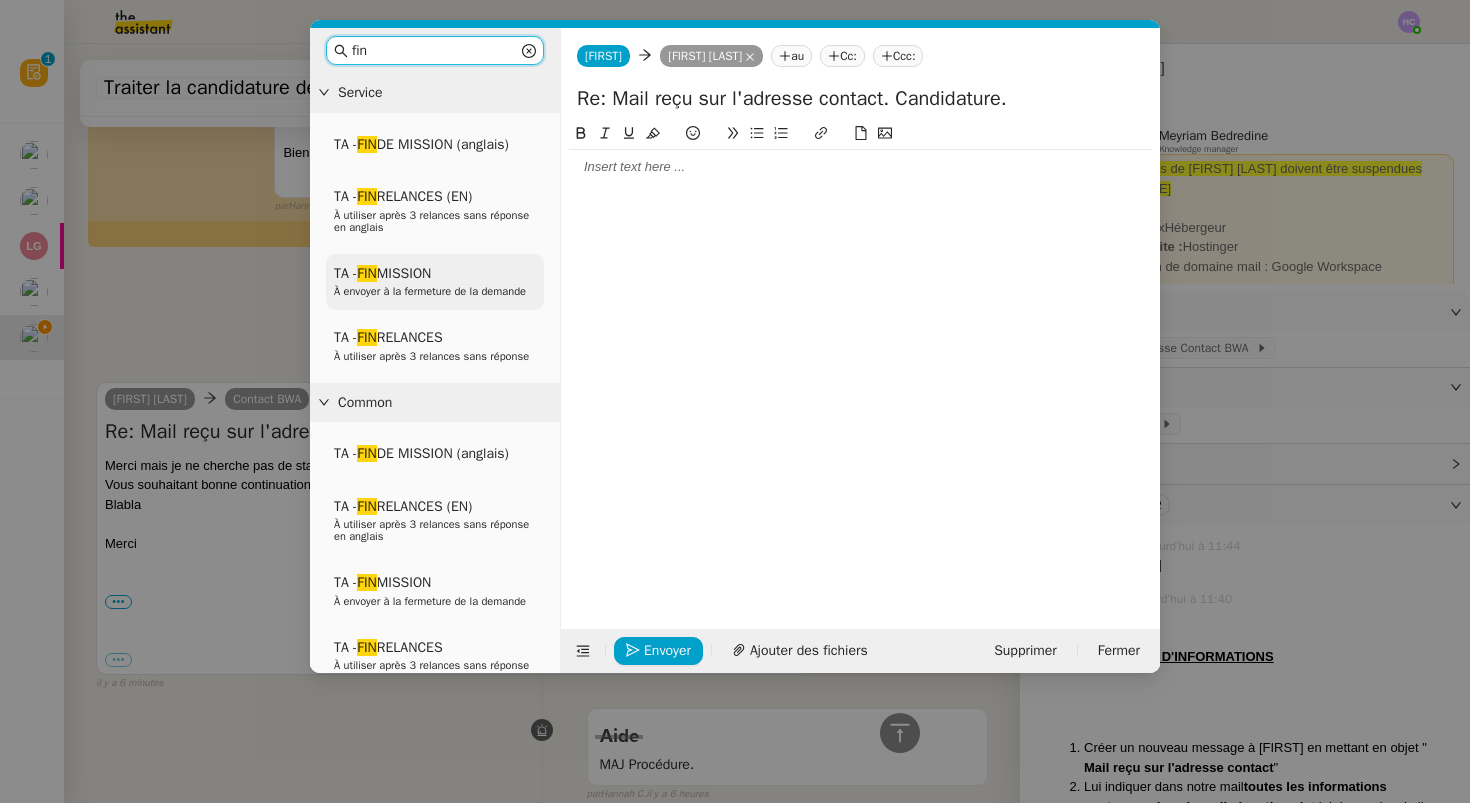 type on "fin" 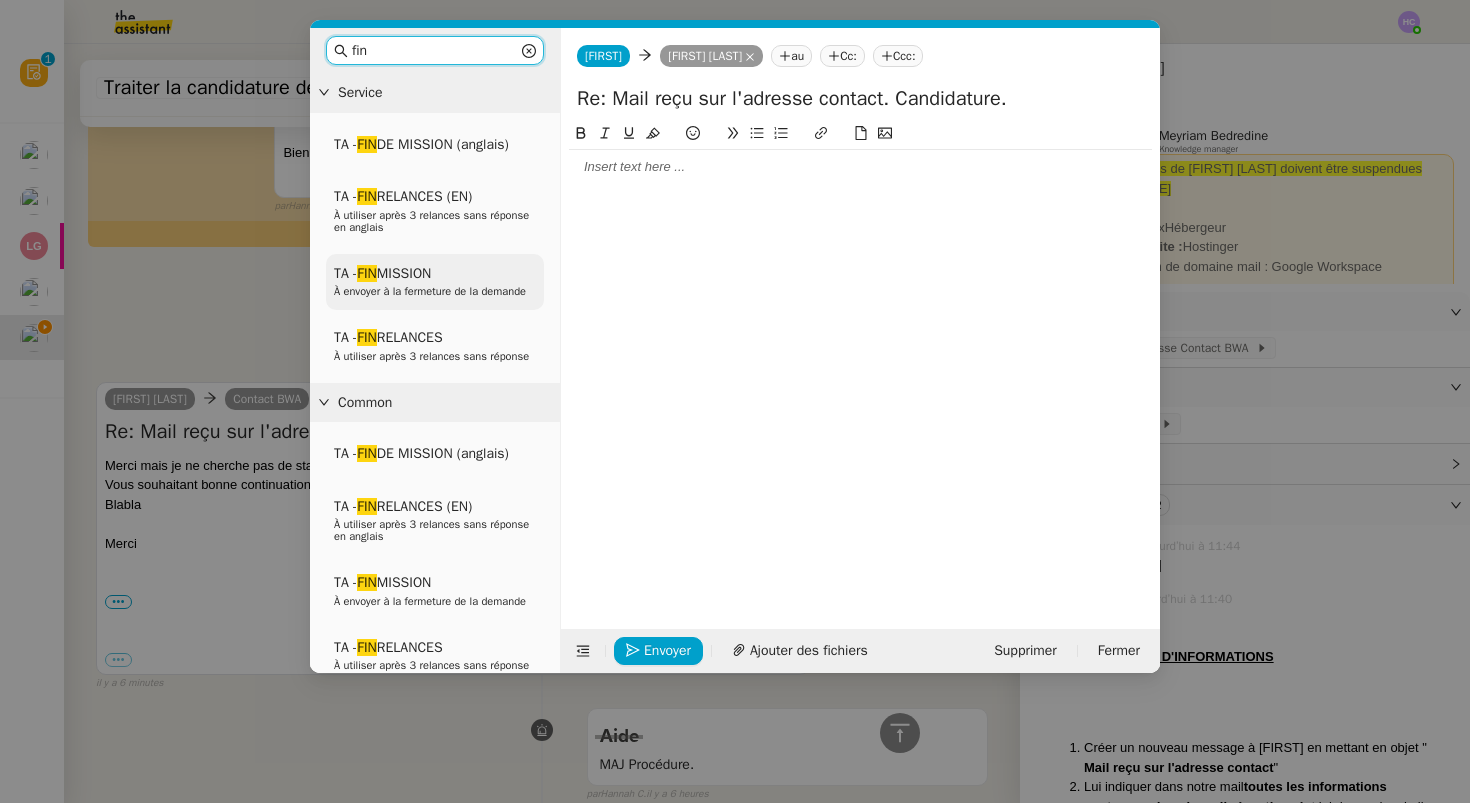 click on "TA -  FIN  MISSION" at bounding box center [382, 273] 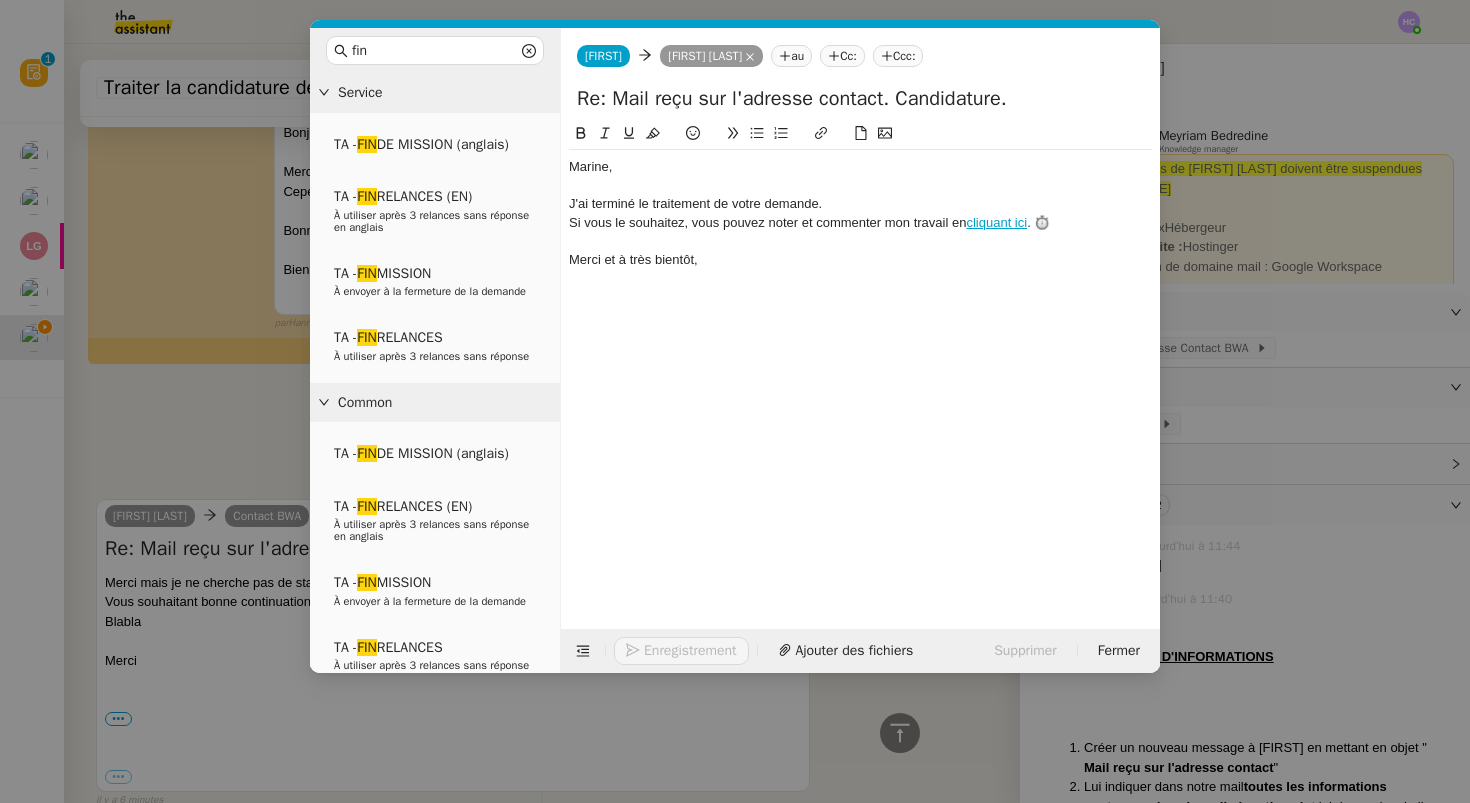 scroll, scrollTop: 770, scrollLeft: 0, axis: vertical 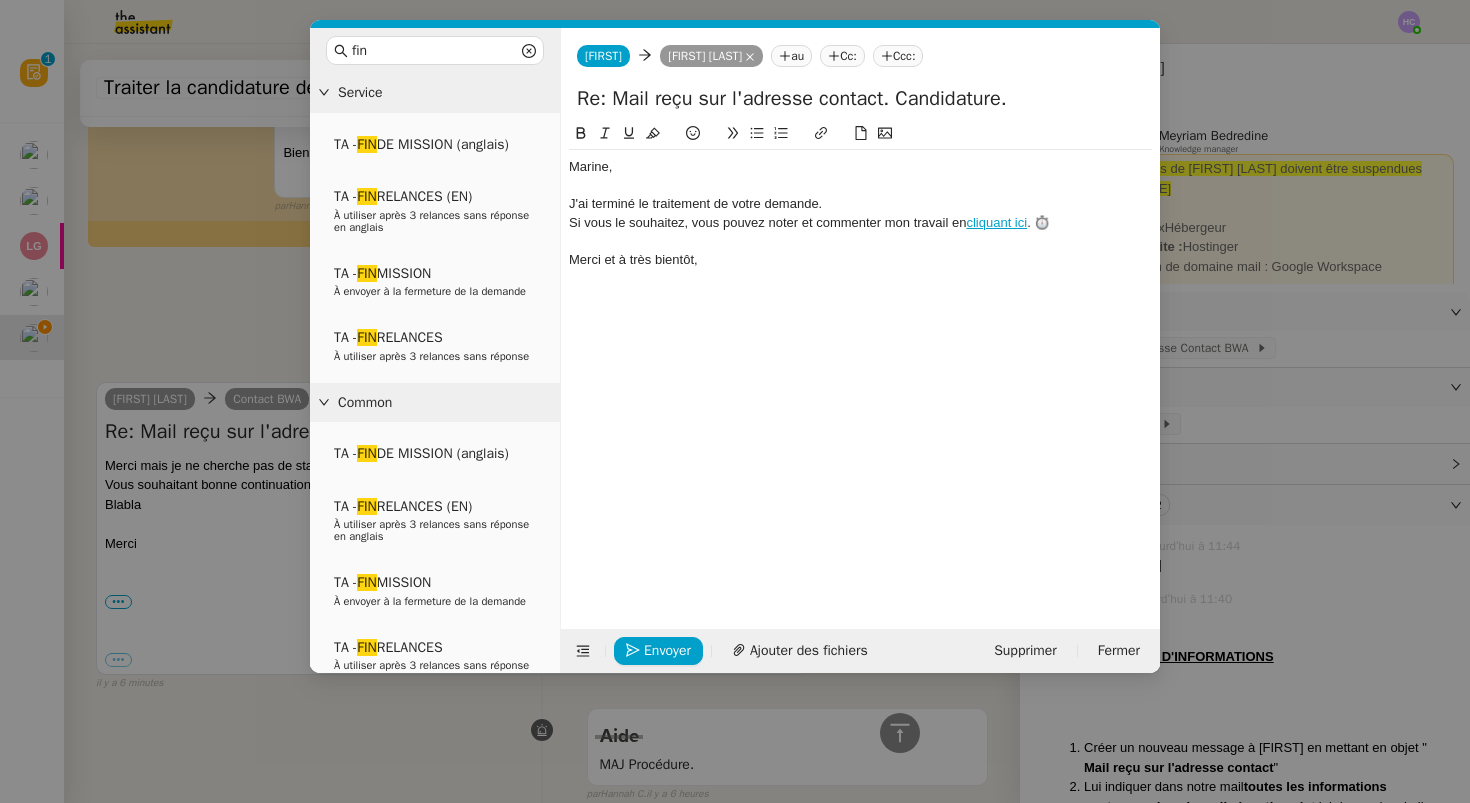 click on "﻿Marine﻿," 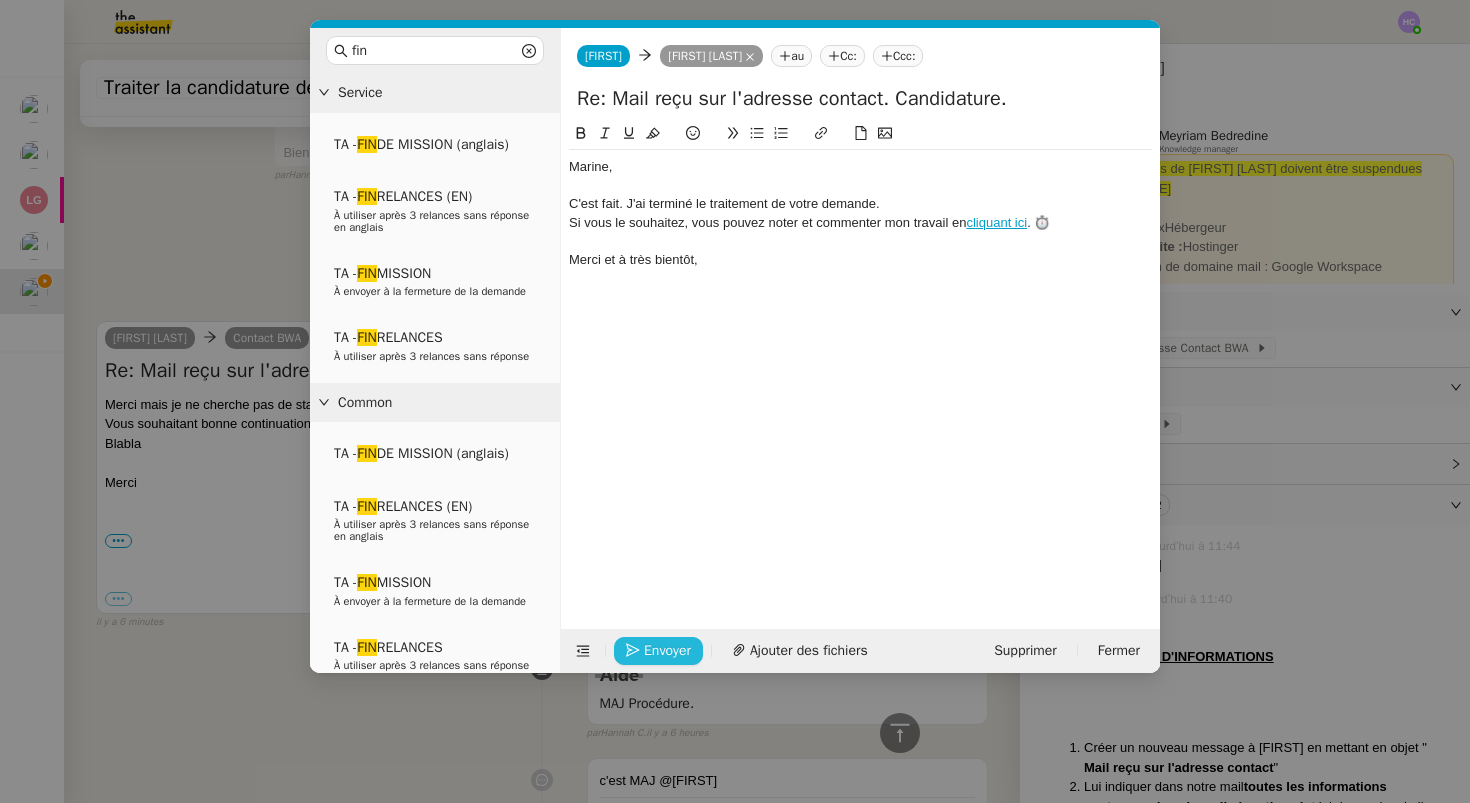 click on "Envoyer" 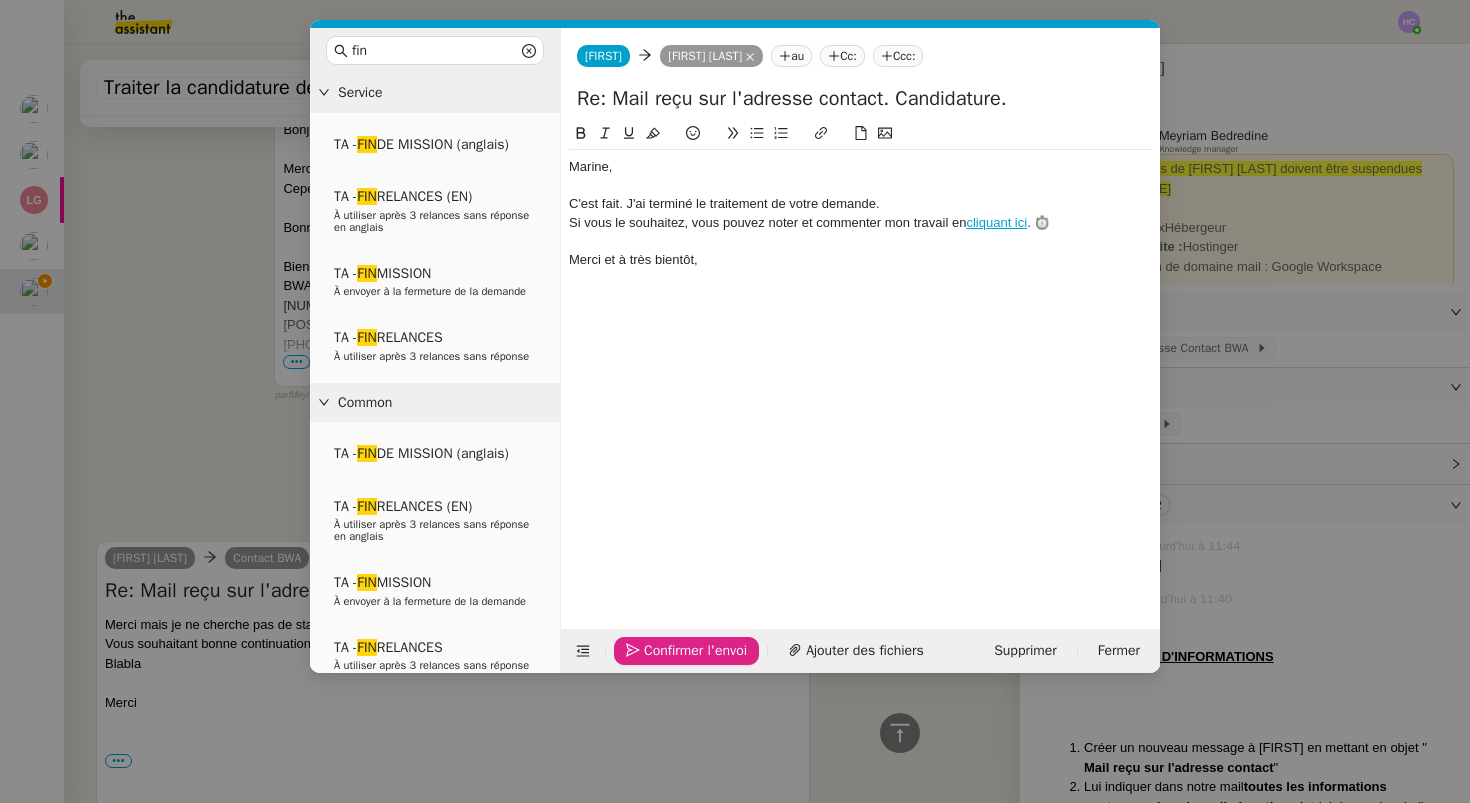 scroll, scrollTop: 884, scrollLeft: 0, axis: vertical 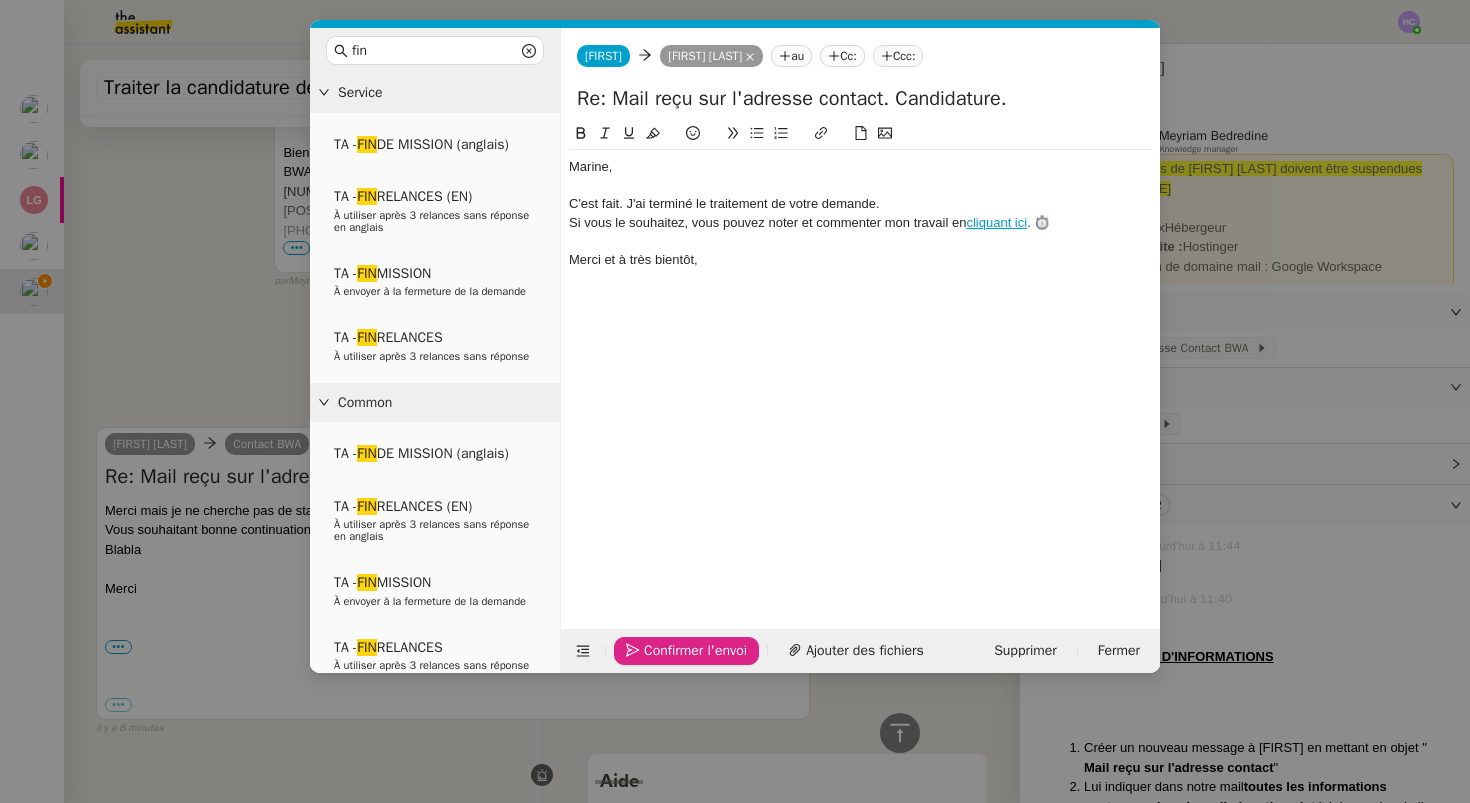 click on "fin Service TA -  FIN  DE MISSION (anglais)    TA -  FIN  RELANCES (EN)    À utiliser après 3 relances sans réponse en anglais  TA -  FIN  MISSION    À envoyer à la fermeture de la demande TA -  FIN  RELANCES     À utiliser après 3 relances sans réponse  Common TA -  FIN  DE MISSION (anglais)    TA -  FIN  RELANCES (EN)    À utiliser après 3 relances sans réponse en anglais  TA -  FIN  MISSION    À envoyer à la fermeture de la demande TA -  FIN  RELANCES     À utiliser après 3 relances sans réponse  Other No Templates Livia Livia     Marine Rault
au
Cc:
Ccc:
Re: Mail reçu sur l'adresse contact. Candidature.         ﻿Marine﻿, C'est fait. J'ai terminé le traitement de votre demande. Si vous le souhaitez, vous pouvez noter et commenter mon travail en  cliquant ici . ⏱️ Merci et à très bientôt, Confirmer l'envoi Ajouter des fichiers Supprimer Fermer" at bounding box center [735, 401] 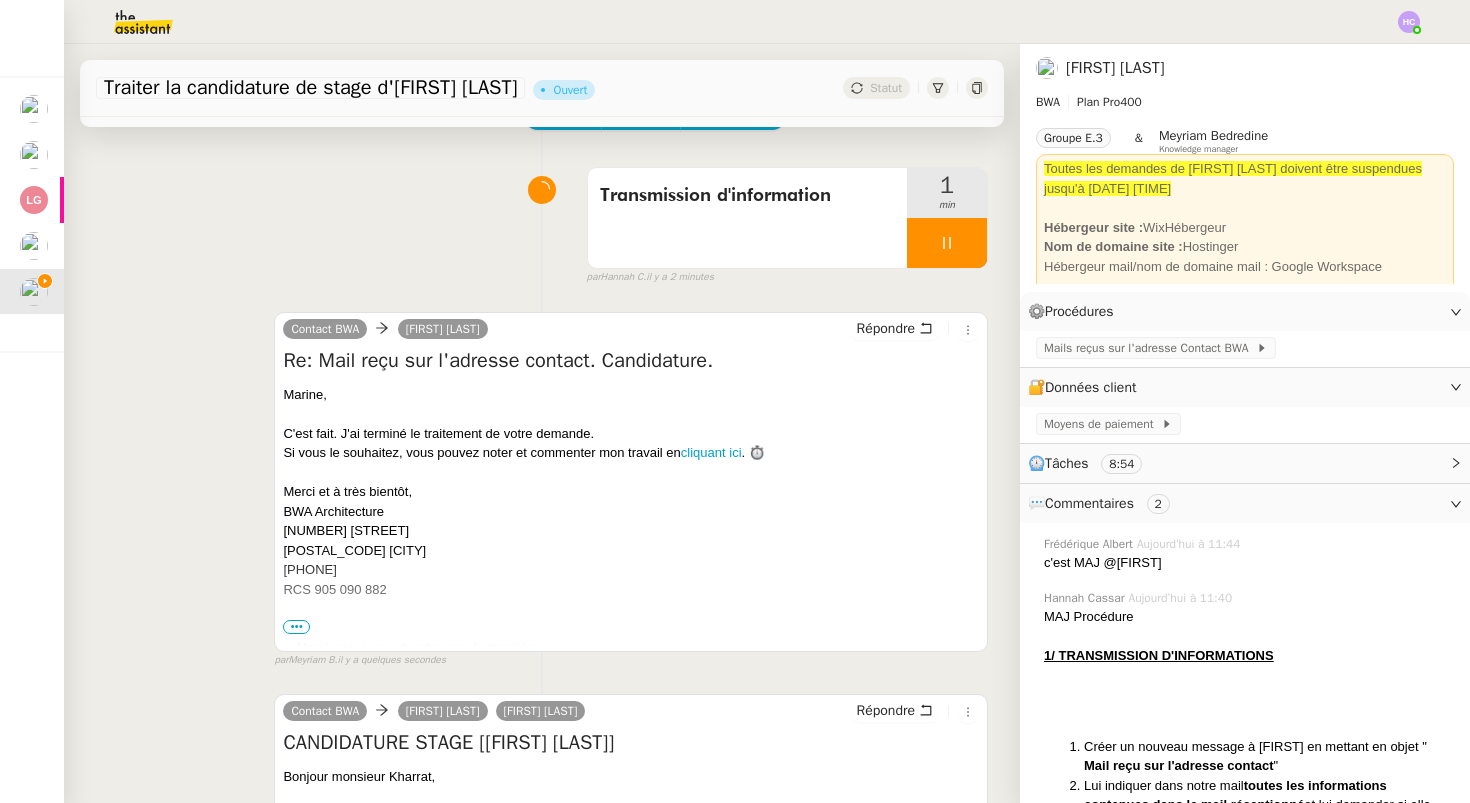 scroll, scrollTop: 0, scrollLeft: 0, axis: both 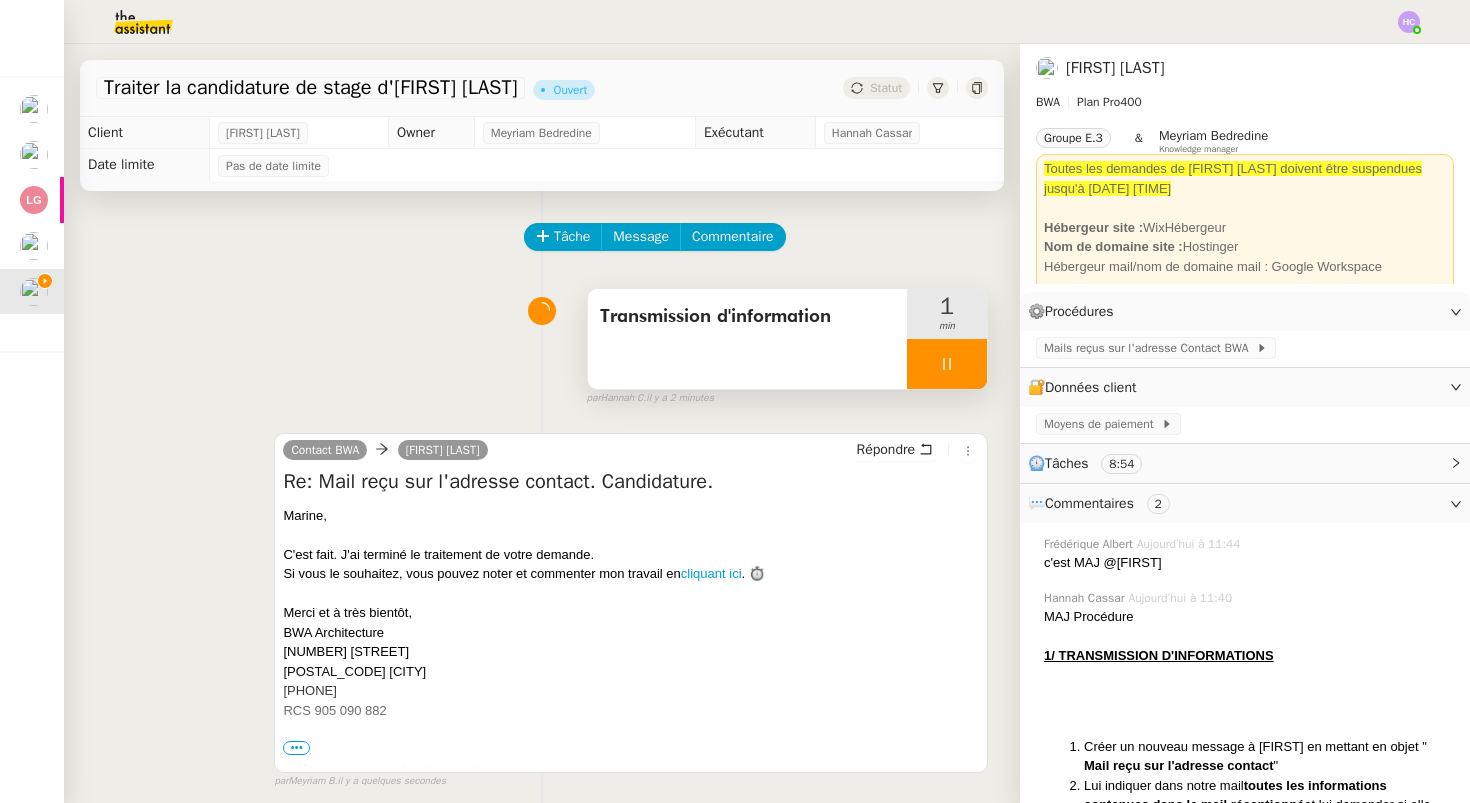 click 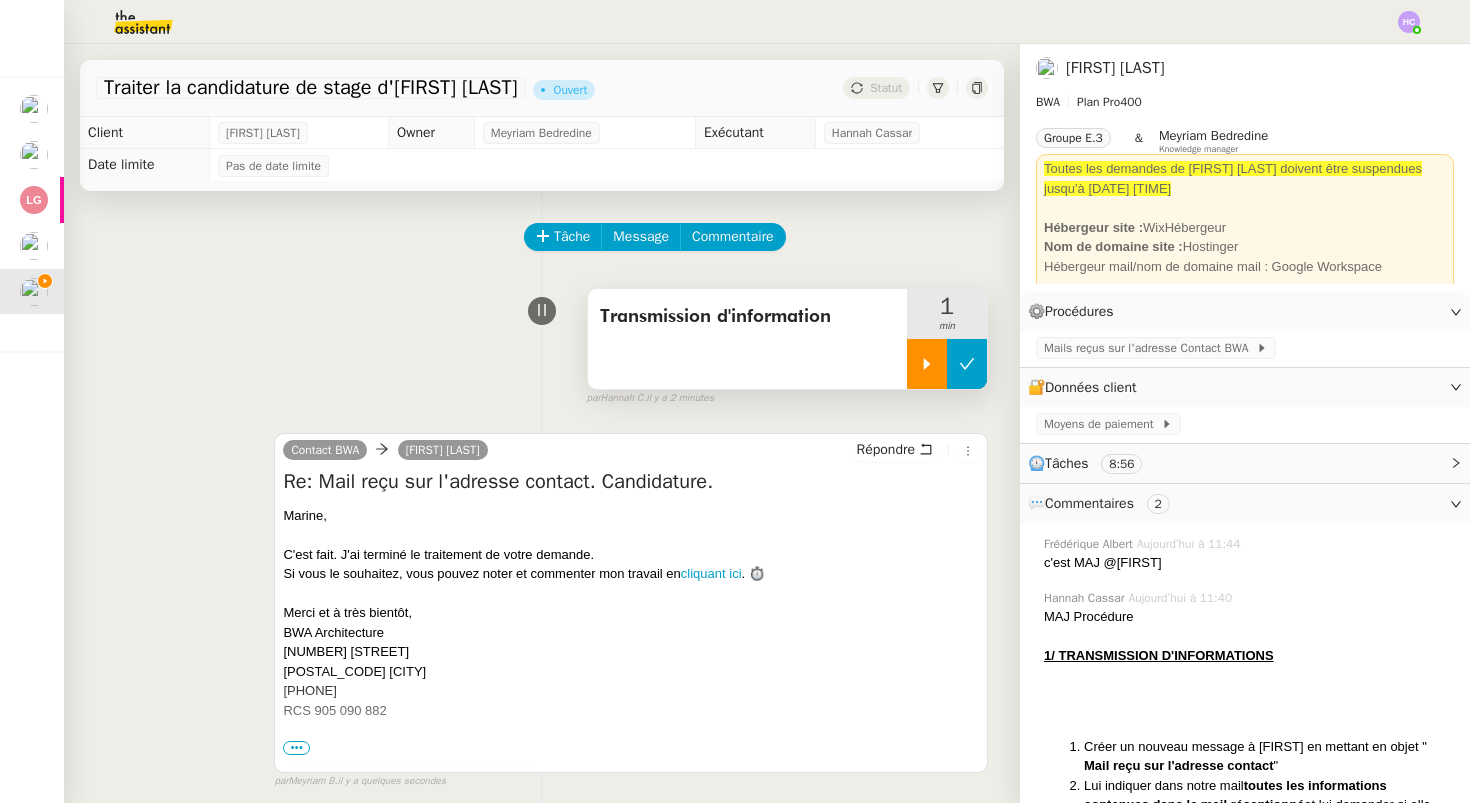 click 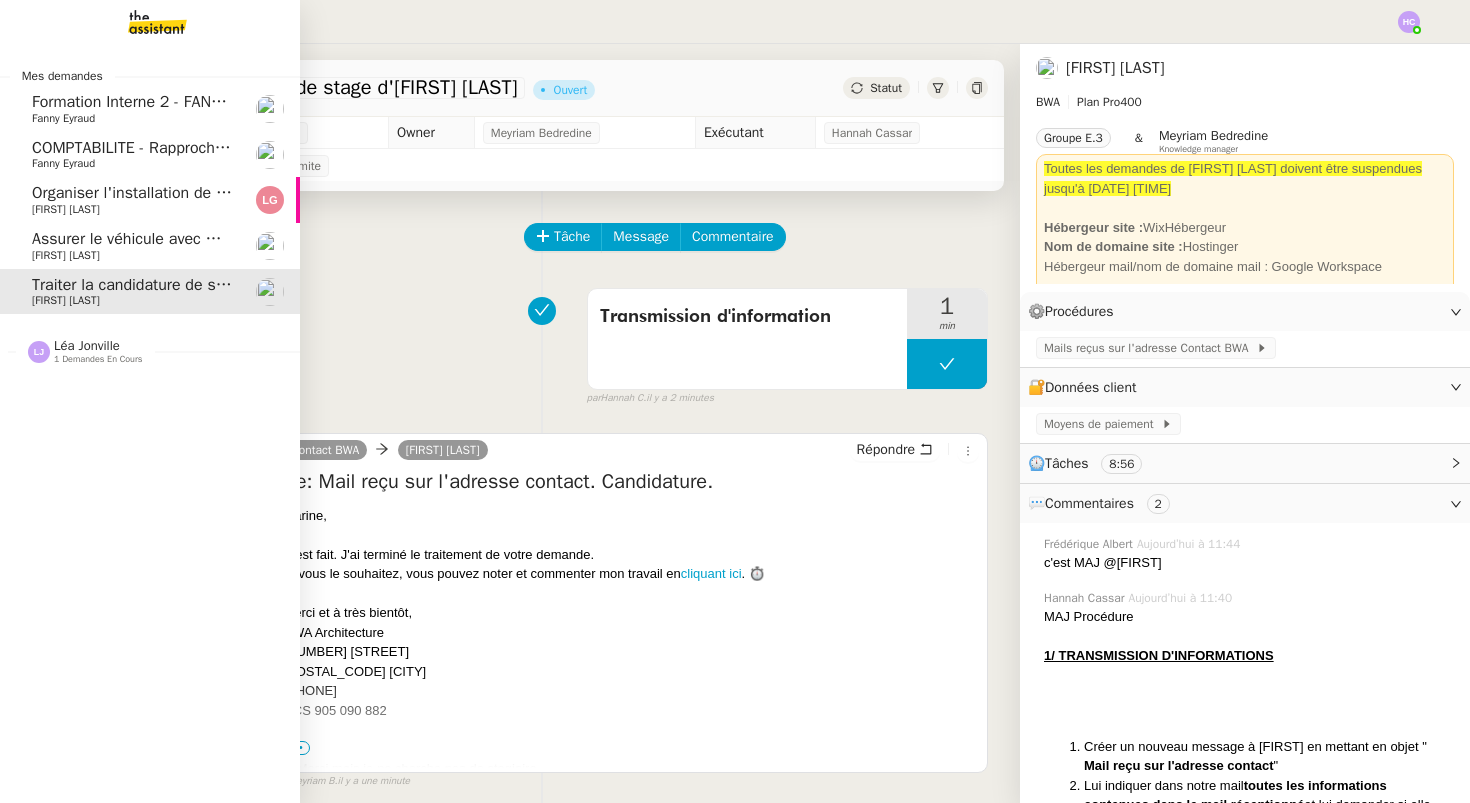 click on "Assurer le véhicule avec Matmut" 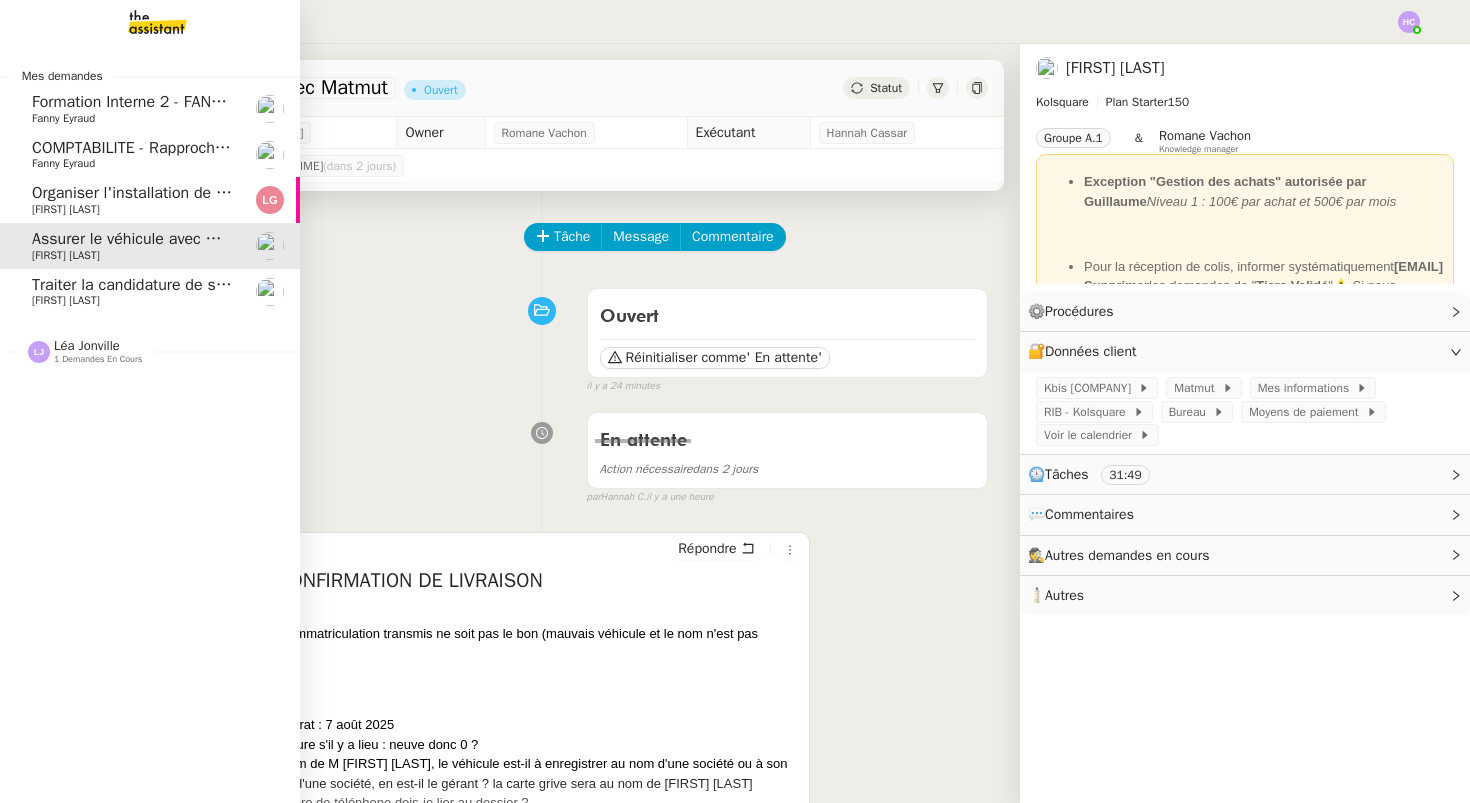 click on "Organiser l'installation de la fibre" 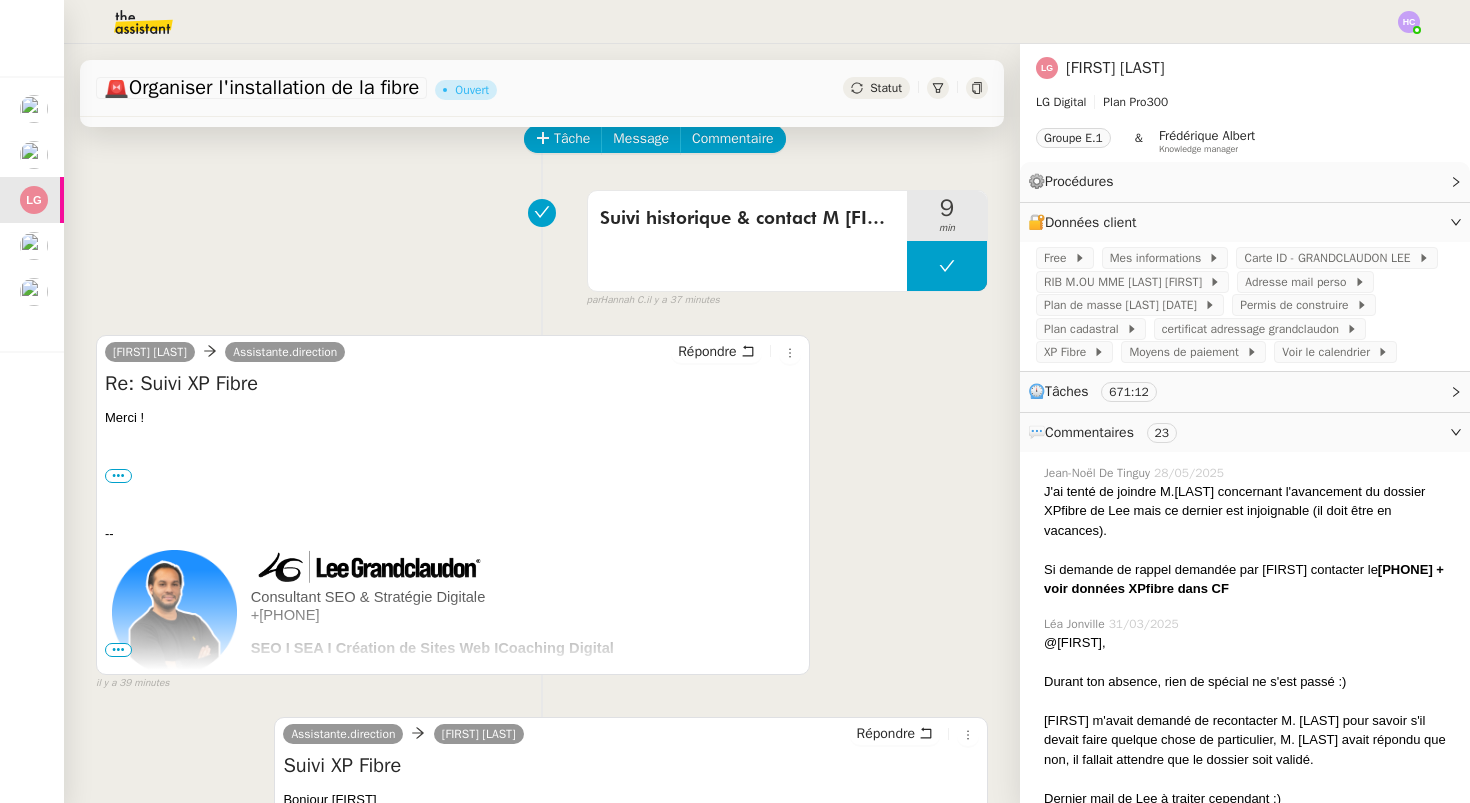 scroll, scrollTop: 11, scrollLeft: 0, axis: vertical 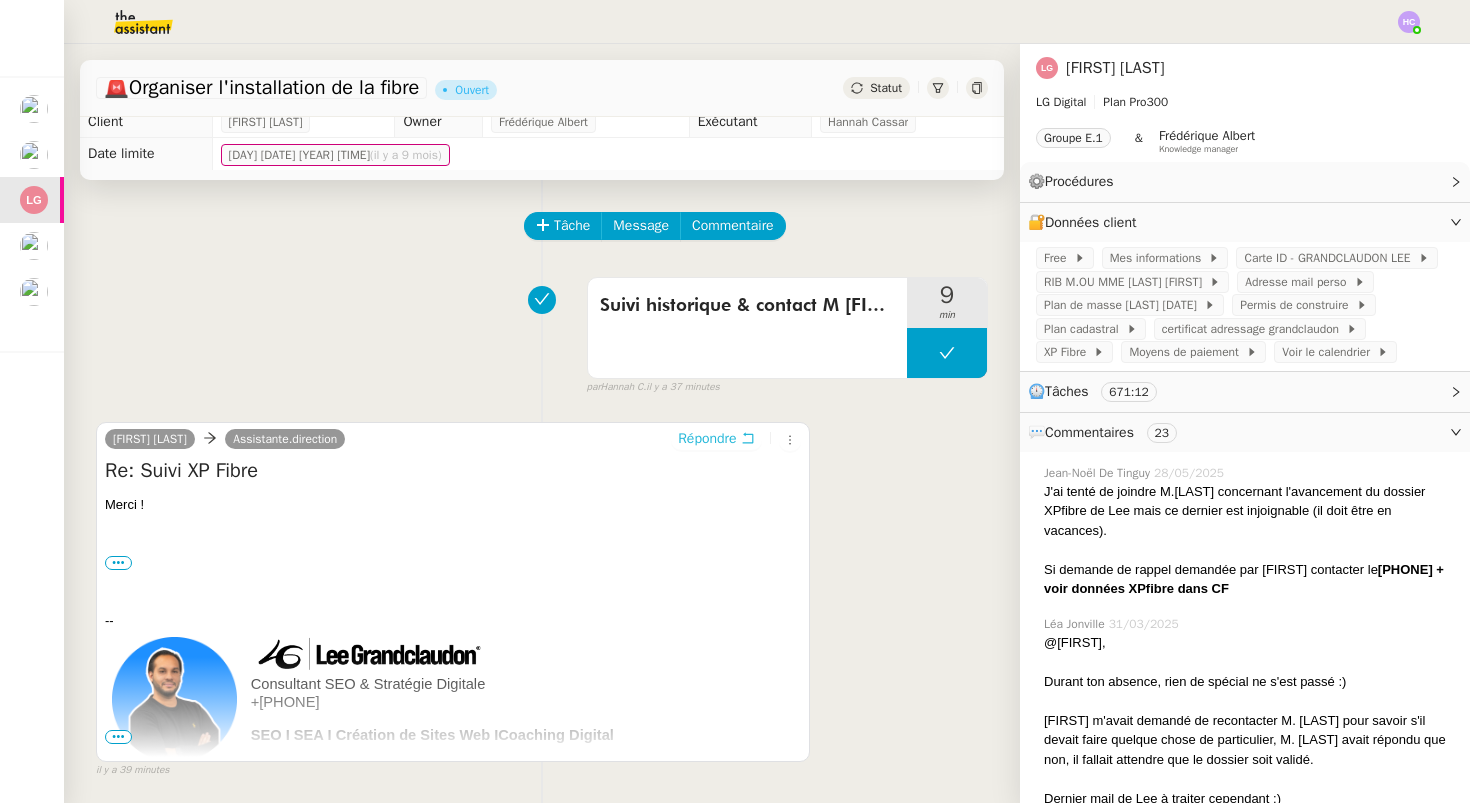click on "Répondre" at bounding box center [707, 439] 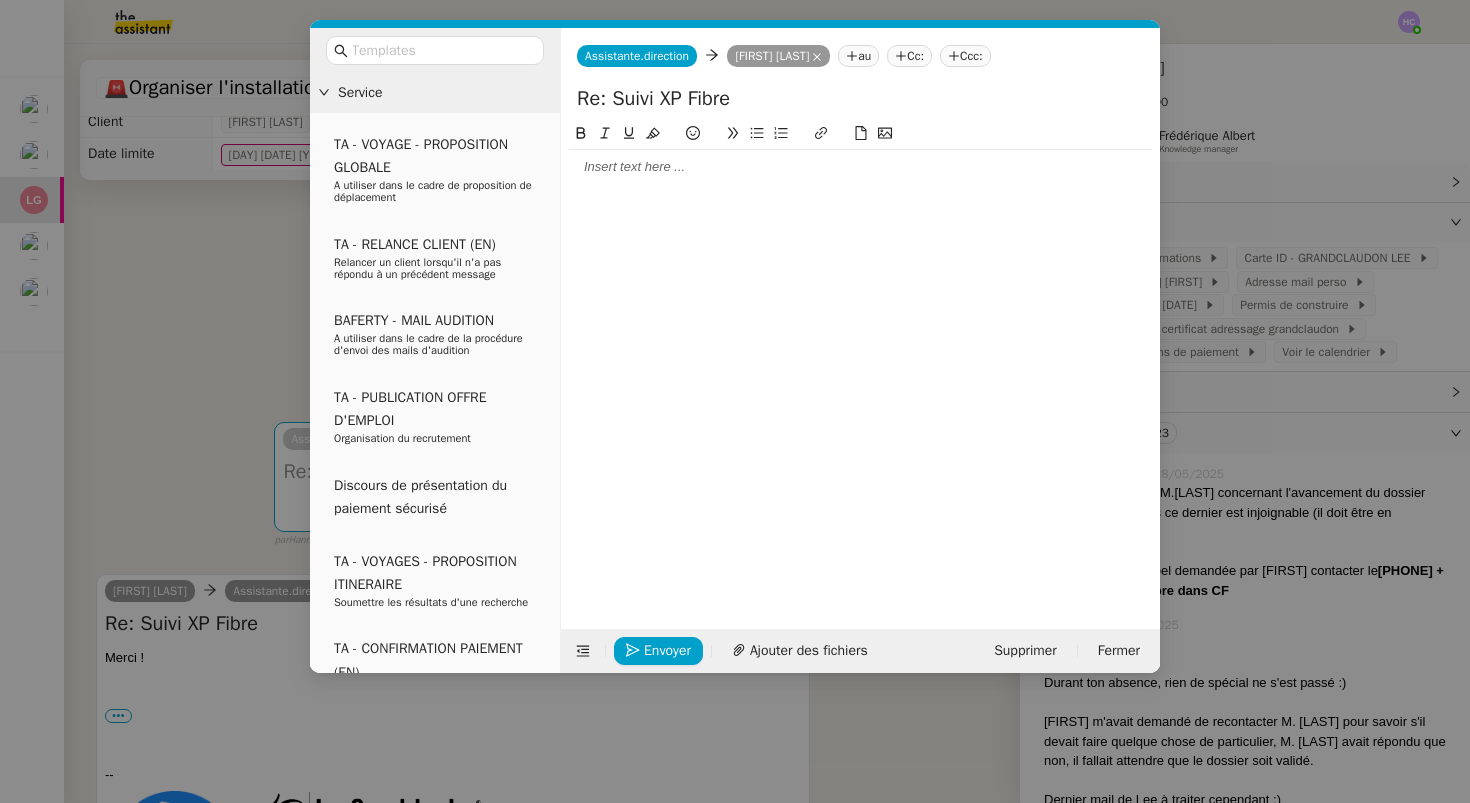 click 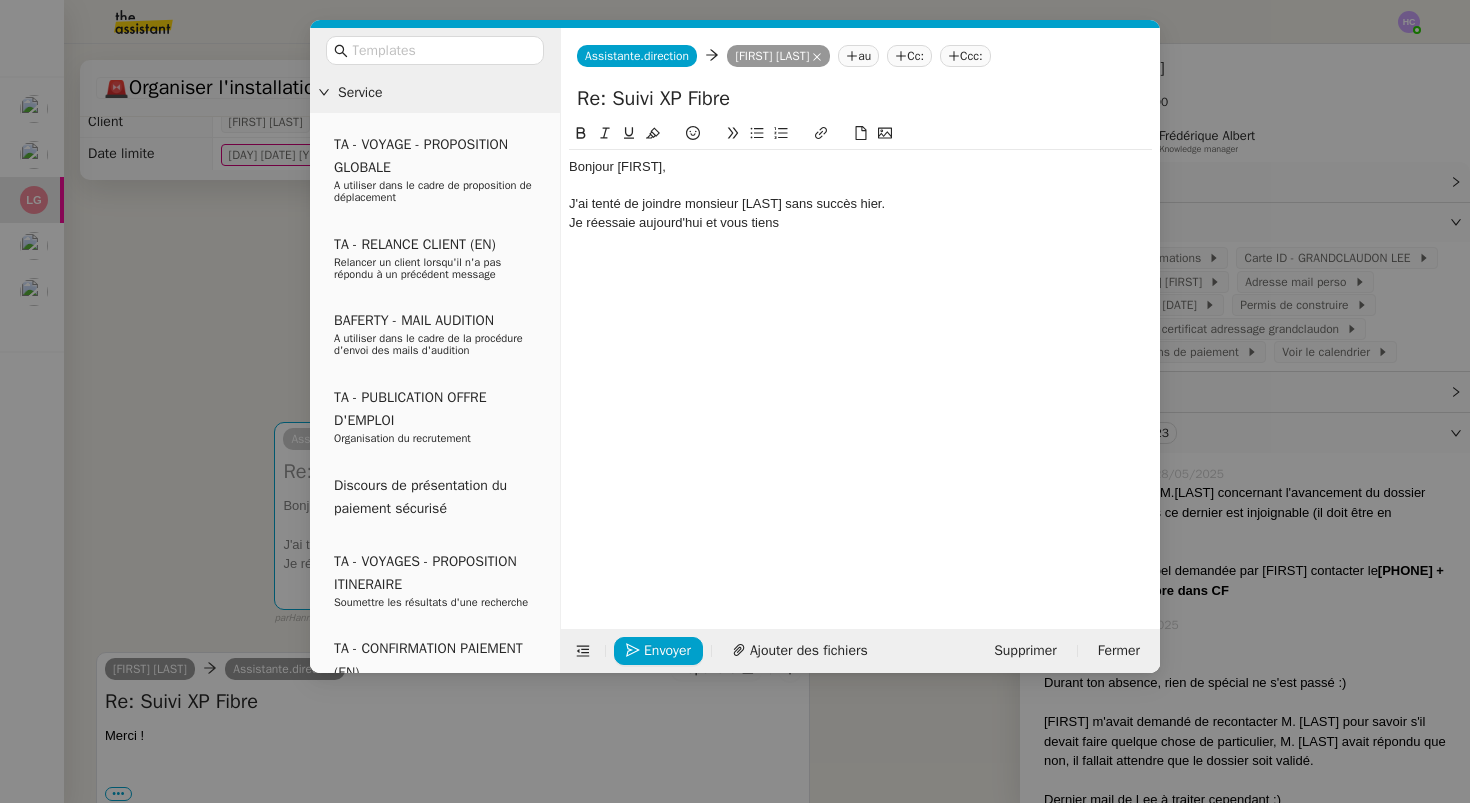 click on "Je réessaie aujourd'hui et vous tiens" 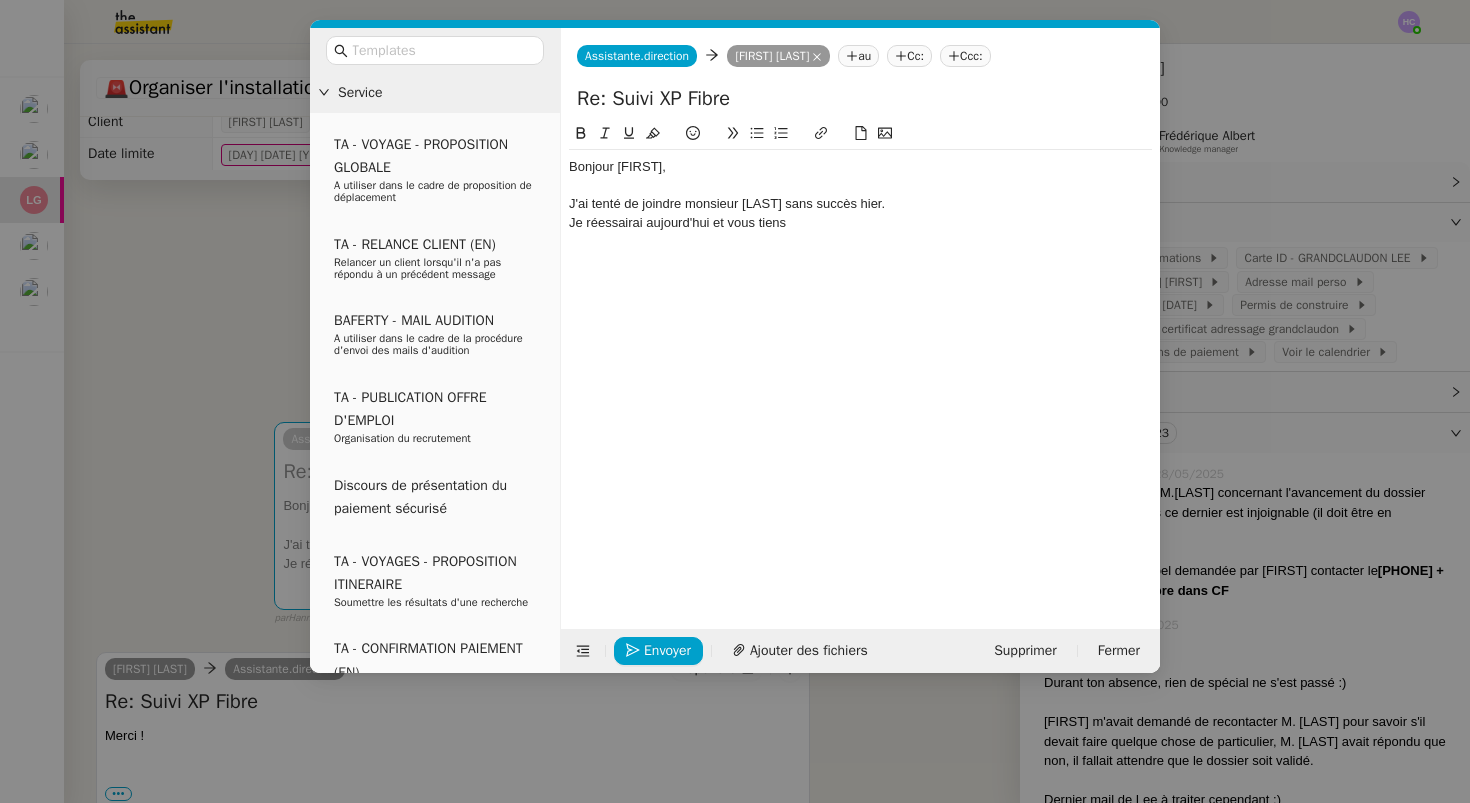 click on "Je réessairai aujourd'hui et vous tiens" 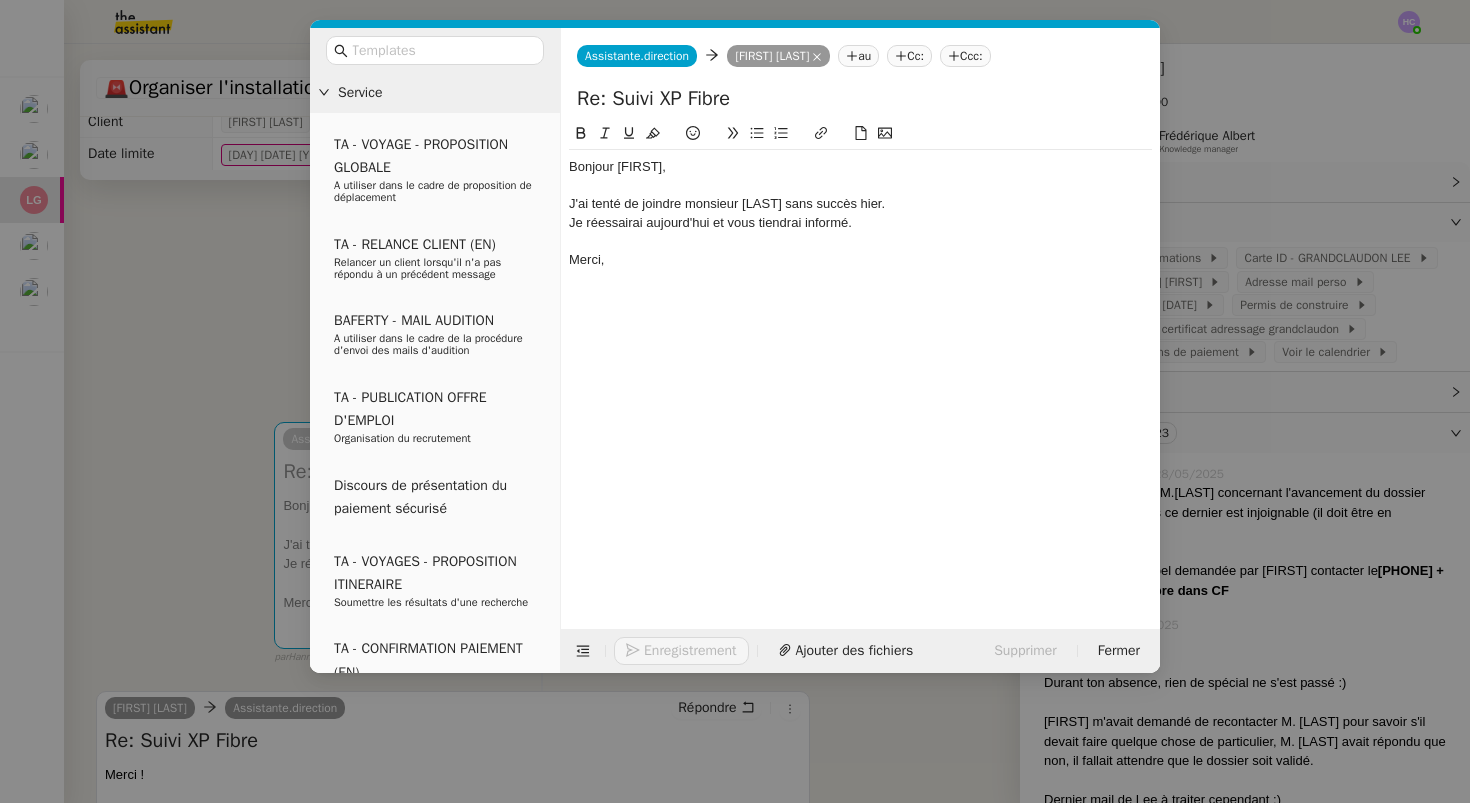 click on "Je réessairai aujourd'hui et vous tiendrai informé." 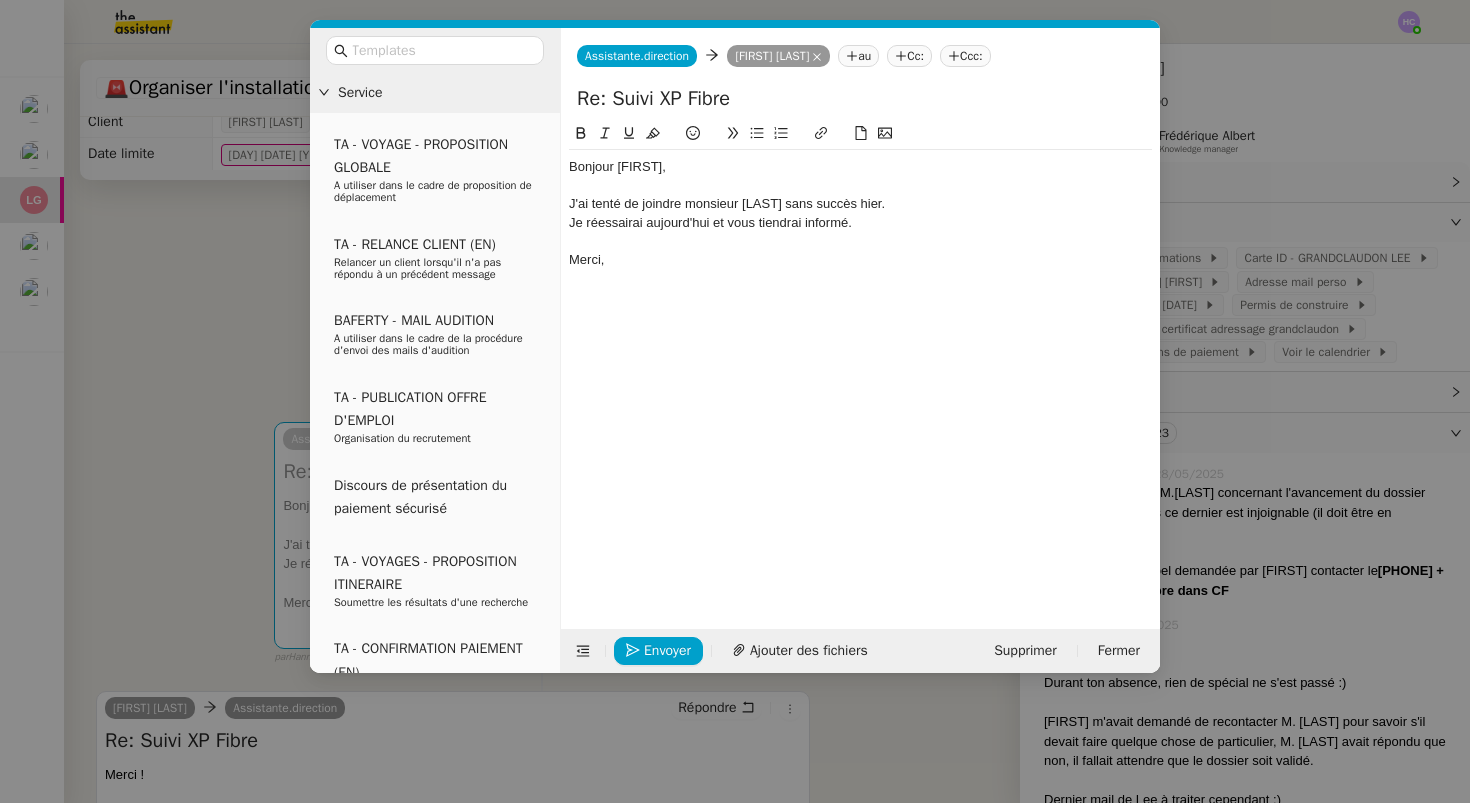 click on "e" 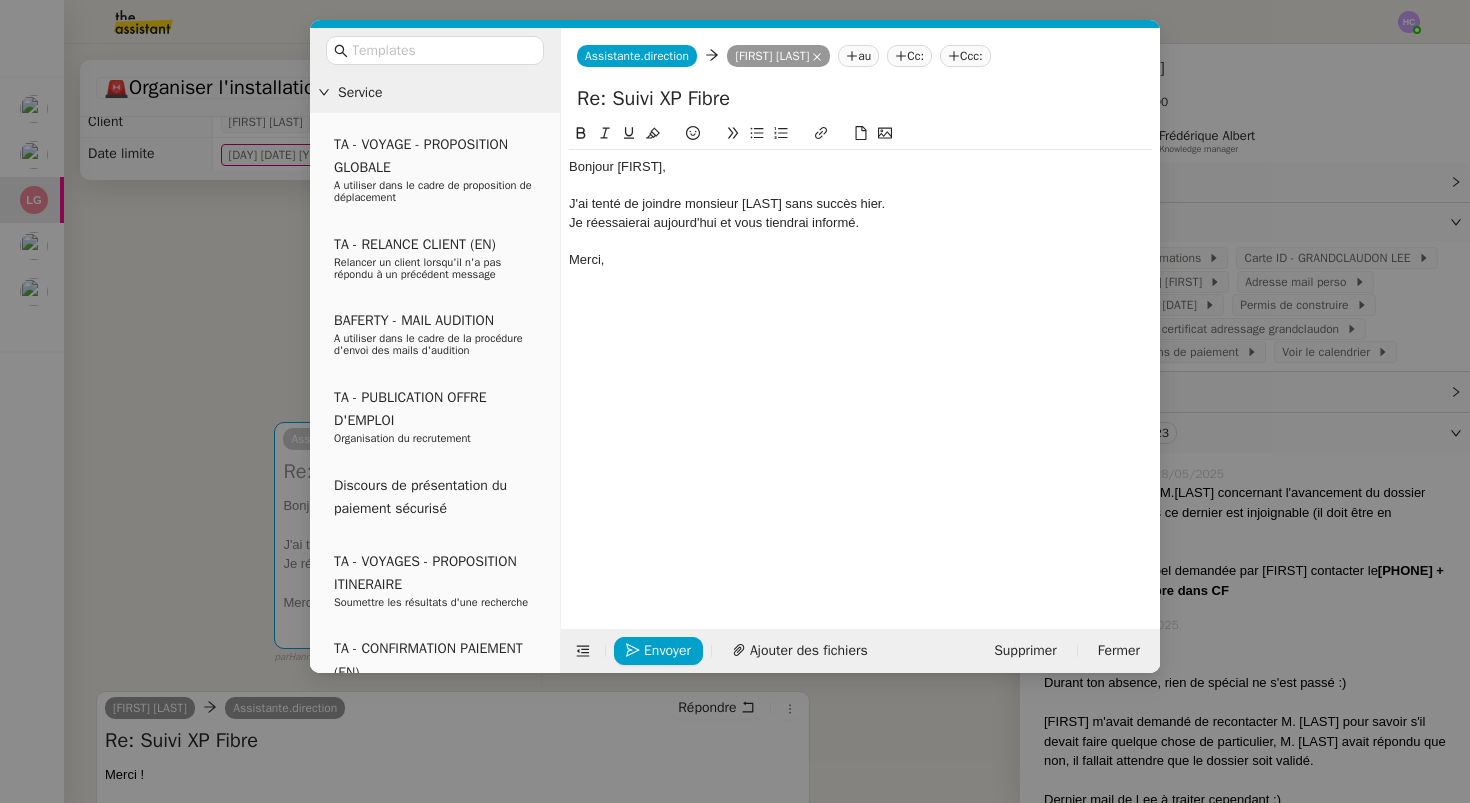 click on "Service TA - VOYAGE - PROPOSITION GLOBALE    A utiliser dans le cadre de proposition de déplacement TA - RELANCE CLIENT (EN)    Relancer un client lorsqu'il n'a pas répondu à un précédent message BAFERTY - MAIL AUDITION    A utiliser dans le cadre de la procédure d'envoi des mails d'audition TA - PUBLICATION OFFRE D'EMPLOI     Organisation du recrutement Discours de présentation du paiement sécurisé    TA - VOYAGES - PROPOSITION ITINERAIRE    Soumettre les résultats d'une recherche TA - CONFIRMATION PAIEMENT (EN)    Confirmer avec le client de modèle de transaction - Attention Plan Pro nécessaire. TA - COURRIER EXPEDIE (recommandé)    A utiliser dans le cadre de l'envoi d'un courrier recommandé TA - PARTAGE DE CALENDRIER (EN)    A utiliser pour demander au client de partager son calendrier afin de faciliter l'accès et la gestion PSPI - Appel de fonds MJL    A utiliser dans le cadre de la procédure d'appel de fonds MJL TA - RELANCE CLIENT    TA - AR PROCEDURES        21 YIELD" at bounding box center (735, 401) 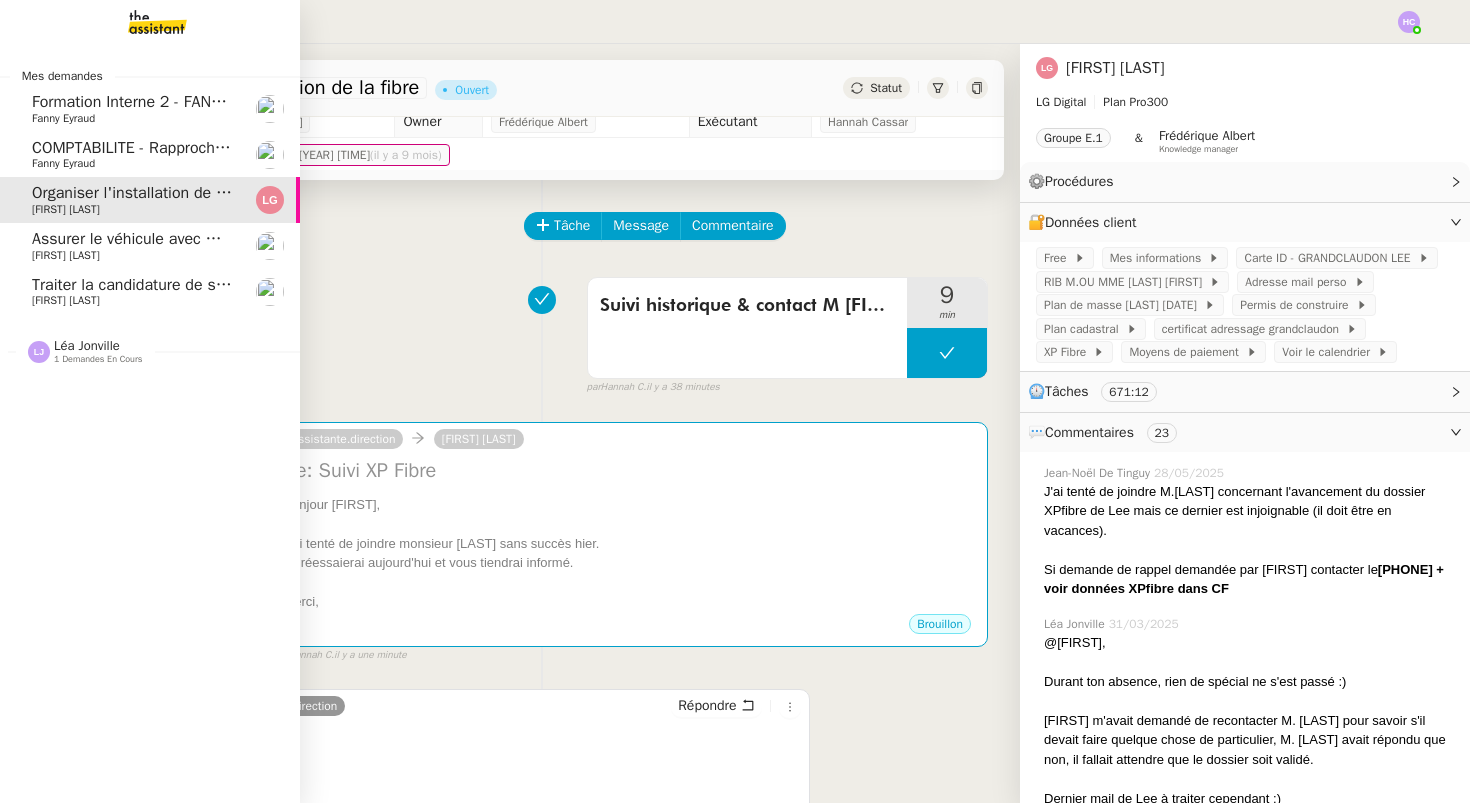 click on "[FIRST] [LAST]" 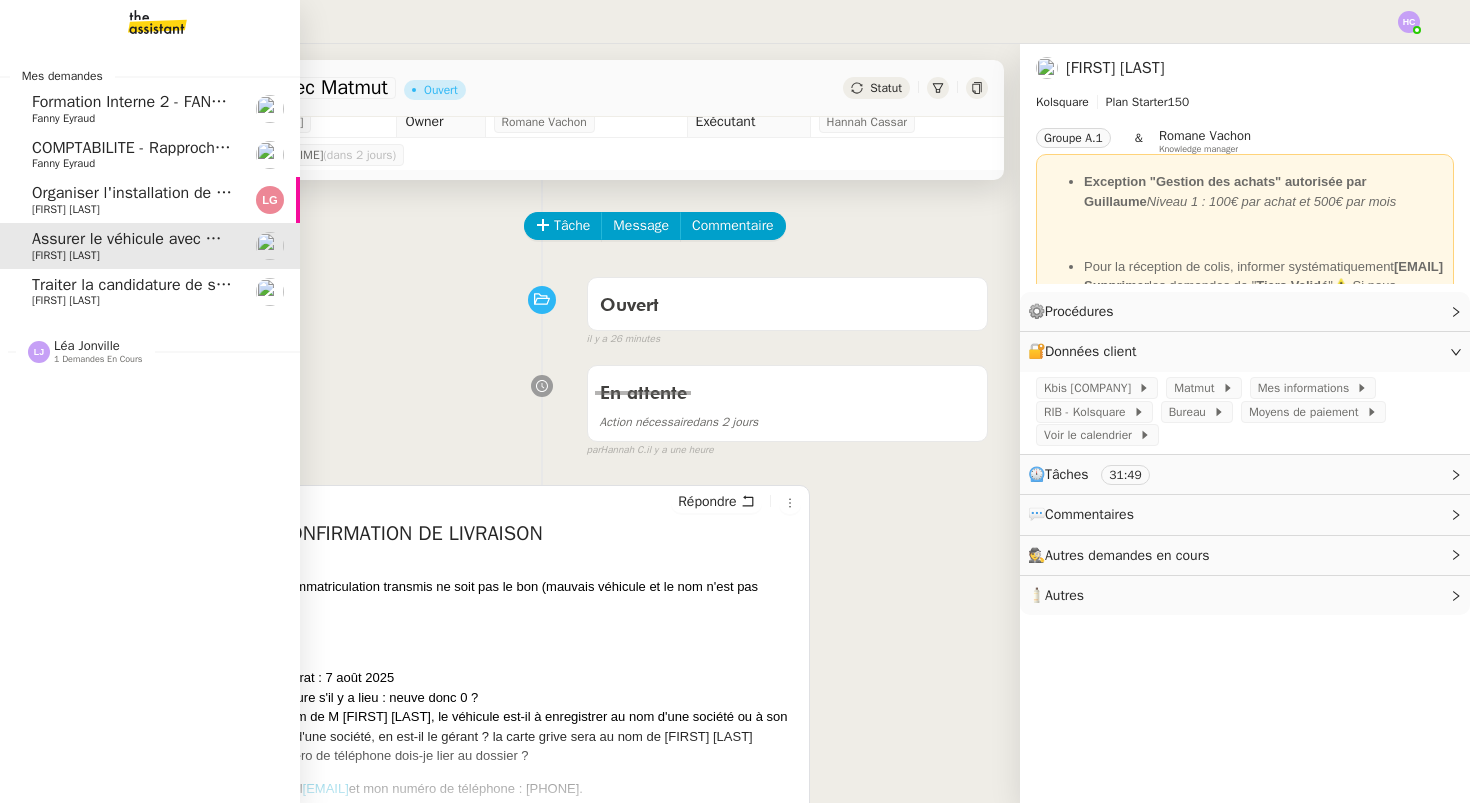 click on "Traiter la candidature de stage d'Amir Kharrat" 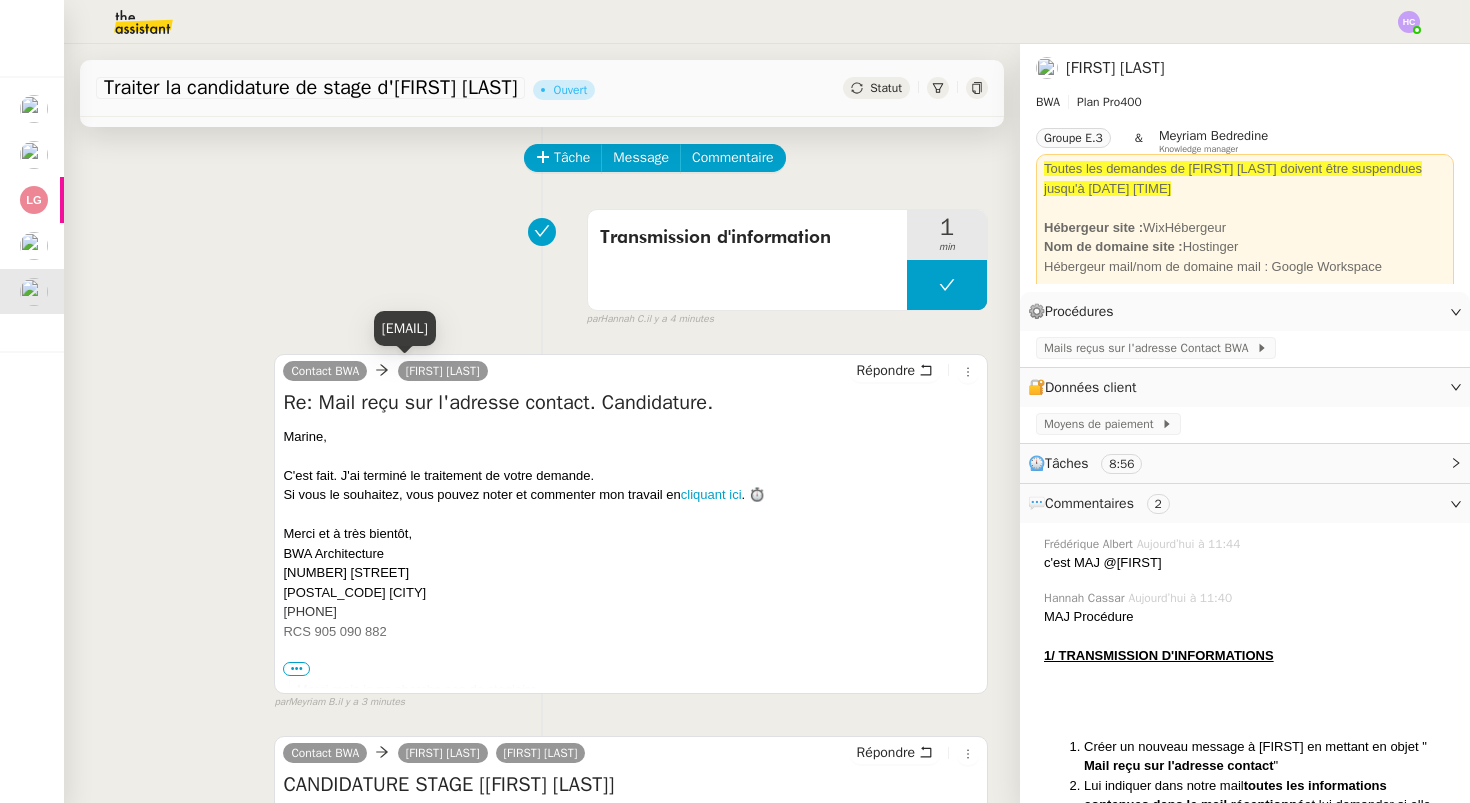 scroll, scrollTop: 0, scrollLeft: 0, axis: both 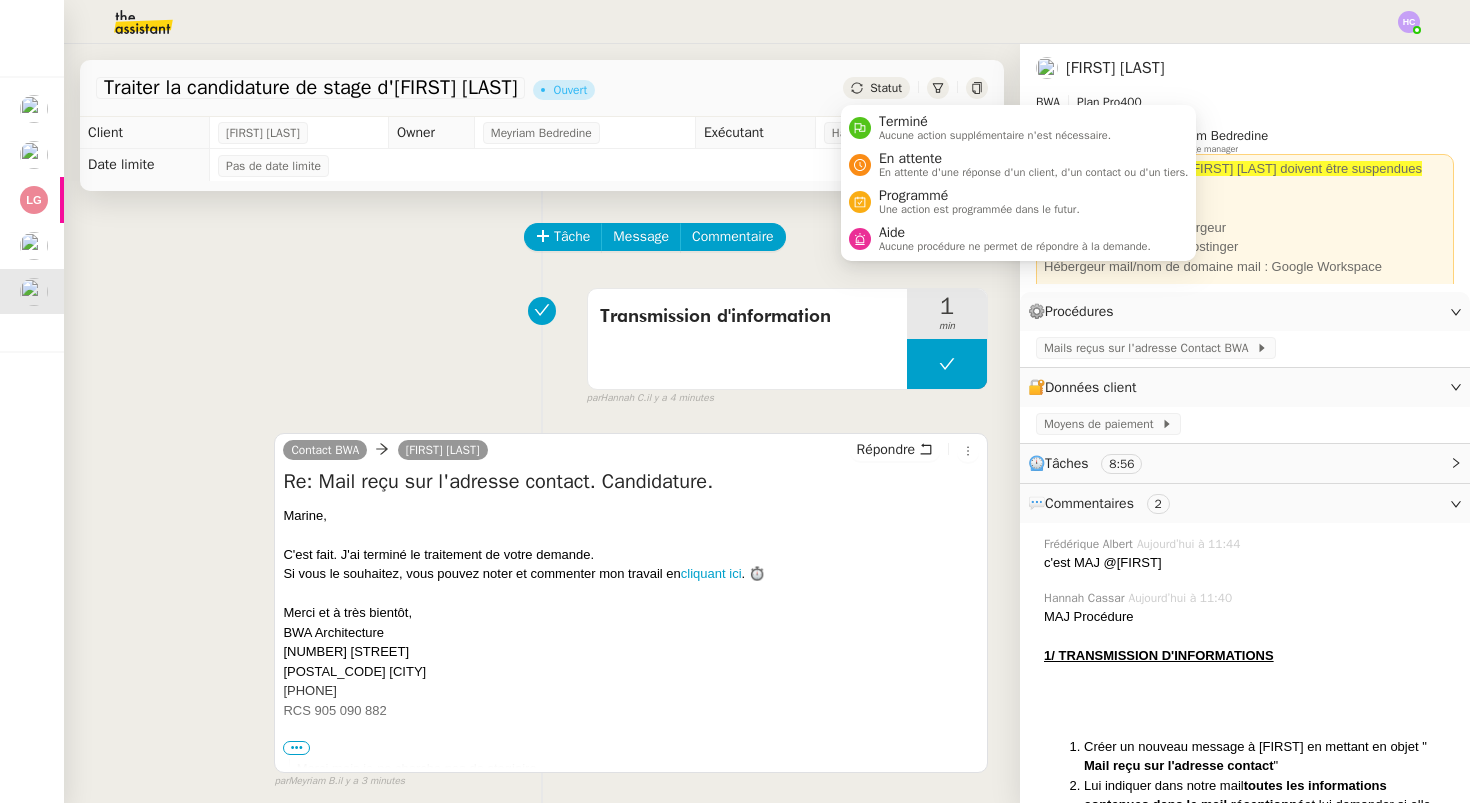 click on "Statut" 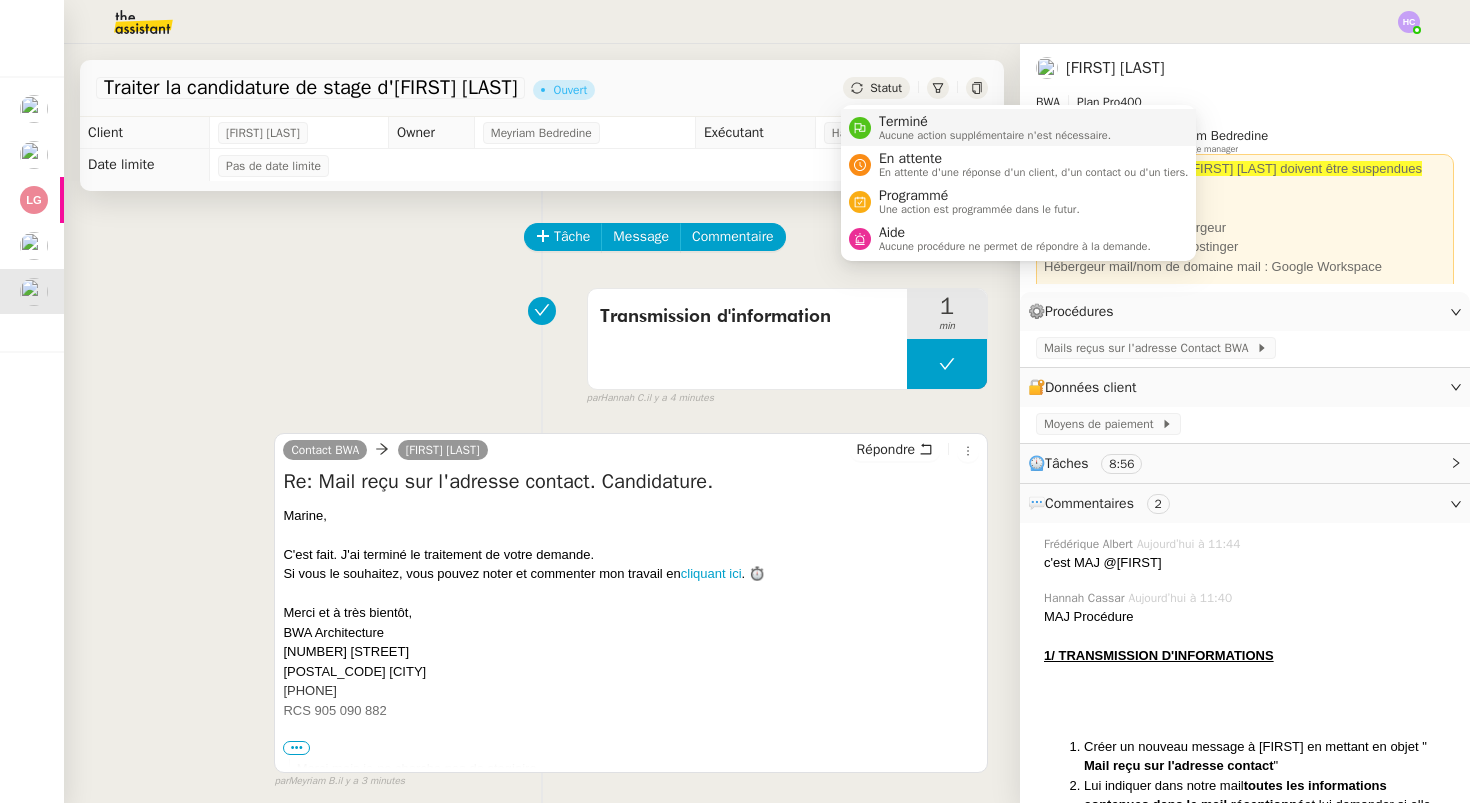 click on "Terminé" at bounding box center [995, 122] 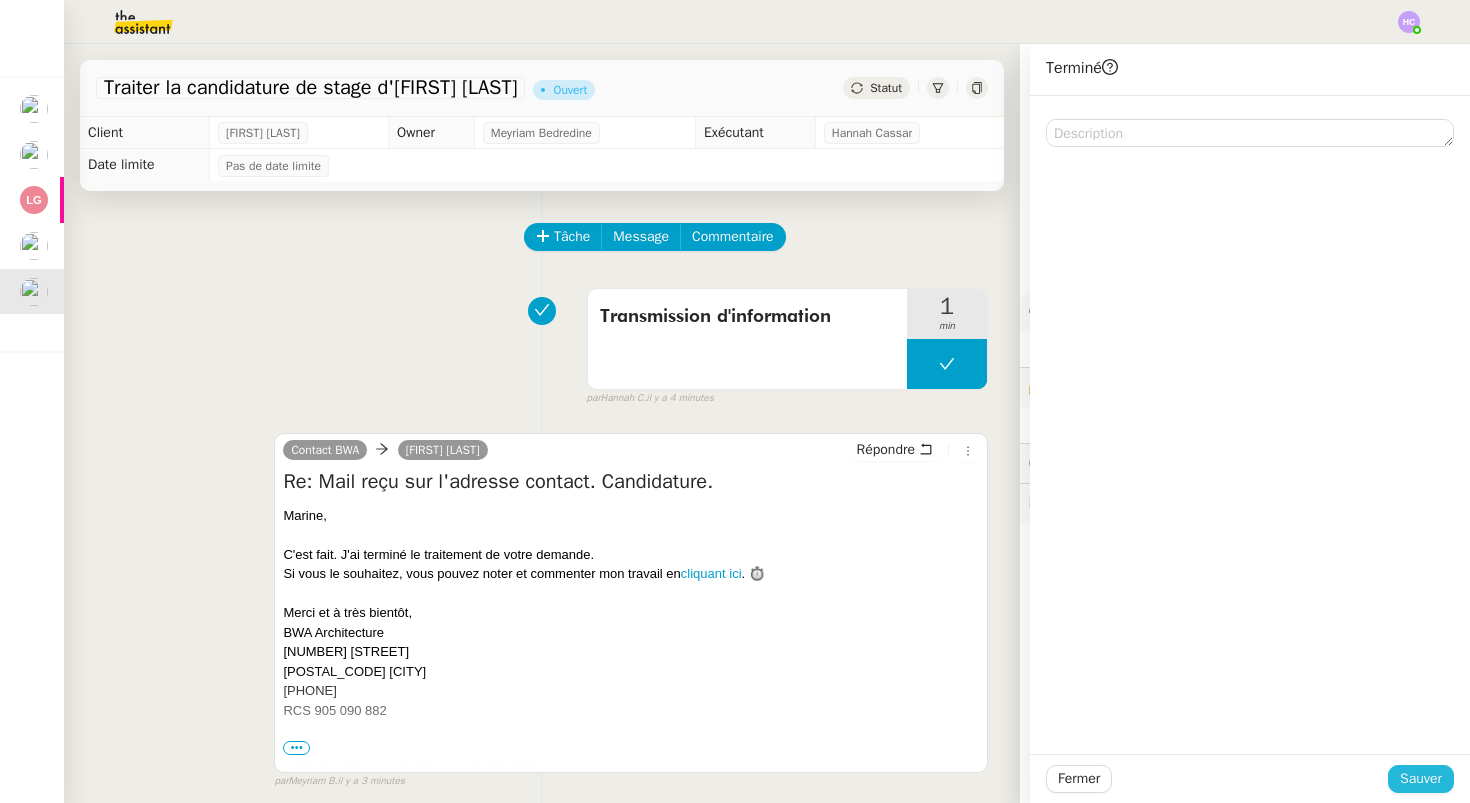 click on "Sauver" 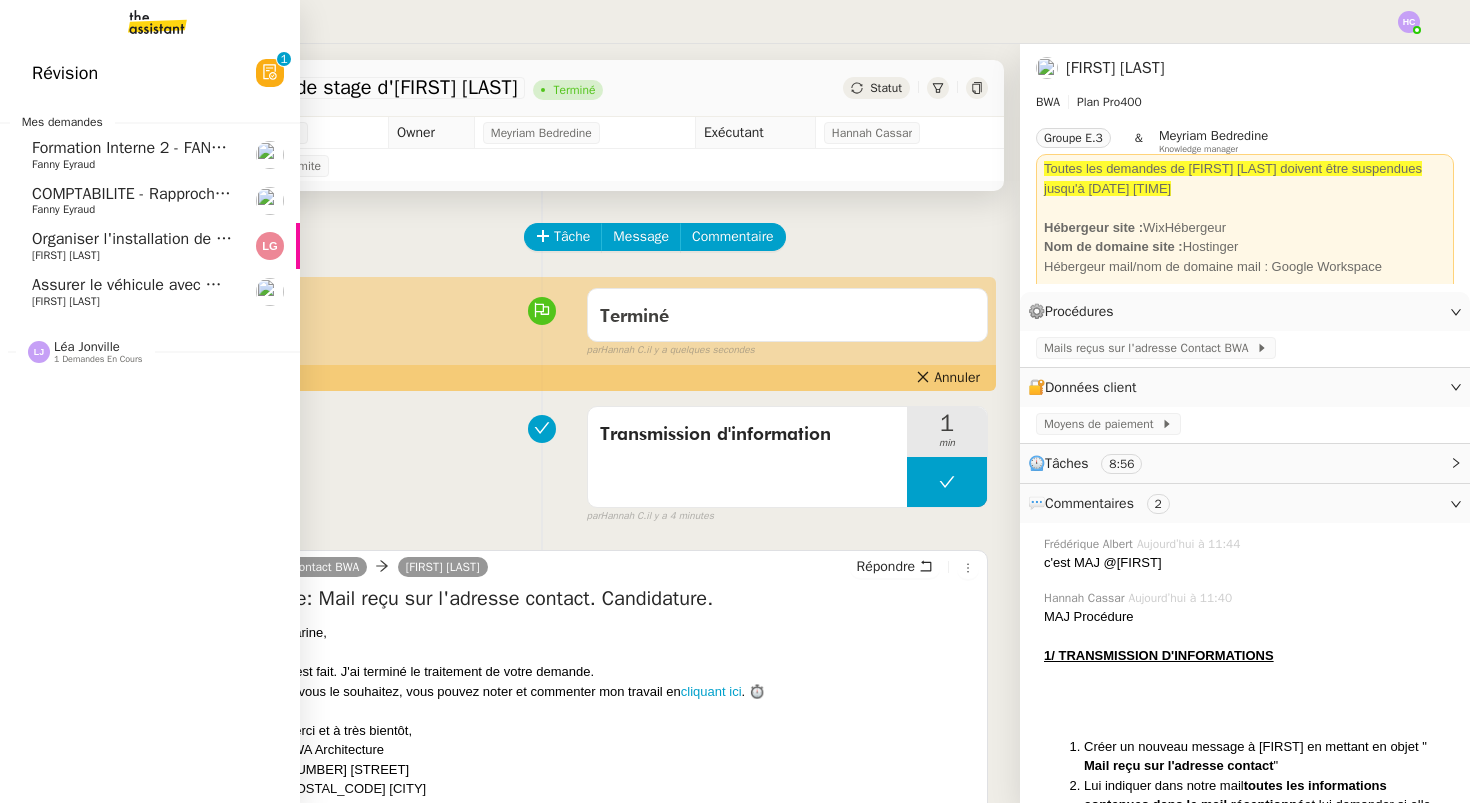 click on "Organiser l'installation de la fibre" 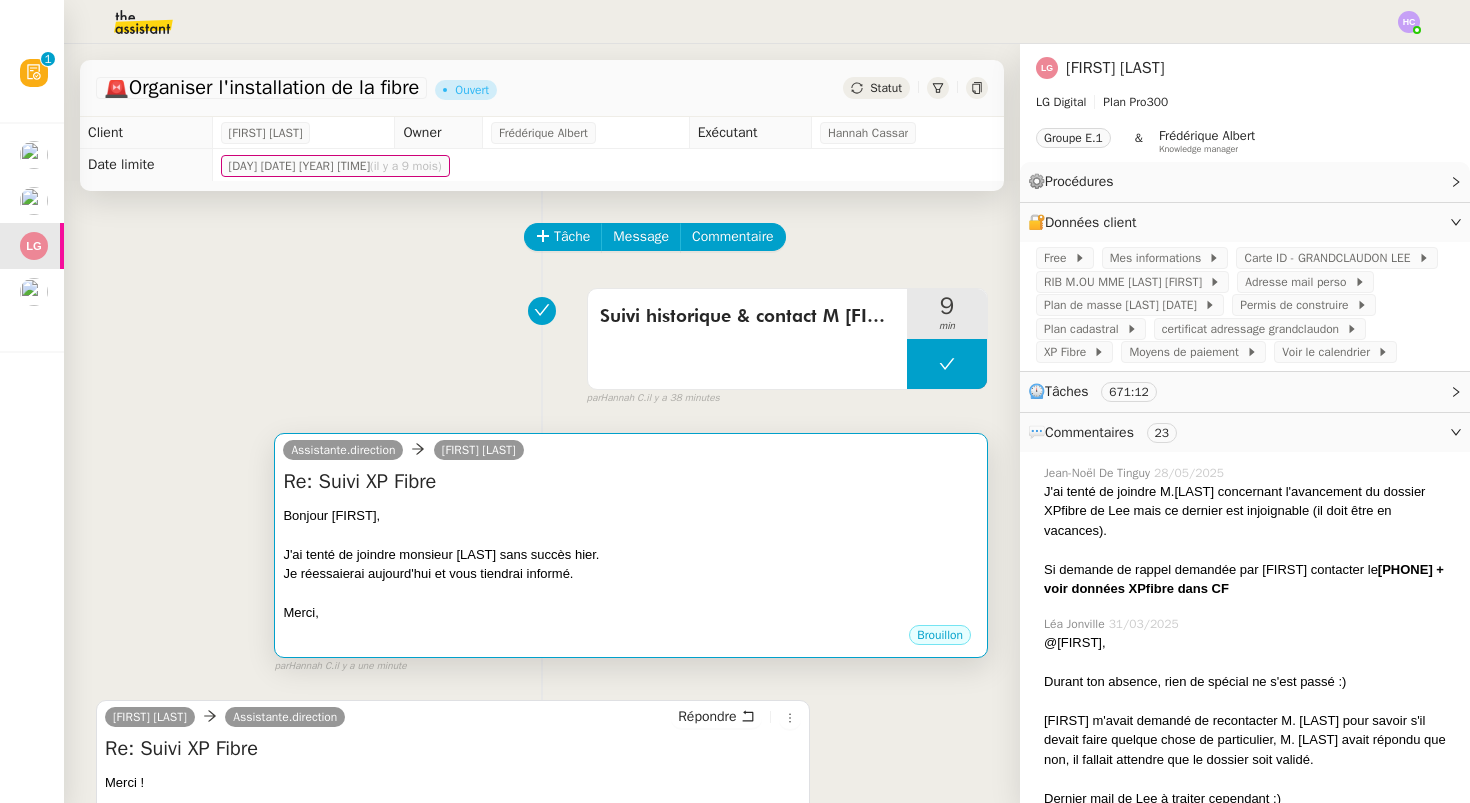 click on "Bonjour [LAST]," at bounding box center [631, 516] 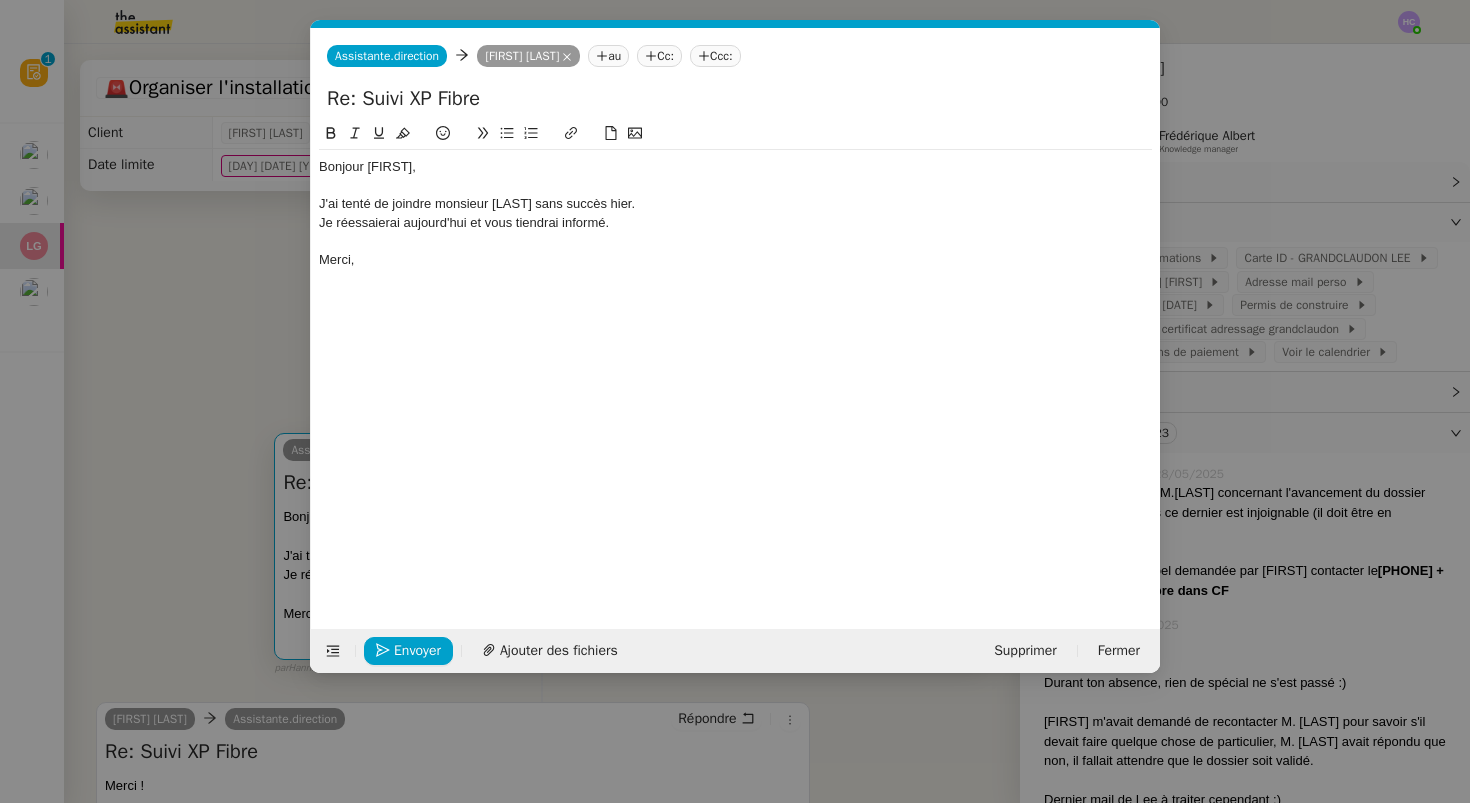 scroll, scrollTop: 0, scrollLeft: 42, axis: horizontal 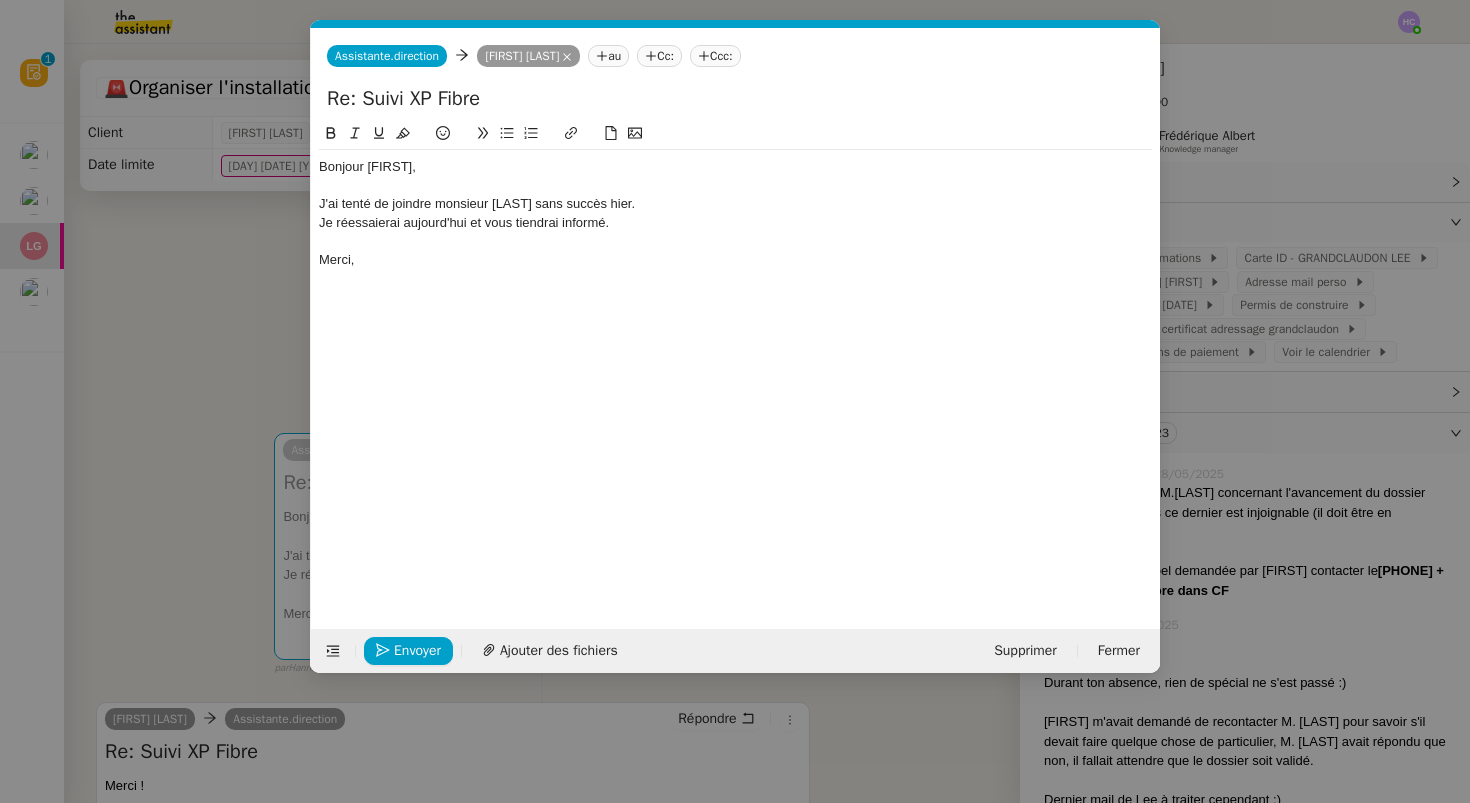 click on "J'ai tenté de joindre monsieur Caristan sans succès hier." 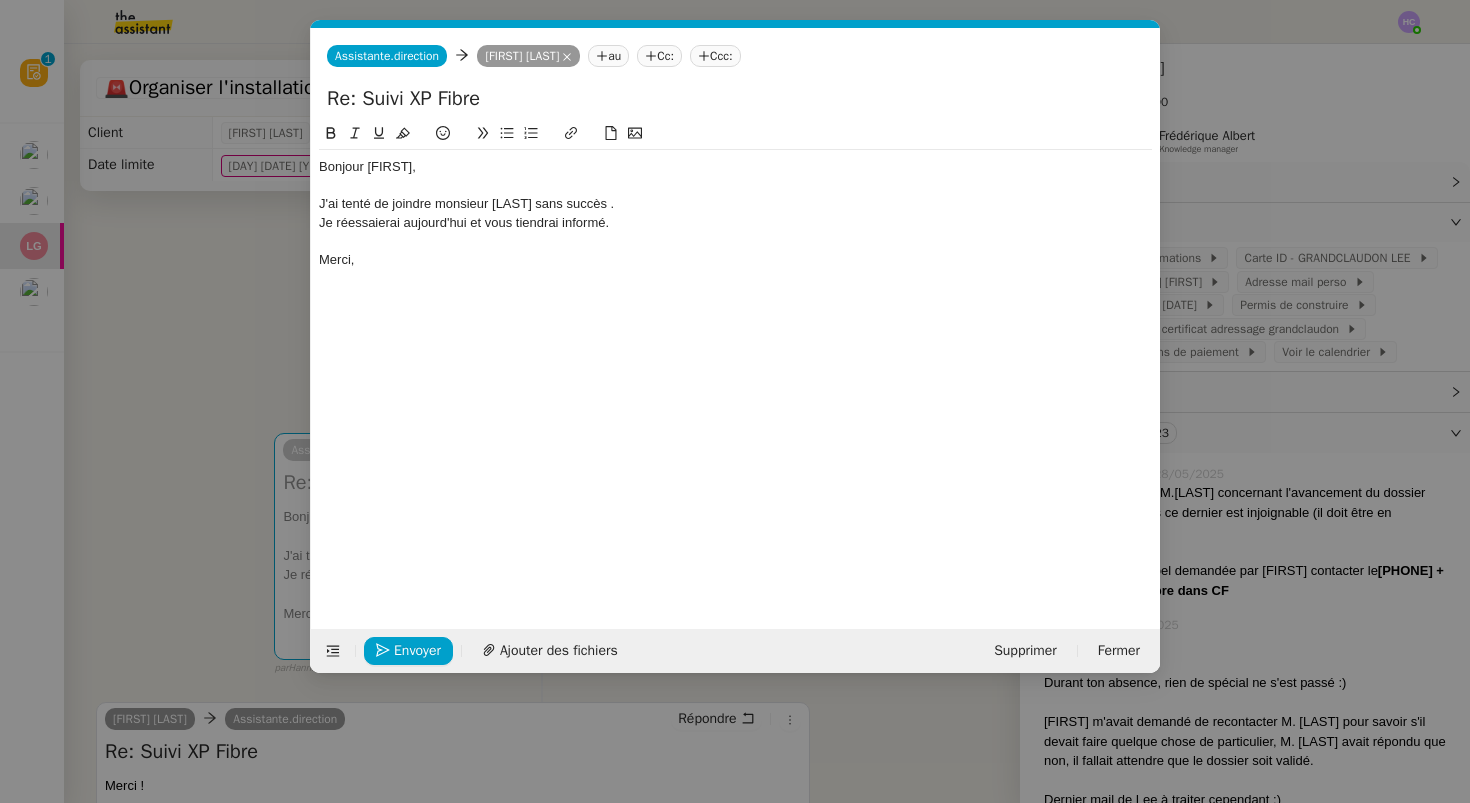 type 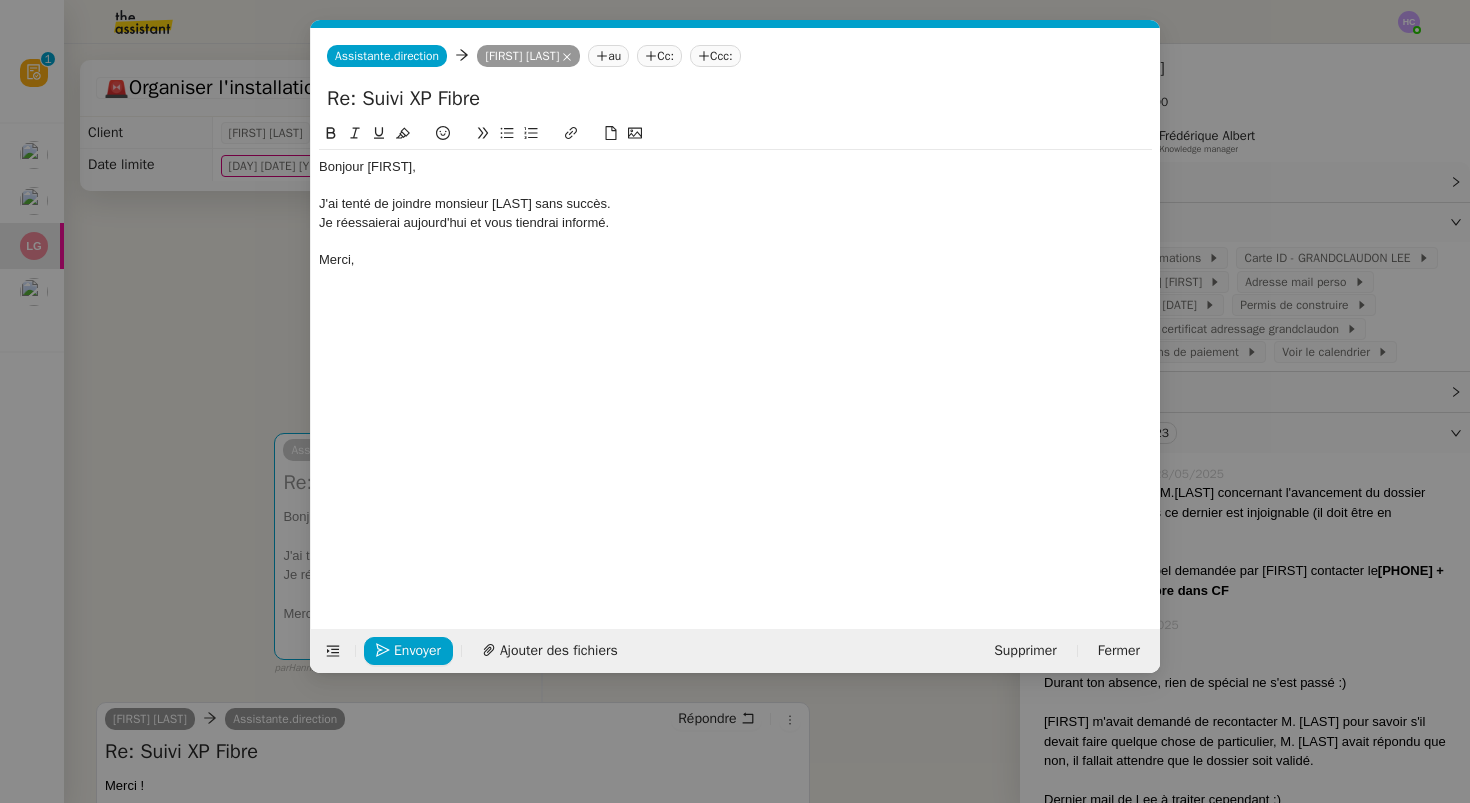 click on "Je réessaierai aujourd'hui et vous tiendrai informé." 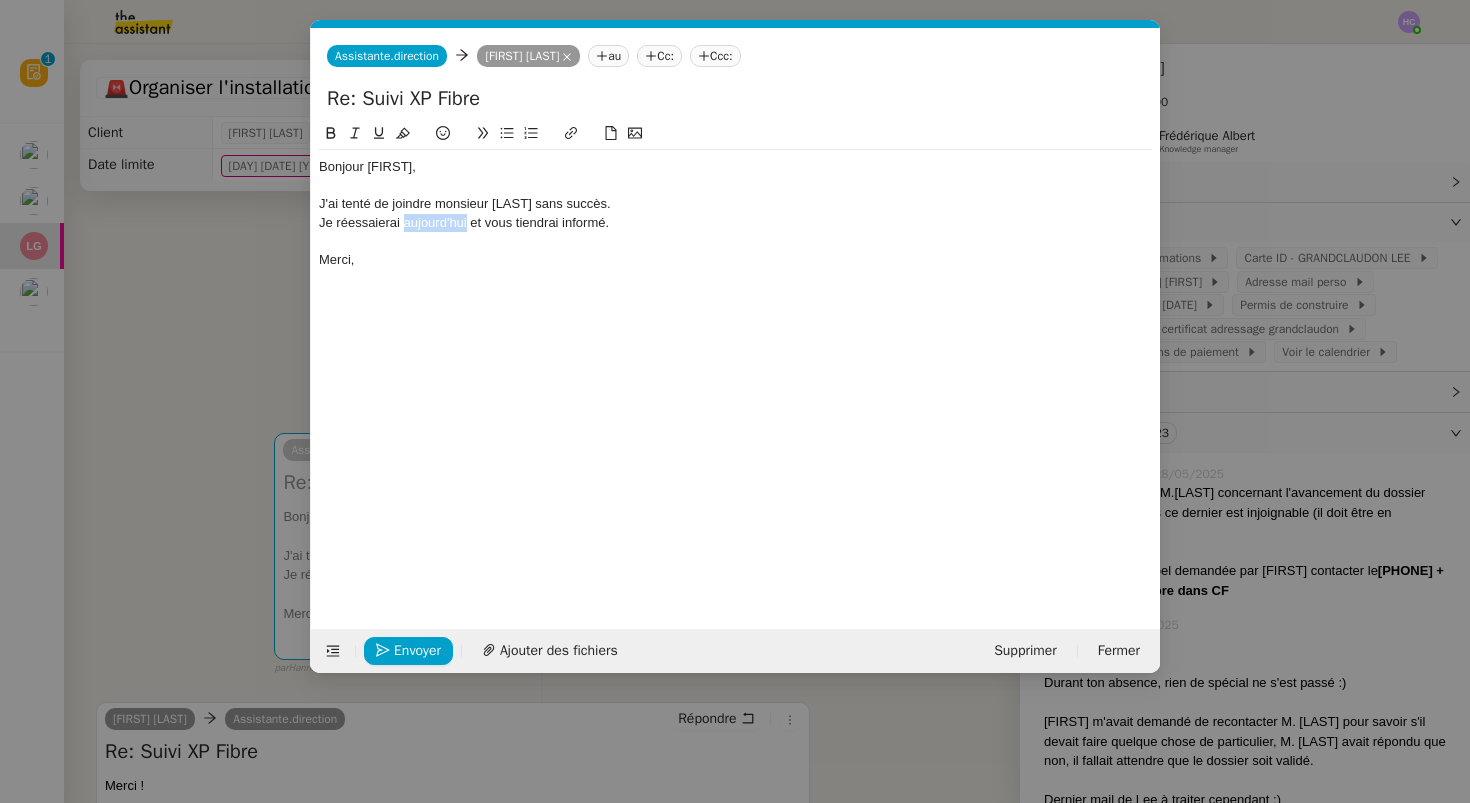 click on "Je réessaierai aujourd'hui et vous tiendrai informé." 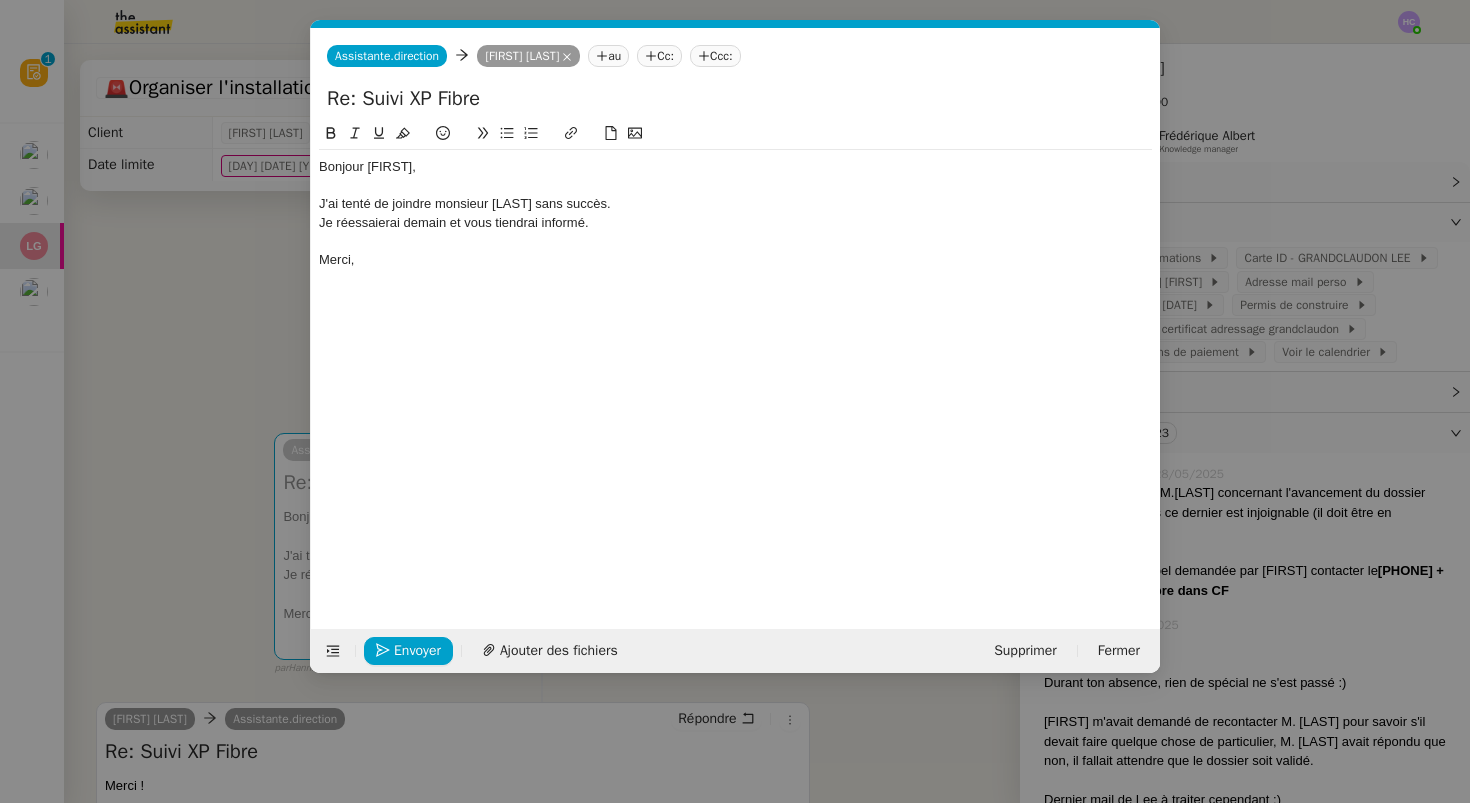 click on "Je réessaierai demain et vous tiendrai informé." 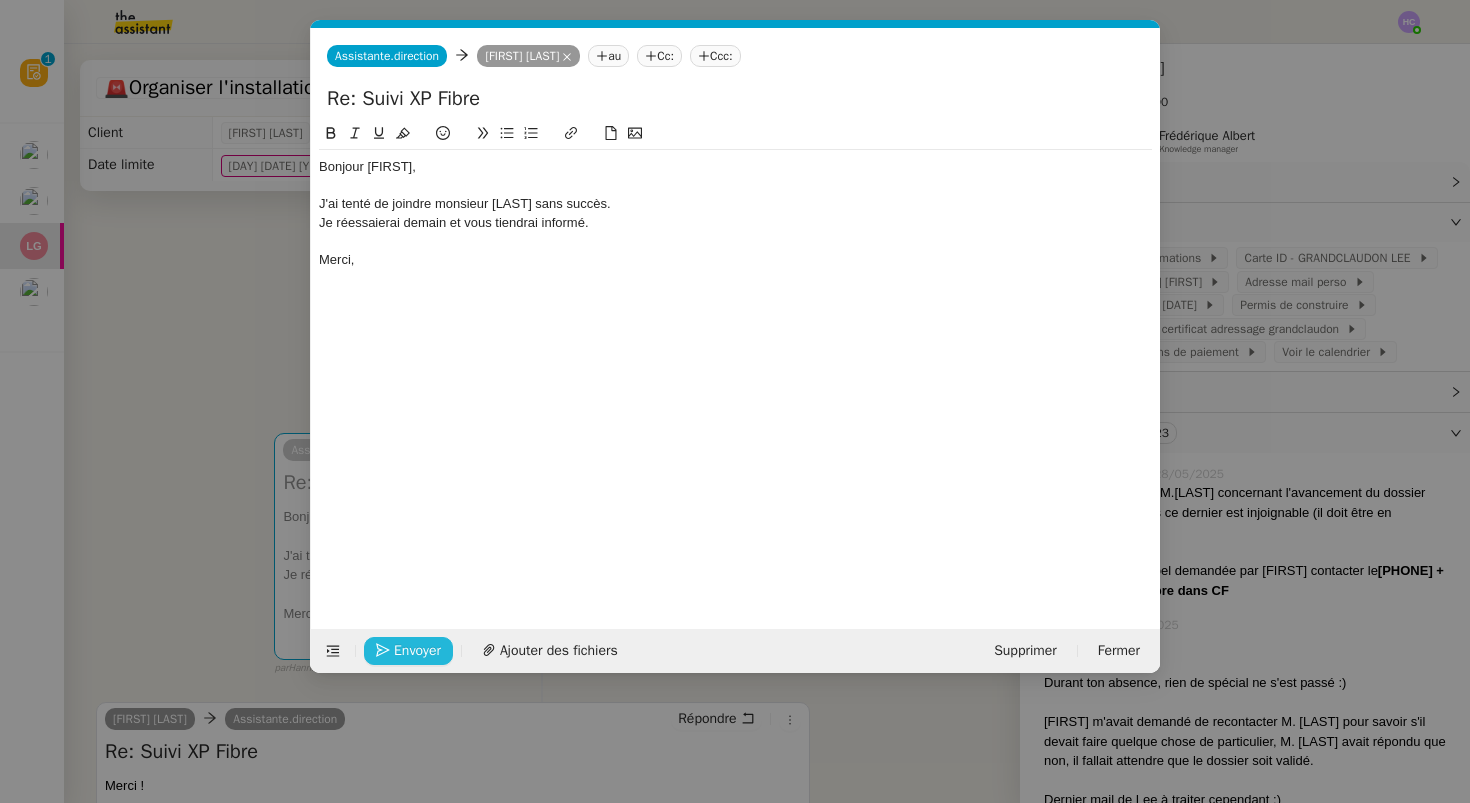 click on "Envoyer" 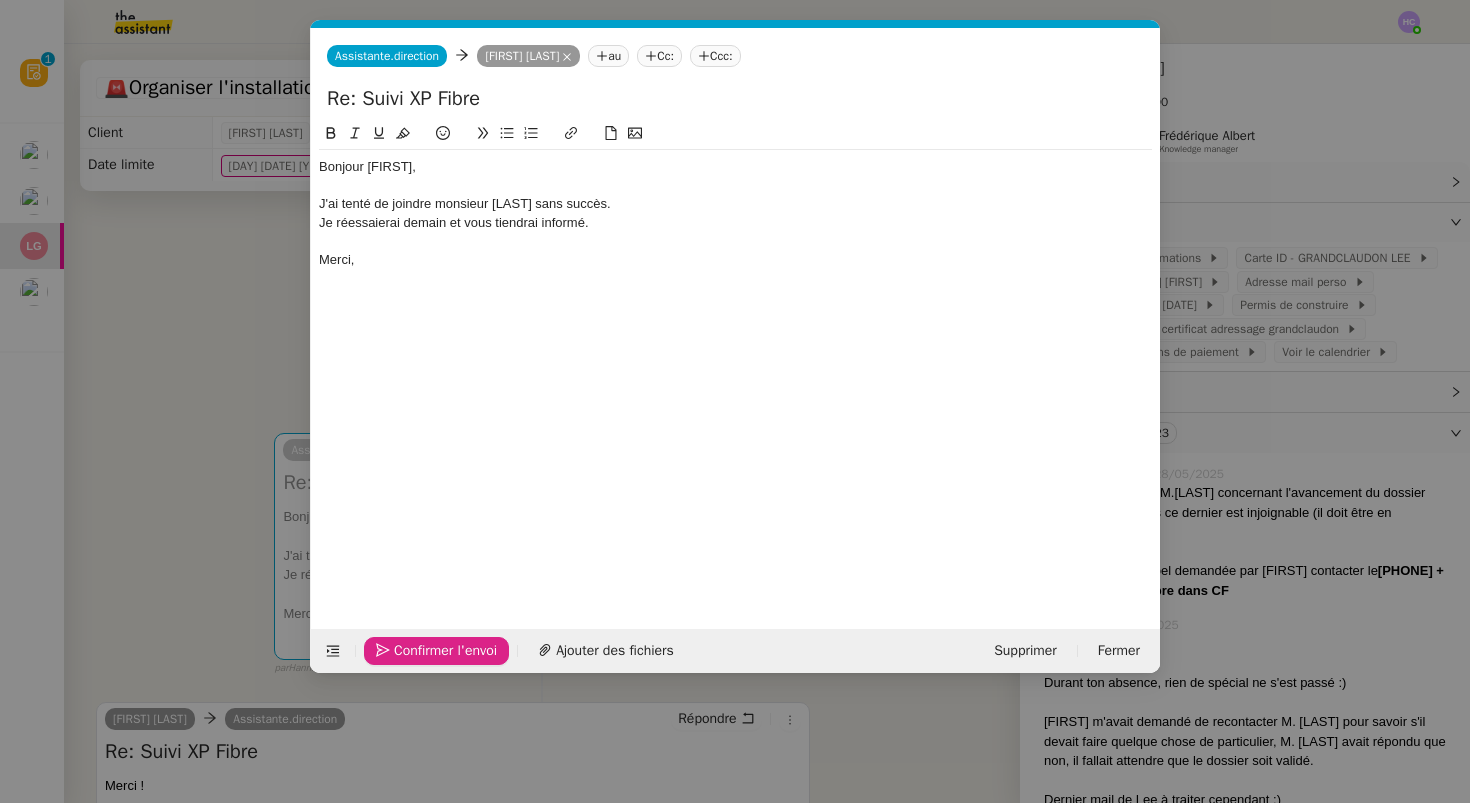 click on "Confirmer l'envoi" 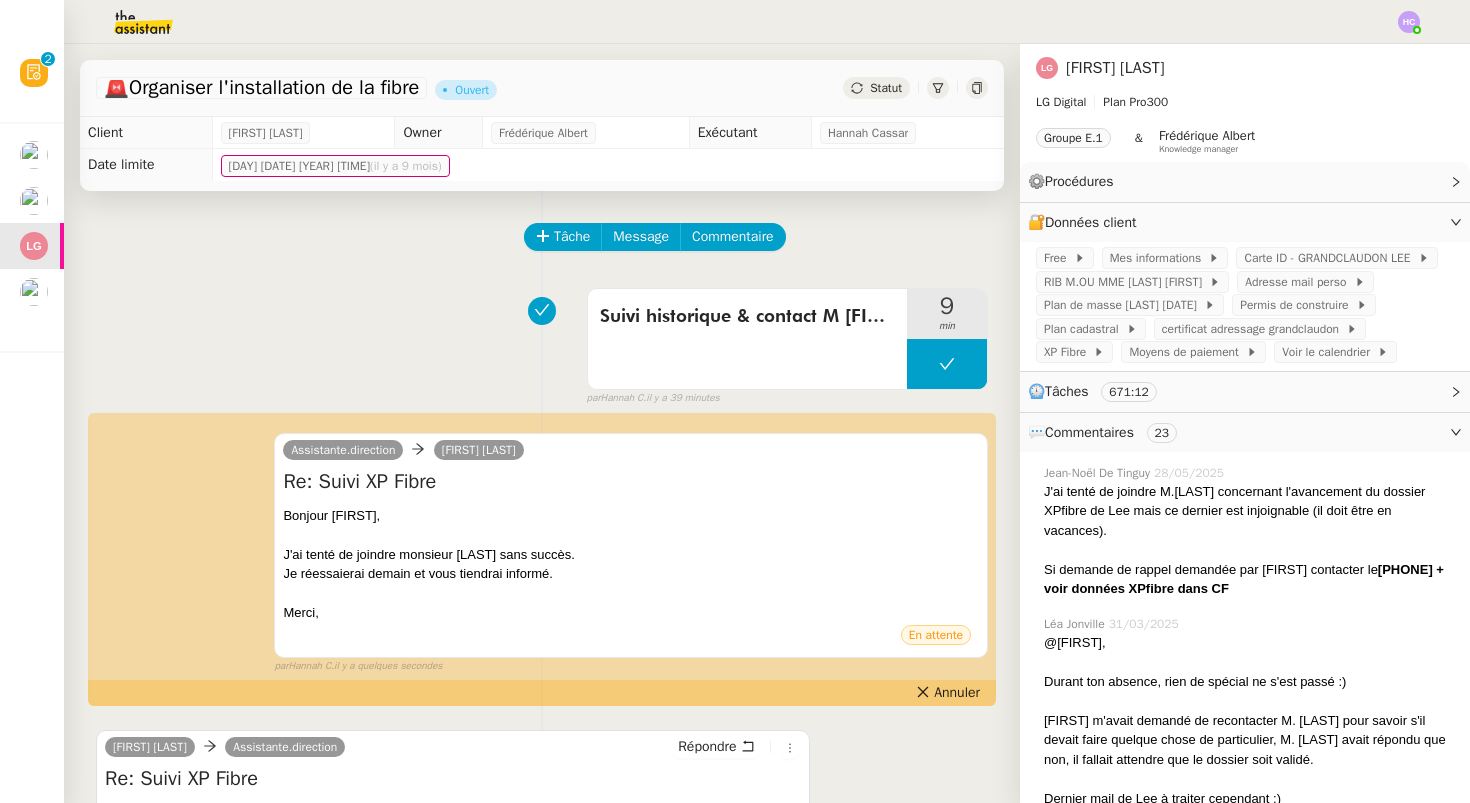click 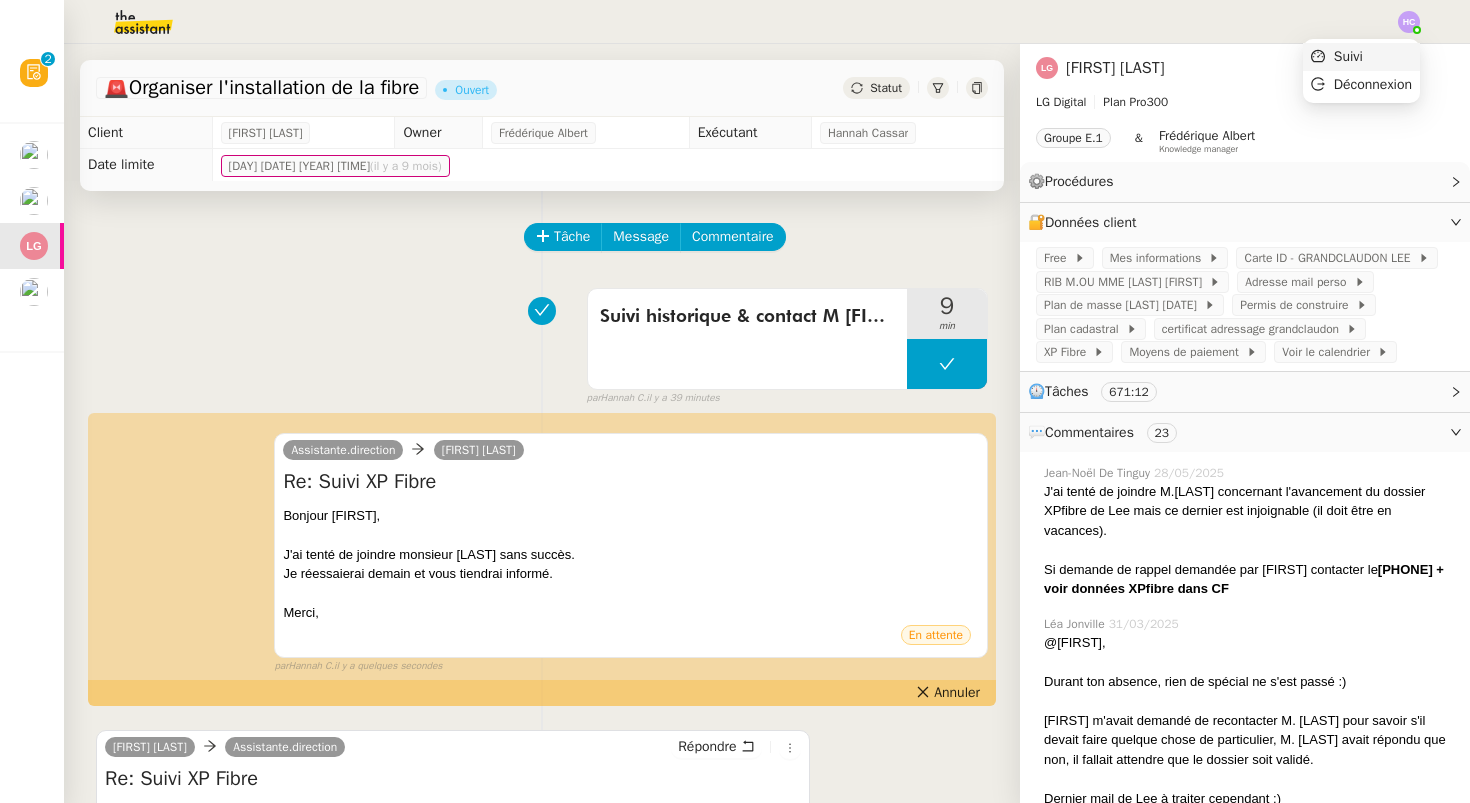 click on "Suivi" at bounding box center (1348, 56) 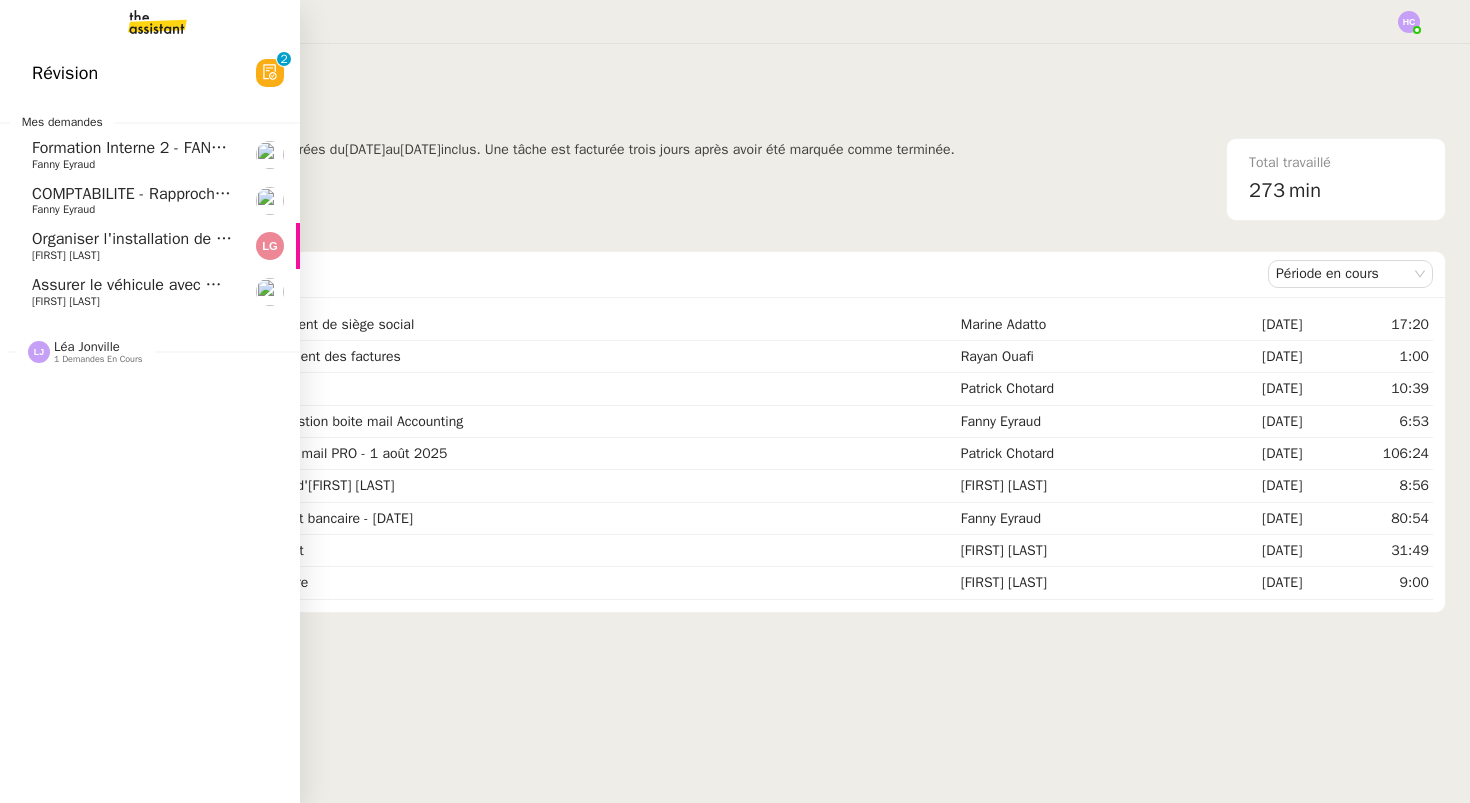 click on "Assurer le véhicule avec Matmut" 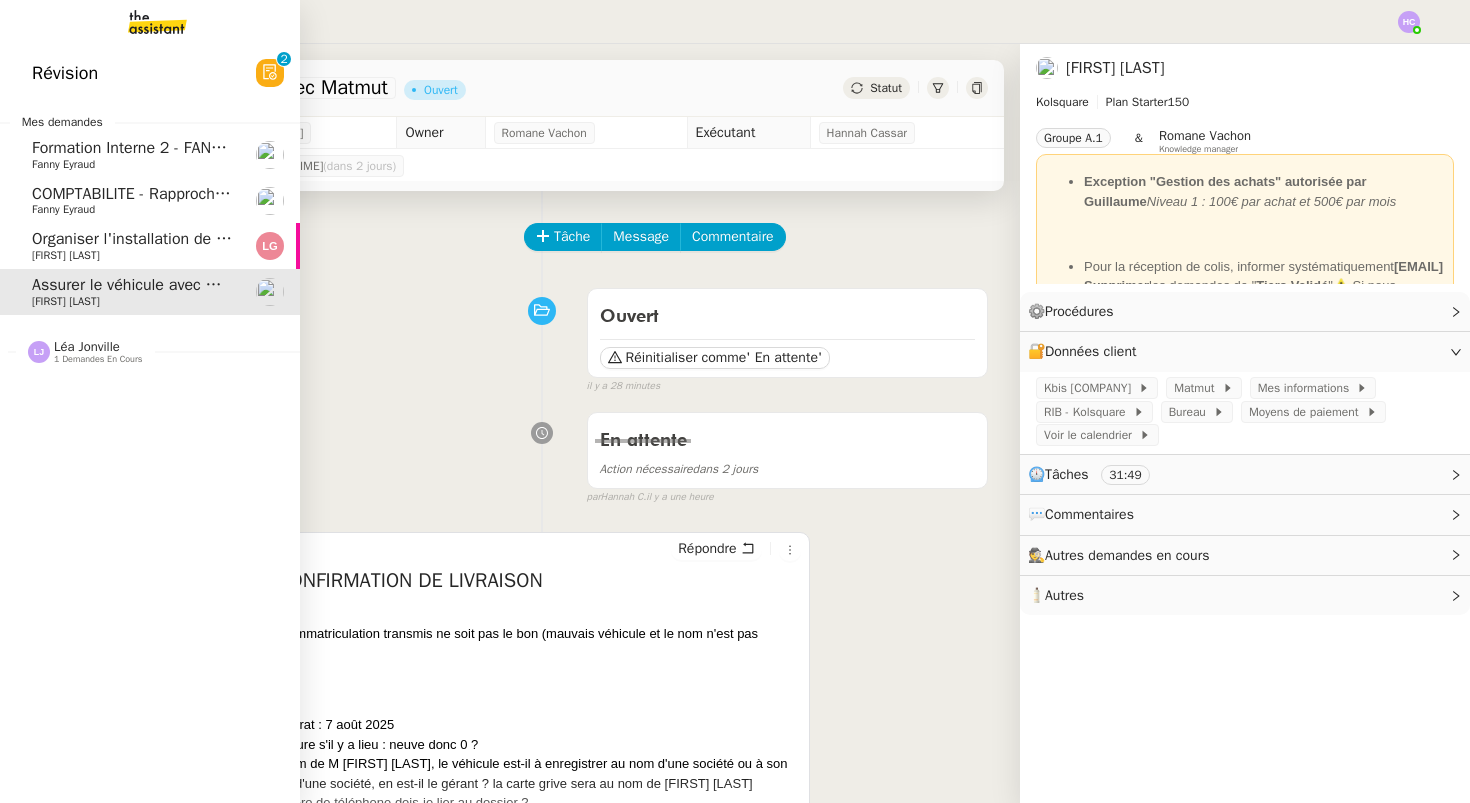 click on "Organiser l'installation de la fibre" 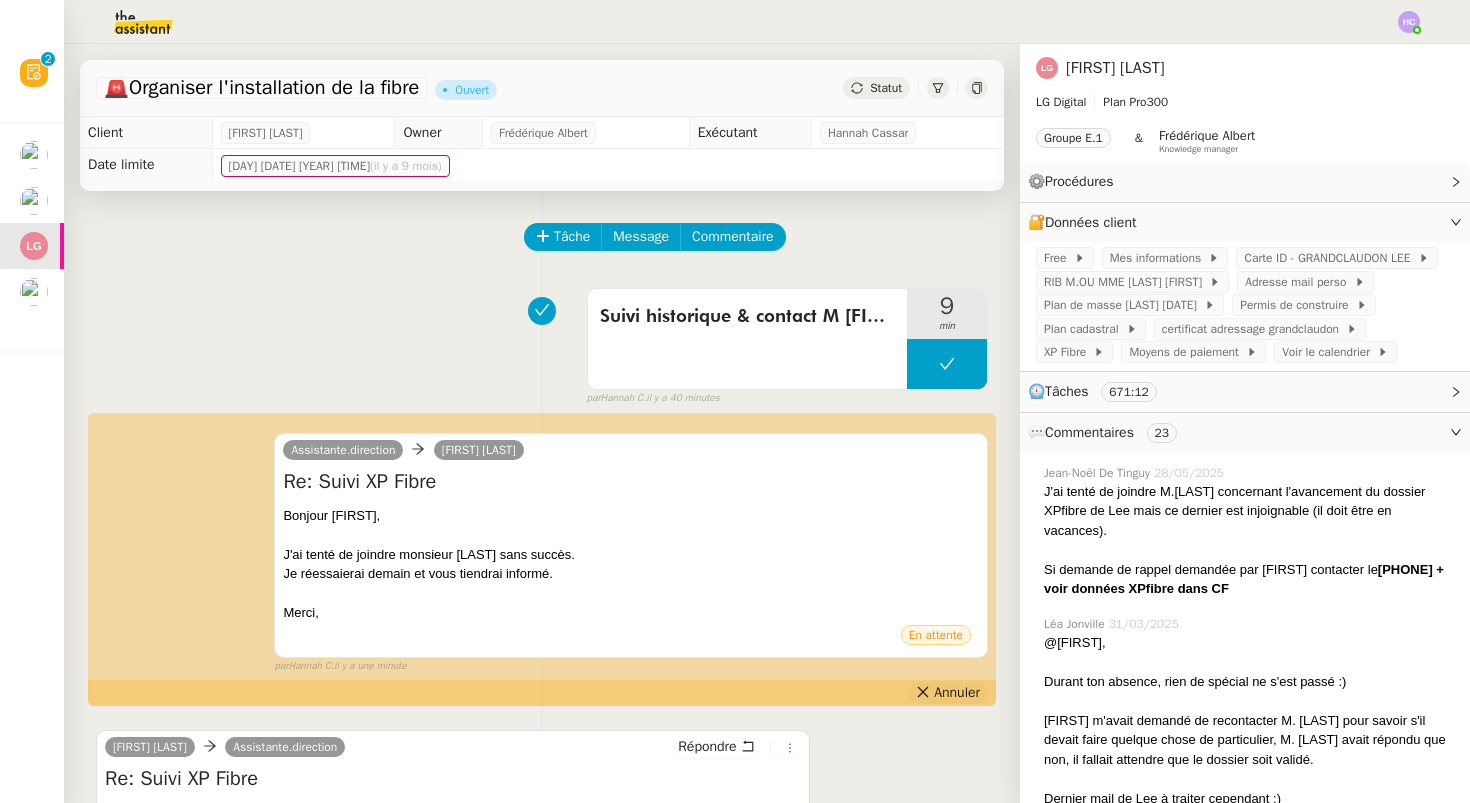 click on "Annuler" at bounding box center (957, 693) 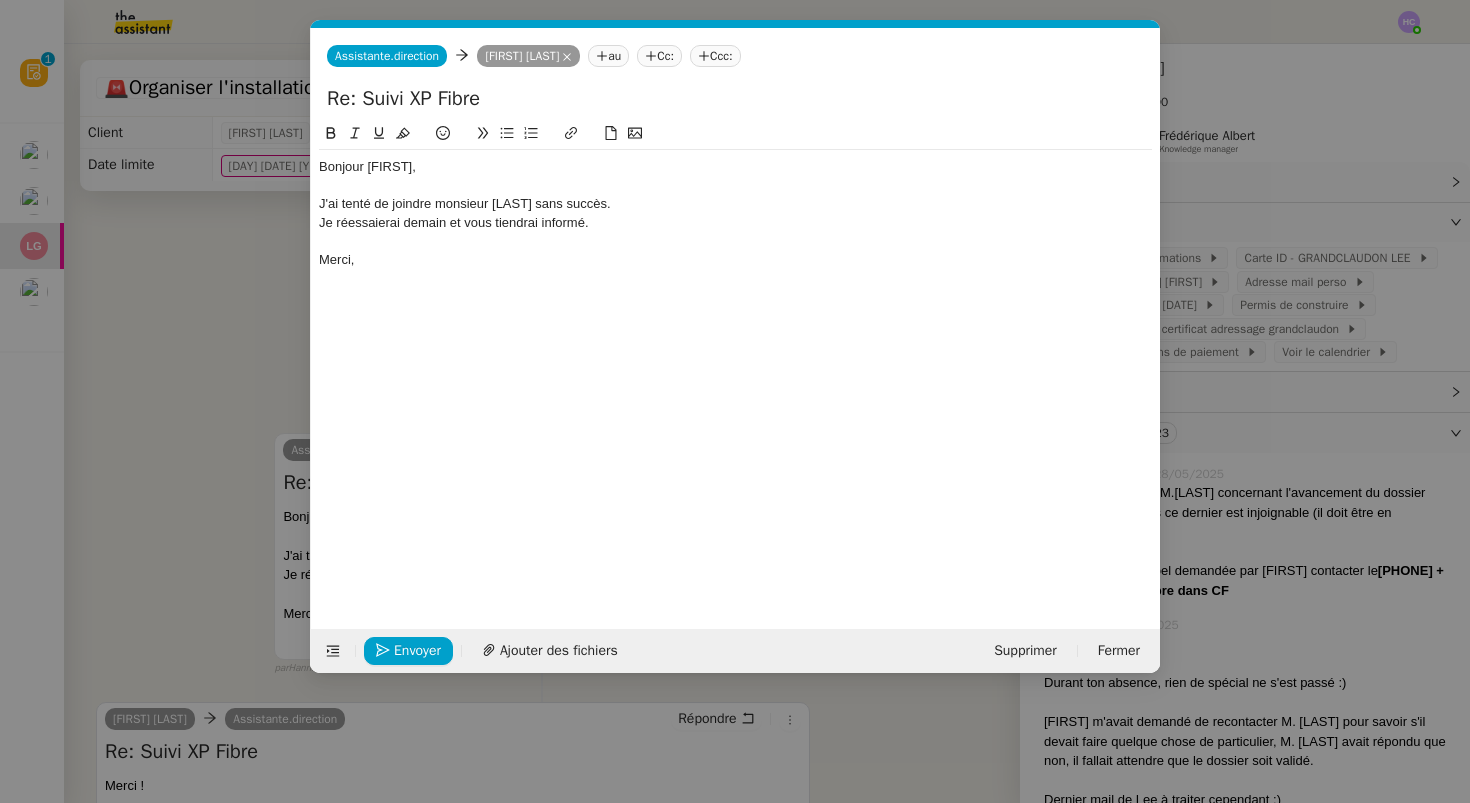 scroll, scrollTop: 0, scrollLeft: 42, axis: horizontal 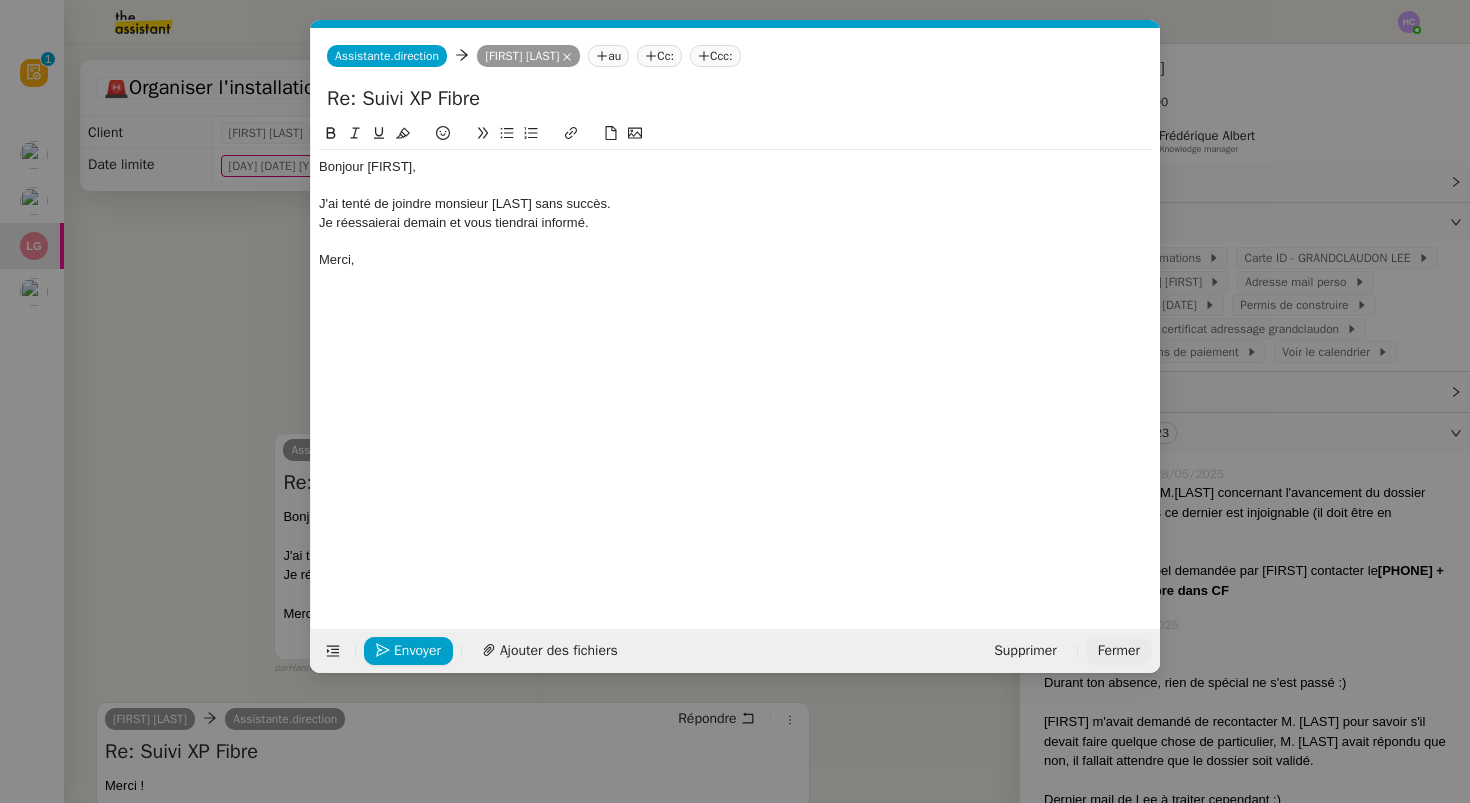 click on "Fermer" 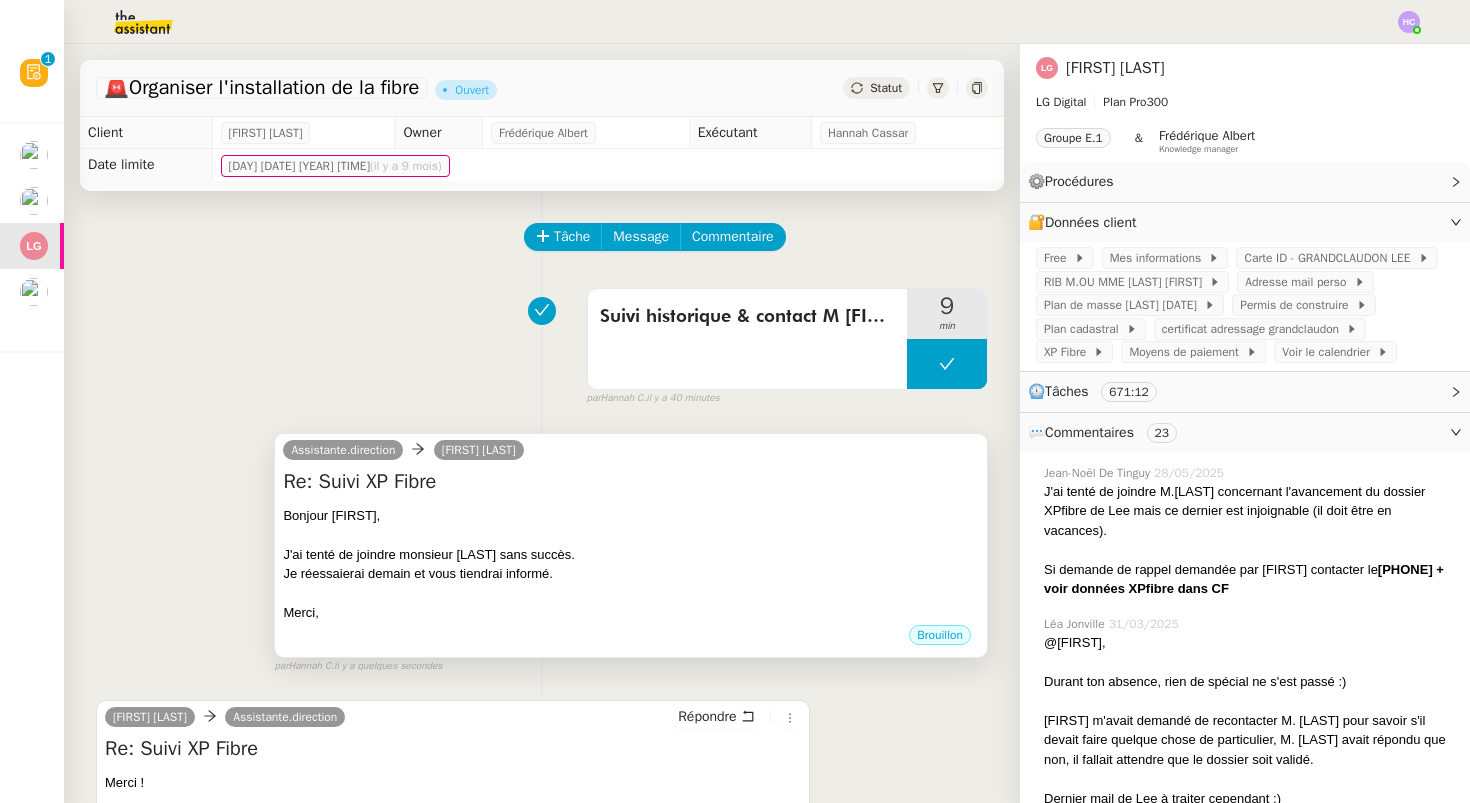 click on "Je réessaierai demain et vous tiendrai informé." at bounding box center (631, 574) 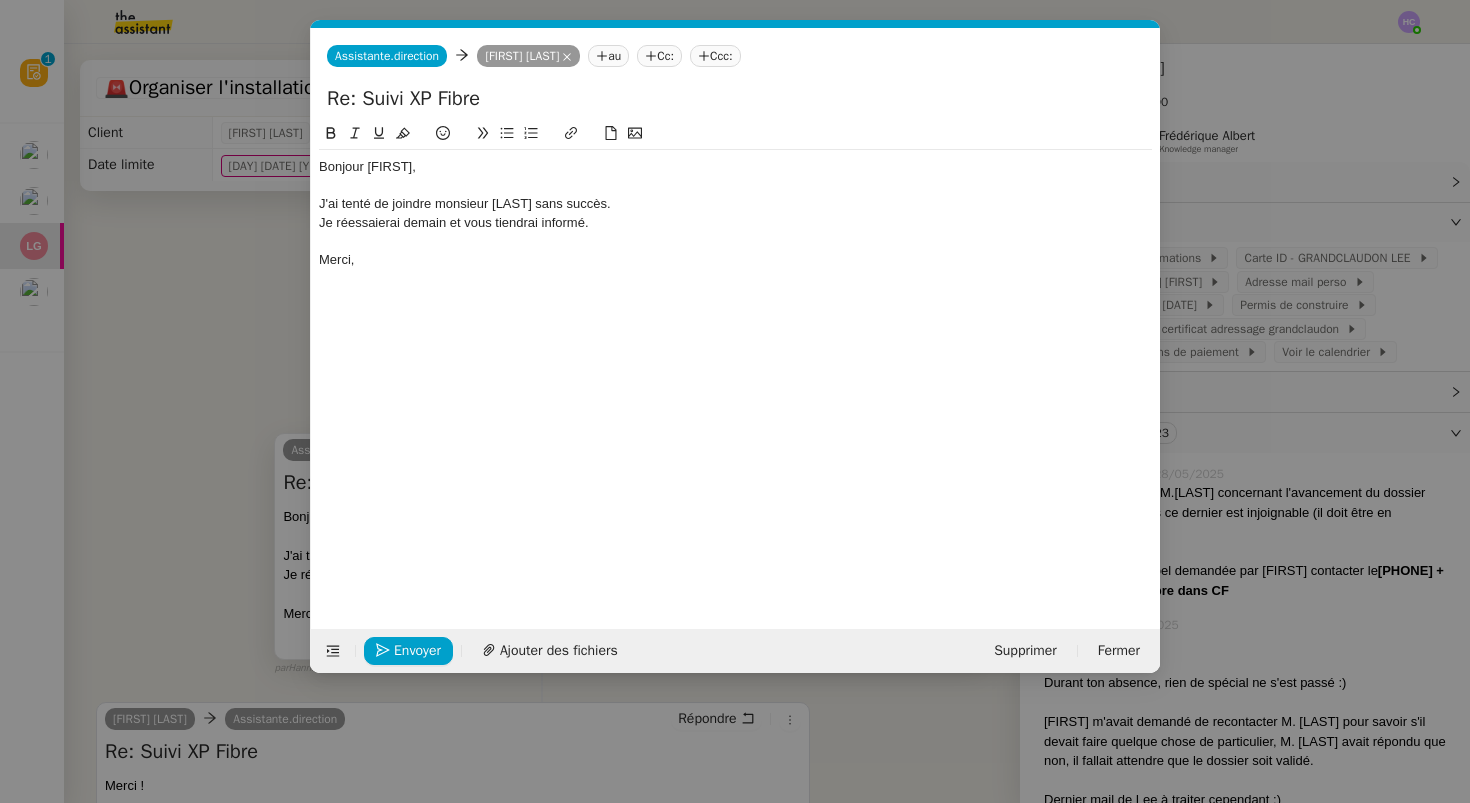 scroll, scrollTop: 0, scrollLeft: 42, axis: horizontal 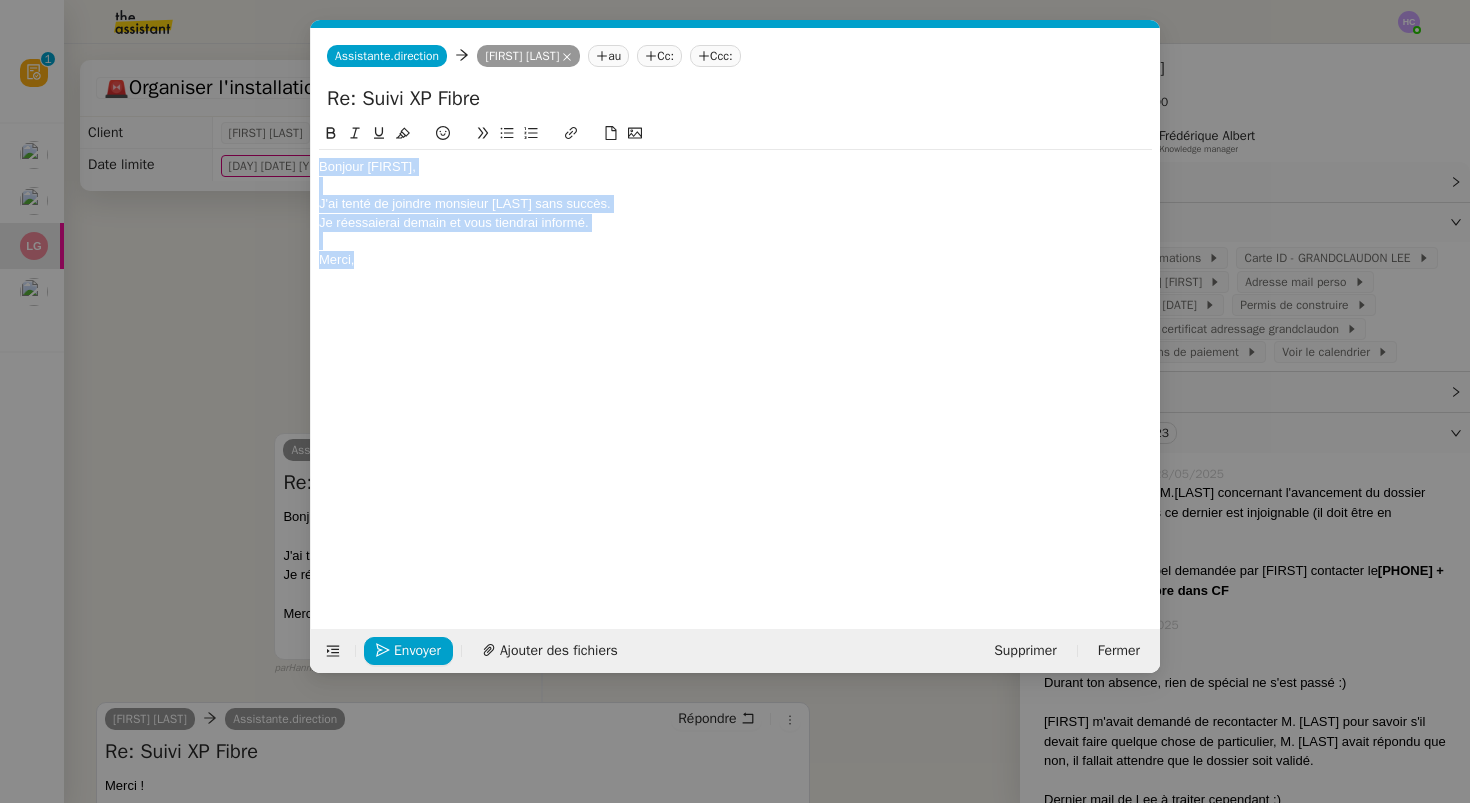 drag, startPoint x: 373, startPoint y: 261, endPoint x: 293, endPoint y: 161, distance: 128.06248 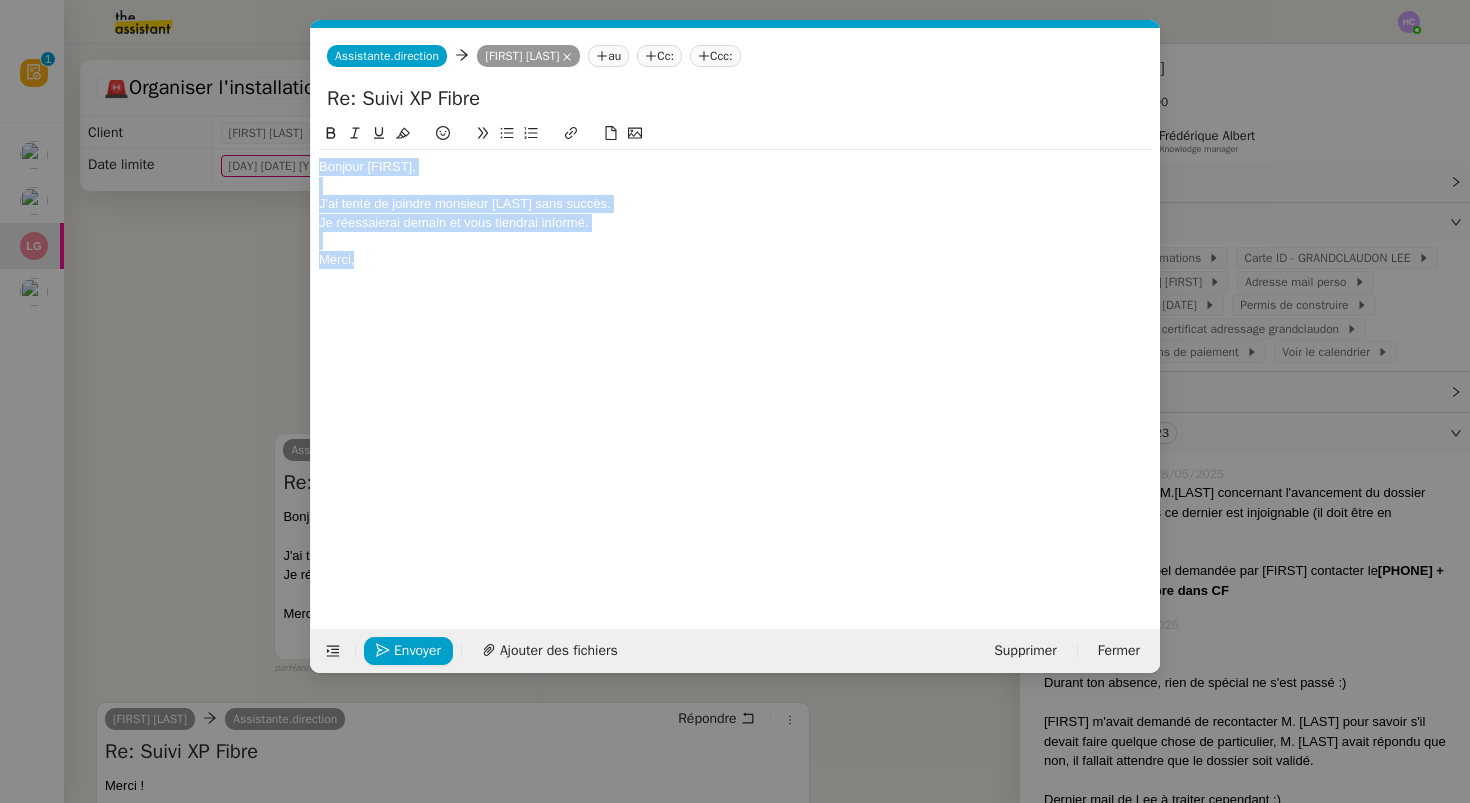 click on "Service TA - VOYAGE - PROPOSITION GLOBALE    A utiliser dans le cadre de proposition de déplacement TA - RELANCE CLIENT (EN)    Relancer un client lorsqu'il n'a pas répondu à un précédent message BAFERTY - MAIL AUDITION    A utiliser dans le cadre de la procédure d'envoi des mails d'audition TA - PUBLICATION OFFRE D'EMPLOI     Organisation du recrutement Discours de présentation du paiement sécurisé    TA - VOYAGES - PROPOSITION ITINERAIRE    Soumettre les résultats d'une recherche TA - CONFIRMATION PAIEMENT (EN)    Confirmer avec le client de modèle de transaction - Attention Plan Pro nécessaire. TA - COURRIER EXPEDIE (recommandé)    A utiliser dans le cadre de l'envoi d'un courrier recommandé TA - PARTAGE DE CALENDRIER (EN)    A utiliser pour demander au client de partager son calendrier afin de faciliter l'accès et la gestion PSPI - Appel de fonds MJL    A utiliser dans le cadre de la procédure d'appel de fonds MJL TA - RELANCE CLIENT    TA - AR PROCEDURES        21 YIELD" at bounding box center [735, 401] 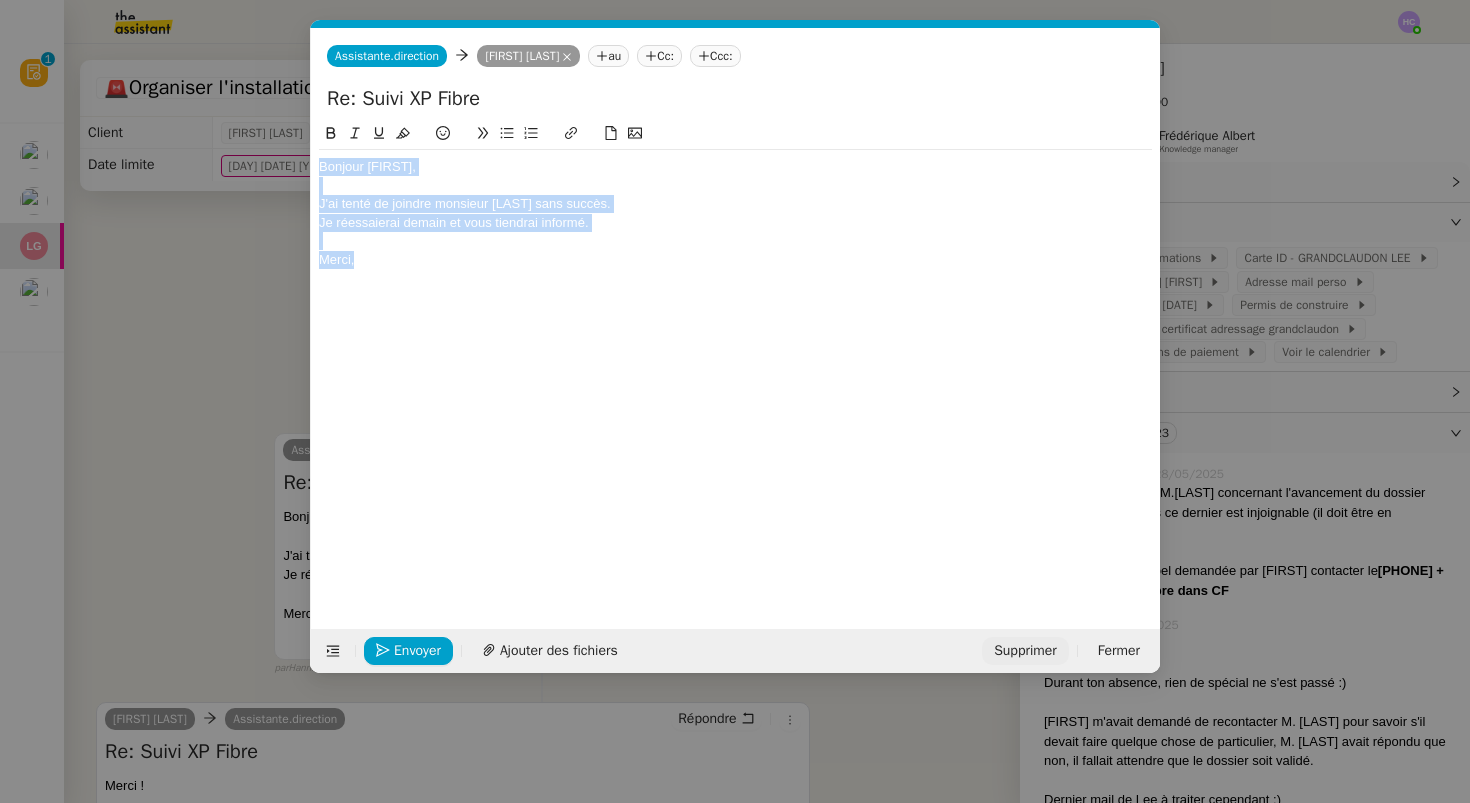click on "Supprimer" 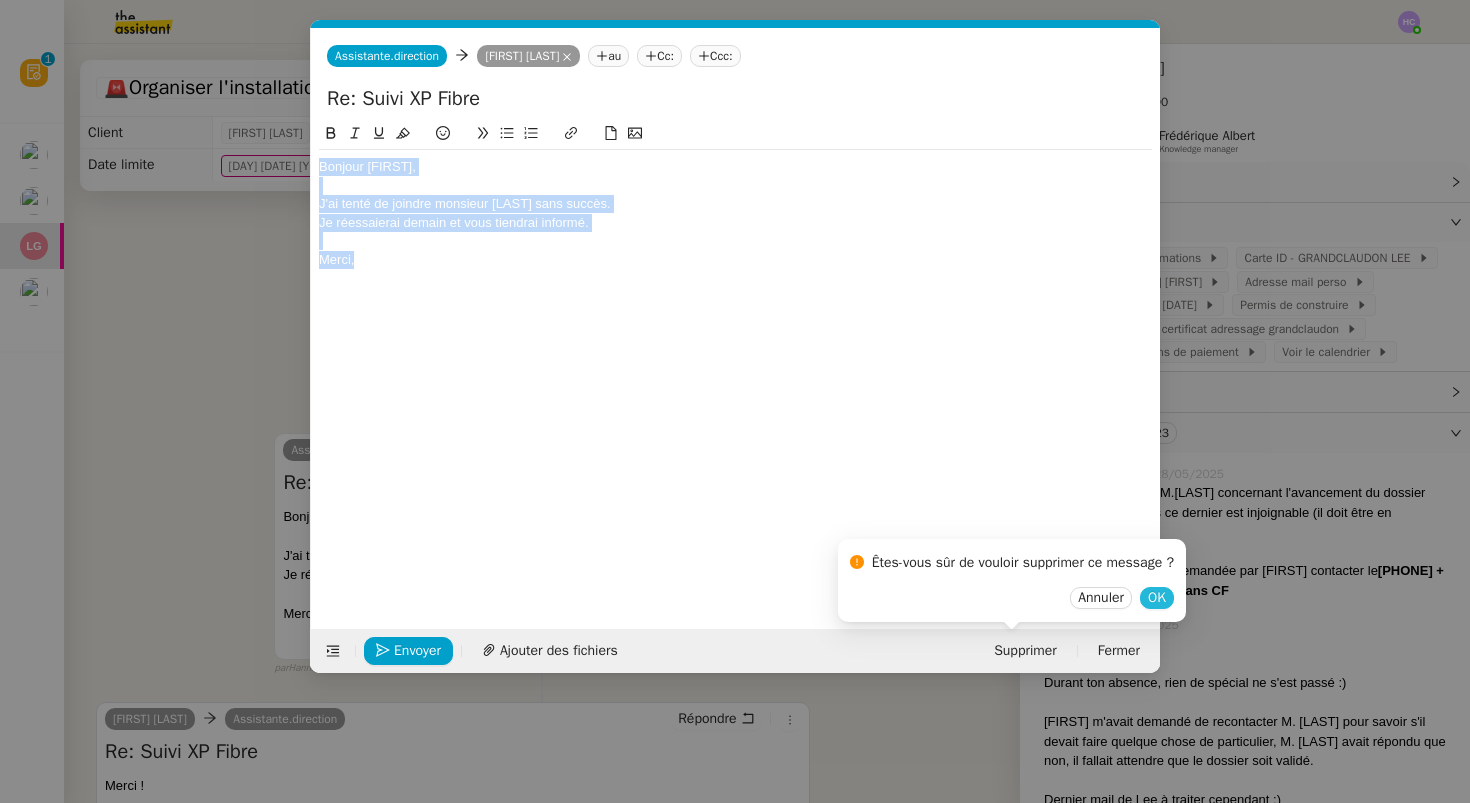 click on "OK" at bounding box center (1157, 598) 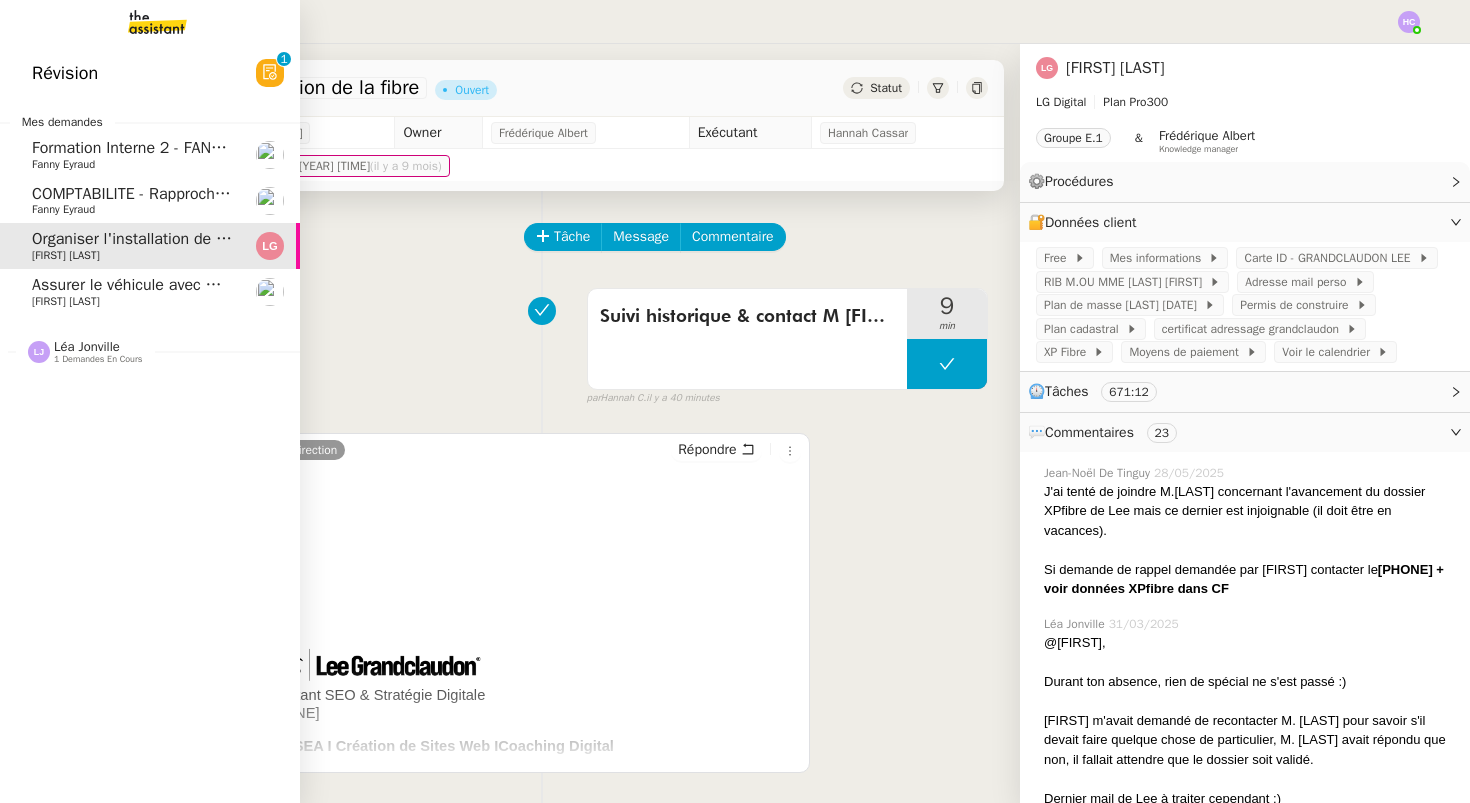 click on "[FIRST] [LAST]" 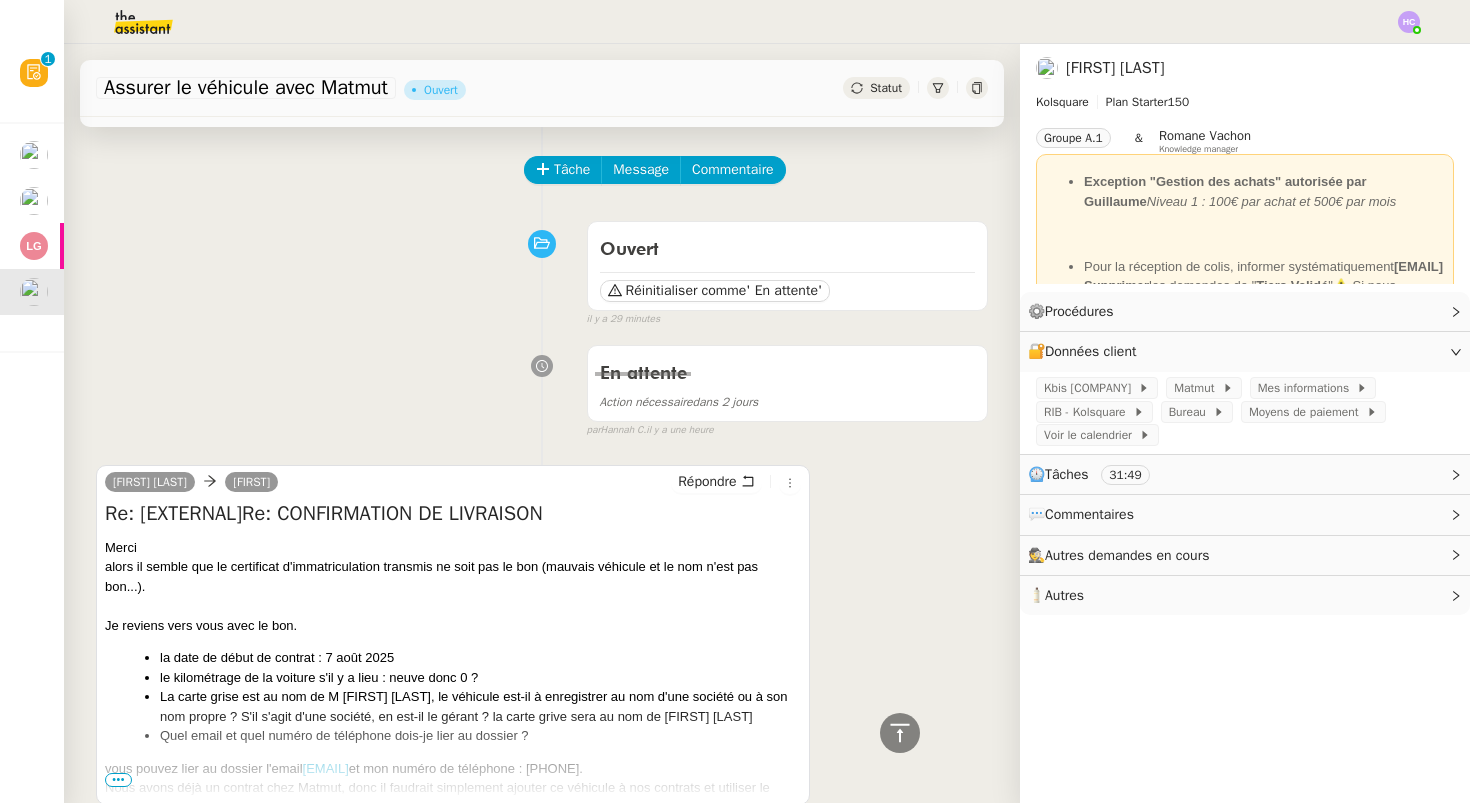 scroll, scrollTop: 16, scrollLeft: 0, axis: vertical 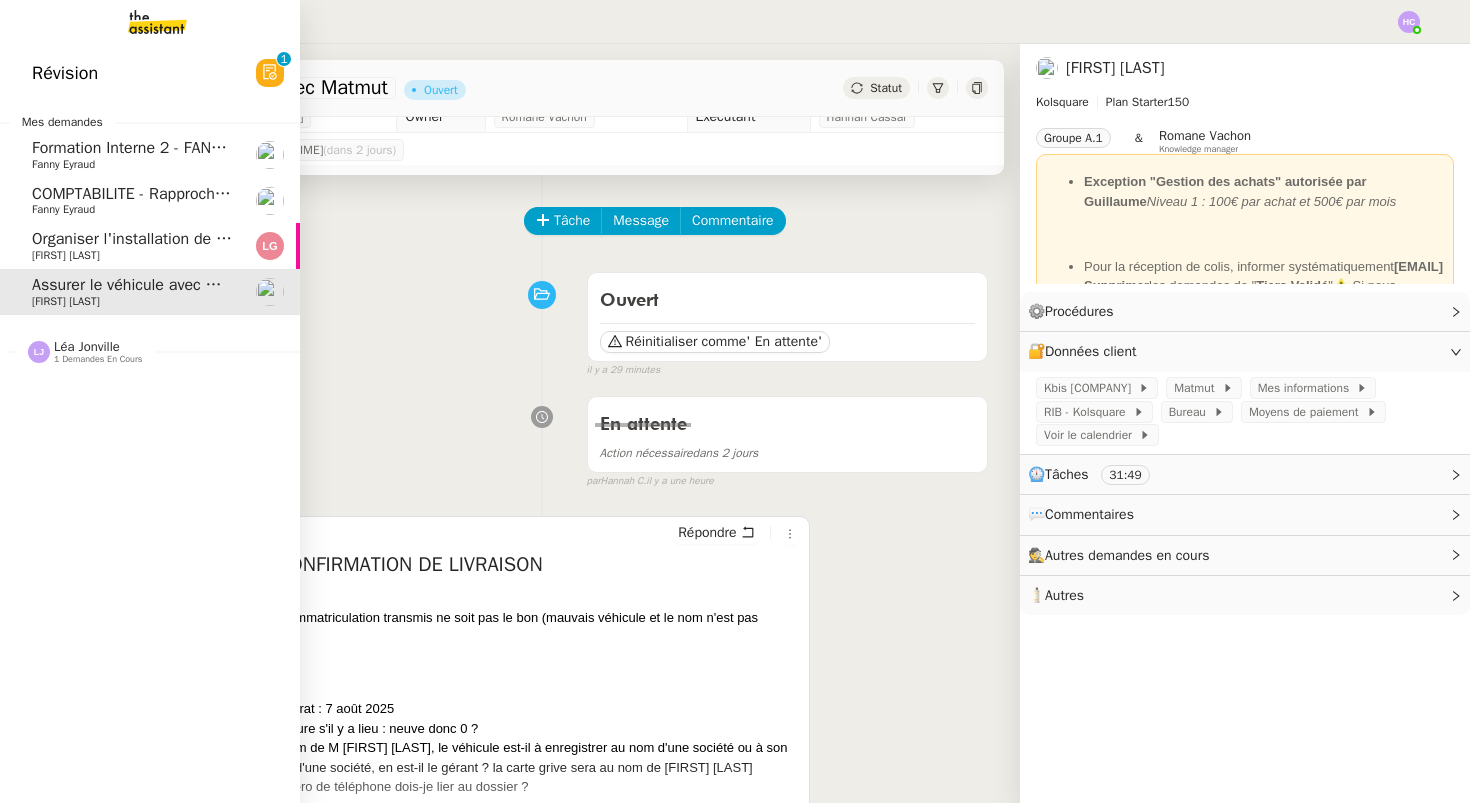 click on "Organiser l'installation de la fibre" 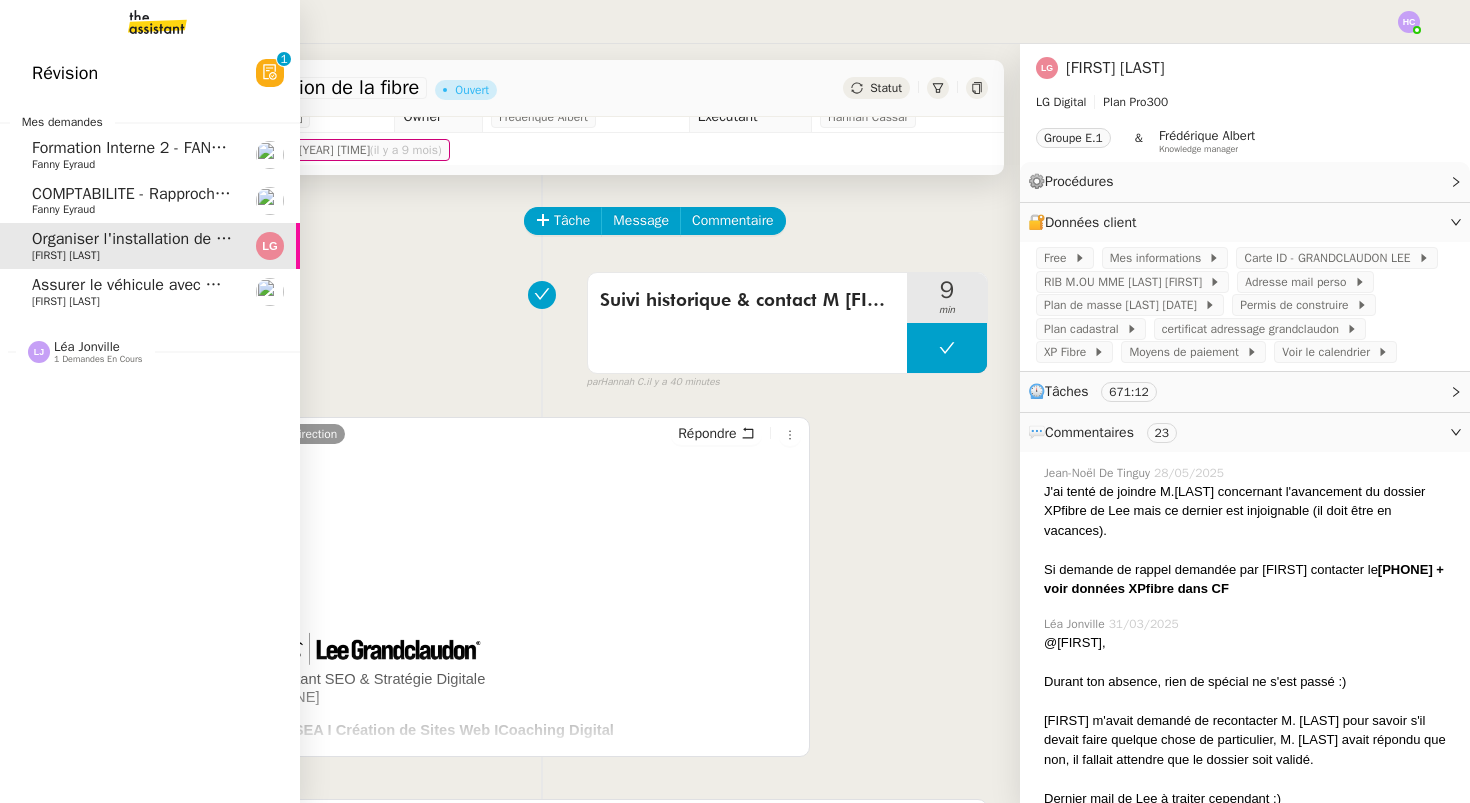 click on "COMPTABILITE - Rapprochement bancaire - 4 août 2025" 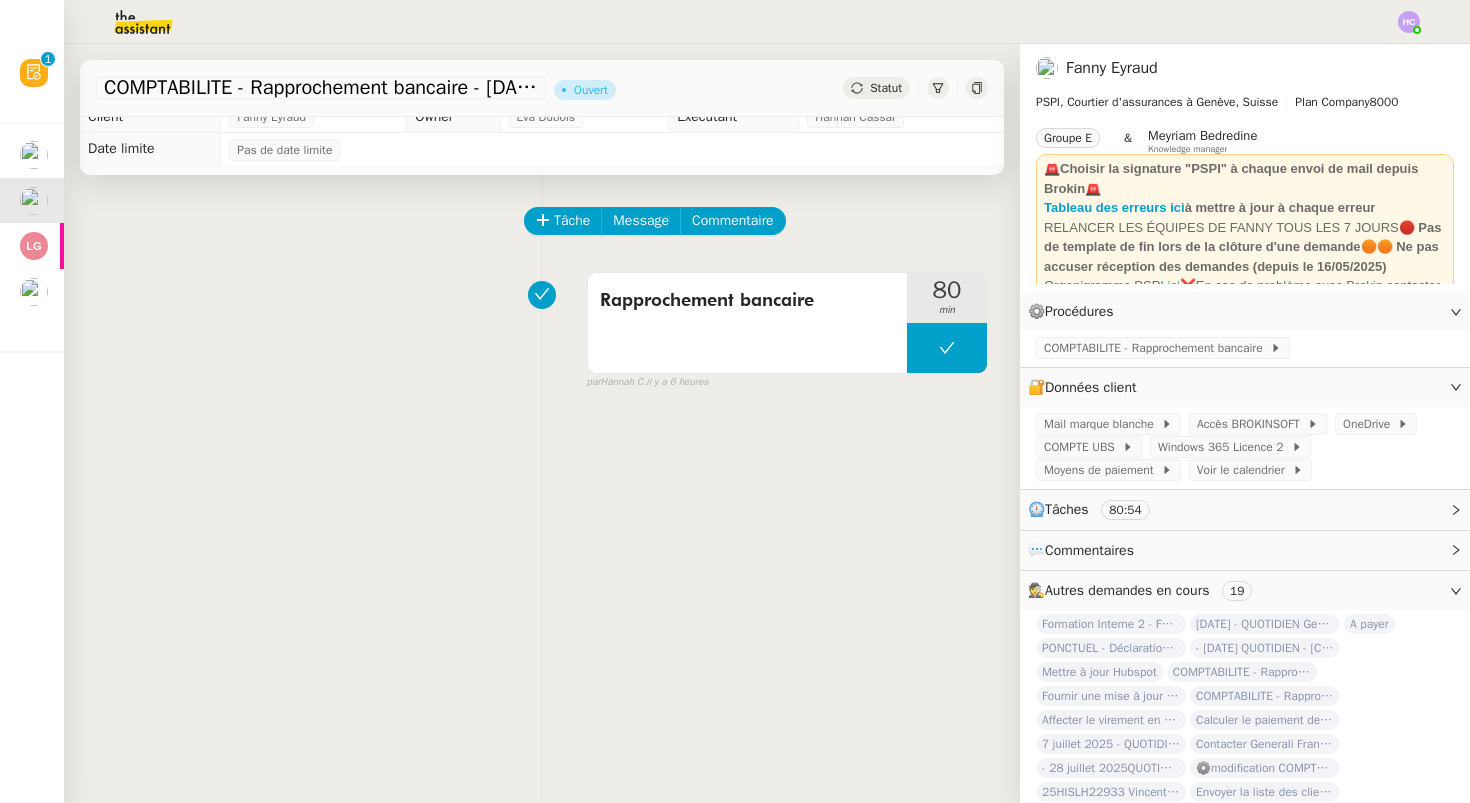 scroll, scrollTop: 0, scrollLeft: 0, axis: both 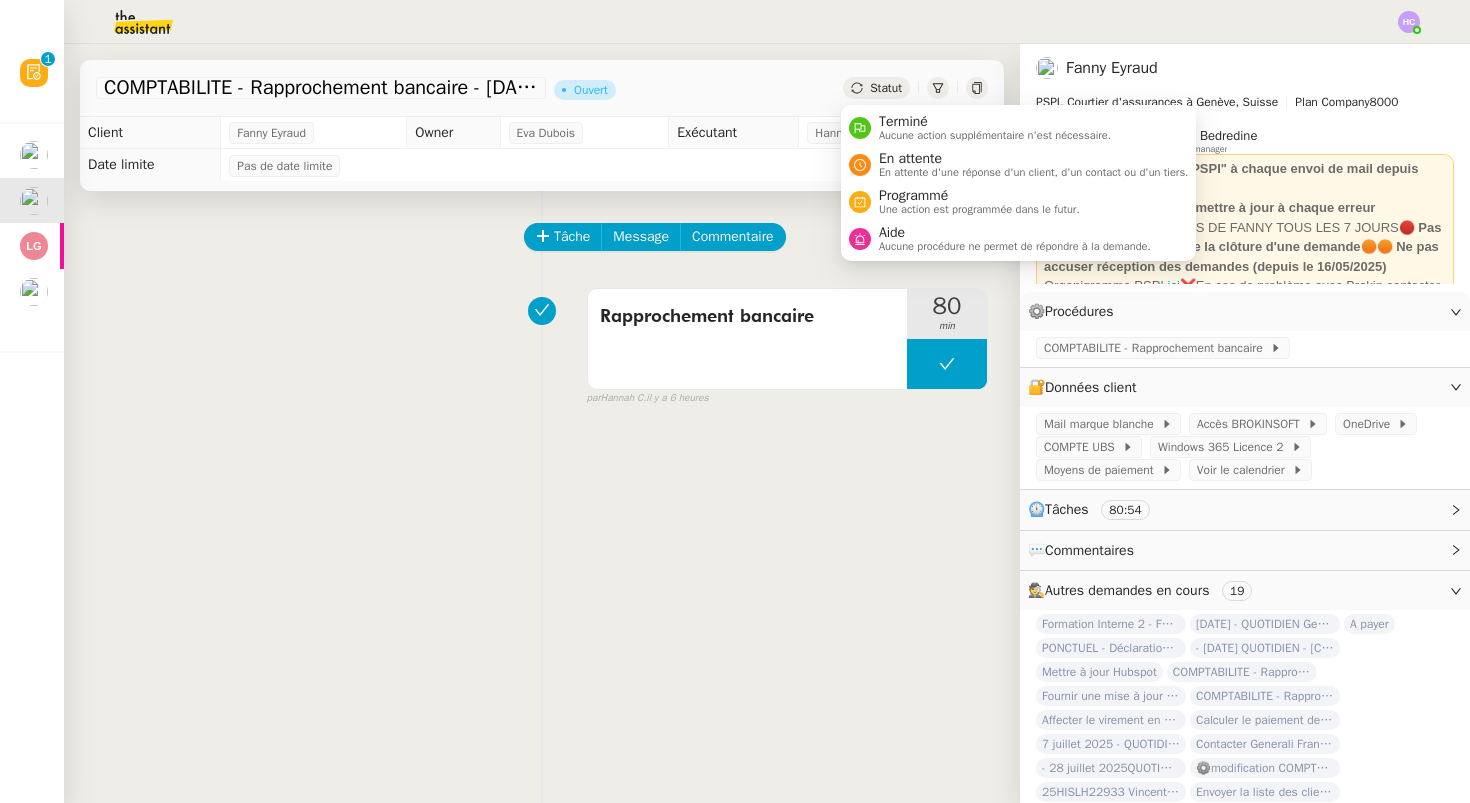 click 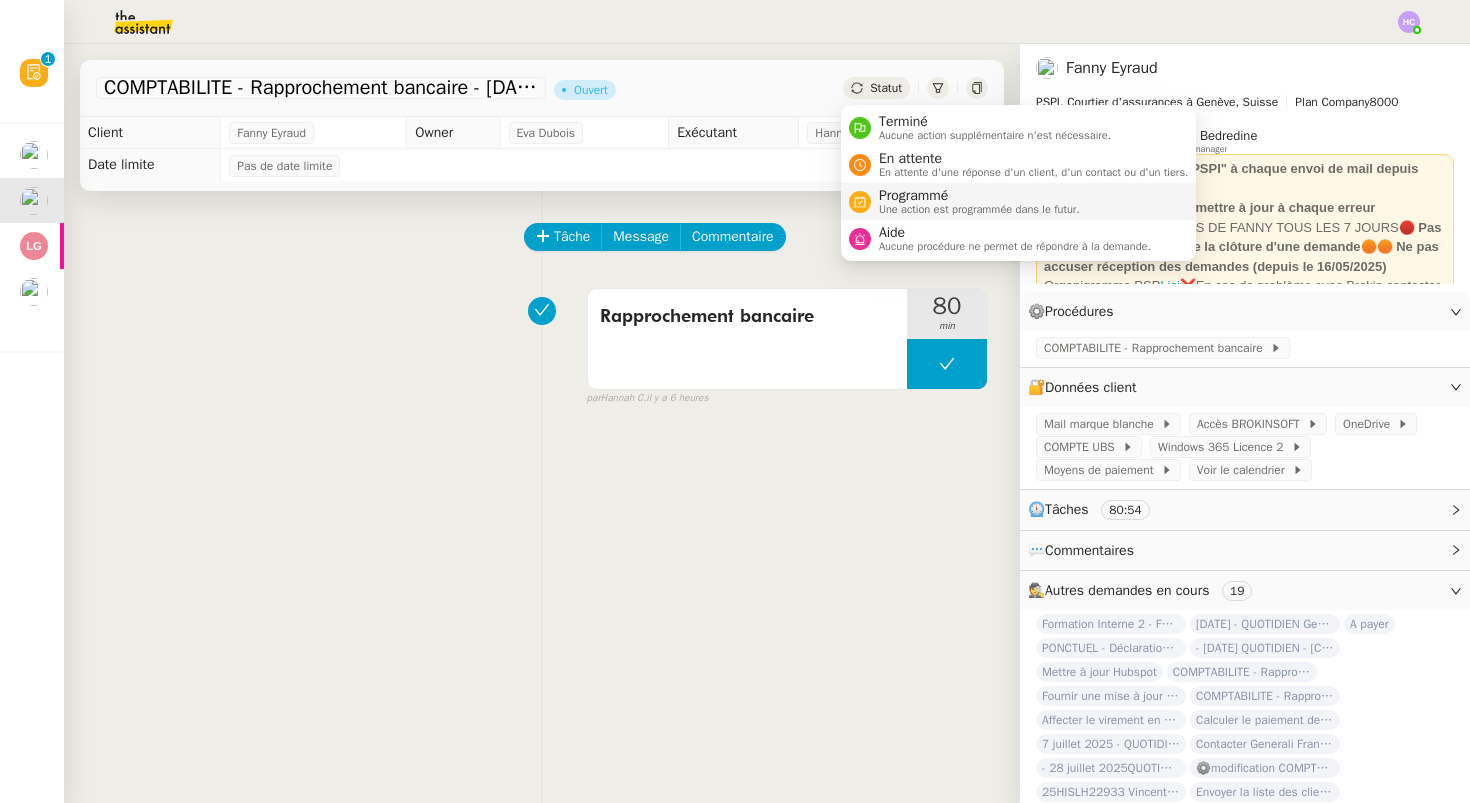 click on "Programmé" at bounding box center (979, 196) 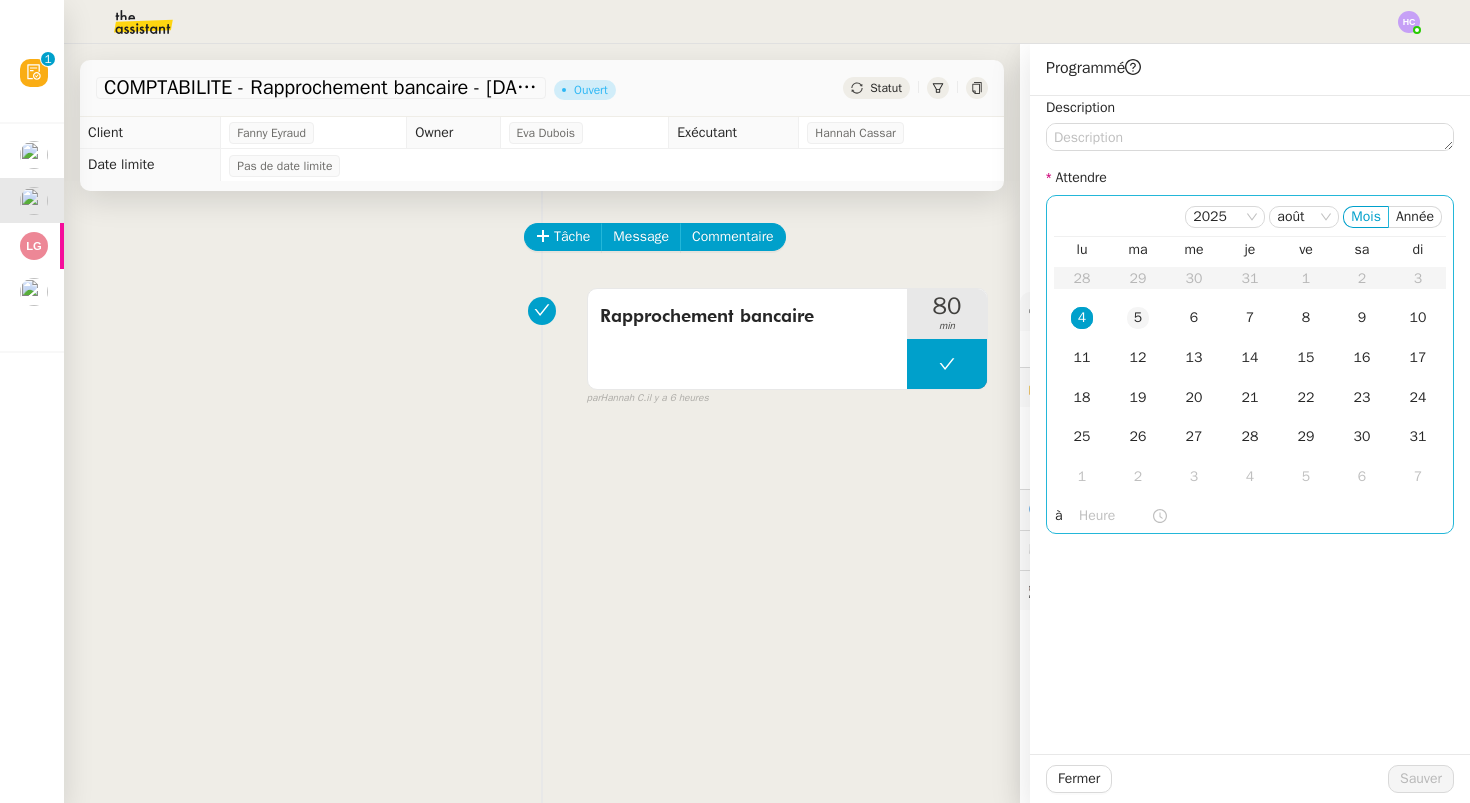 click on "5" 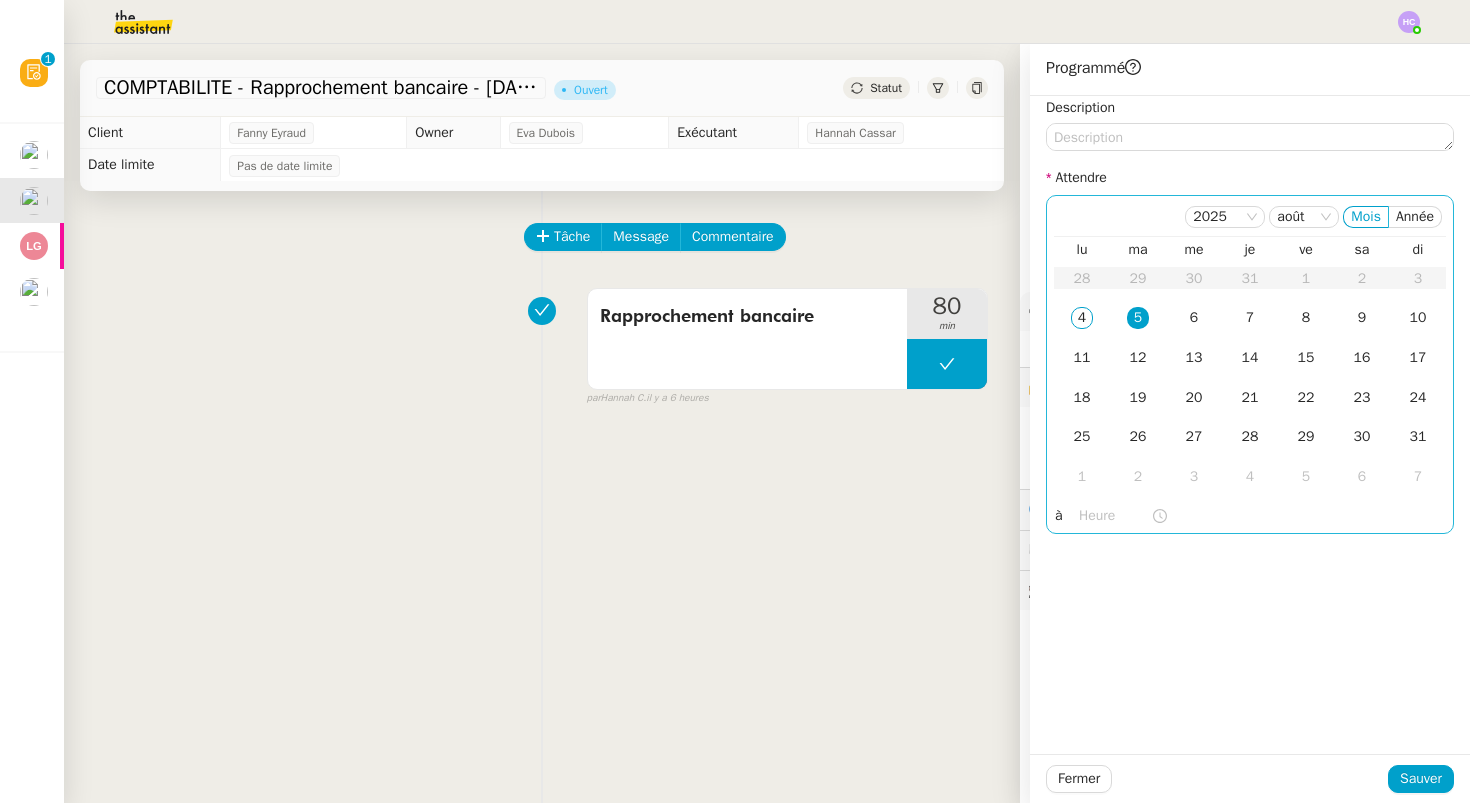 click 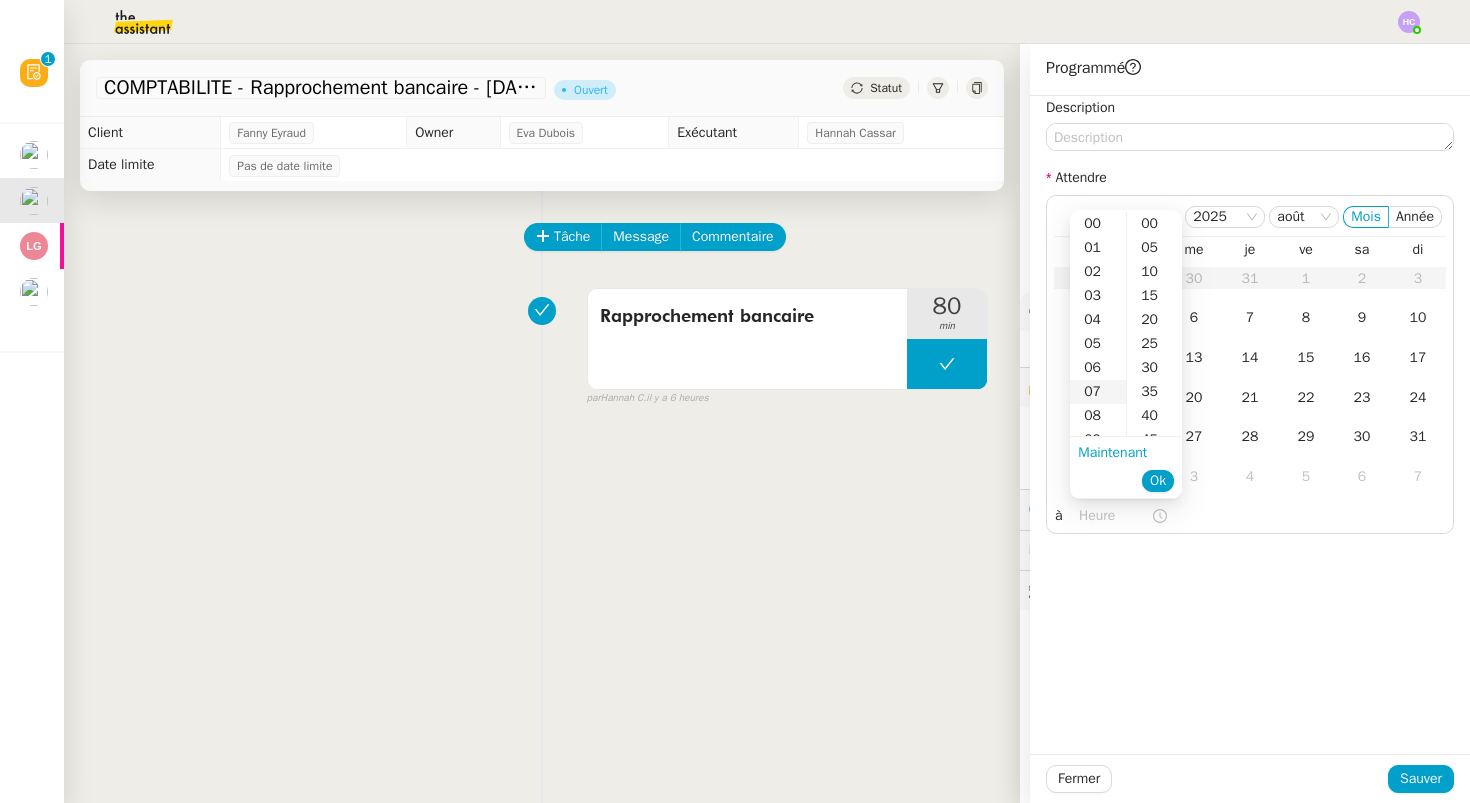 click on "07" at bounding box center [1098, 392] 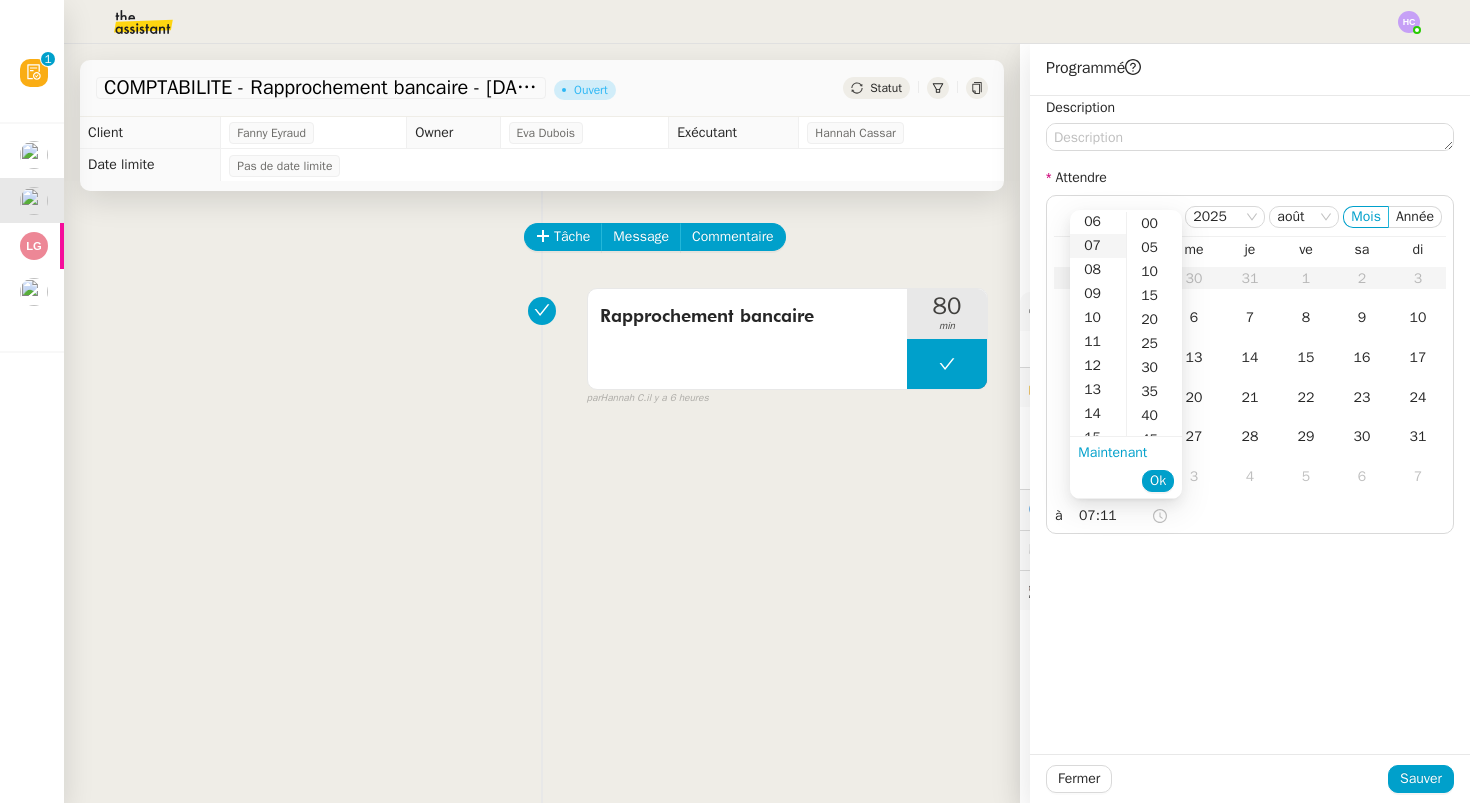 scroll, scrollTop: 168, scrollLeft: 0, axis: vertical 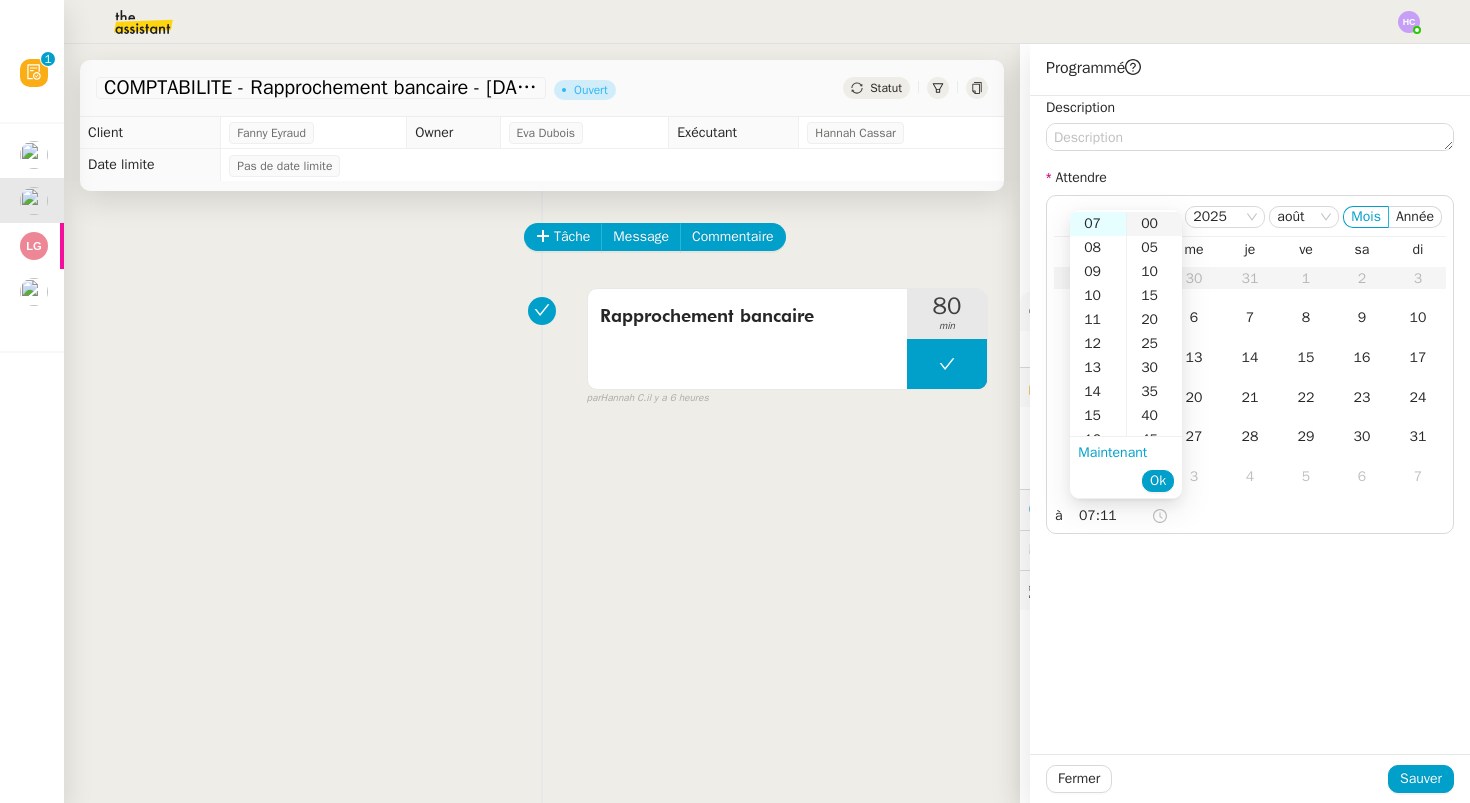 click on "00" at bounding box center (1154, 224) 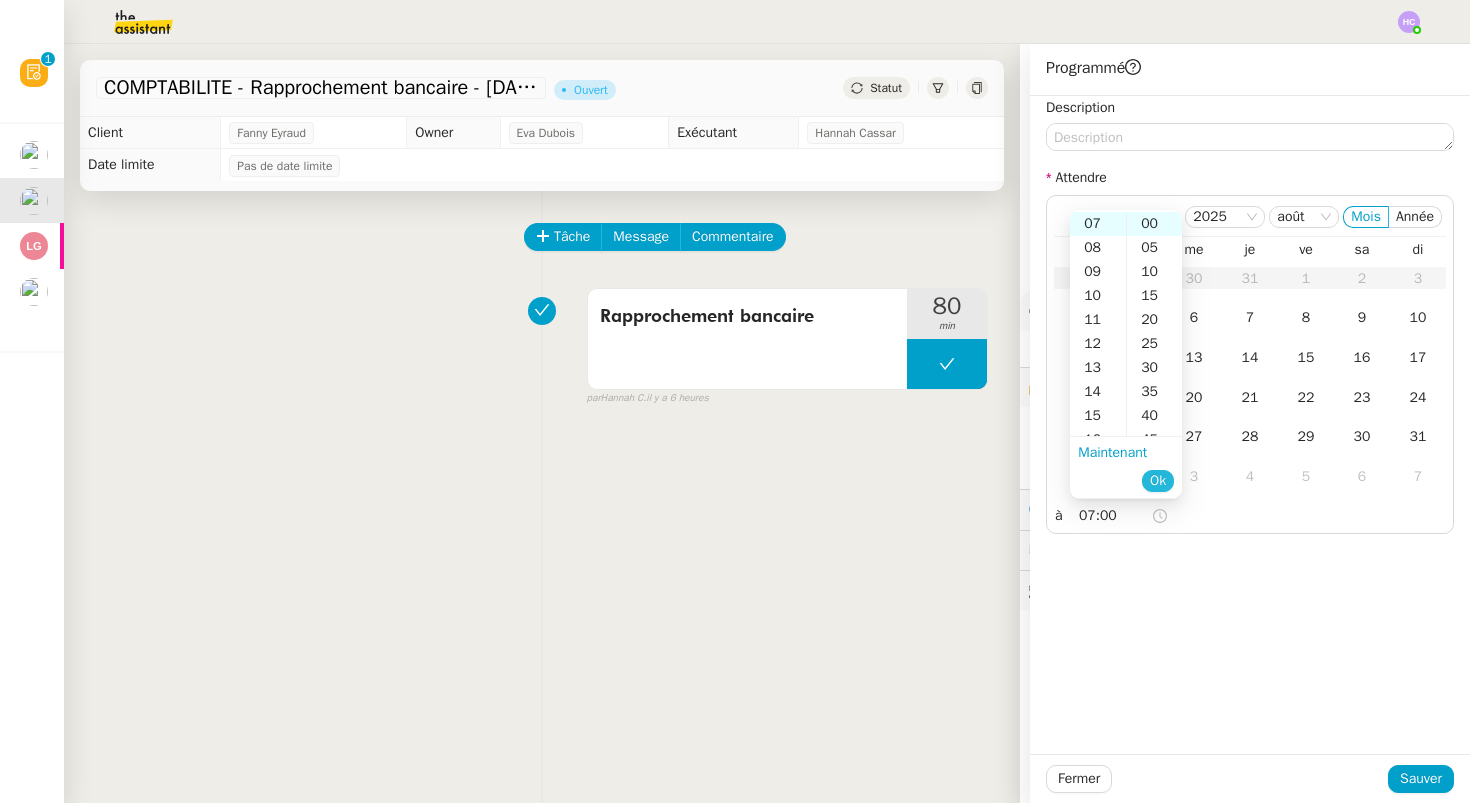 click on "Ok" at bounding box center (1158, 481) 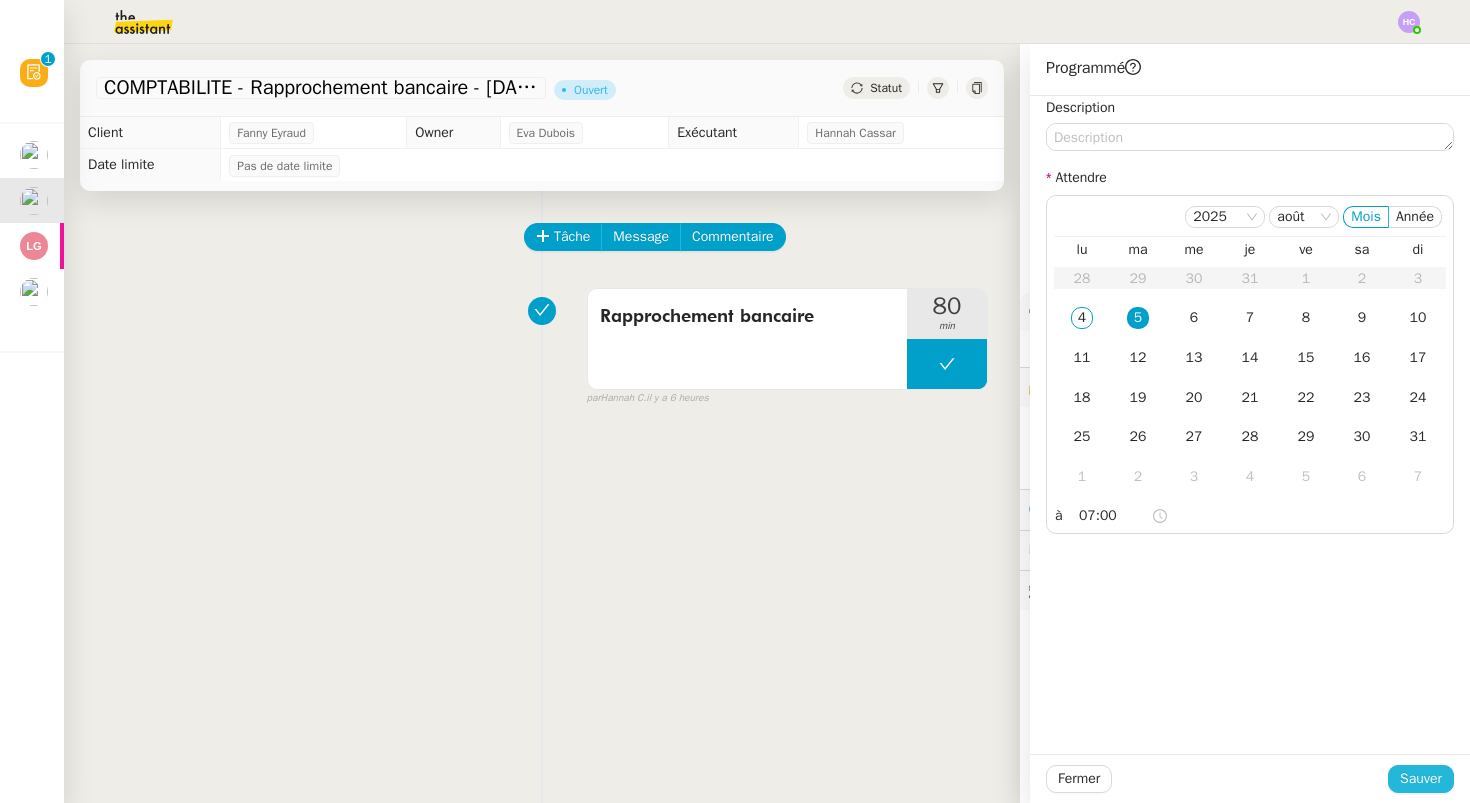 click on "Sauver" 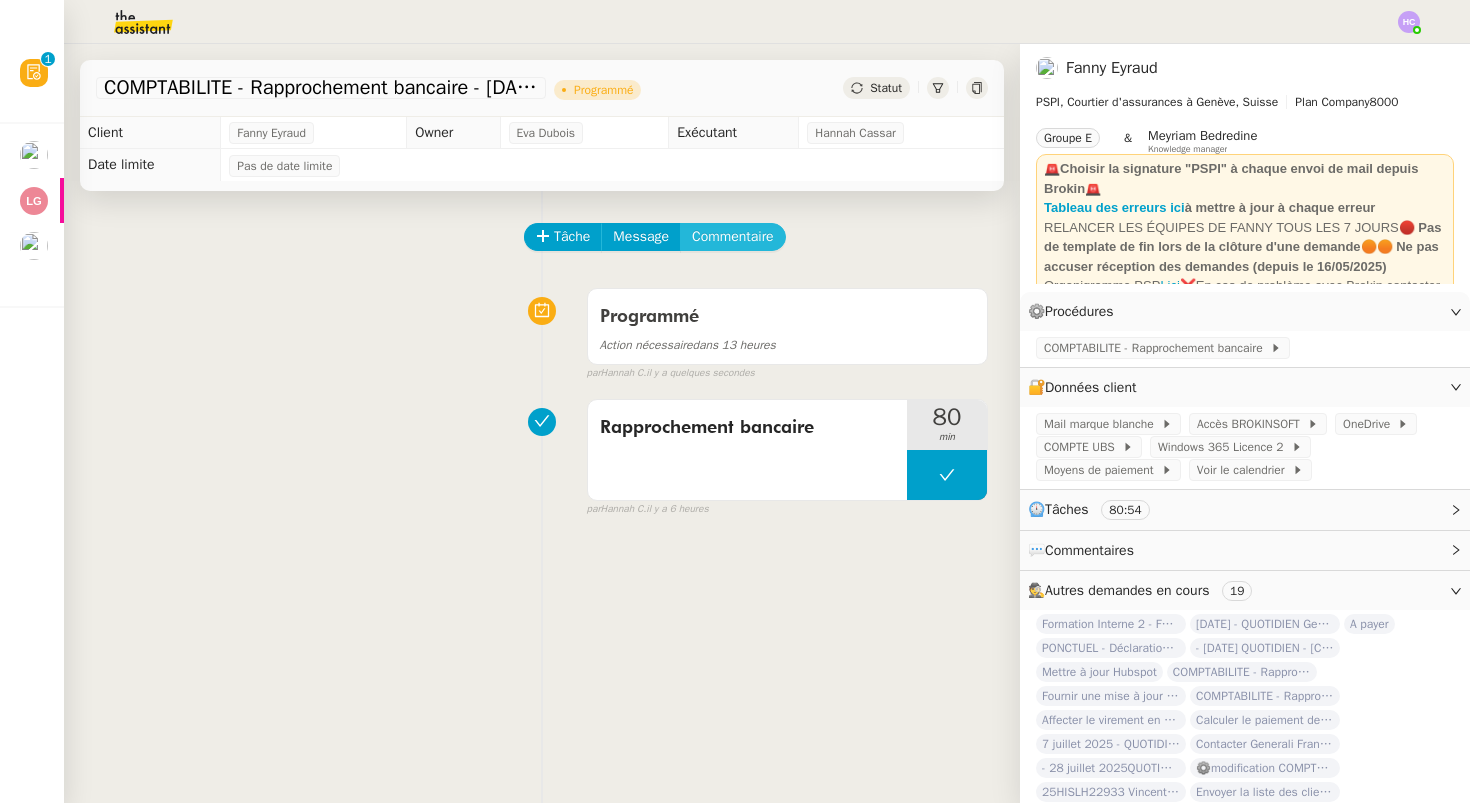 click on "Commentaire" 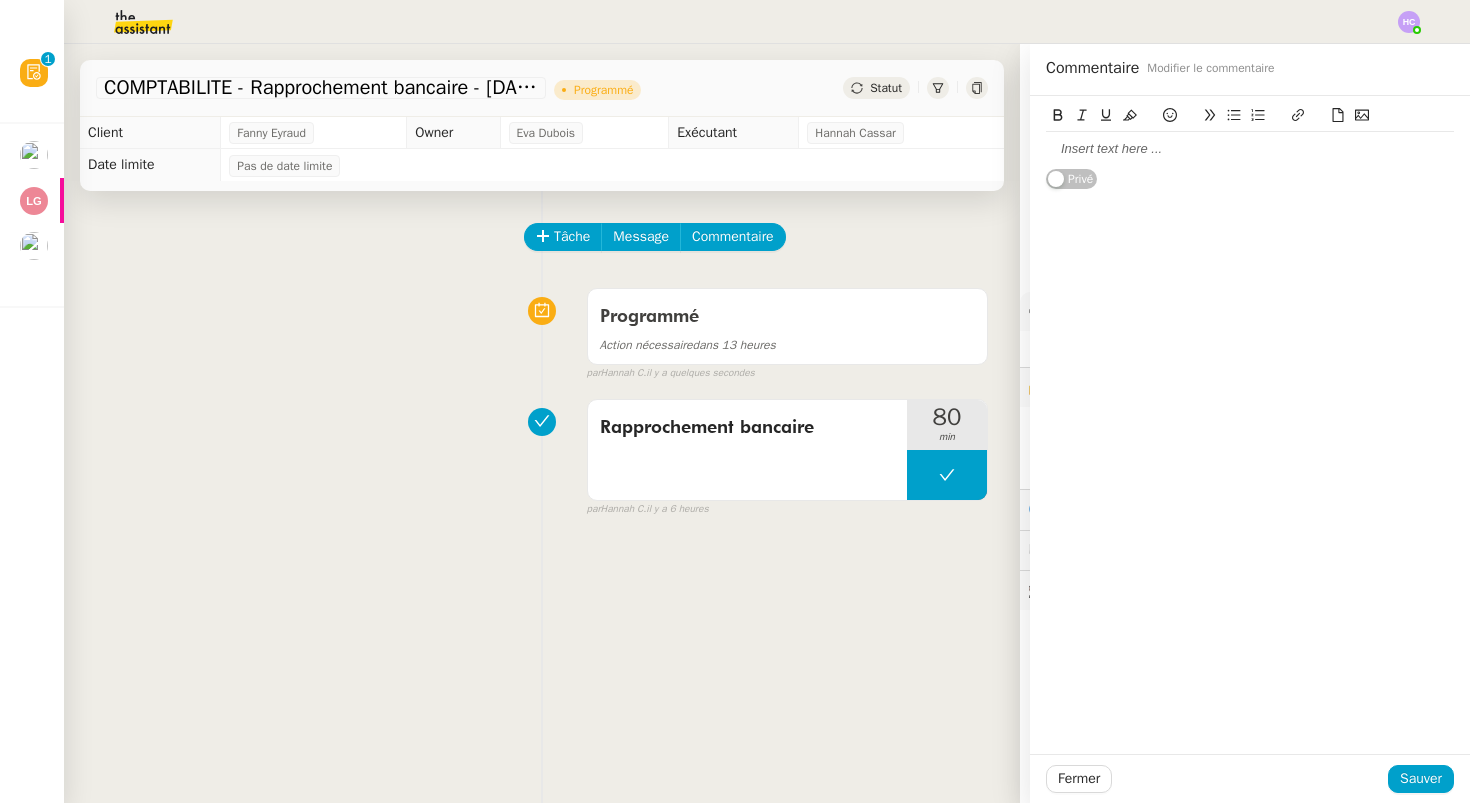 type 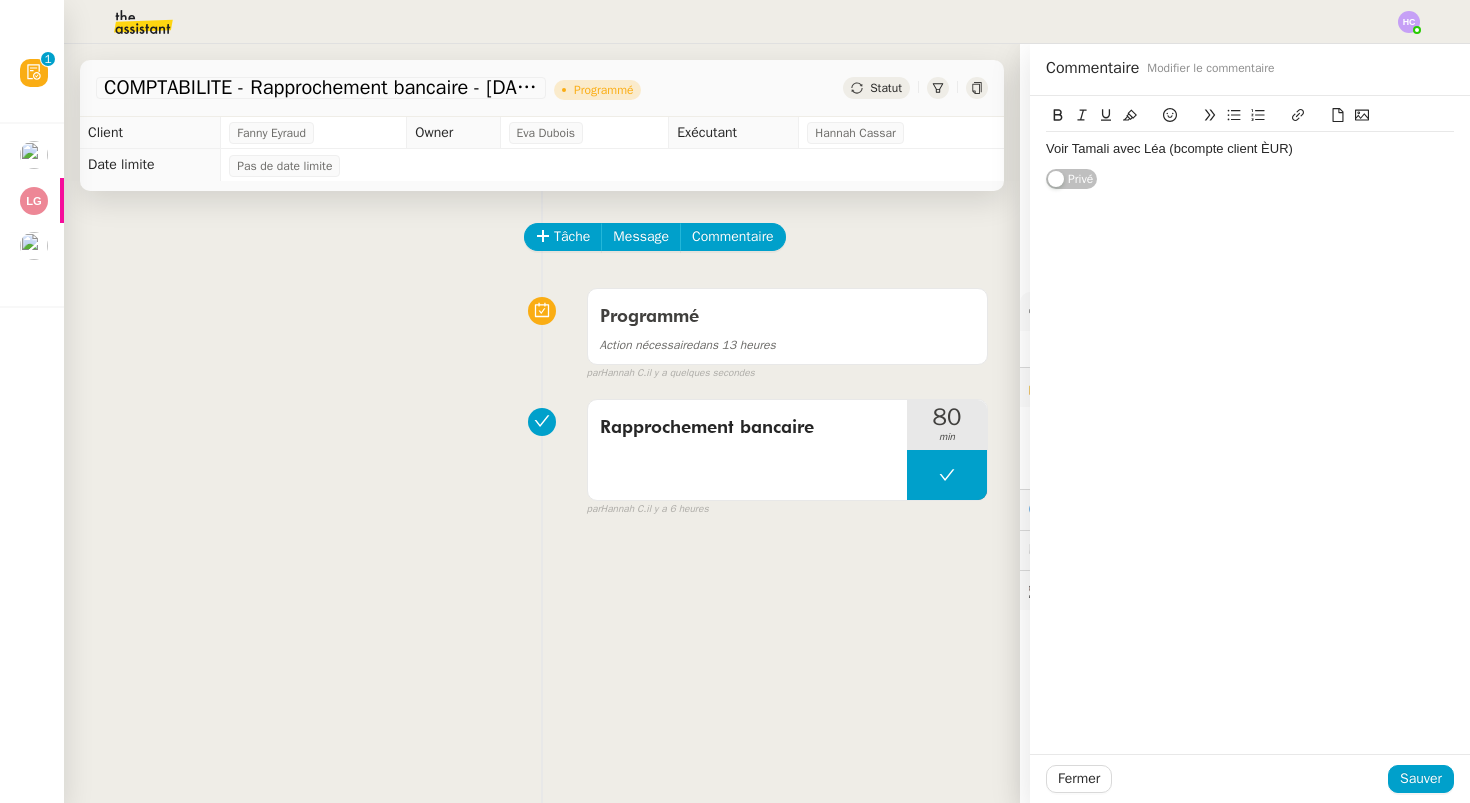 click on "Voir Tamali avec Léa (bcompte client ÈUR)" 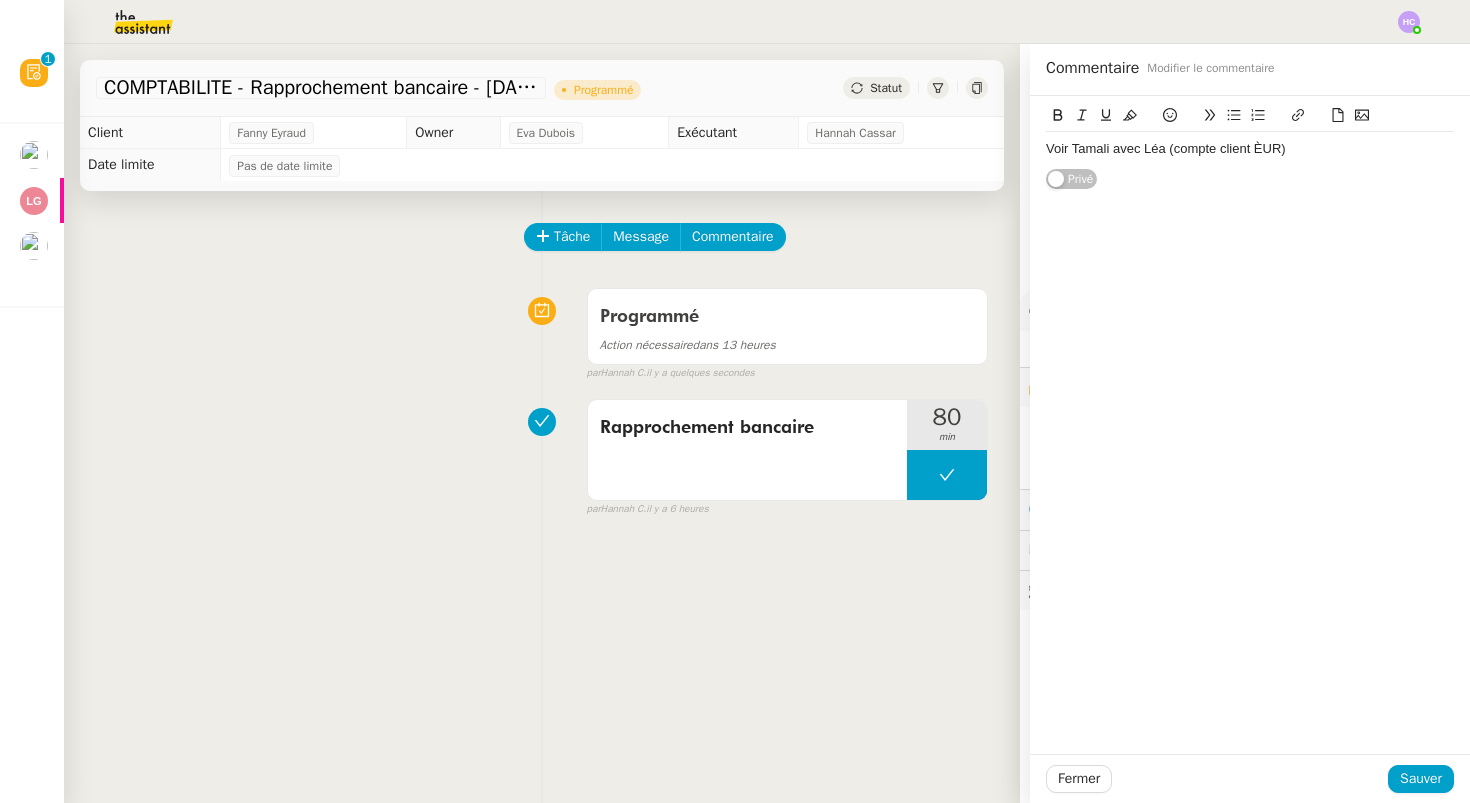 click on "Voir Tamali avec Léa (compte client ÈUR)" 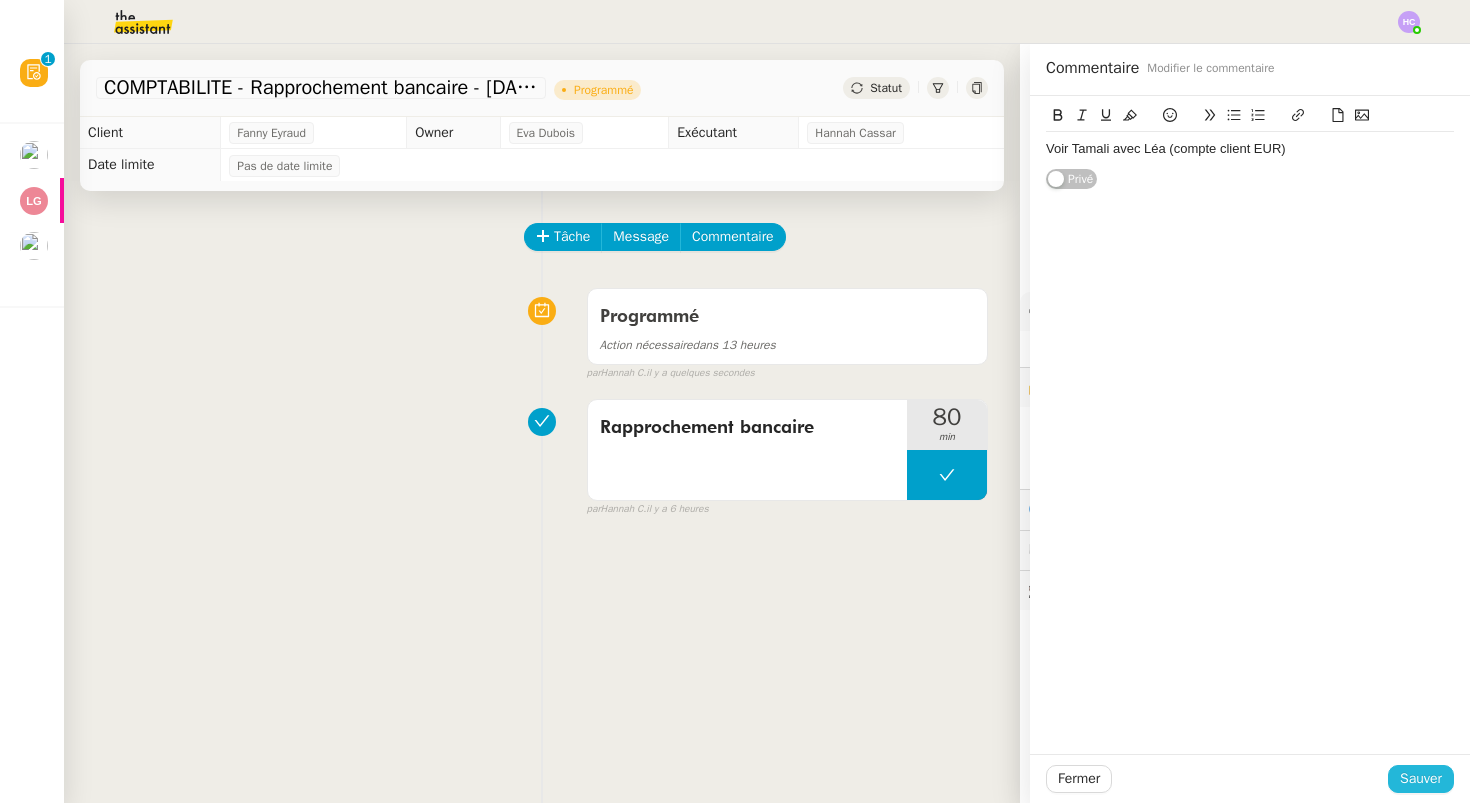 click on "Sauver" 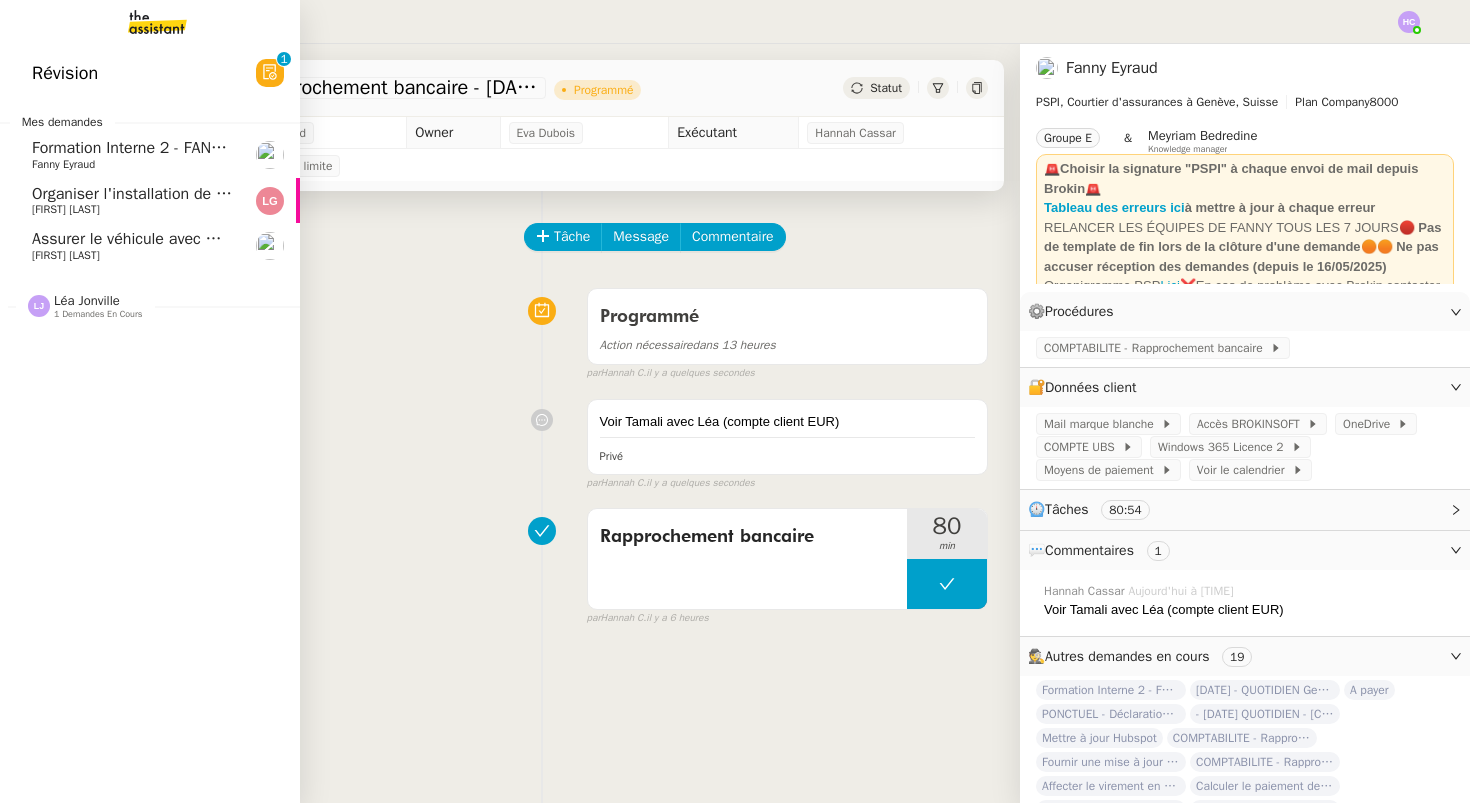 click on "Assurer le véhicule avec Matmut" 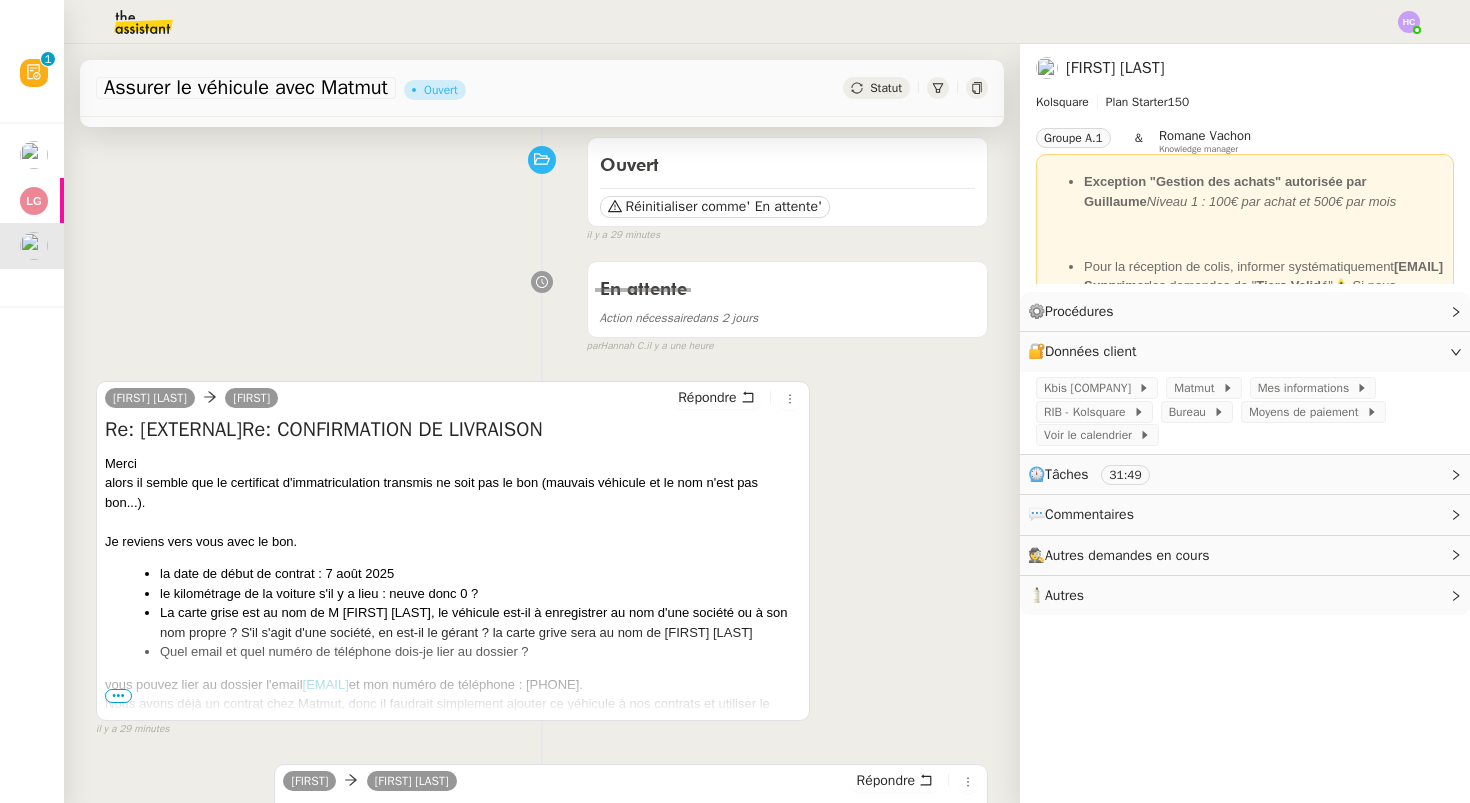 scroll, scrollTop: 203, scrollLeft: 0, axis: vertical 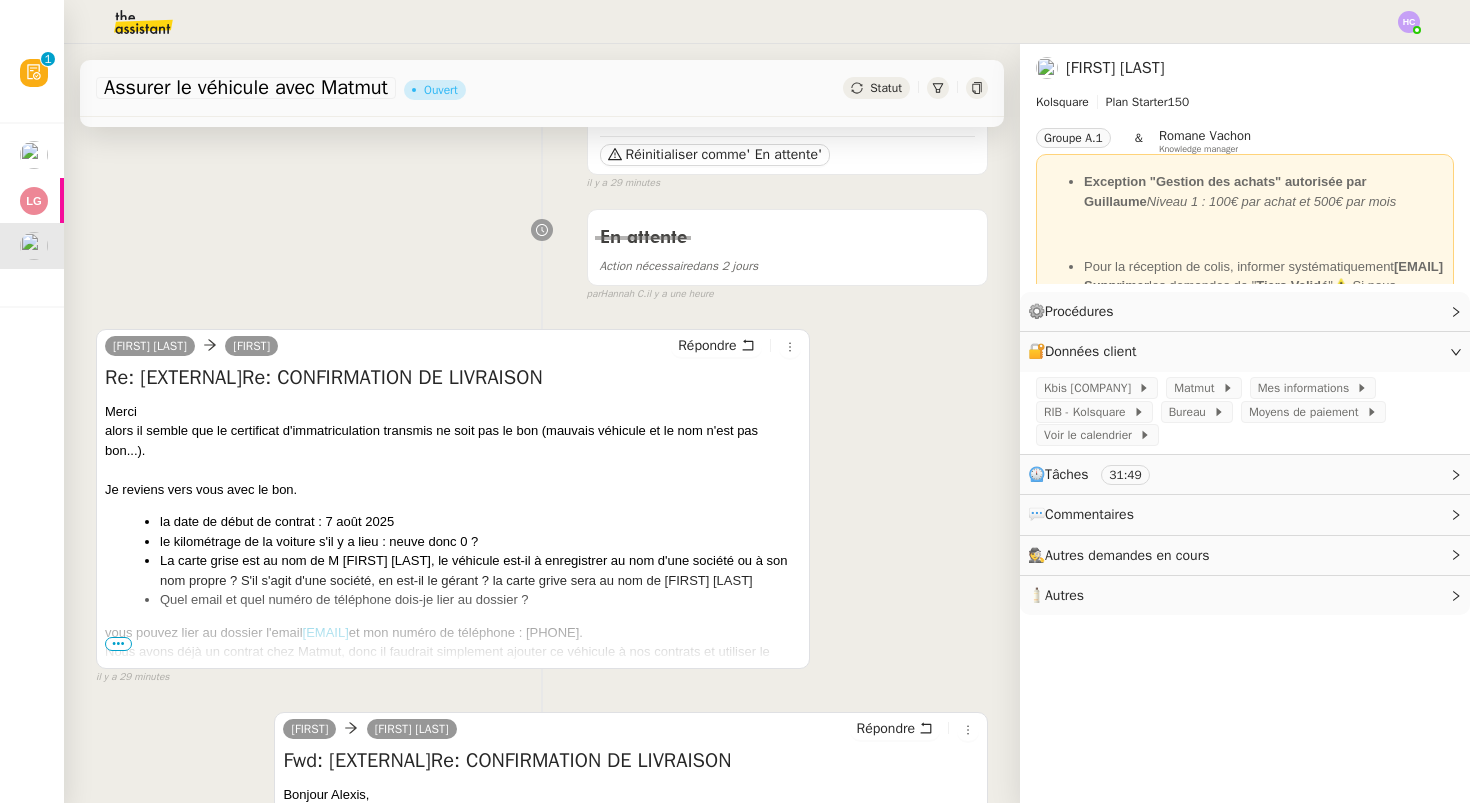 click on "•••" at bounding box center (118, 644) 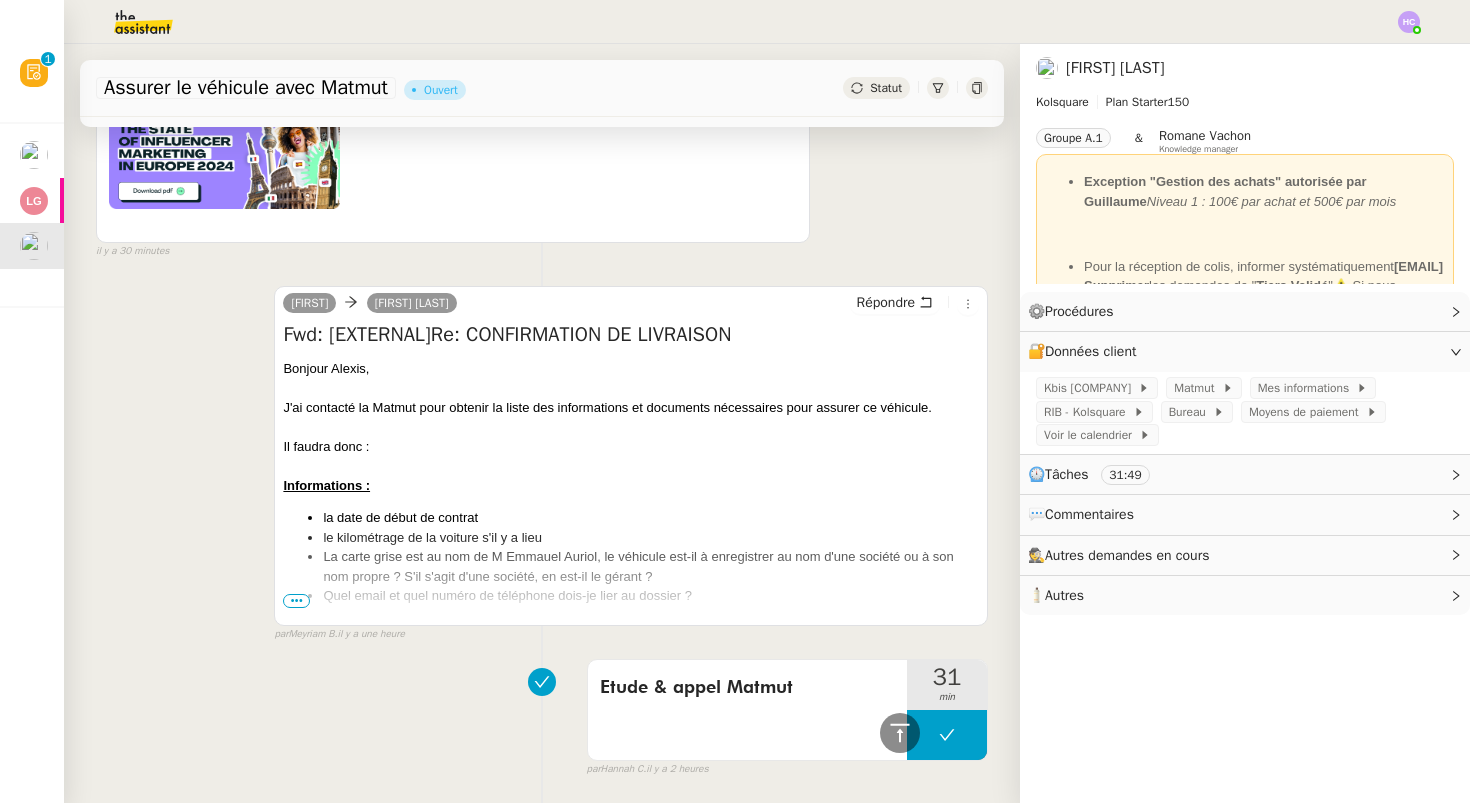 scroll, scrollTop: 1352, scrollLeft: 0, axis: vertical 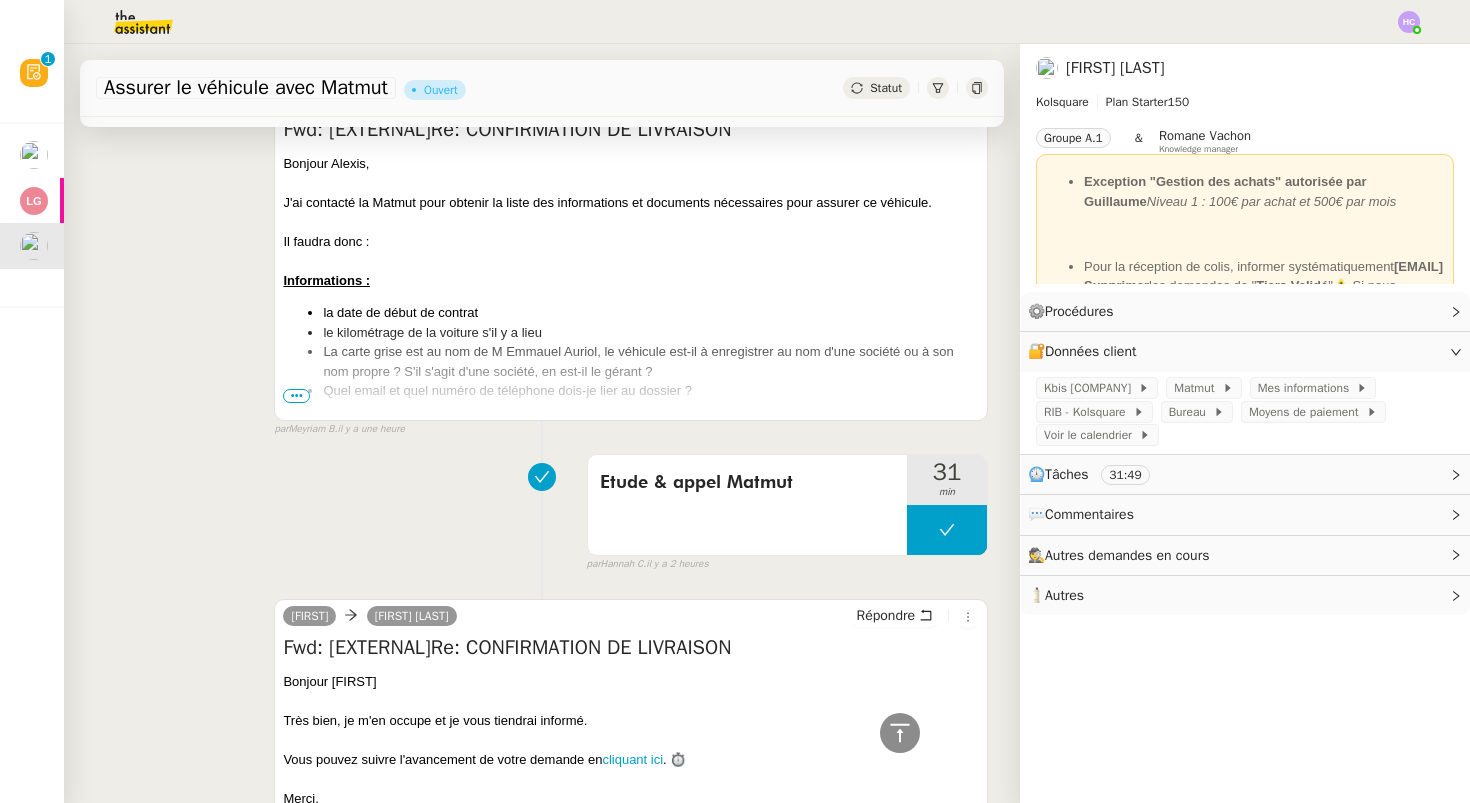 click on "la date de début de contrat le kilométrage de la voiture s'il y a lieu La carte grise est au nom de M Emmauel Auriol, le véhicule est-il à enregistrer au nom d'une société ou à son nom propre ? S'il s'agit d'une société, en est-il le gérant ?  Quel email et quel numéro de téléphone dois-je lier au dossier ?" at bounding box center [631, 352] 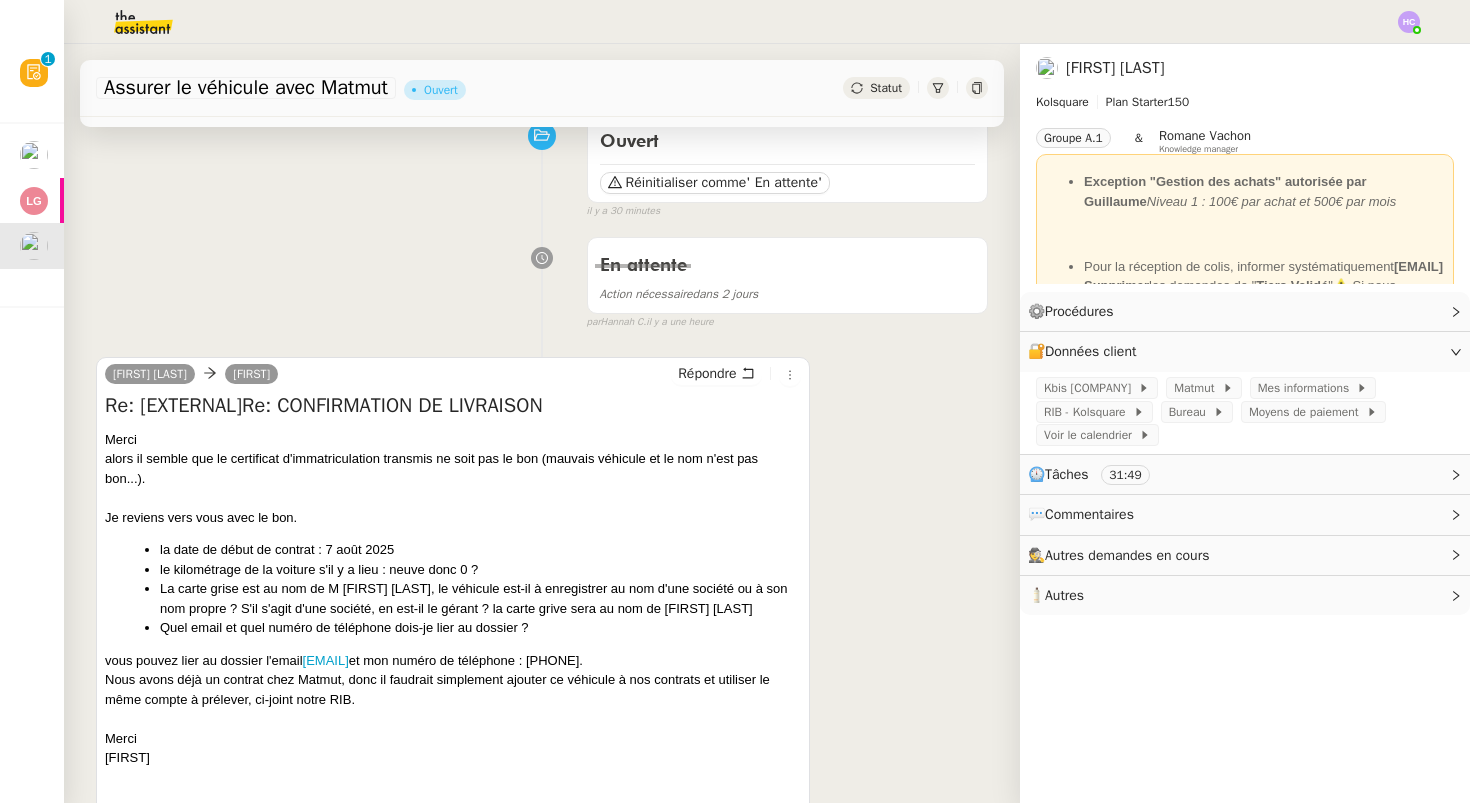 scroll, scrollTop: 0, scrollLeft: 0, axis: both 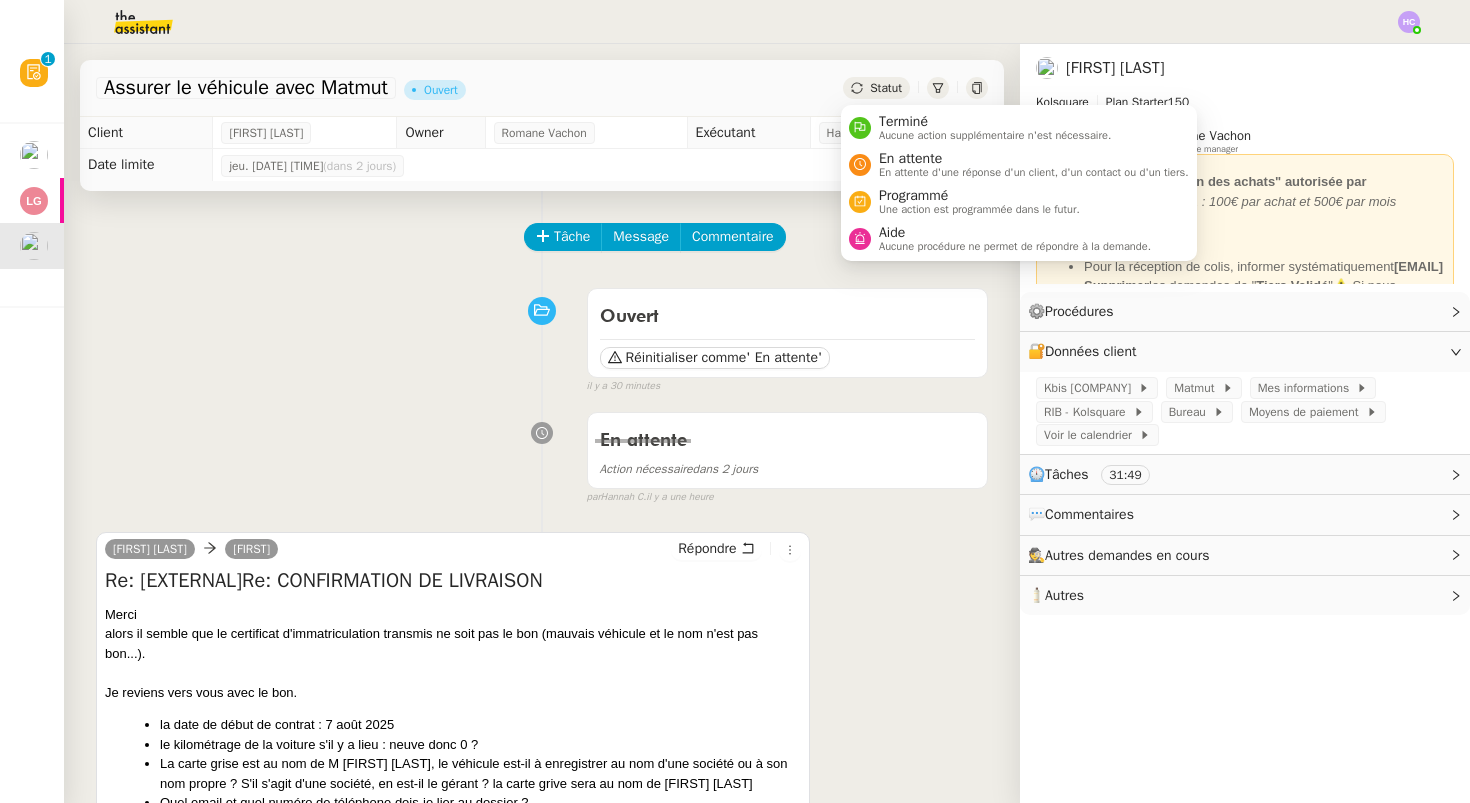click on "Statut" 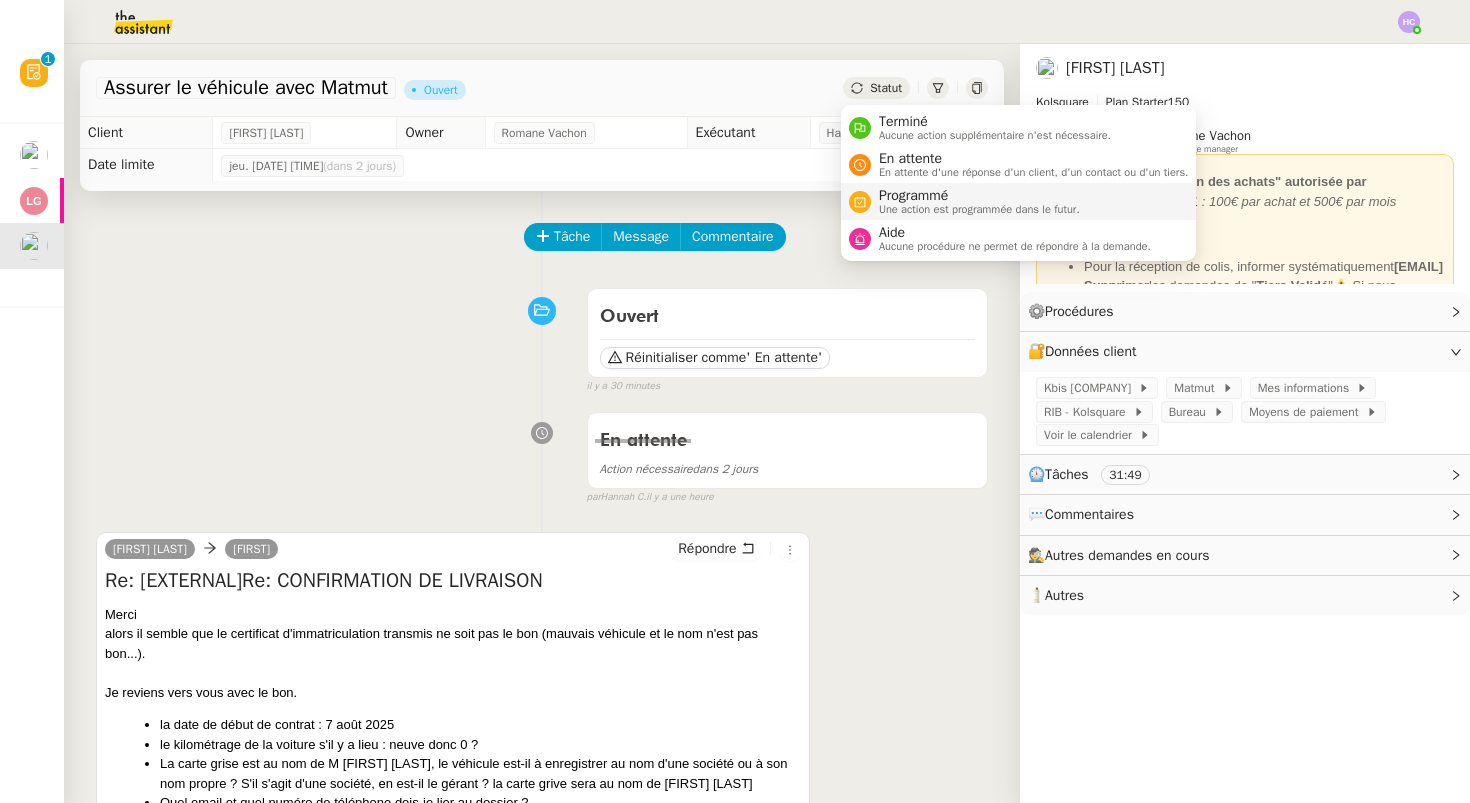 click on "Programmé" at bounding box center [979, 196] 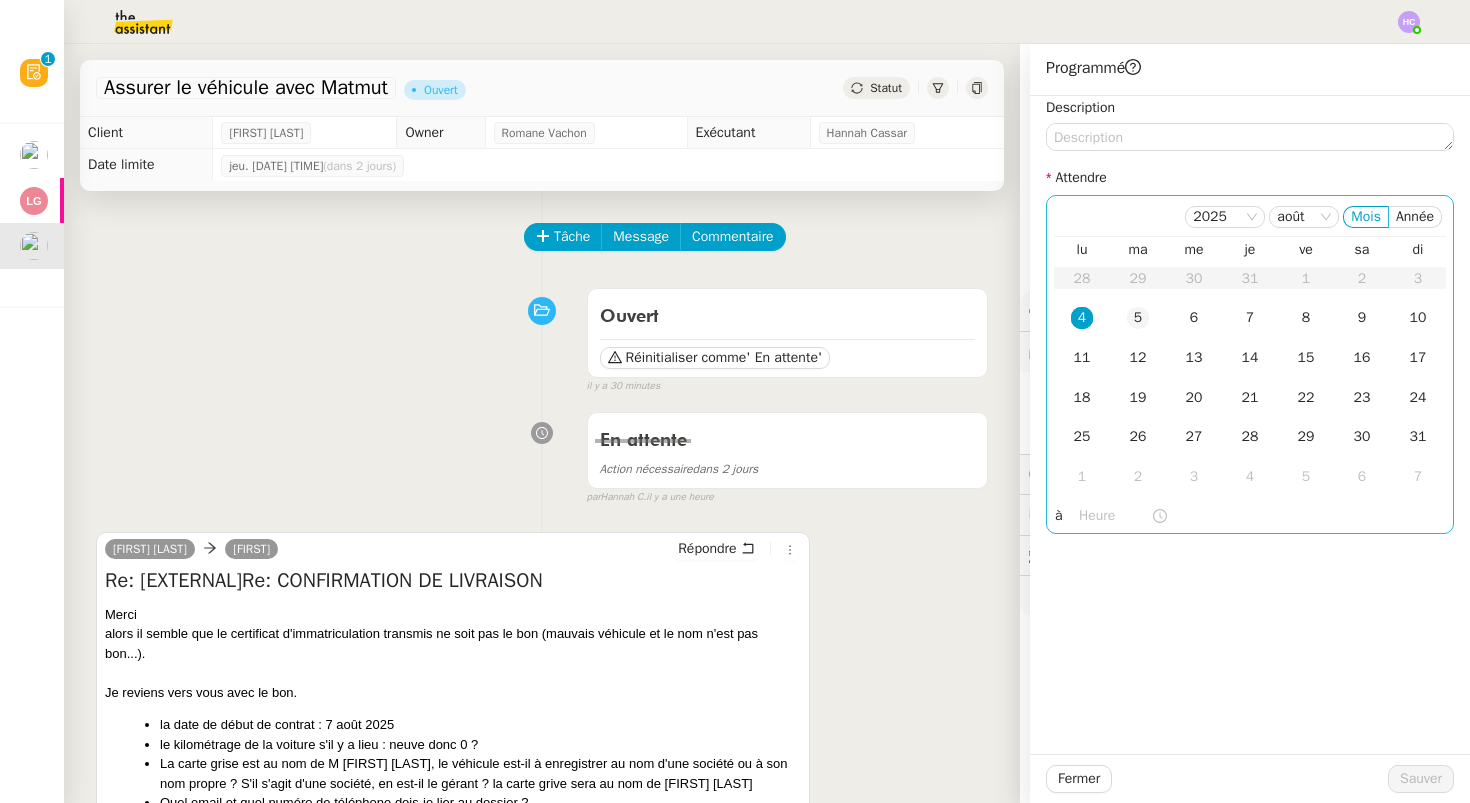 click on "5" 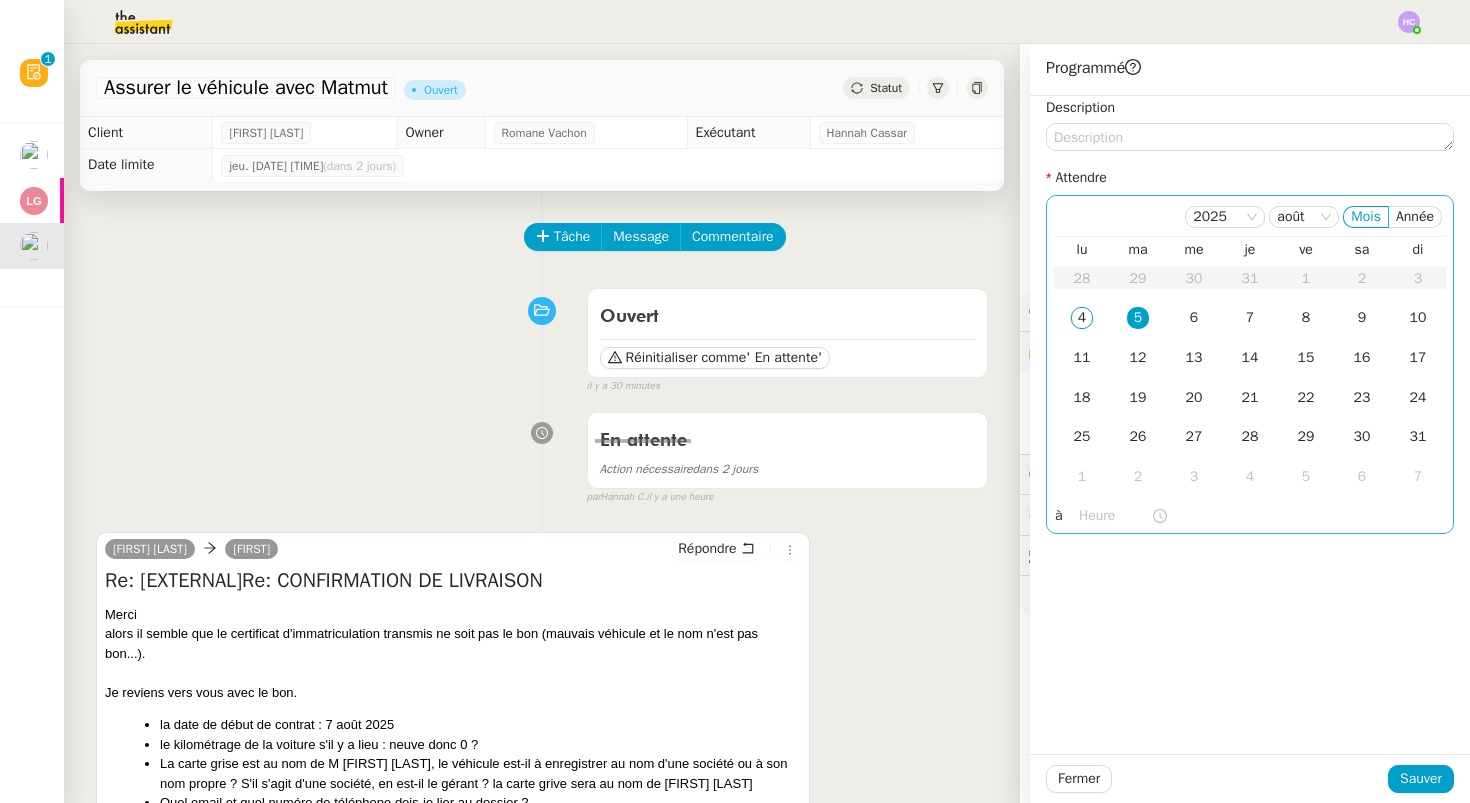 click 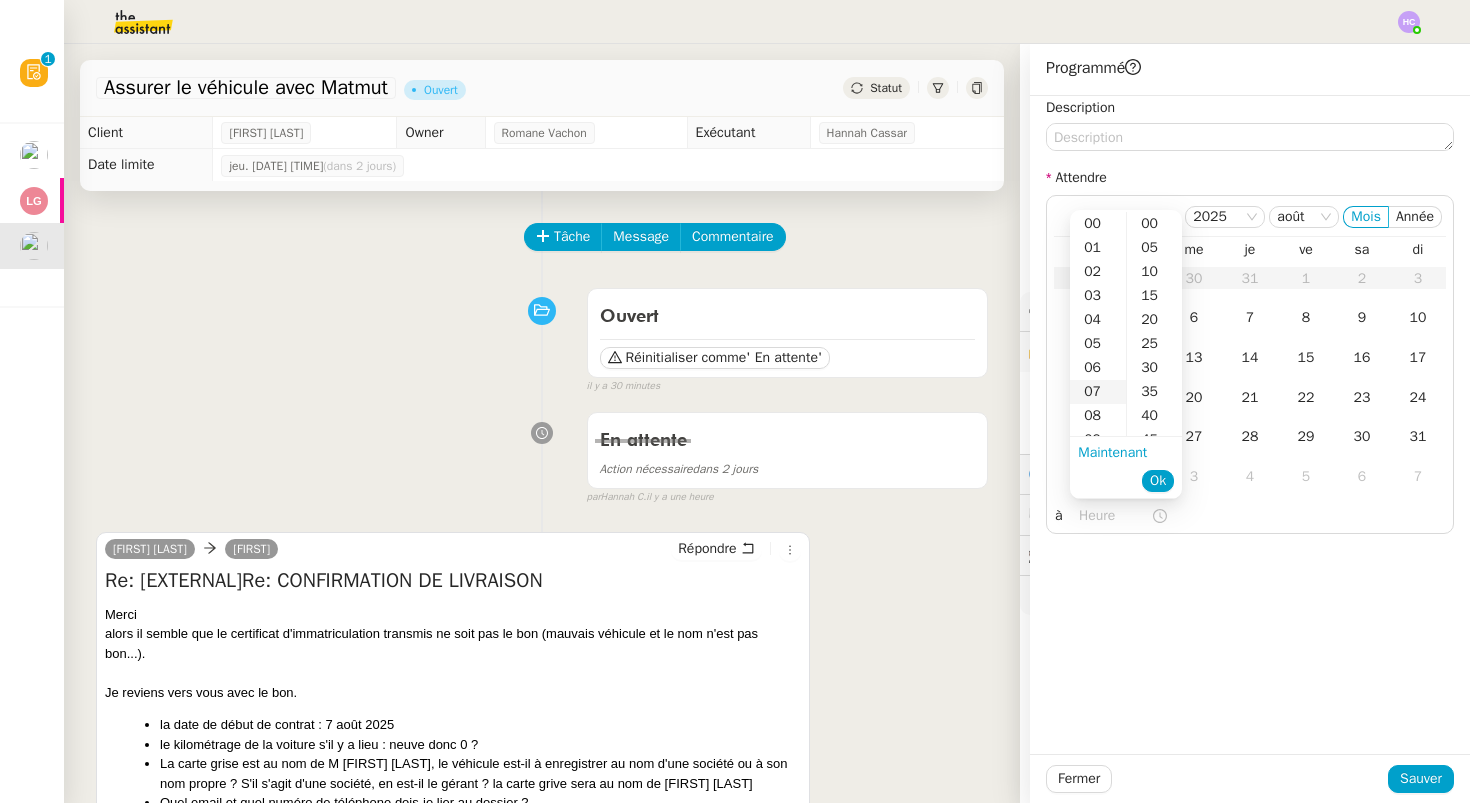 click on "07" at bounding box center (1098, 392) 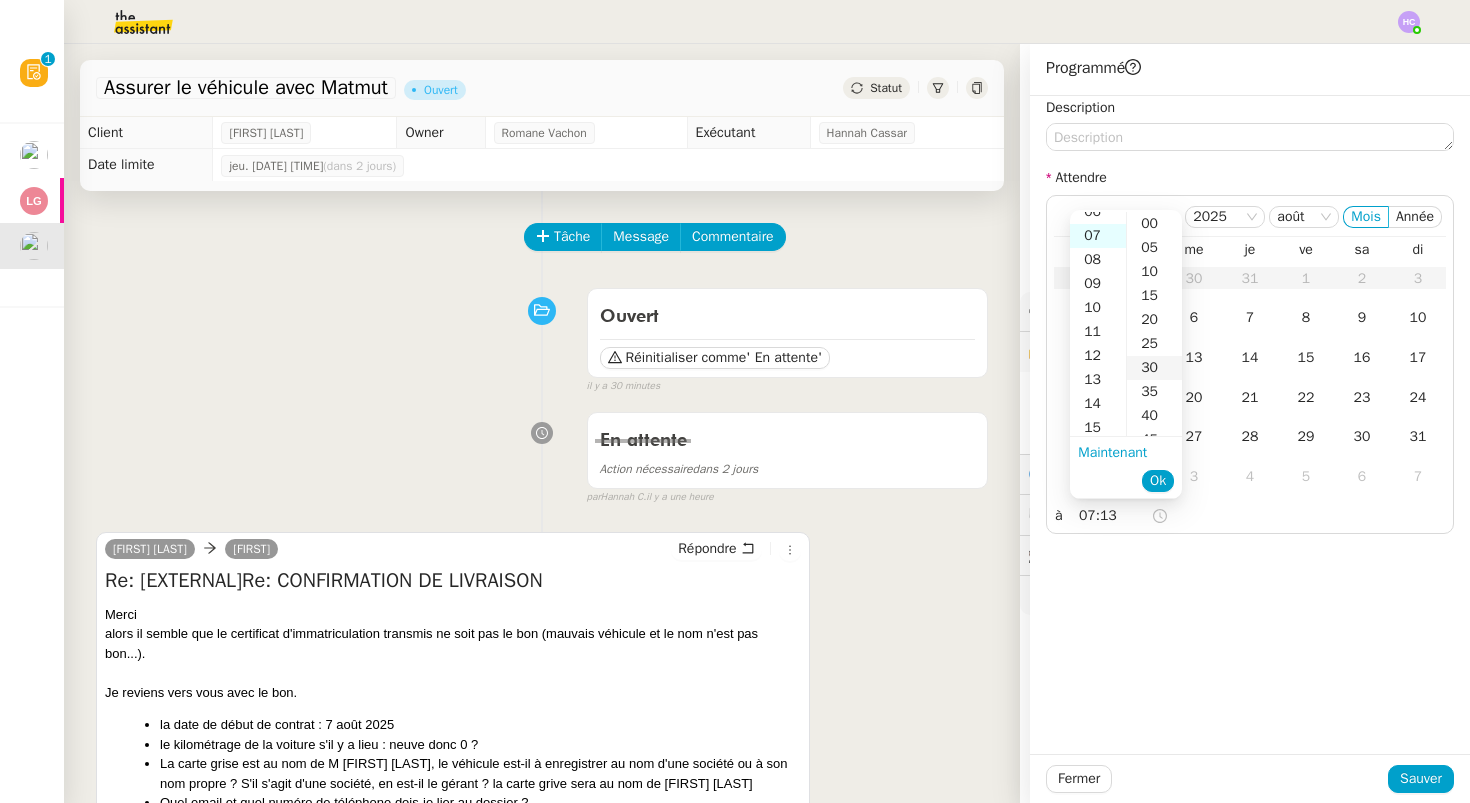 scroll, scrollTop: 168, scrollLeft: 0, axis: vertical 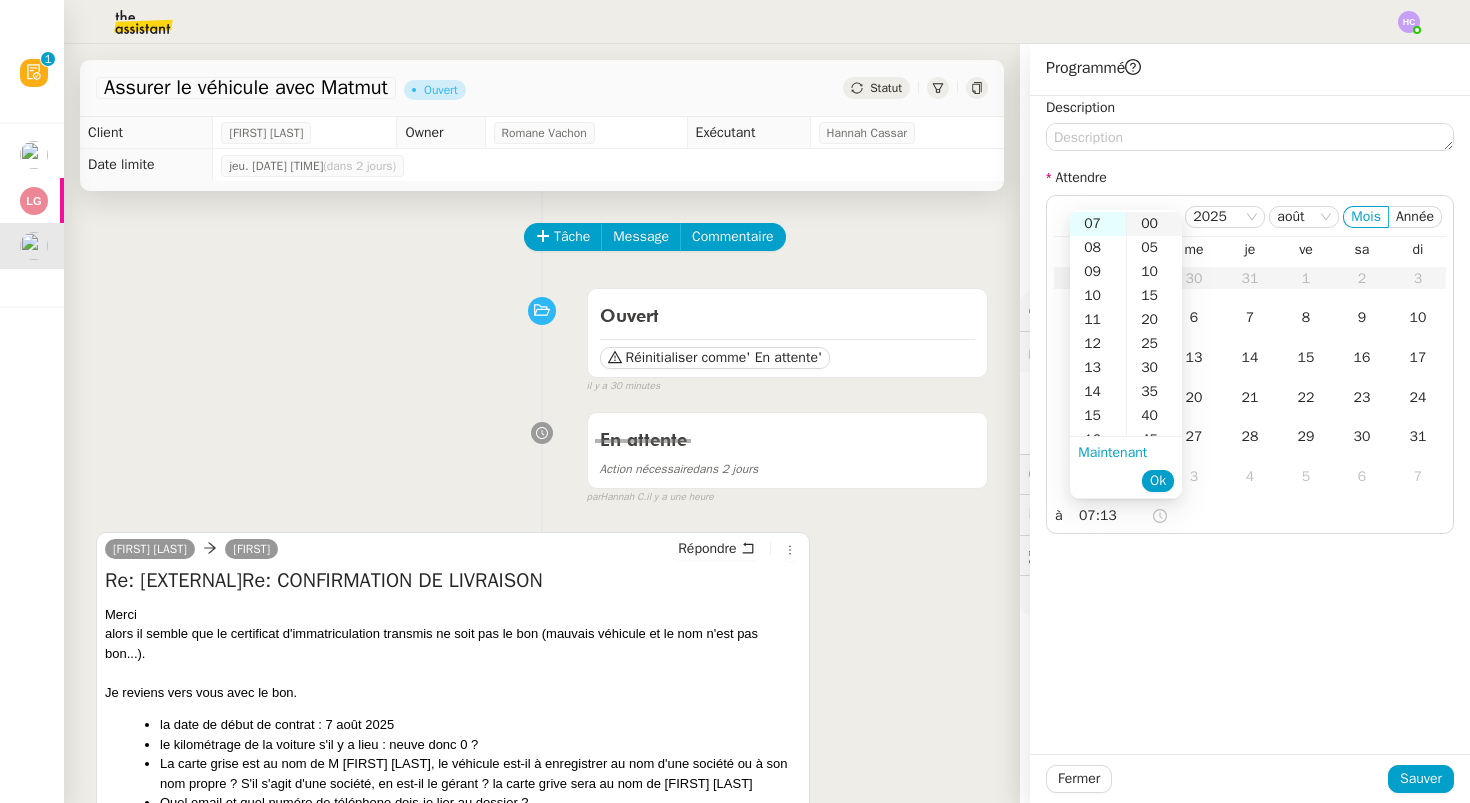 click on "00" at bounding box center [1154, 224] 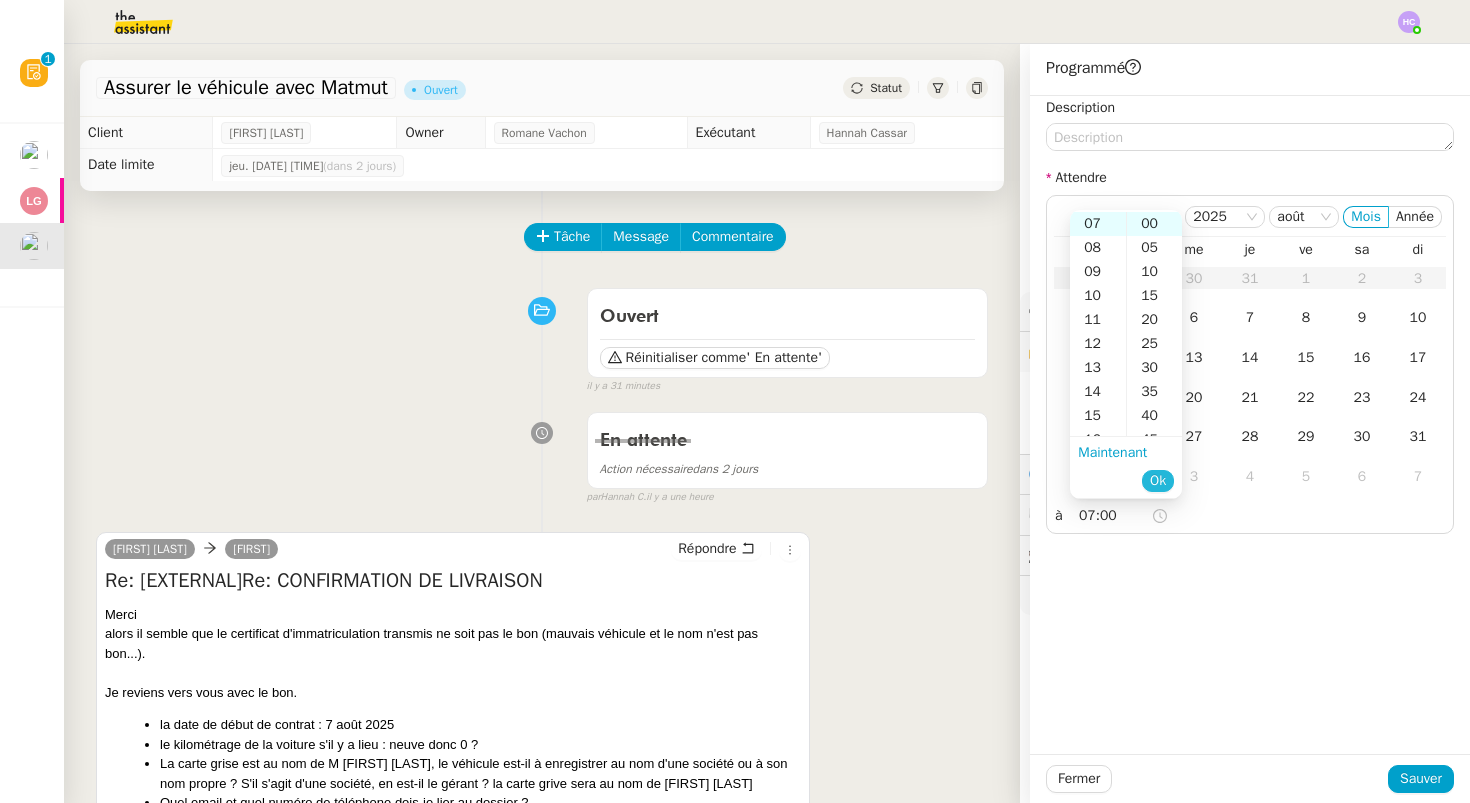 click on "Ok" at bounding box center (1158, 481) 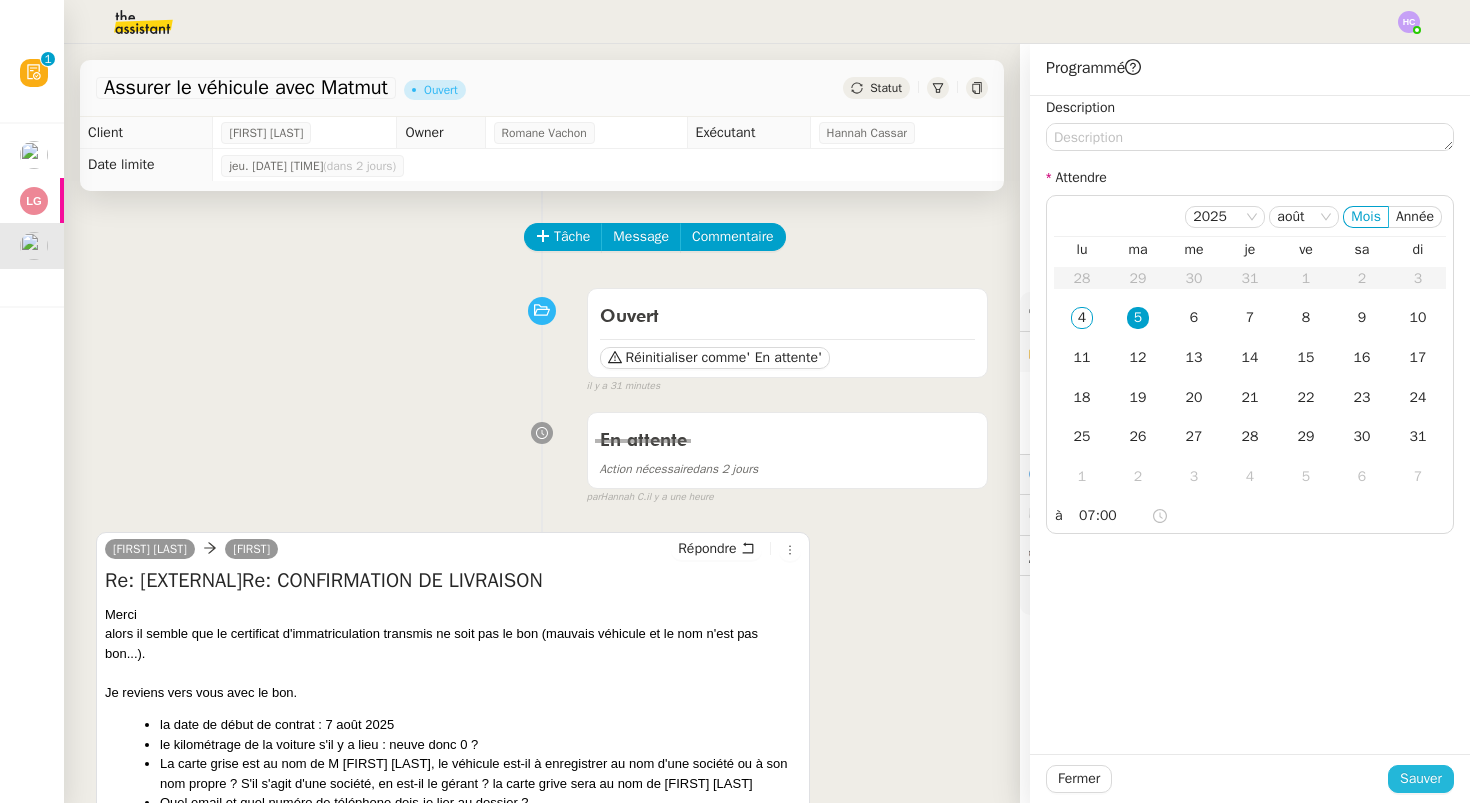 click on "Sauver" 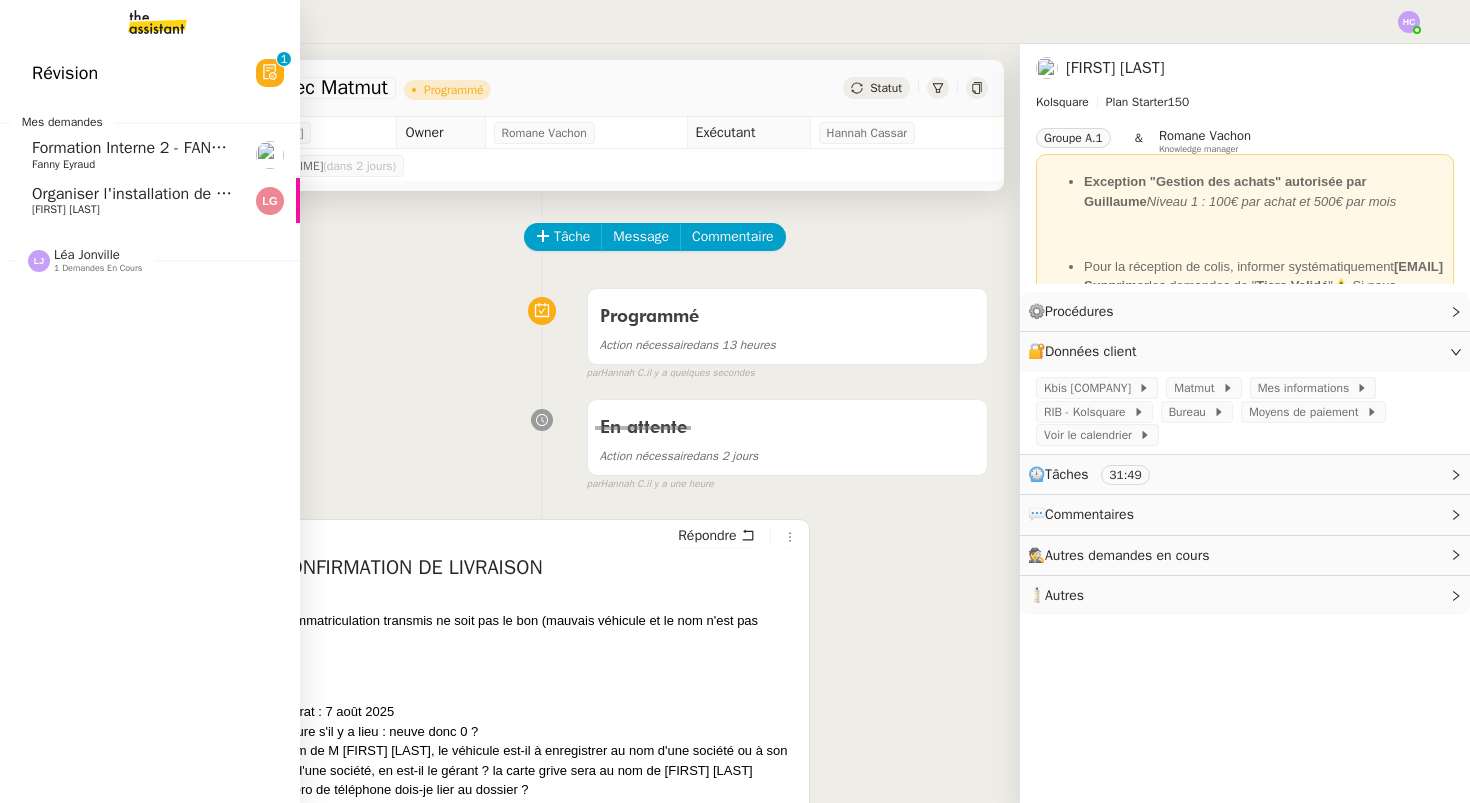 click on "[FIRST] [LAST]" 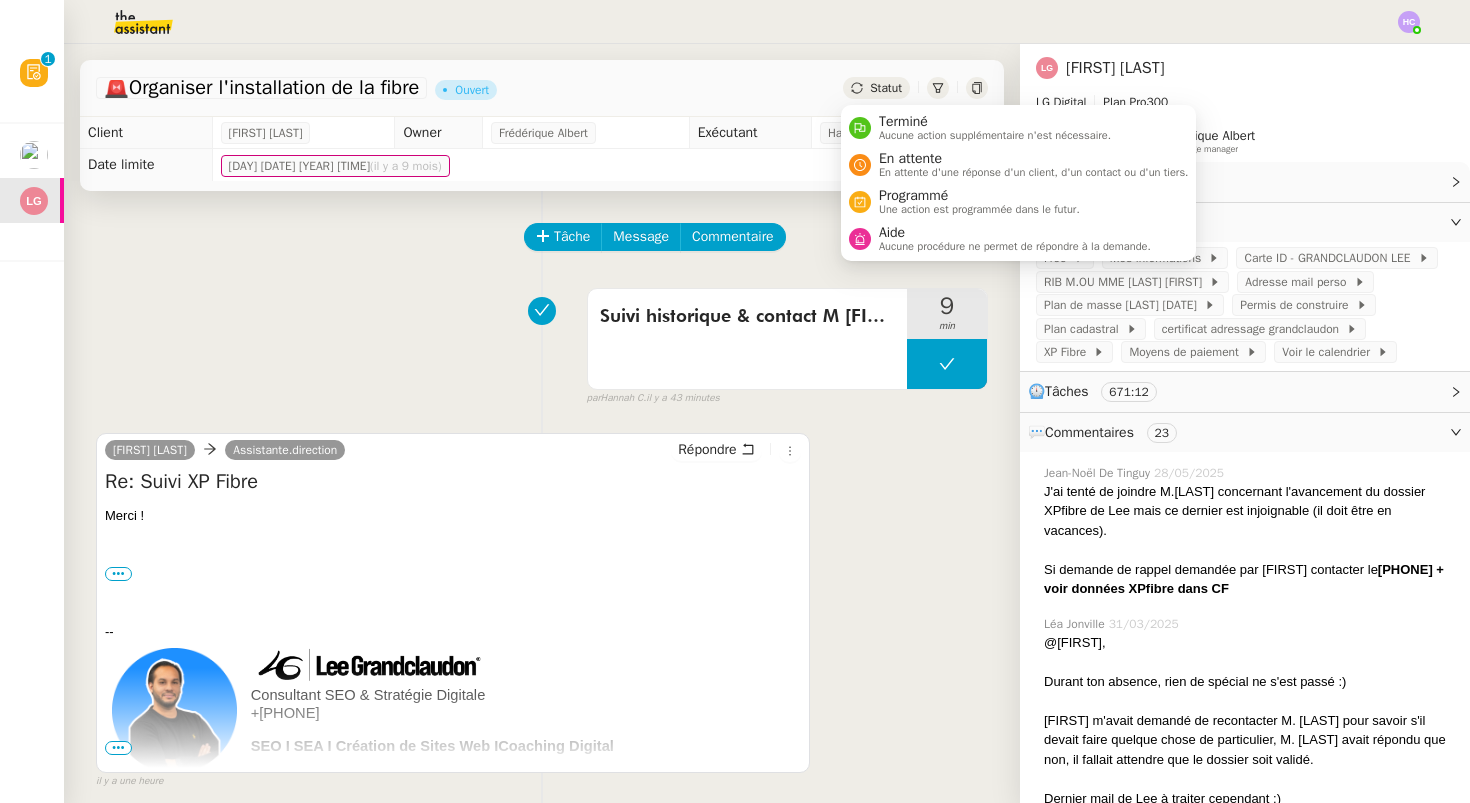 click on "Statut" 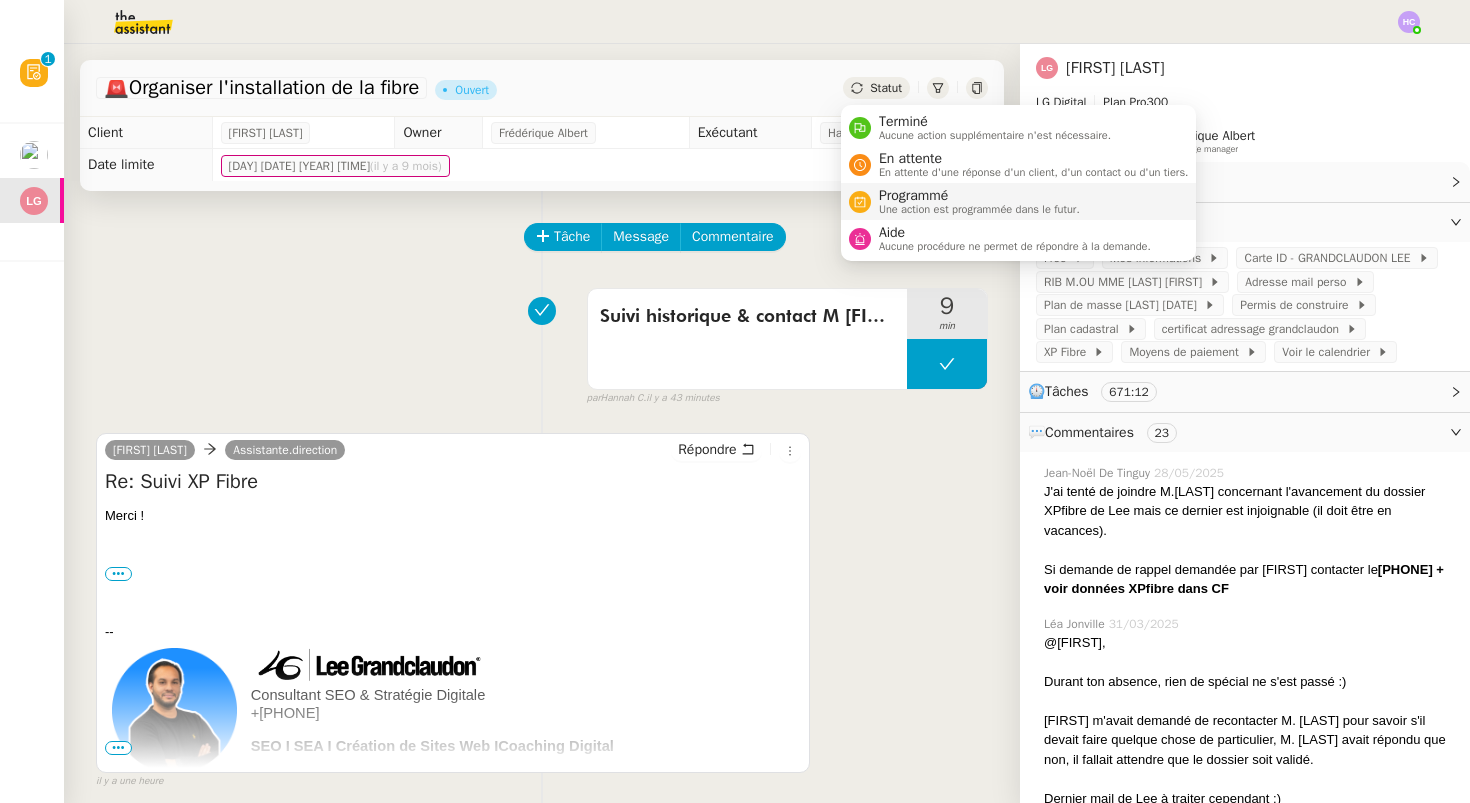 click on "Une action est programmée dans le futur." at bounding box center (979, 209) 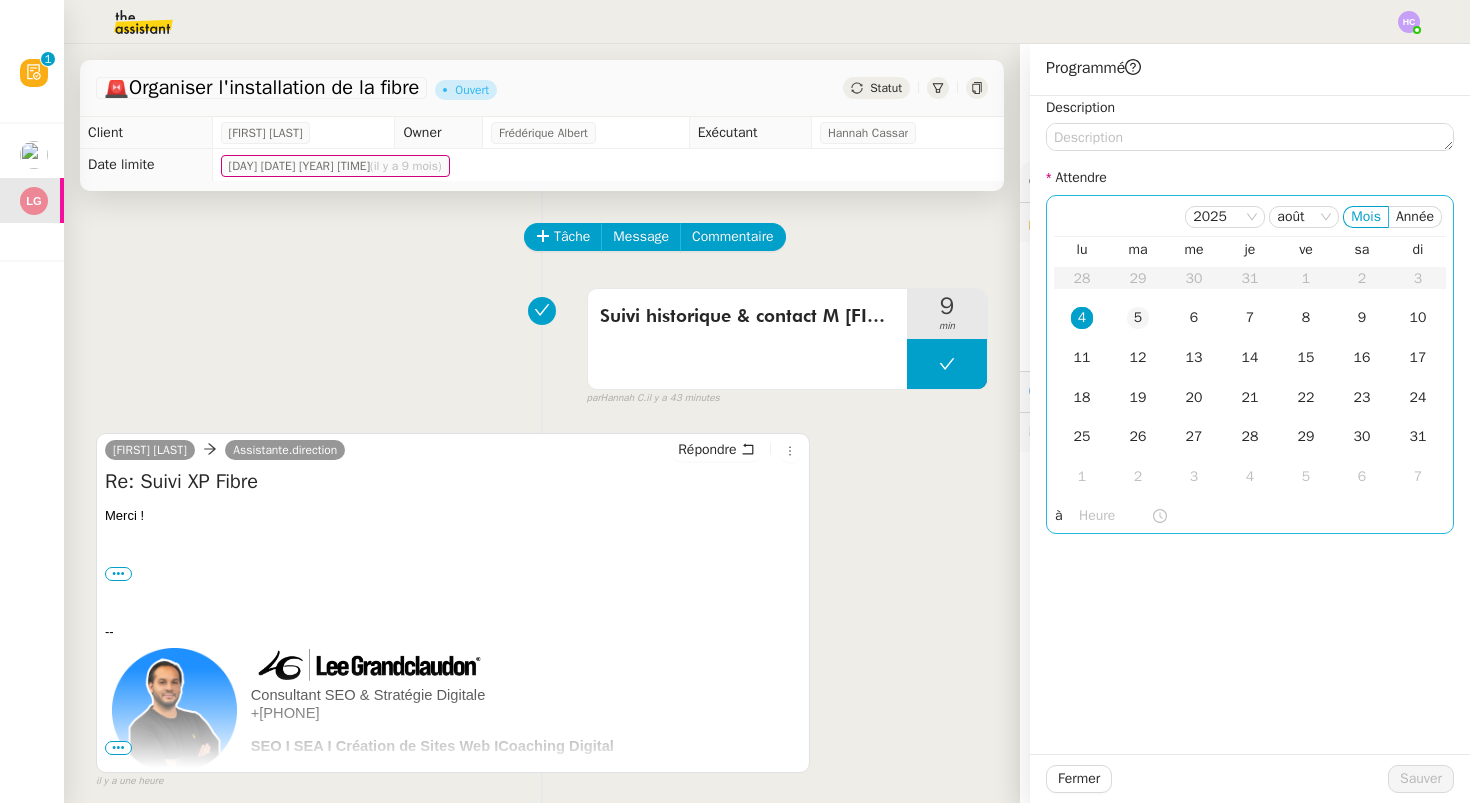 click on "5" 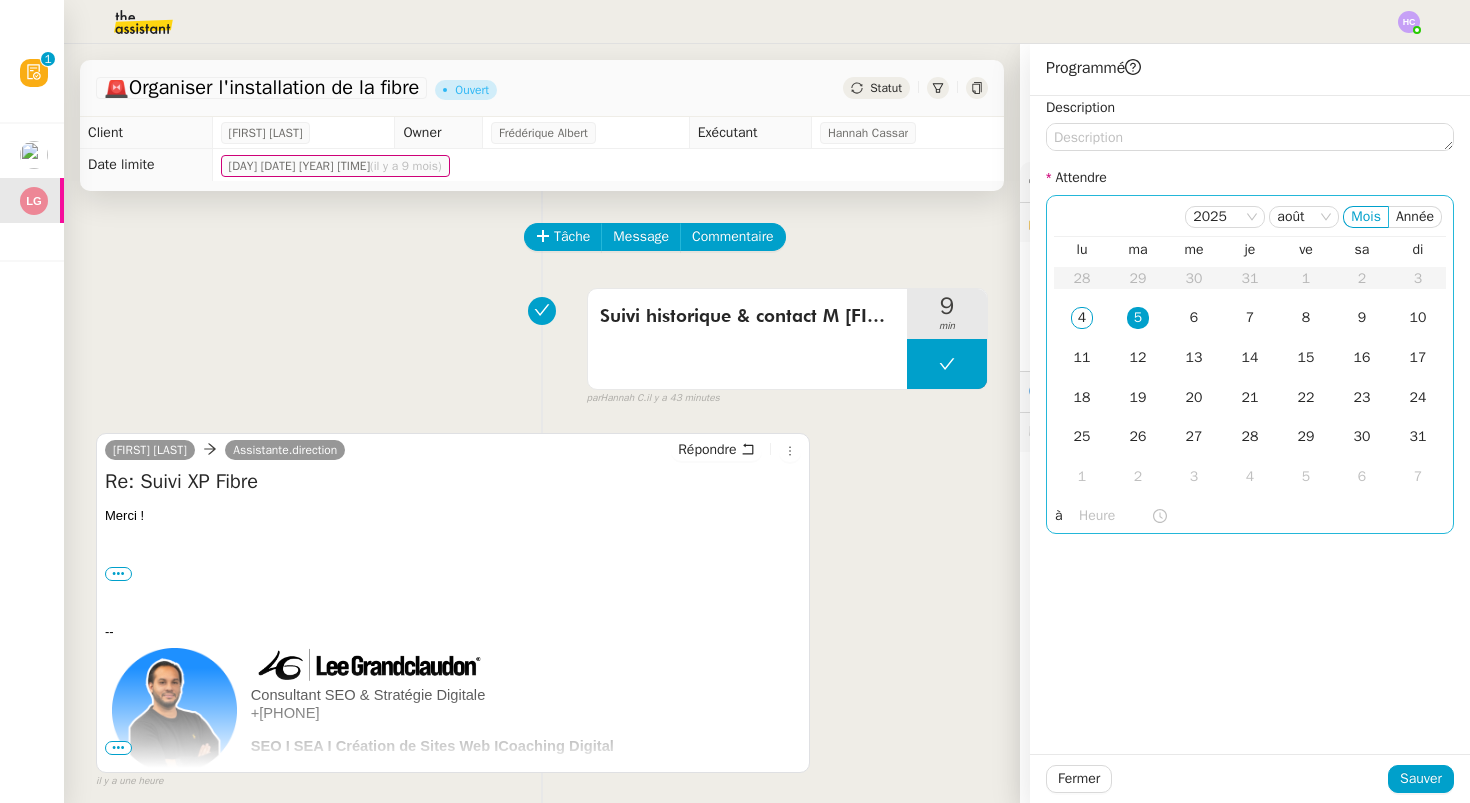 click 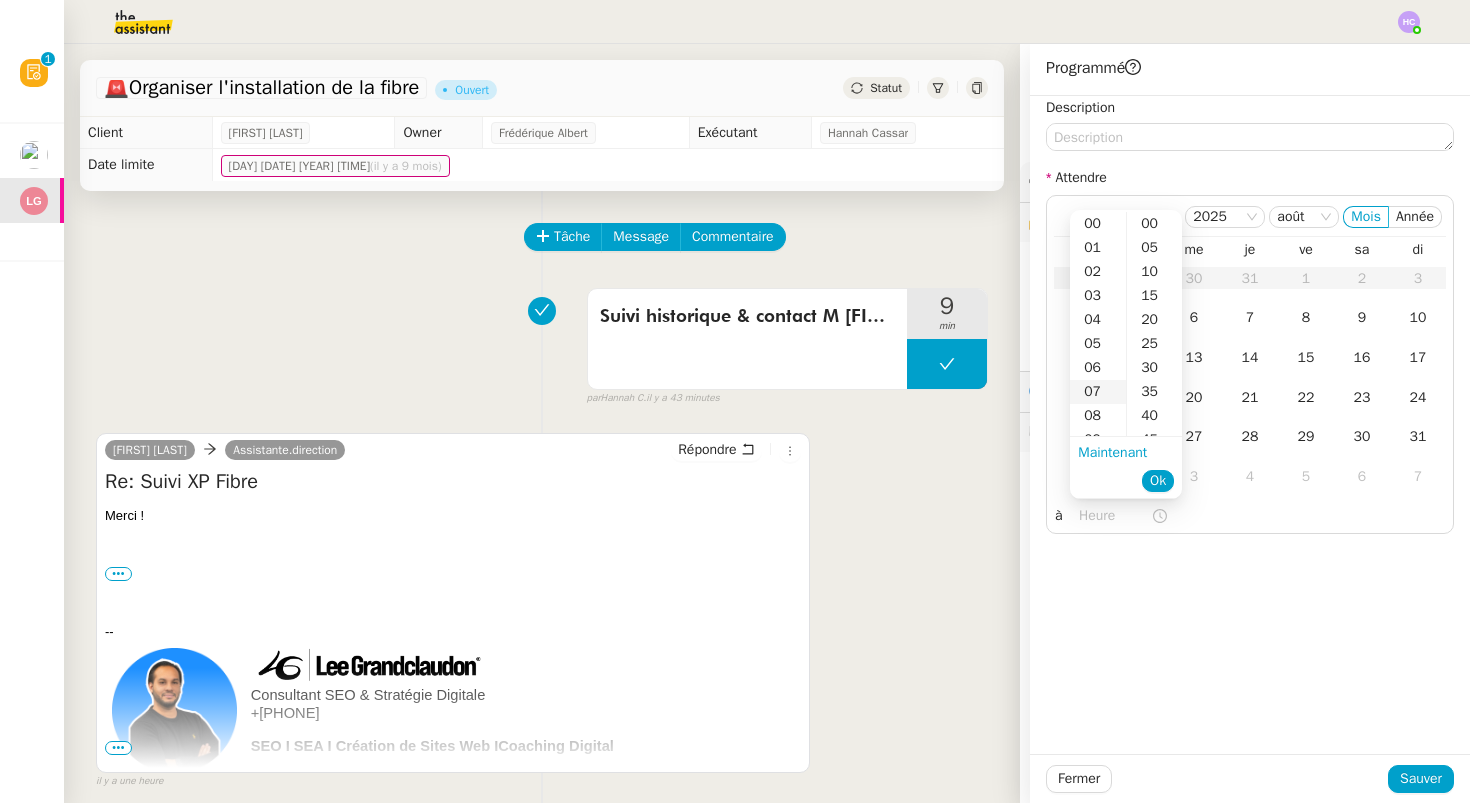 click on "07" at bounding box center [1098, 392] 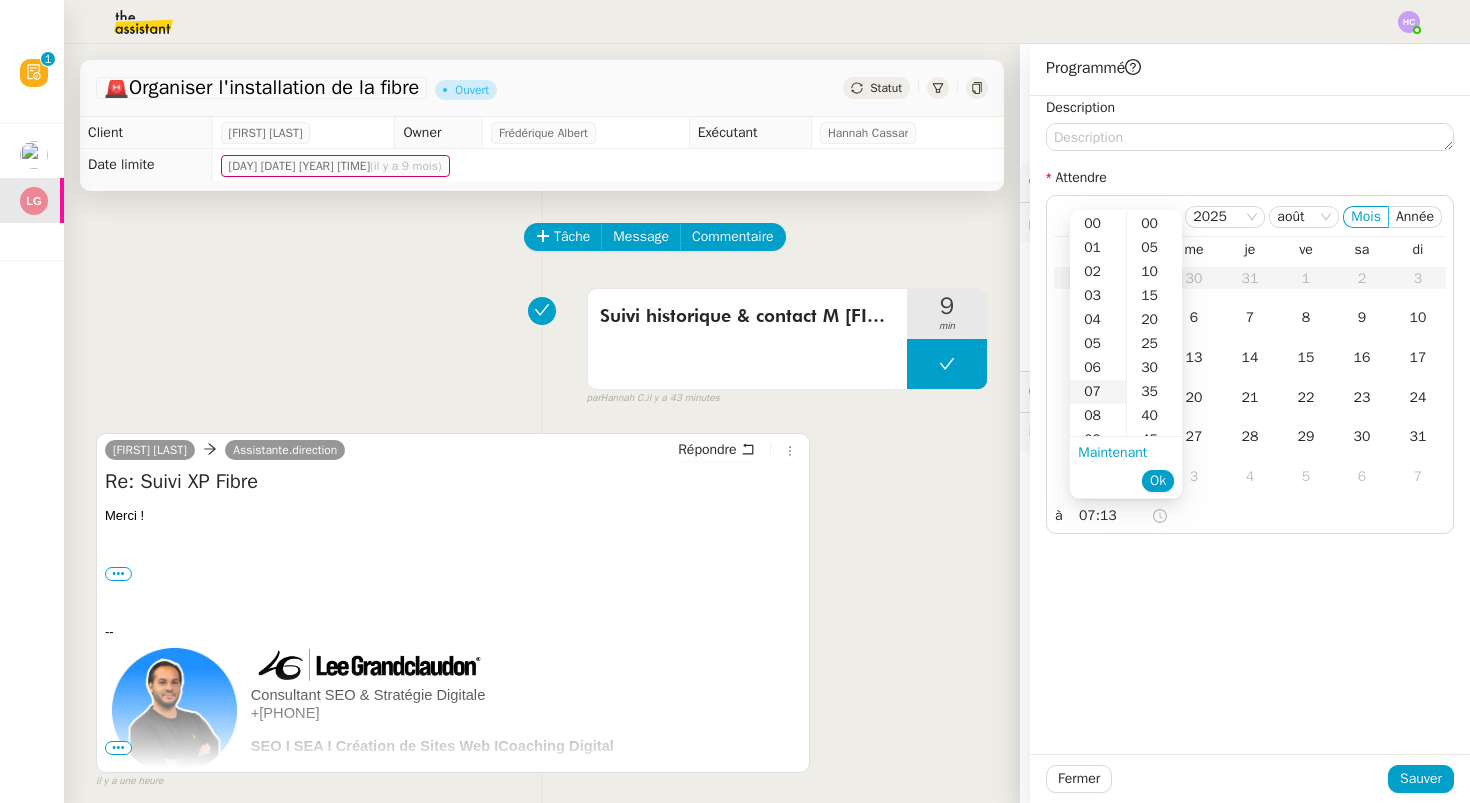 scroll, scrollTop: 168, scrollLeft: 0, axis: vertical 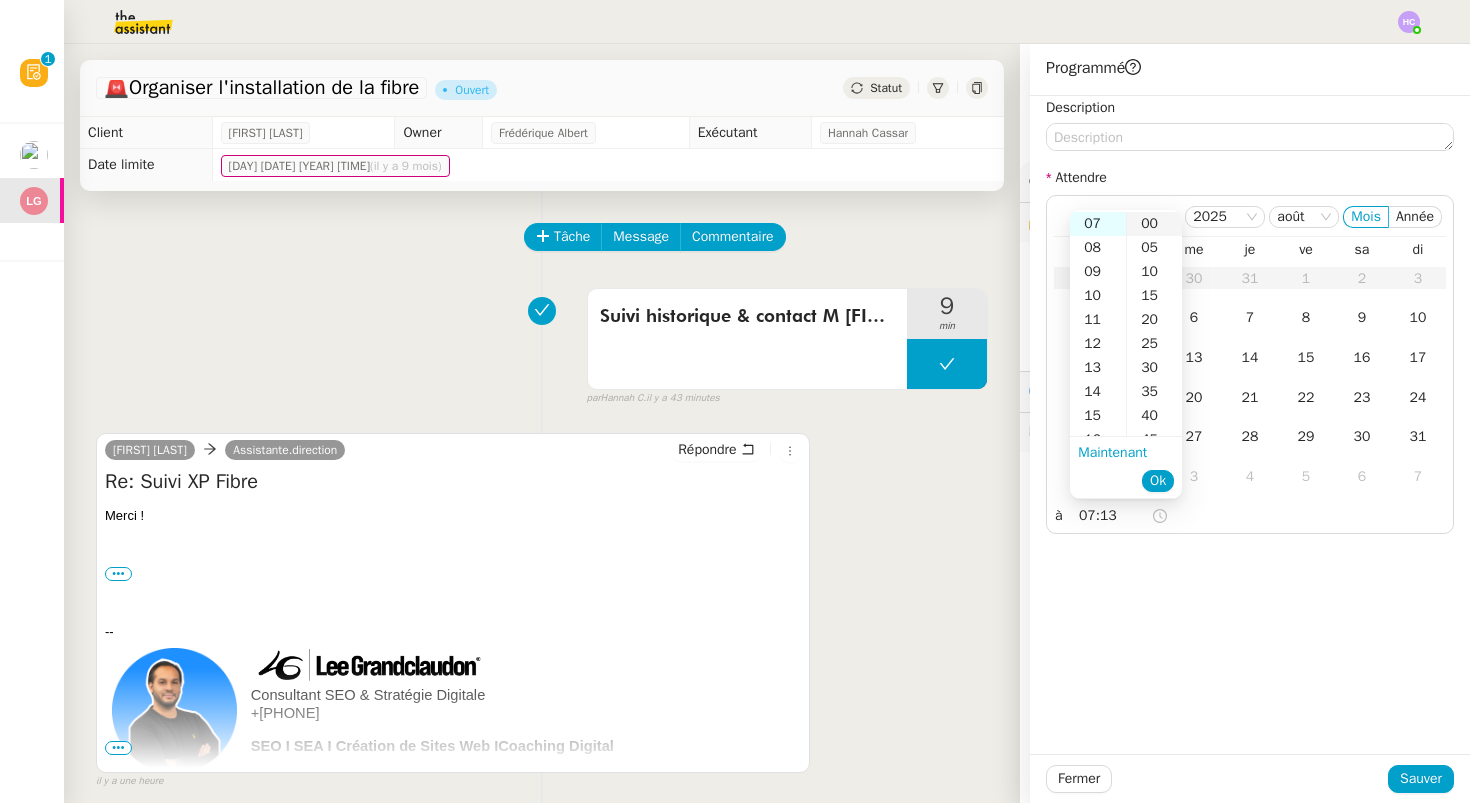 click on "00" at bounding box center (1154, 224) 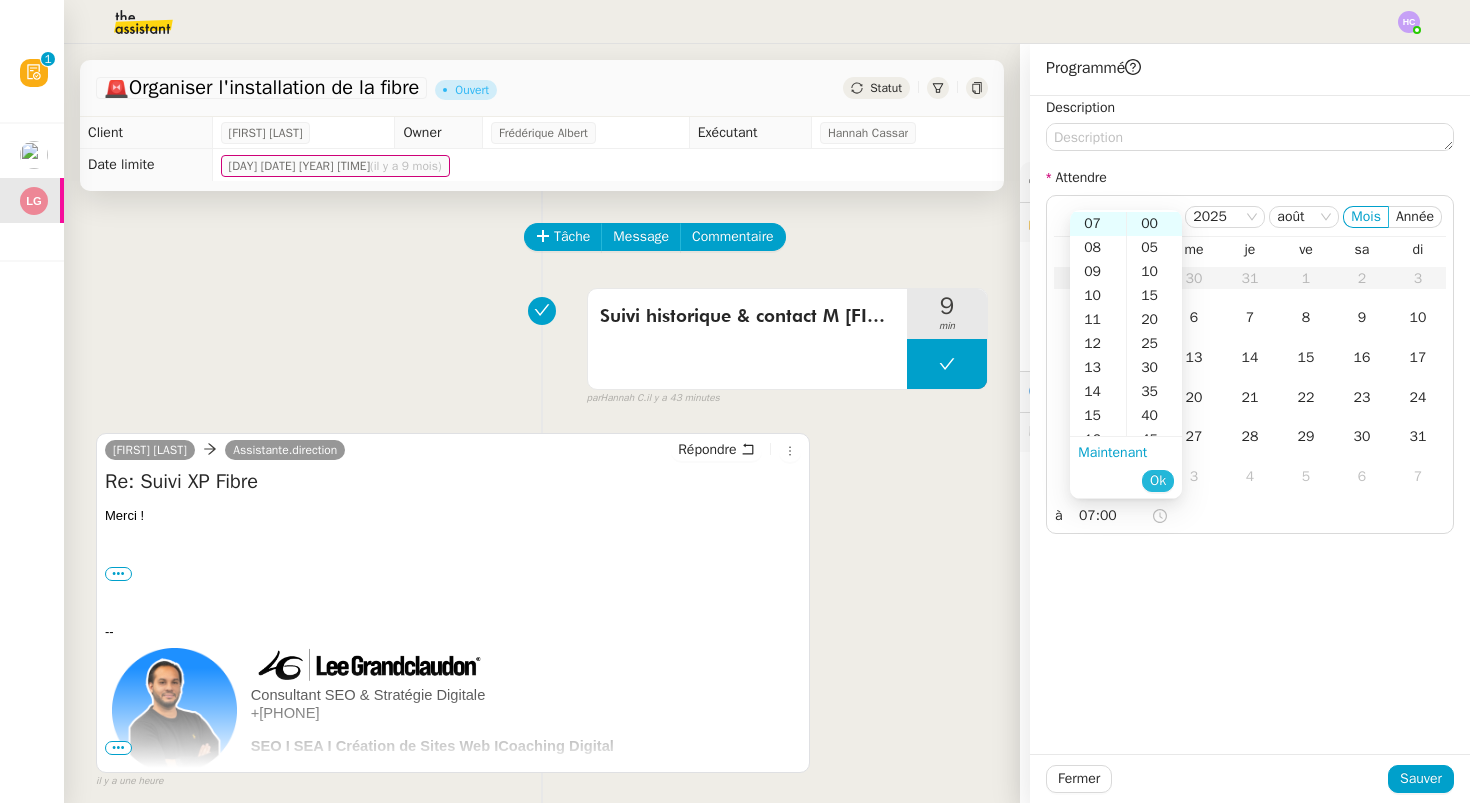 click on "Ok" at bounding box center [1158, 481] 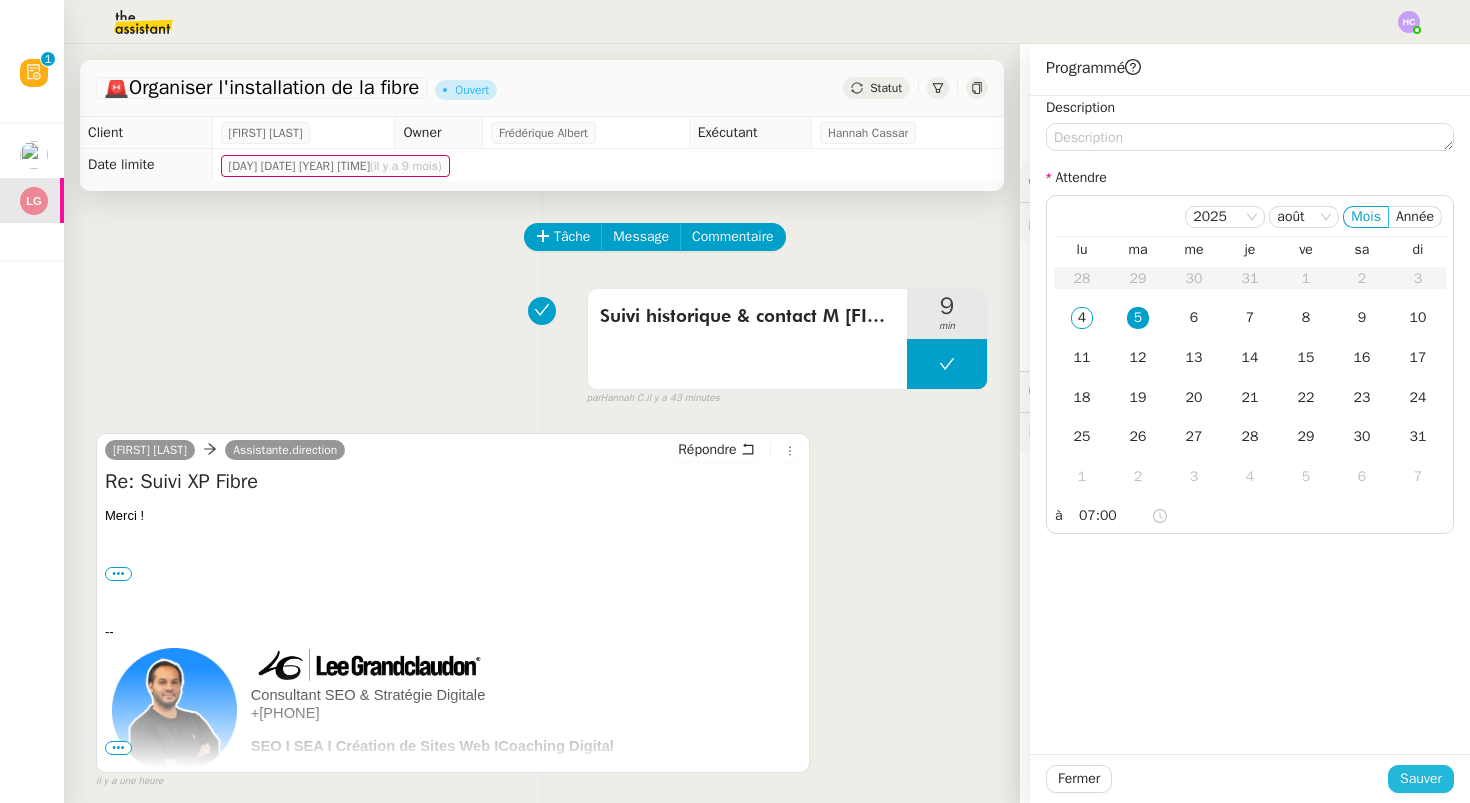 click on "Sauver" 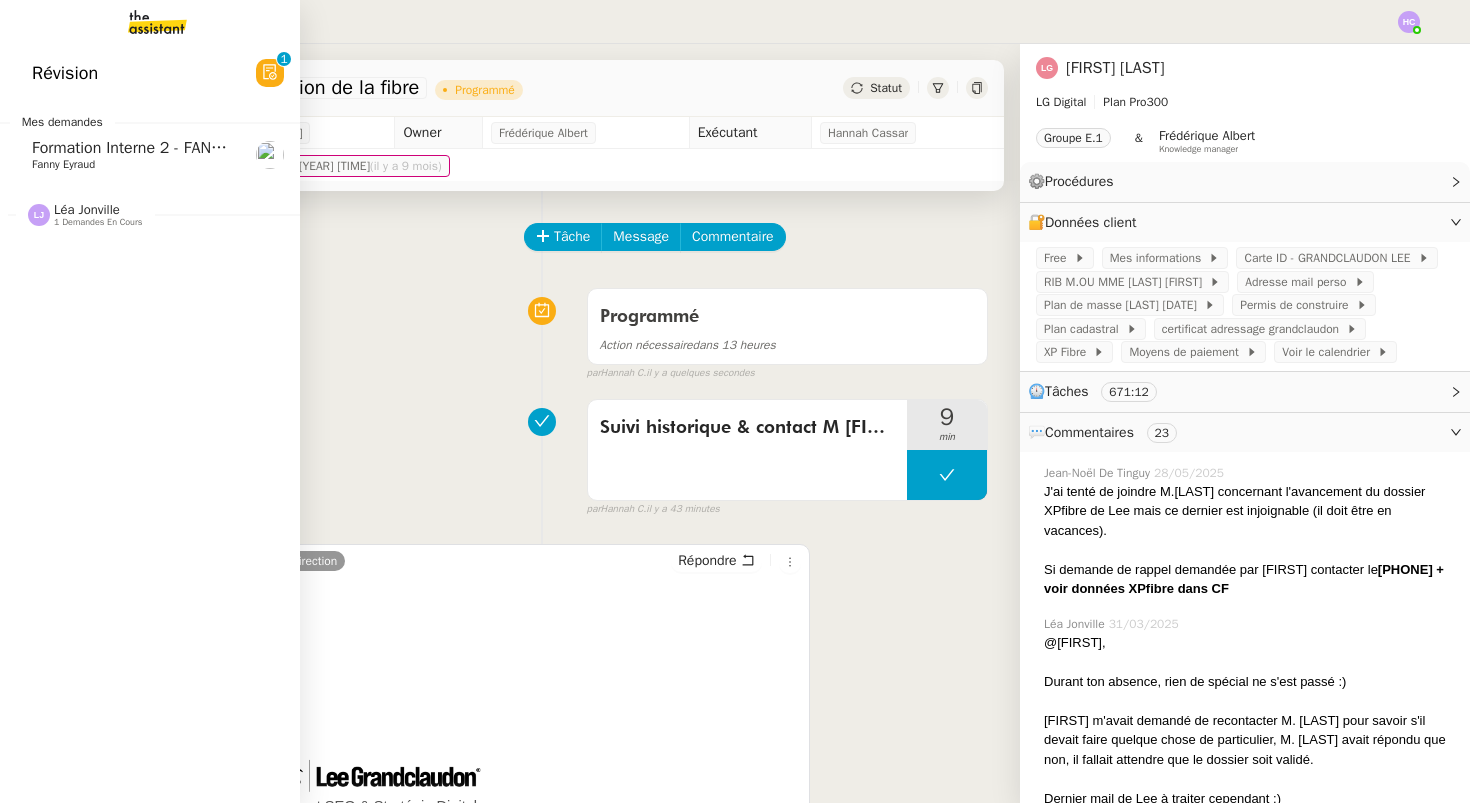 click on "Formation Interne 2 - FANNY EYRAUD" 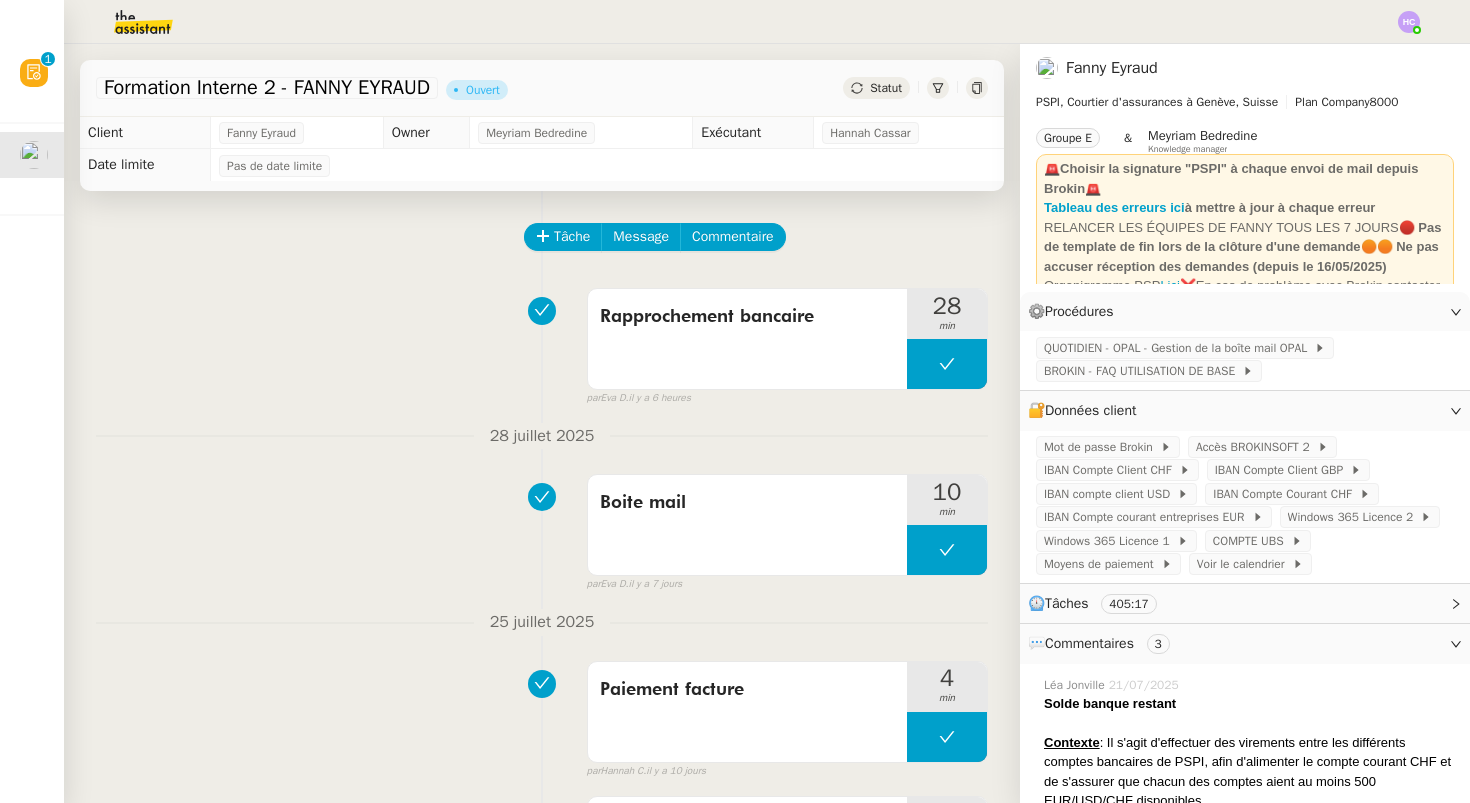 click on "Statut" 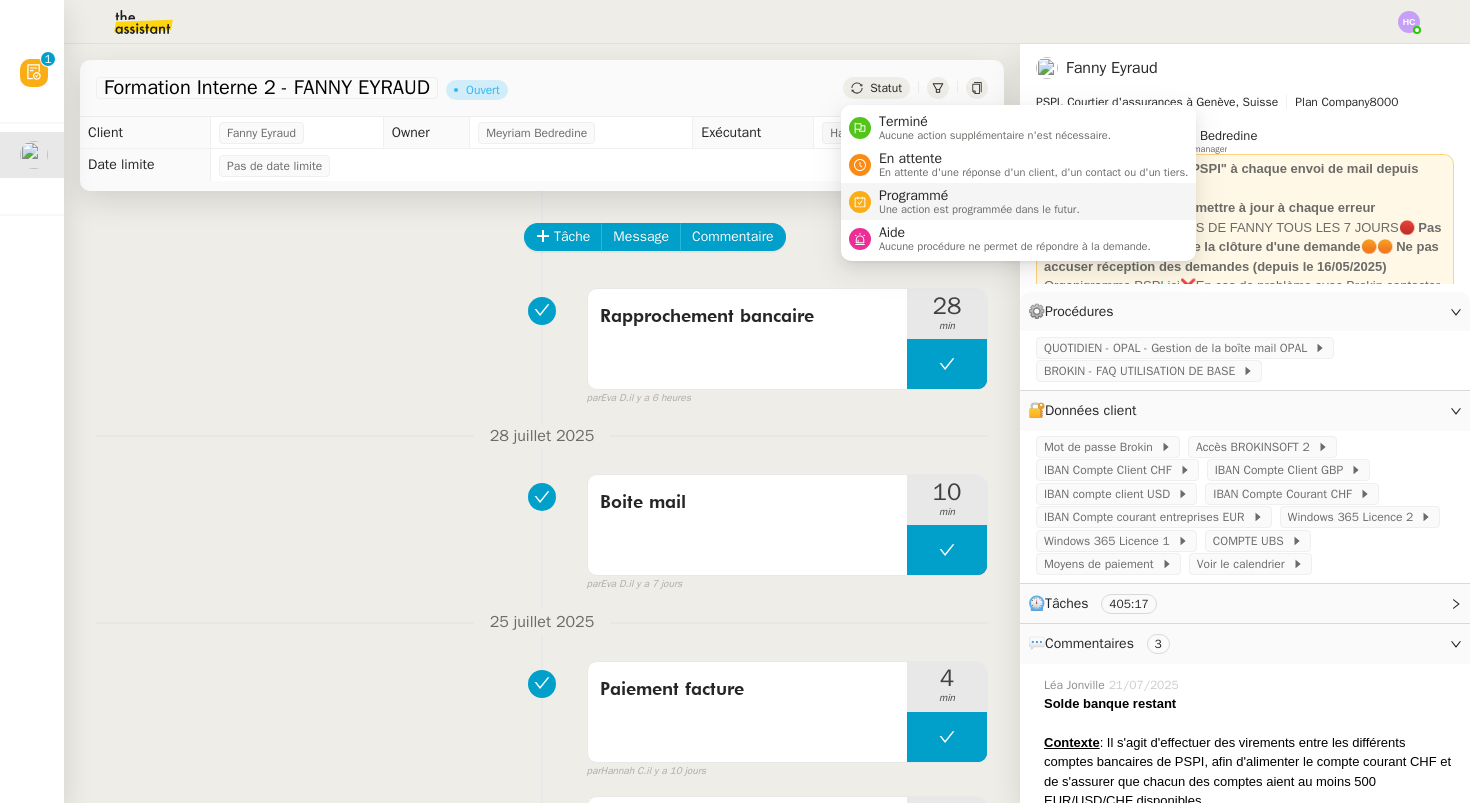 click on "Programmé" at bounding box center [979, 196] 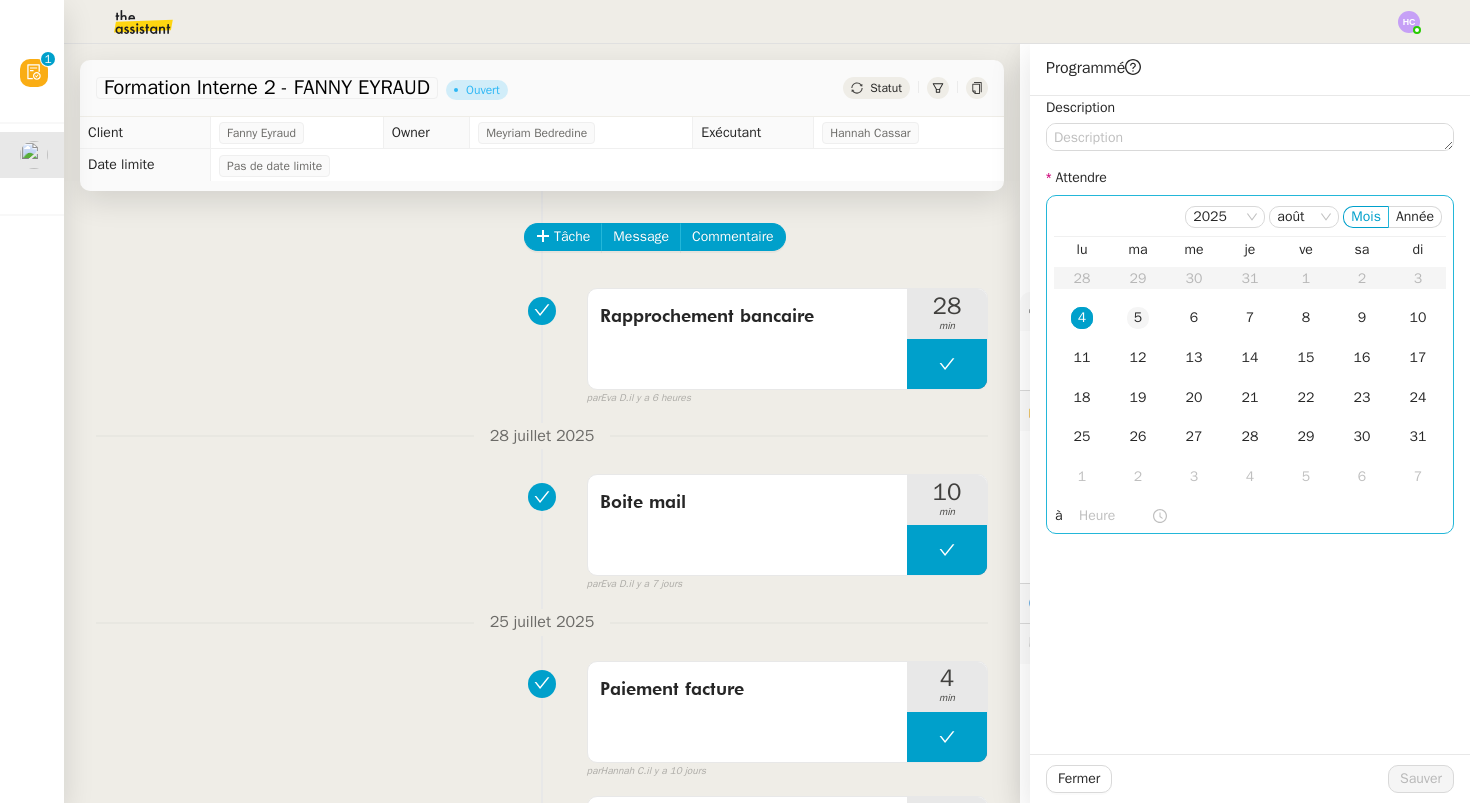 click on "5" 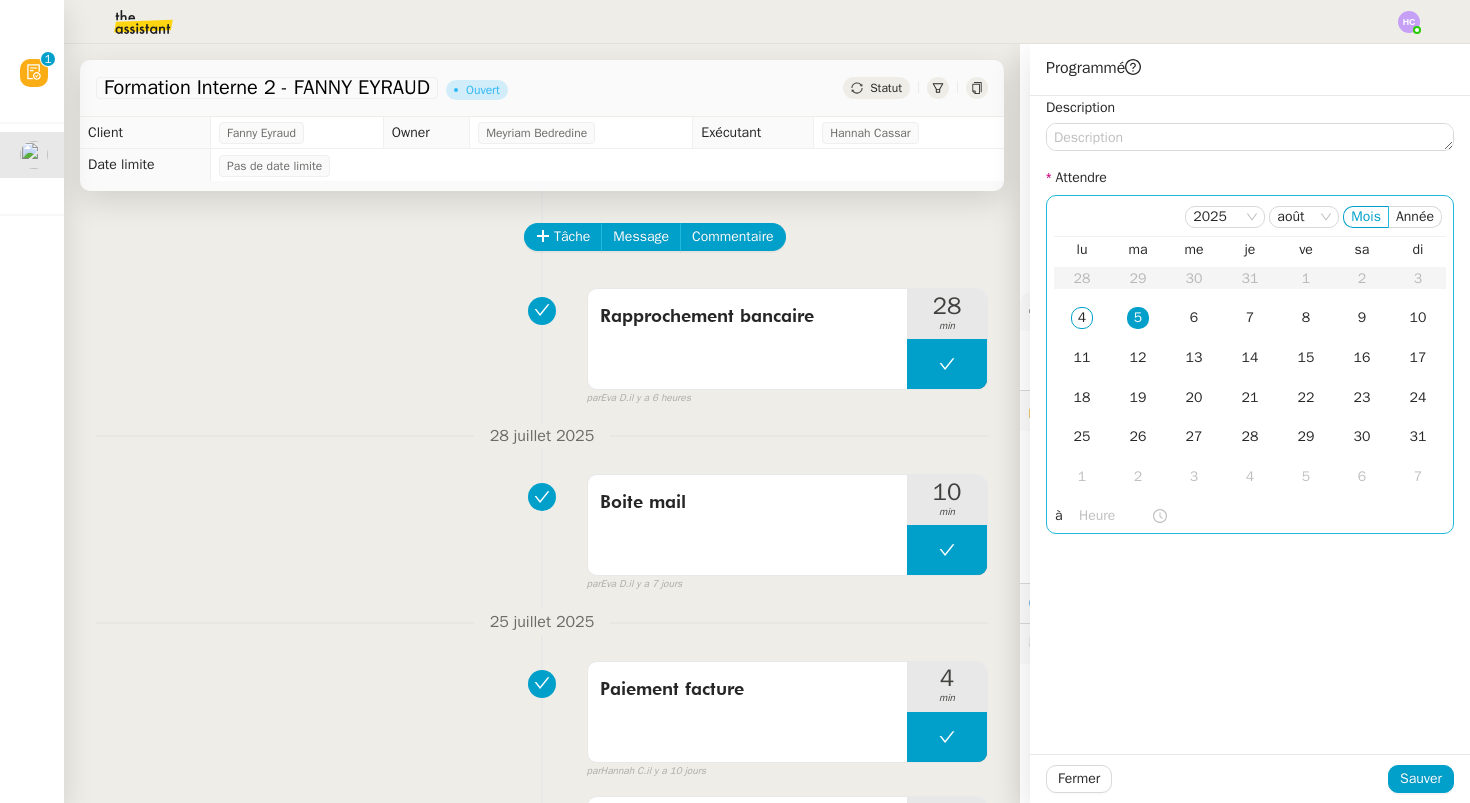 click 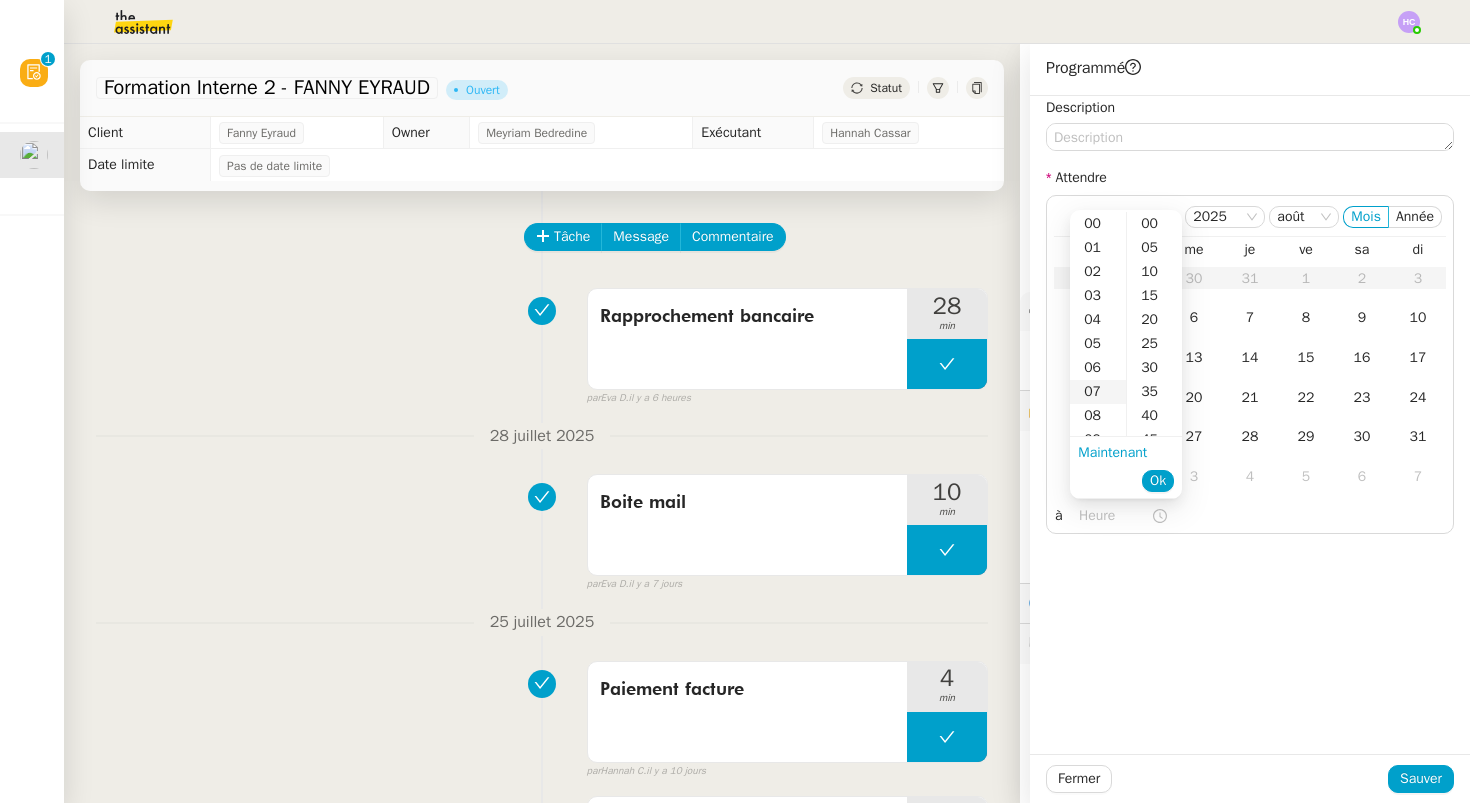 click on "07" at bounding box center [1098, 392] 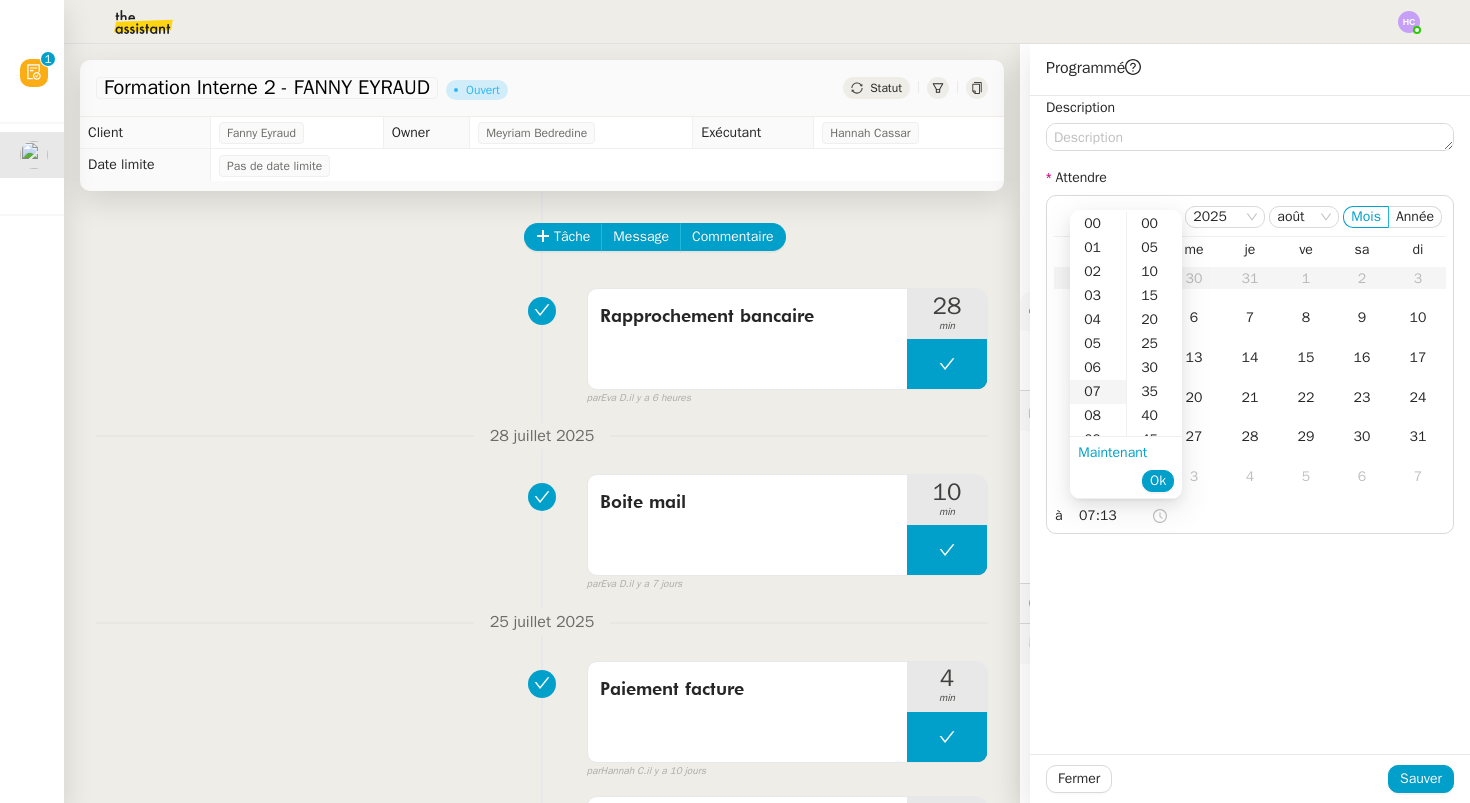 scroll, scrollTop: 168, scrollLeft: 0, axis: vertical 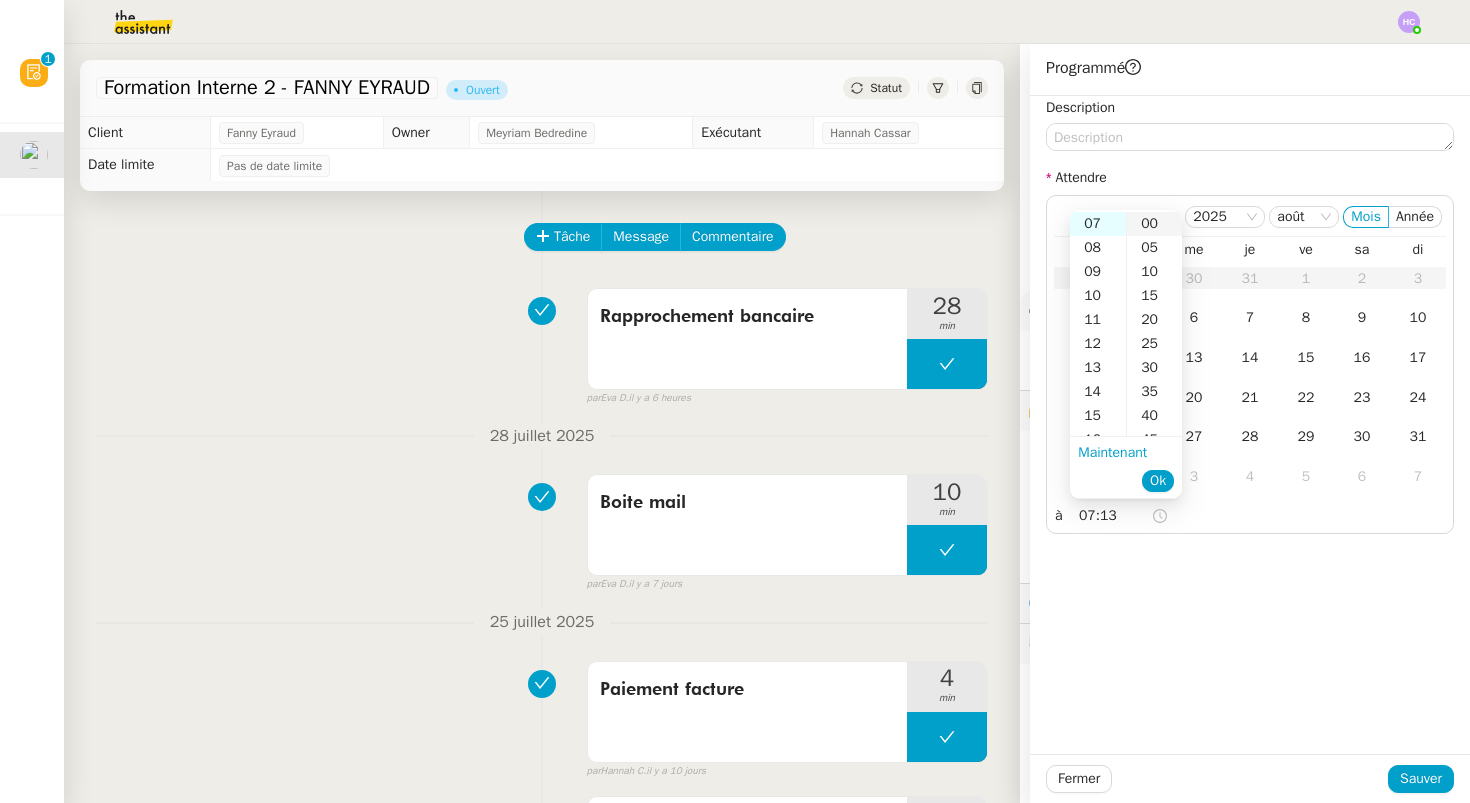 click on "00" at bounding box center [1154, 224] 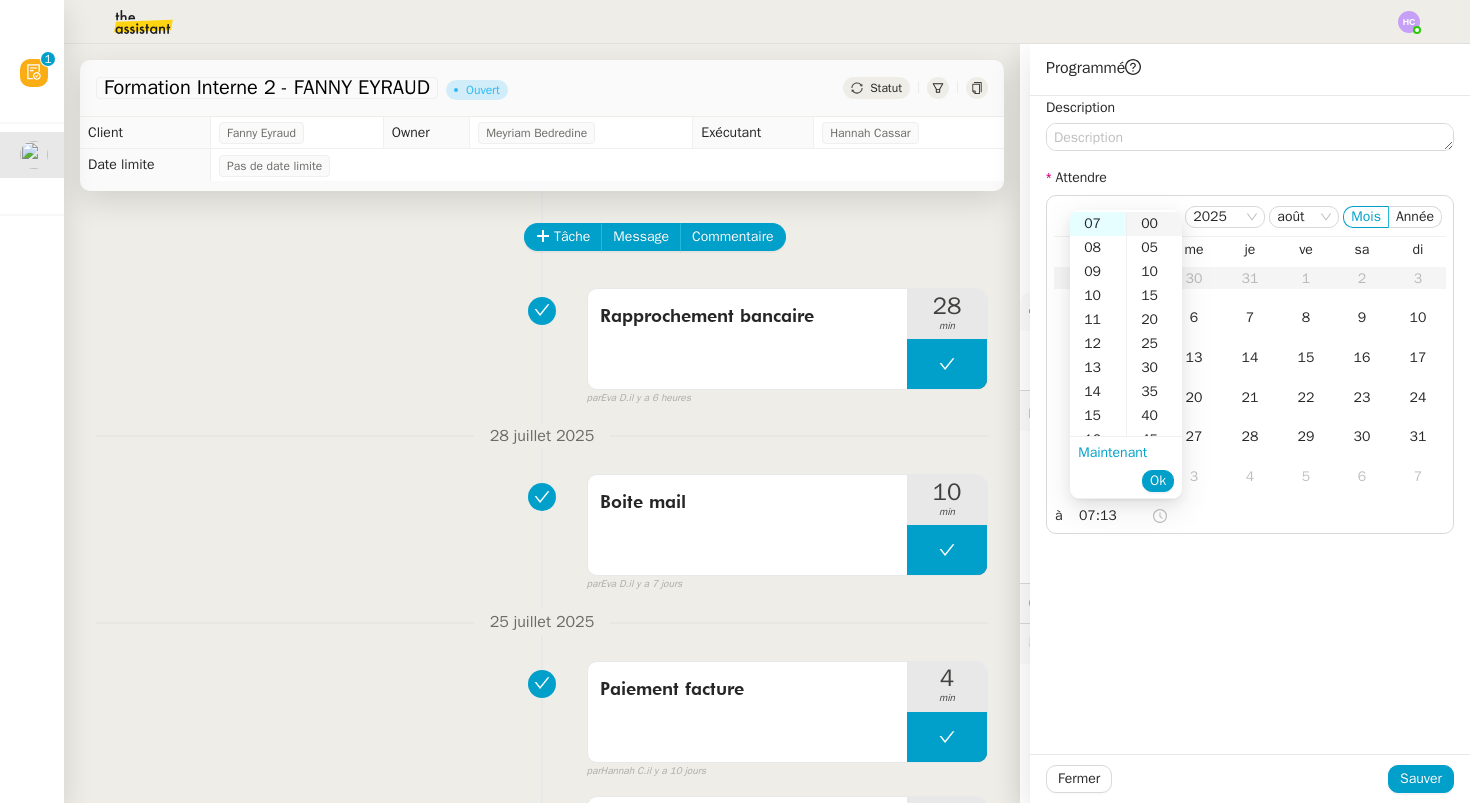 type on "07:00" 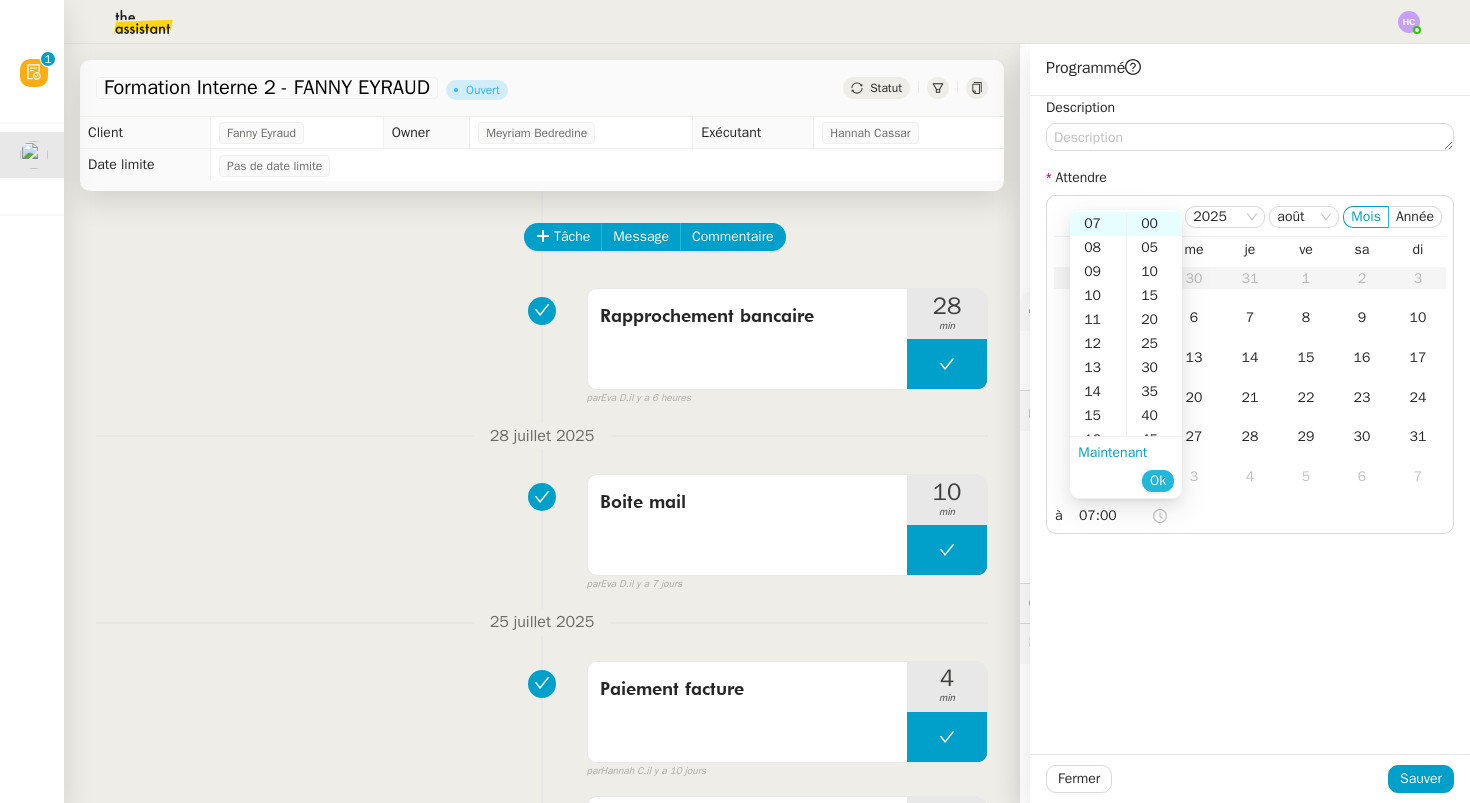 click on "Ok" at bounding box center (1158, 481) 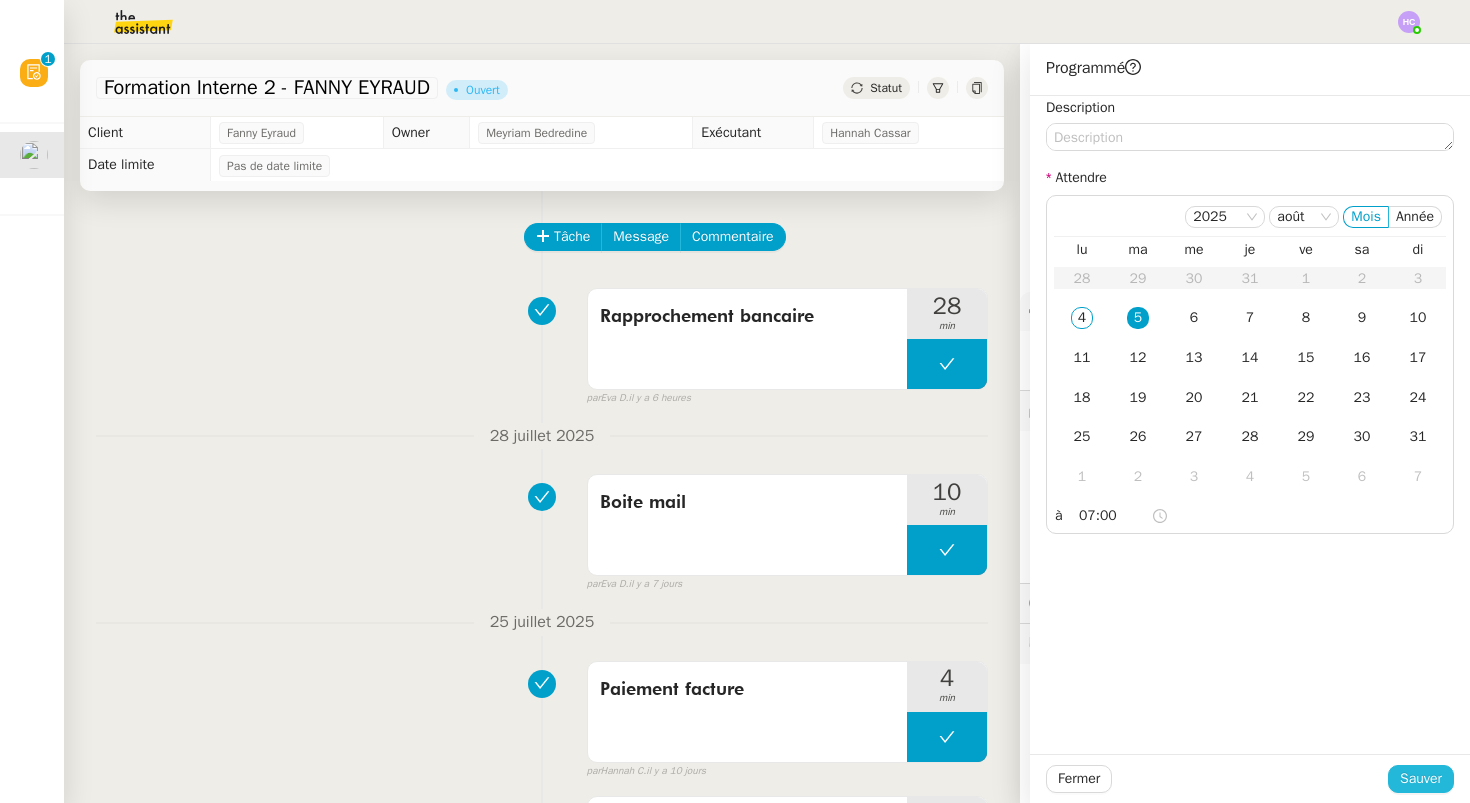 click on "Sauver" 